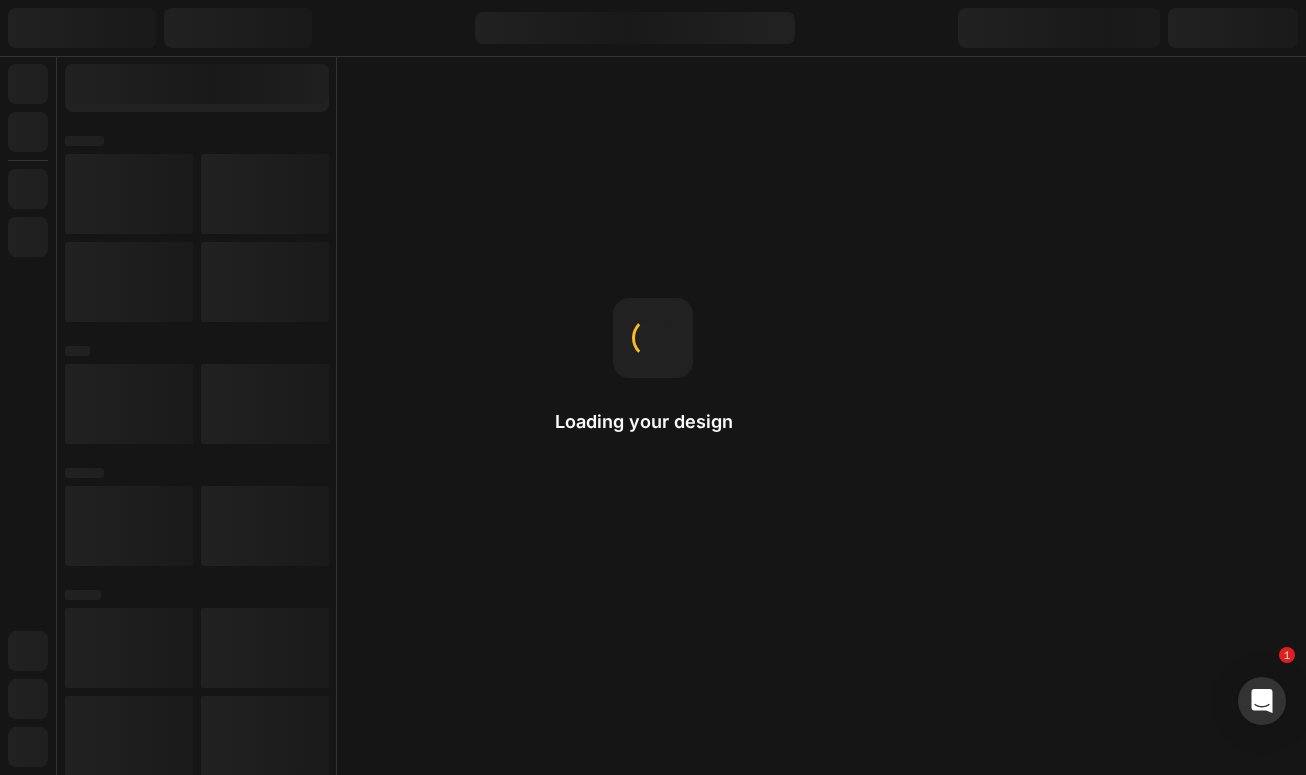 scroll, scrollTop: 0, scrollLeft: 0, axis: both 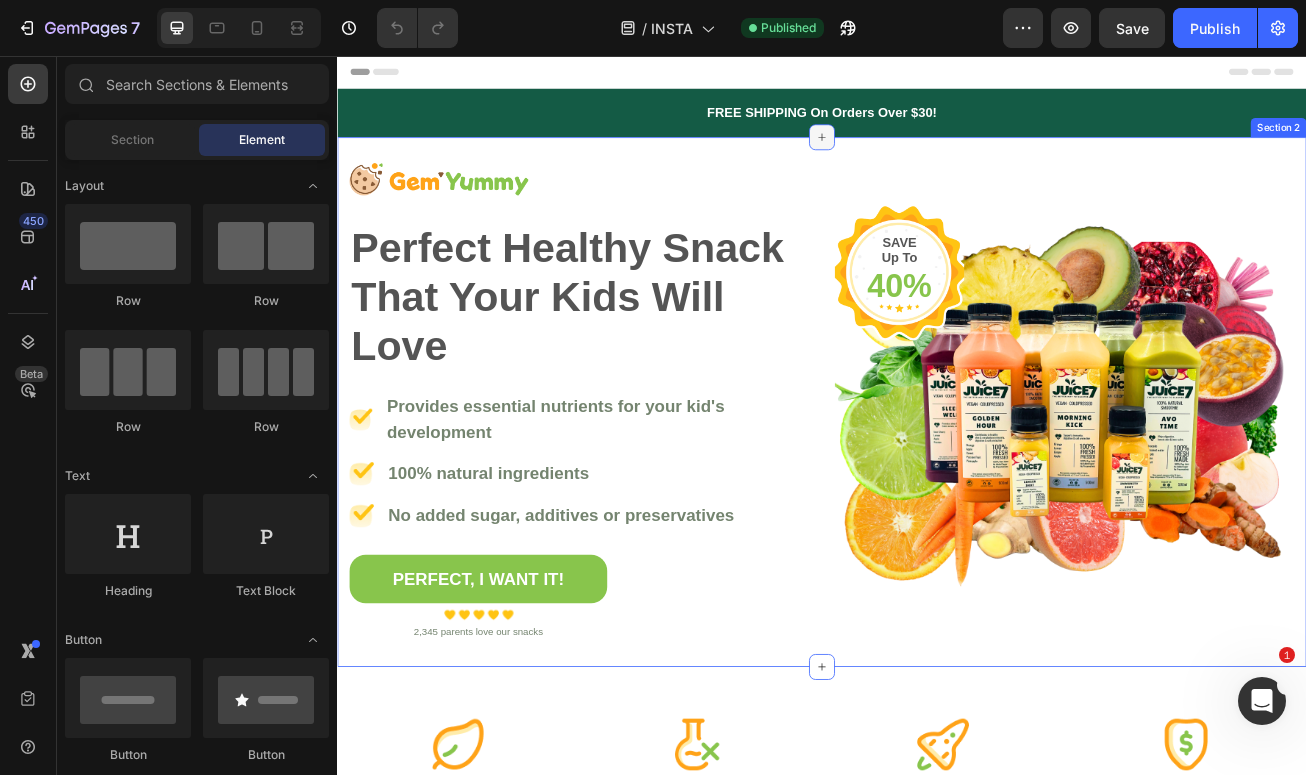 click at bounding box center [937, 157] 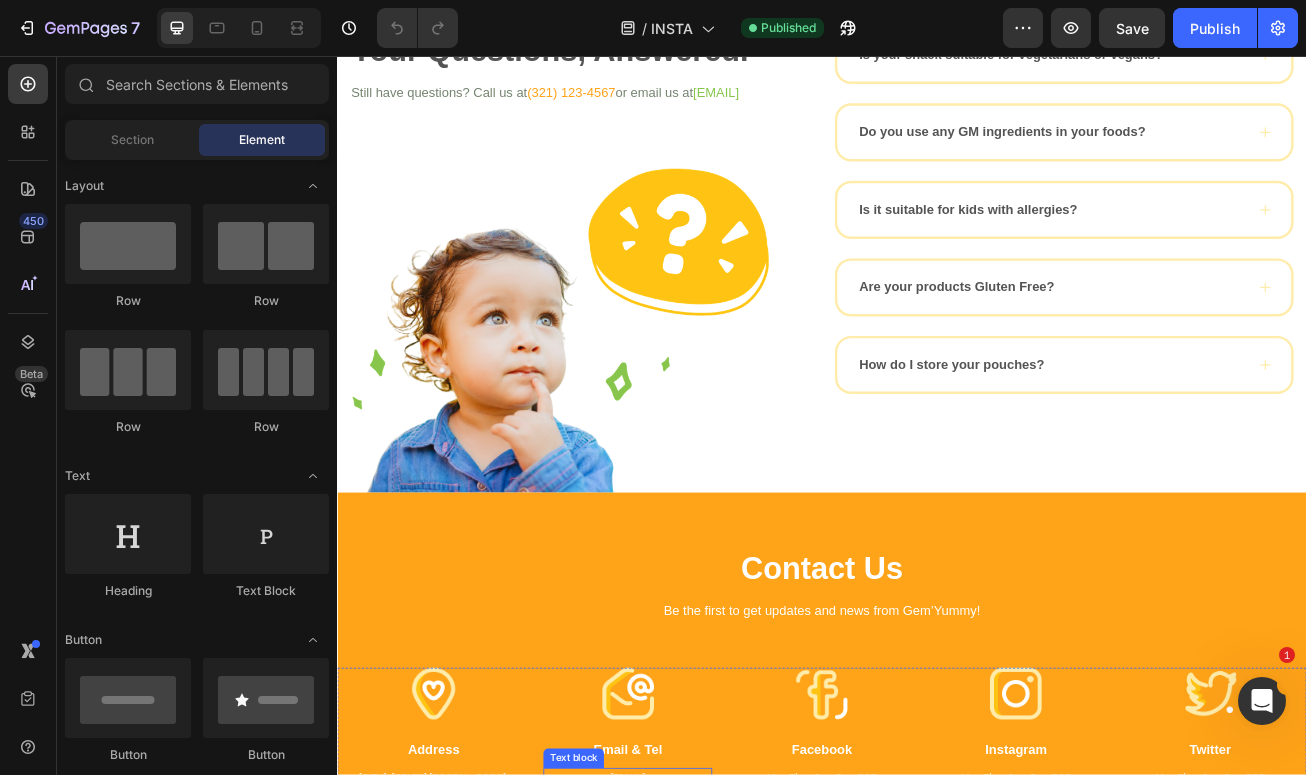 scroll, scrollTop: 7082, scrollLeft: 0, axis: vertical 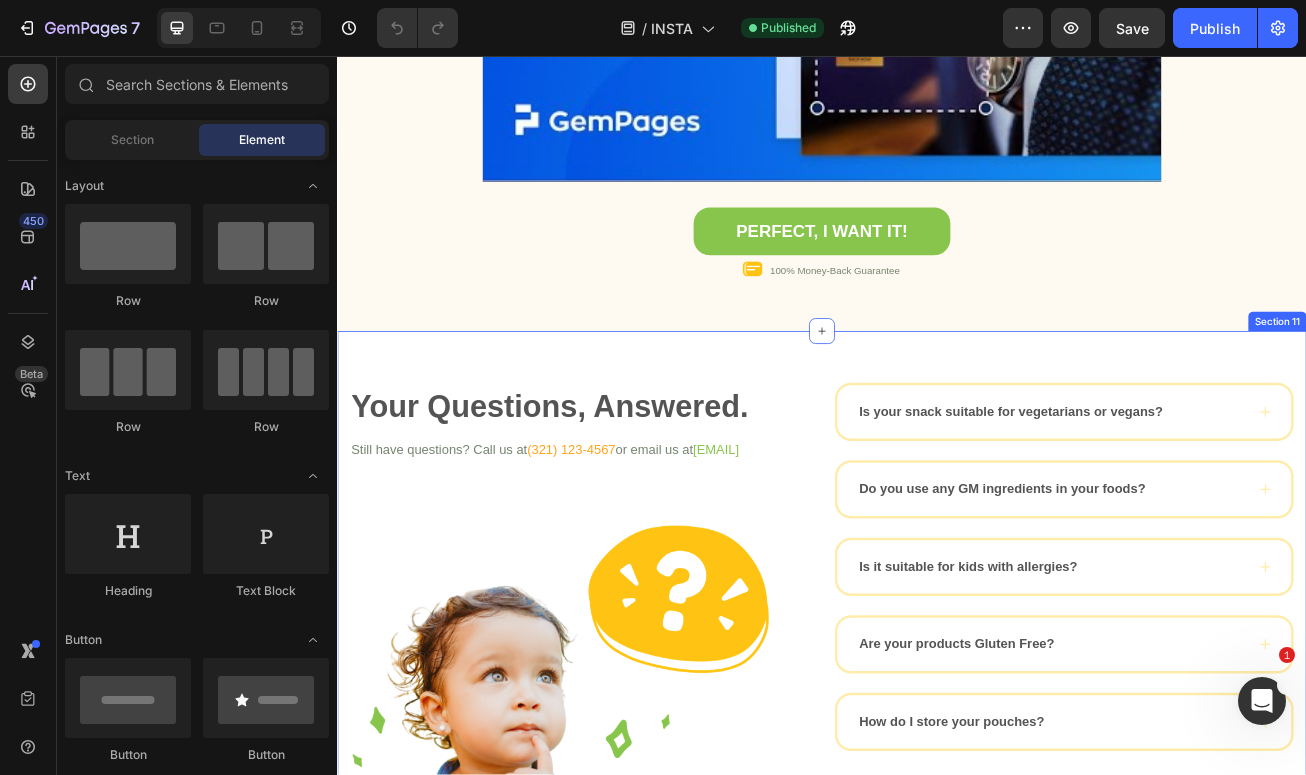 click on "Your Questions, Answered. Heading Still have questions? Call us at  (321) 123-4567   or email us at  gemyummy@gmail.com Text block Image
Is your snack suitable for vegetarians or vegans?
Do you use any GM ingredients in your foods?
Is it suitable for kids with allergies?
Are your products Gluten Free?
How do I store your pouches? Accordion Row Row Section 11" at bounding box center (937, 718) 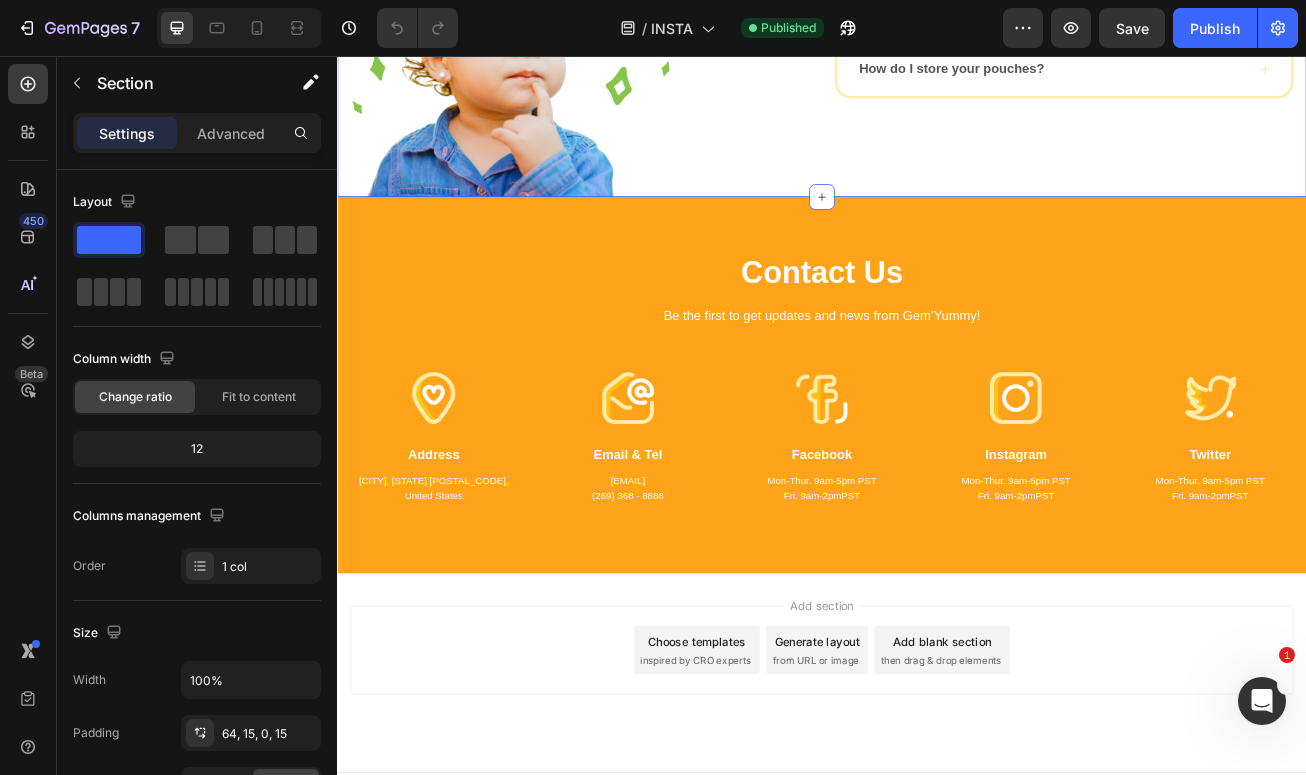 scroll, scrollTop: 7889, scrollLeft: 0, axis: vertical 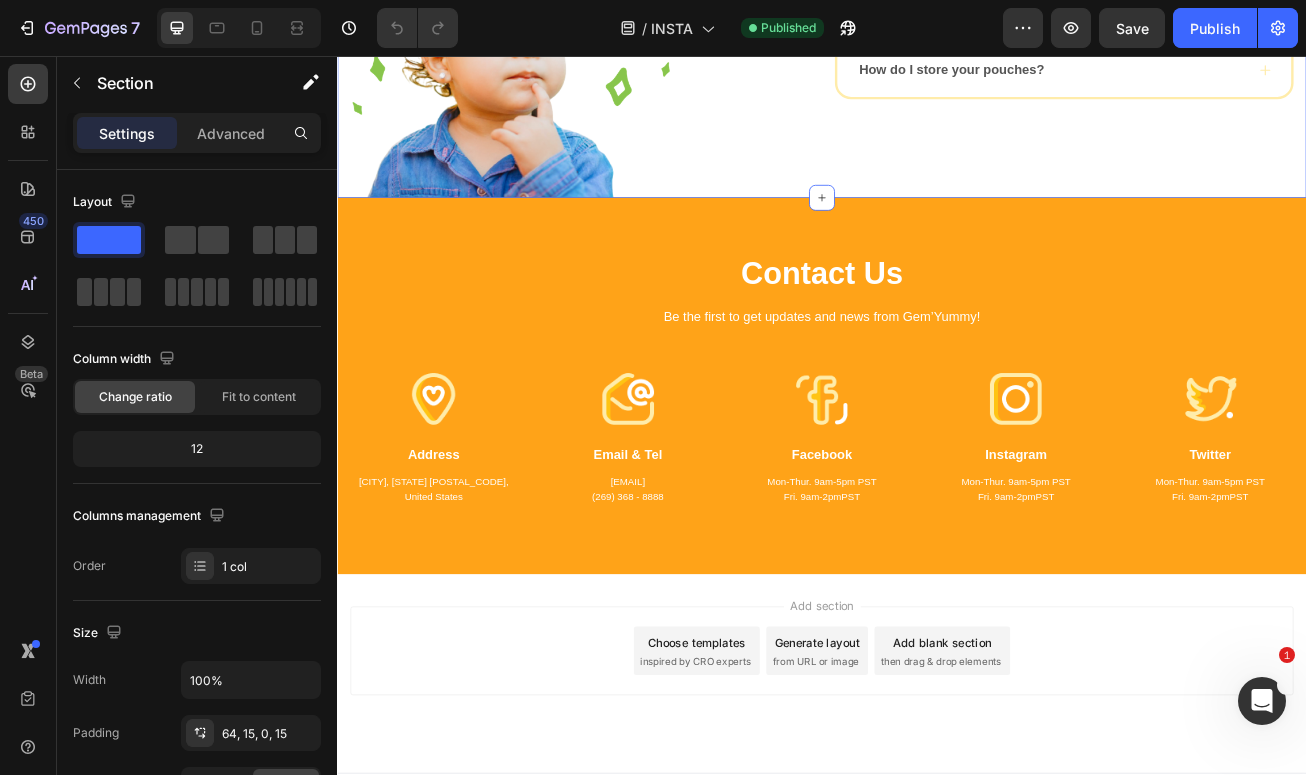 click on "inspired by CRO experts" at bounding box center (780, 806) 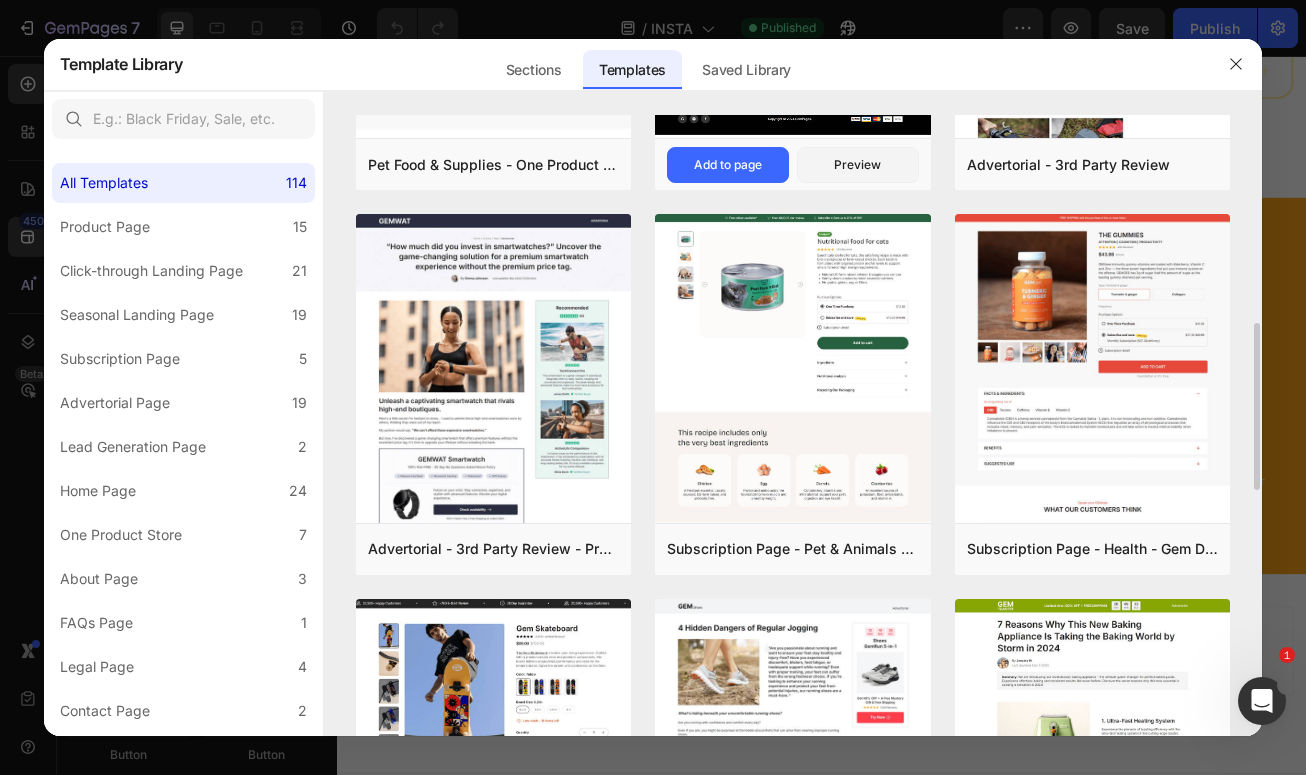 scroll, scrollTop: 713, scrollLeft: 0, axis: vertical 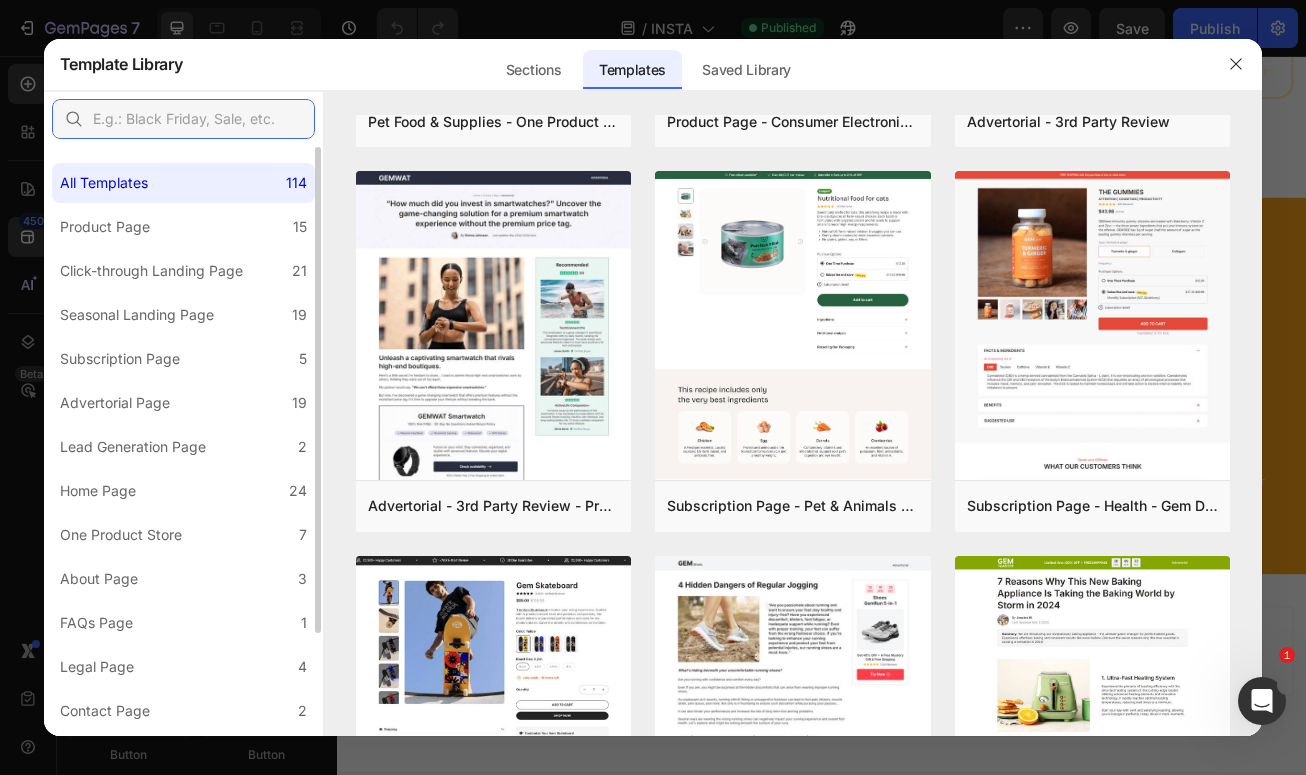 click at bounding box center (183, 119) 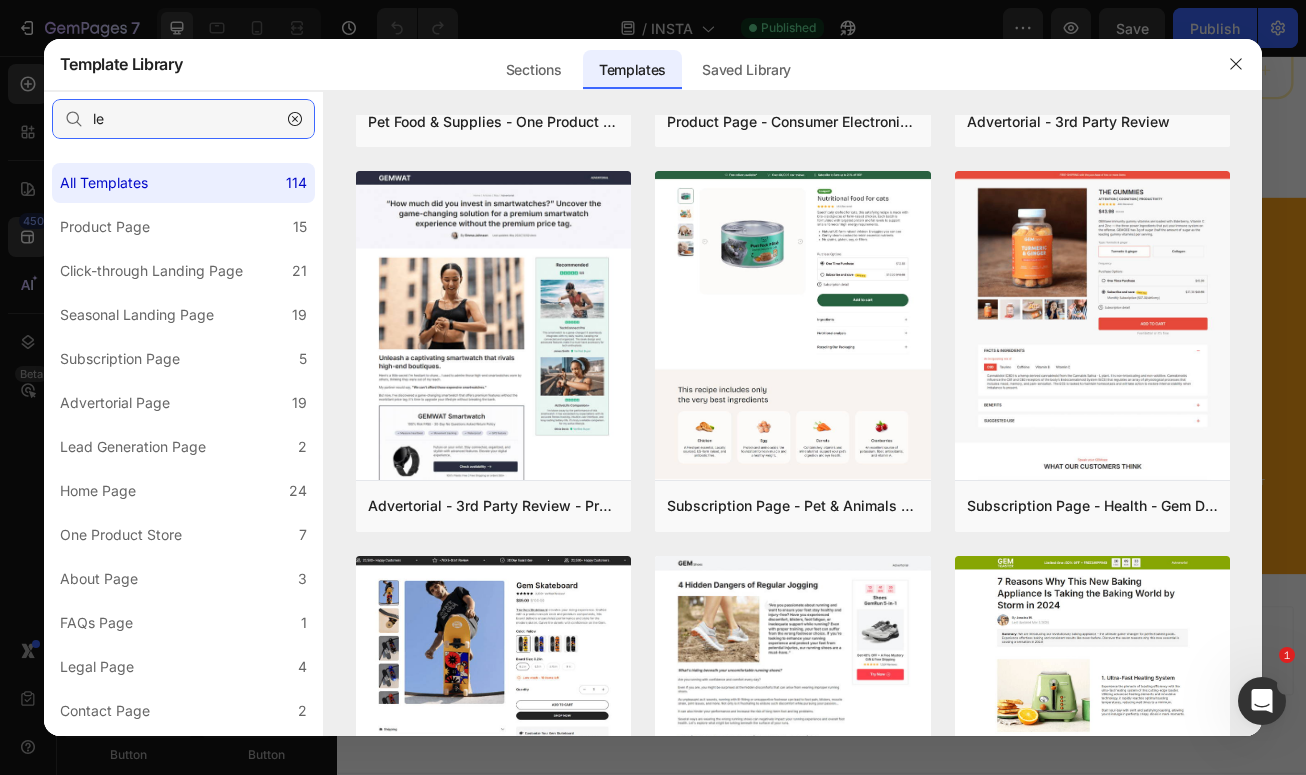 type on "leg" 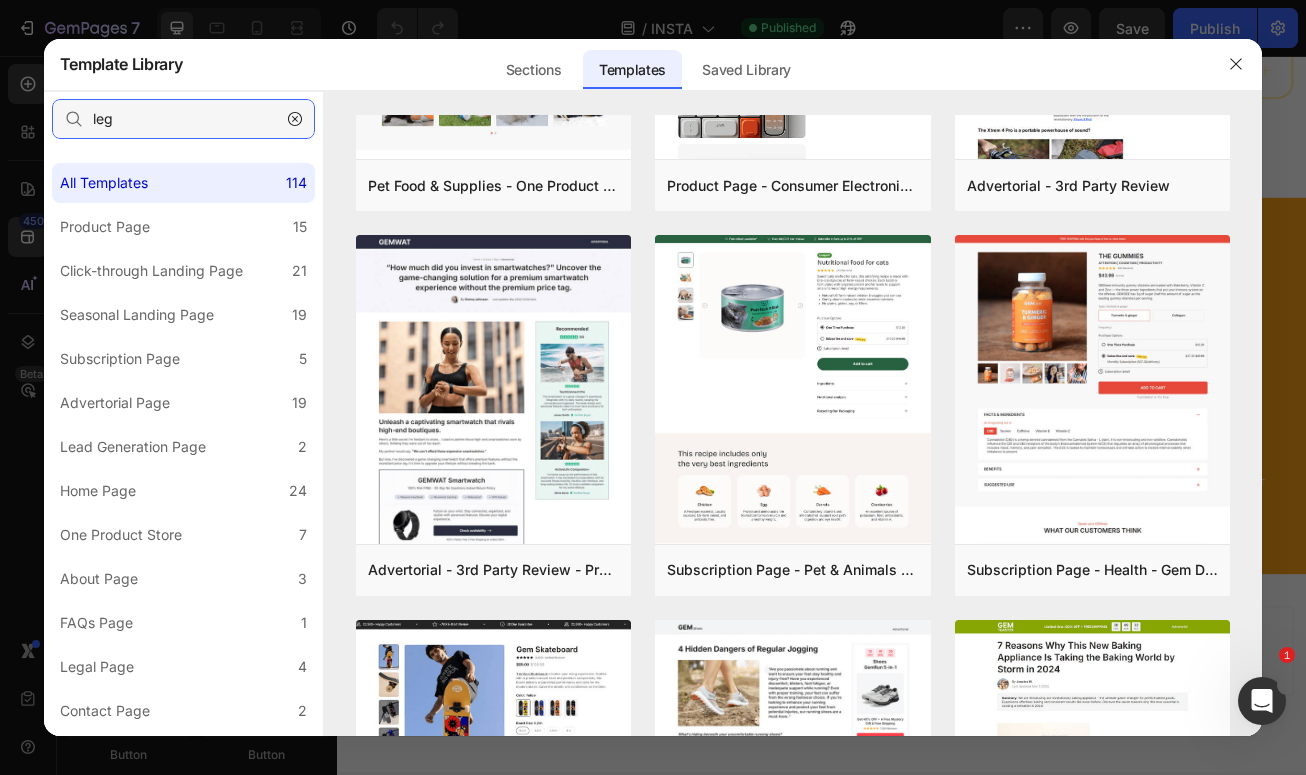 scroll, scrollTop: 0, scrollLeft: 0, axis: both 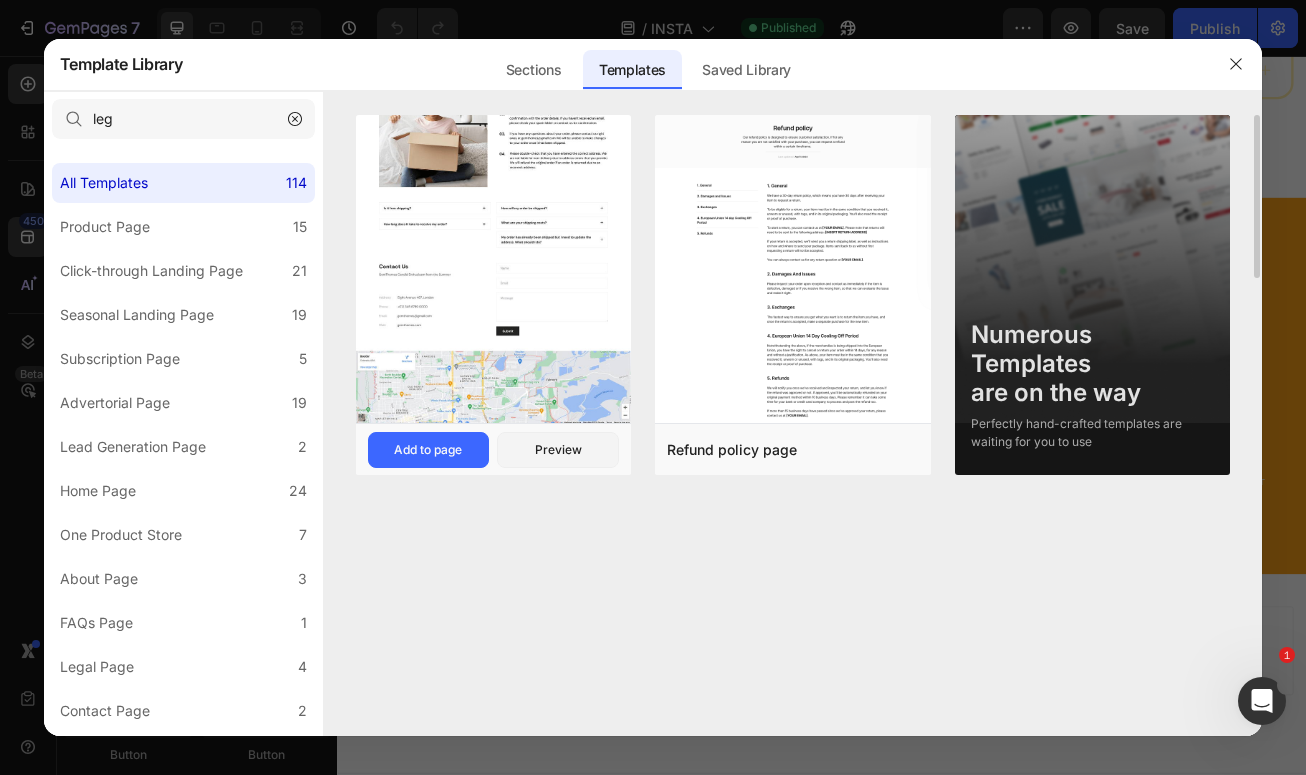 click at bounding box center [494, 44] 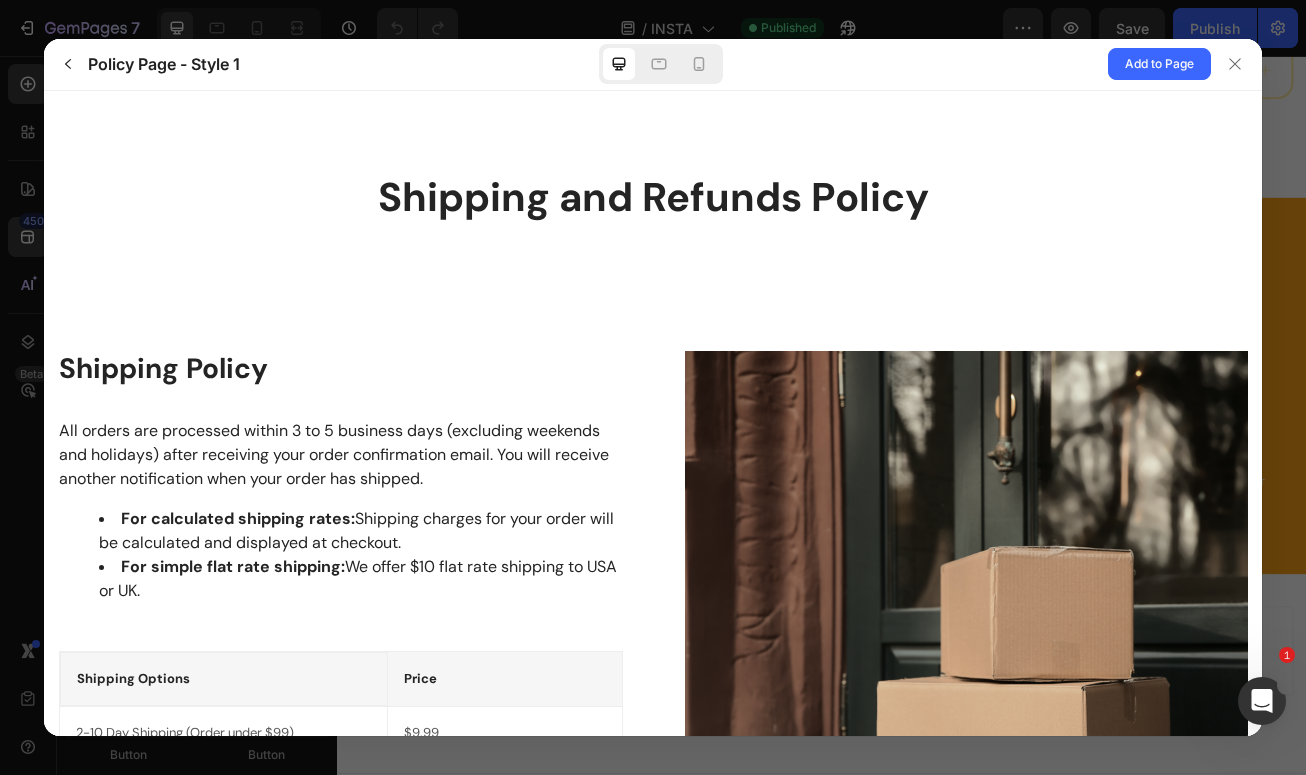 scroll, scrollTop: 0, scrollLeft: 0, axis: both 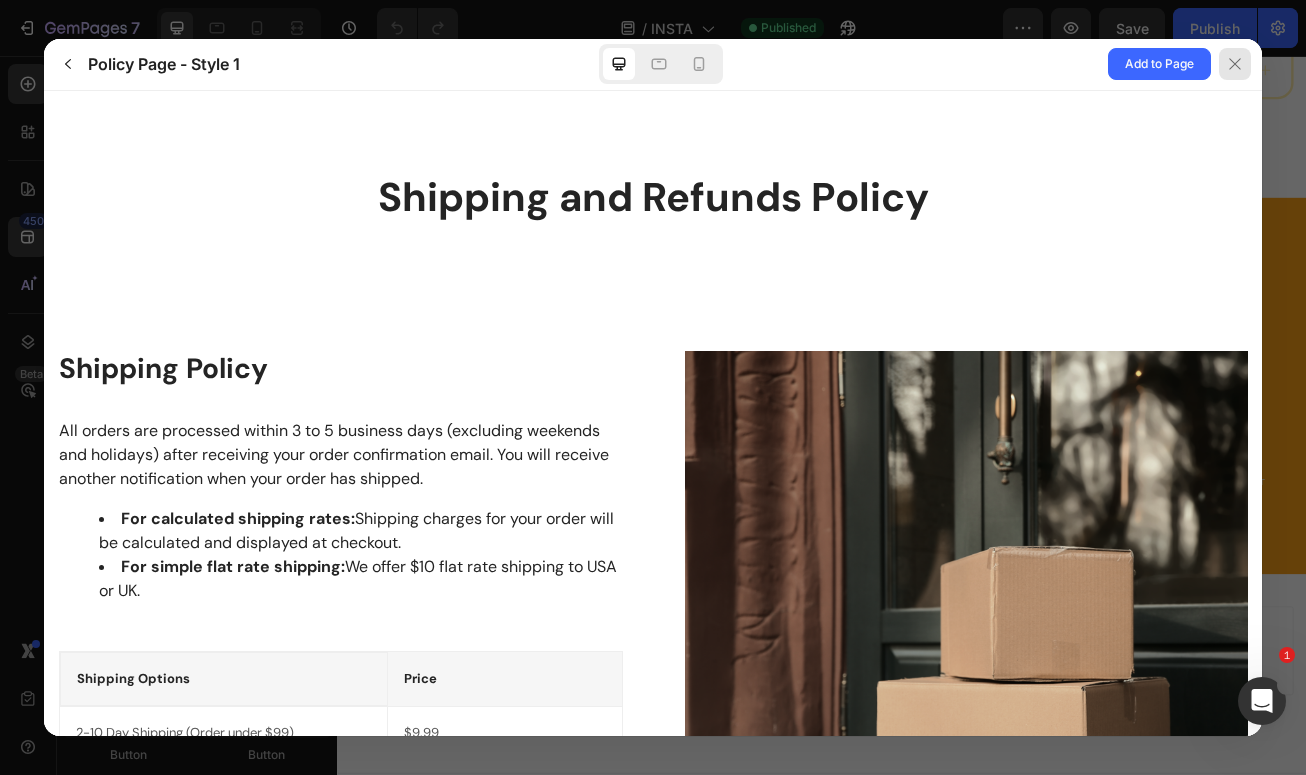 click 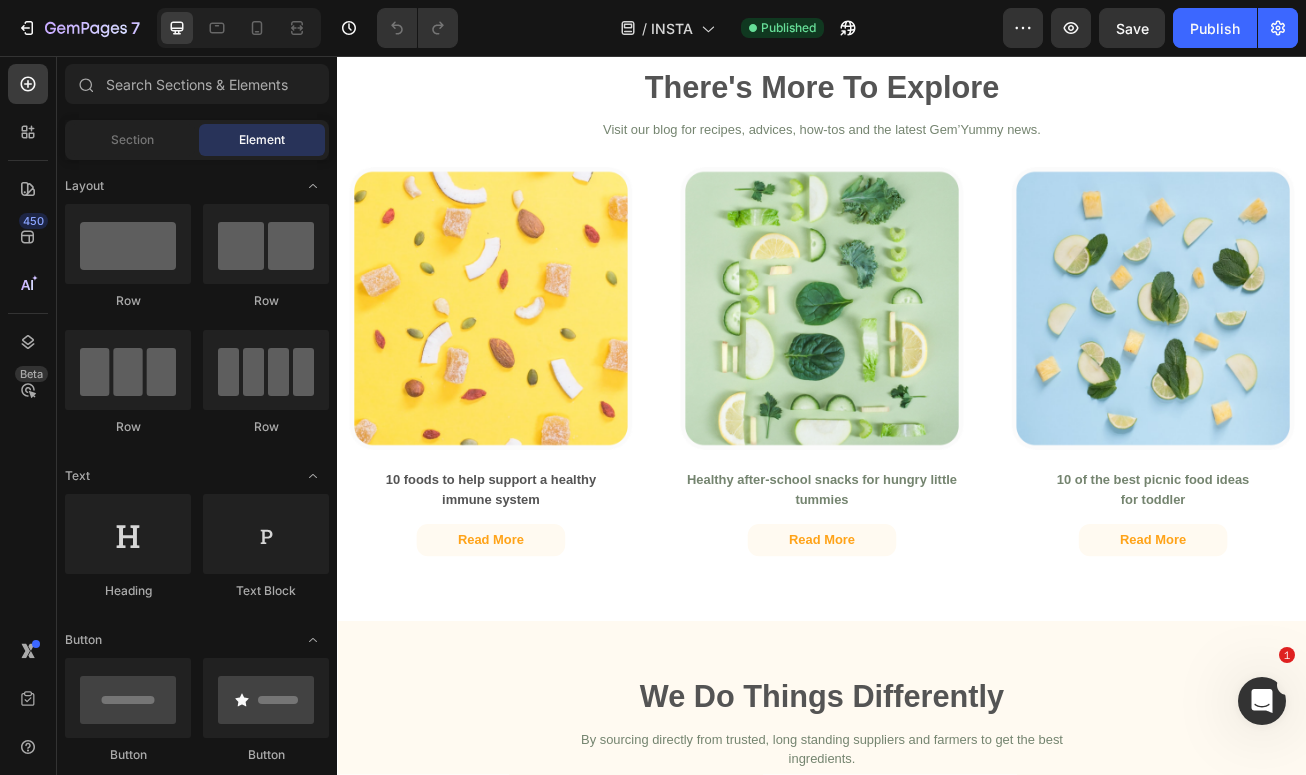 scroll, scrollTop: 5713, scrollLeft: 0, axis: vertical 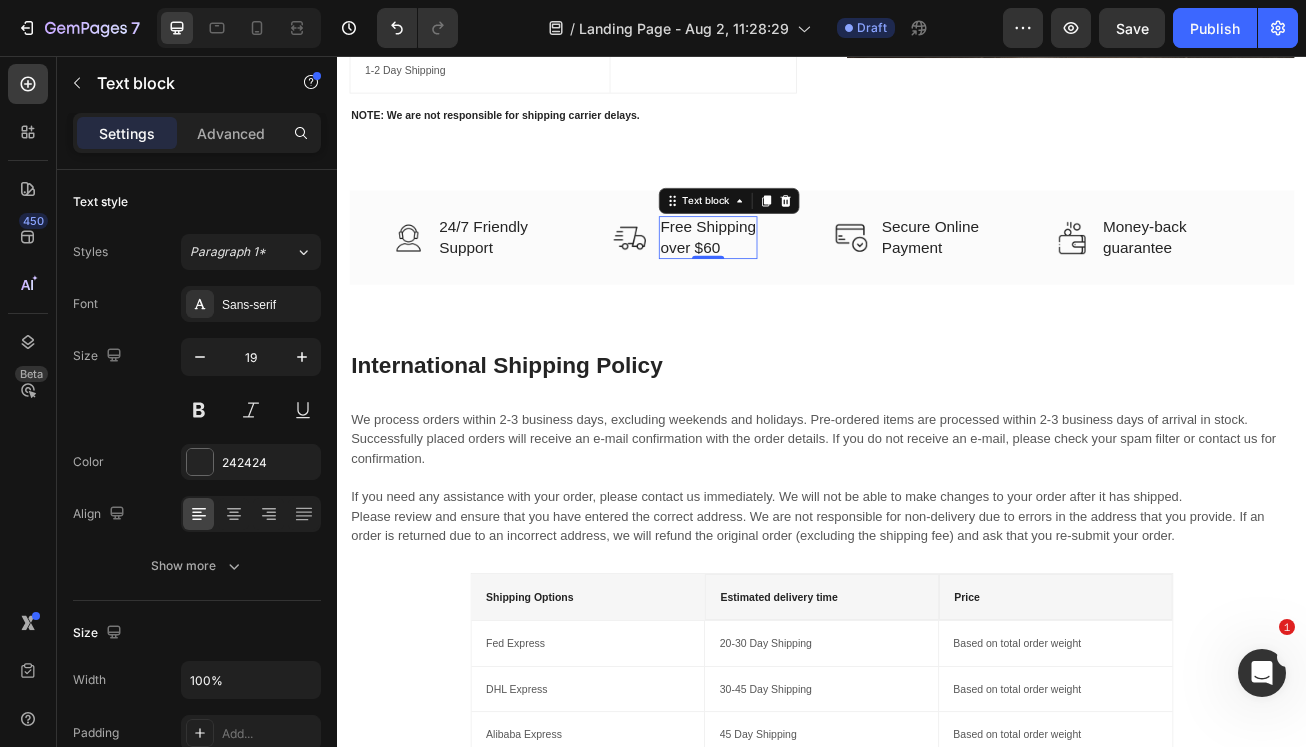 click on "Free Shipping over $60" at bounding box center [796, 280] 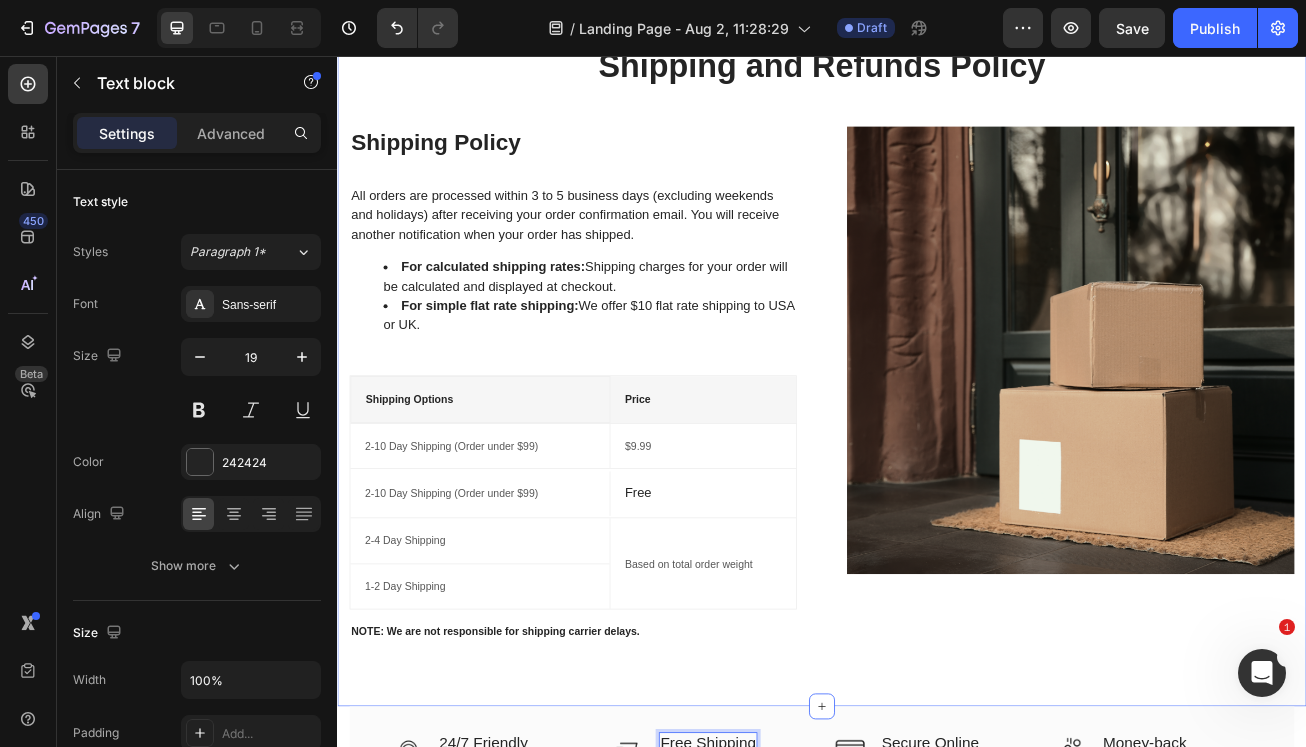 scroll, scrollTop: 0, scrollLeft: 0, axis: both 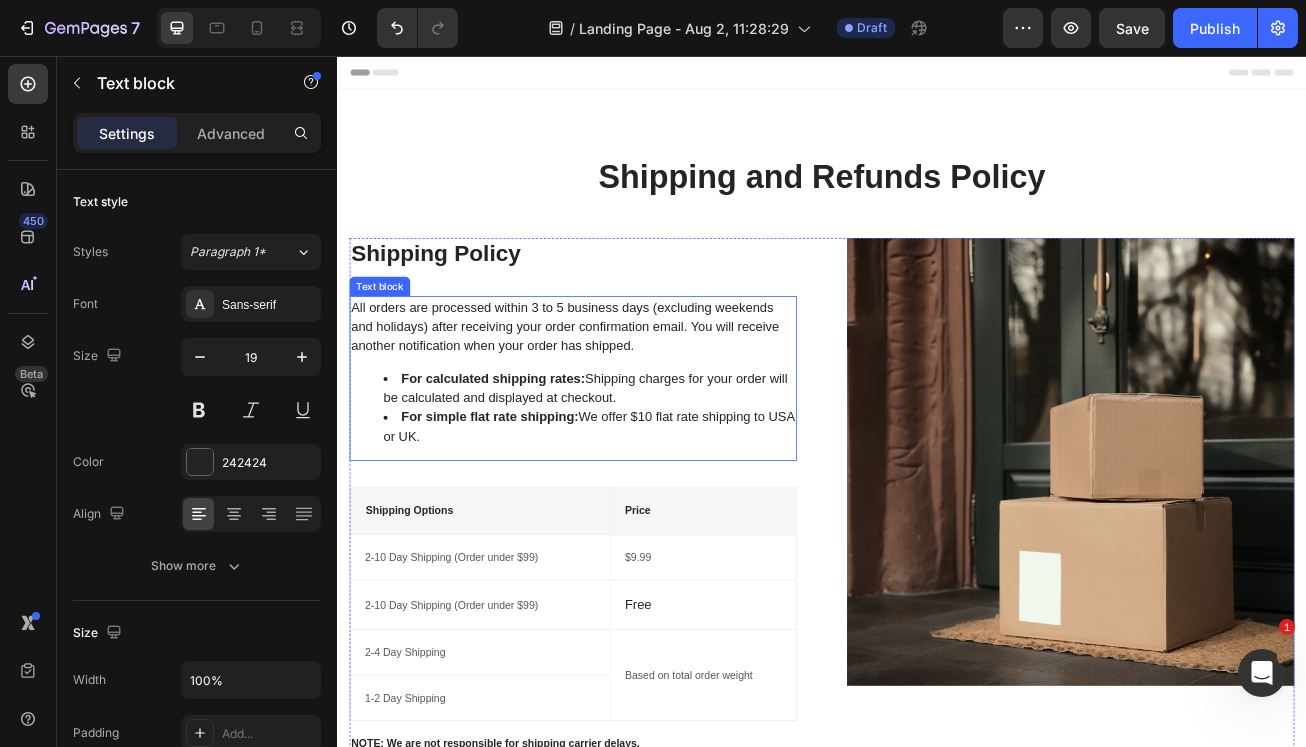 click on "All orders are processed within 3 to 5 business days (excluding weekends and holidays) after receiving your order confirmation email. You will receive another notification when your order has shipped." at bounding box center [629, 391] 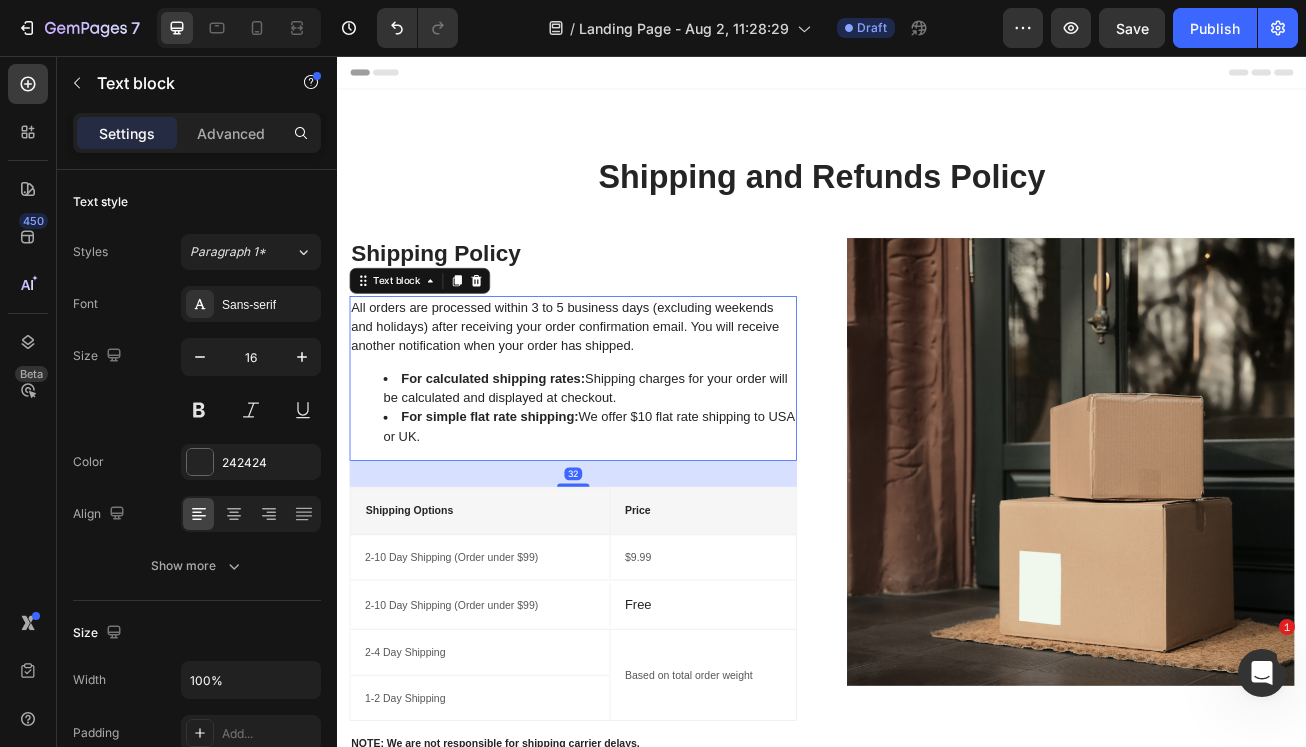 click on "For simple flat rate shipping:  We offer $10 flat rate shipping to USA or UK." at bounding box center (649, 515) 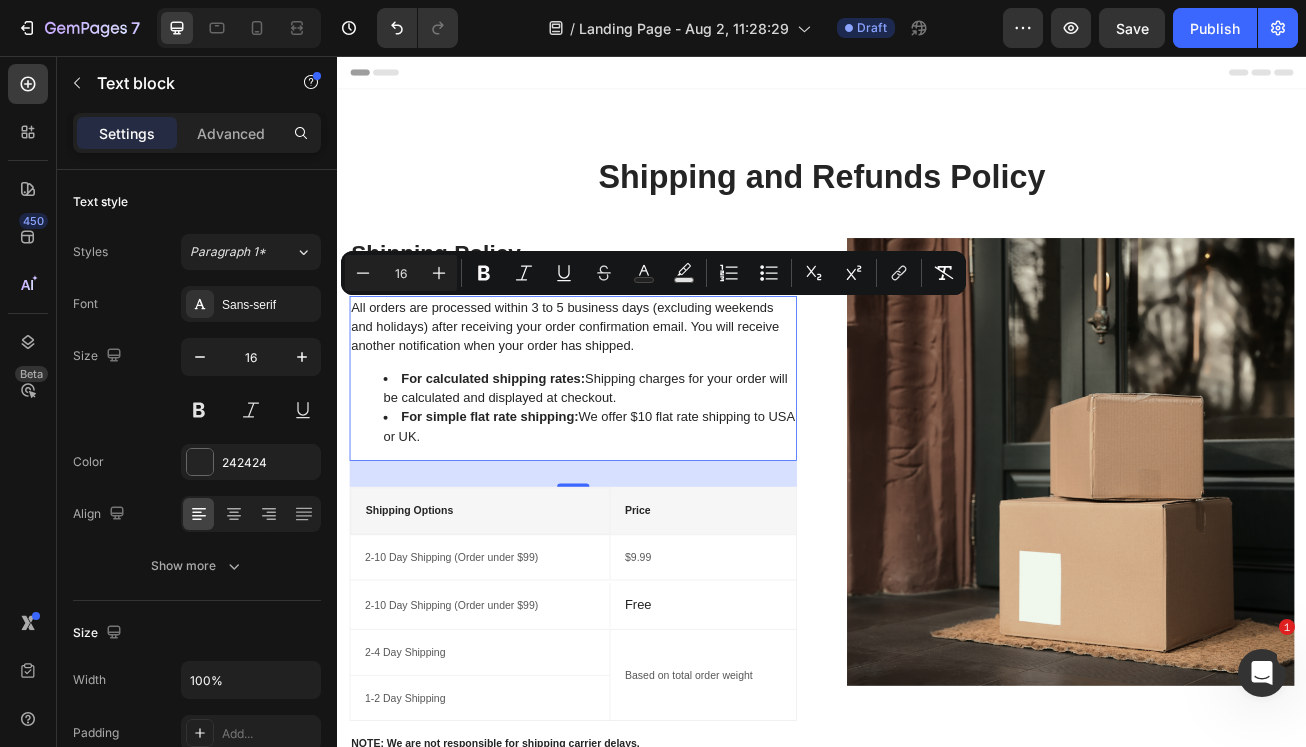 drag, startPoint x: 484, startPoint y: 533, endPoint x: 354, endPoint y: 372, distance: 206.93236 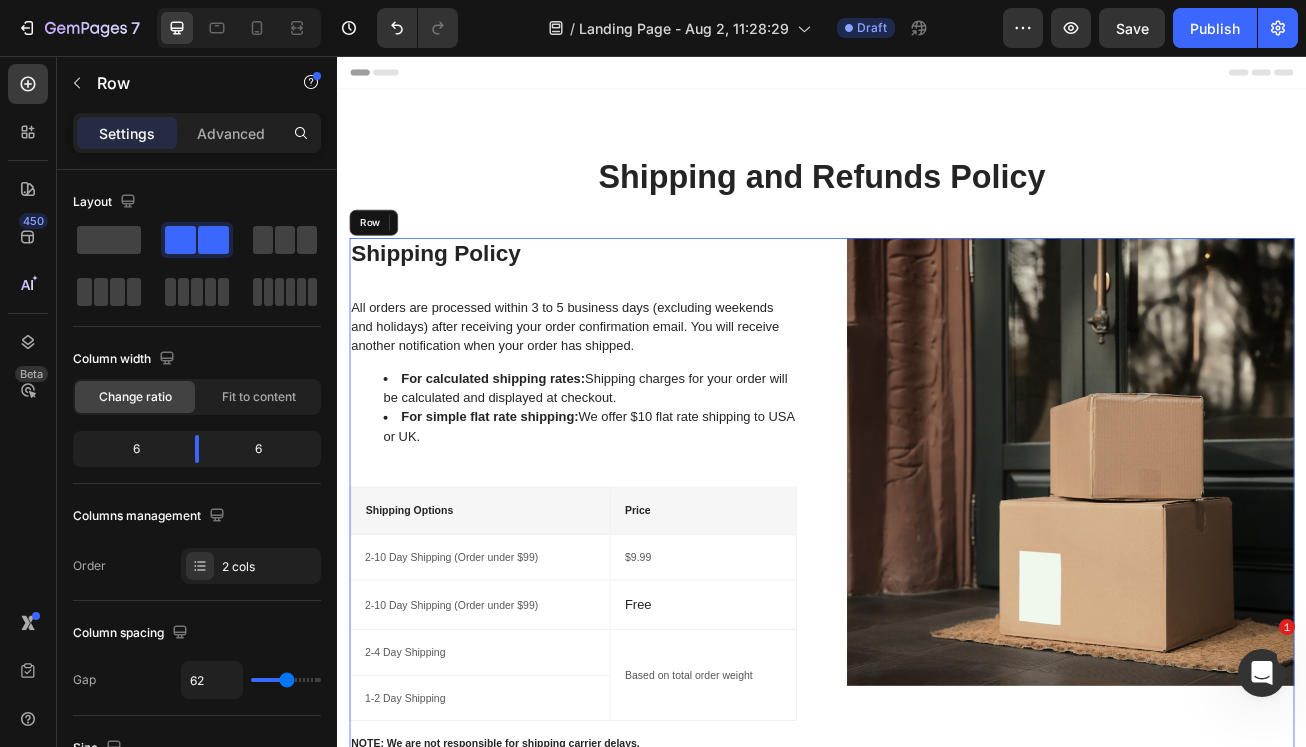 click on "Shipping Policy Heading All orders are processed within 3 to 5 business days (excluding weekends and holidays) after receiving your order confirmation email. You will receive another notification when your order has shipped.  For calculated shipping rates:  Shipping charges for your order will be calculated and displayed at checkout.  For simple flat rate shipping:  We offer $10 flat rate shipping to USA or UK. Text block   32 Shipping Options Text block Price Text block Row 2-10 Day Shipping (Order under $99) Text block $9.99 Text block Row 2-10 Day Shipping (Order under $99) Text block Free Text block Row 2-4 Day Shipping Text block 1-2 Day Shipping Text block Row Based on total order weight Text block Row Row NOTE: We are not responsible for shipping carrier delays. Text block" at bounding box center [629, 600] 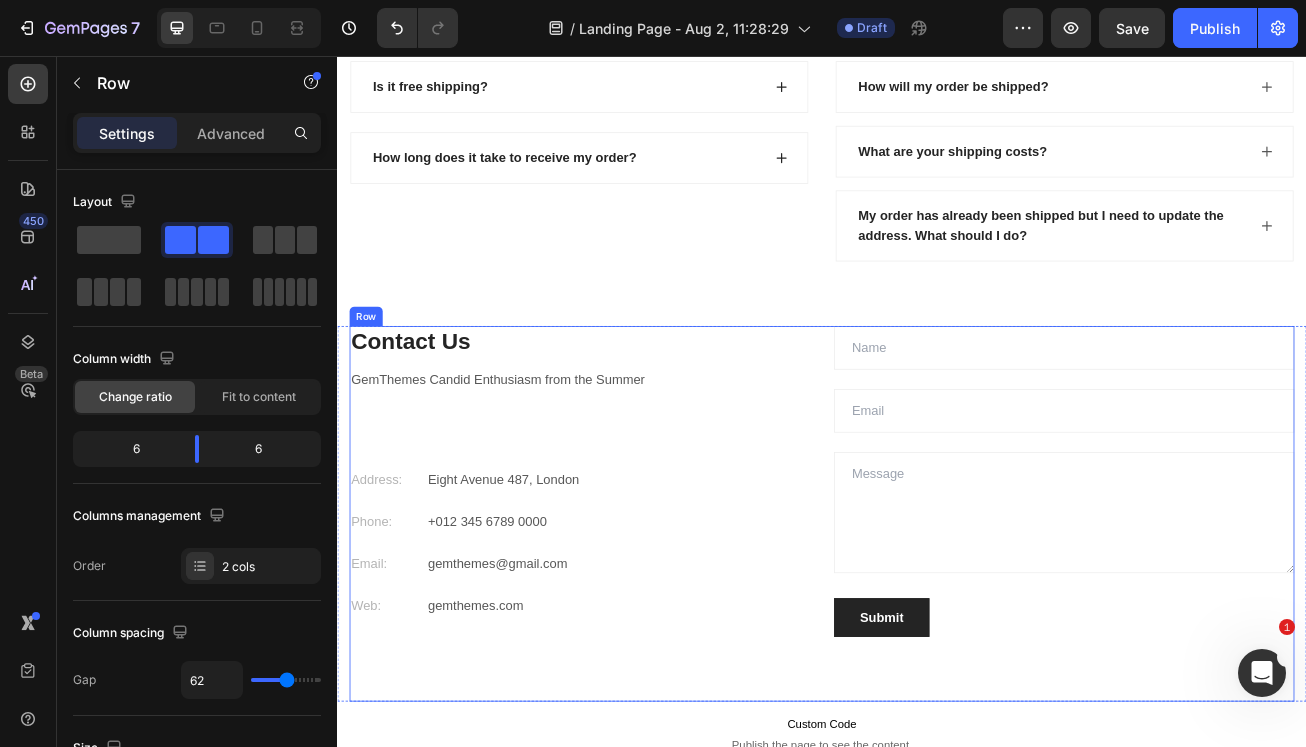 scroll, scrollTop: 2784, scrollLeft: 0, axis: vertical 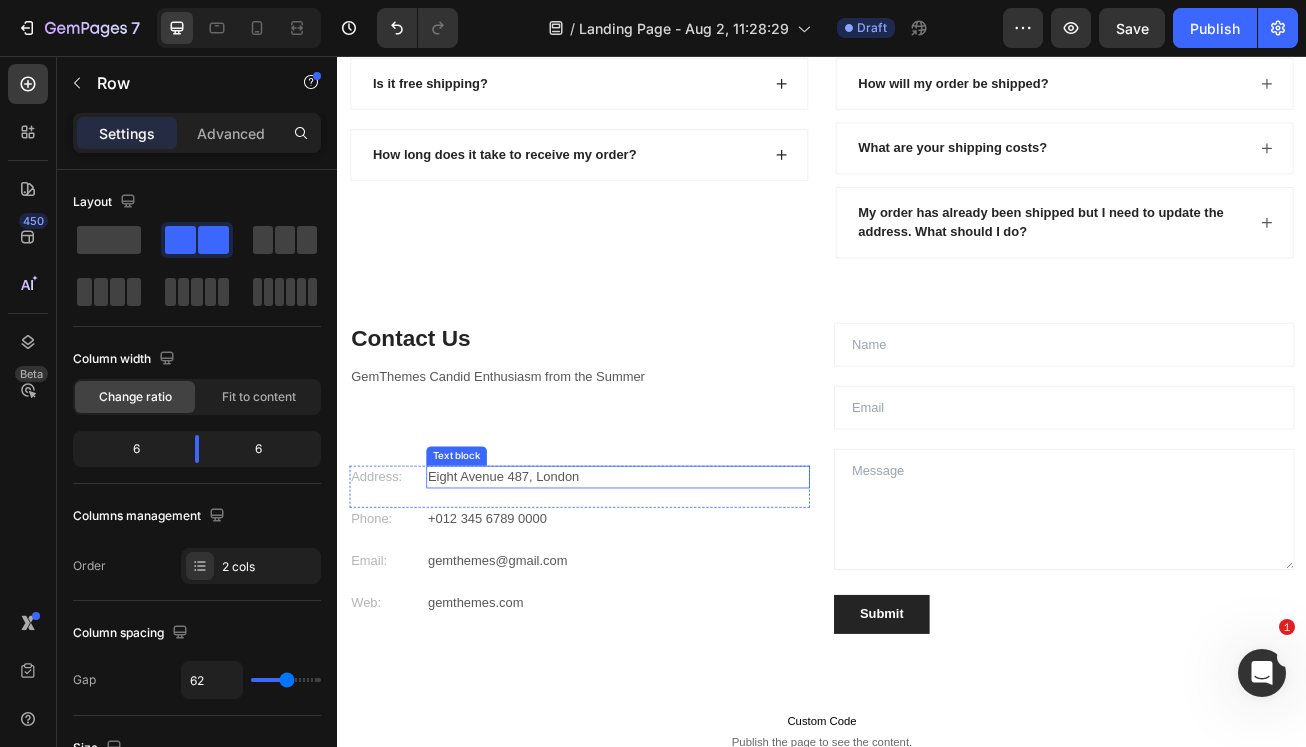 click on "Eight Avenue 487, London" at bounding box center (684, 577) 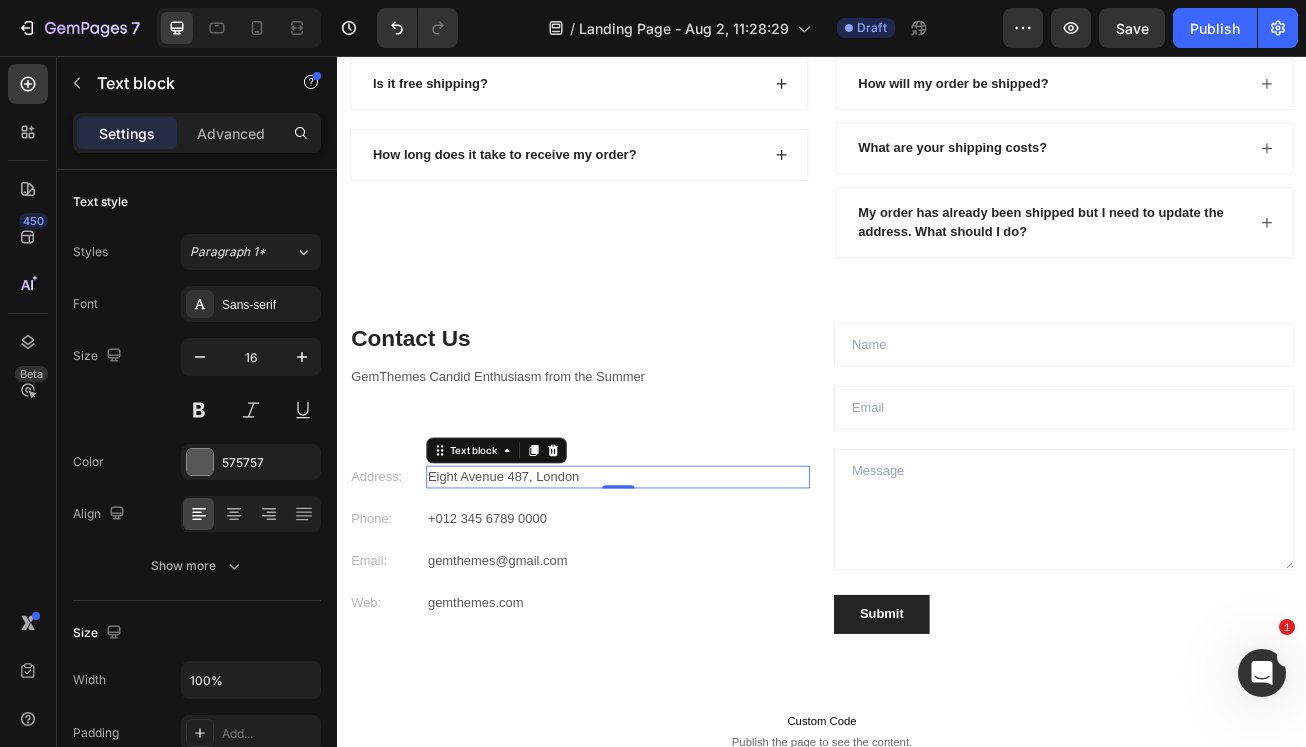 click on "Eight Avenue 487, London" at bounding box center (684, 577) 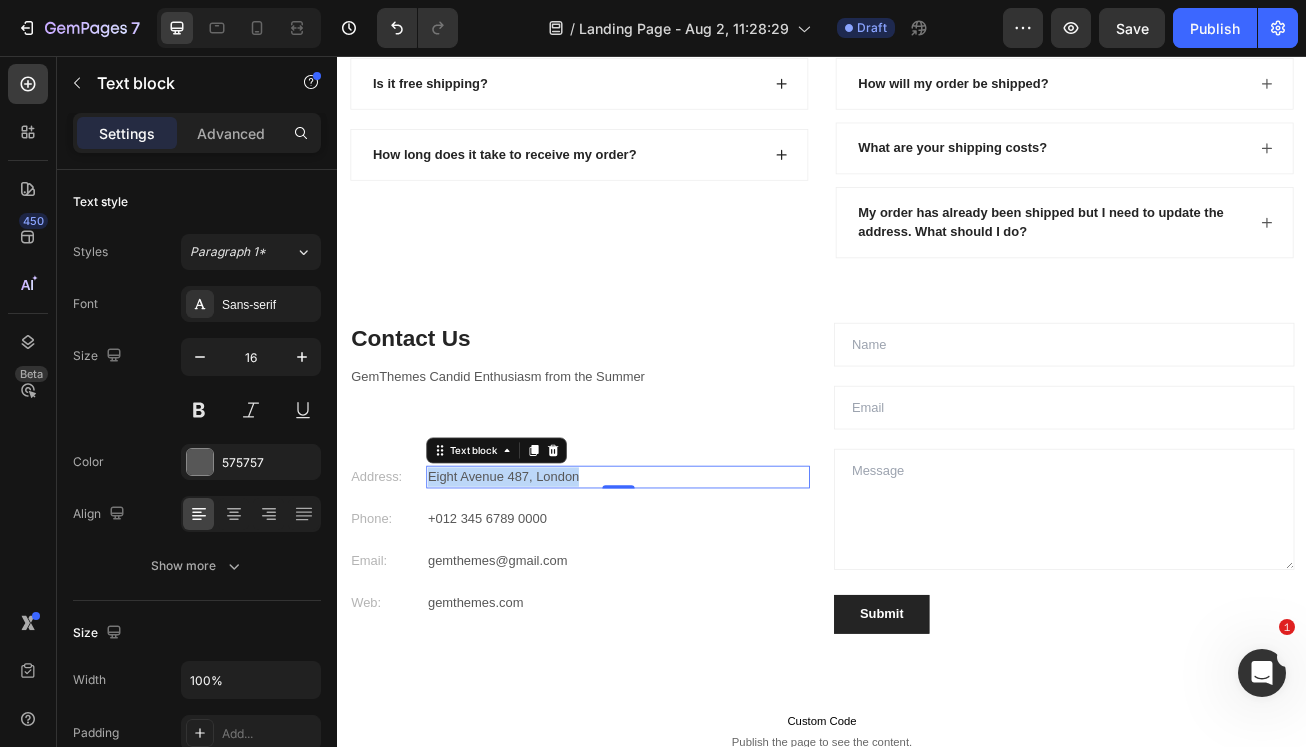 click on "Eight Avenue 487, London" at bounding box center [684, 577] 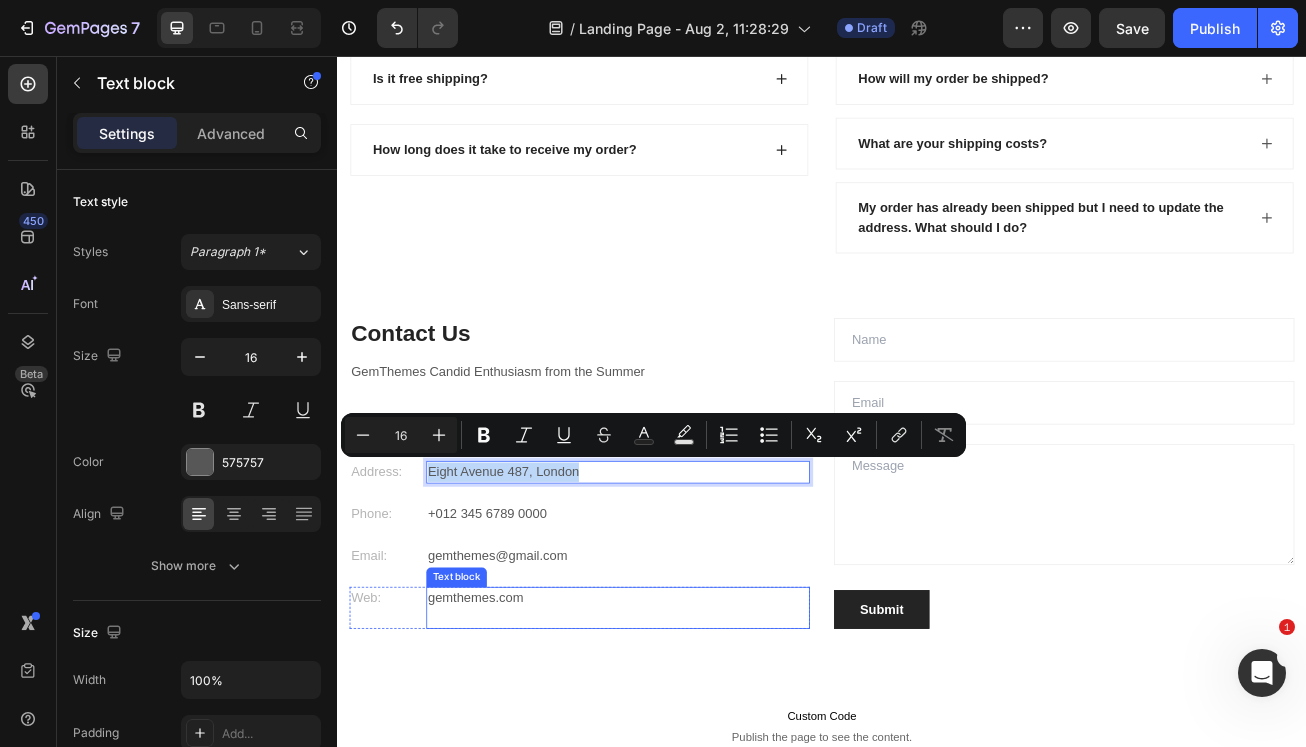 scroll, scrollTop: 2817, scrollLeft: 0, axis: vertical 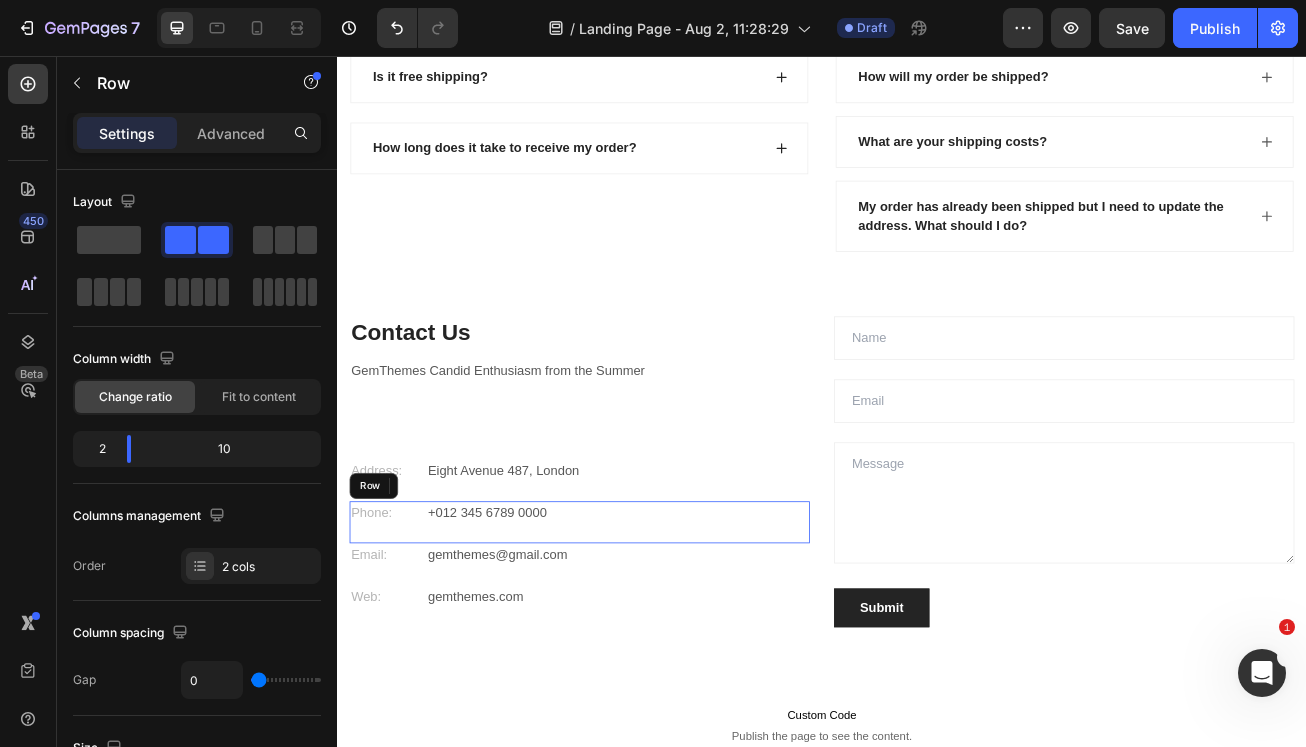click on "Phone: Text block +012 345 6789 0000 Text block Row" at bounding box center [637, 633] 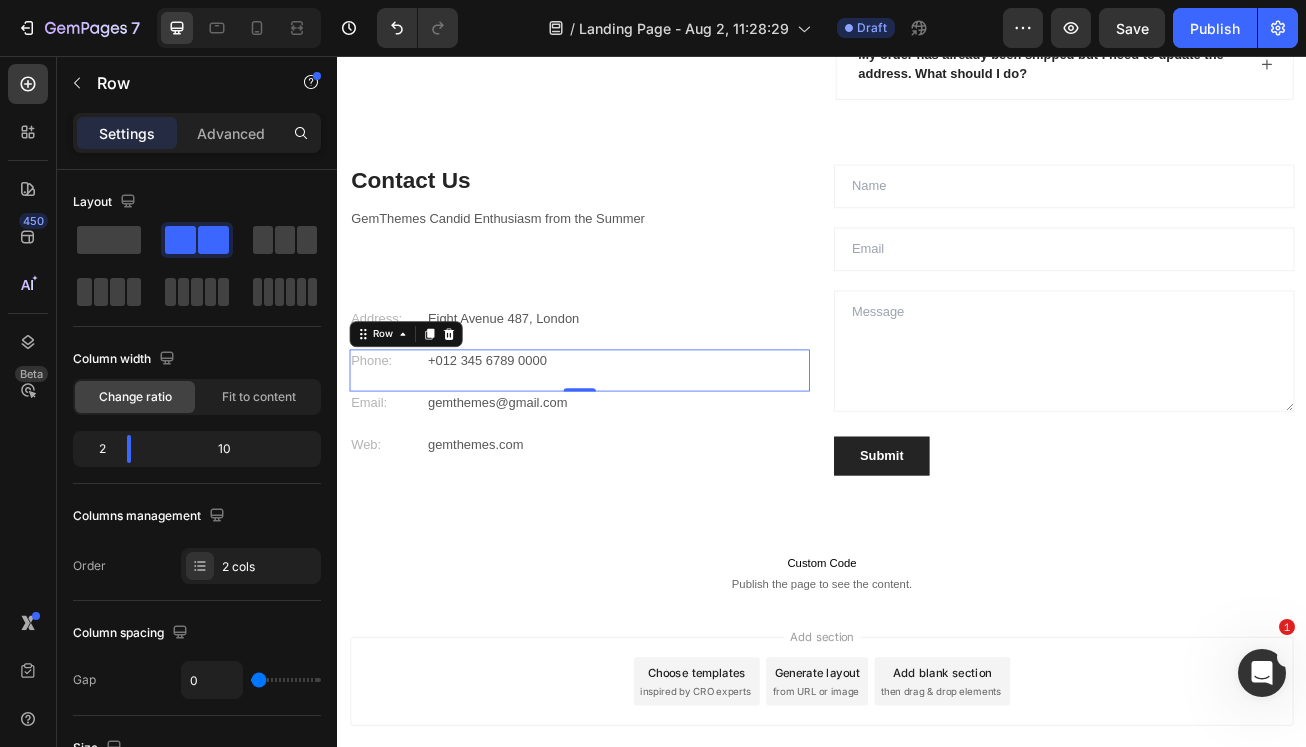 scroll, scrollTop: 2940, scrollLeft: 0, axis: vertical 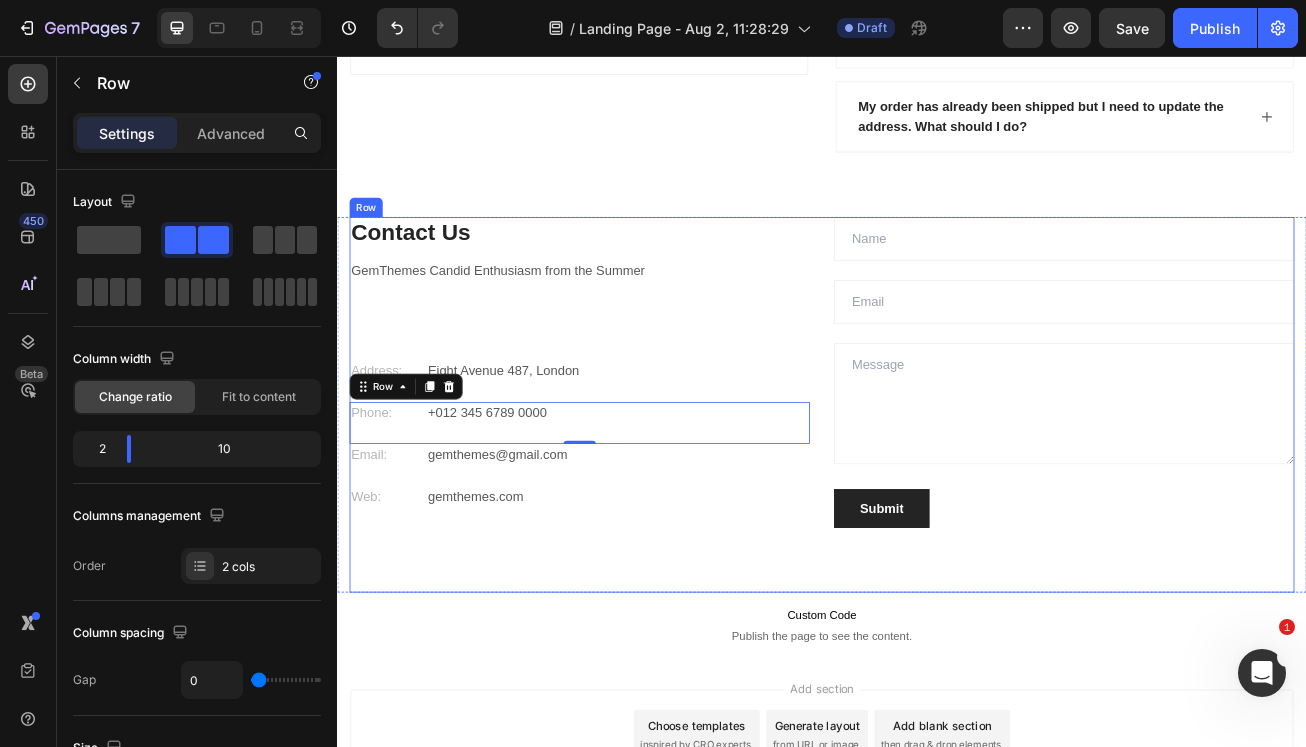 click on "Contact Us Heading GemThemes Candid Enthusiasm from the Summer Text block Address: Text block Eight Avenue 487, London Text block Row Phone: Text block +012 345 6789 0000 Text block Row   0 Email: Text block gemthemes@gmail.com Text block Row Web: Text block gemthemes.com Text block Row" at bounding box center (637, 447) 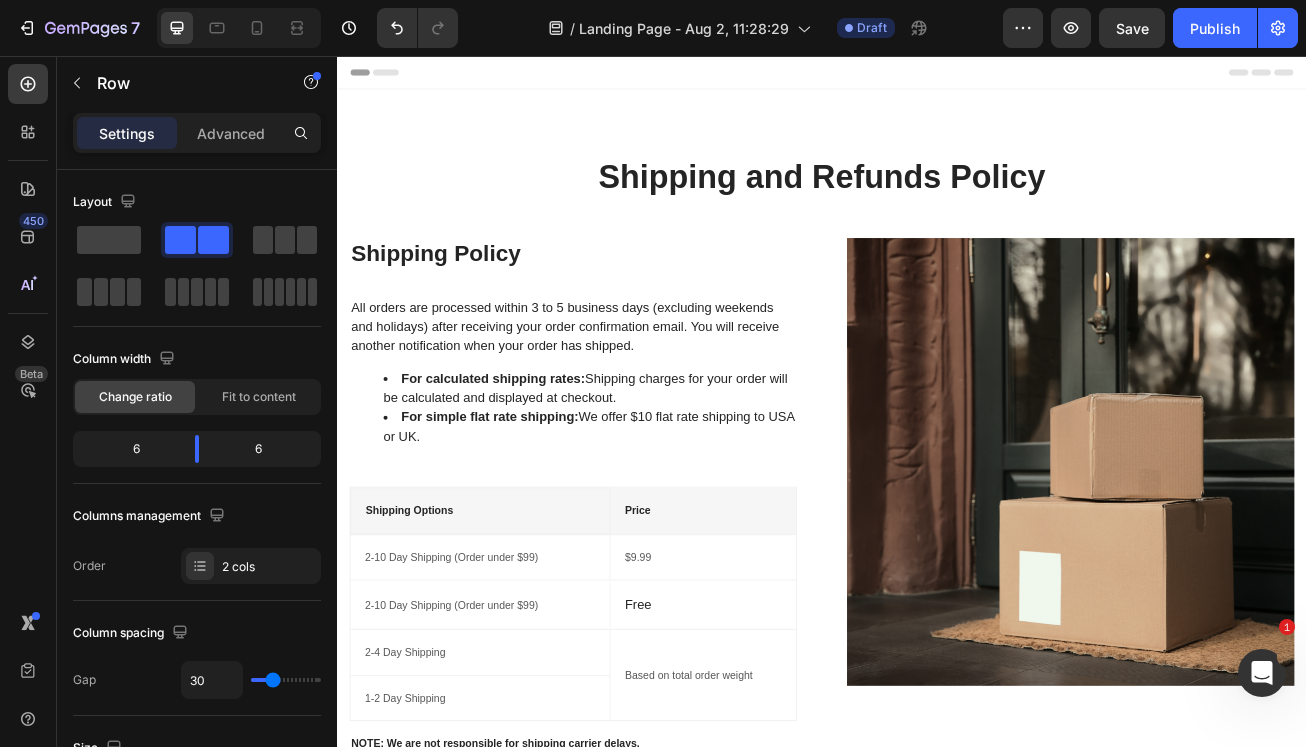 scroll, scrollTop: 0, scrollLeft: 0, axis: both 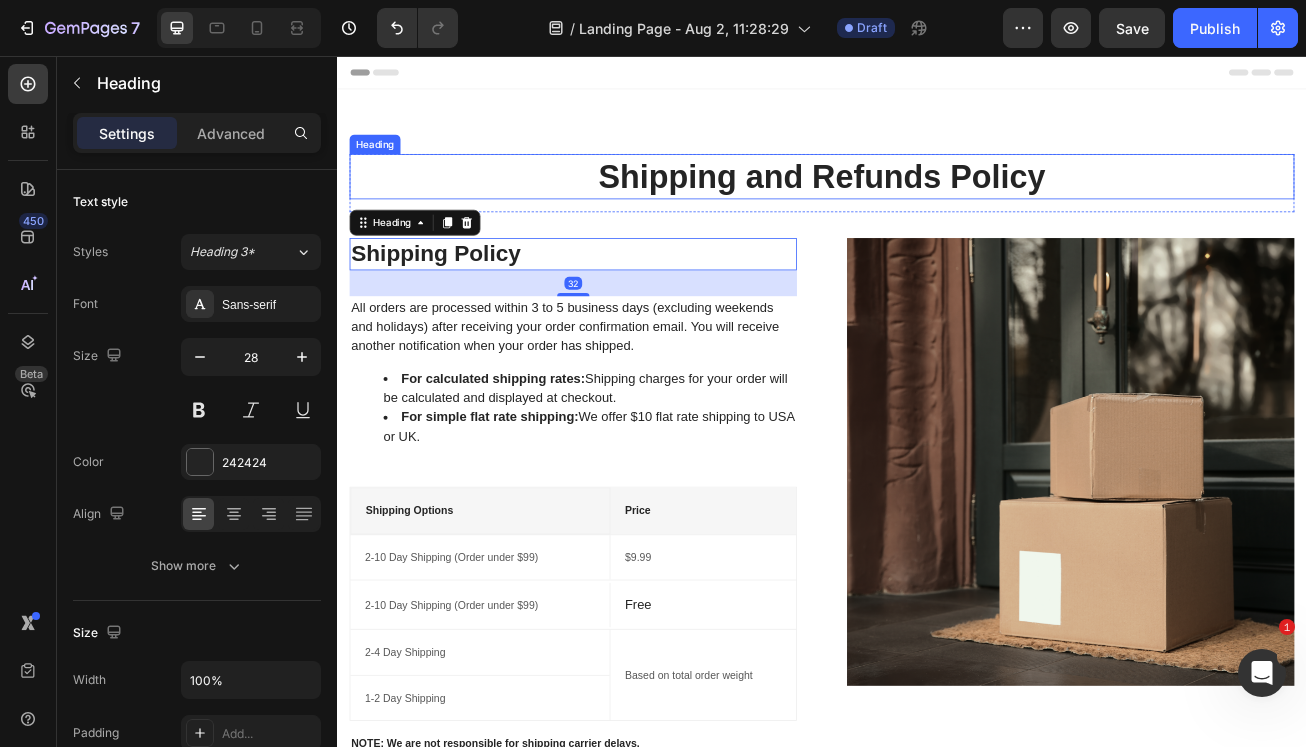 click on "Shipping and Refunds Policy" at bounding box center [937, 205] 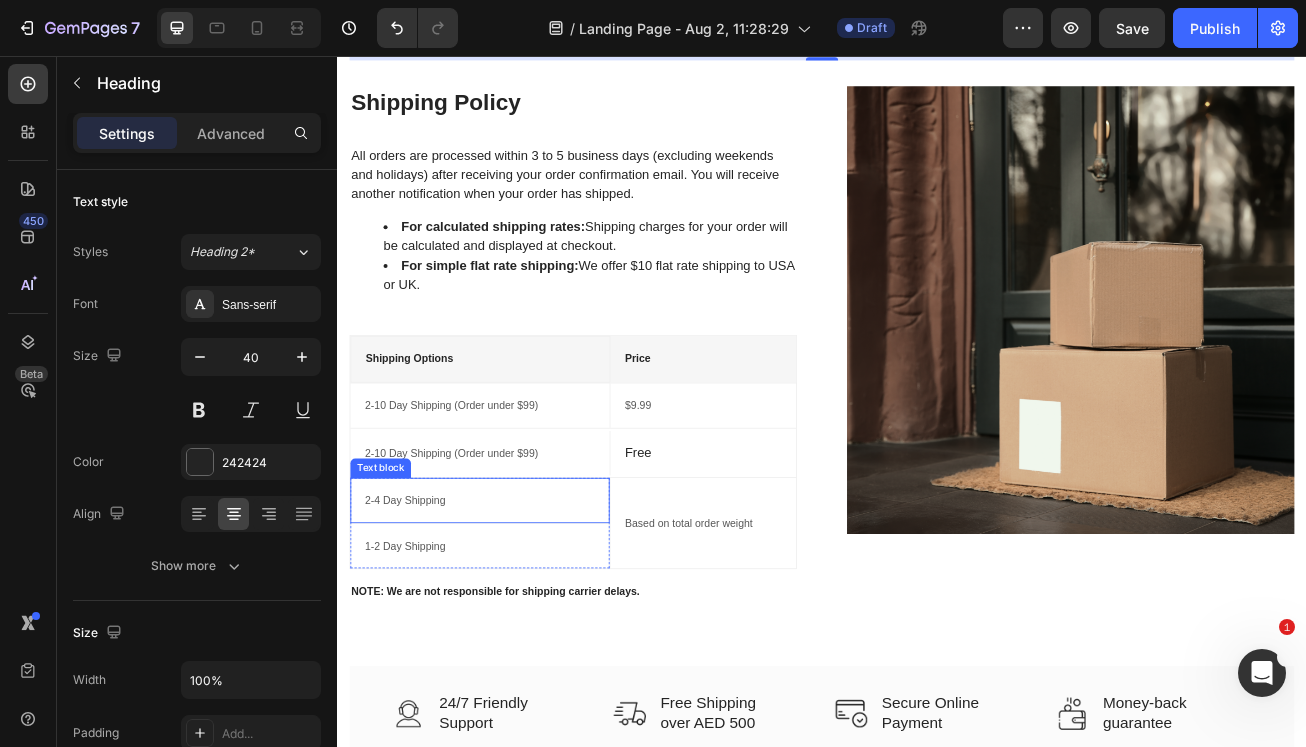 scroll, scrollTop: 190, scrollLeft: 0, axis: vertical 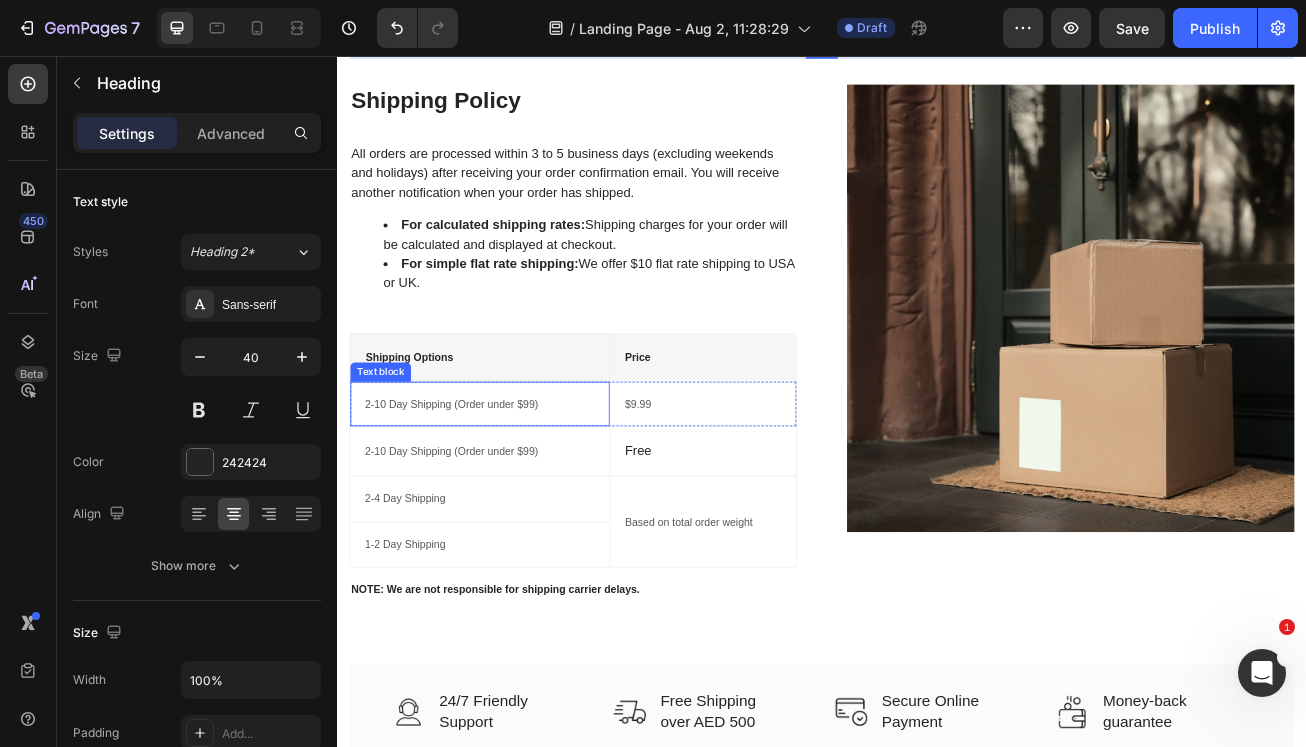 click on "2-10 Day Shipping (Order under $99)" at bounding box center (513, 487) 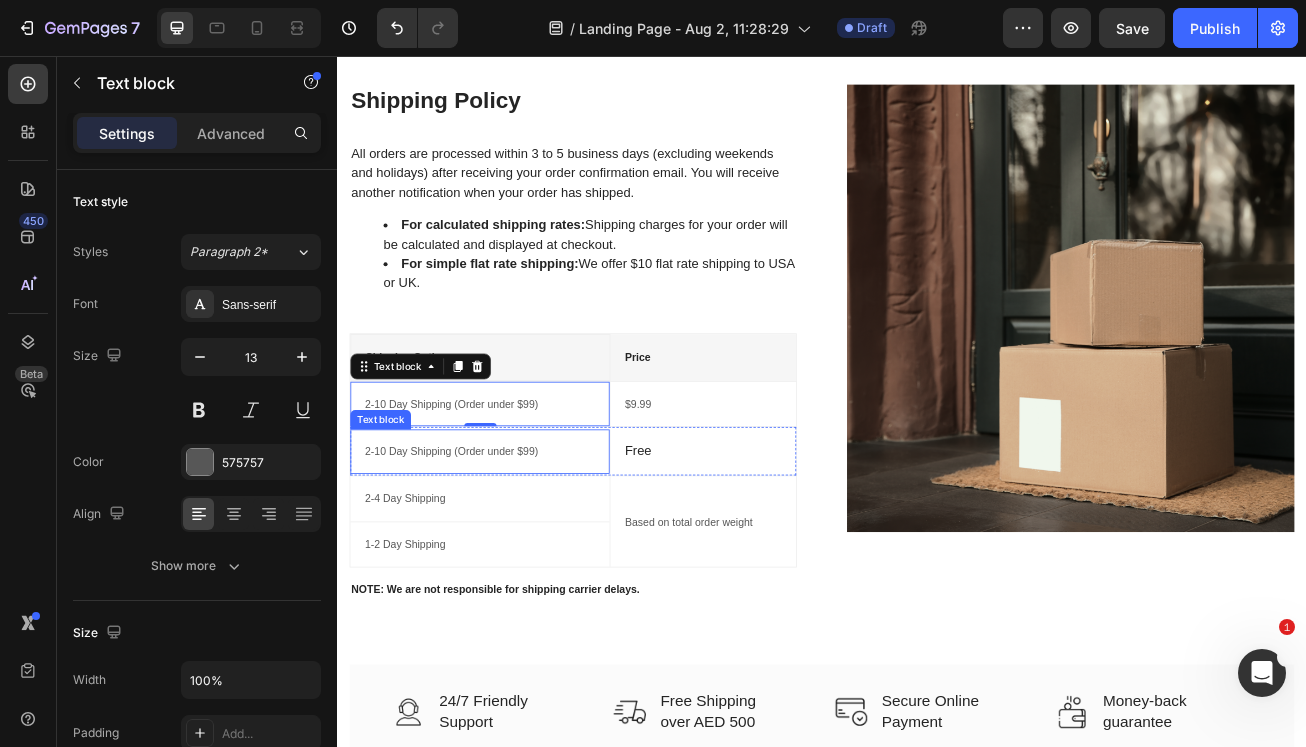 click on "2-10 Day Shipping (Order under $99)" at bounding box center (513, 546) 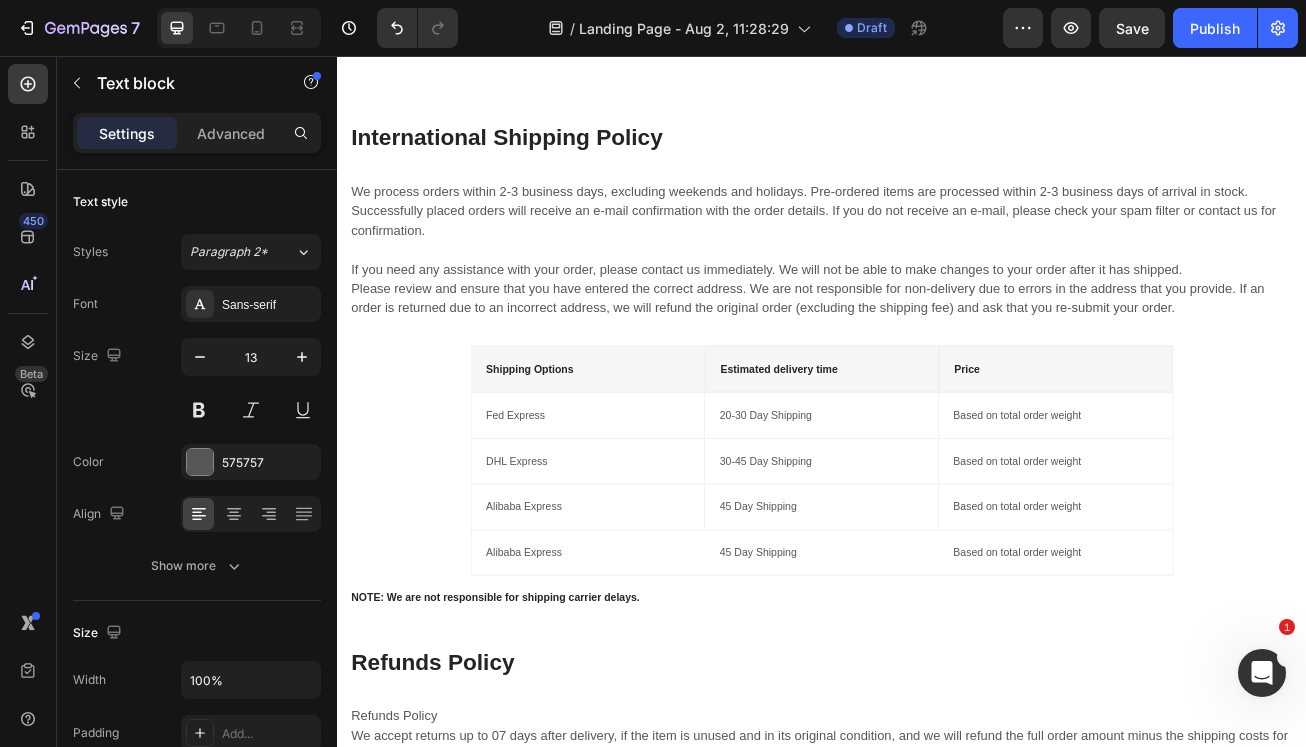 scroll, scrollTop: 1059, scrollLeft: 0, axis: vertical 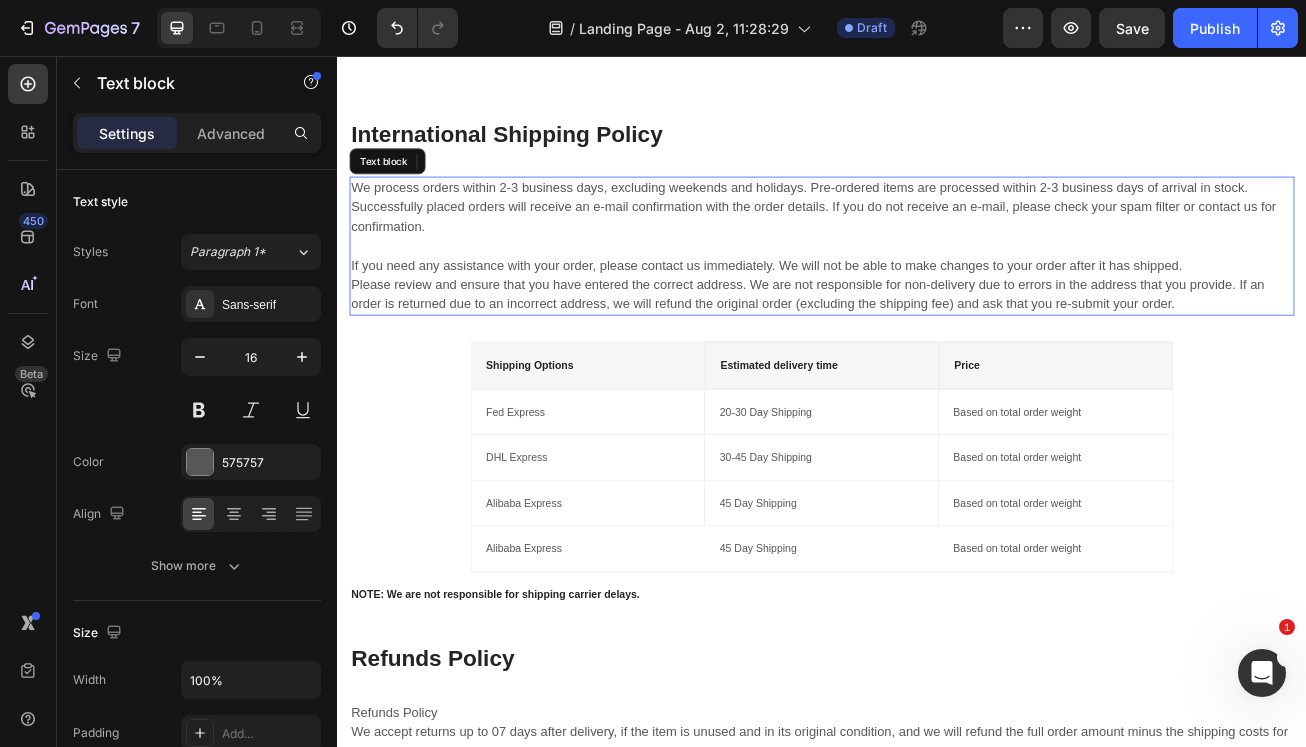 click on "We process orders within 2-3 business days, excluding weekends and holidays. Pre-ordered items are processed within 2-3 business days of arrival in stock. Successfully placed orders will receive an e-mail confirmation with the order details. If you do not receive an e-mail, please check your spam filter or contact us for confirmation. If you need any assistance with your order, please contact us immediately. We will not be able to make changes to your order after it has shipped. Please review and ensure that you have entered the correct address. We are not responsible for non-delivery due to errors in the address that you provide. If an order is returned due to an incorrect address, we will refund the original order (excluding the shipping fee) and ask that you re-submit your order." at bounding box center (937, 291) 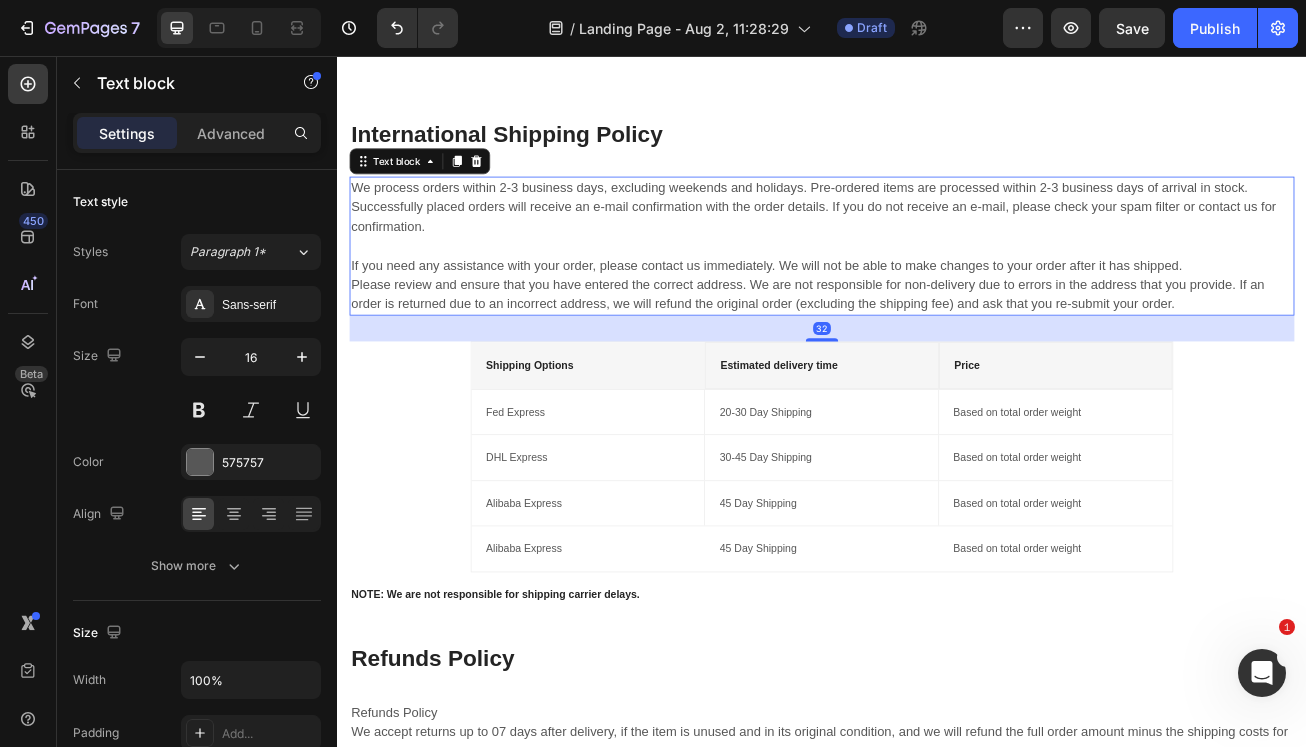 click on "We process orders within 2-3 business days, excluding weekends and holidays. Pre-ordered items are processed within 2-3 business days of arrival in stock. Successfully placed orders will receive an e-mail confirmation with the order details. If you do not receive an e-mail, please check your spam filter or contact us for confirmation. If you need any assistance with your order, please contact us immediately. We will not be able to make changes to your order after it has shipped. Please review and ensure that you have entered the correct address. We are not responsible for non-delivery due to errors in the address that you provide. If an order is returned due to an incorrect address, we will refund the original order (excluding the shipping fee) and ask that you re-submit your order." at bounding box center (937, 291) 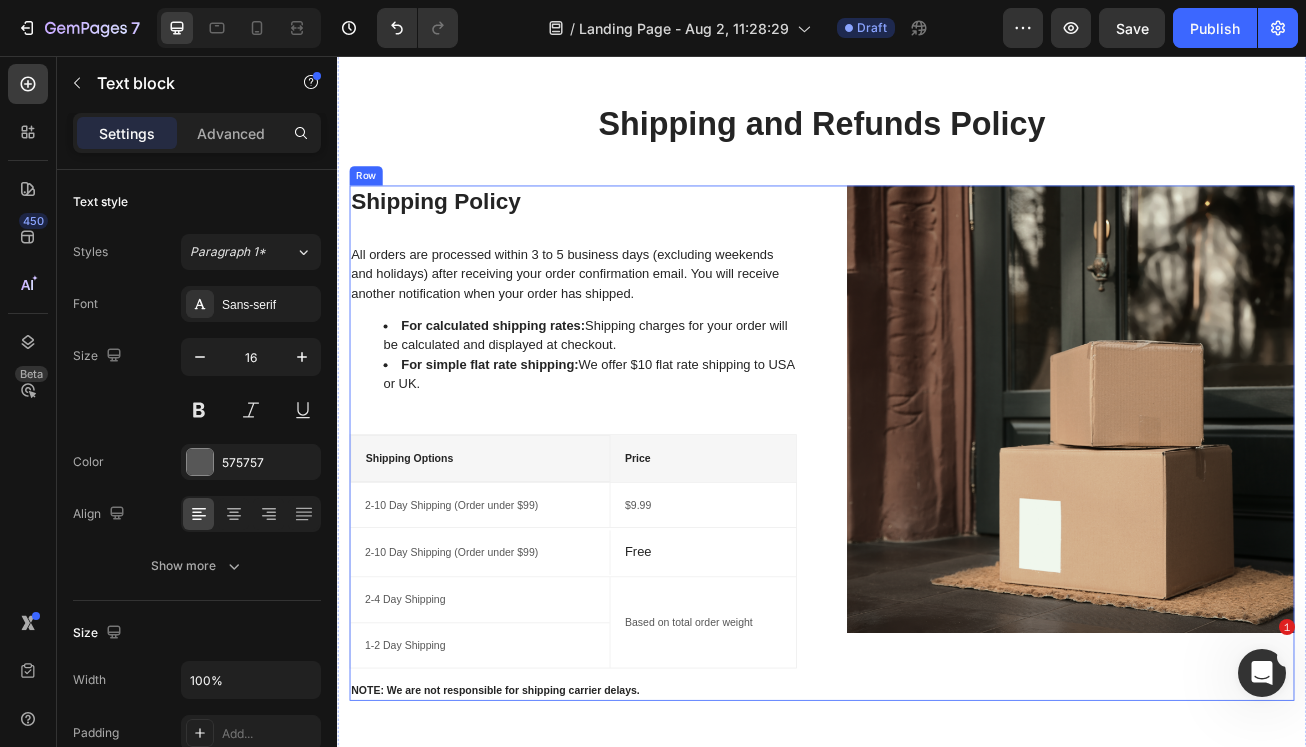 scroll, scrollTop: 70, scrollLeft: 0, axis: vertical 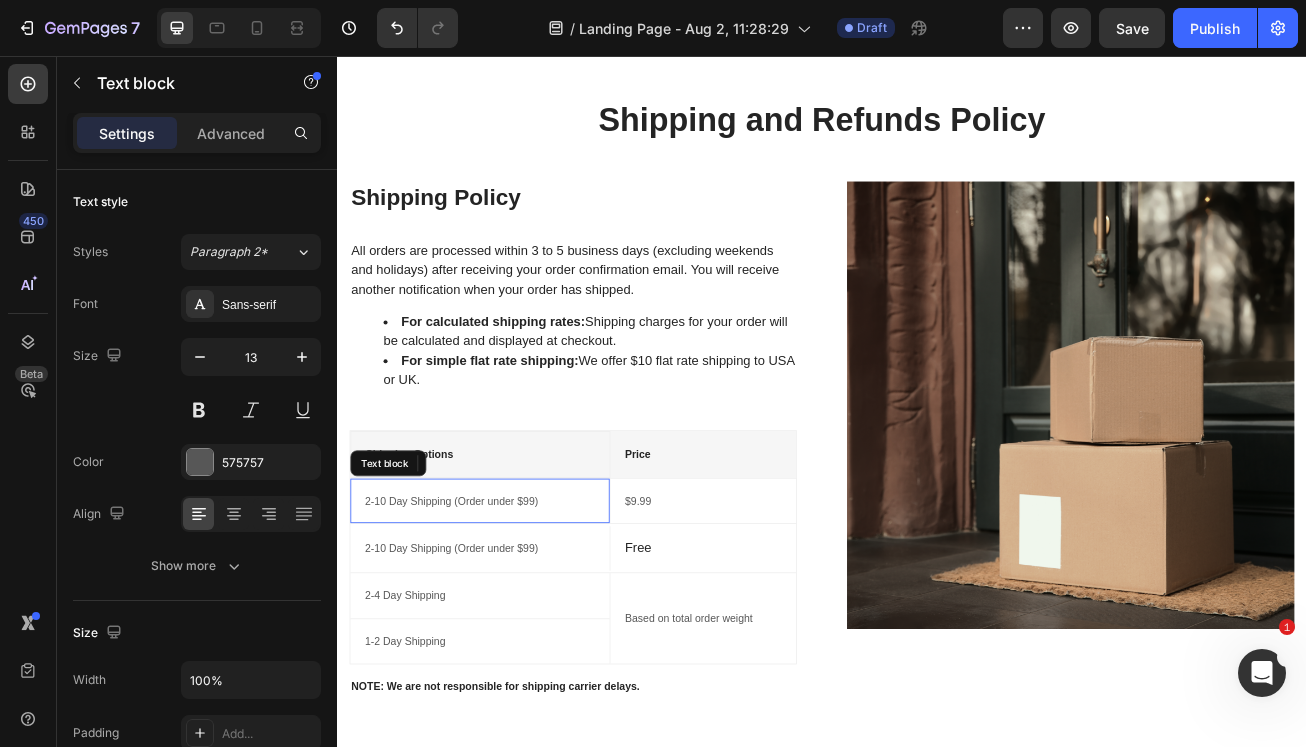 click on "2-10 Day Shipping (Order under $99) Text block" at bounding box center [514, 607] 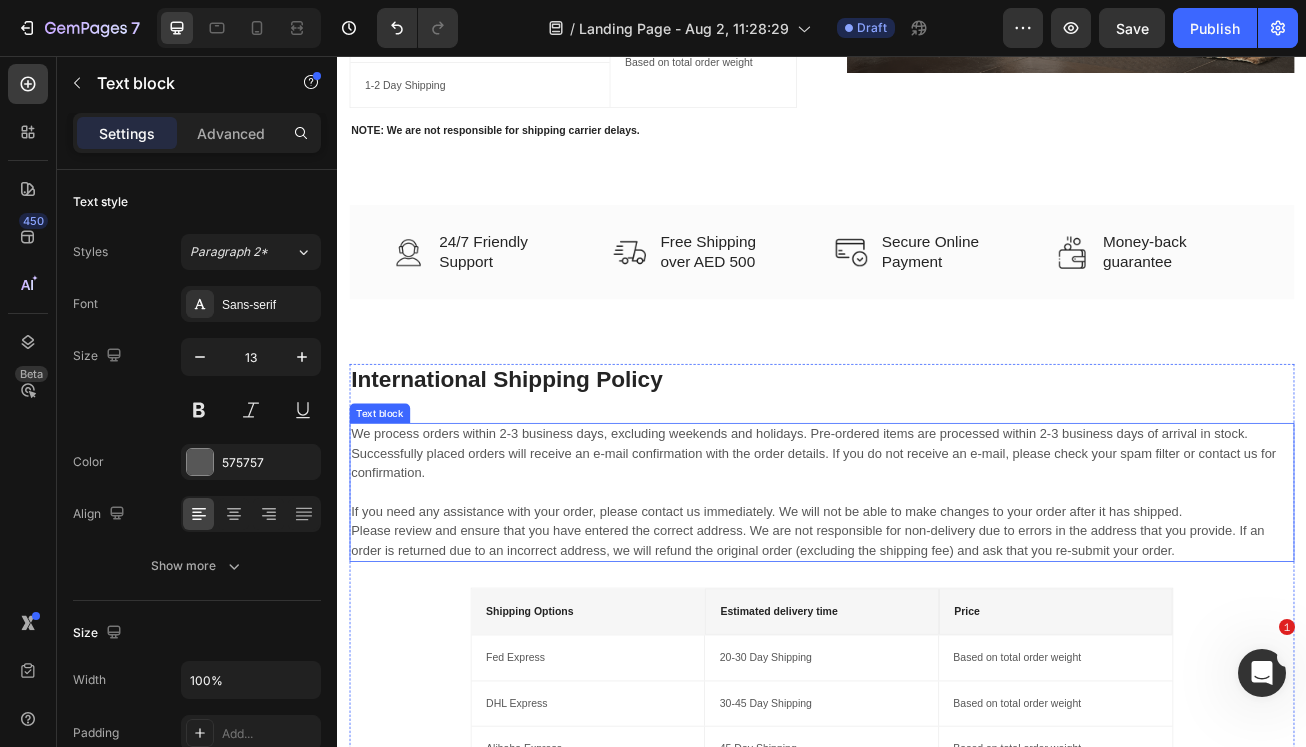 scroll, scrollTop: 986, scrollLeft: 0, axis: vertical 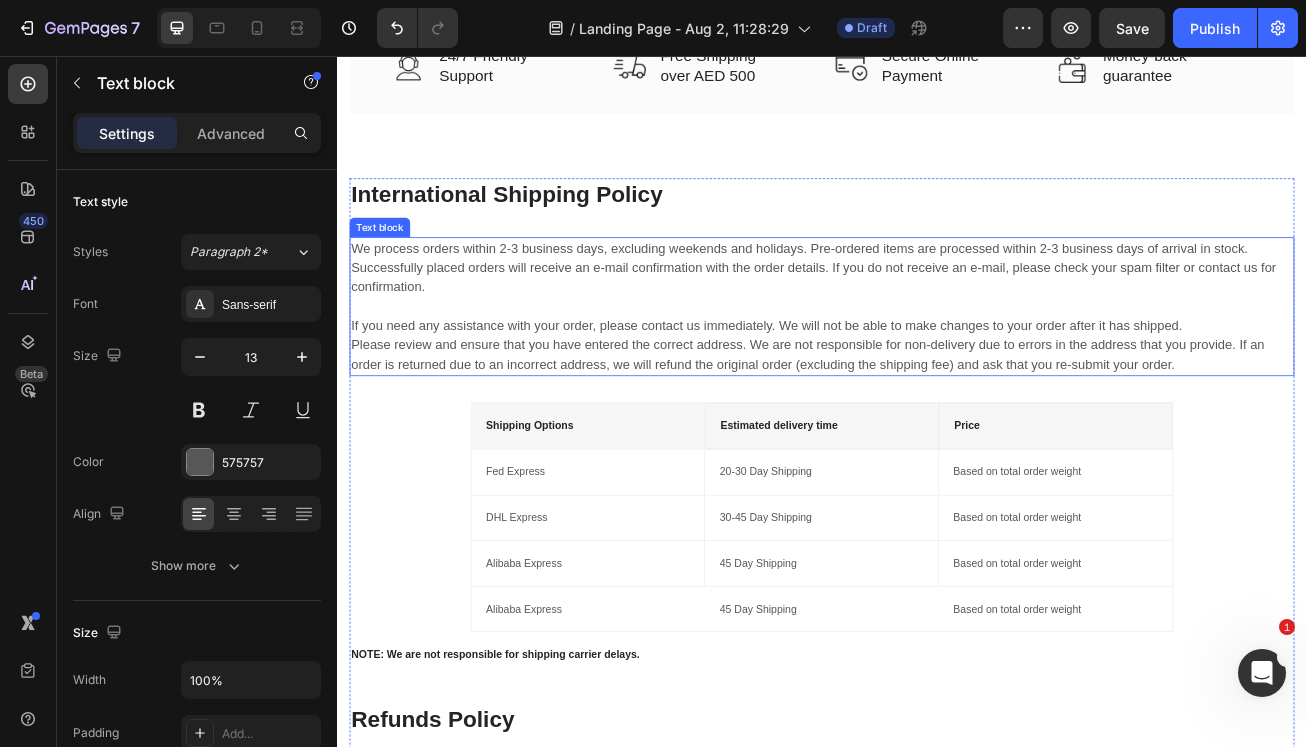 click on "We process orders within 2-3 business days, excluding weekends and holidays. Pre-ordered items are processed within 2-3 business days of arrival in stock. Successfully placed orders will receive an e-mail confirmation with the order details. If you do not receive an e-mail, please check your spam filter or contact us for confirmation. If you need any assistance with your order, please contact us immediately. We will not be able to make changes to your order after it has shipped. Please review and ensure that you have entered the correct address. We are not responsible for non-delivery due to errors in the address that you provide. If an order is returned due to an incorrect address, we will refund the original order (excluding the shipping fee) and ask that you re-submit your order." at bounding box center [937, 366] 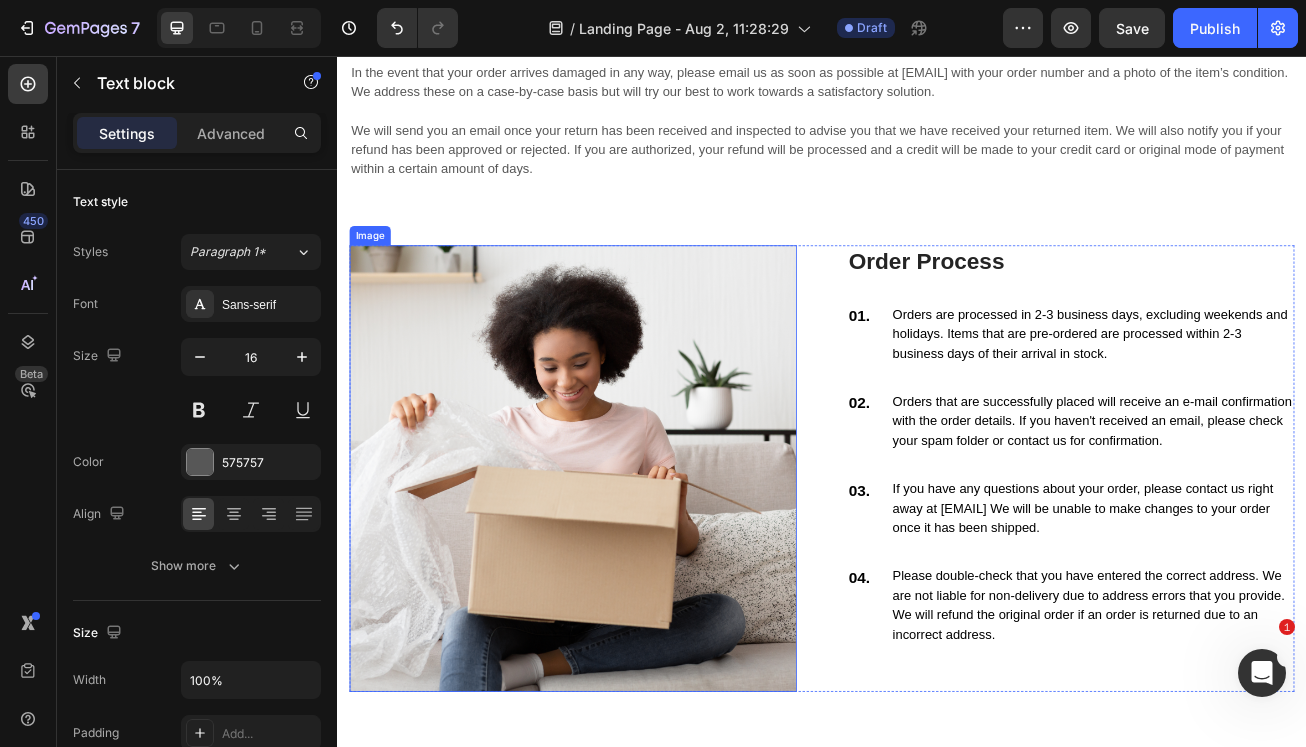 scroll, scrollTop: 1949, scrollLeft: 0, axis: vertical 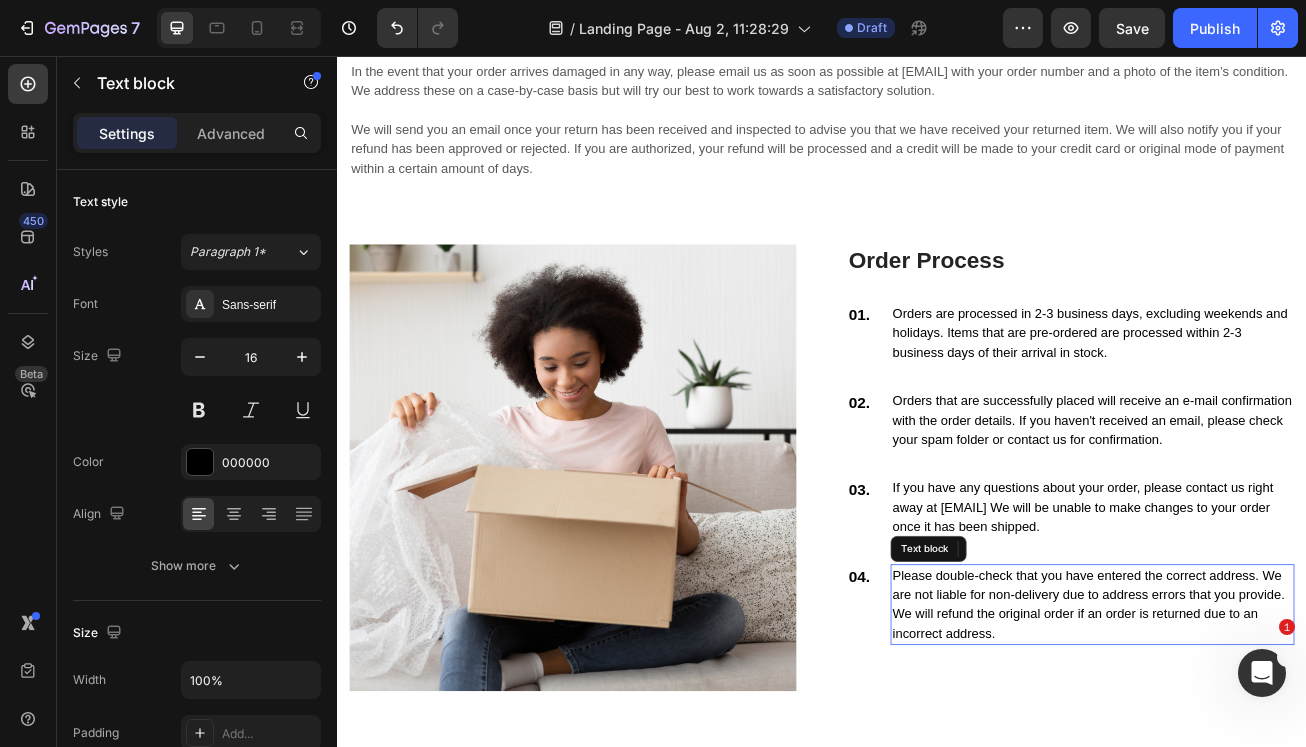 click on "Please double-check that you have entered the correct address. We are not liable for non-delivery due to address errors that you provide. We will refund the original order if an order is returned due to an incorrect address." at bounding box center (1272, 735) 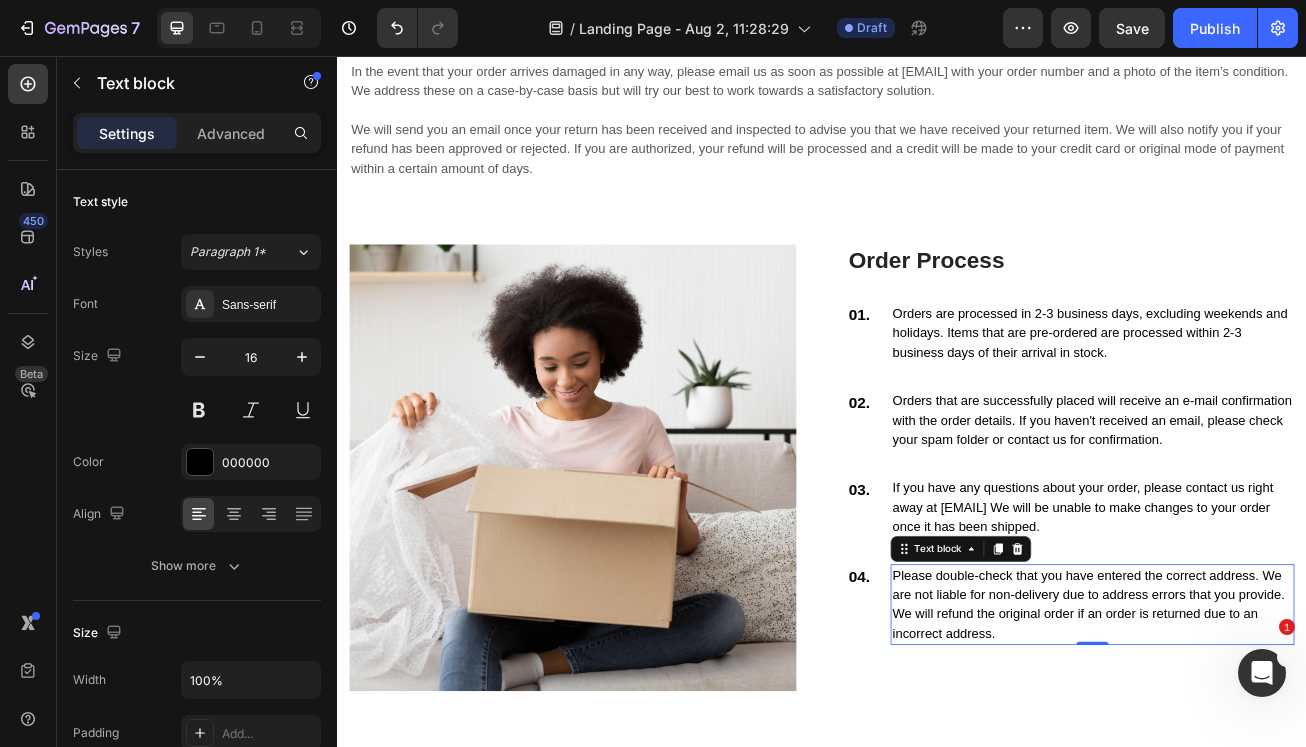 click on "Please double-check that you have entered the correct address. We are not liable for non-delivery due to address errors that you provide. We will refund the original order if an order is returned due to an incorrect address." at bounding box center (1272, 735) 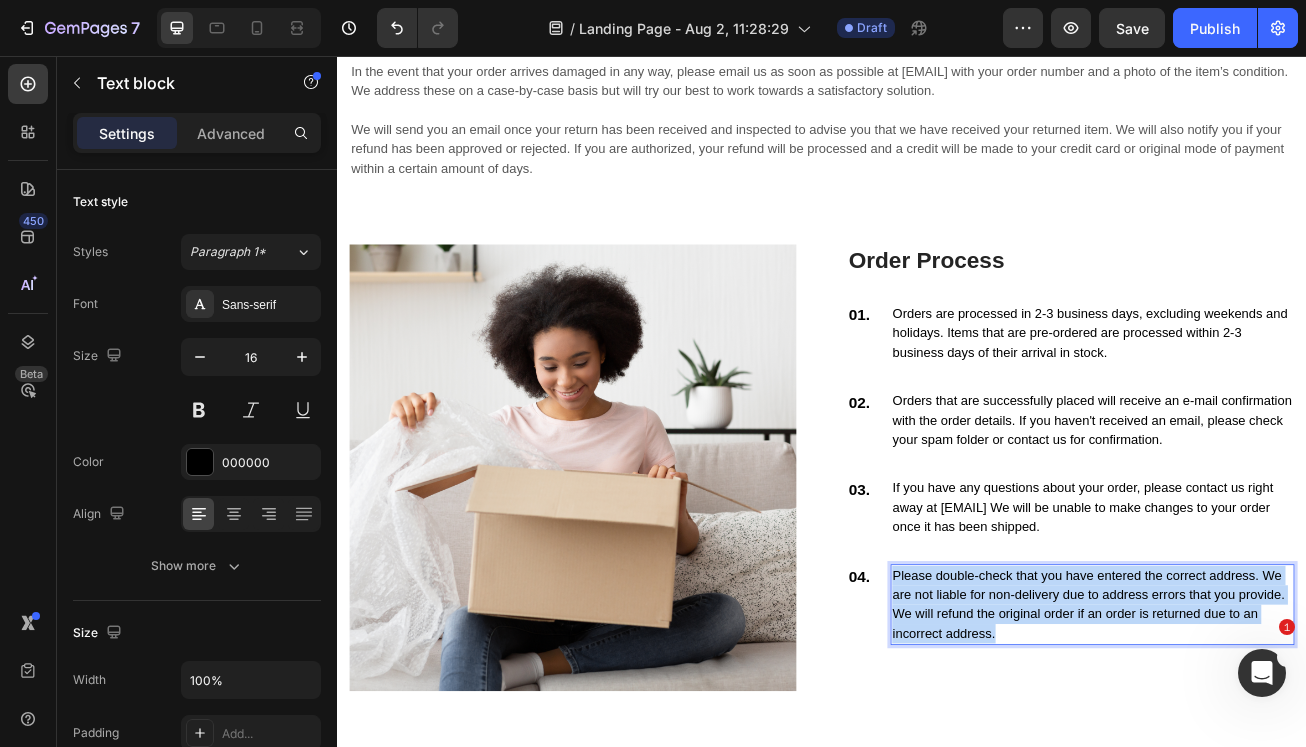 click on "Please double-check that you have entered the correct address. We are not liable for non-delivery due to address errors that you provide. We will refund the original order if an order is returned due to an incorrect address." at bounding box center (1272, 735) 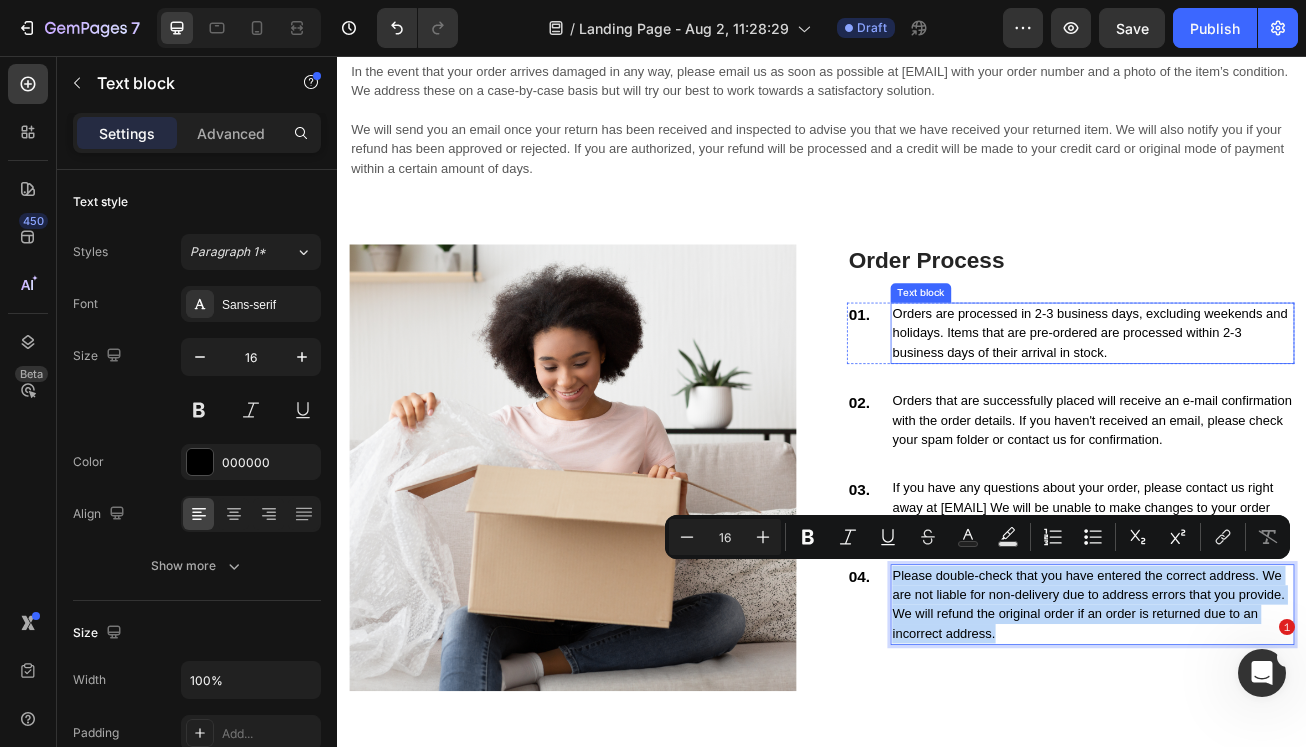 click on "Order Process Heading 01. Text block Orders are processed in 2-3 business days, excluding weekends and holidays. Items that are pre-ordered are processed within 2-3 business days of their arrival in stock. Text block Row 02. Text block Orders that are successfully placed will receive an e-mail confirmation with the order details. If you haven't received an email, please check your spam folder or contact us for confirmation. Text block Row 03. Text block If you have any questions about your order, please contact us right away at gemthemes@gmail.com We will be unable to make changes to your order once it has been shipped. Text block Row 04. Text block Please double-check that you have entered the correct address. We are not liable for non-delivery due to address errors that you provide. We will refund the original order if an order is returned due to an incorrect address. Text block   0 Row" at bounding box center (1245, 565) 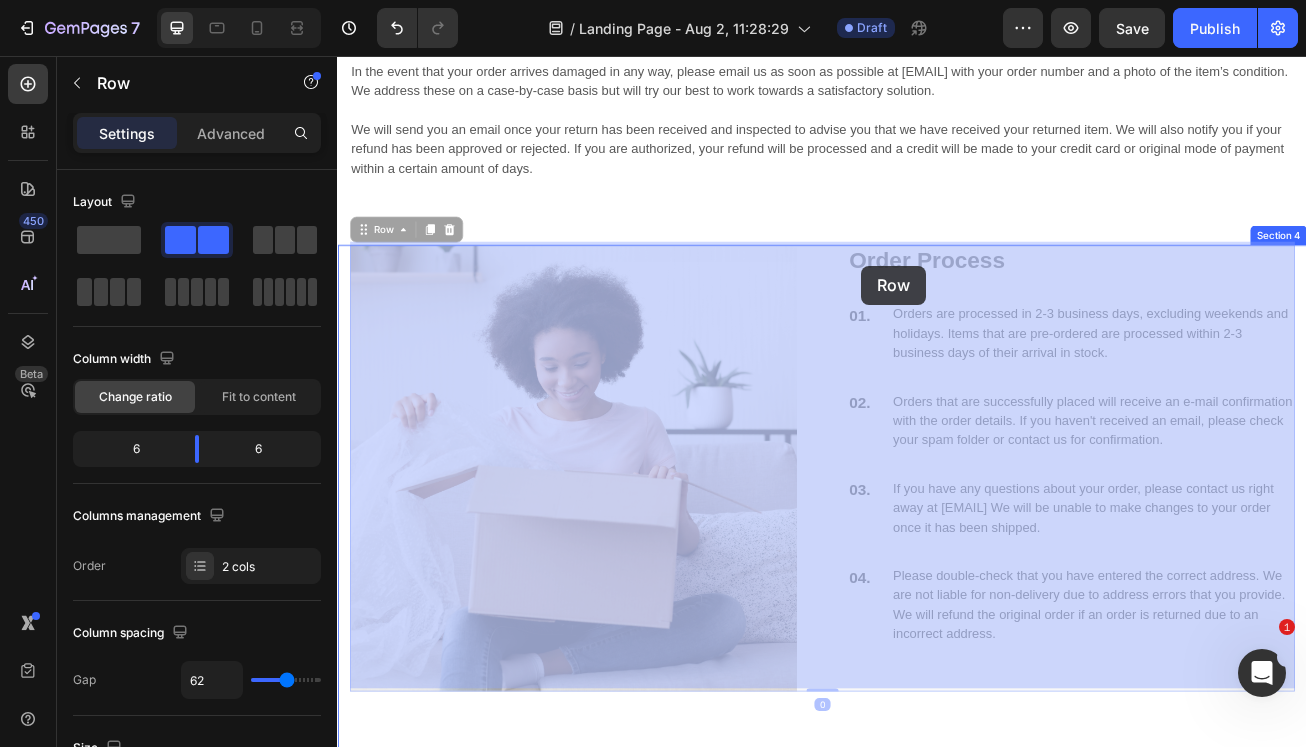 copy on "Header International Shipping Policy Heading We process orders within 2-3 business days, excluding weekends and holidays. Pre-ordered items are processed within 2-3 business days of arrival in stock. Successfully placed orders will receive an e-mail confirmation with the order details. If you do not receive an e-mail, please check your spam filter or contact us for confirmation. If you need any assistance with your order, please contact us immediately. We will not be able to make changes to your order after it has shipped. Please review and ensure that you have entered the correct address. We are not responsible for non-delivery due to errors in the address that you provide. If an order is returned due to an incorrect address, we will refund the original order (excluding the shipping fee) and ask that you re-submit your order. Text block Shipping Options Text block Estimated delivery time Text block Price Text block Row Fed Express Text block 20-30 Day Shipping Text block Based on total order weight Text b..." 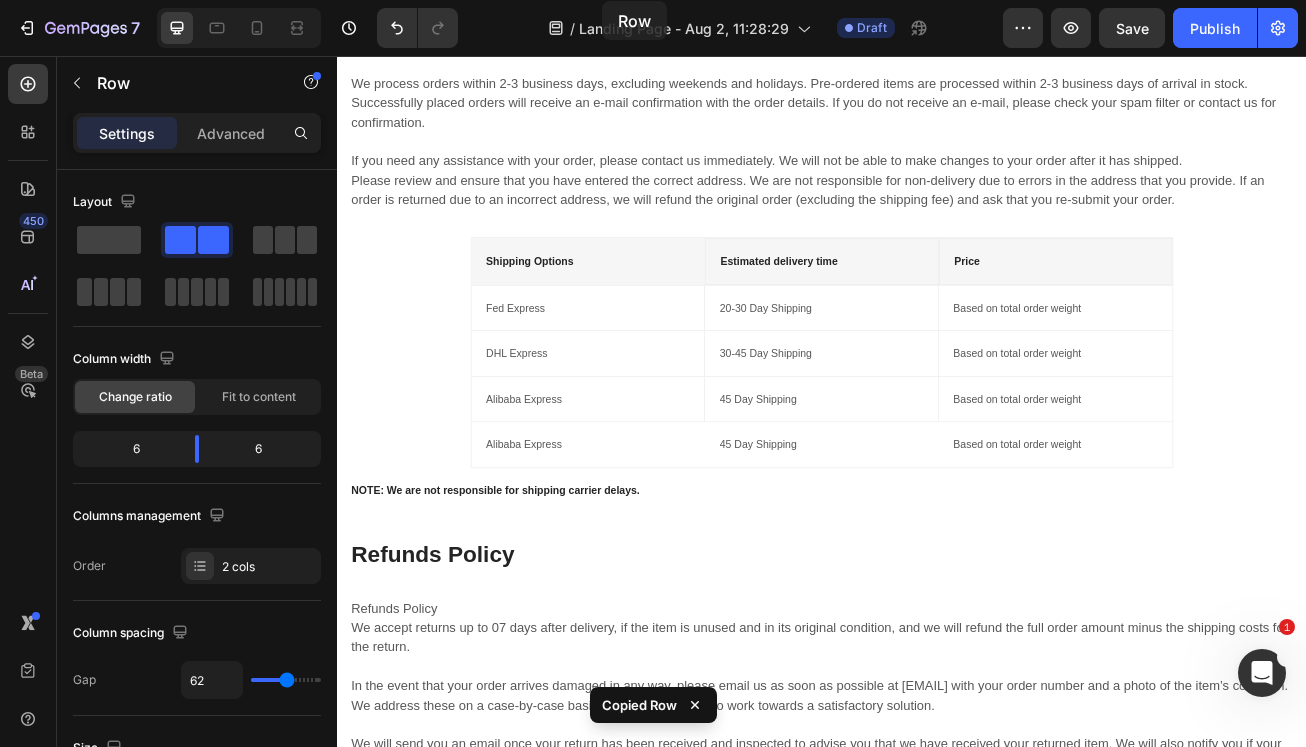 scroll, scrollTop: 1128, scrollLeft: 0, axis: vertical 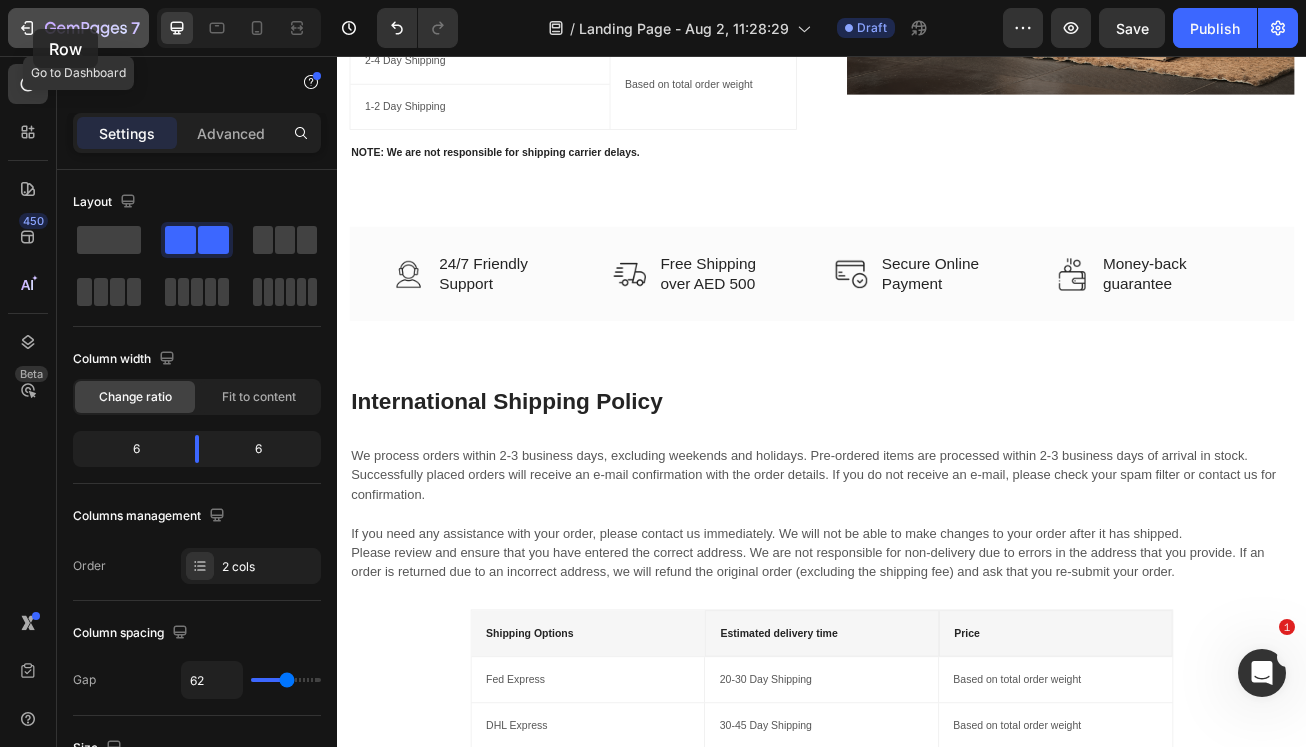 click 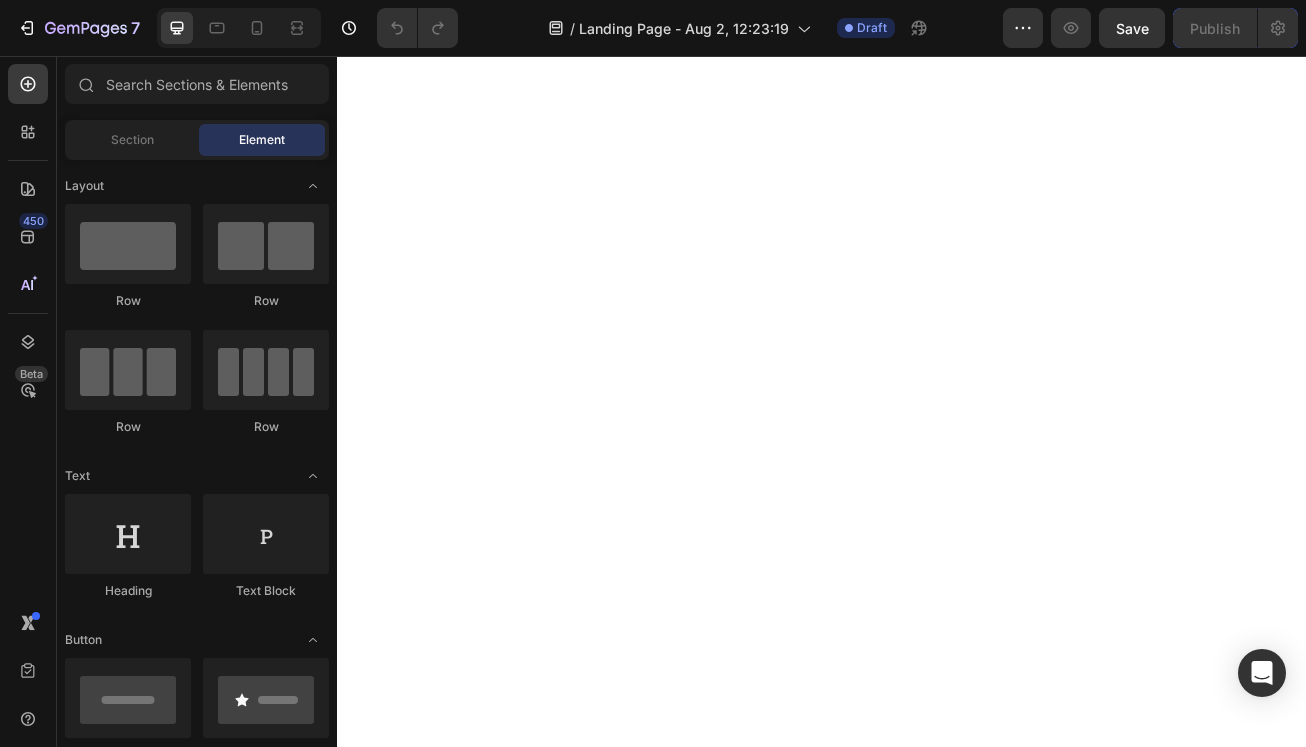 scroll, scrollTop: 0, scrollLeft: 0, axis: both 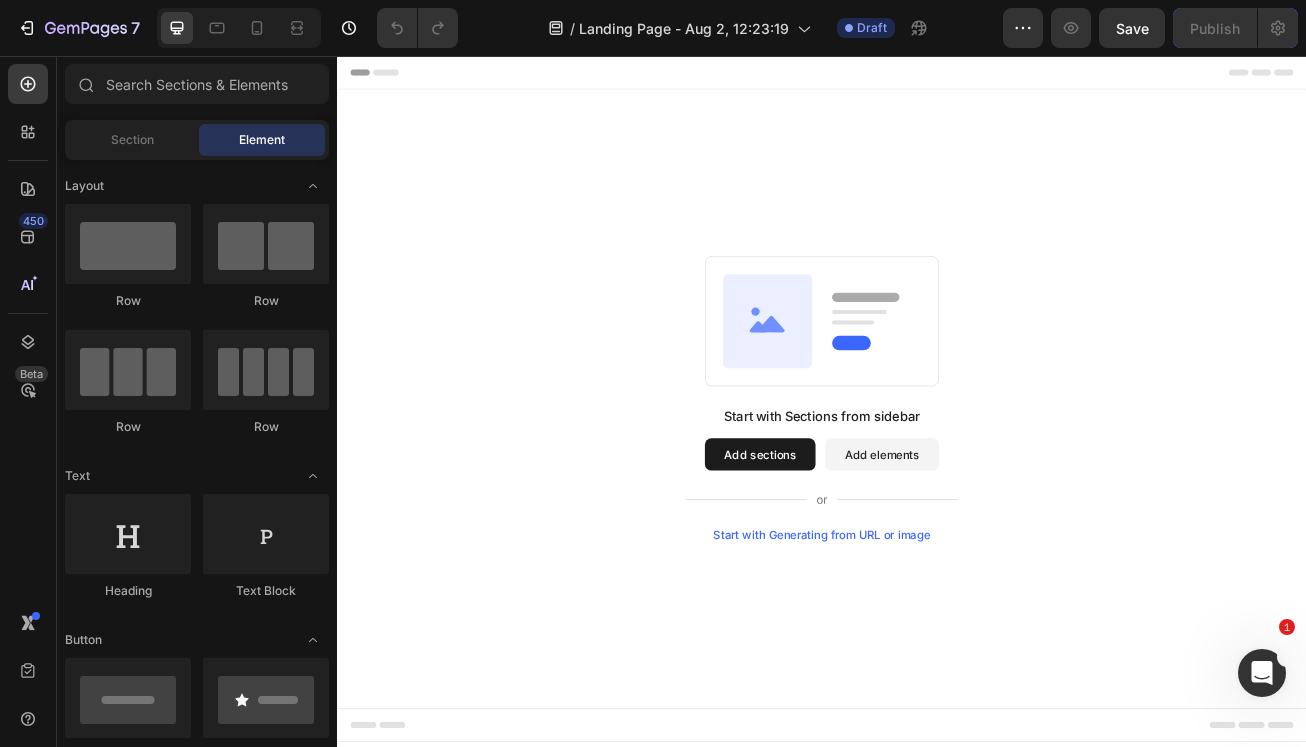 click on "Start with Sections from sidebar Add sections Add elements Start with Generating from URL or image" at bounding box center (937, 573) 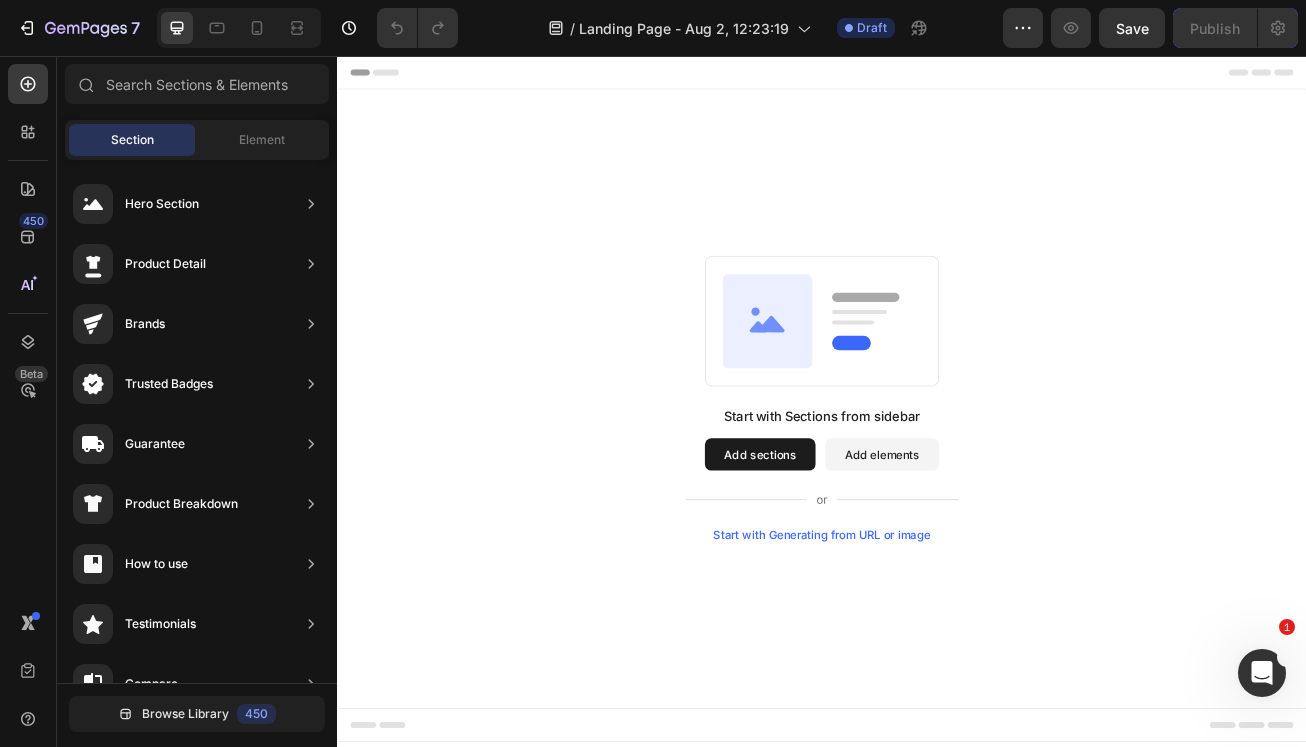 click on "Start with Sections from sidebar Add sections Add elements Start with Generating from URL or image" at bounding box center (937, 573) 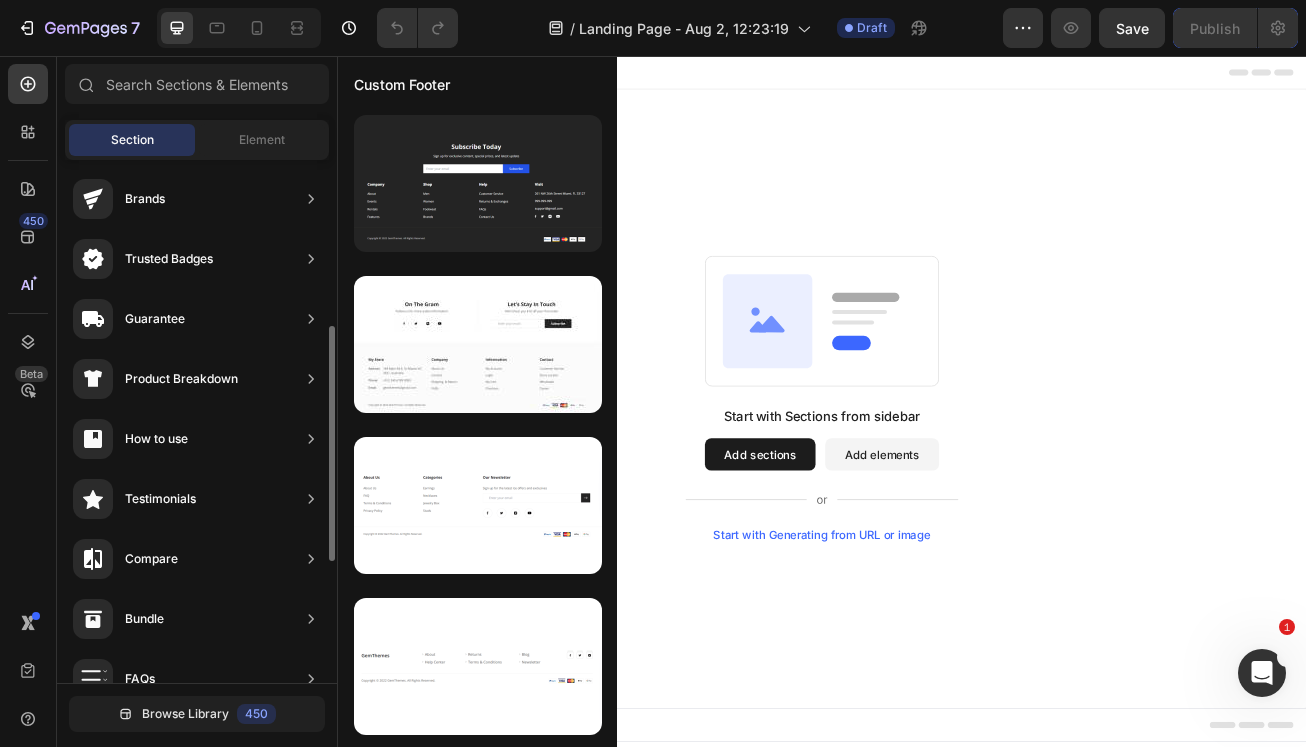 scroll, scrollTop: 0, scrollLeft: 0, axis: both 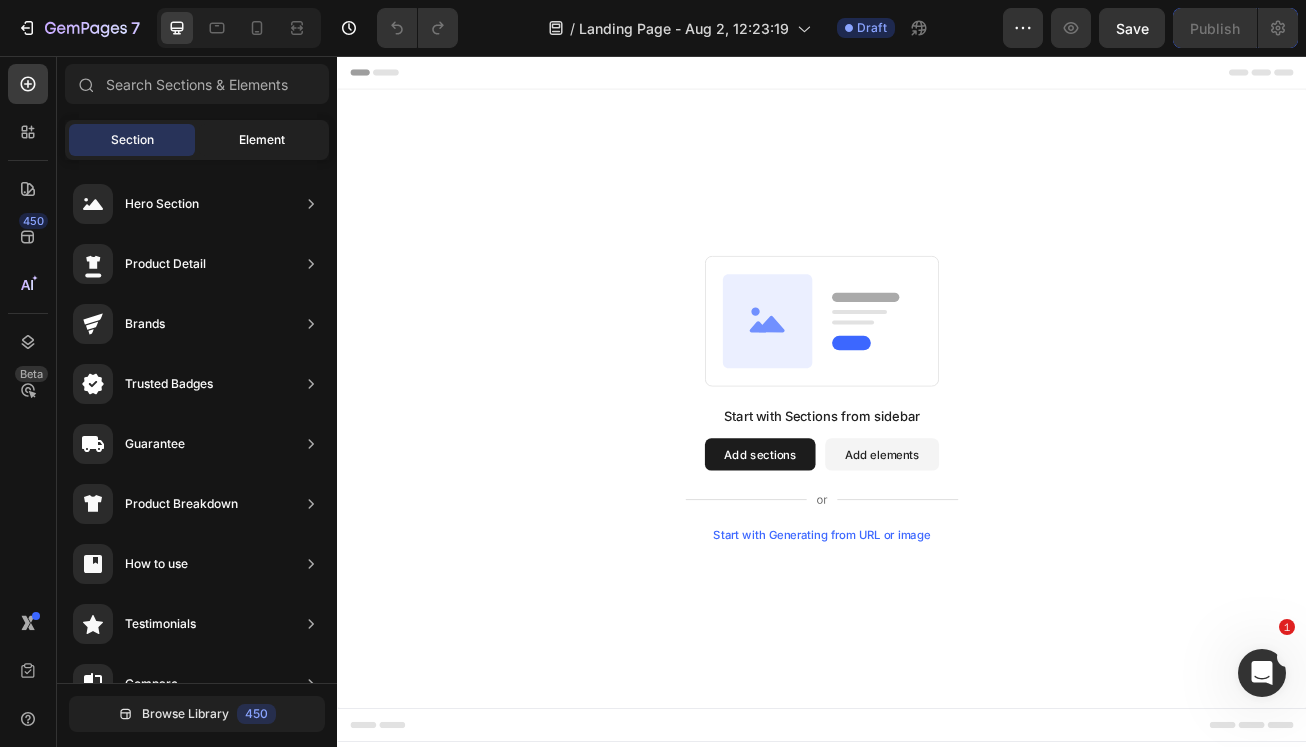 click on "Element" 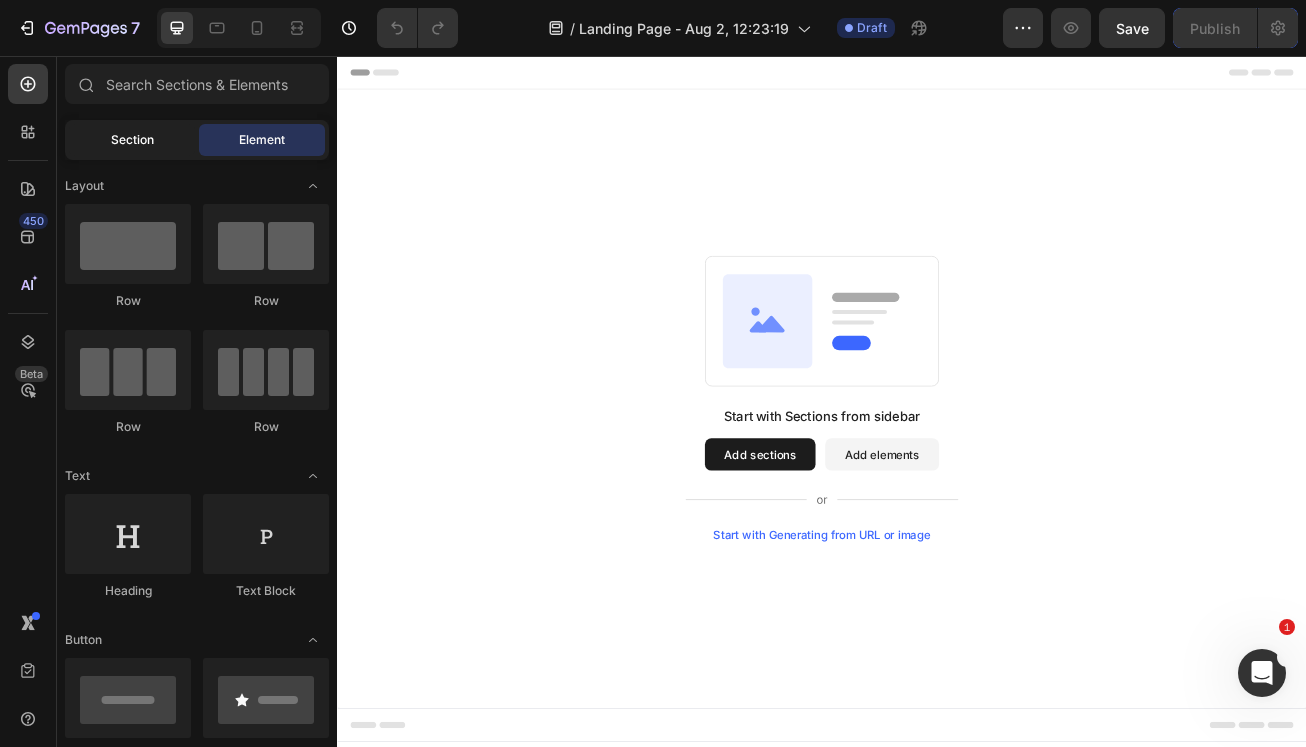 click on "Section" 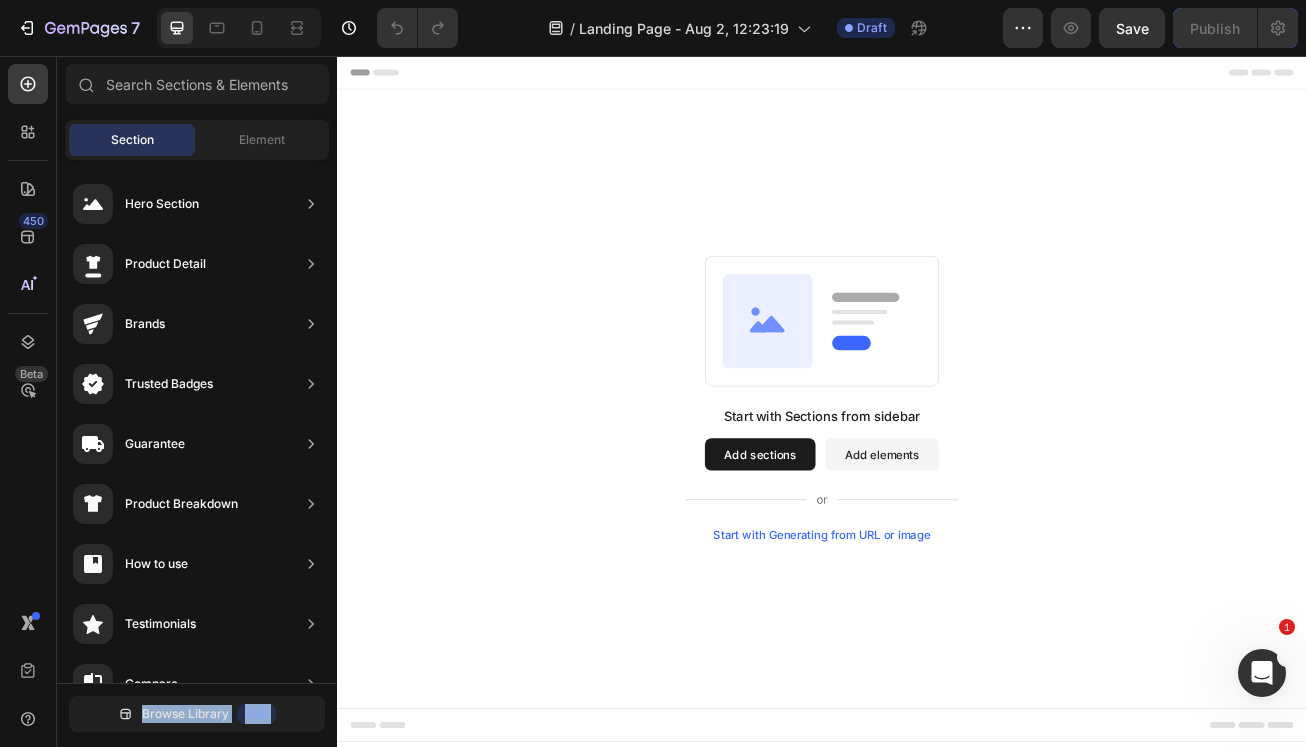 drag, startPoint x: 497, startPoint y: 253, endPoint x: 832, endPoint y: 223, distance: 336.3406 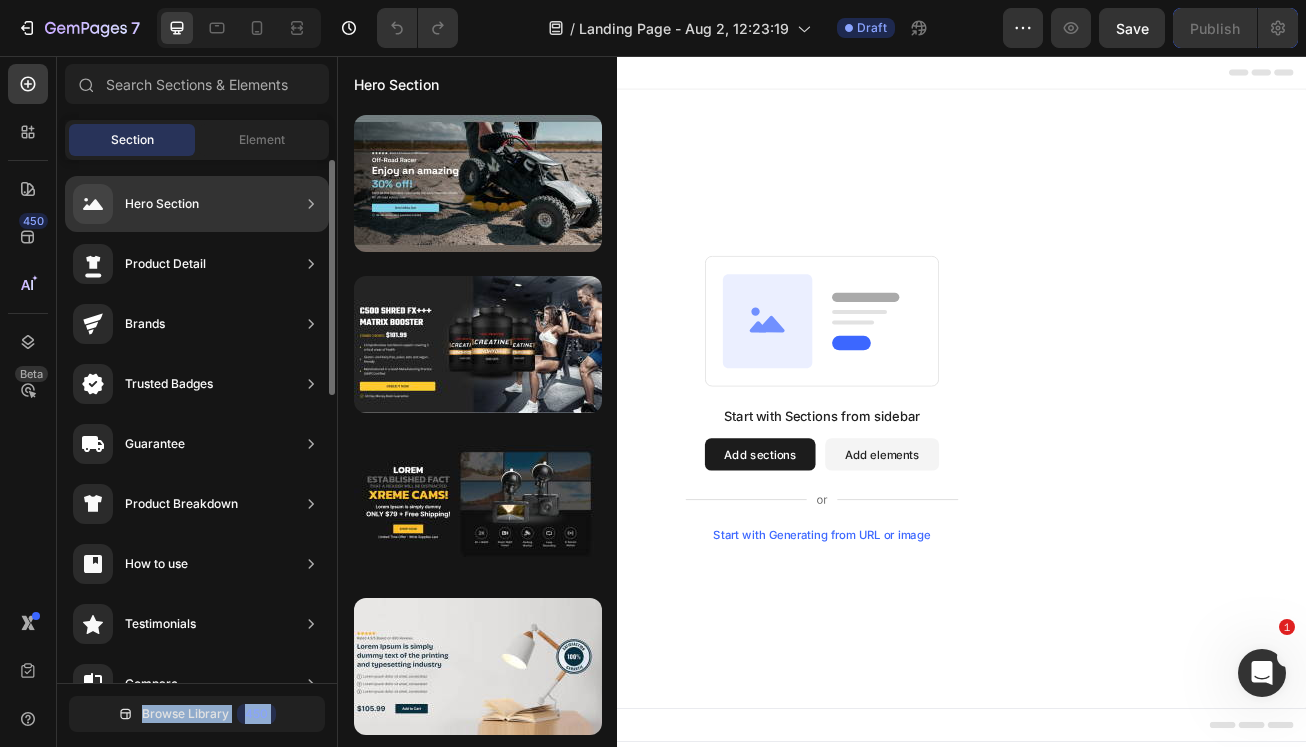 click on "Hero Section" at bounding box center (162, 204) 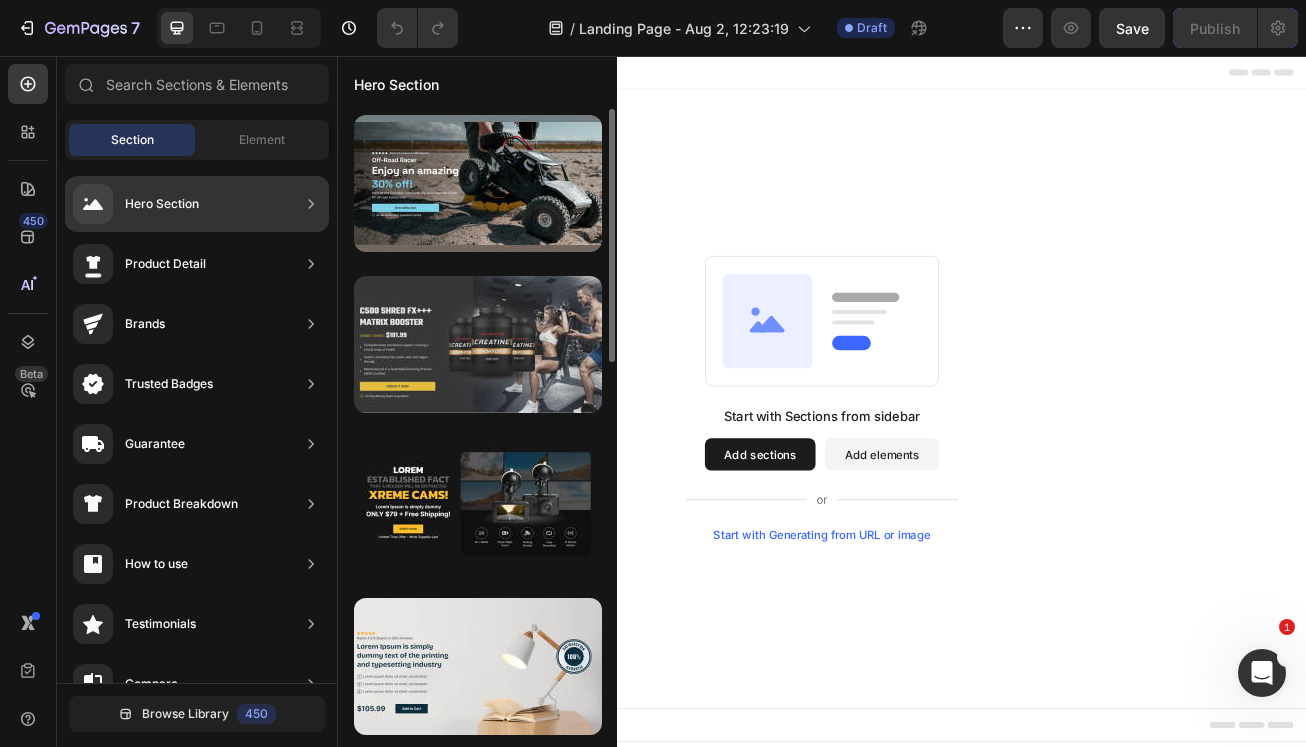 click at bounding box center [478, 344] 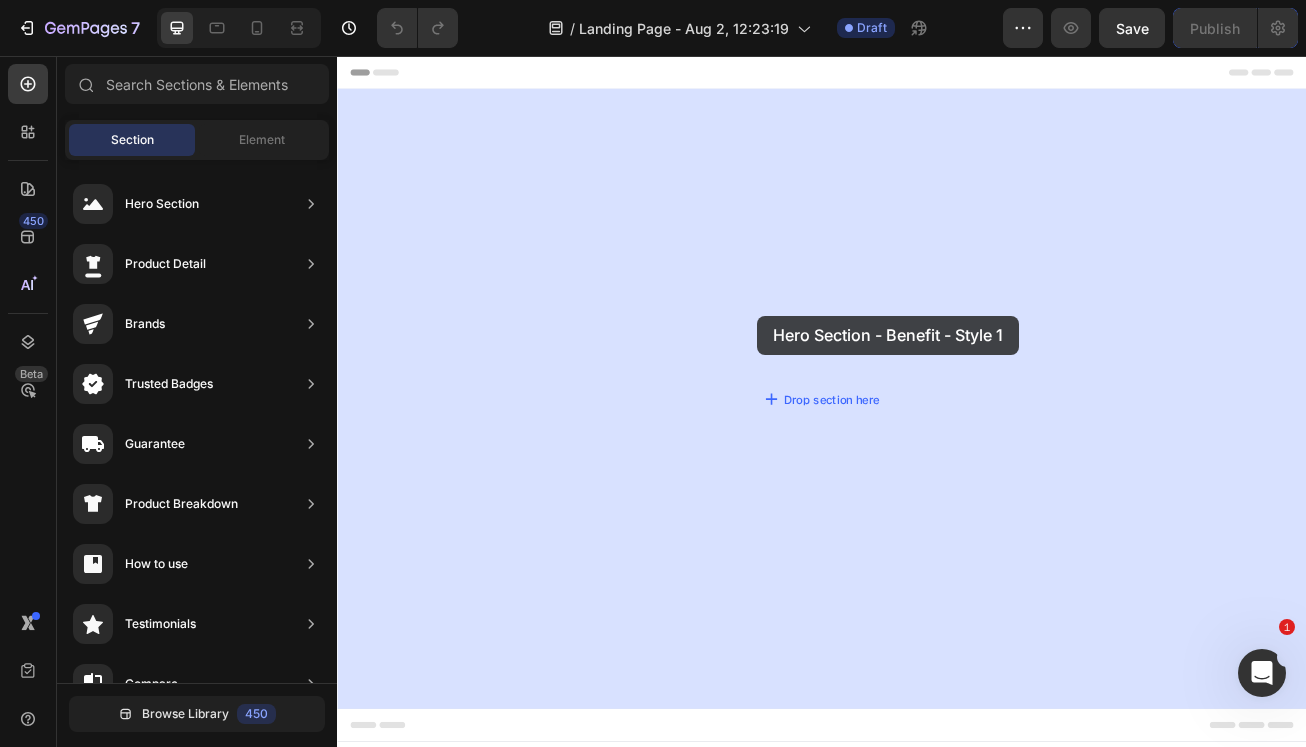drag, startPoint x: 822, startPoint y: 382, endPoint x: 853, endPoint y: 372, distance: 32.572994 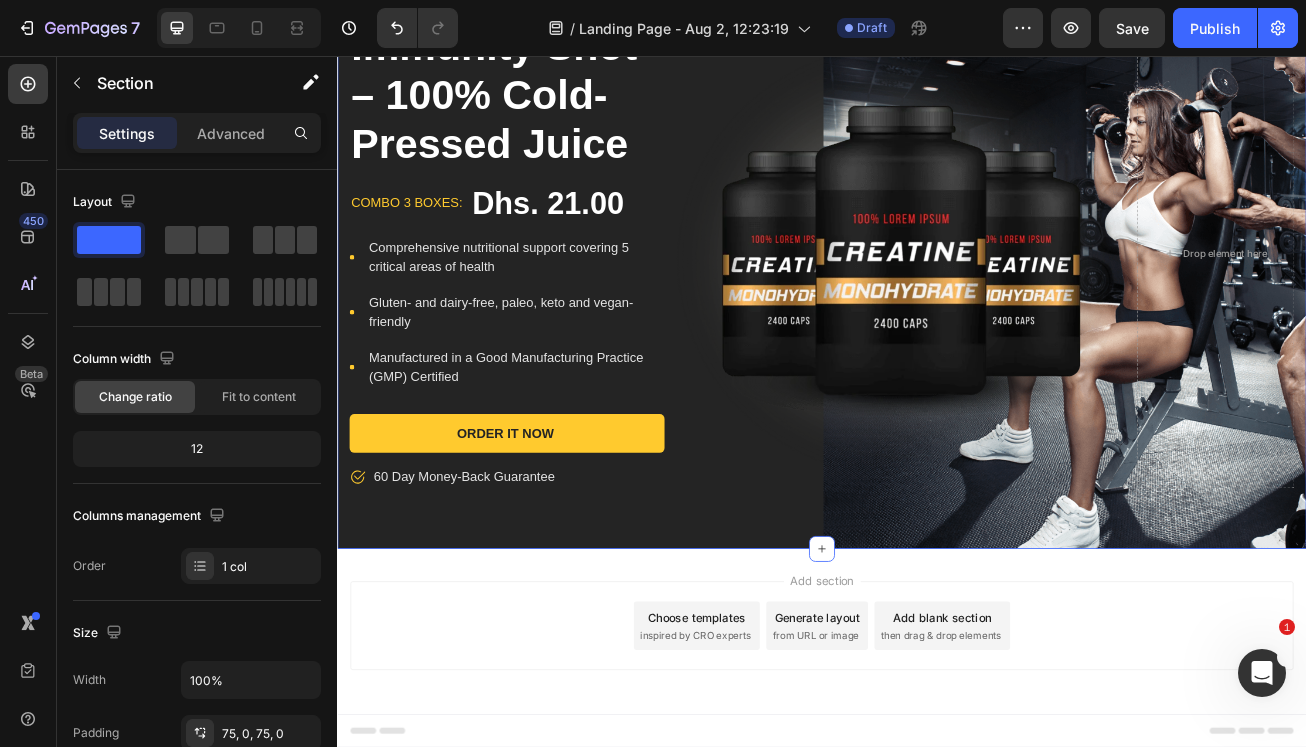 scroll, scrollTop: 161, scrollLeft: 0, axis: vertical 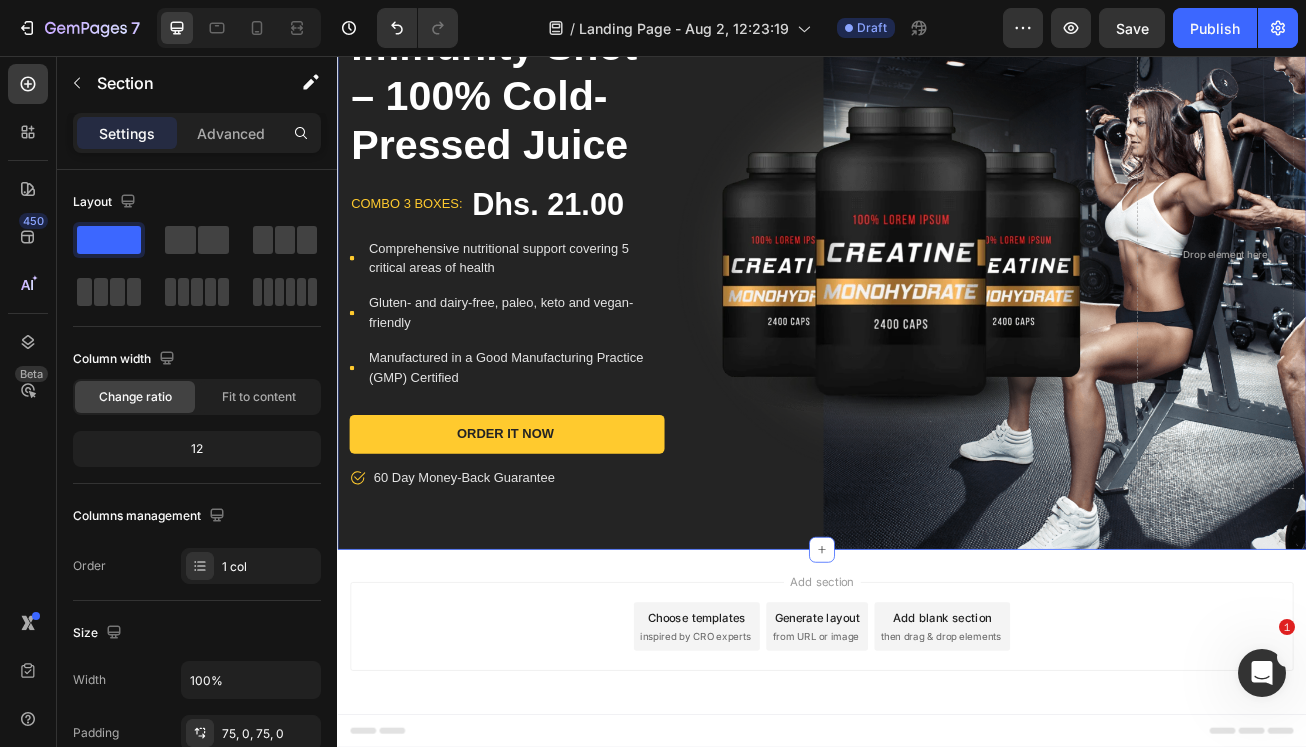 click on "Choose templates" at bounding box center (782, 751) 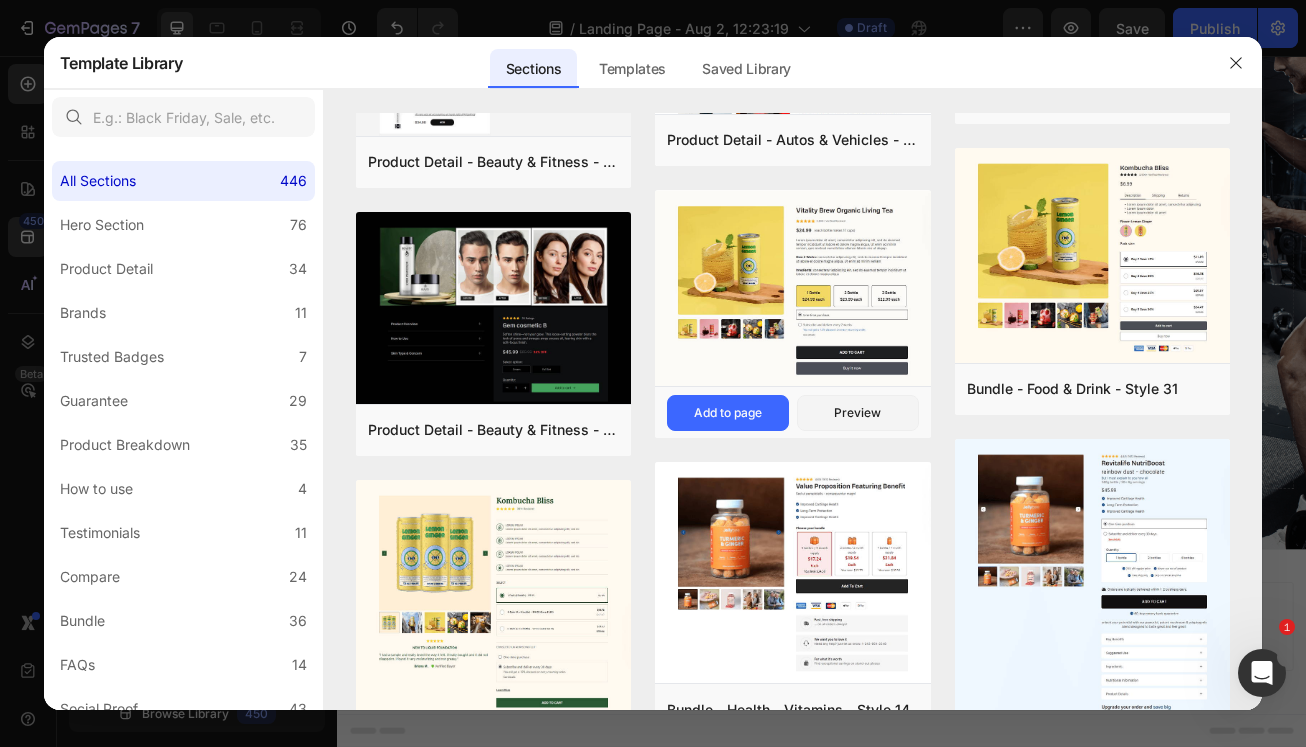 scroll, scrollTop: 0, scrollLeft: 0, axis: both 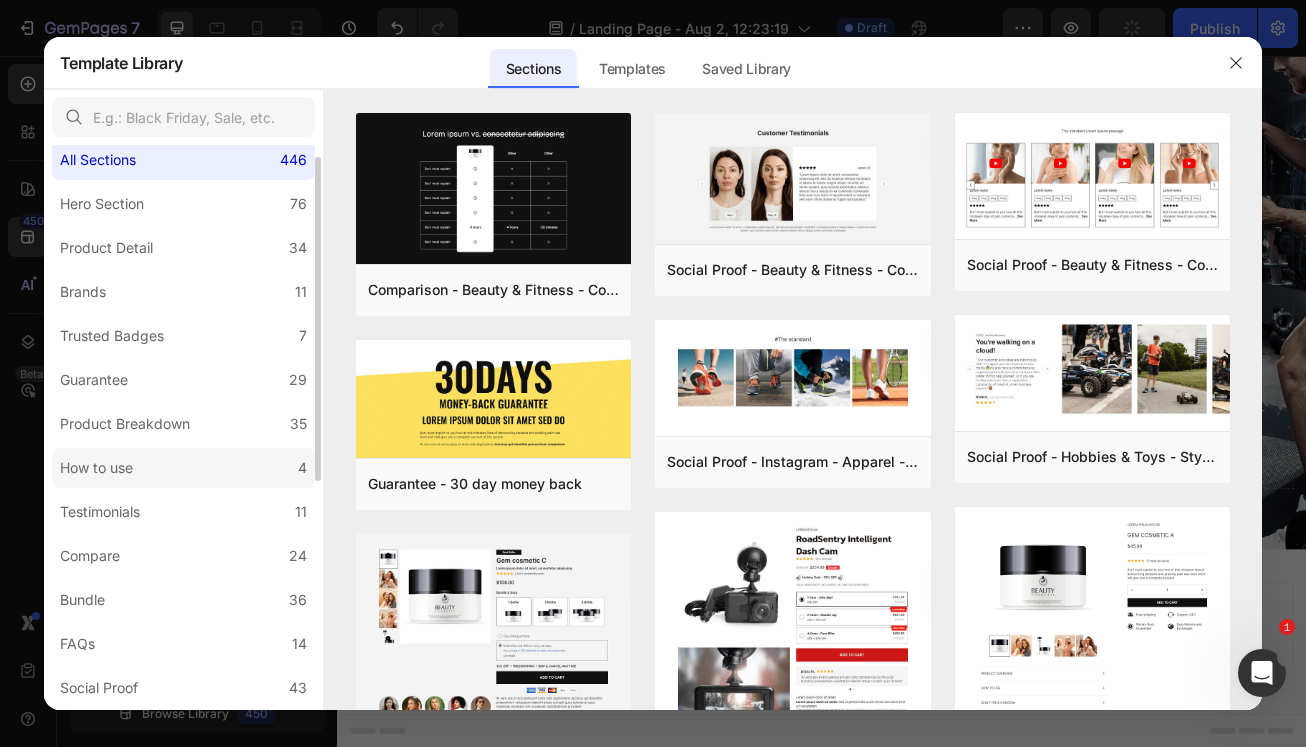 click on "How to use" at bounding box center [96, 468] 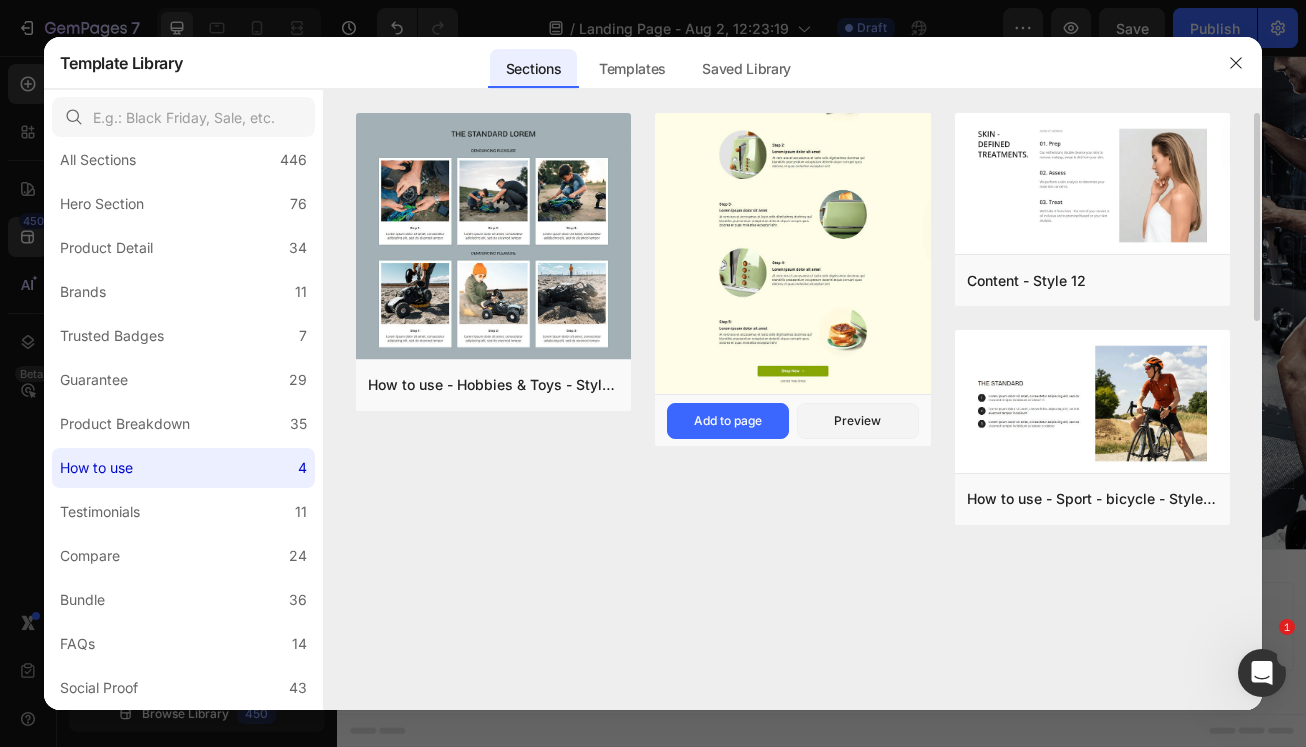 click at bounding box center [793, 218] 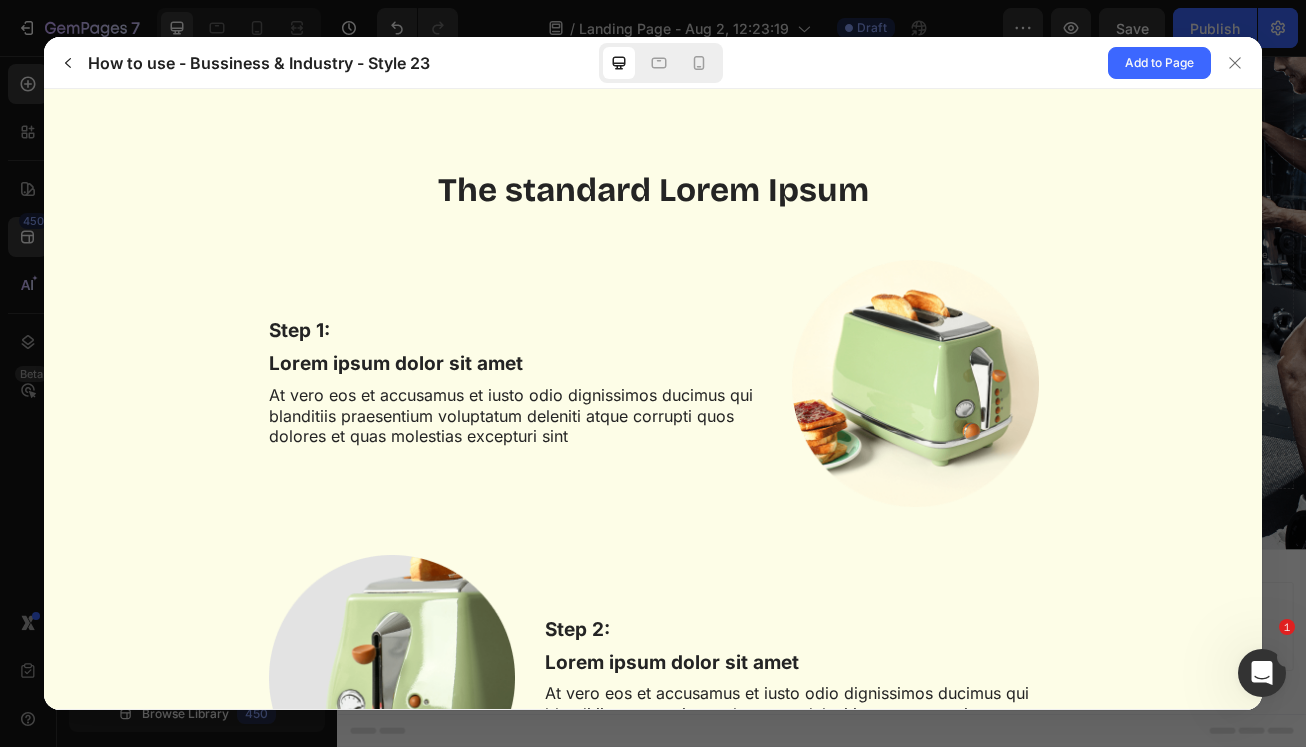 scroll, scrollTop: 0, scrollLeft: 0, axis: both 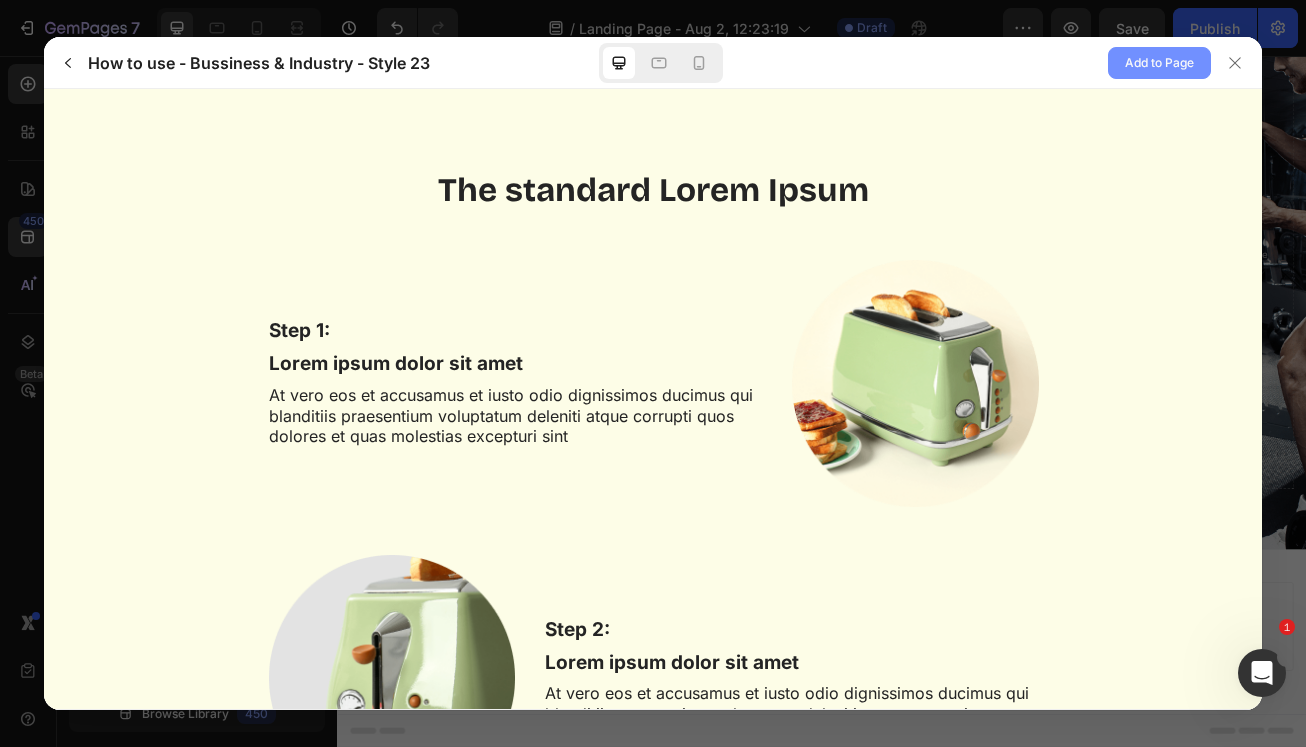 click on "Add to Page" 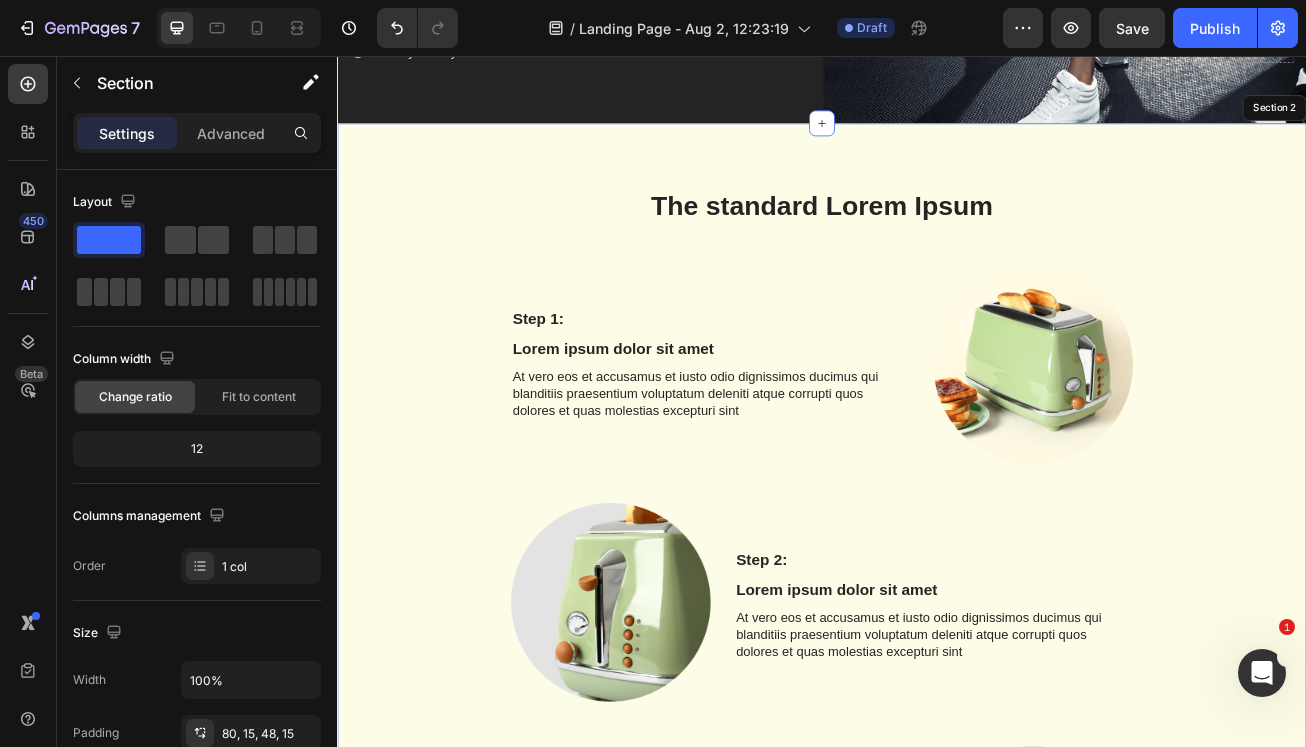 scroll, scrollTop: 670, scrollLeft: 0, axis: vertical 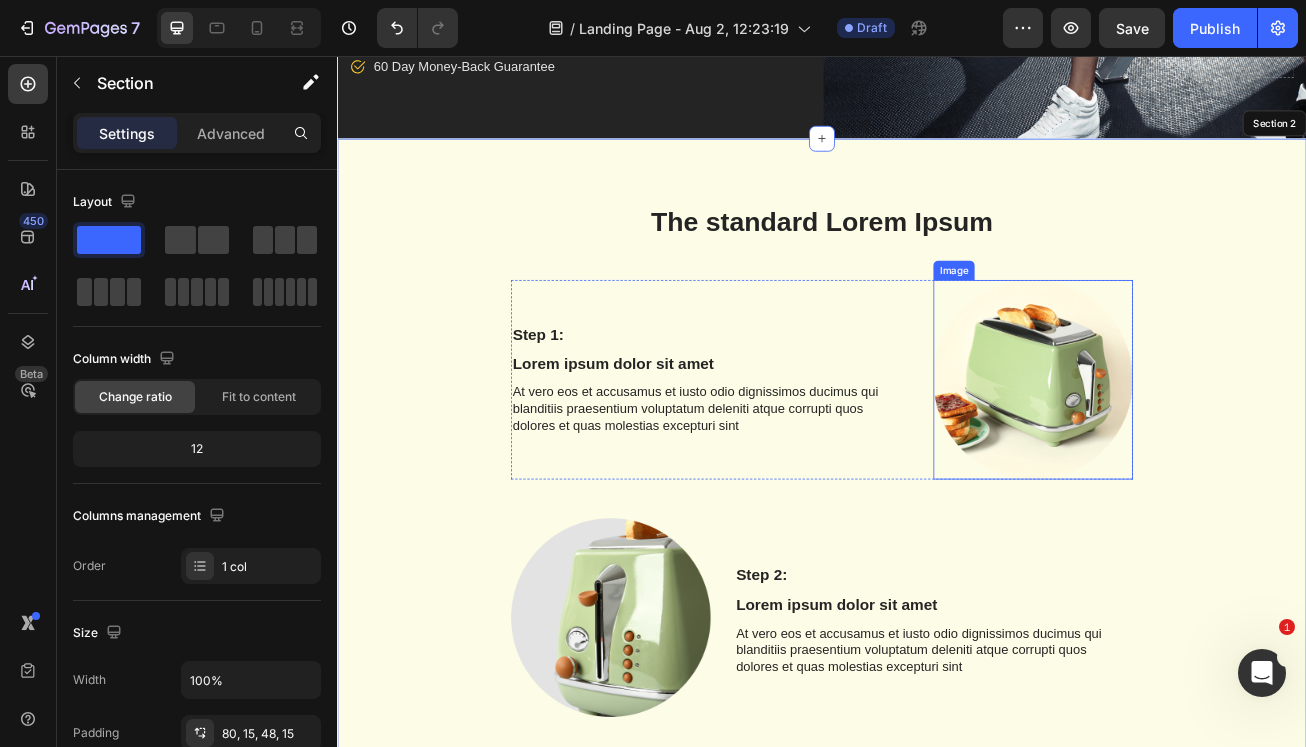 click at bounding box center (1198, 456) 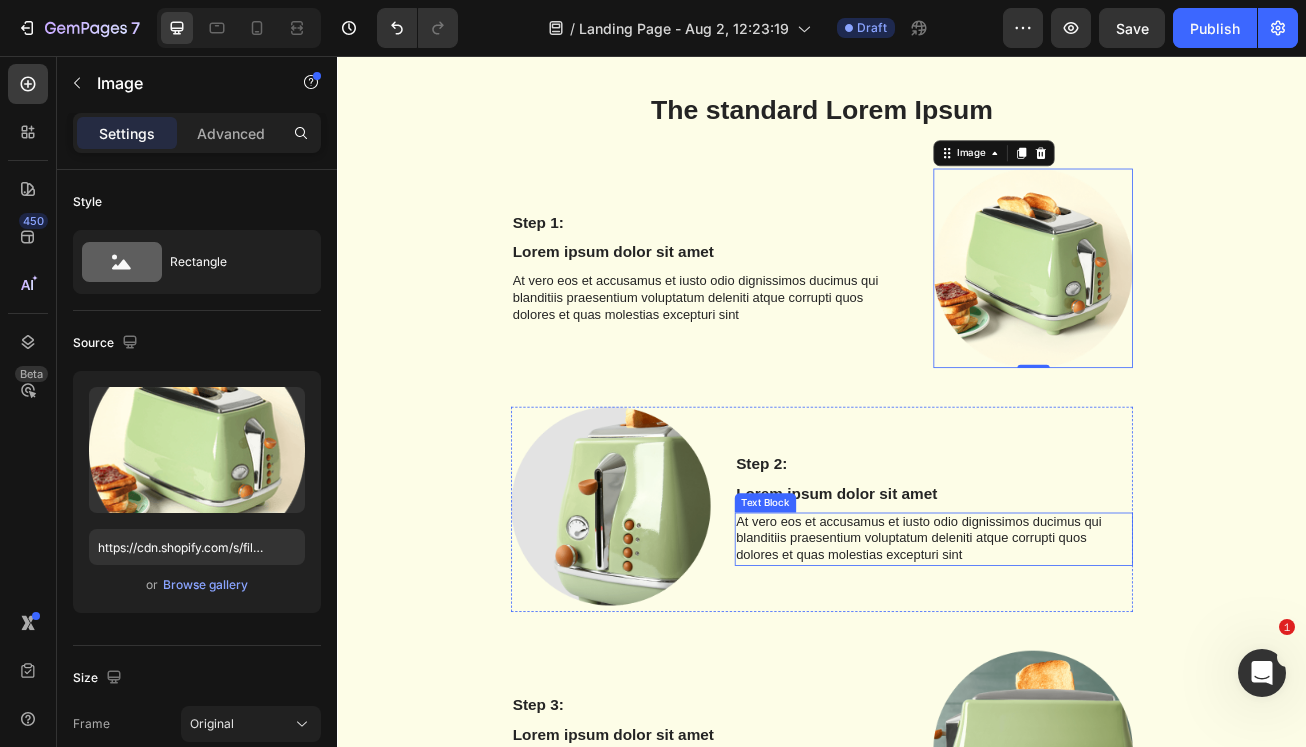 scroll, scrollTop: 699, scrollLeft: 0, axis: vertical 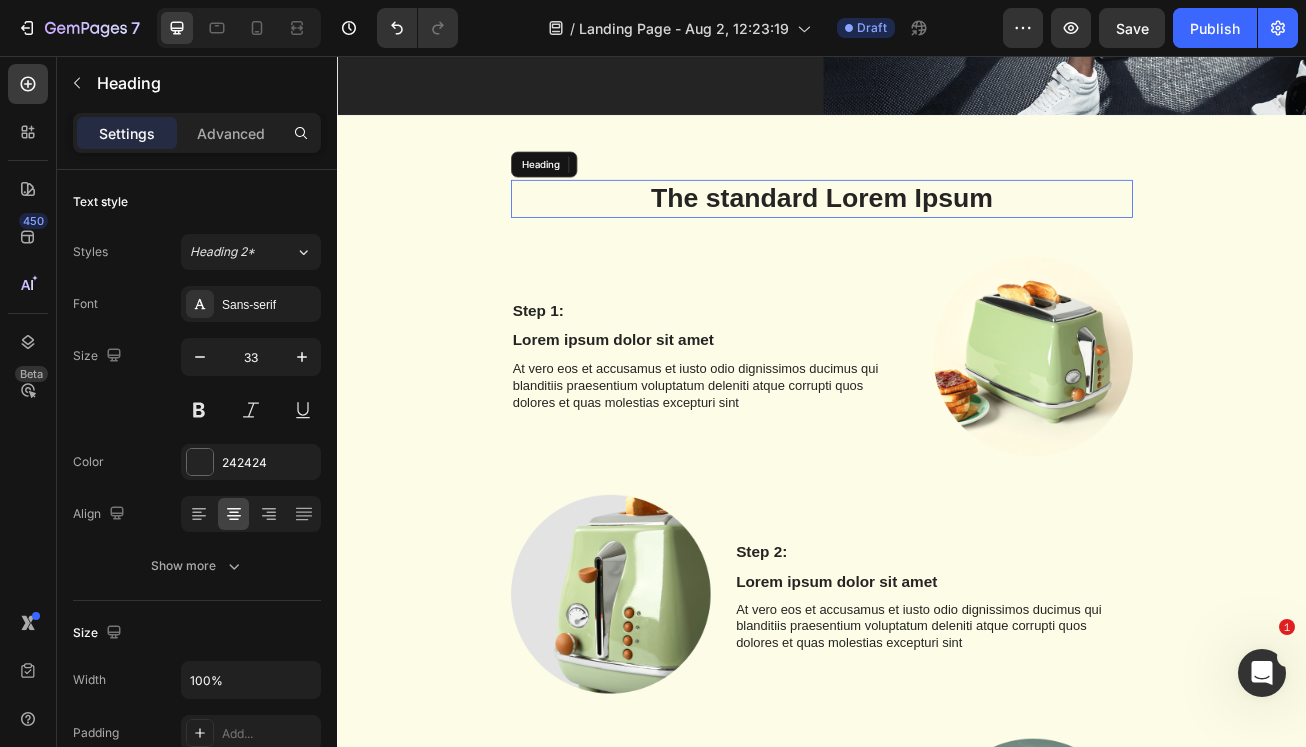 click on "The standard Lorem Ipsum" at bounding box center [937, 232] 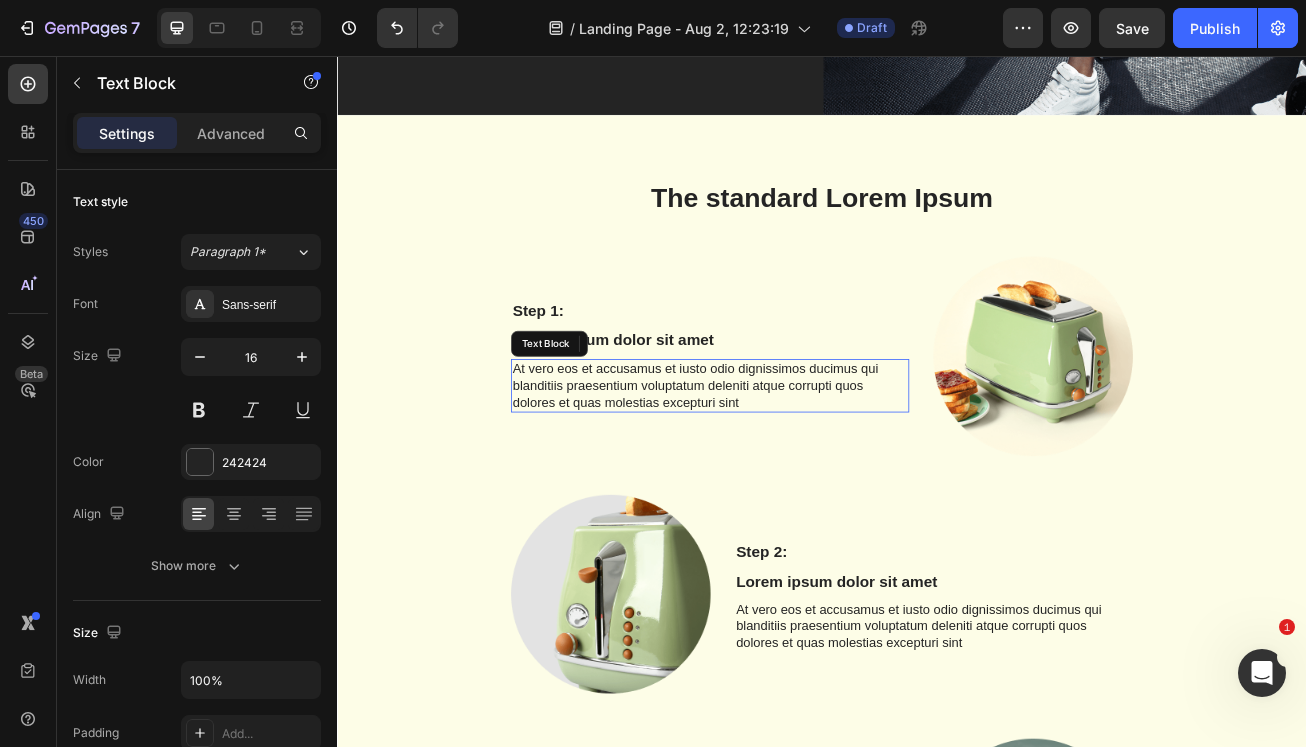 click on "At vero eos et accusamus et iusto odio dignissimos ducimus qui blanditiis praesentium voluptatum deleniti atque corrupti quos dolores et quas molestias excepturi sint" at bounding box center [798, 464] 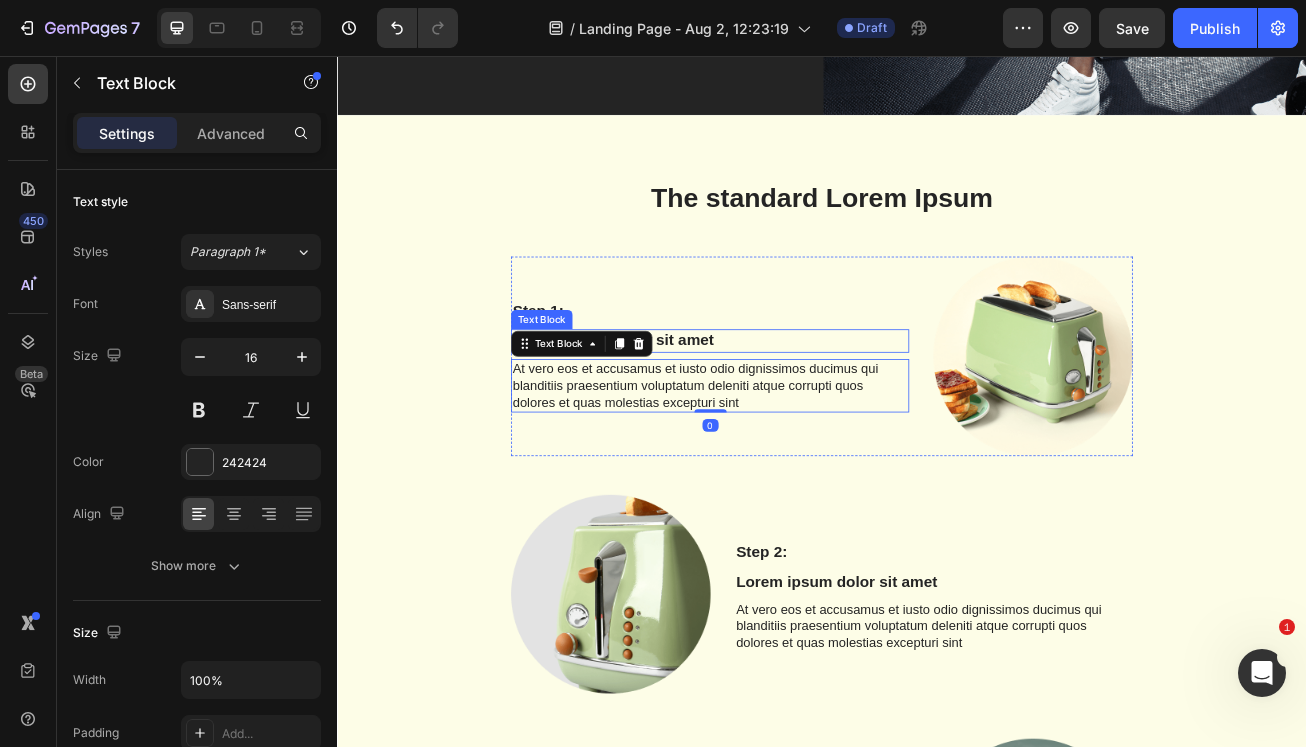 click on "Lorem ipsum dolor sit amet" at bounding box center (798, 408) 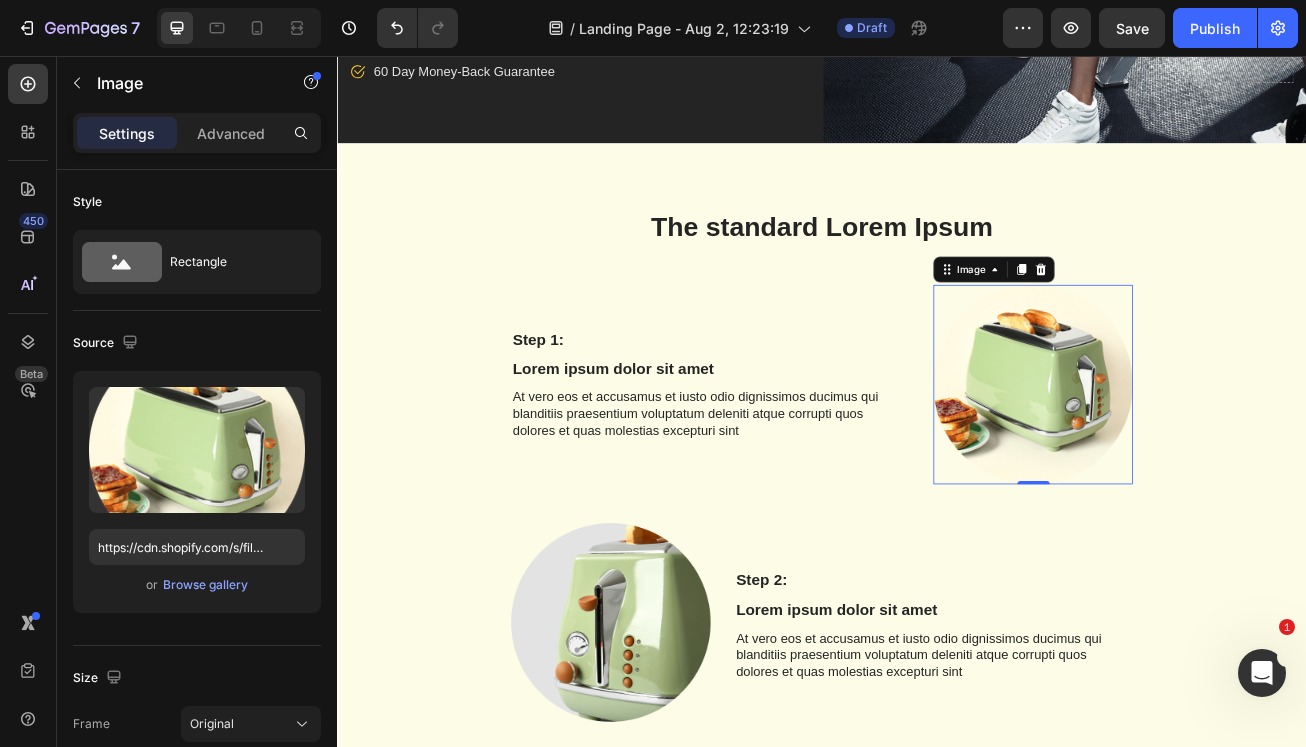 scroll, scrollTop: 659, scrollLeft: 0, axis: vertical 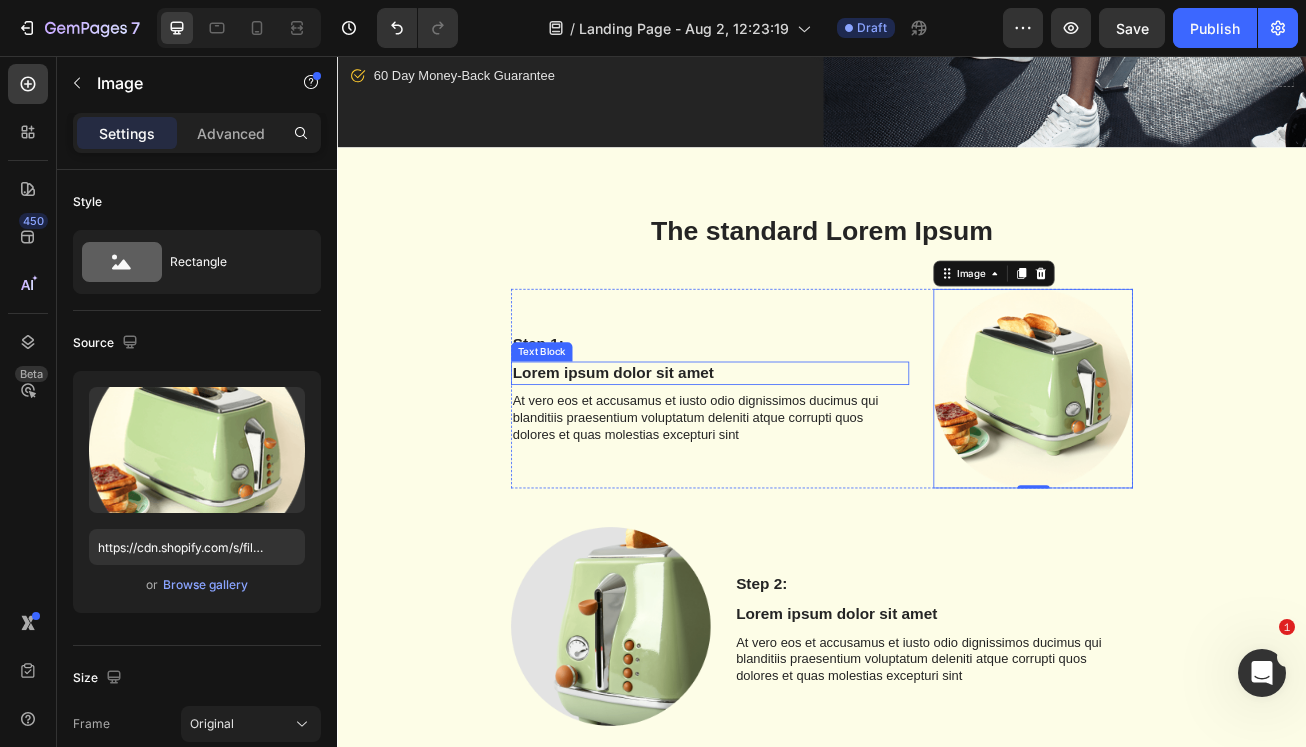 click on "Lorem ipsum dolor sit amet" at bounding box center [798, 448] 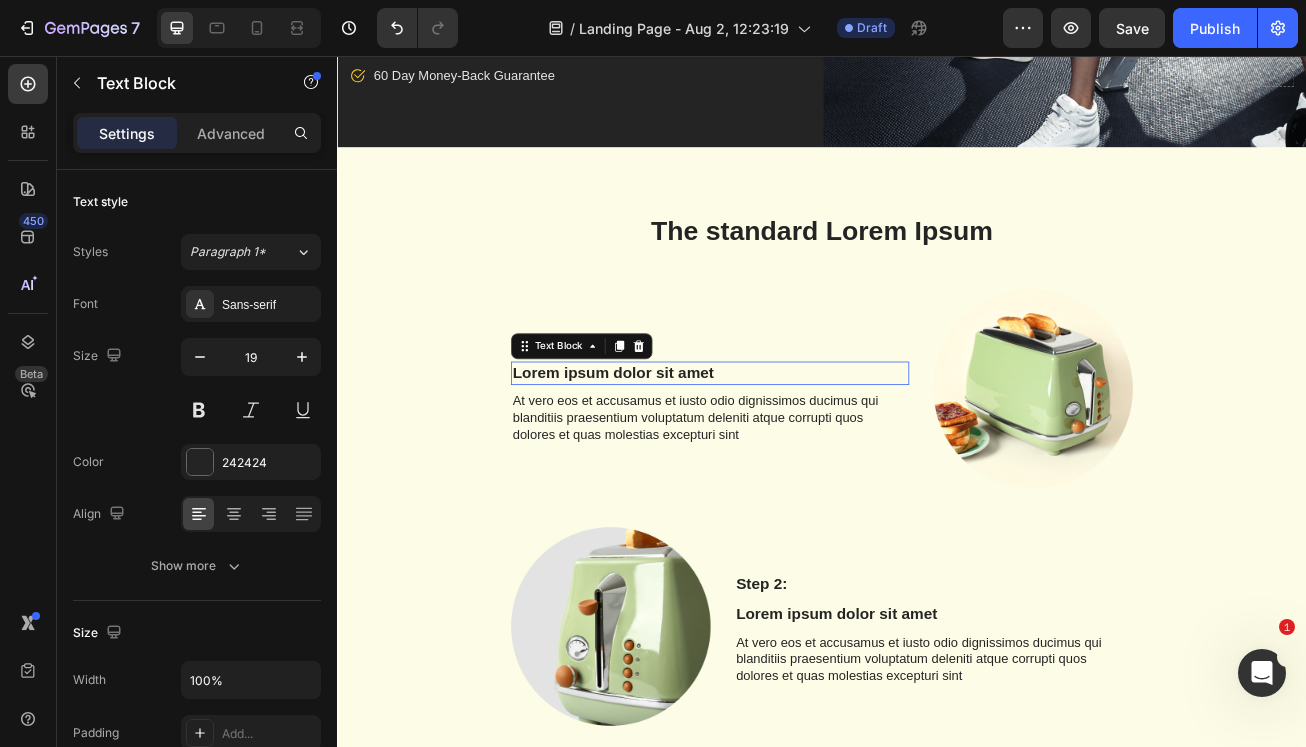 click on "Lorem ipsum dolor sit amet" at bounding box center [798, 448] 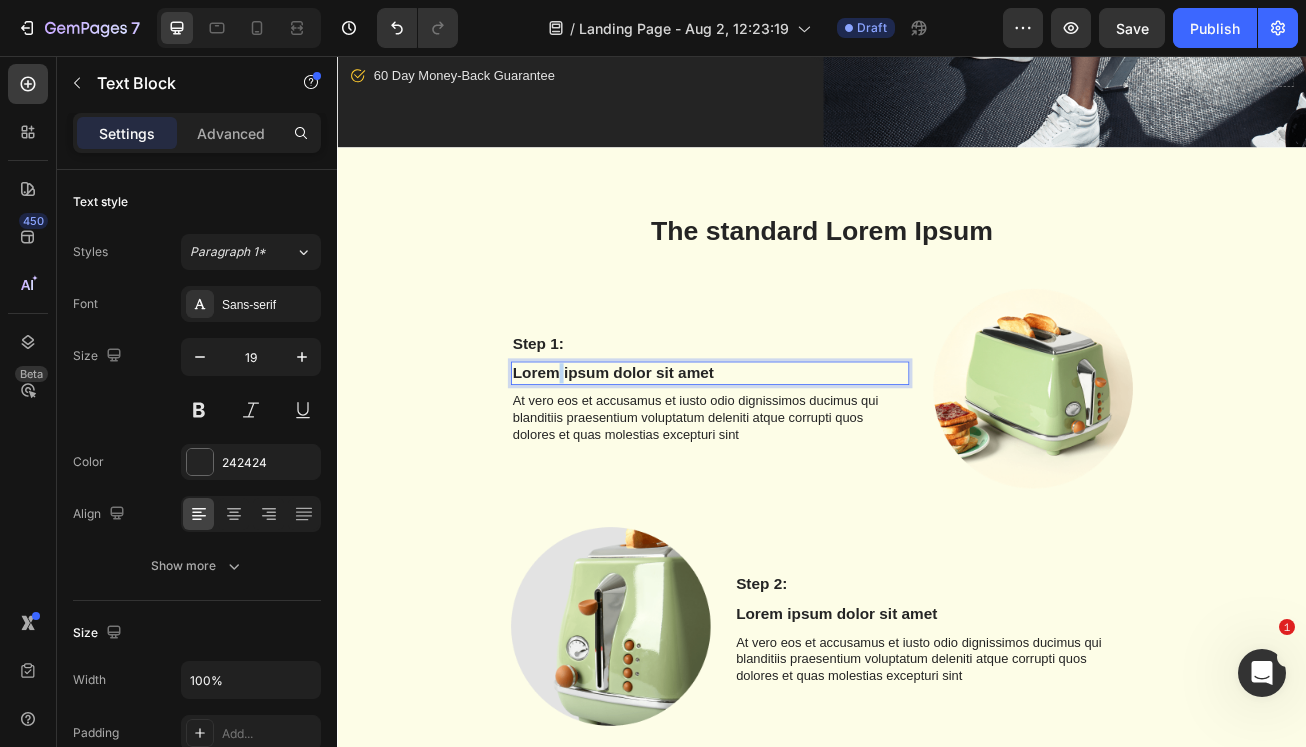 click on "Lorem ipsum dolor sit amet" at bounding box center (798, 448) 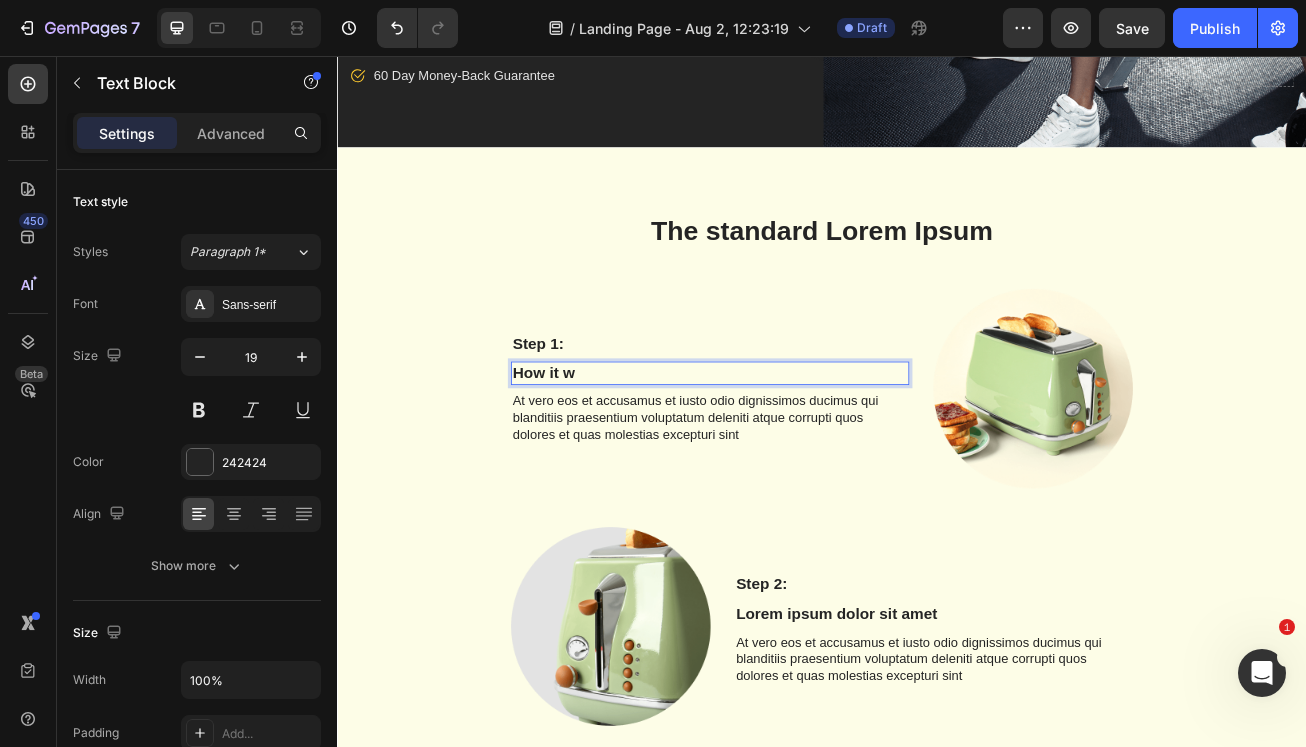 click on "How it w" at bounding box center (798, 448) 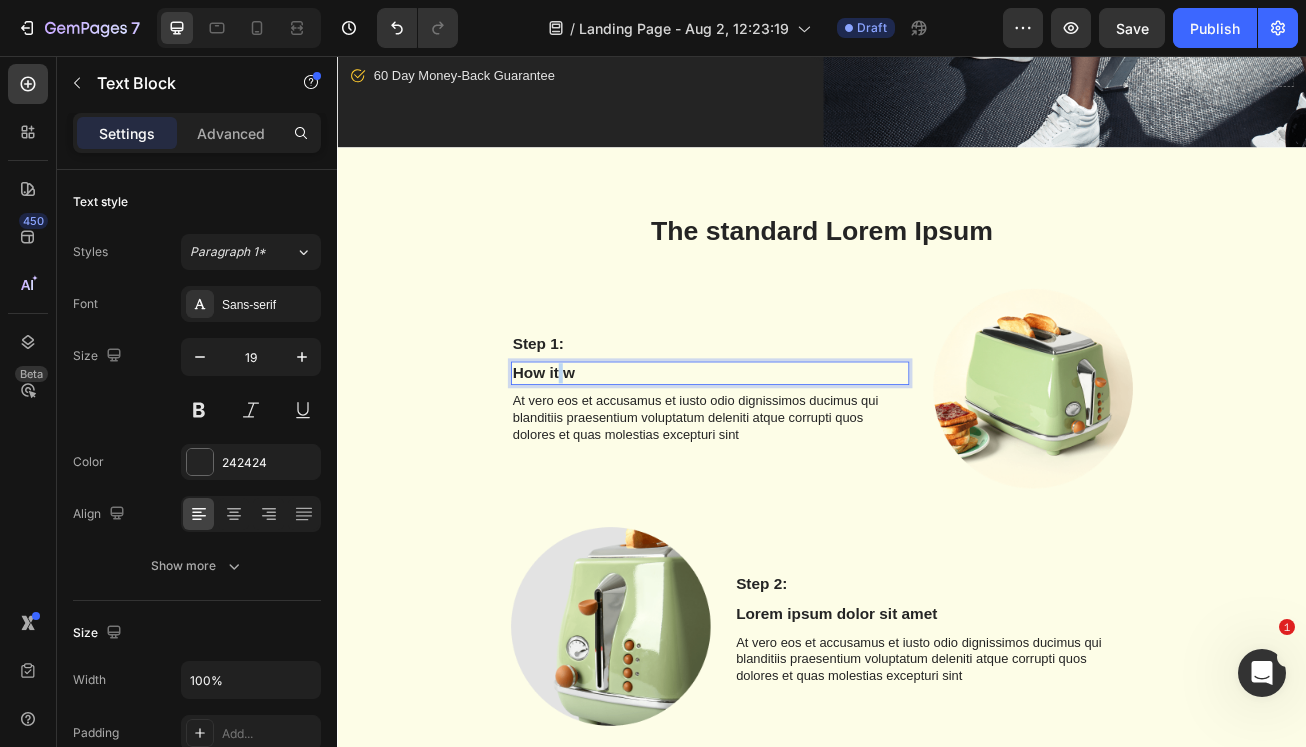 click on "How it w" at bounding box center [798, 448] 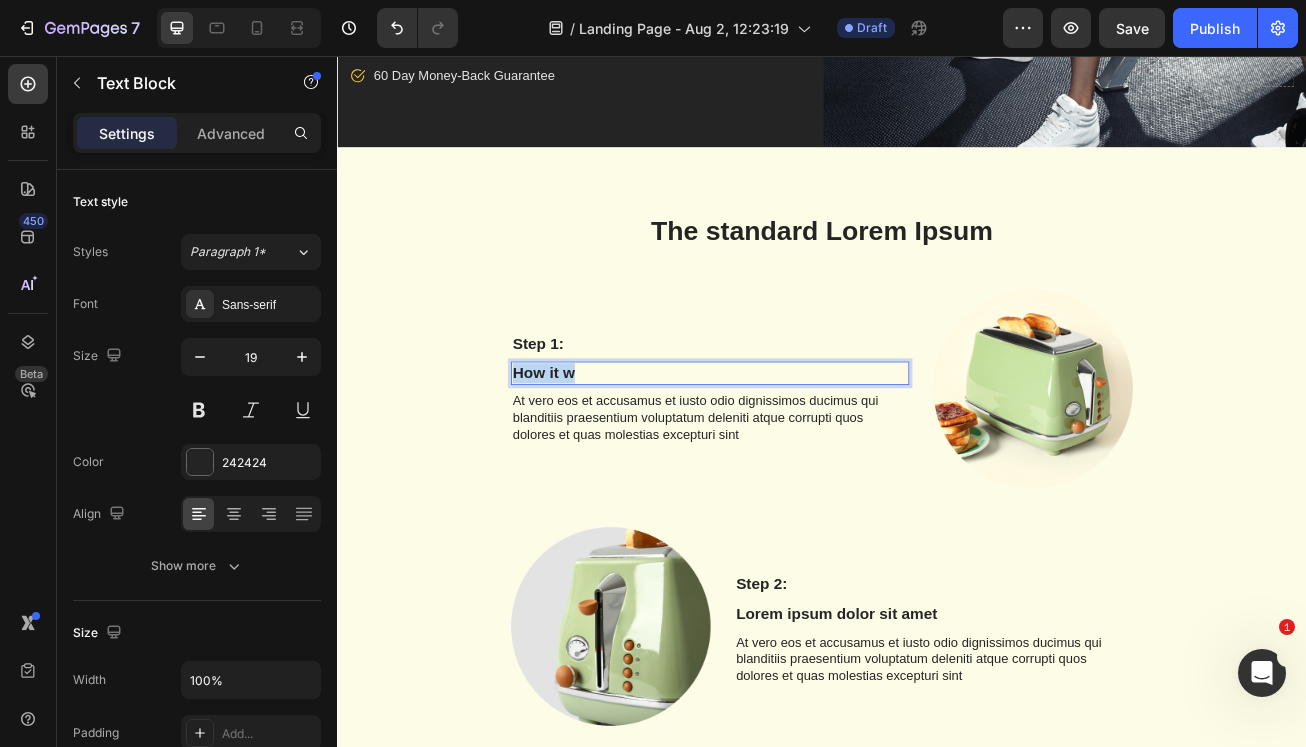 click on "How it w" at bounding box center (798, 448) 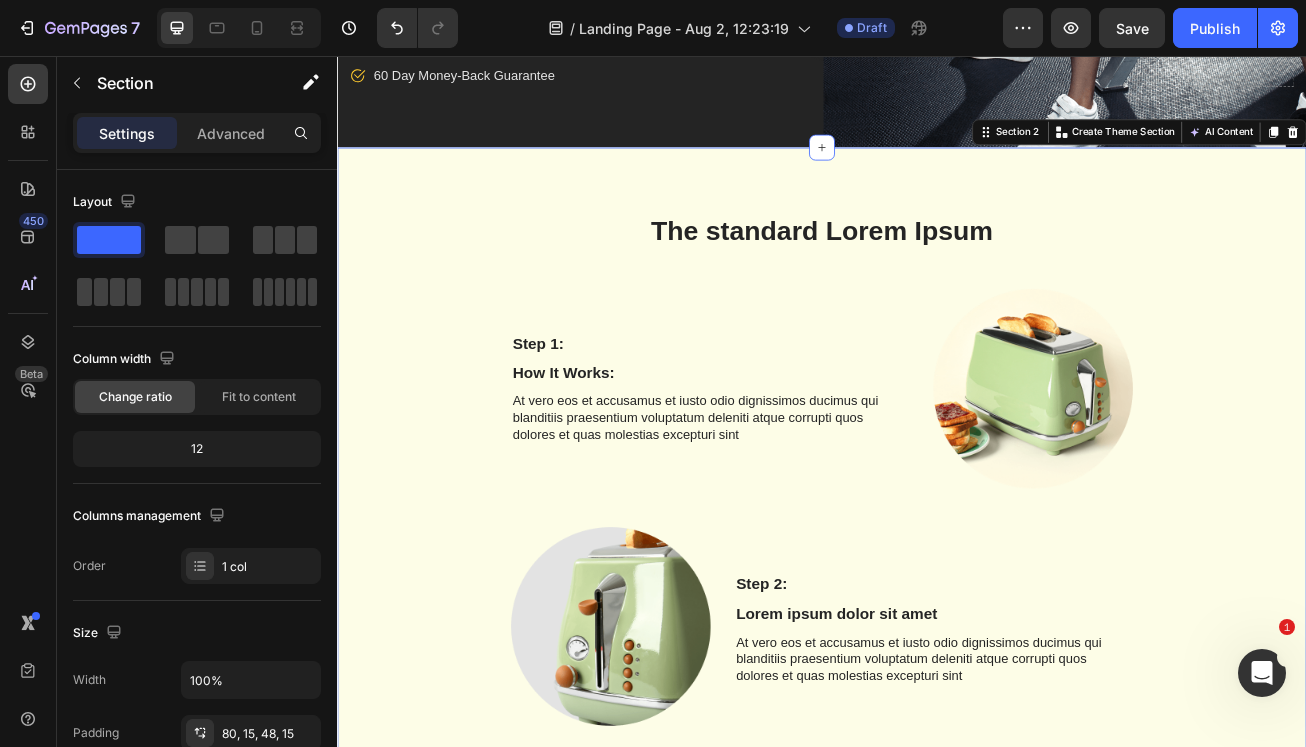 click on "The standard Lorem Ipsum Heading Row Step 1: Text Block How It Works: Text Block At vero eos et accusamus et iusto odio dignissimos ducimus qui blanditiis praesentium voluptatum deleniti atque corrupti quos dolores et quas molestias excepturi sint Text Block Image Row Image Step 2: Text Block Lorem ipsum dolor sit amet Text Block At vero eos et accusamus et iusto odio dignissimos ducimus qui blanditiis praesentium voluptatum deleniti atque corrupti quos dolores et quas molestias excepturi sint Text Block Row Step 3: Text Block Lorem ipsum dolor sit amet Text Block At vero eos et accusamus et iusto odio dignissimos ducimus qui blanditiis praesentium voluptatum deleniti atque corrupti quos dolores et quas molestias excepturi sint Text Block Image Row Image Step 4: Text Block Lorem ipsum dolor sit amet Text Block At vero eos et accusamus et iusto odio dignissimos ducimus qui blanditiis praesentium voluptatum deleniti atque corrupti quos dolores et quas molestias excepturi sint Text Block Row Step 5: Text Block" at bounding box center (937, 991) 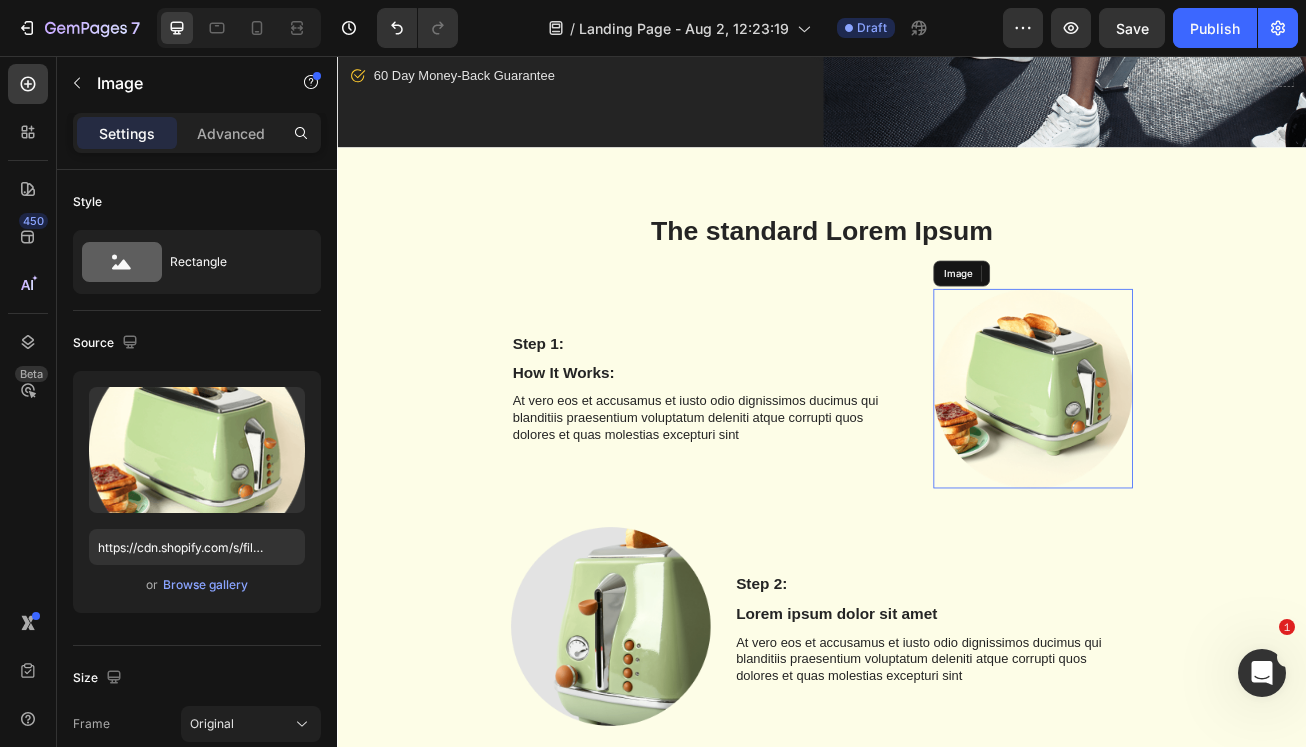 click at bounding box center (1198, 467) 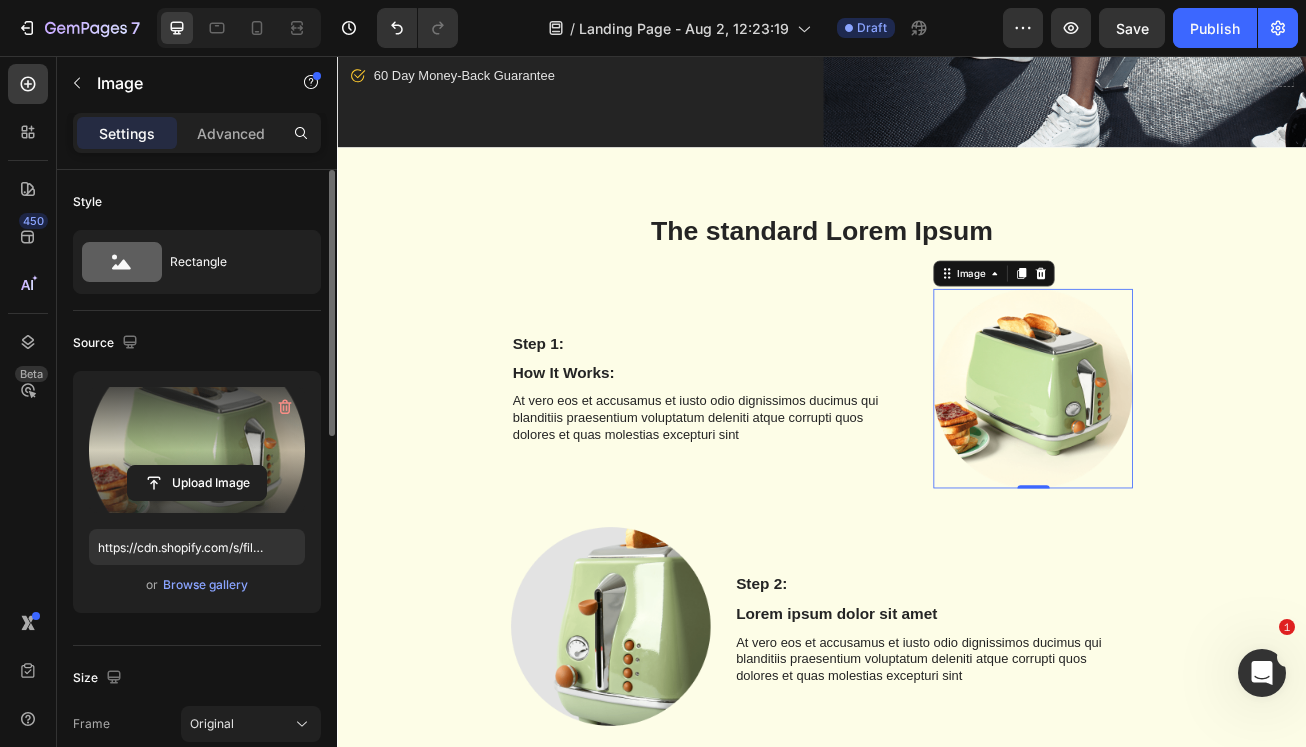 click at bounding box center [197, 450] 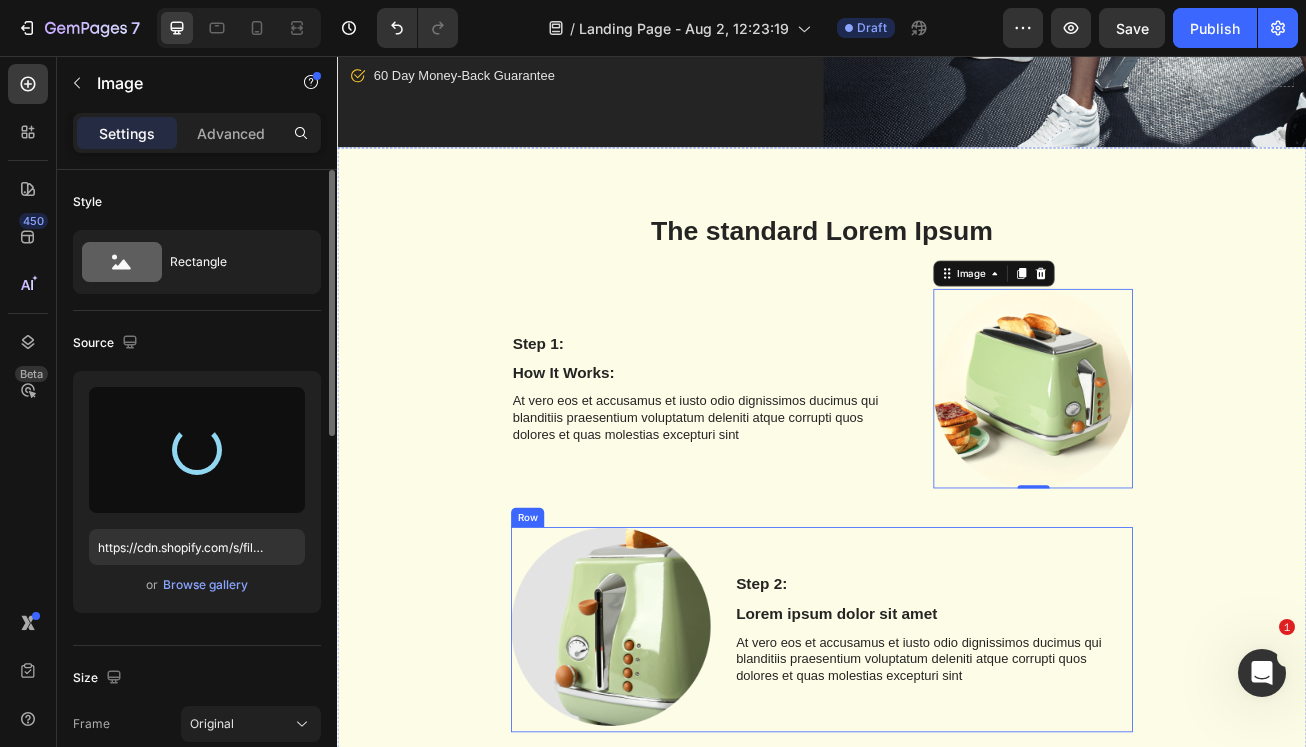 type on "https://cdn.shopify.com/s/files/1/0690/0878/5606/files/gempages_576838245787107936-d7f0822b-538e-45f6-a3c5-316a7f08d87e.png" 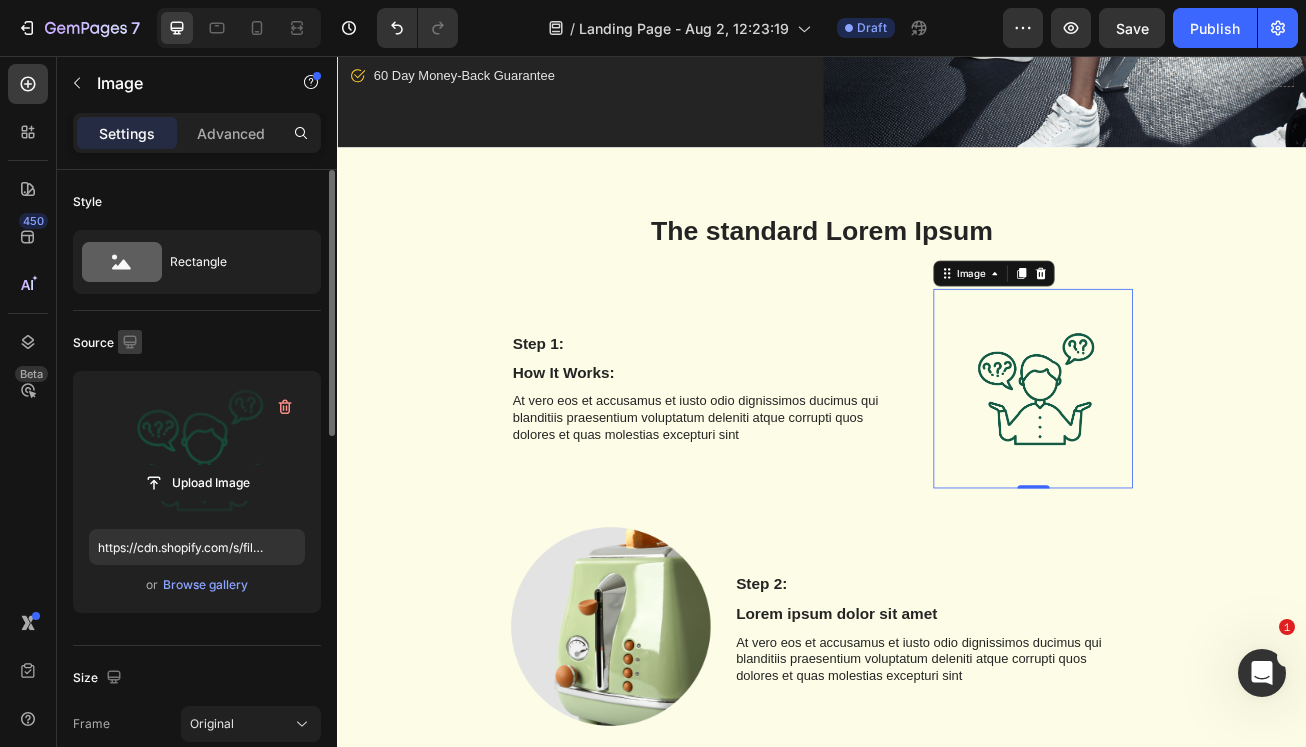 click 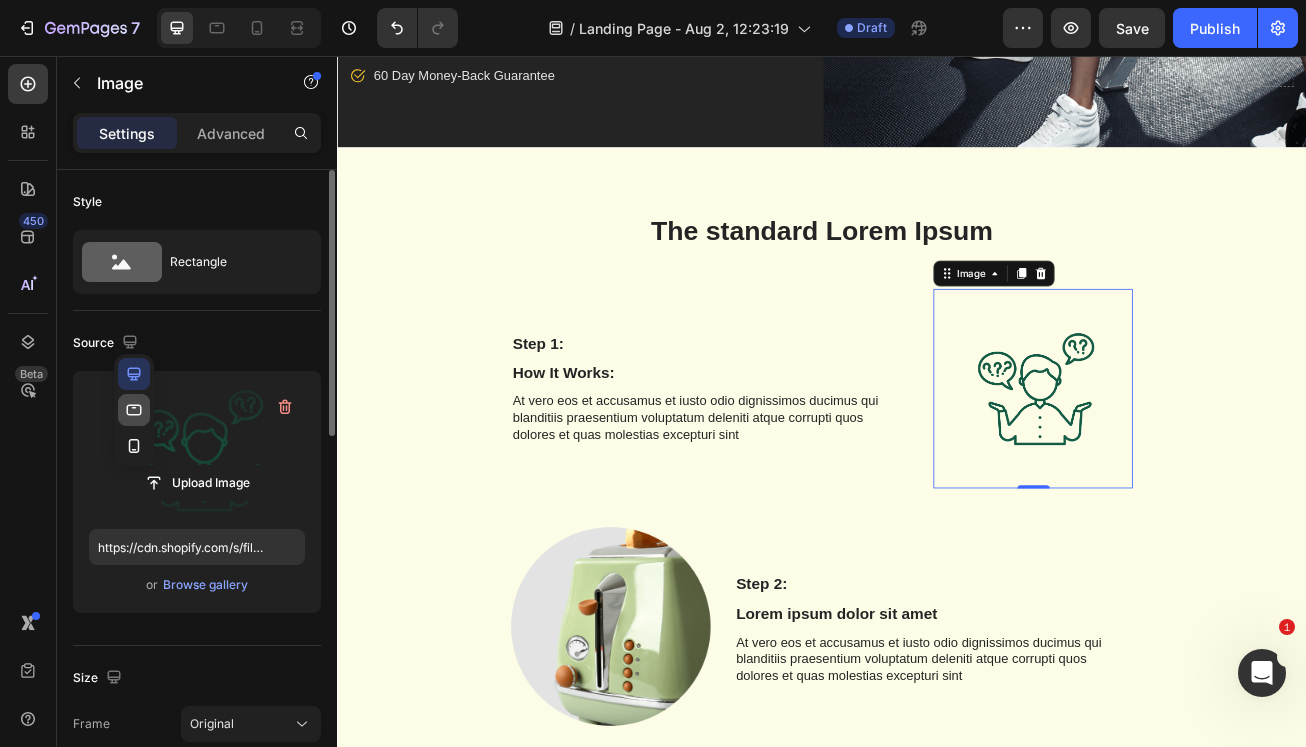 click 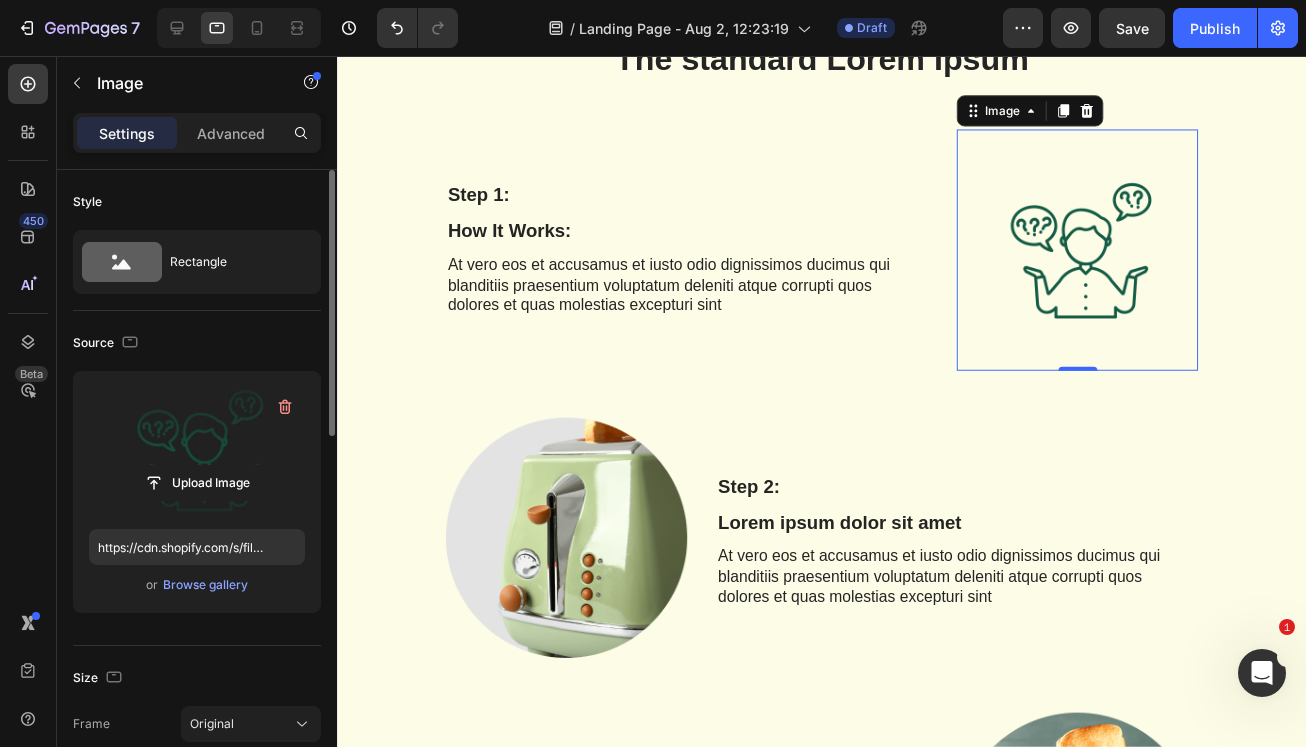 scroll, scrollTop: 878, scrollLeft: 0, axis: vertical 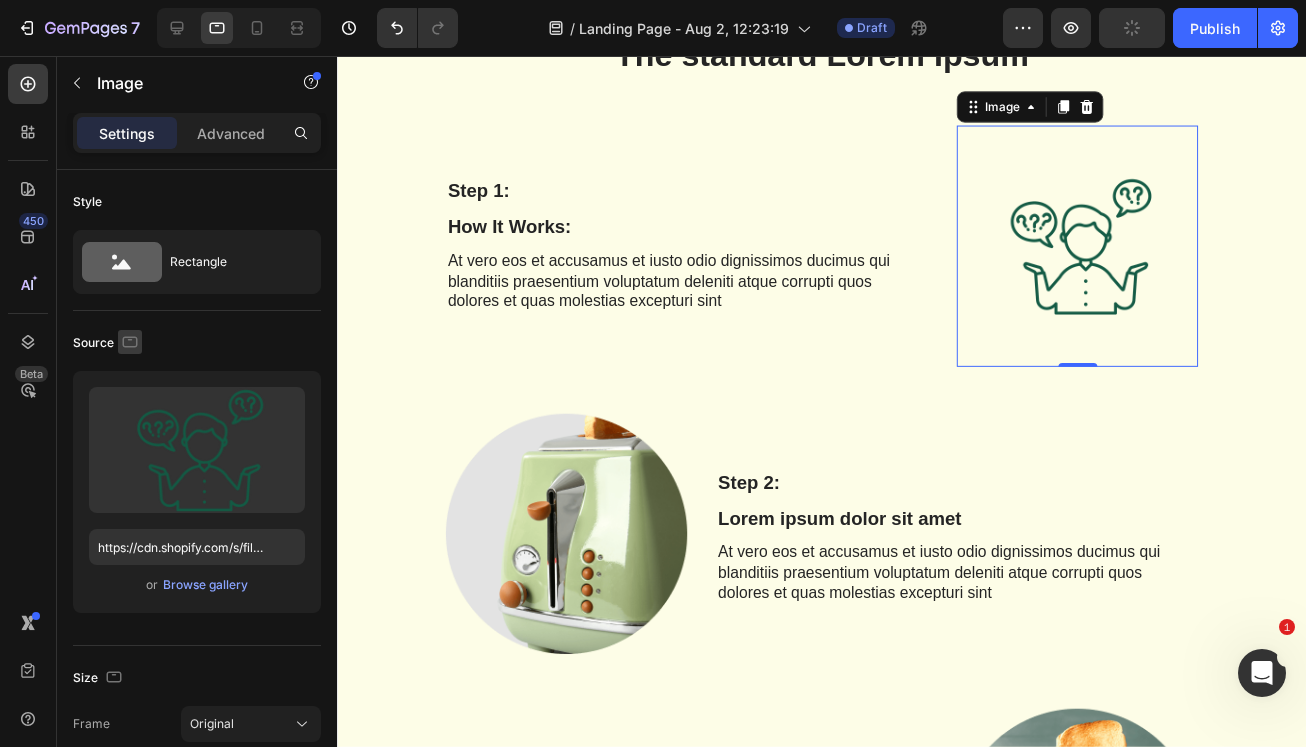 click 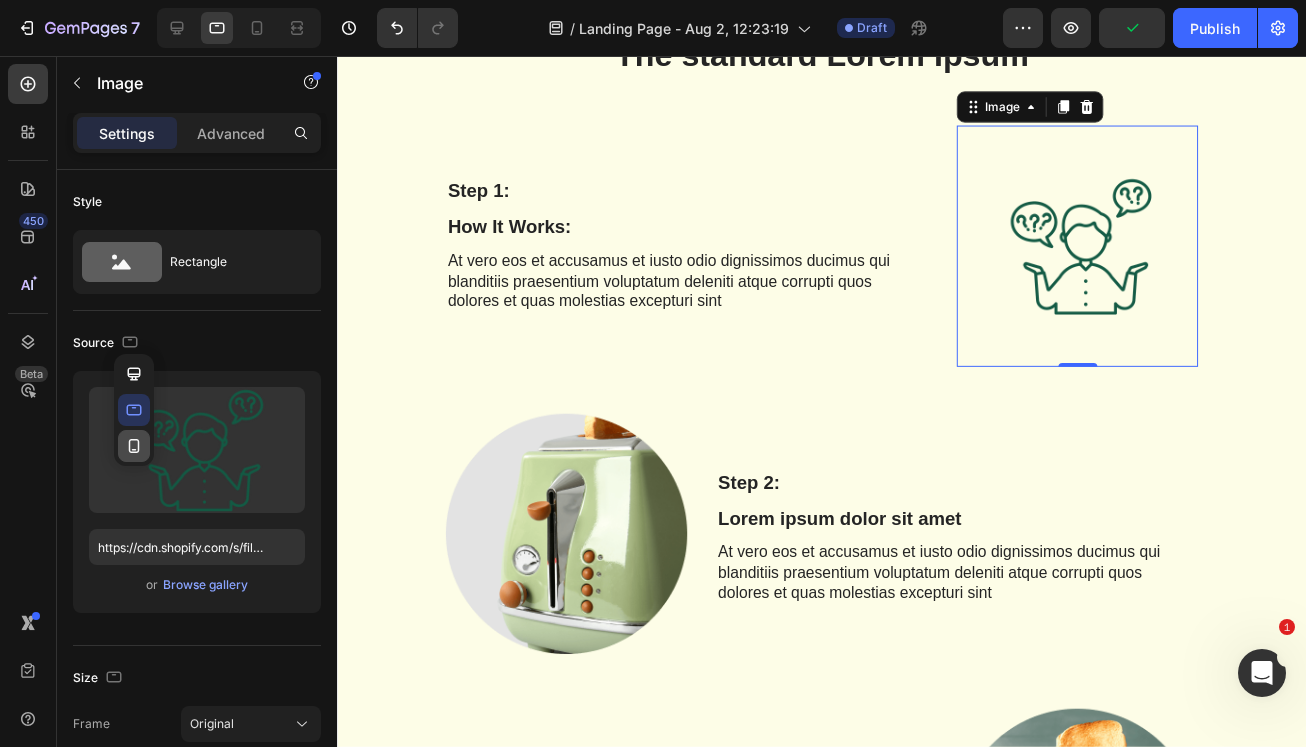 click 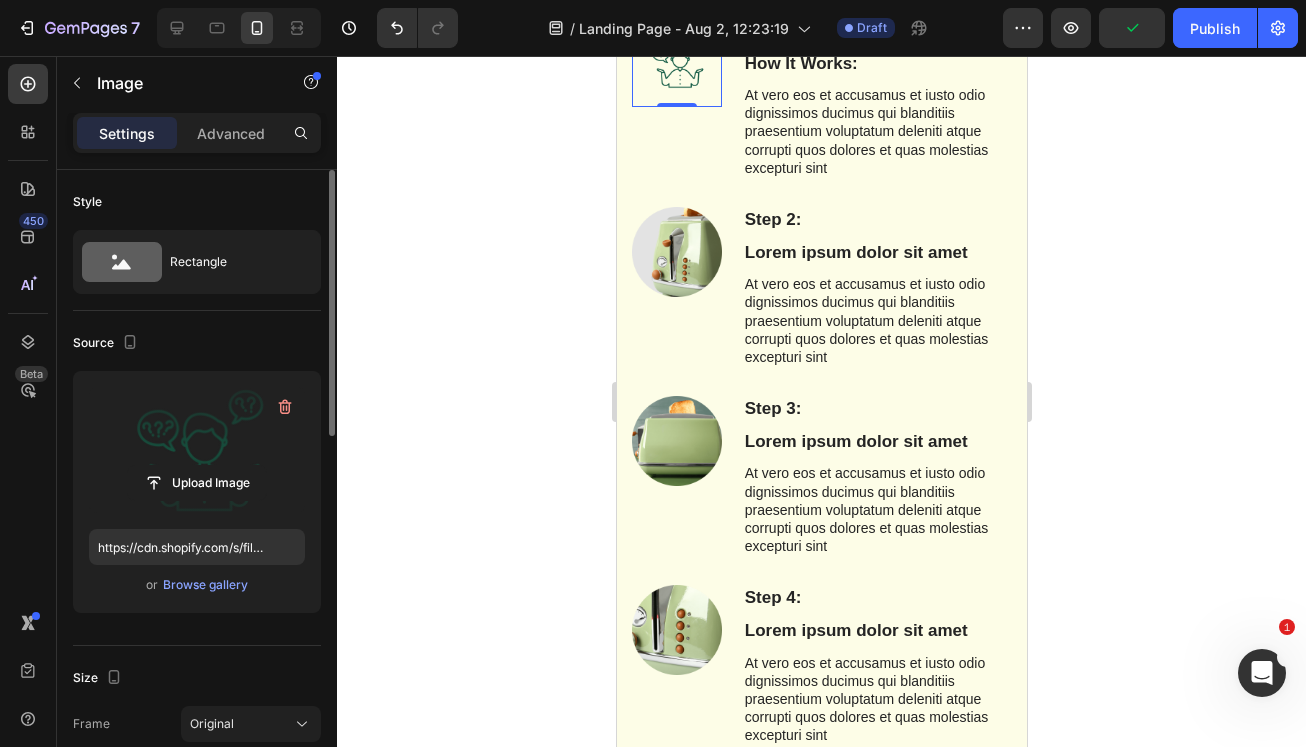 scroll, scrollTop: 769, scrollLeft: 0, axis: vertical 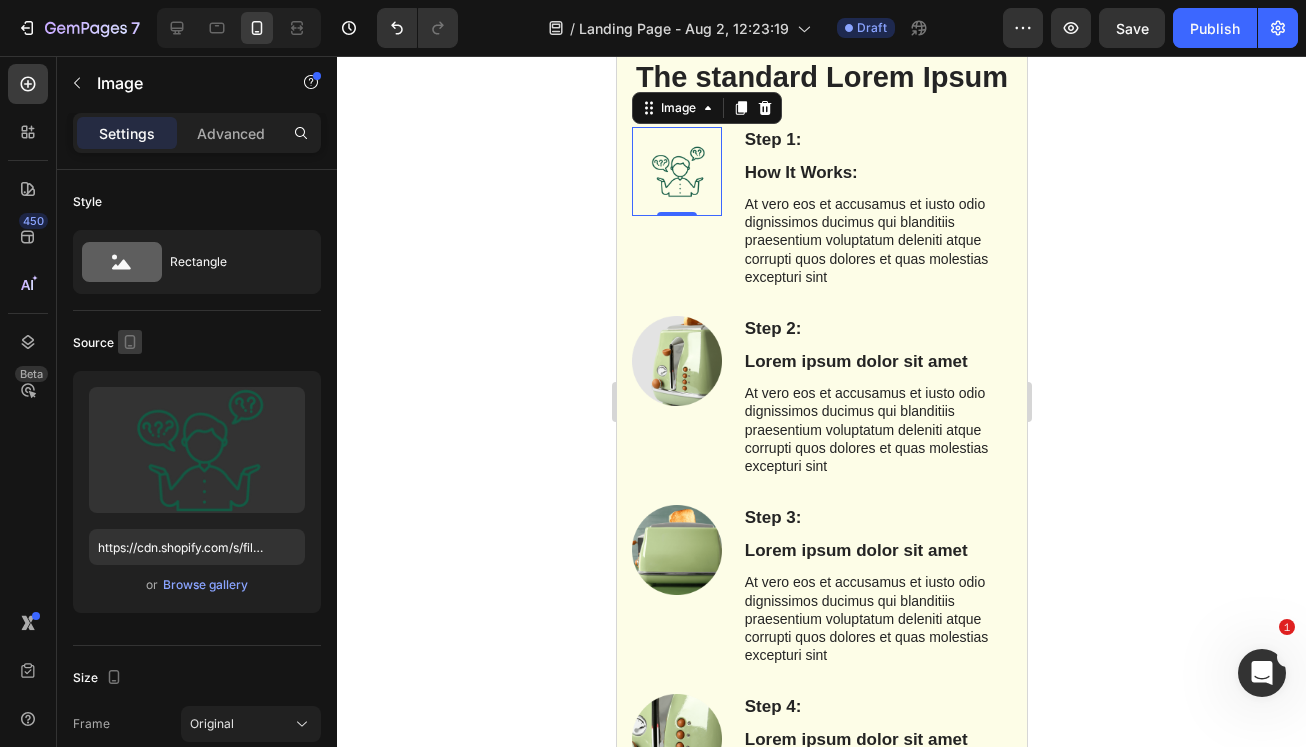 click 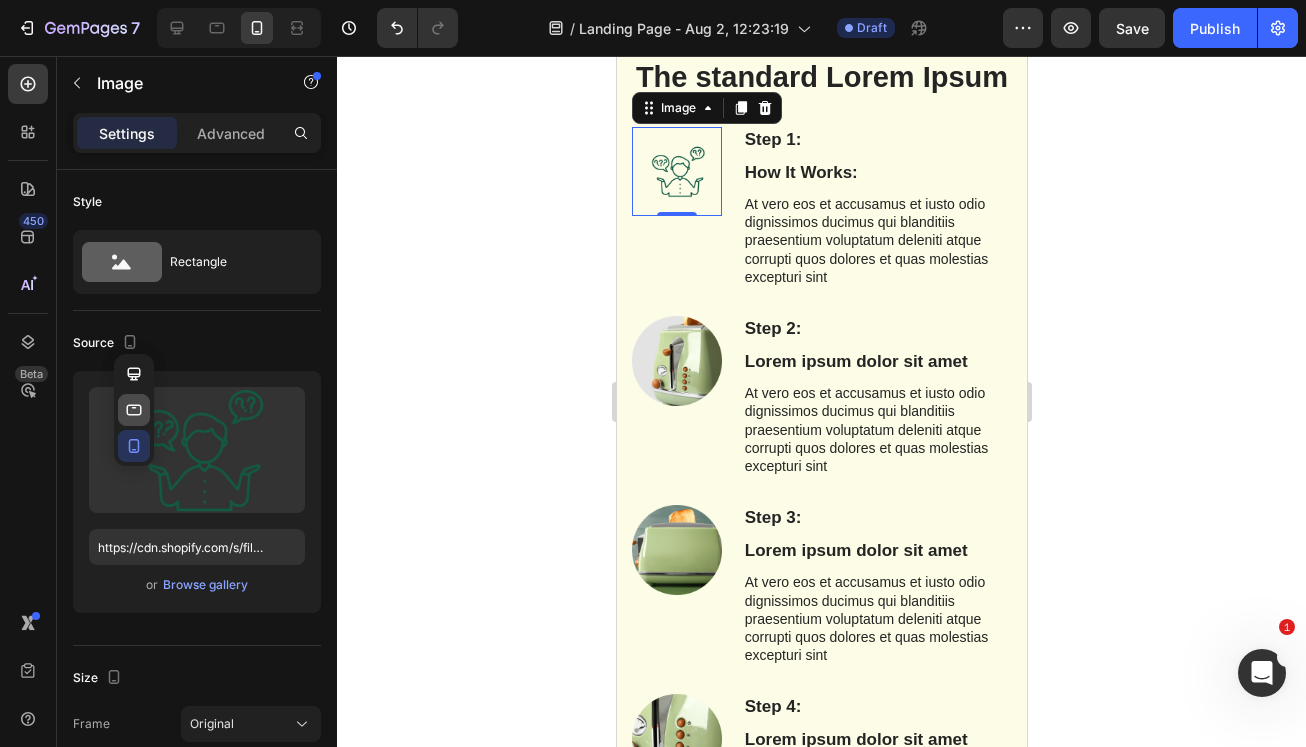click 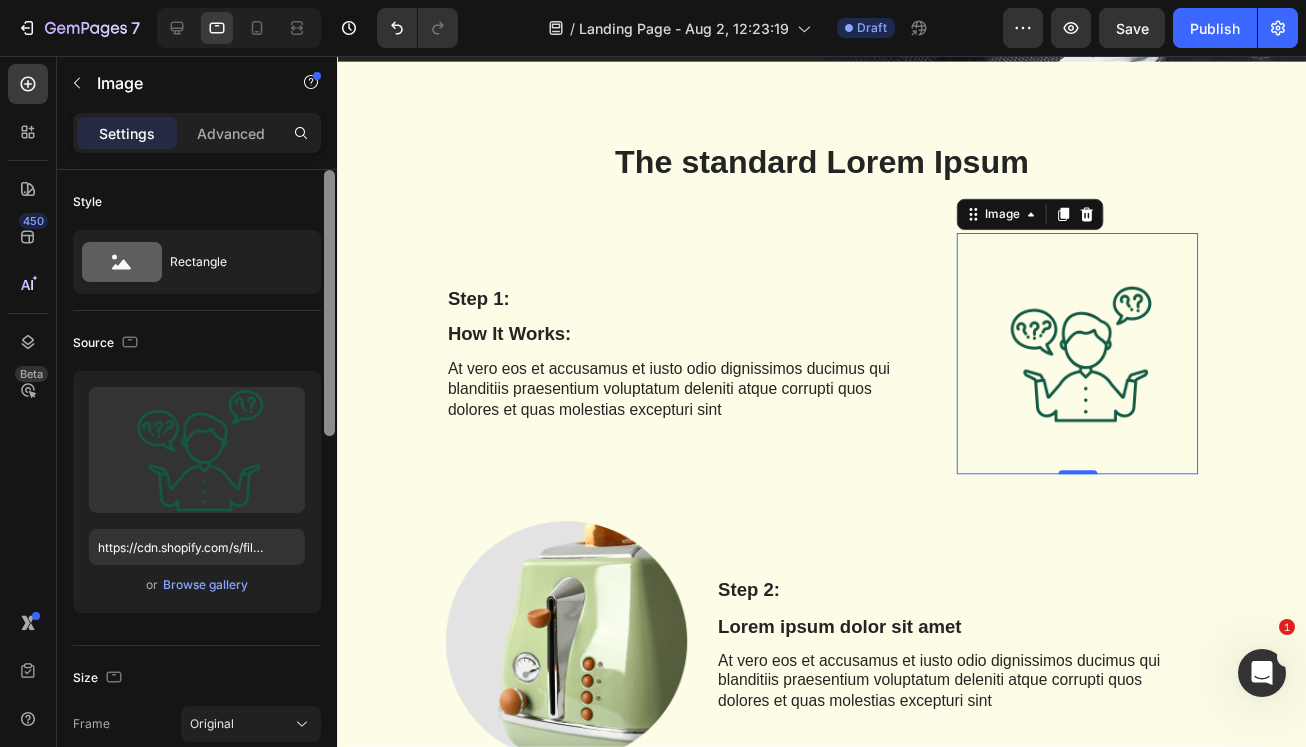 scroll, scrollTop: 878, scrollLeft: 0, axis: vertical 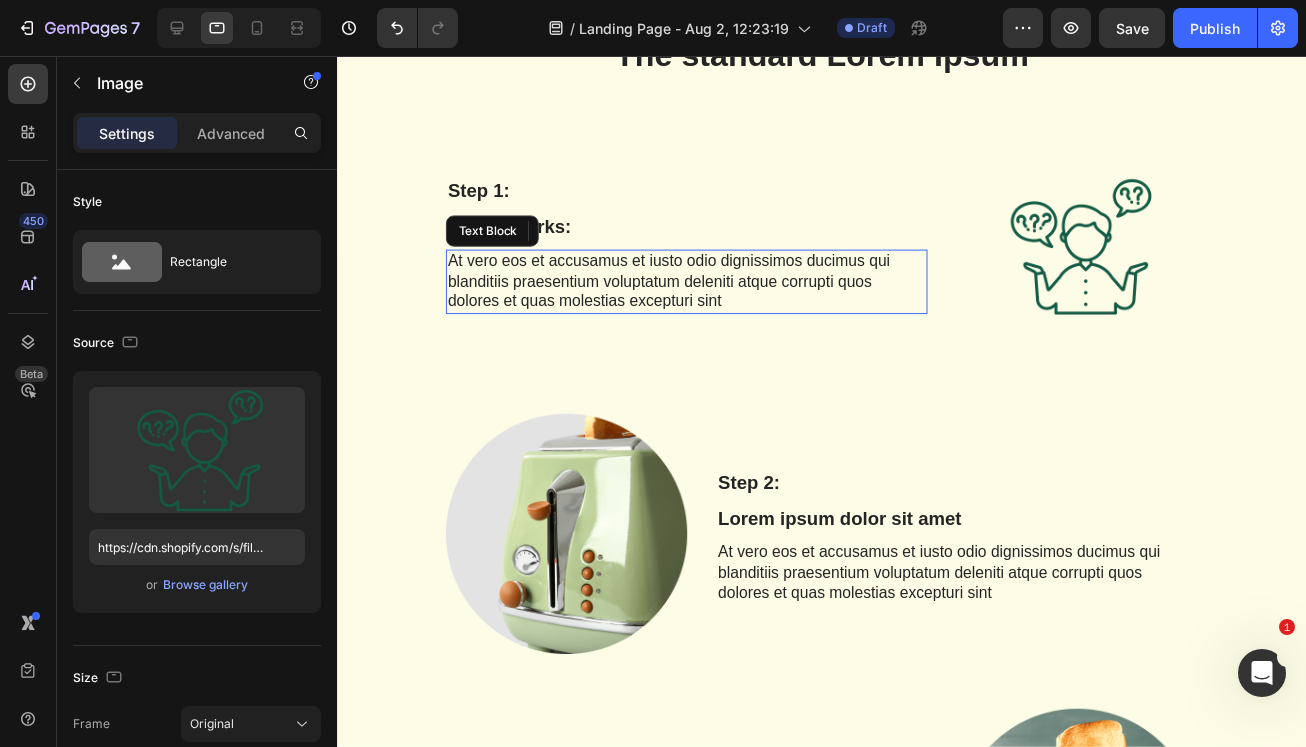 click on "At vero eos et accusamus et iusto odio dignissimos ducimus qui blanditiis praesentium voluptatum deleniti atque corrupti quos dolores et quas molestias excepturi sint" at bounding box center [694, 287] 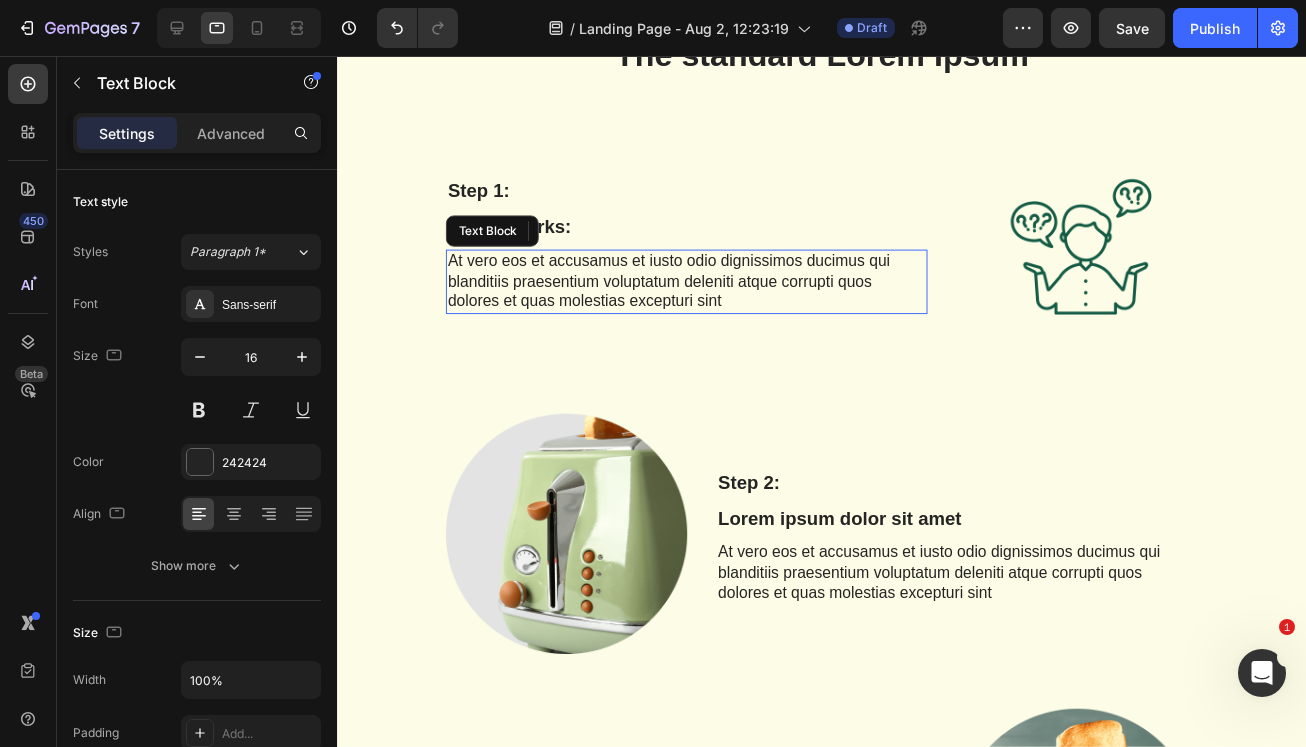 click on "At vero eos et accusamus et iusto odio dignissimos ducimus qui blanditiis praesentium voluptatum deleniti atque corrupti quos dolores et quas molestias excepturi sint" at bounding box center [694, 287] 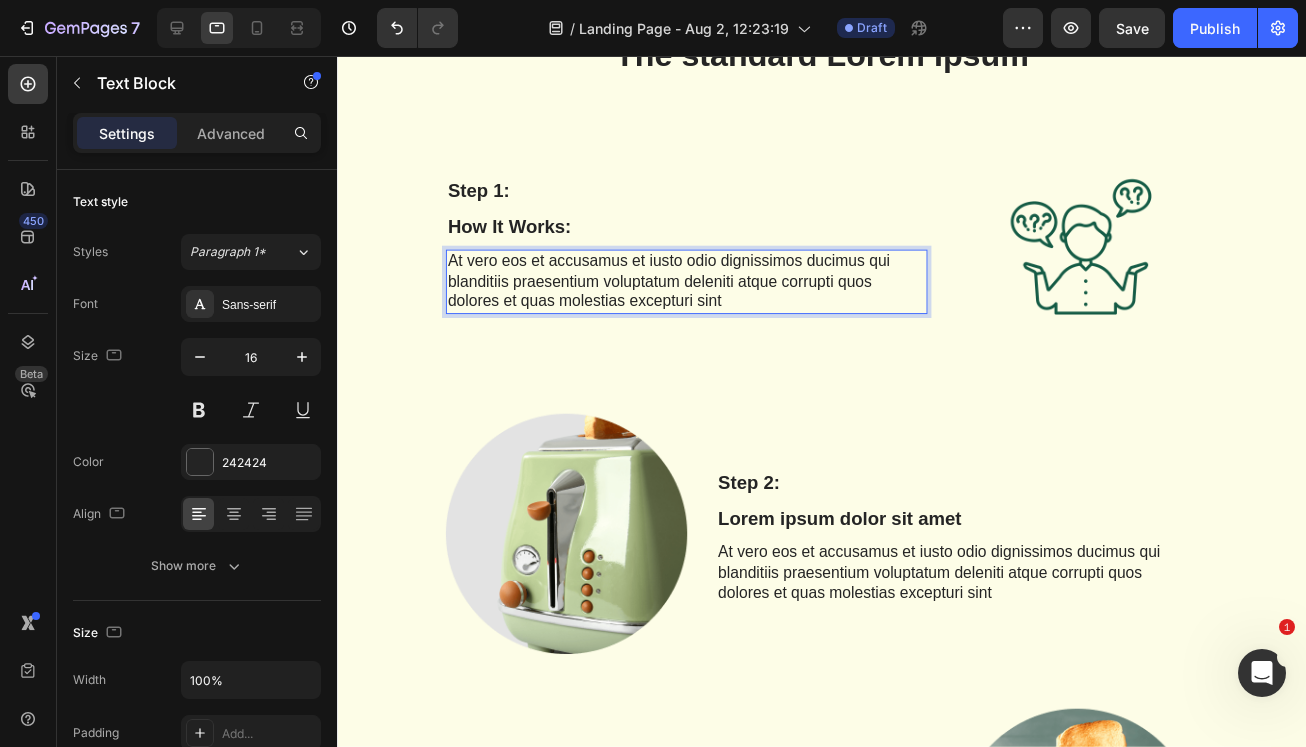 click on "At vero eos et accusamus et iusto odio dignissimos ducimus qui blanditiis praesentium voluptatum deleniti atque corrupti quos dolores et quas molestias excepturi sint" at bounding box center (694, 287) 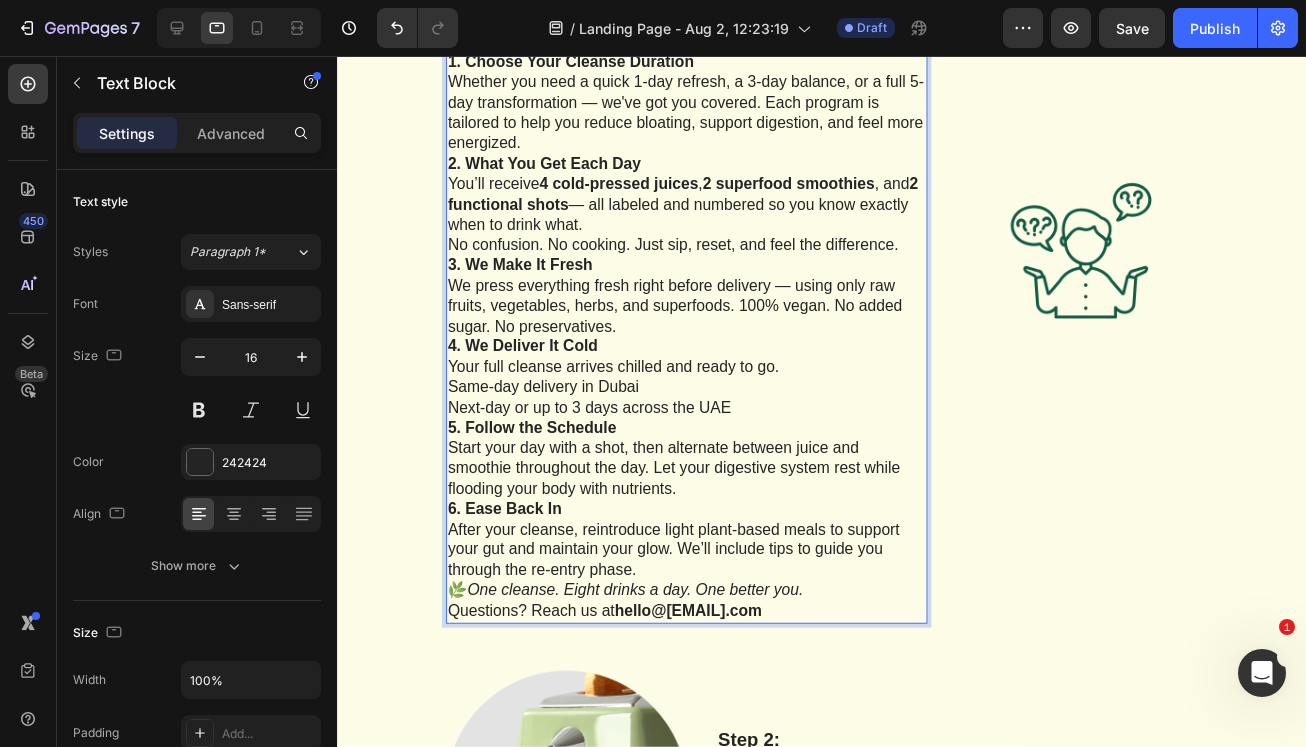 scroll, scrollTop: 1186, scrollLeft: 0, axis: vertical 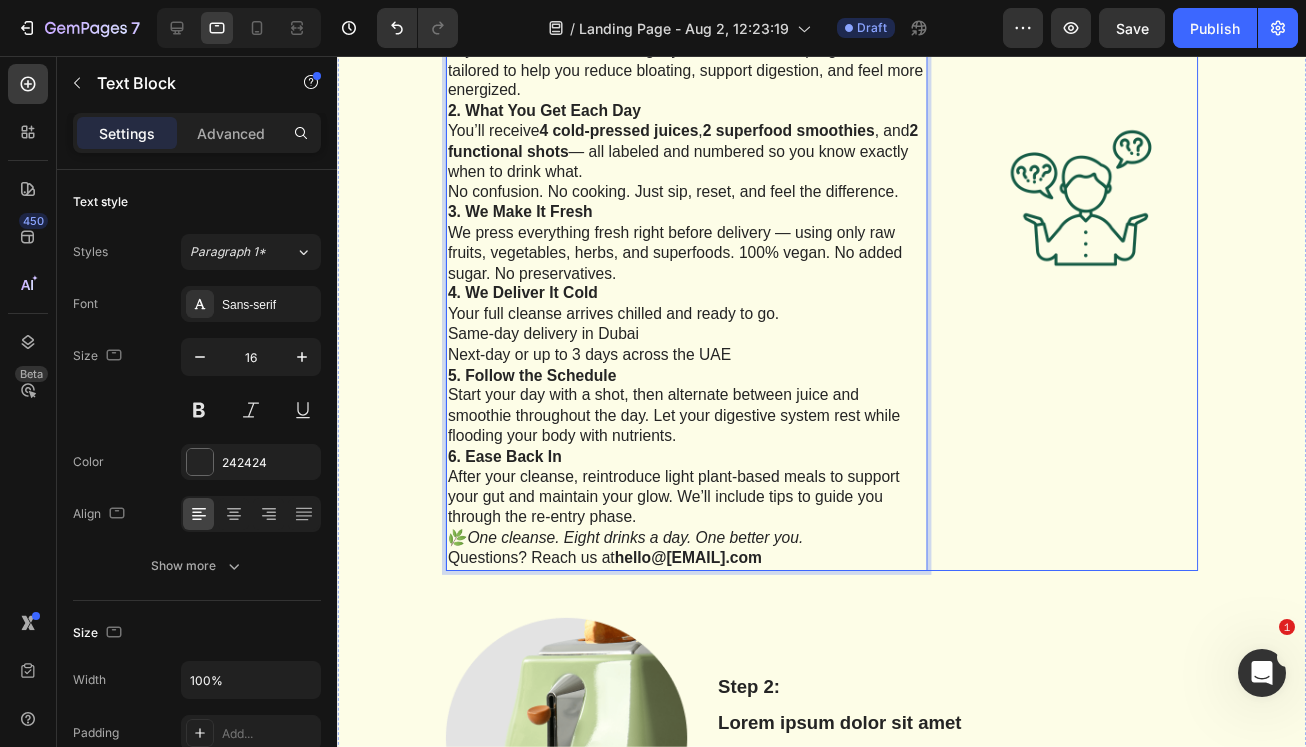 click on "Image" at bounding box center (1094, 201) 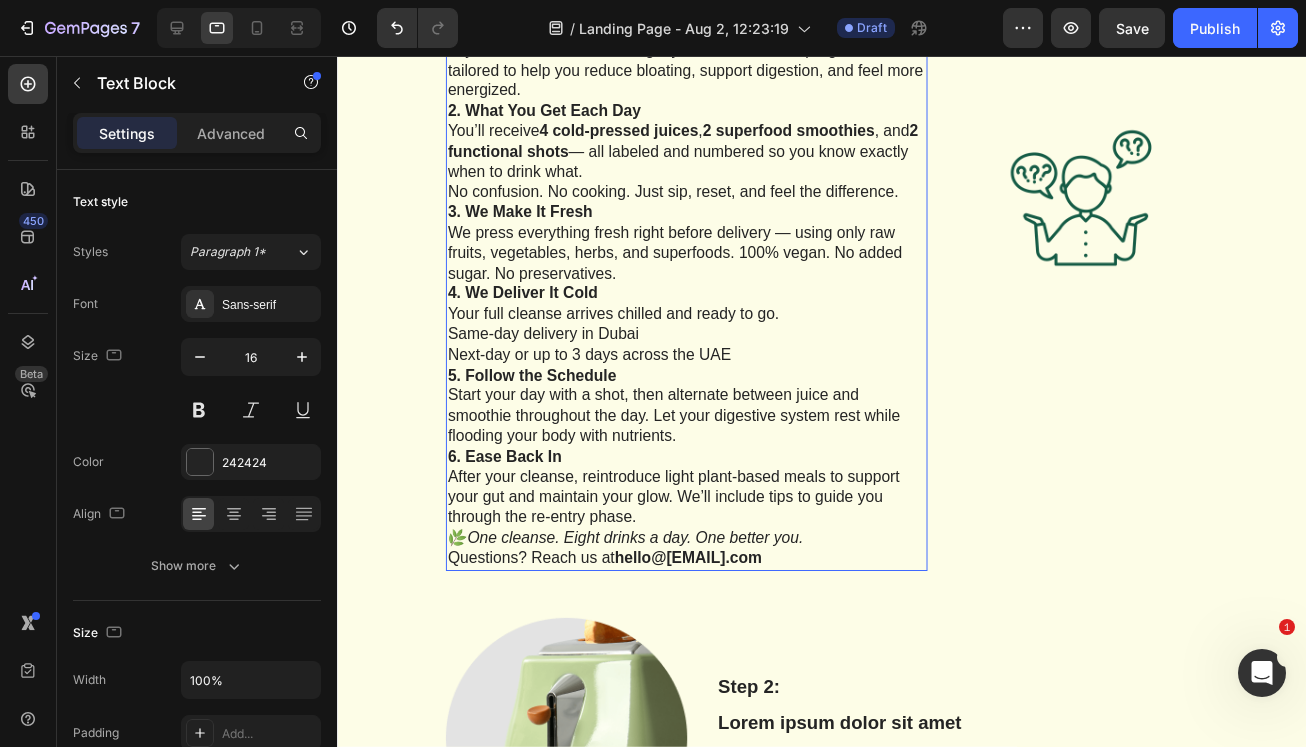 click on "🌿  One cleanse. Eight drinks a day. One better you. Questions? Reach us at  hello@juiceseven.com" at bounding box center [694, 560] 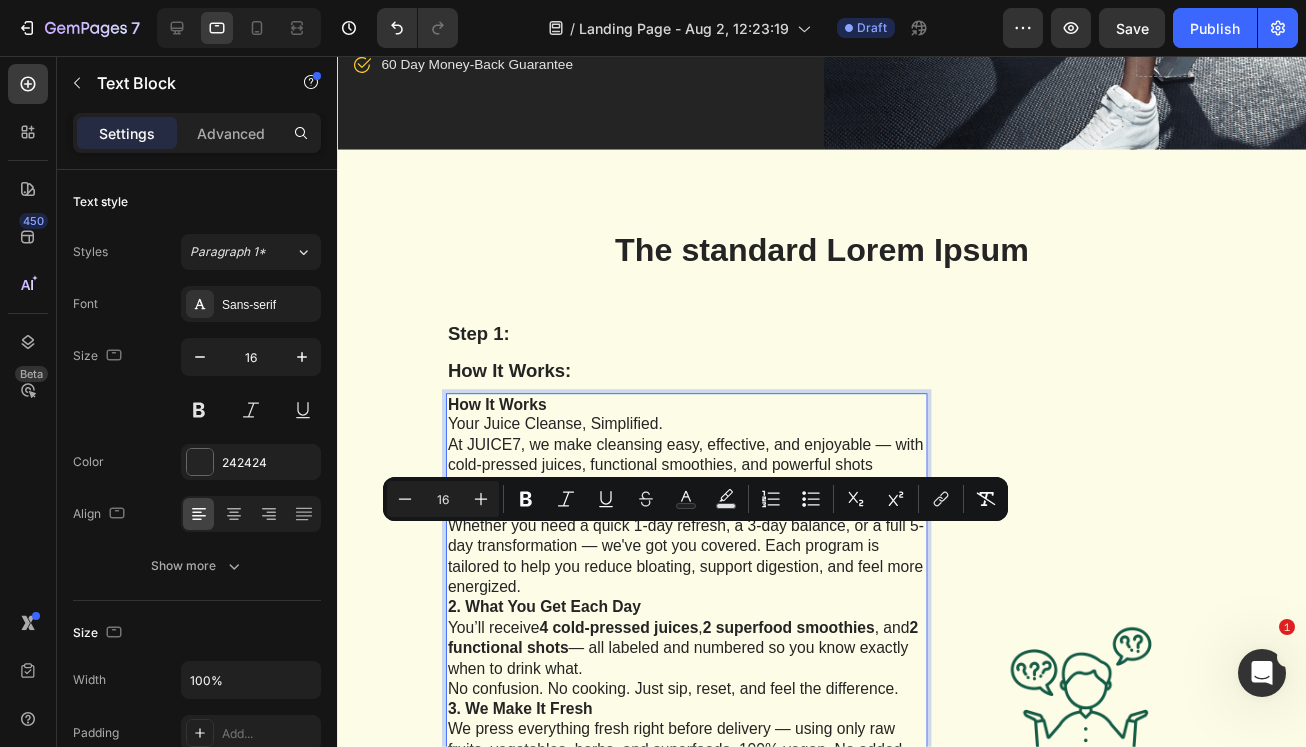 drag, startPoint x: 805, startPoint y: 542, endPoint x: 712, endPoint y: 538, distance: 93.08598 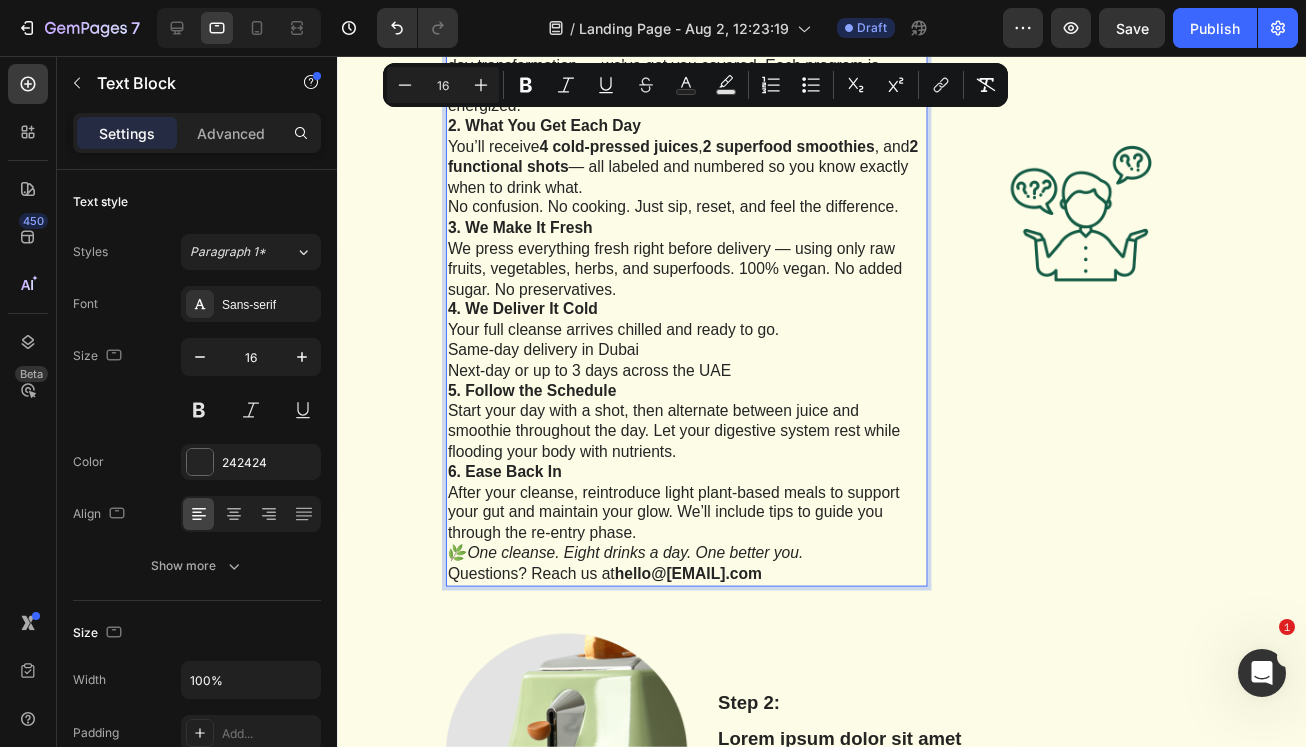 scroll, scrollTop: 1204, scrollLeft: 0, axis: vertical 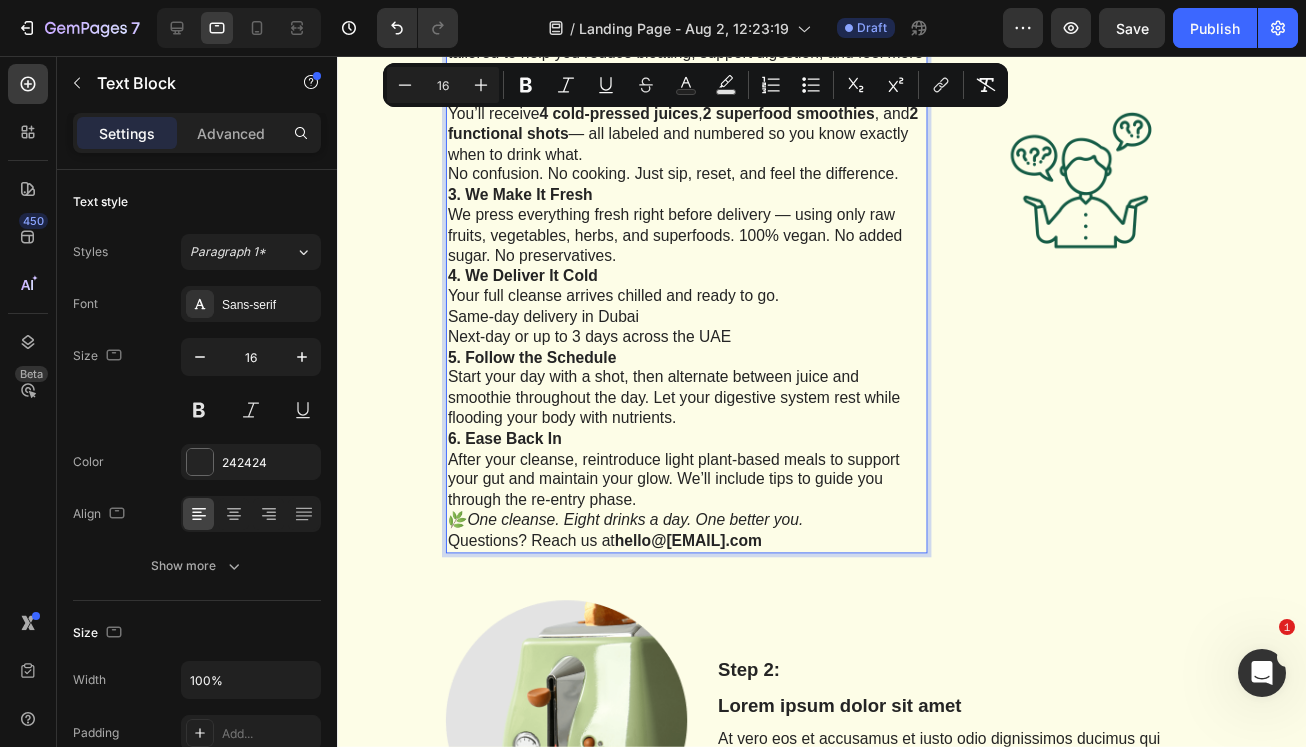 click on "[EMAIL]" at bounding box center [696, 551] 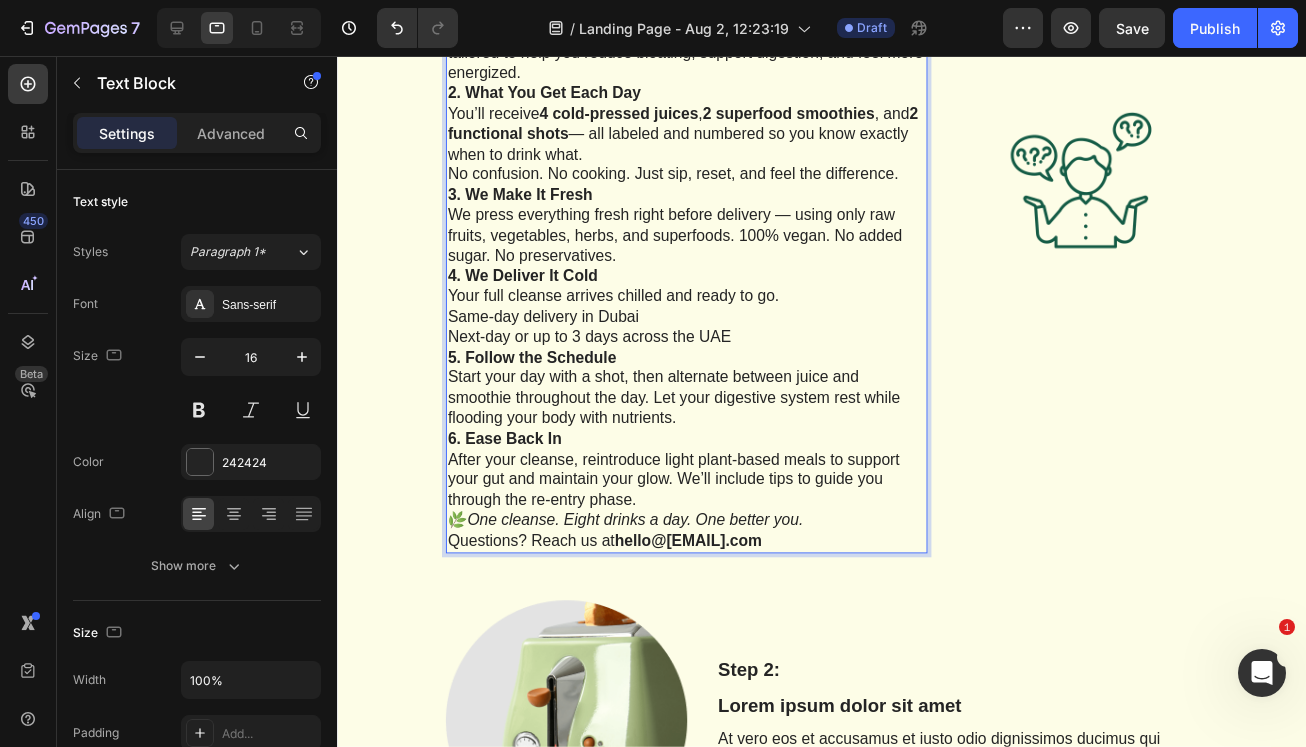 drag, startPoint x: 630, startPoint y: 522, endPoint x: 797, endPoint y: 525, distance: 167.02695 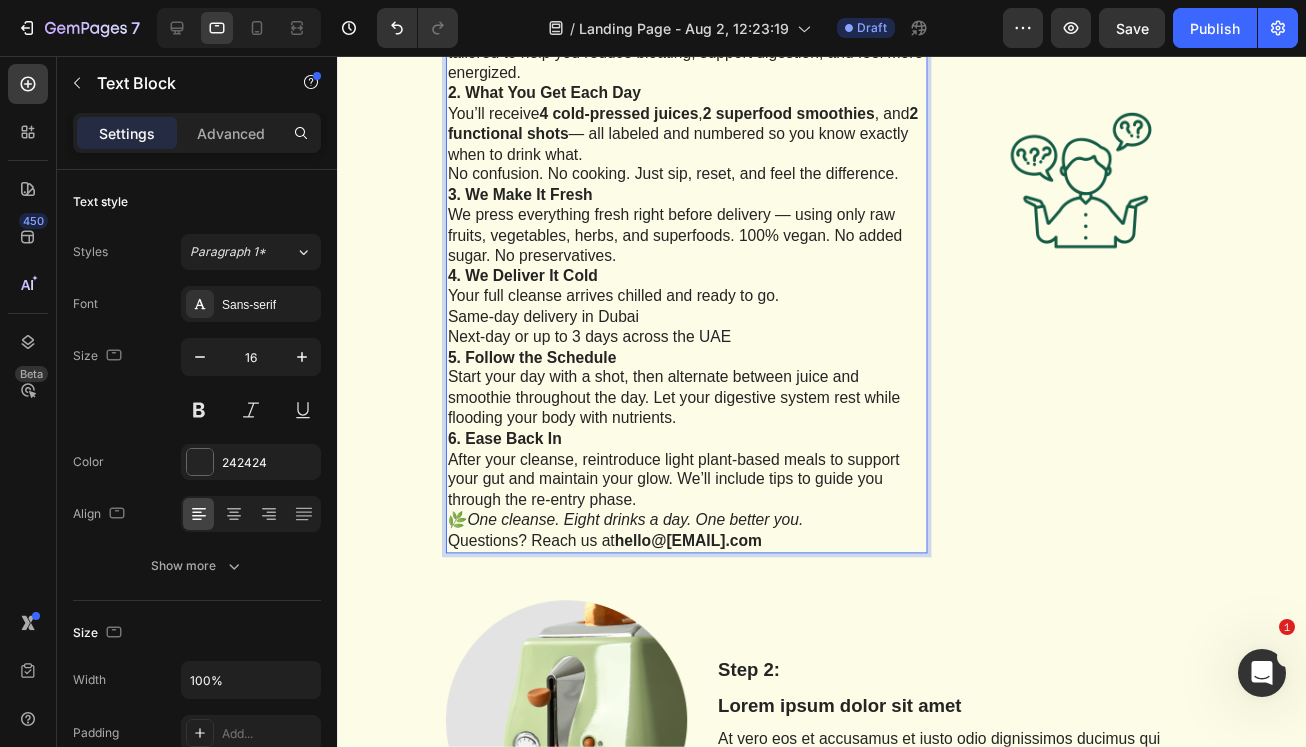 click on "[EMAIL]" at bounding box center [696, 551] 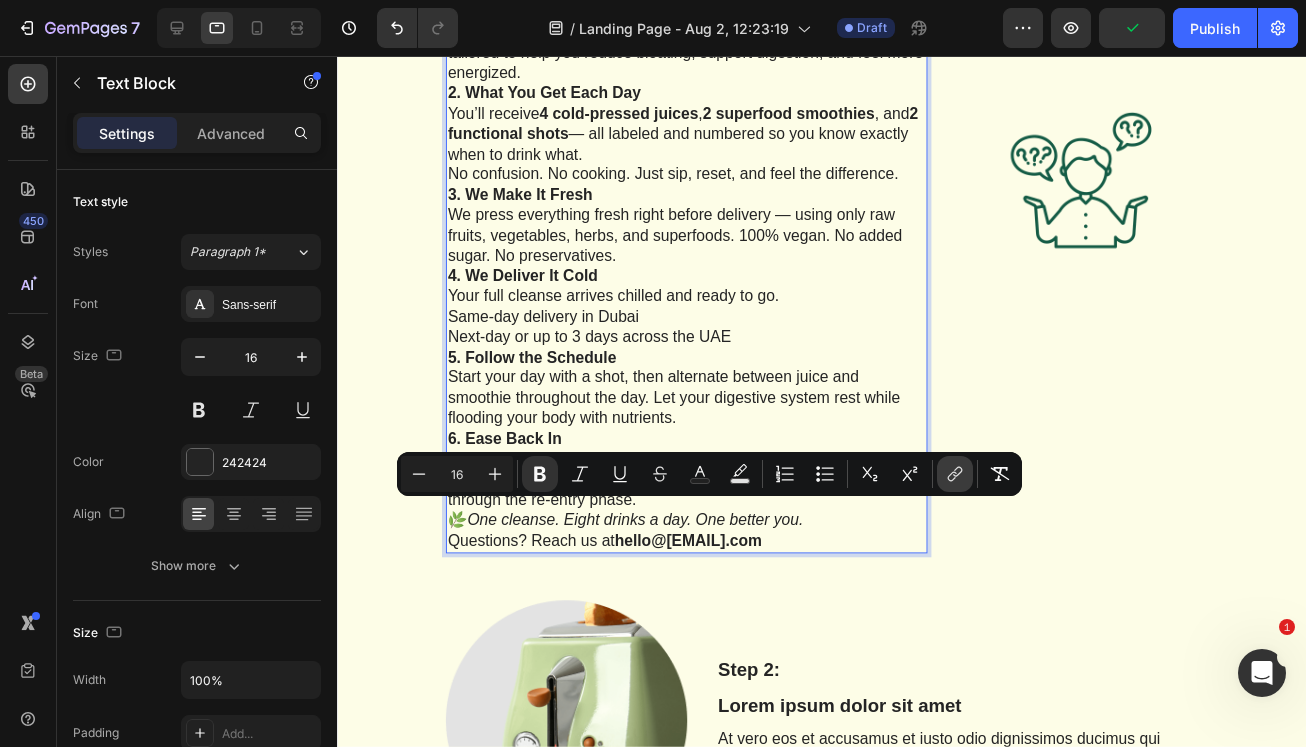 click 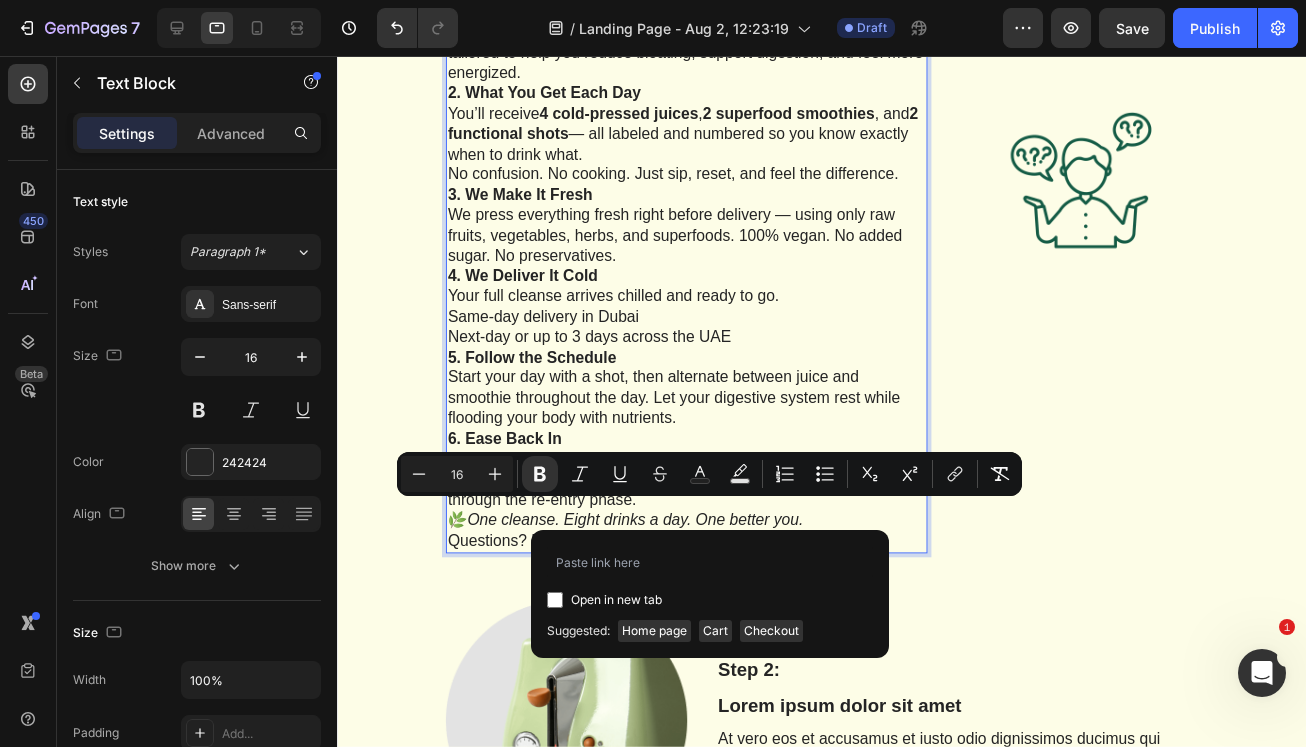 click on "Open in new tab" at bounding box center [616, 600] 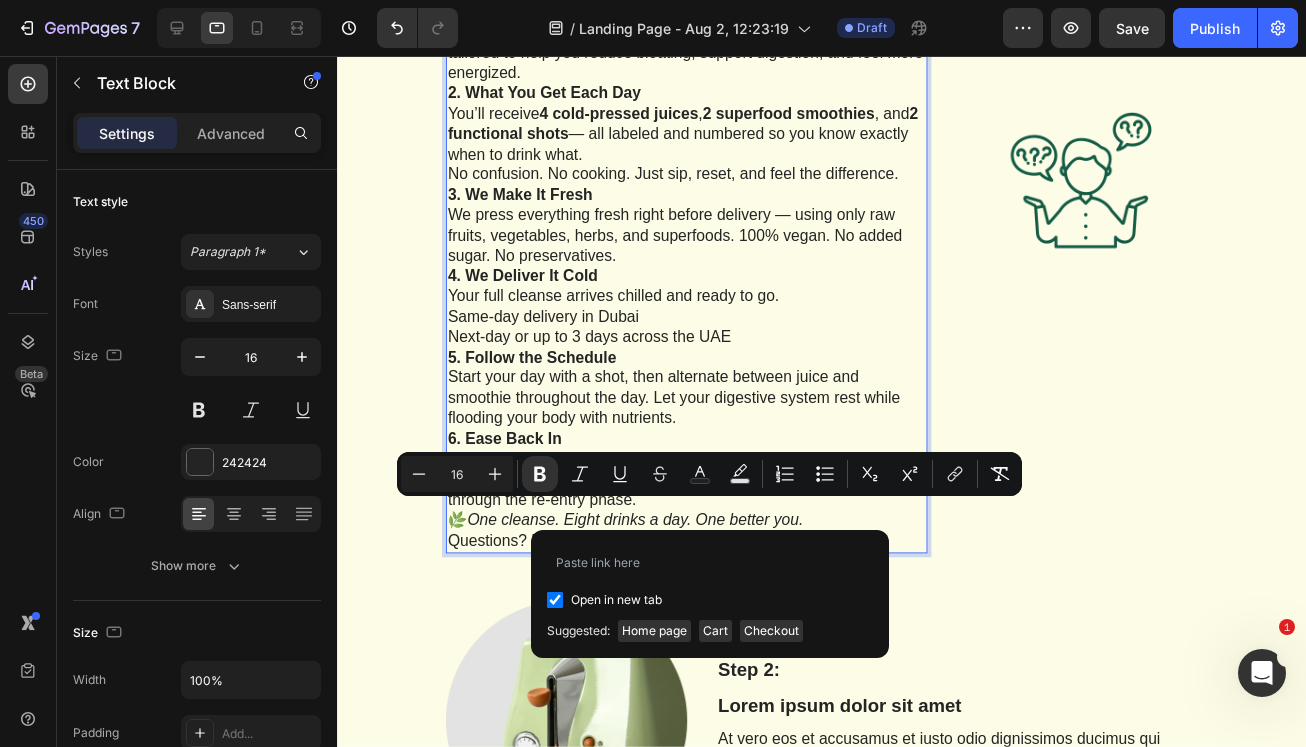 click on "Open in new tab" at bounding box center [616, 600] 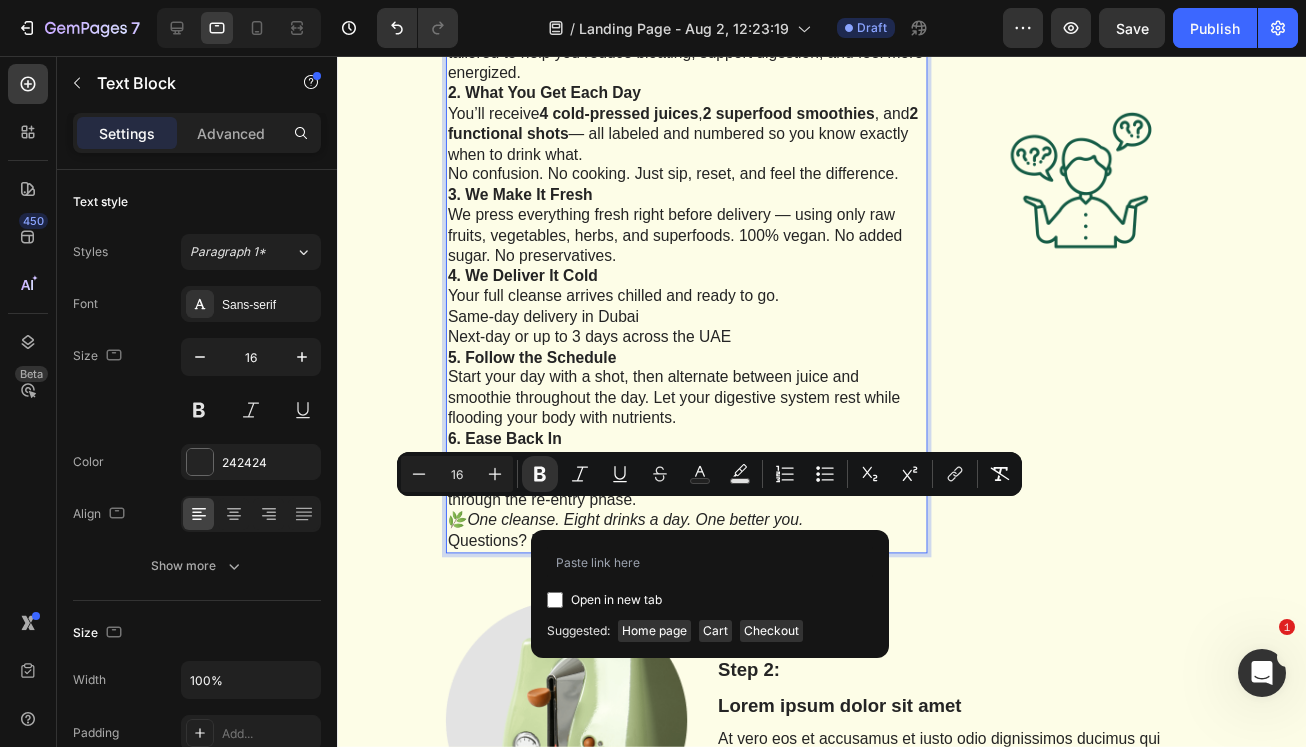 checkbox on "false" 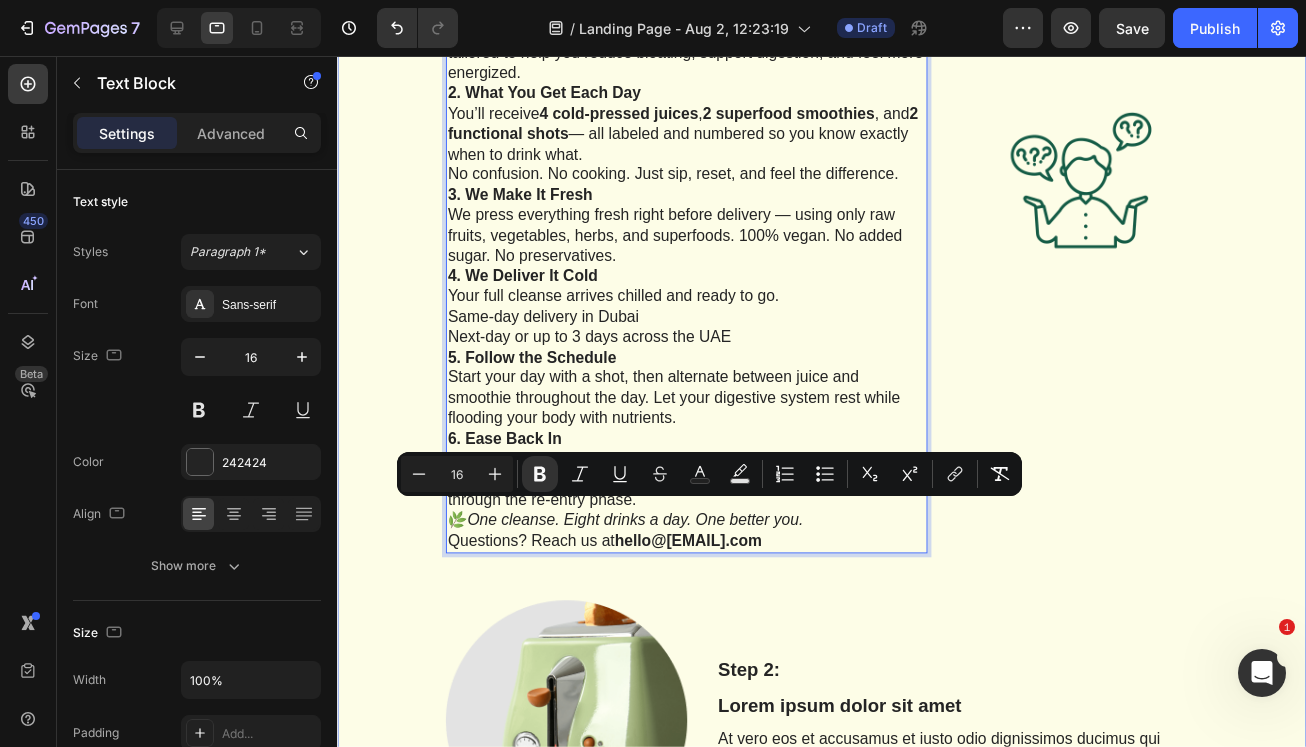 click on "The standard Lorem Ipsum Heading Row Step 1: Text Block How It Works: Text Block How It Works Your Juice Cleanse, Simplified. At JUICE7, we make cleansing easy, effective, and enjoyable — with cold-pressed juices, functional smoothies, and powerful shots designed to support your body’s natural reset process. 1. Choose Your Cleanse Duration Whether you need a quick 1-day refresh, a 3-day balance, or a full 5-day transformation — we've got you covered. Each program is tailored to help you reduce bloating, support digestion, and feel more energized. 2. What You Get Each Day You’ll receive  4 cold-pressed juices ,  2 superfood smoothies , and  2 functional shots  — all labeled and numbered so you know exactly when to drink what. No confusion. No cooking. Just sip, reset, and feel the difference. 3. We Make It Fresh We press everything fresh right before delivery — using only raw fruits, vegetables, herbs, and superfoods. 100% vegan. No added sugar. No preservatives. 4. We Deliver It Cold 🌿    0 Row" at bounding box center [833, 817] 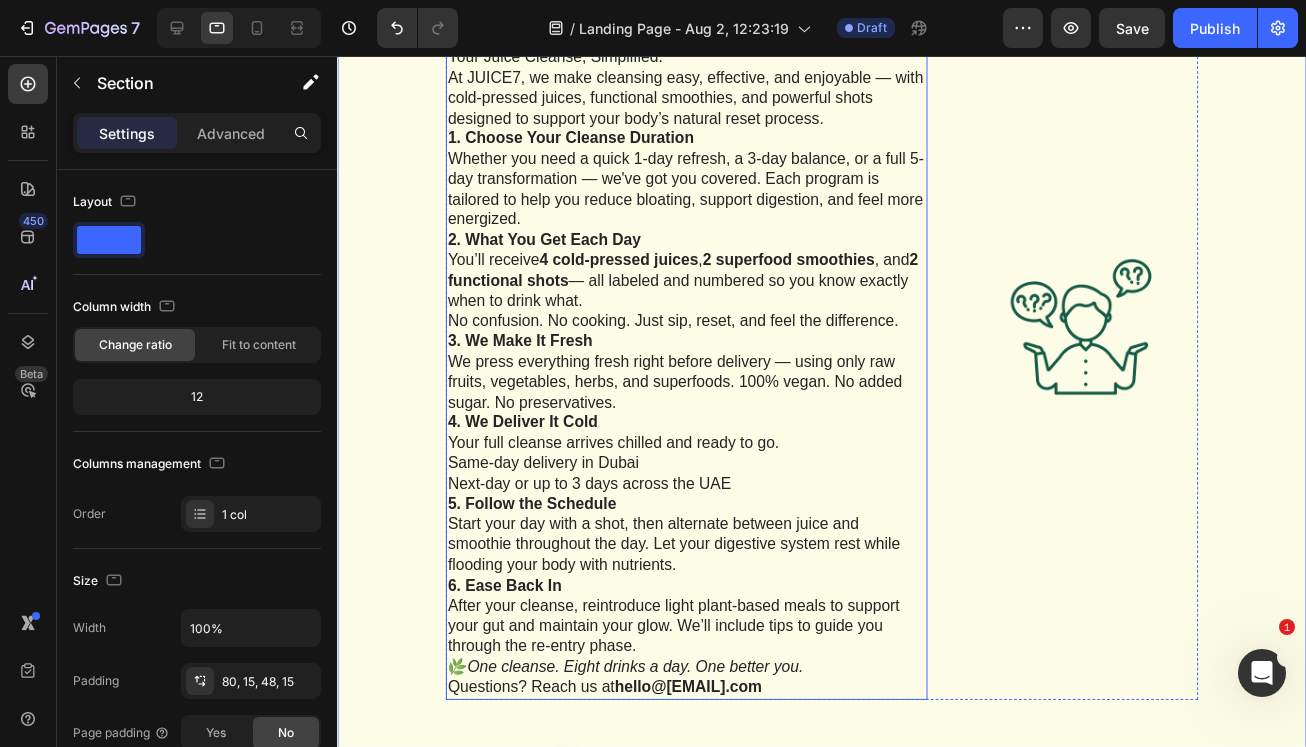 scroll, scrollTop: 1003, scrollLeft: 0, axis: vertical 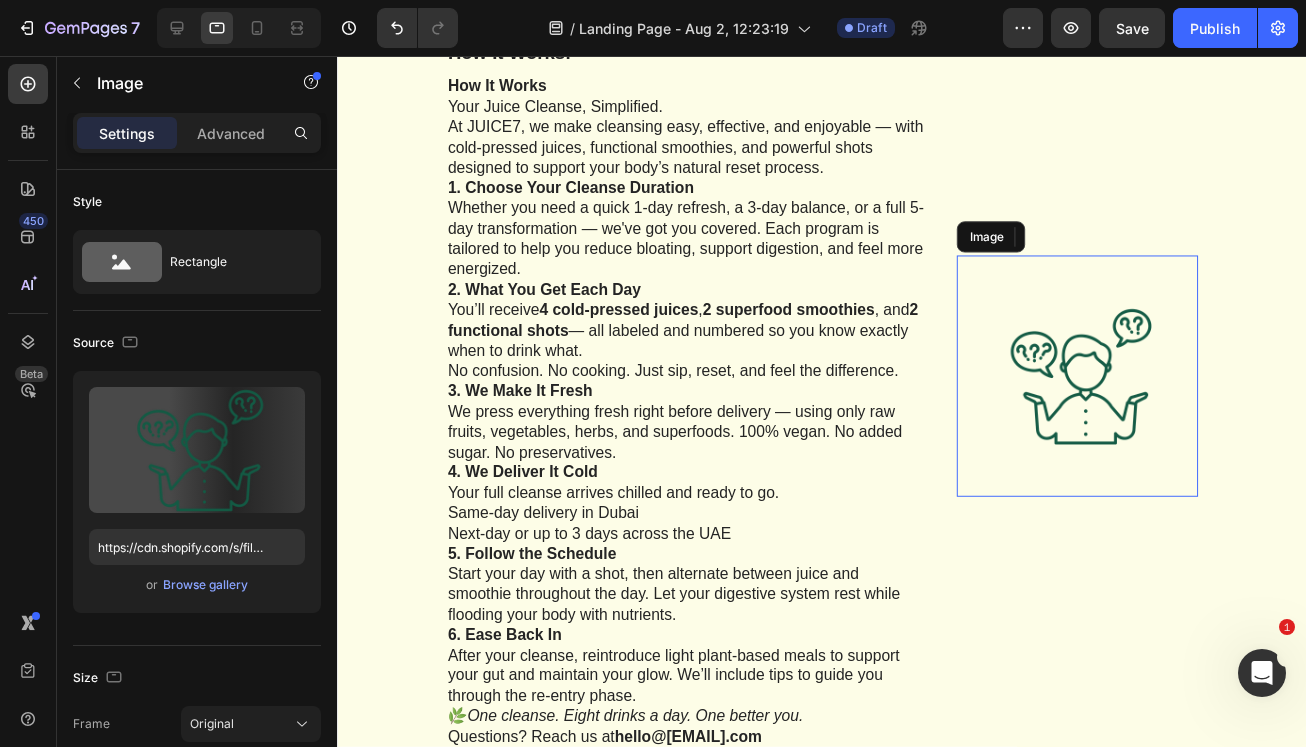 click at bounding box center [1094, 383] 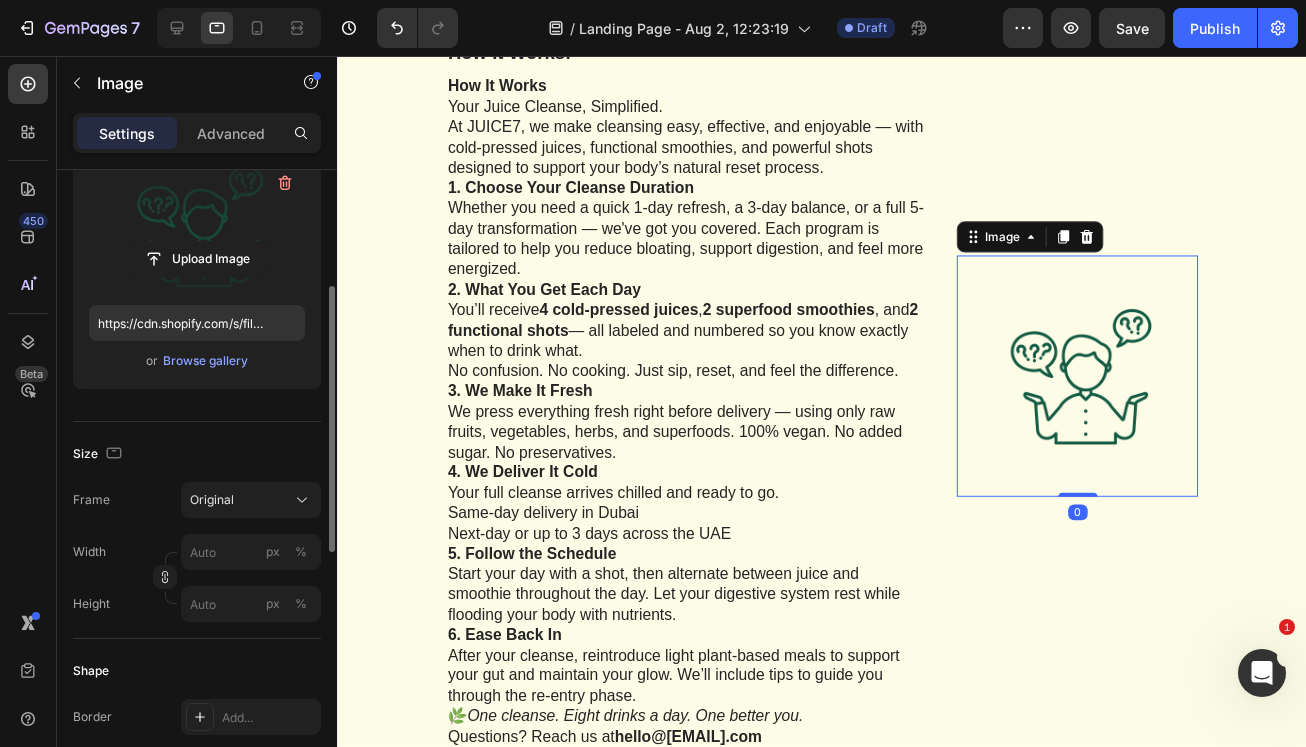 scroll, scrollTop: 240, scrollLeft: 0, axis: vertical 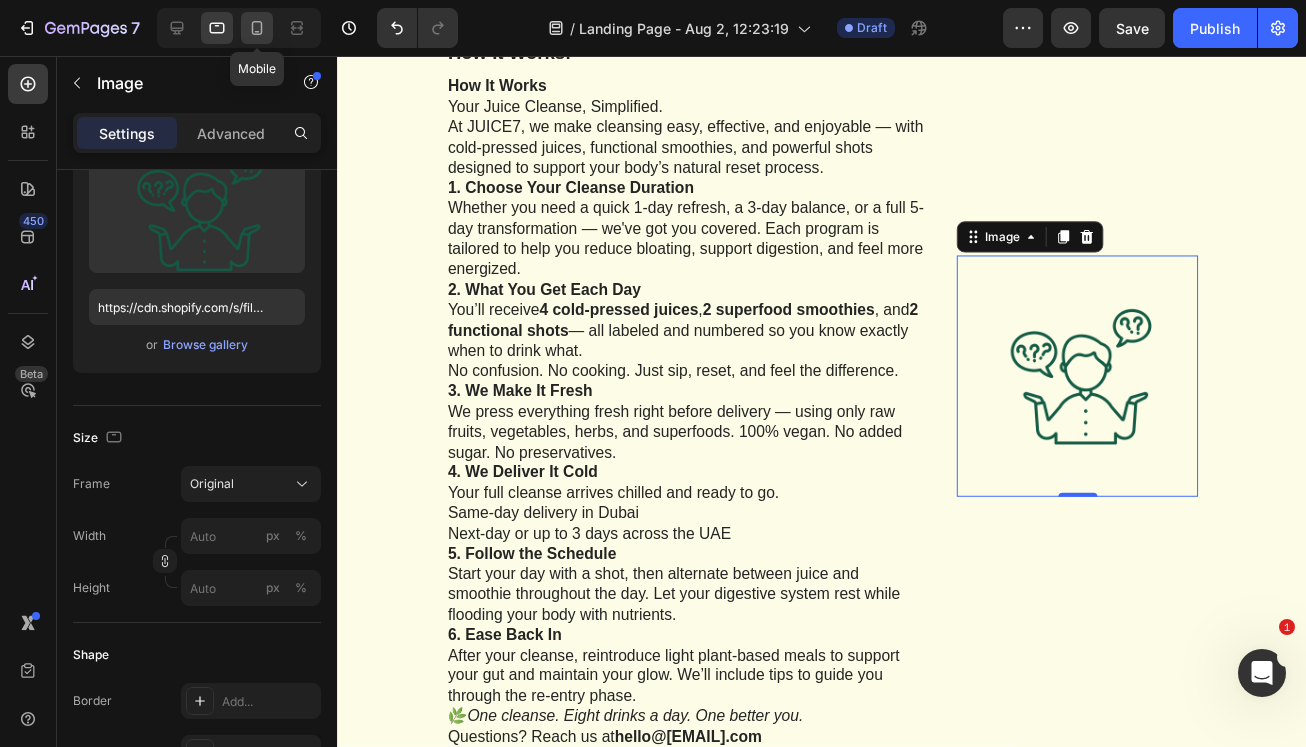 click 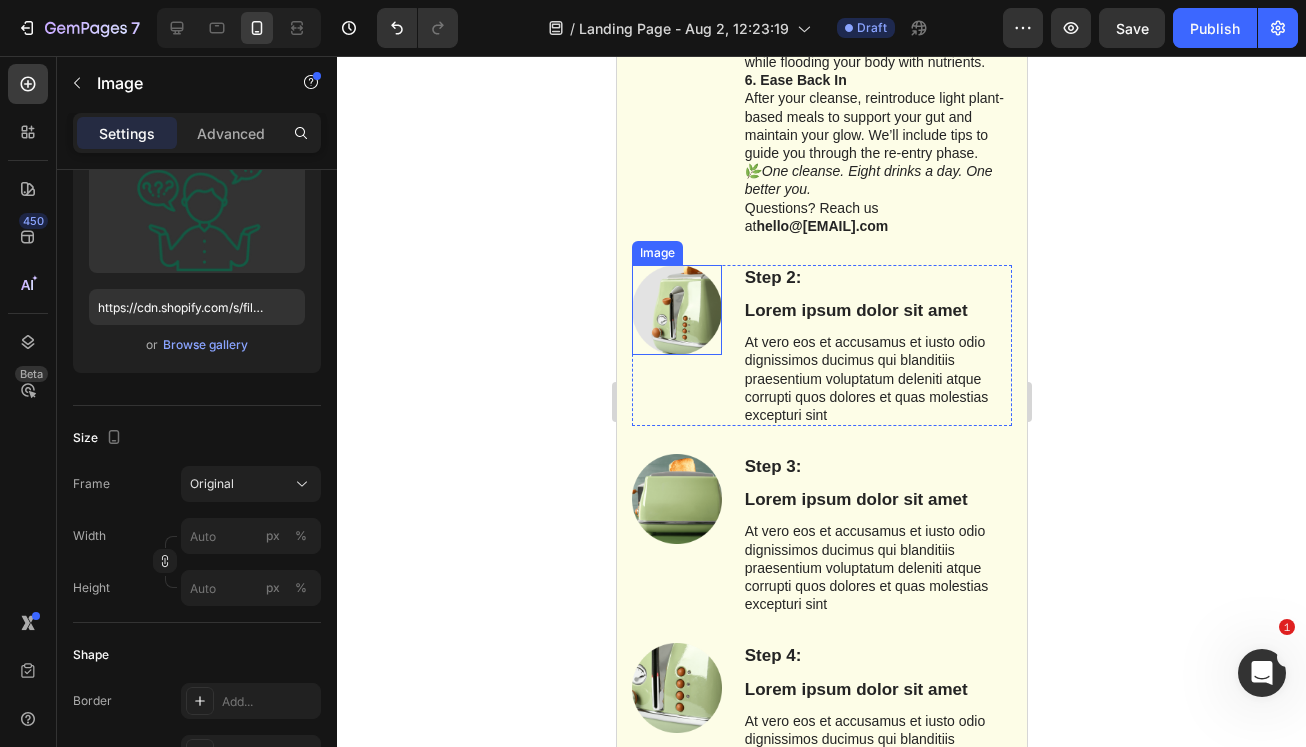 scroll, scrollTop: 1645, scrollLeft: 0, axis: vertical 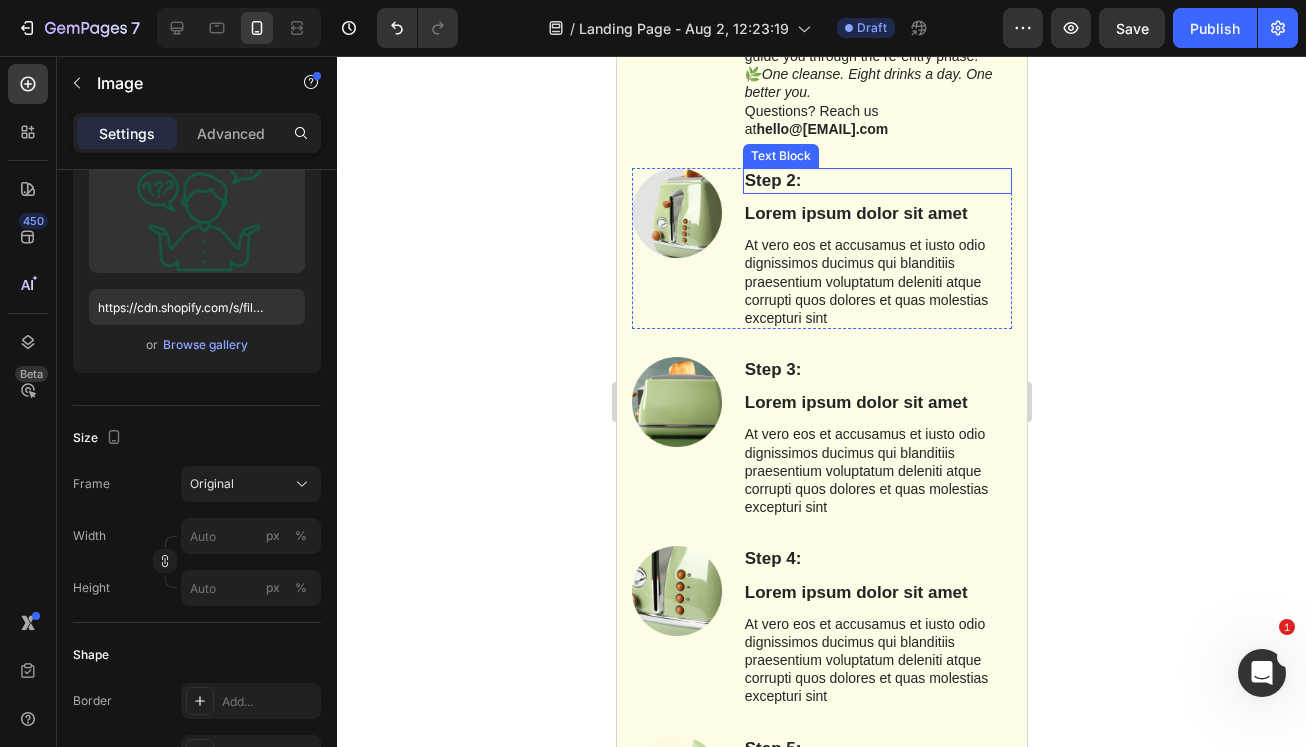 click on "Step 2:" at bounding box center [876, 181] 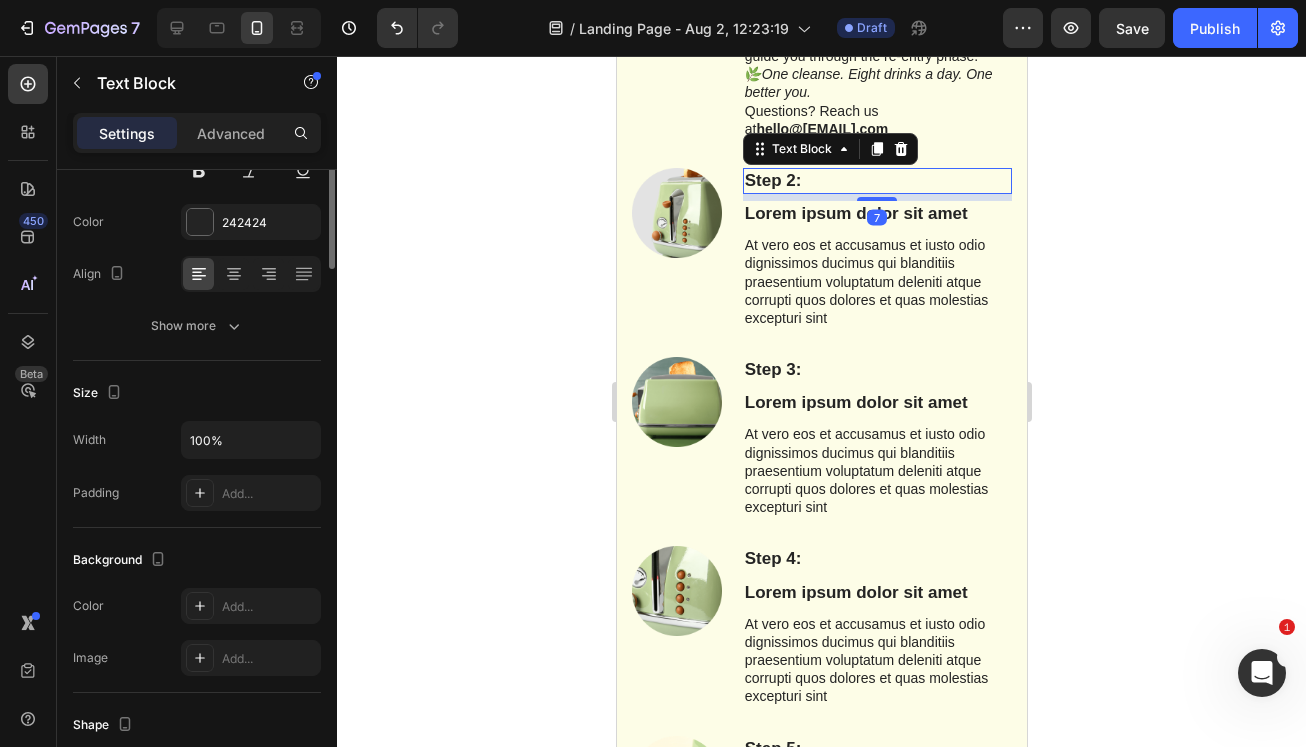 scroll, scrollTop: 0, scrollLeft: 0, axis: both 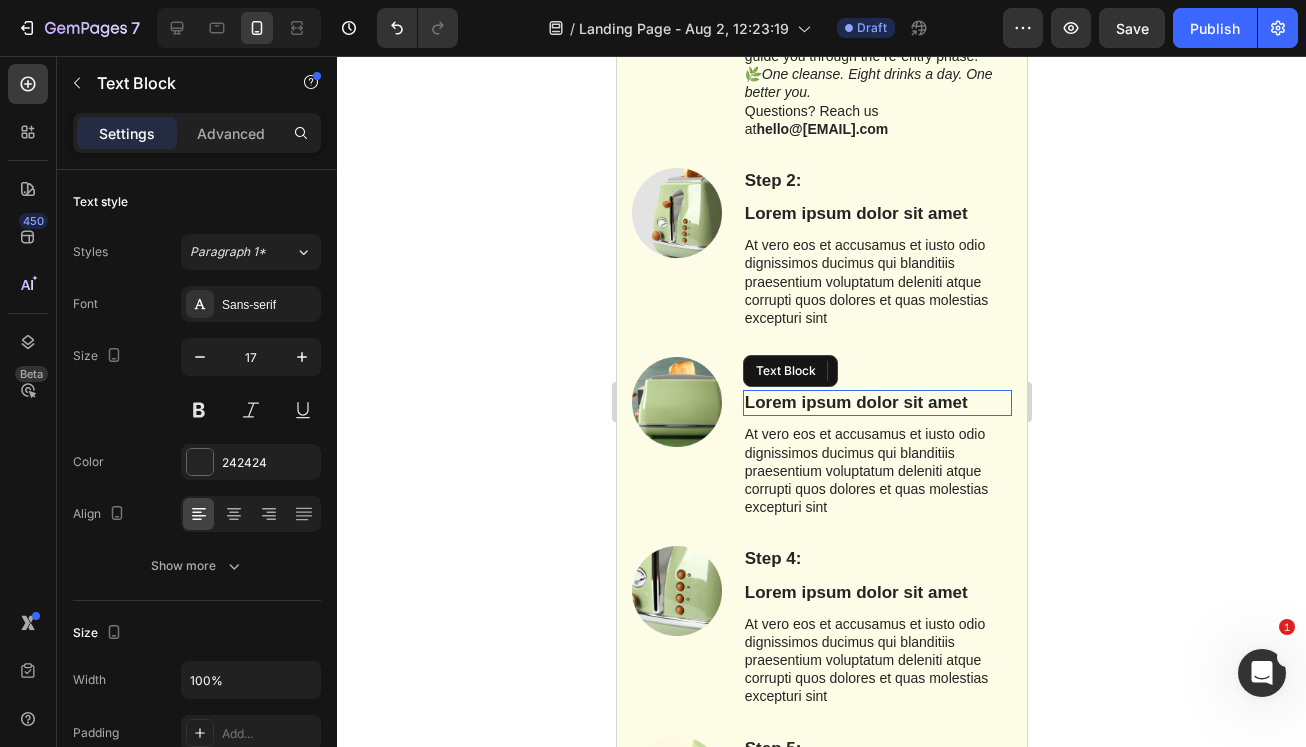 click on "Lorem ipsum dolor sit amet" at bounding box center [876, 403] 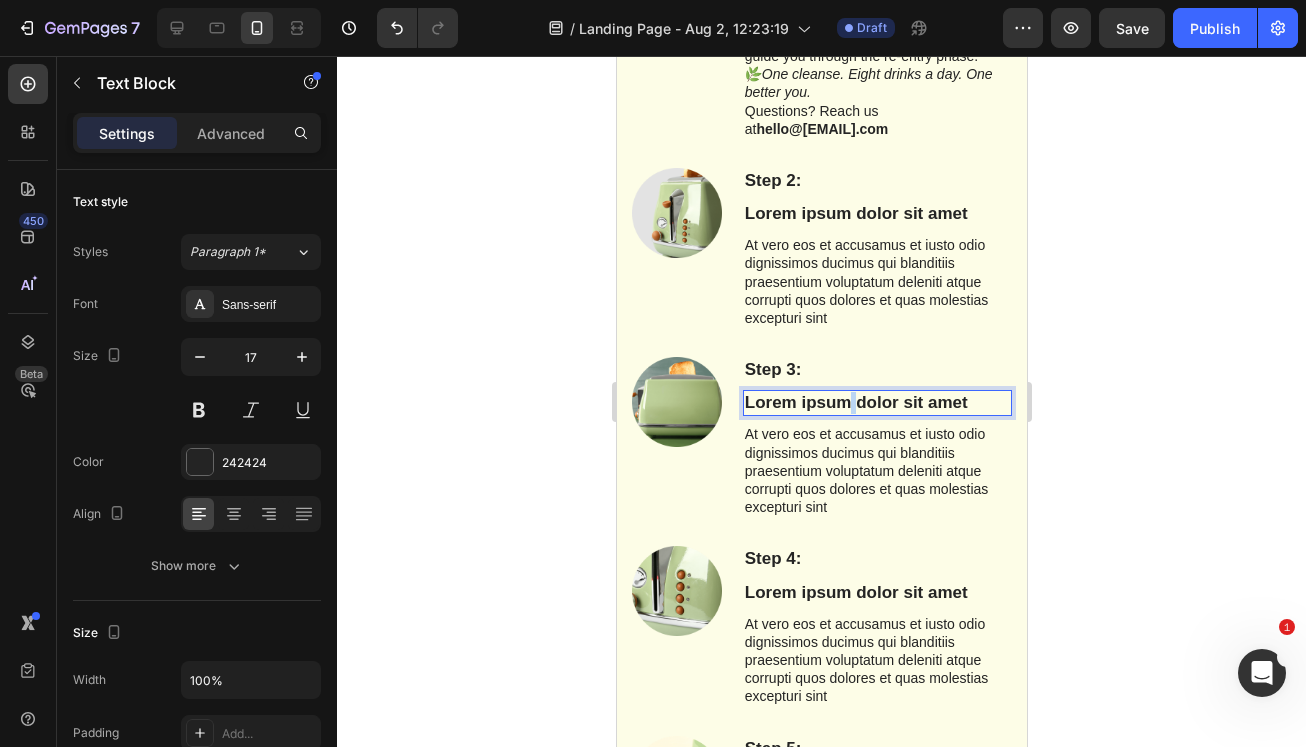 click on "Lorem ipsum dolor sit amet" at bounding box center (876, 403) 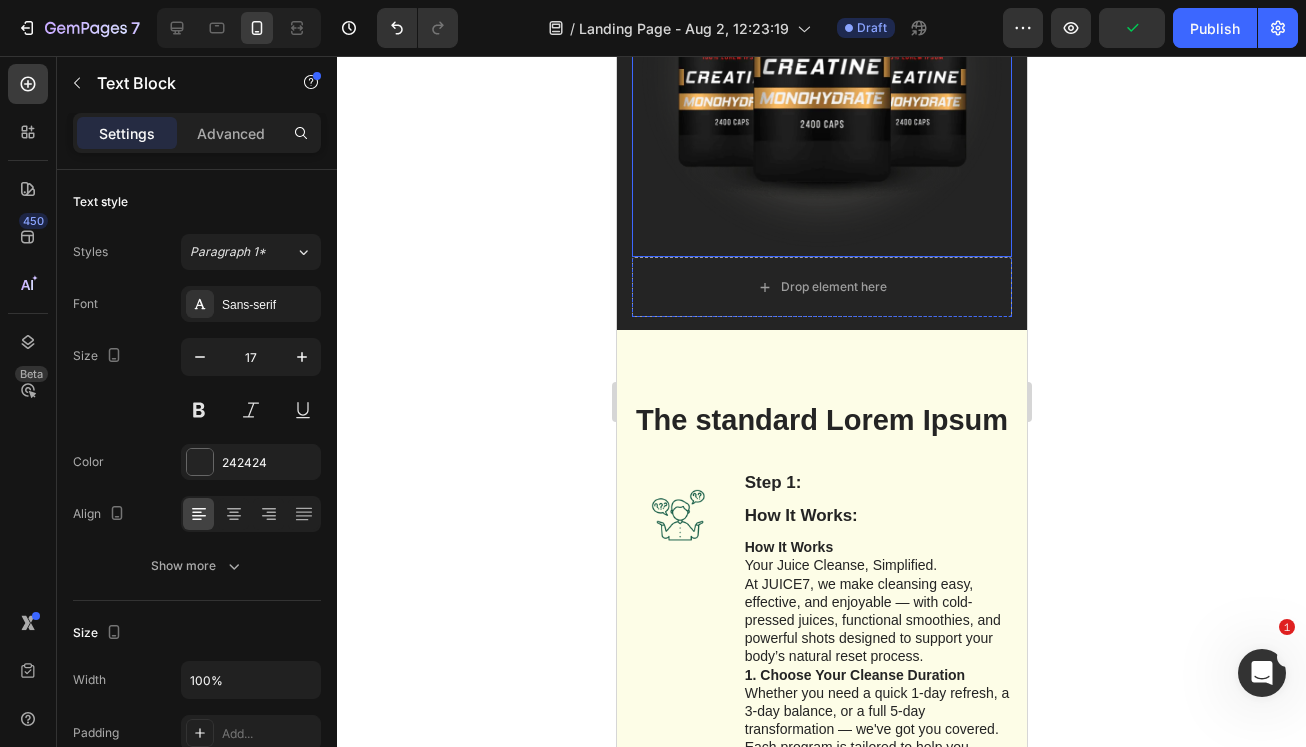 scroll, scrollTop: 815, scrollLeft: 0, axis: vertical 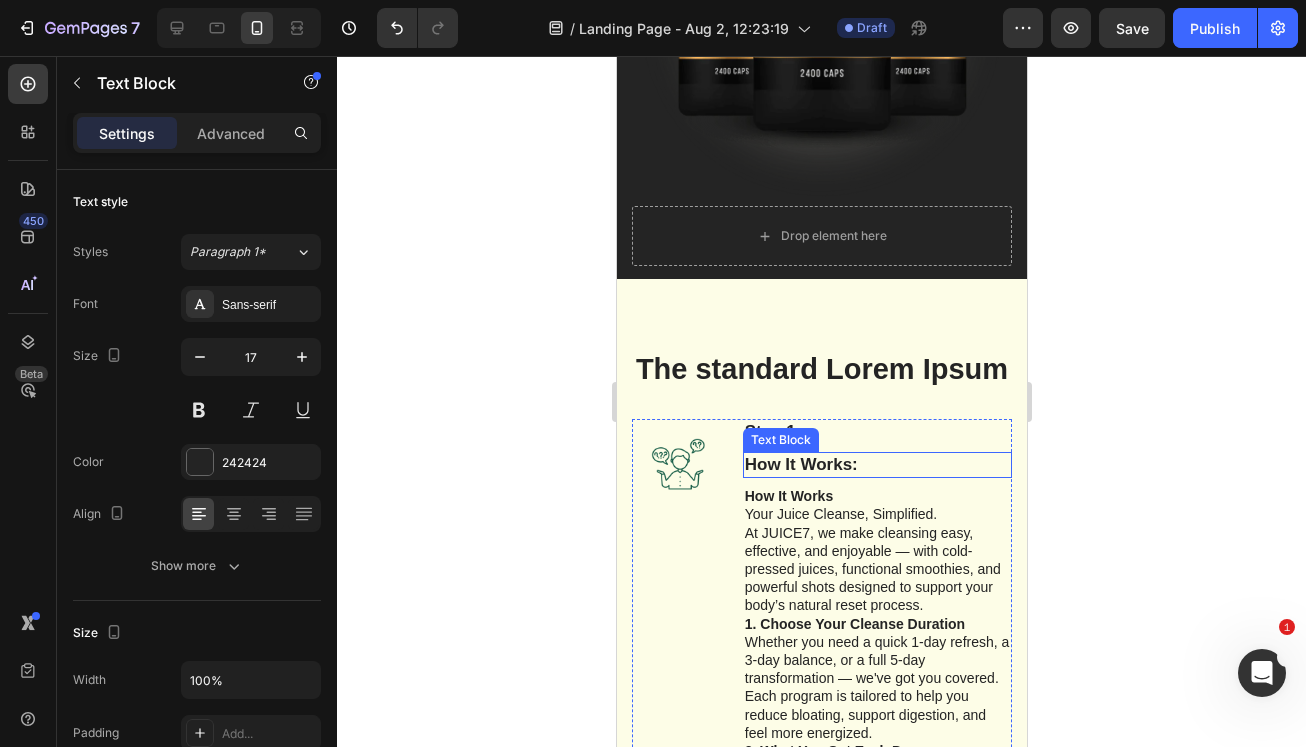 click on "How It Works:" at bounding box center [800, 464] 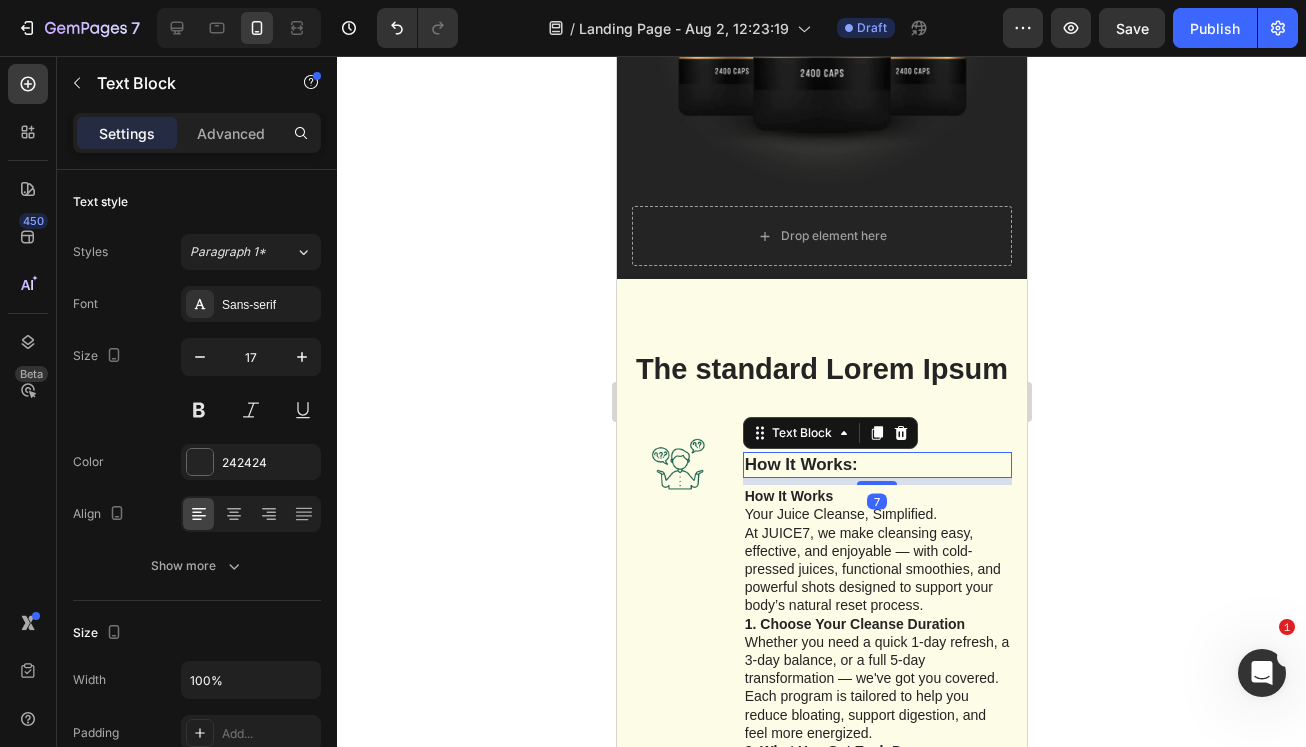 click on "How It Works:" at bounding box center (800, 464) 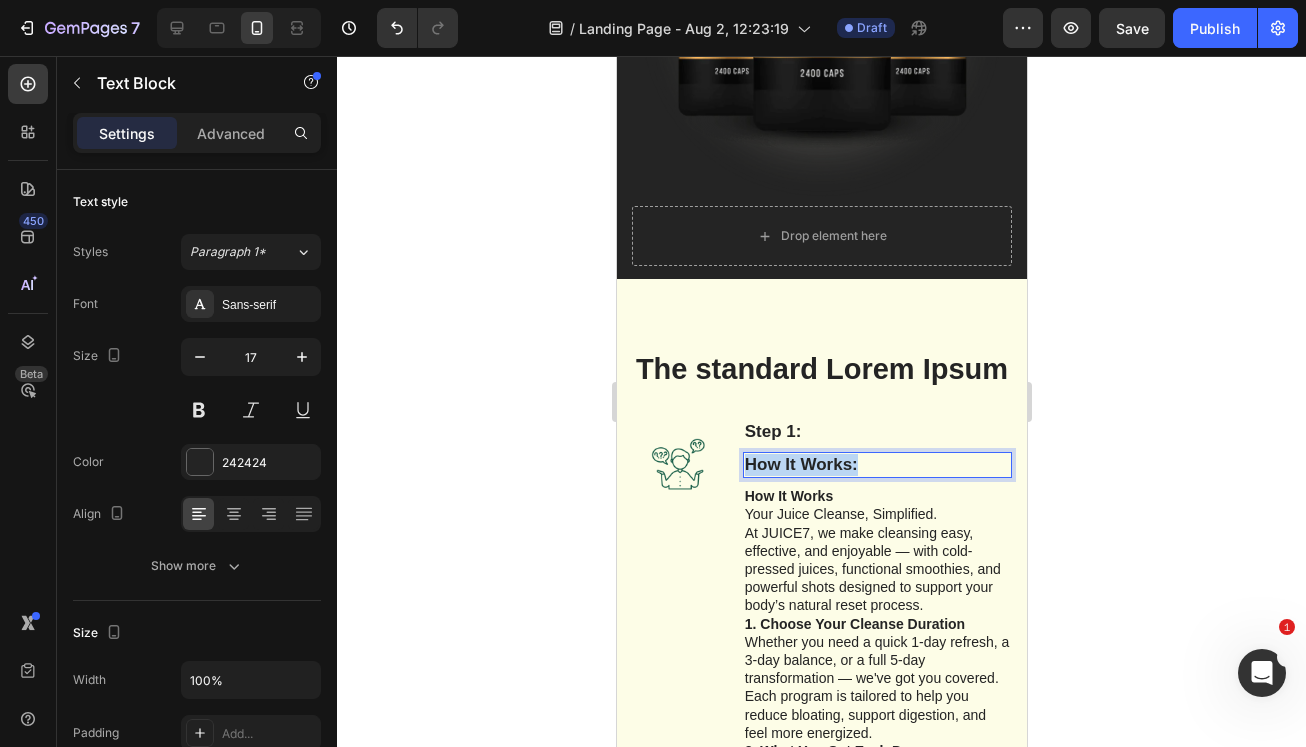 click on "How It Works:" at bounding box center (800, 464) 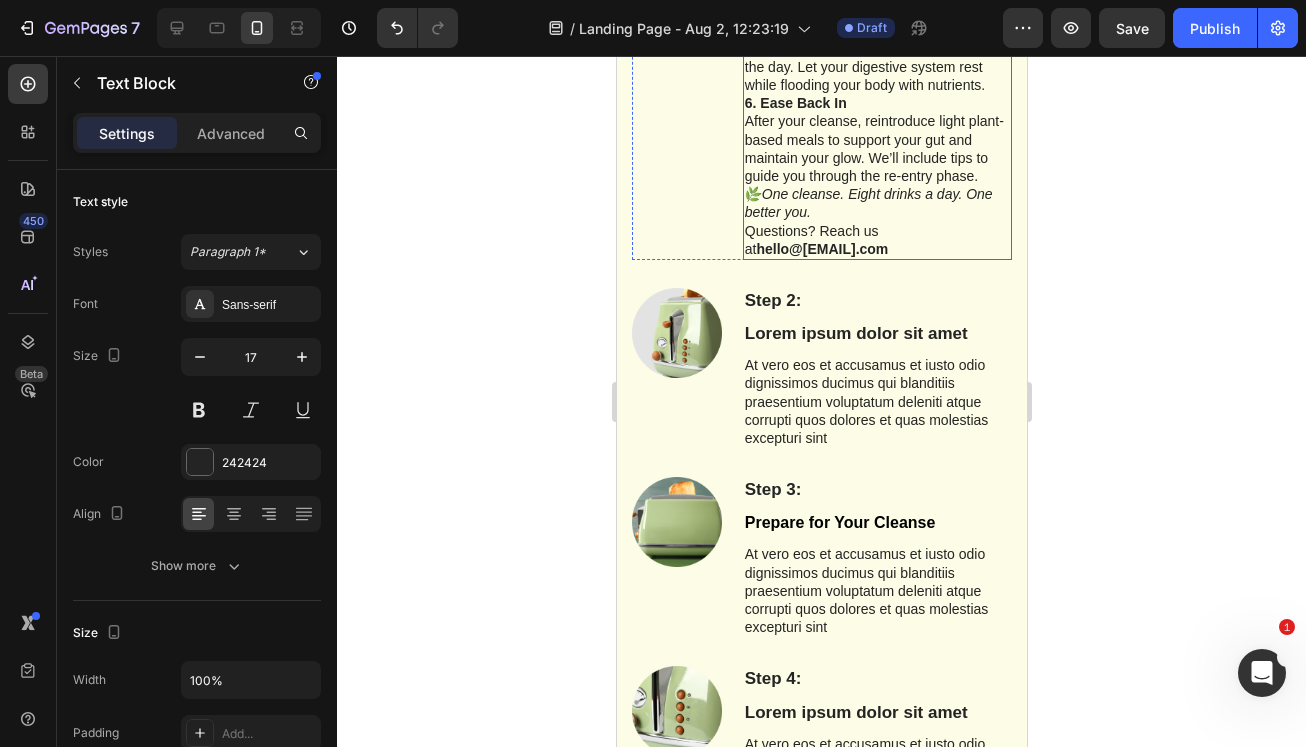 scroll, scrollTop: 1863, scrollLeft: 0, axis: vertical 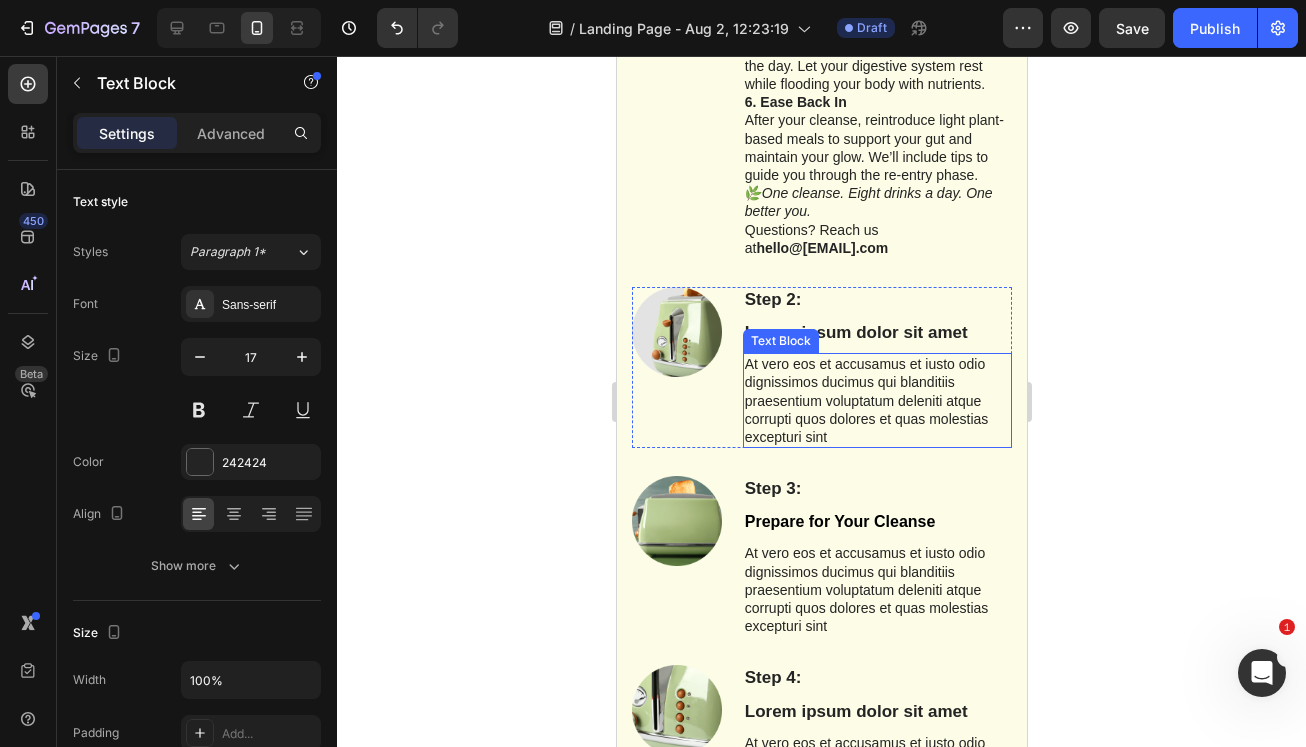 click on "At vero eos et accusamus et iusto odio dignissimos ducimus qui blanditiis praesentium voluptatum deleniti atque corrupti quos dolores et quas molestias excepturi sint" at bounding box center [876, 400] 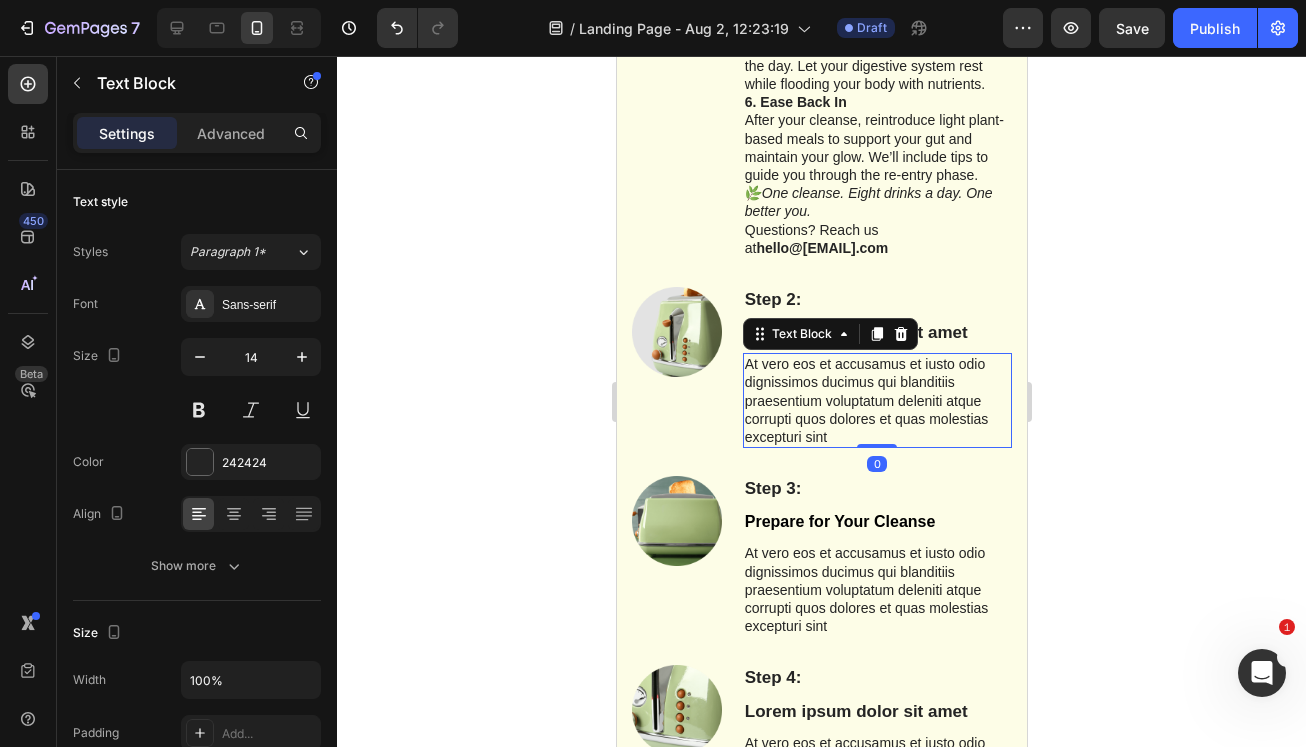 click on "At vero eos et accusamus et iusto odio dignissimos ducimus qui blanditiis praesentium voluptatum deleniti atque corrupti quos dolores et quas molestias excepturi sint" at bounding box center (876, 400) 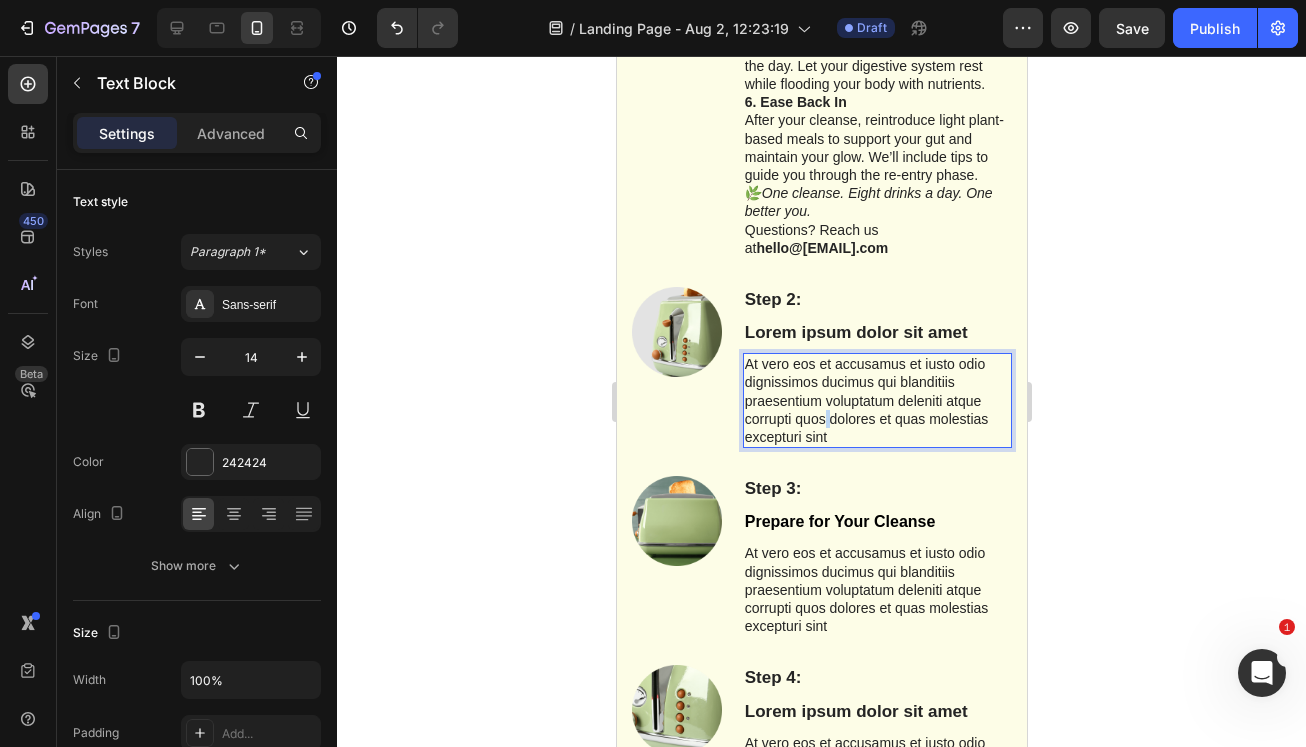 click on "At vero eos et accusamus et iusto odio dignissimos ducimus qui blanditiis praesentium voluptatum deleniti atque corrupti quos dolores et quas molestias excepturi sint" at bounding box center (876, 400) 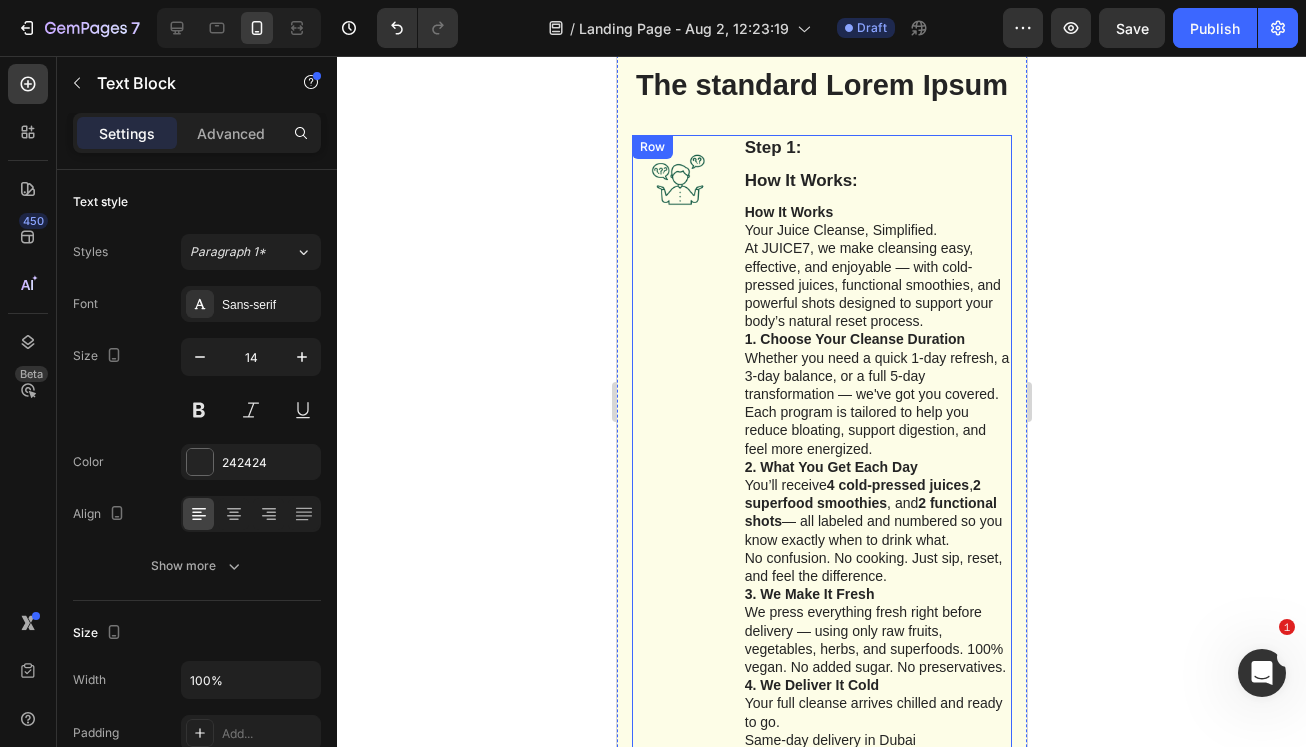 scroll, scrollTop: 1088, scrollLeft: 0, axis: vertical 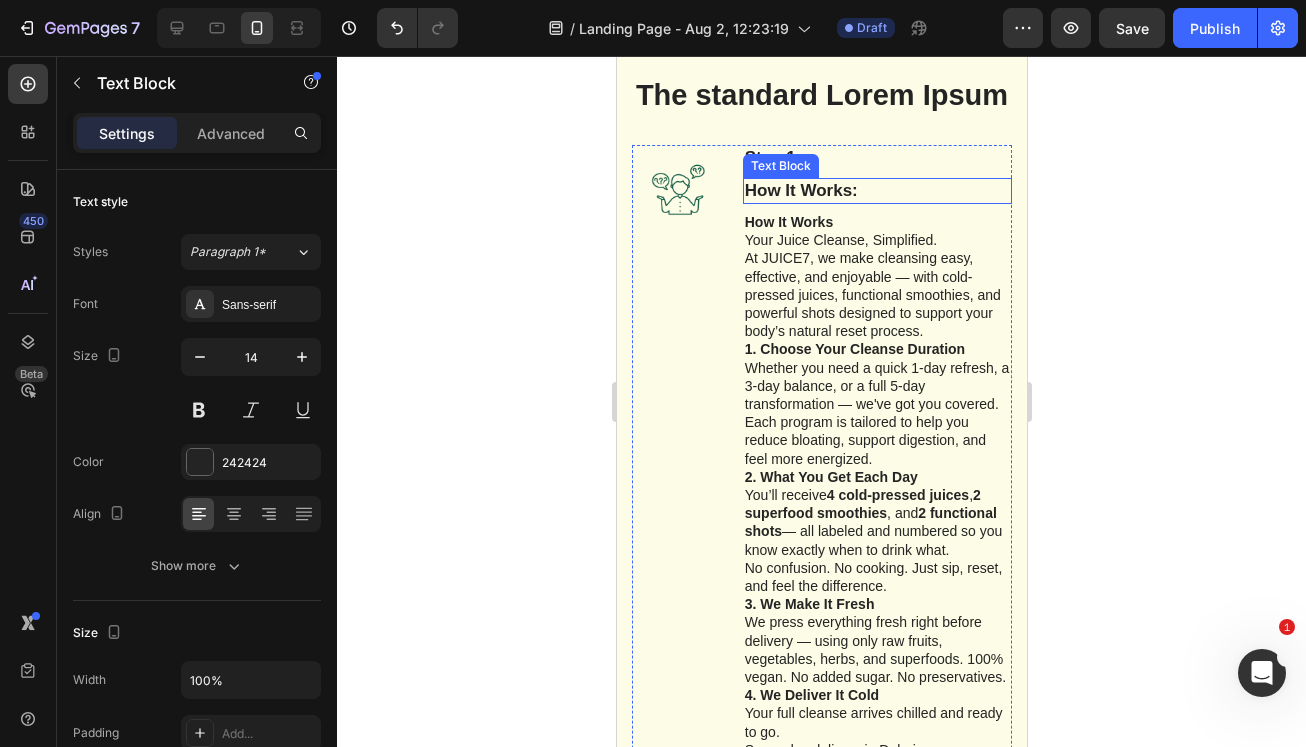 click on "How It Works:" at bounding box center (800, 190) 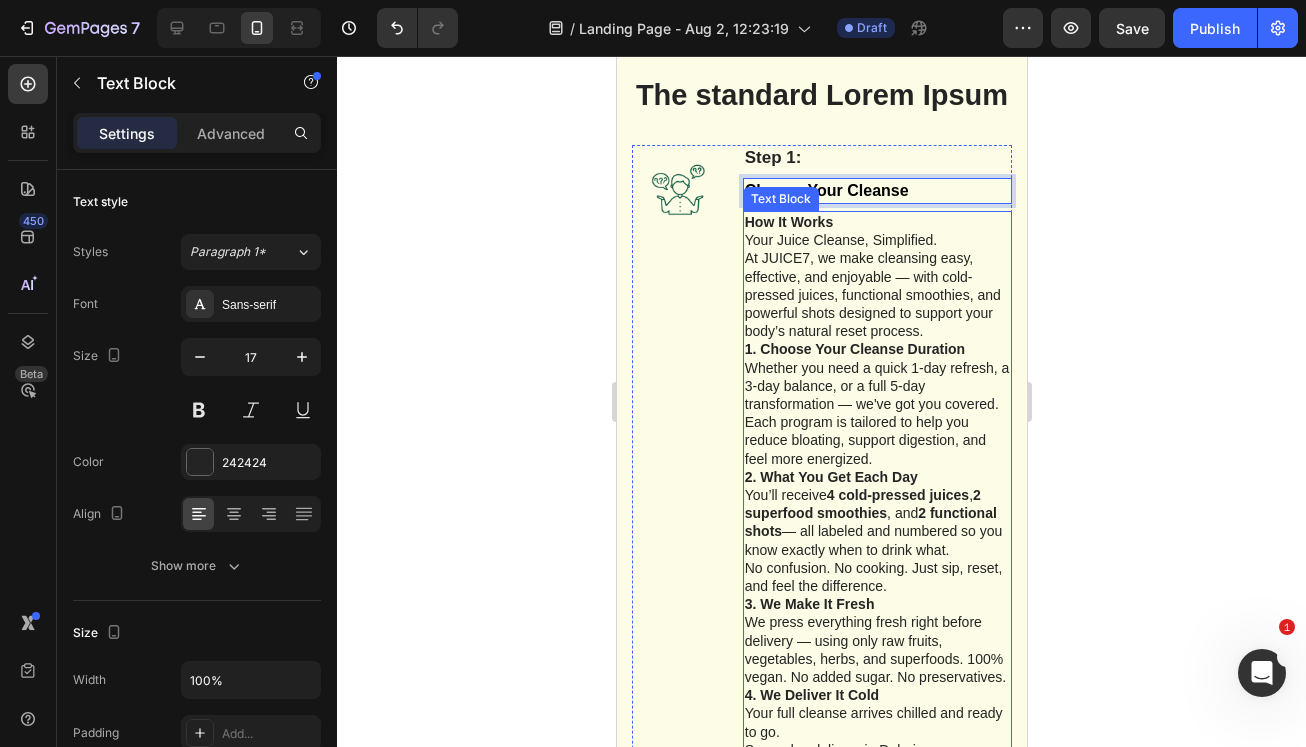 click on "1. Choose Your Cleanse Duration" at bounding box center (854, 349) 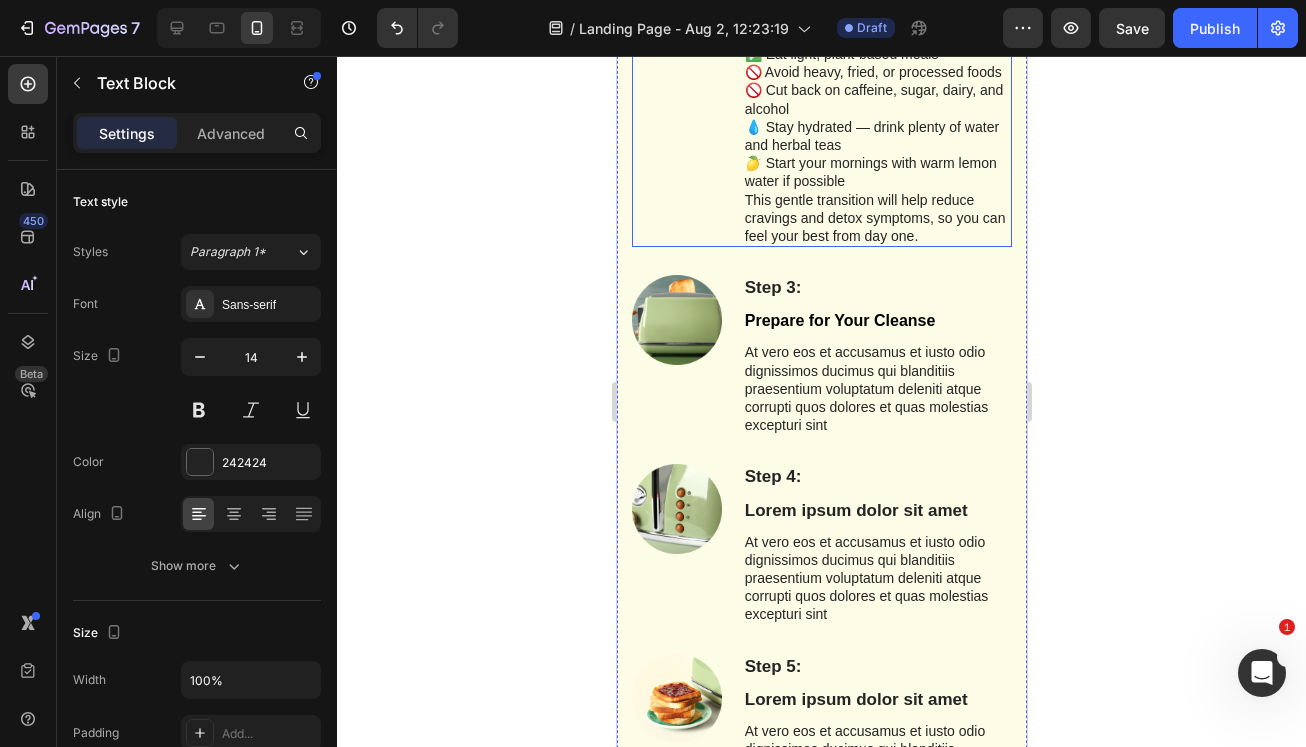 scroll, scrollTop: 2500, scrollLeft: 0, axis: vertical 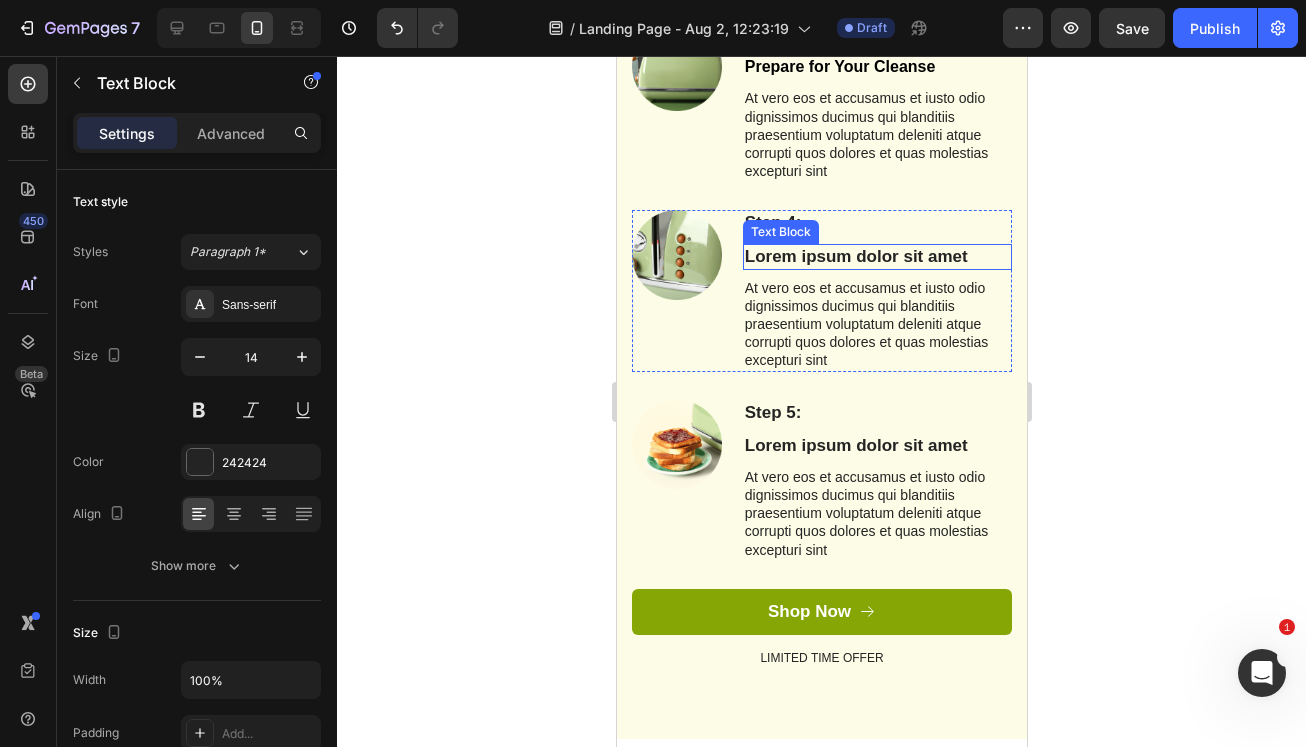 click on "Lorem ipsum dolor sit amet" at bounding box center [876, 257] 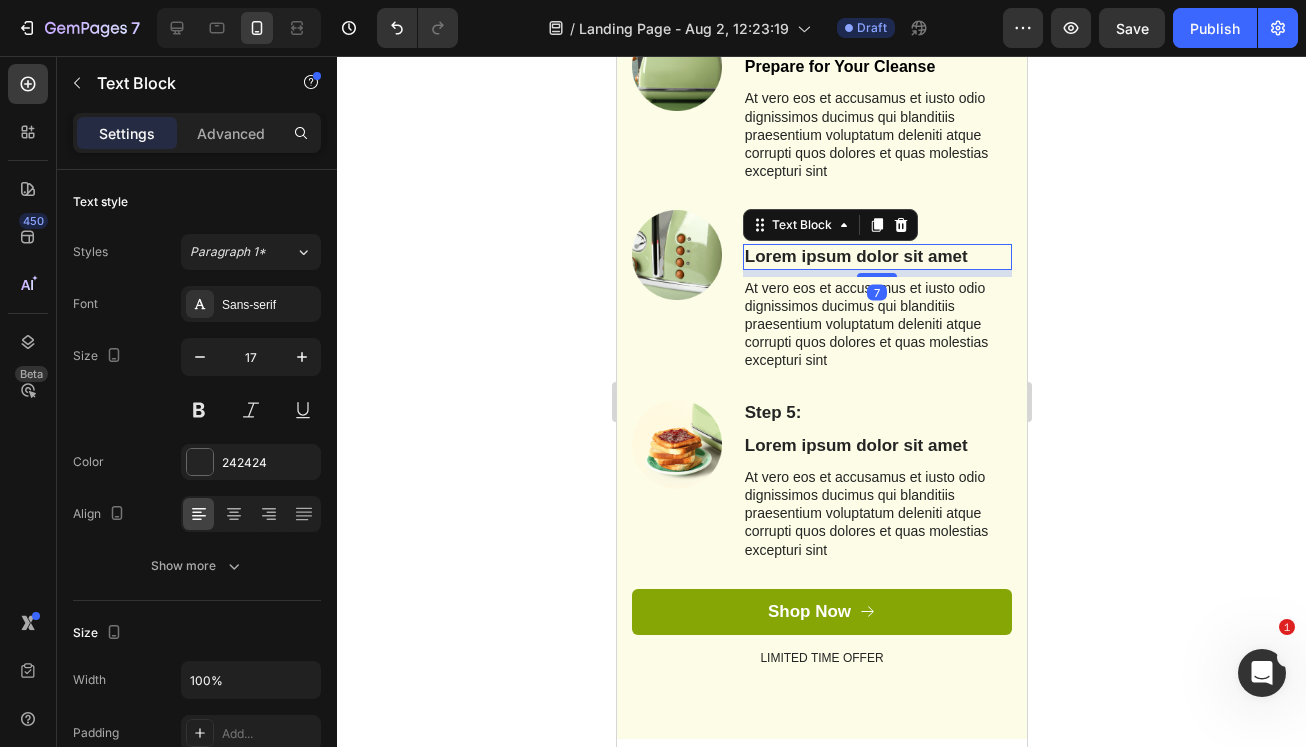 click on "Lorem ipsum dolor sit amet" at bounding box center (876, 257) 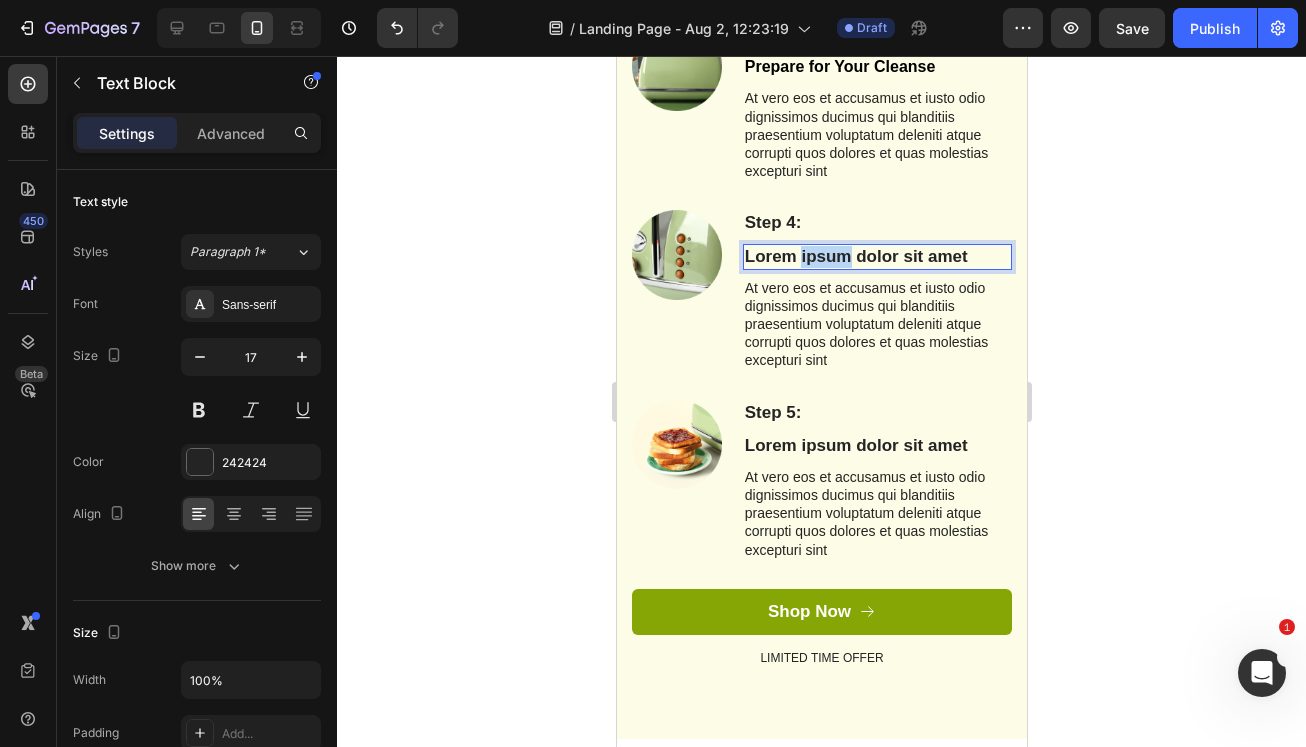 click on "Lorem ipsum dolor sit amet" at bounding box center (876, 257) 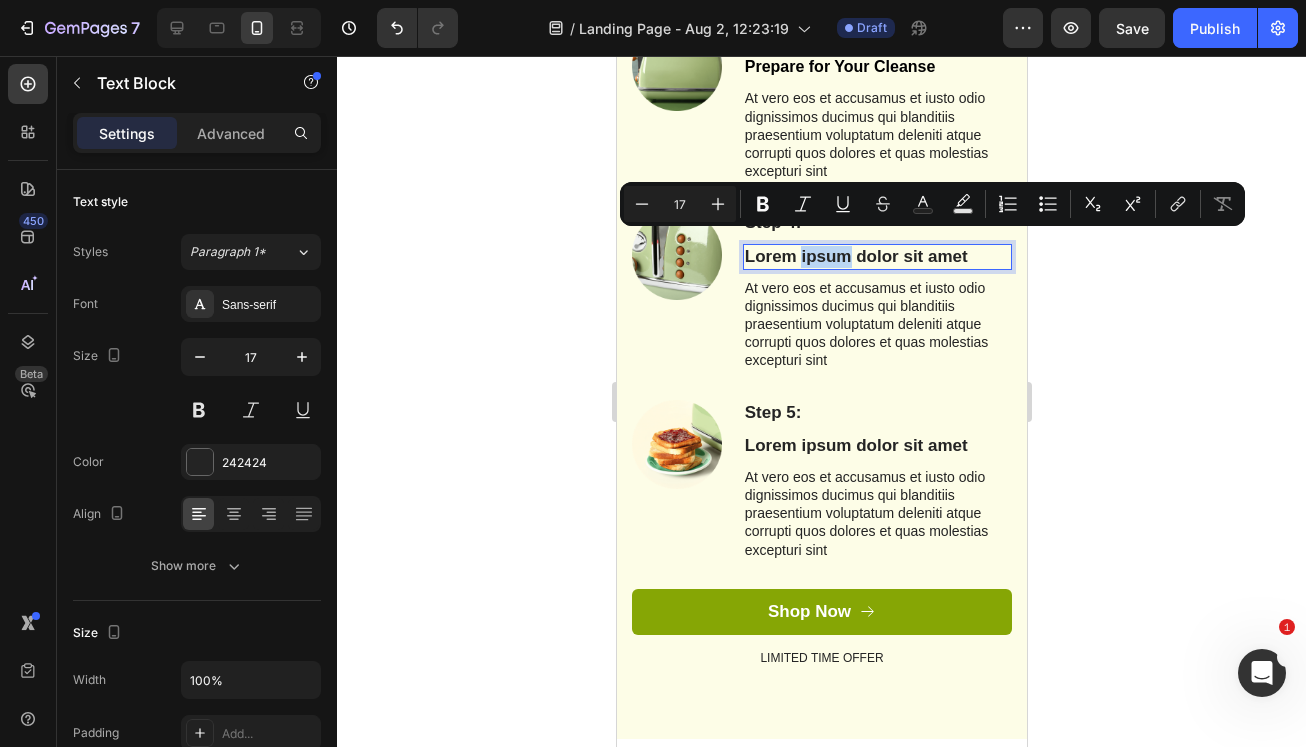 click on "Lorem ipsum dolor sit amet" at bounding box center [876, 257] 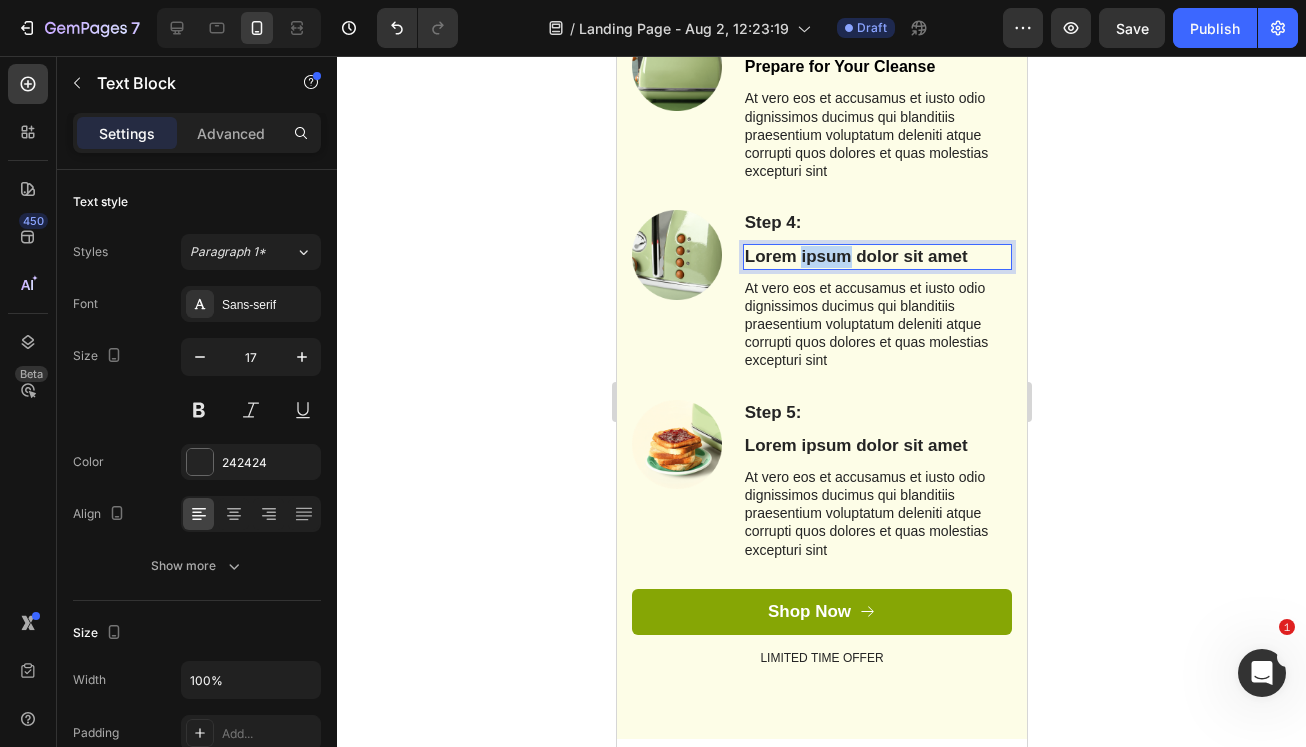 click on "Lorem ipsum dolor sit amet" at bounding box center (876, 257) 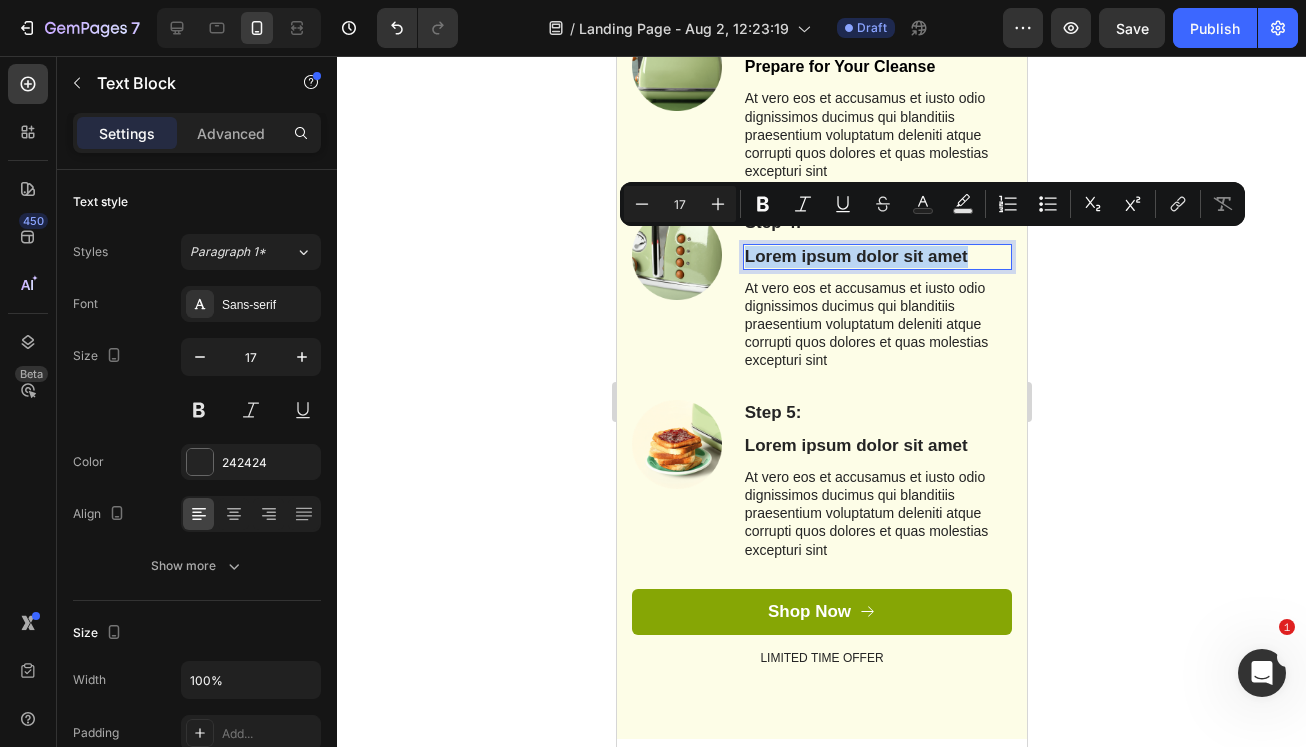 click on "Lorem ipsum dolor sit amet" at bounding box center (876, 257) 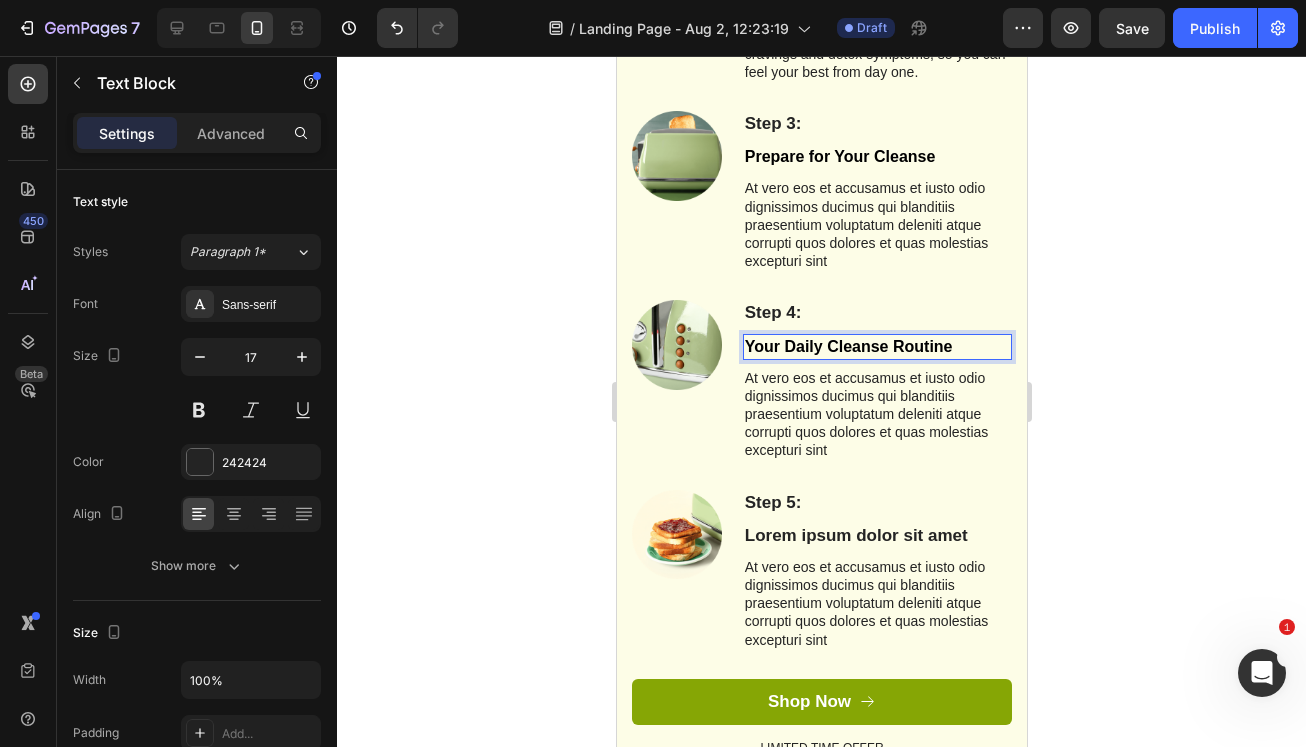 scroll, scrollTop: 2350, scrollLeft: 0, axis: vertical 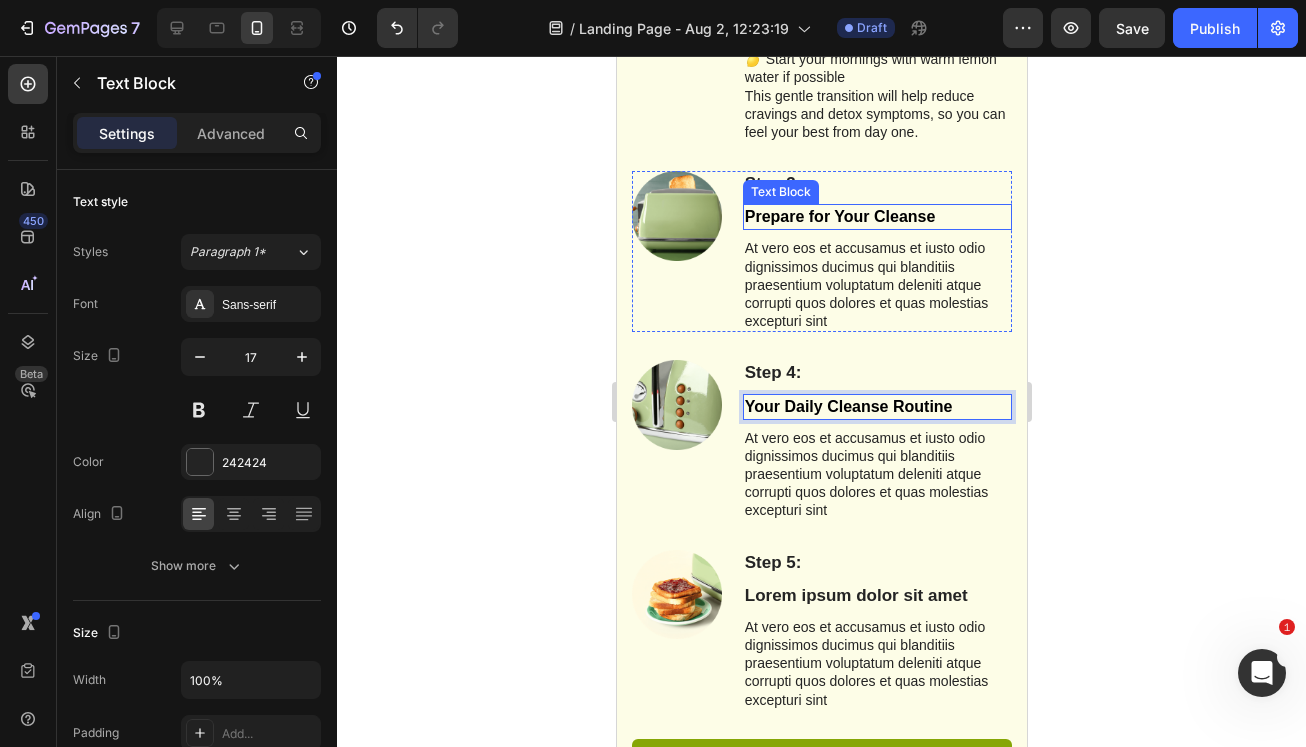 click on "Prepare for Your Cleanse" at bounding box center [839, 216] 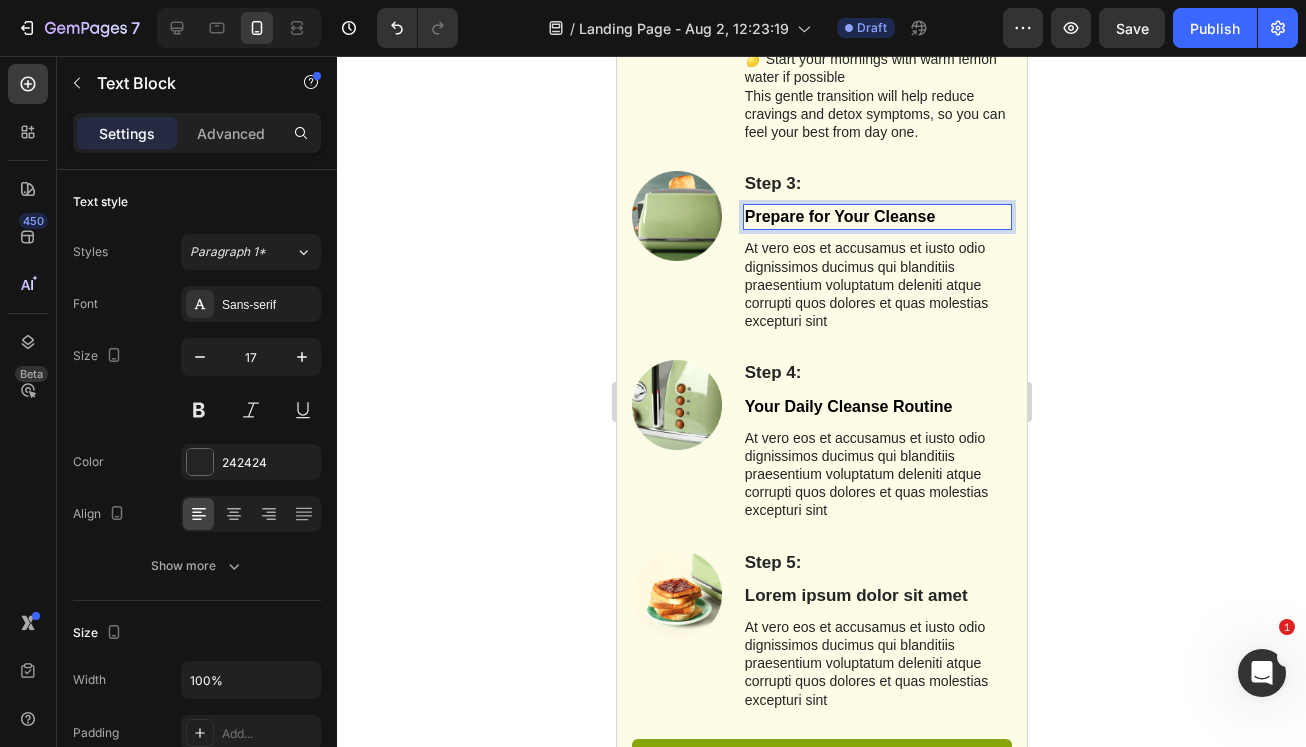 click on "Prepare for Your Cleanse" at bounding box center [839, 216] 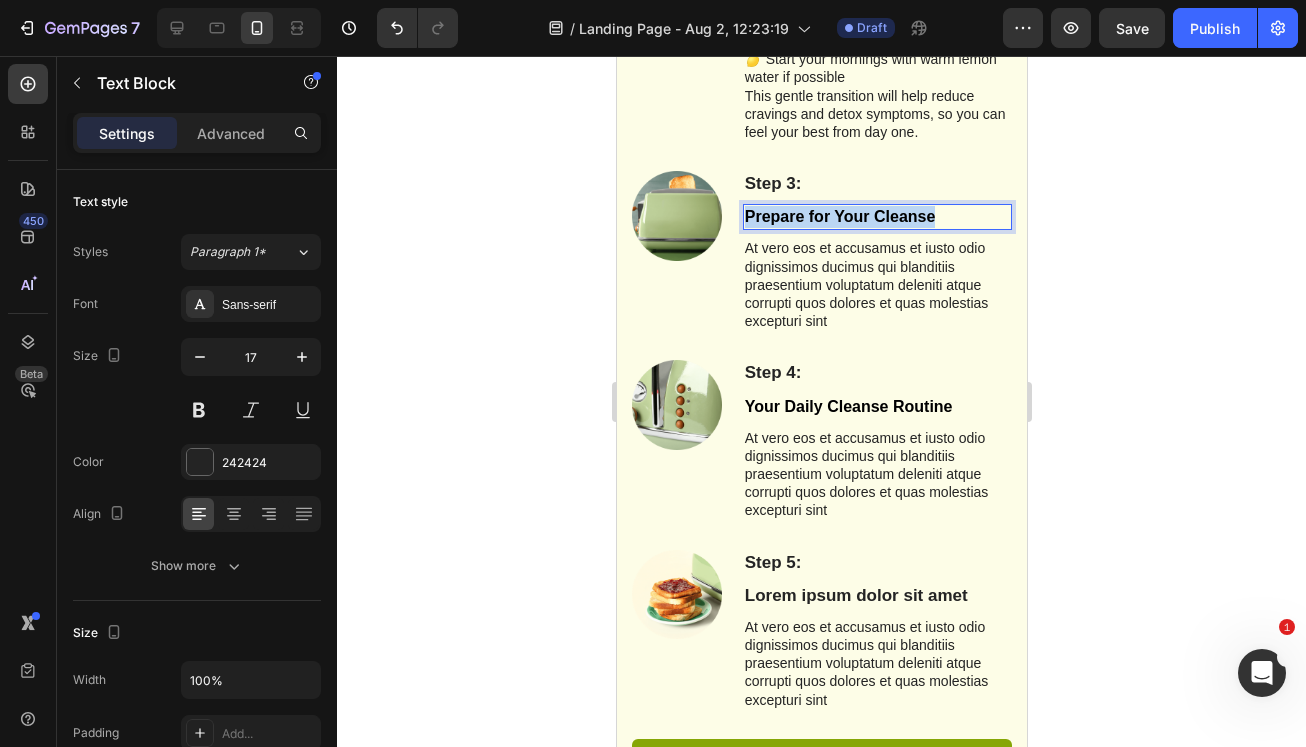 click on "Prepare for Your Cleanse" at bounding box center [839, 216] 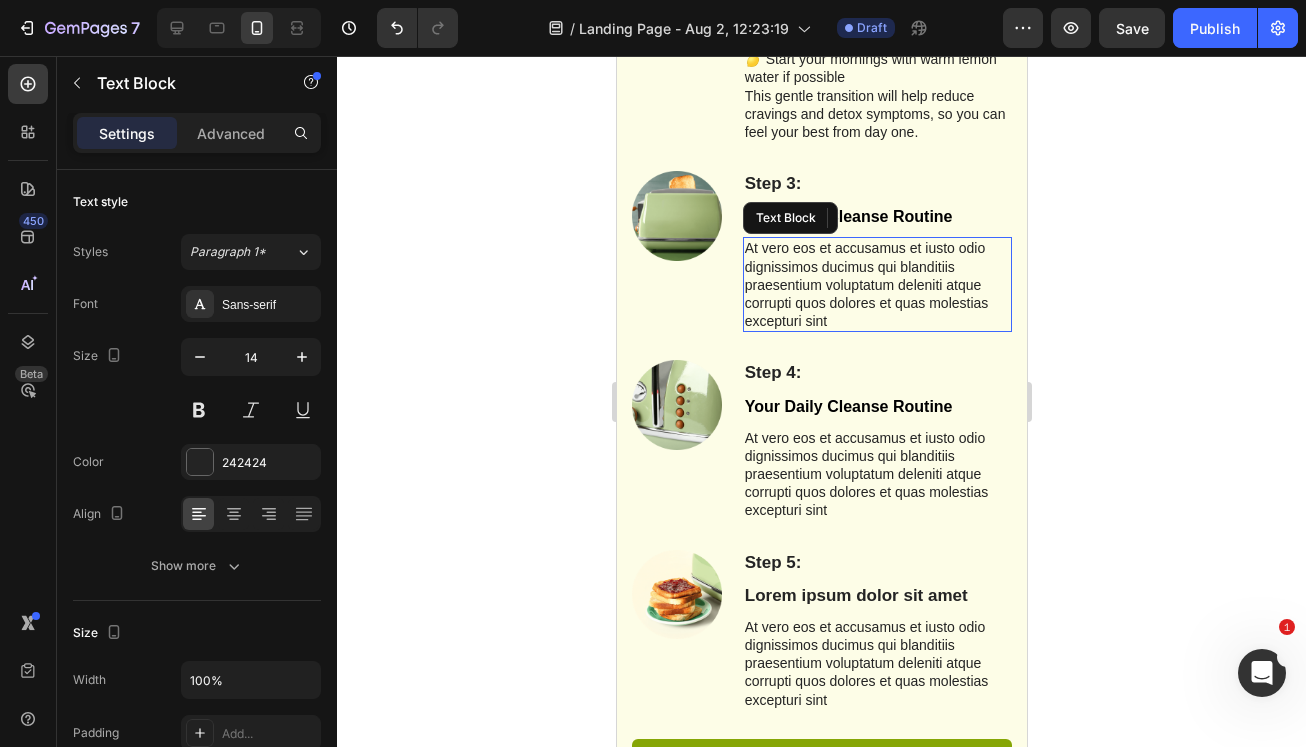 click on "At vero eos et accusamus et iusto odio dignissimos ducimus qui blanditiis praesentium voluptatum deleniti atque corrupti quos dolores et quas molestias excepturi sint" at bounding box center (876, 284) 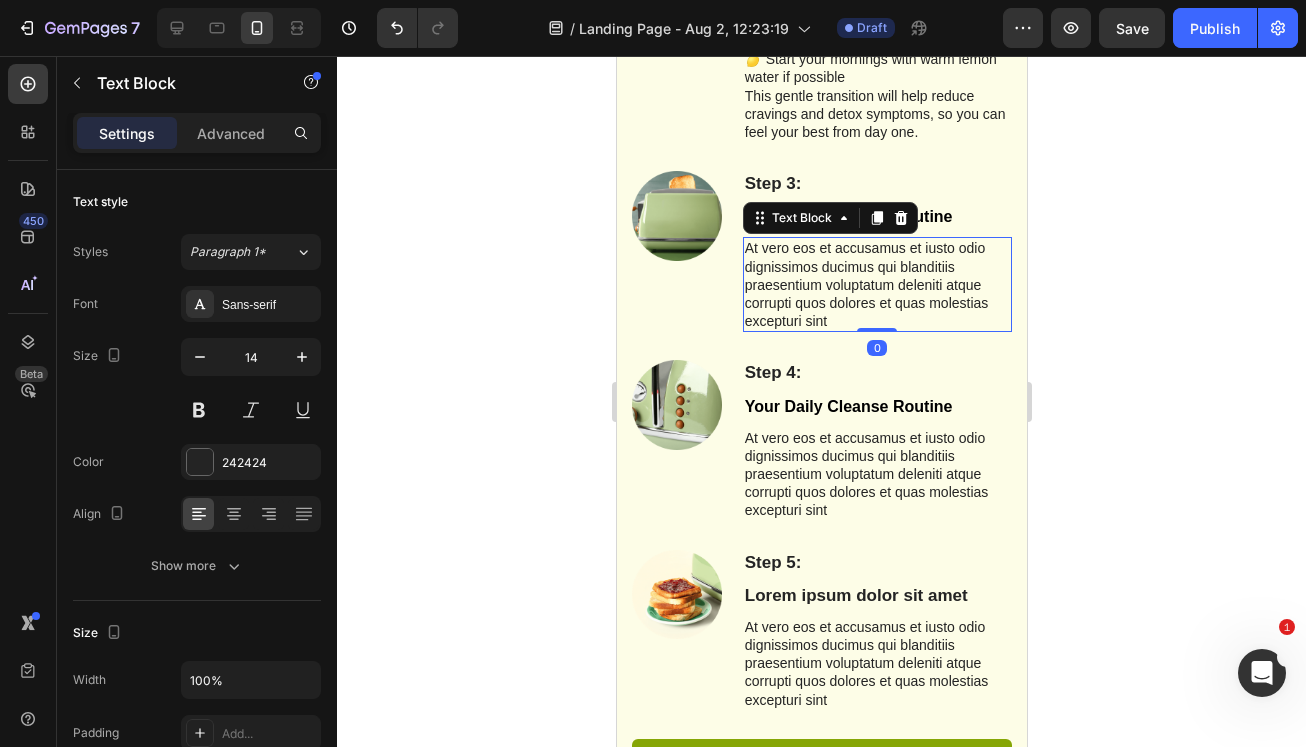 click on "At vero eos et accusamus et iusto odio dignissimos ducimus qui blanditiis praesentium voluptatum deleniti atque corrupti quos dolores et quas molestias excepturi sint" at bounding box center [876, 284] 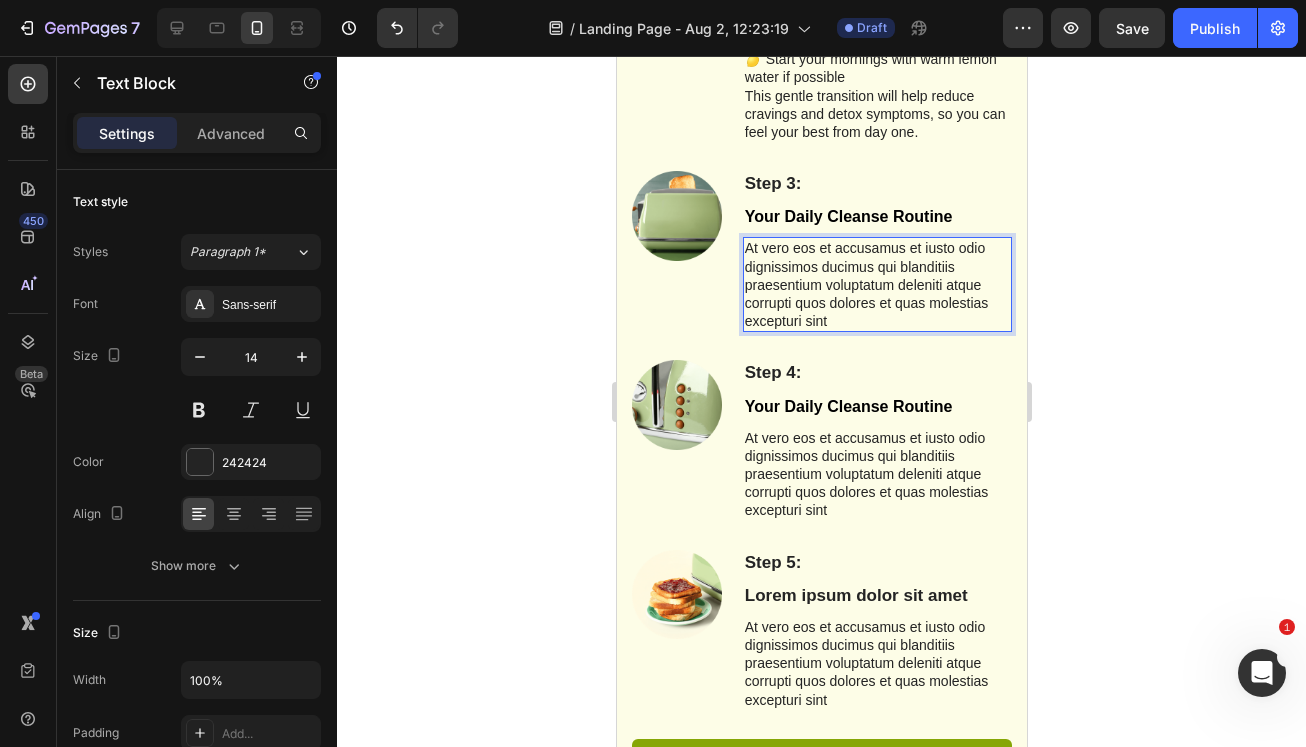 click on "At vero eos et accusamus et iusto odio dignissimos ducimus qui blanditiis praesentium voluptatum deleniti atque corrupti quos dolores et quas molestias excepturi sint" at bounding box center [876, 284] 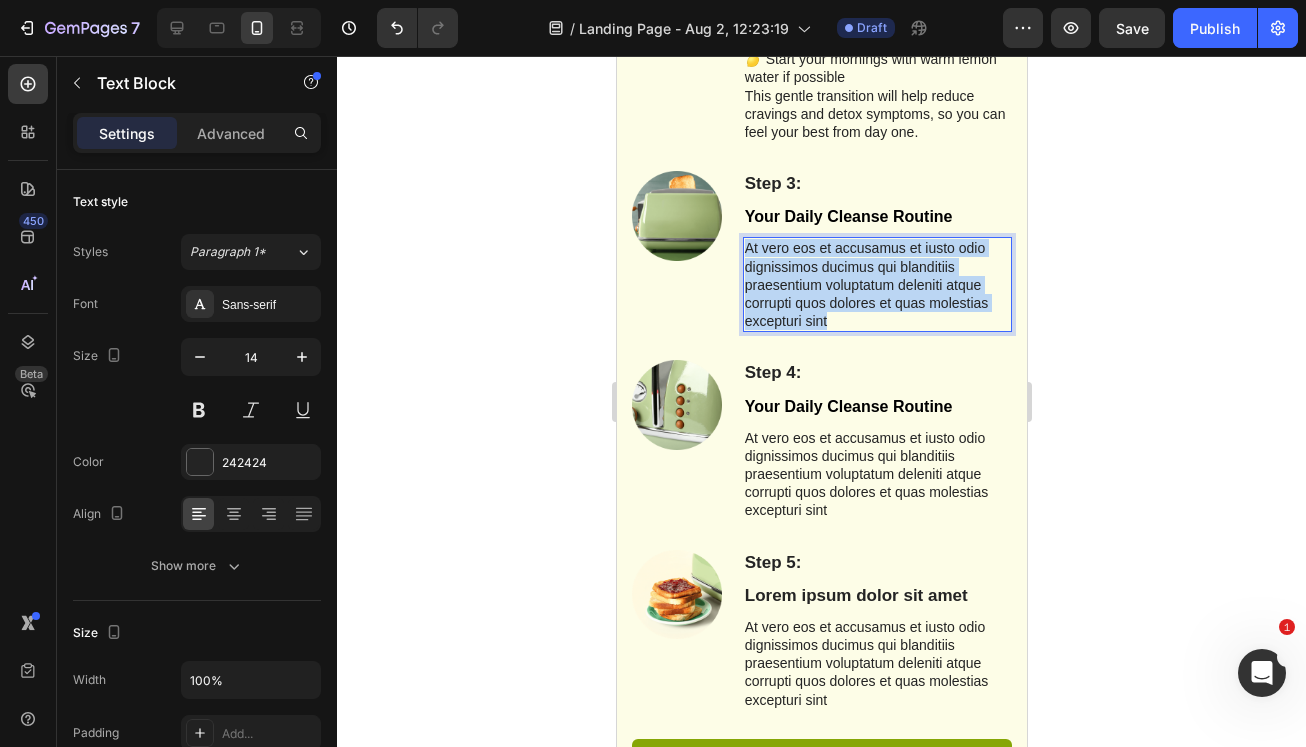 click on "At vero eos et accusamus et iusto odio dignissimos ducimus qui blanditiis praesentium voluptatum deleniti atque corrupti quos dolores et quas molestias excepturi sint" at bounding box center (876, 284) 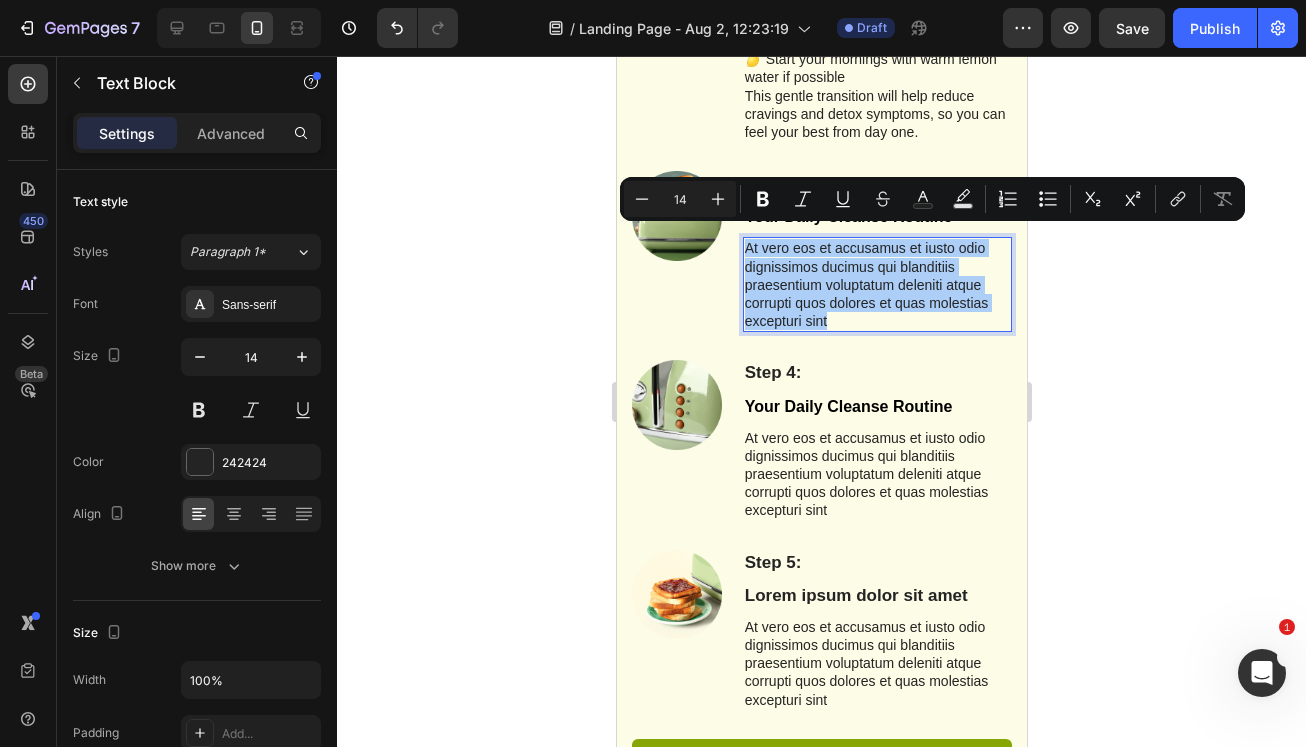click 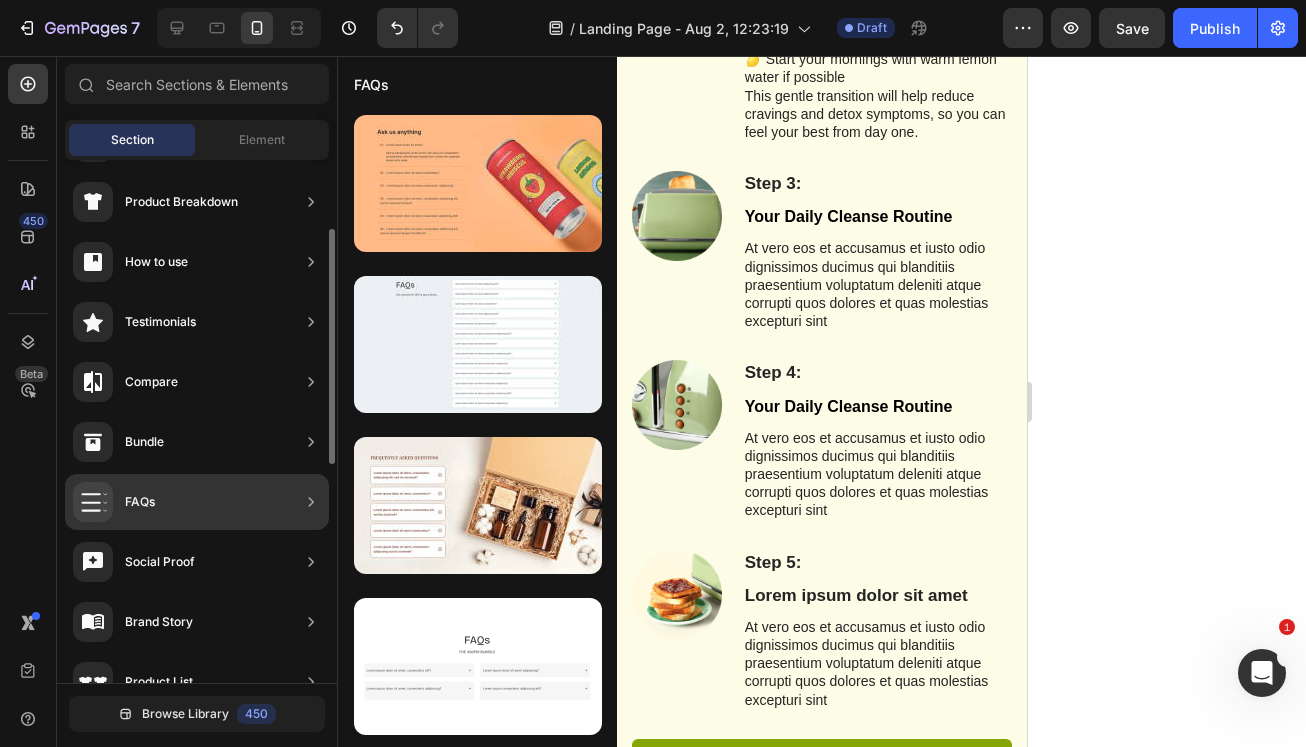scroll, scrollTop: 310, scrollLeft: 0, axis: vertical 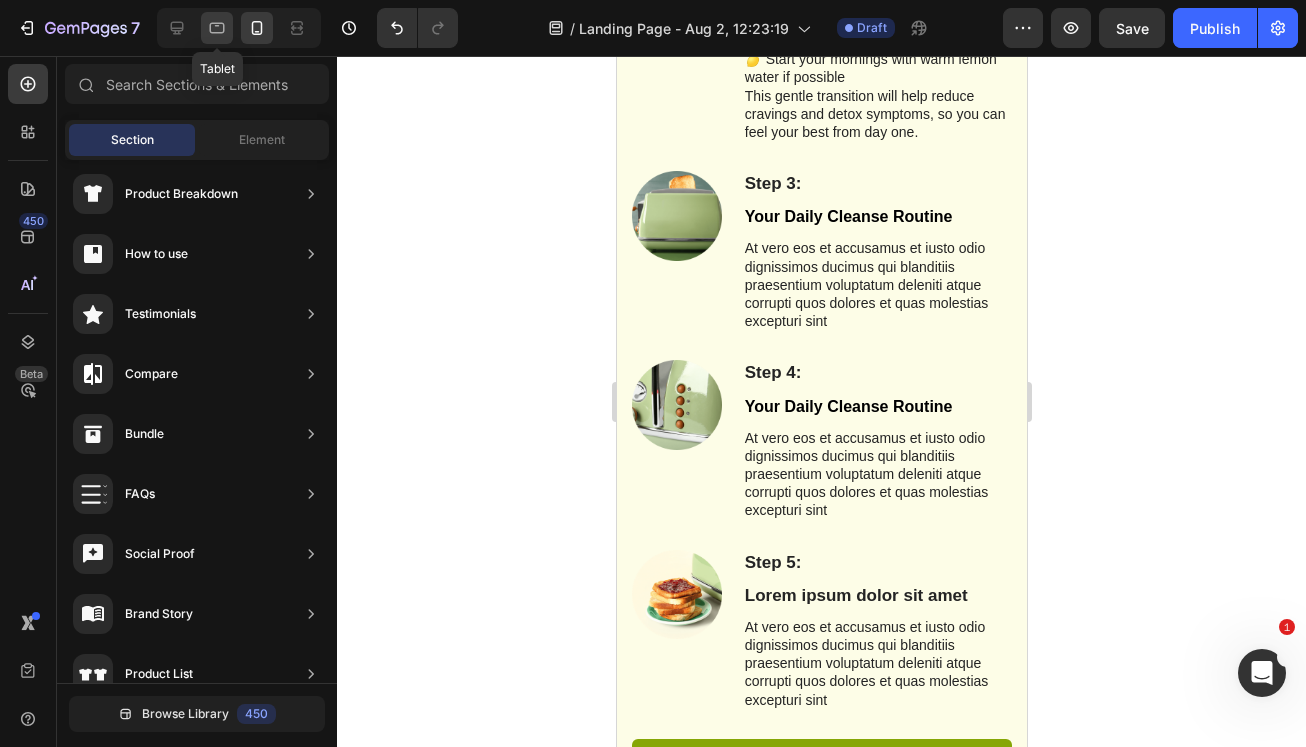 click 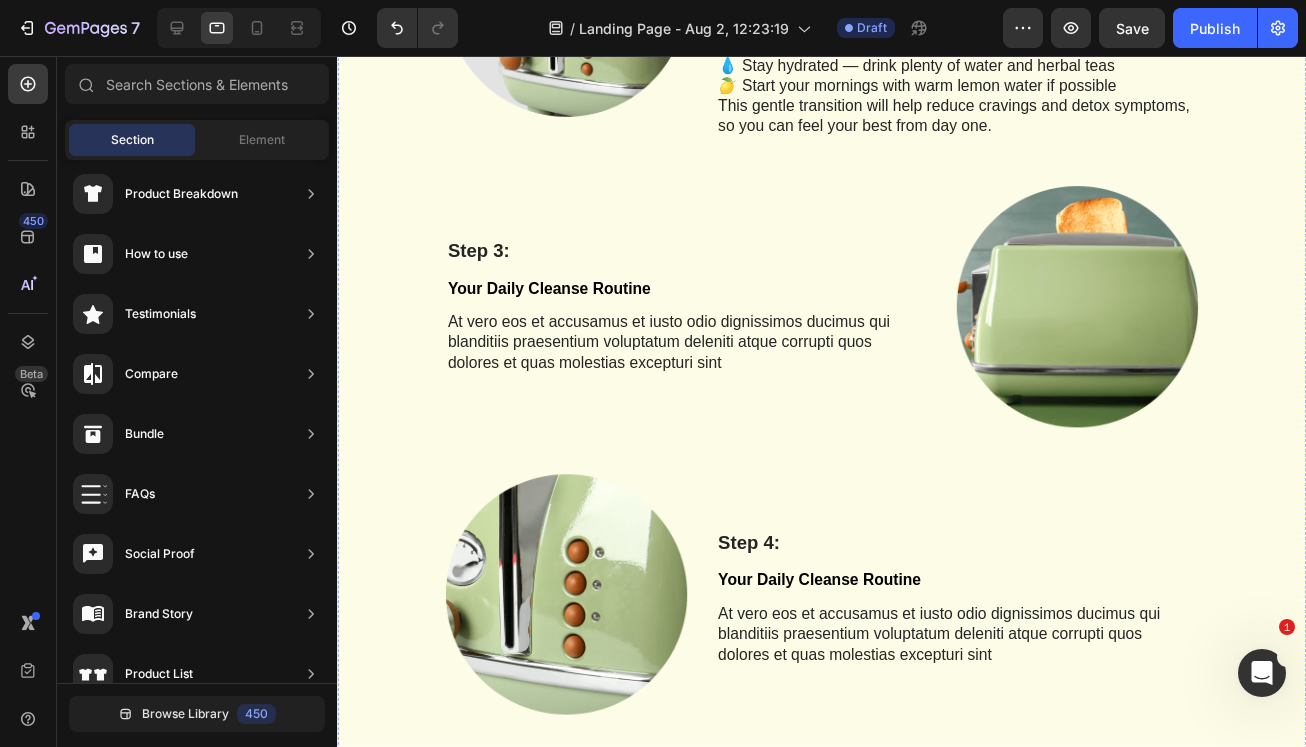 scroll, scrollTop: 2196, scrollLeft: 0, axis: vertical 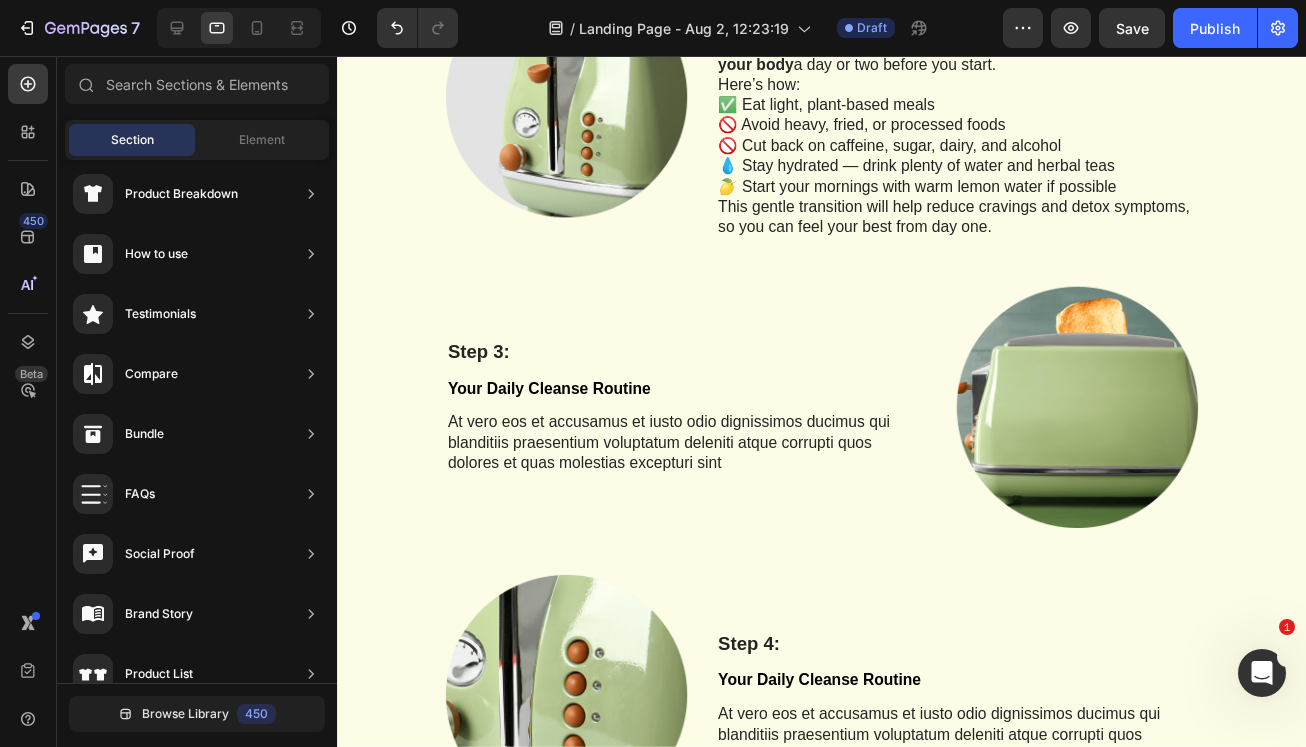 click on "7  Version history  /  Landing Page - Aug 2, 12:23:19 Draft Preview  Save   Publish" 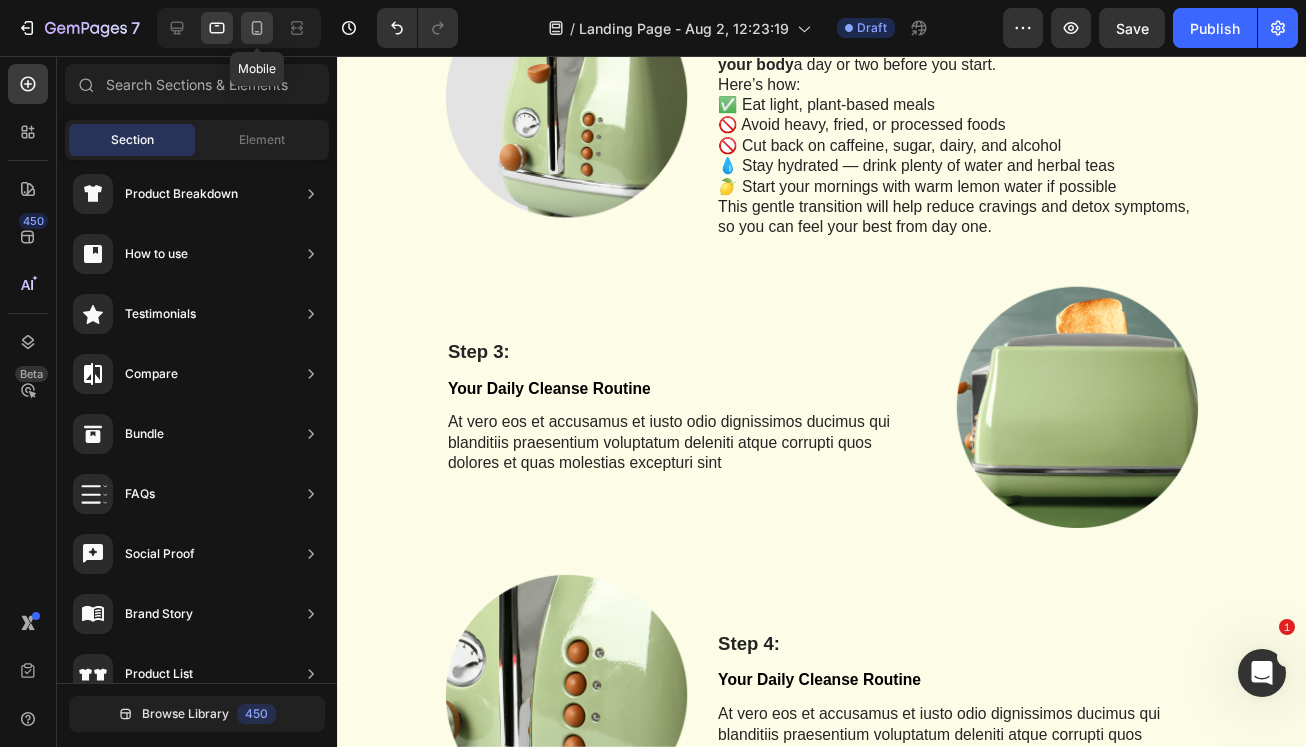 click 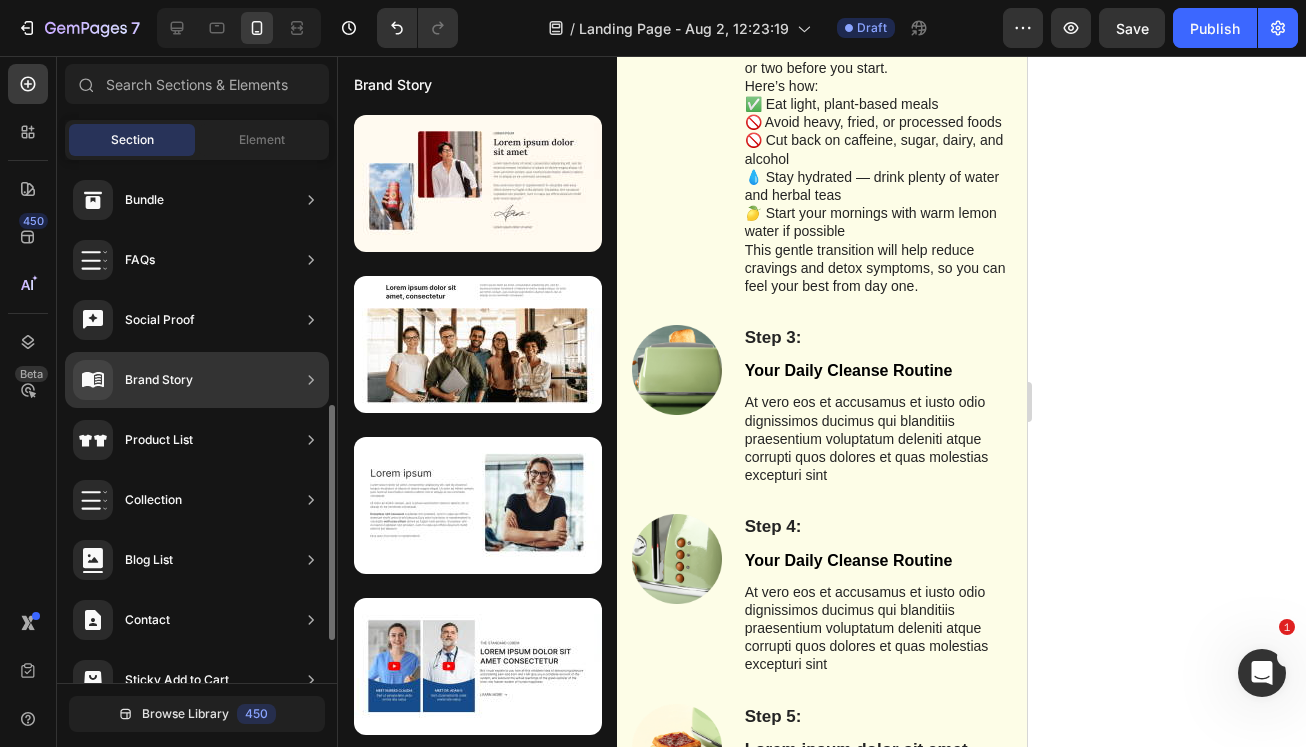 scroll, scrollTop: 544, scrollLeft: 0, axis: vertical 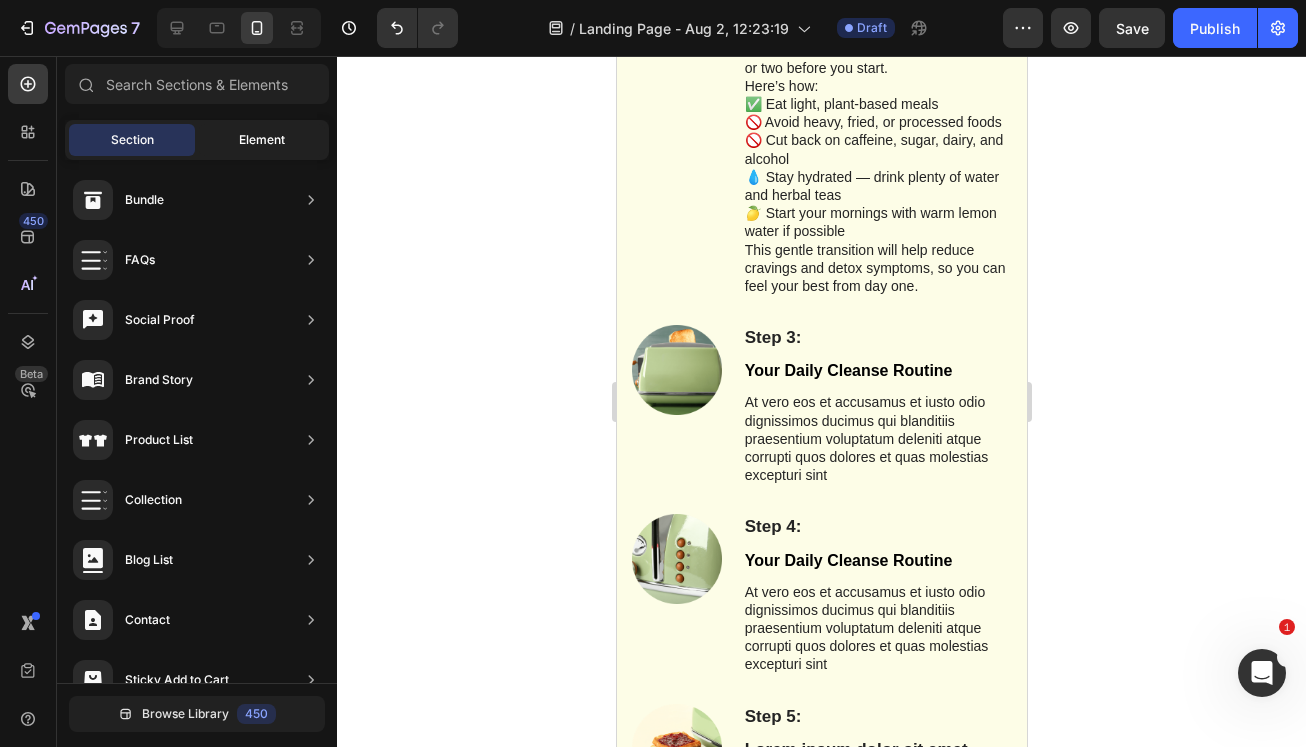 click on "Element" 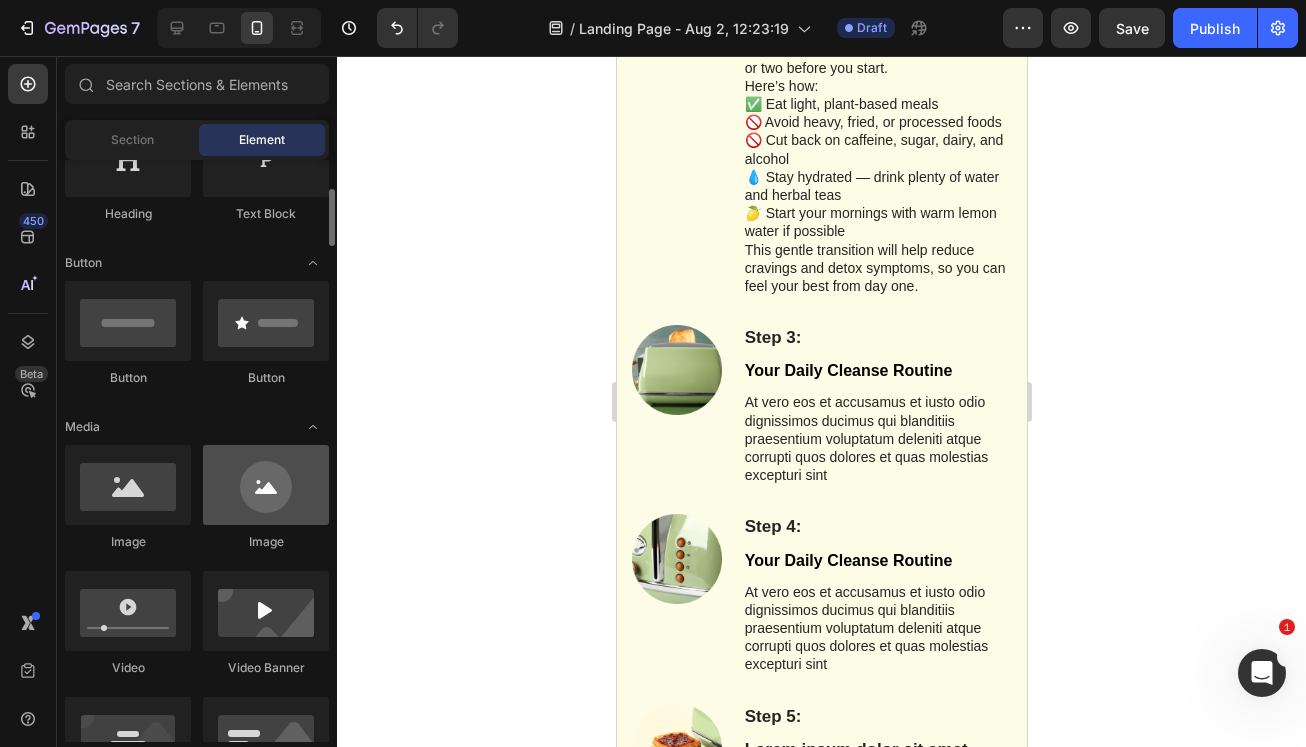 scroll, scrollTop: 380, scrollLeft: 0, axis: vertical 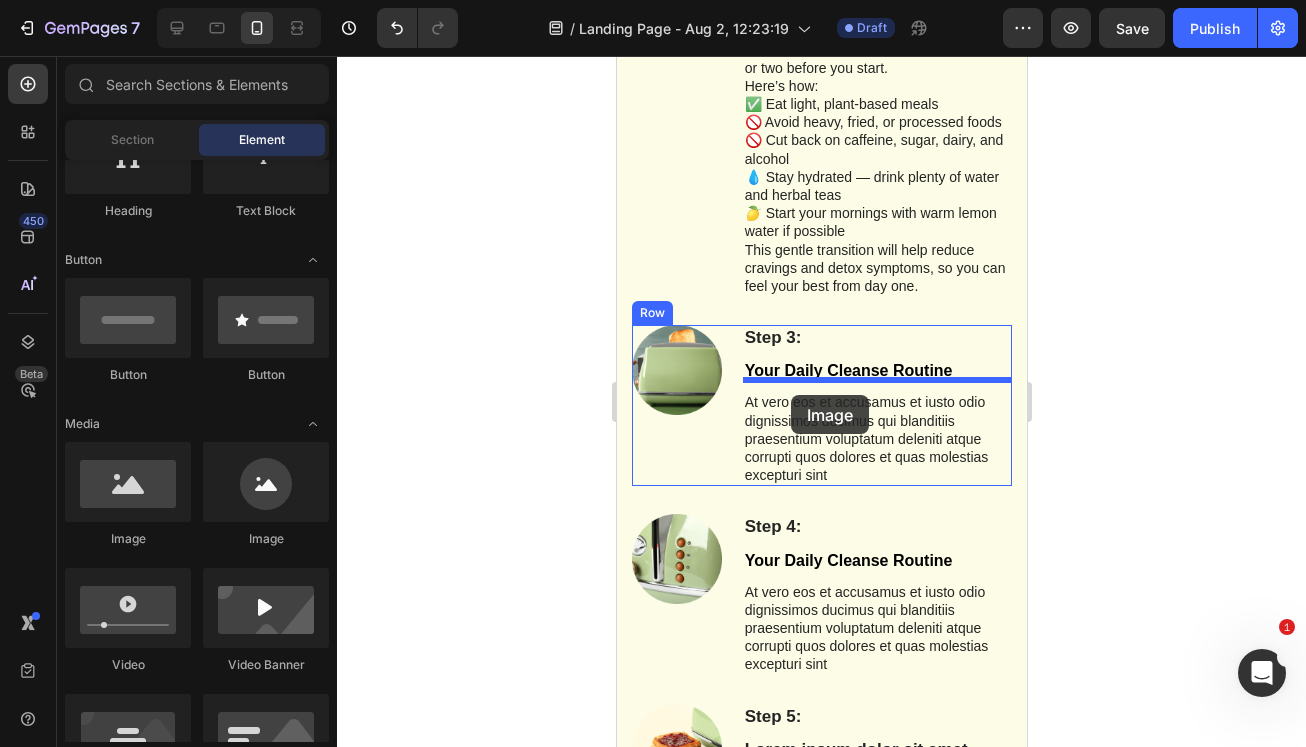 drag, startPoint x: 755, startPoint y: 556, endPoint x: 791, endPoint y: 393, distance: 166.92813 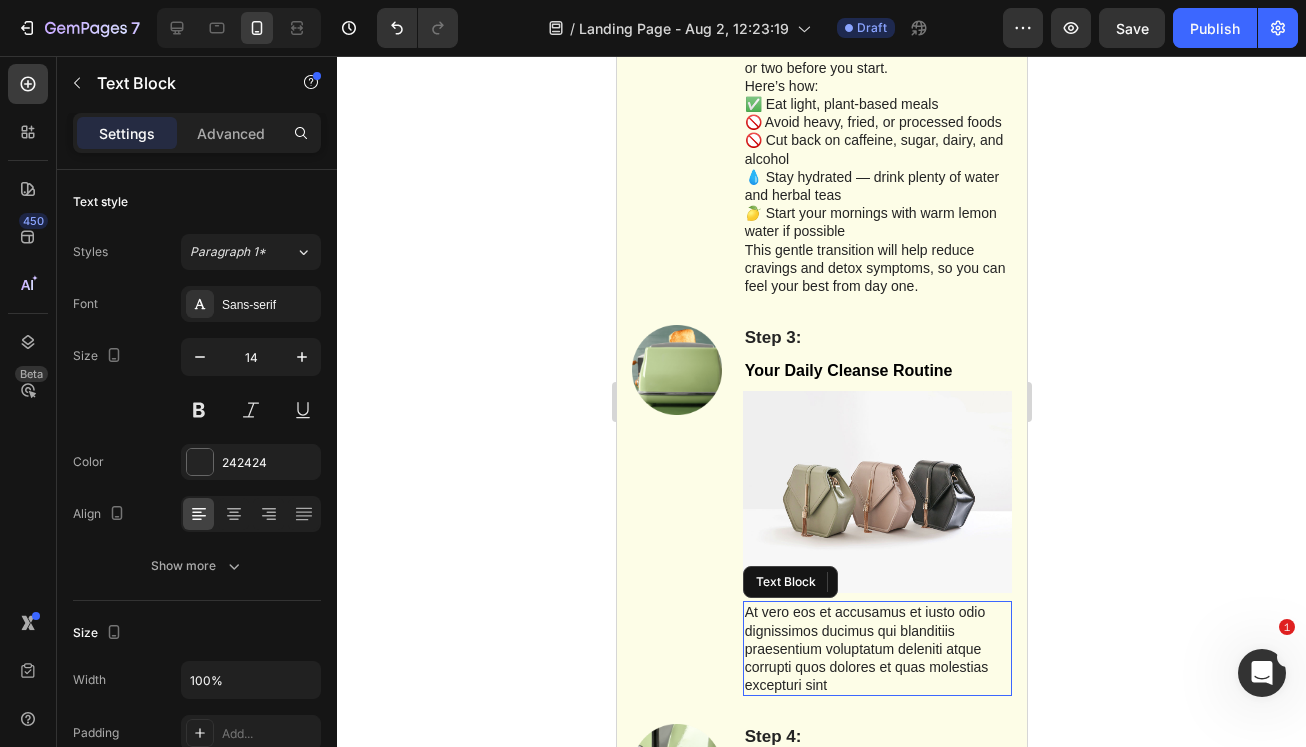 click on "At vero eos et accusamus et iusto odio dignissimos ducimus qui blanditiis praesentium voluptatum deleniti atque corrupti quos dolores et quas molestias excepturi sint" at bounding box center (876, 648) 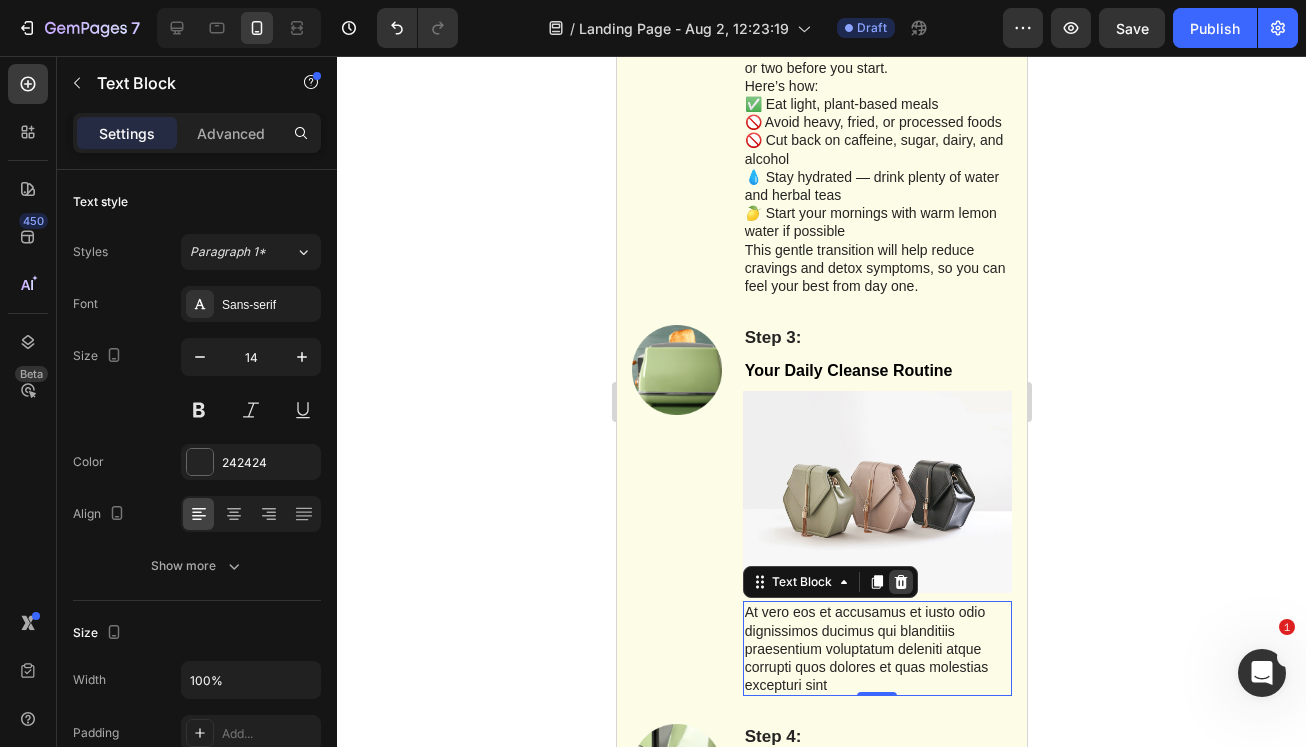 click 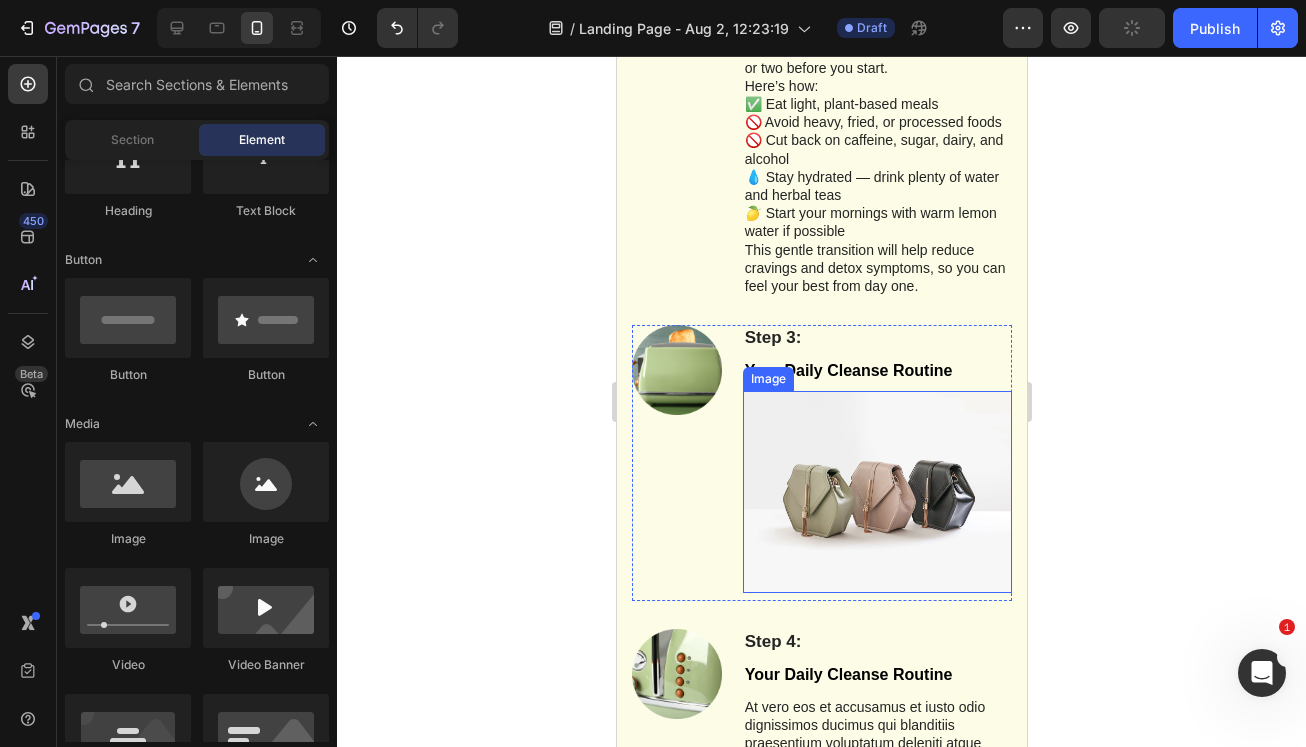 click at bounding box center (876, 492) 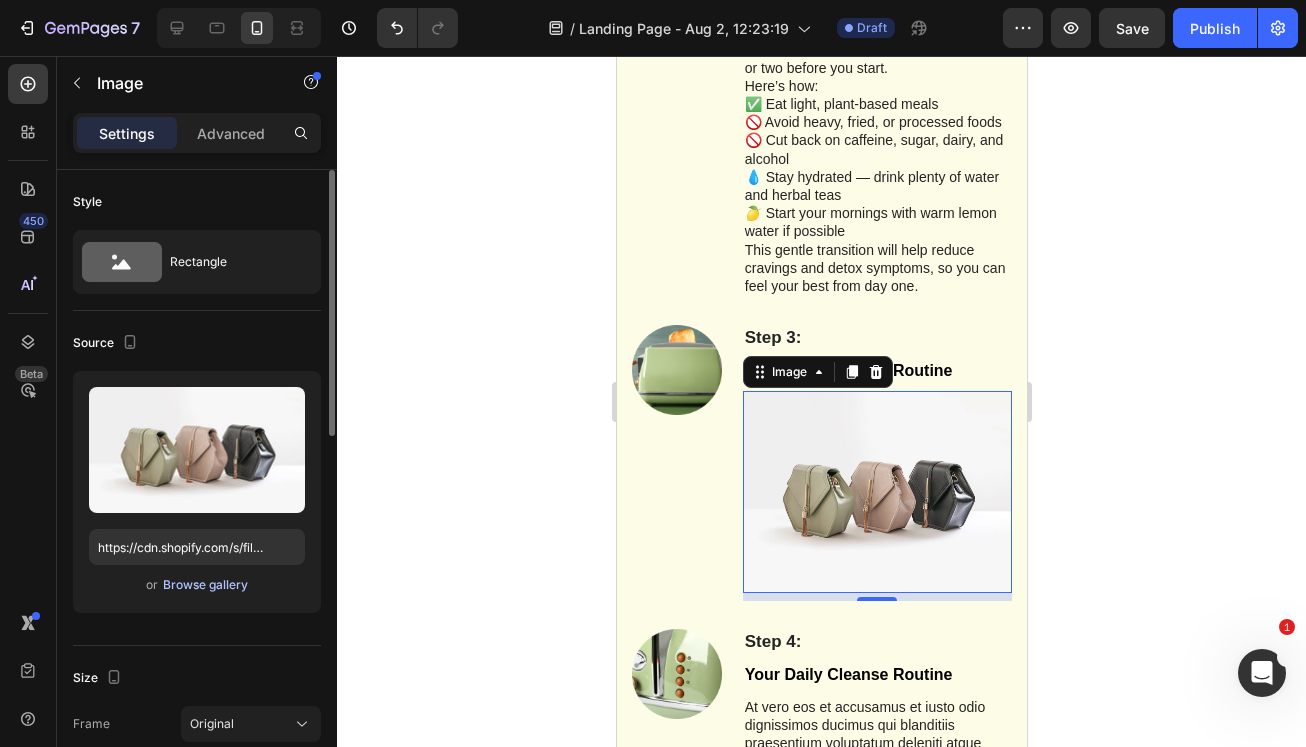 click on "Browse gallery" at bounding box center [205, 585] 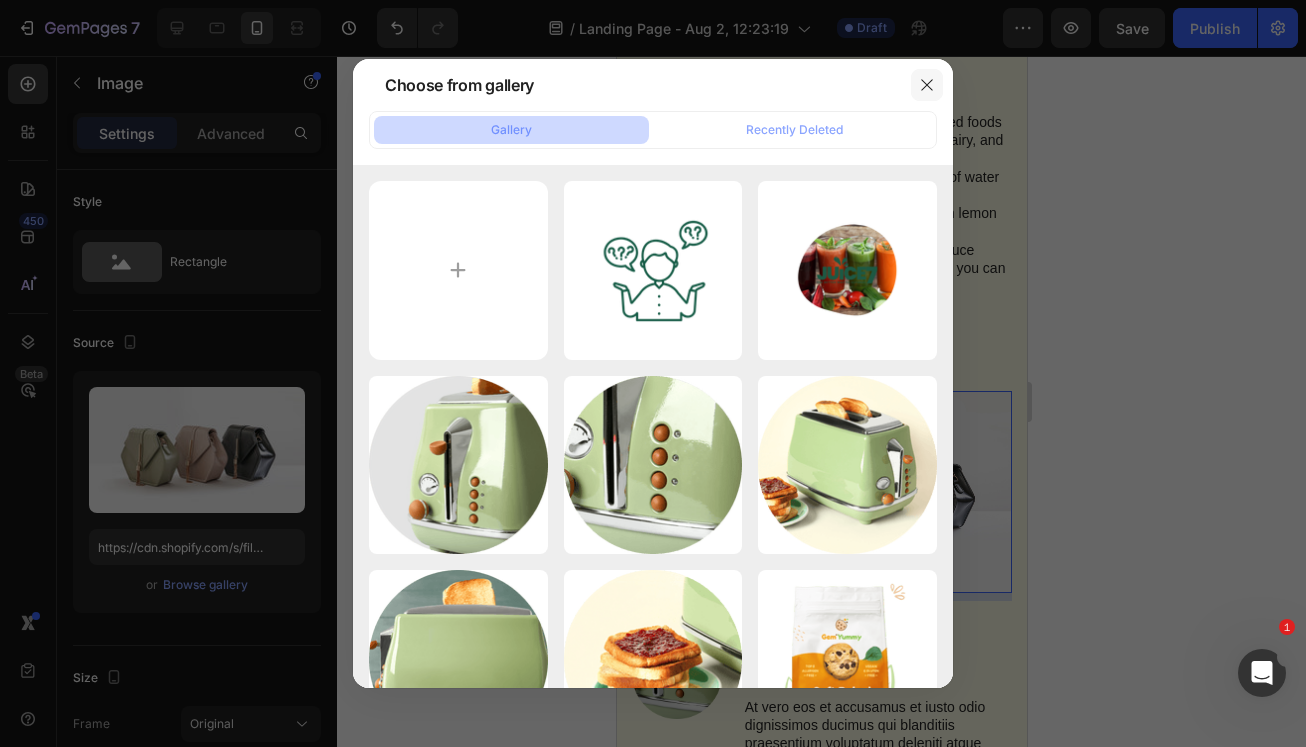 click 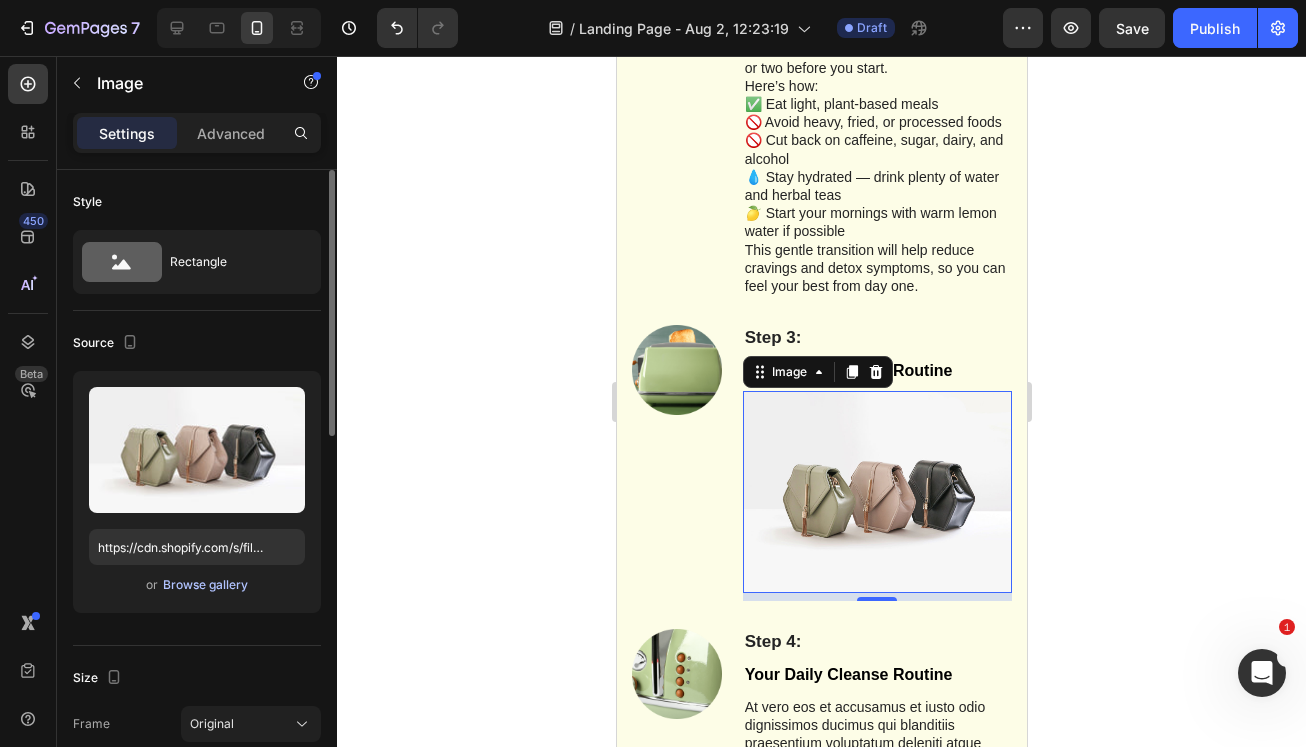 click on "Browse gallery" at bounding box center [205, 585] 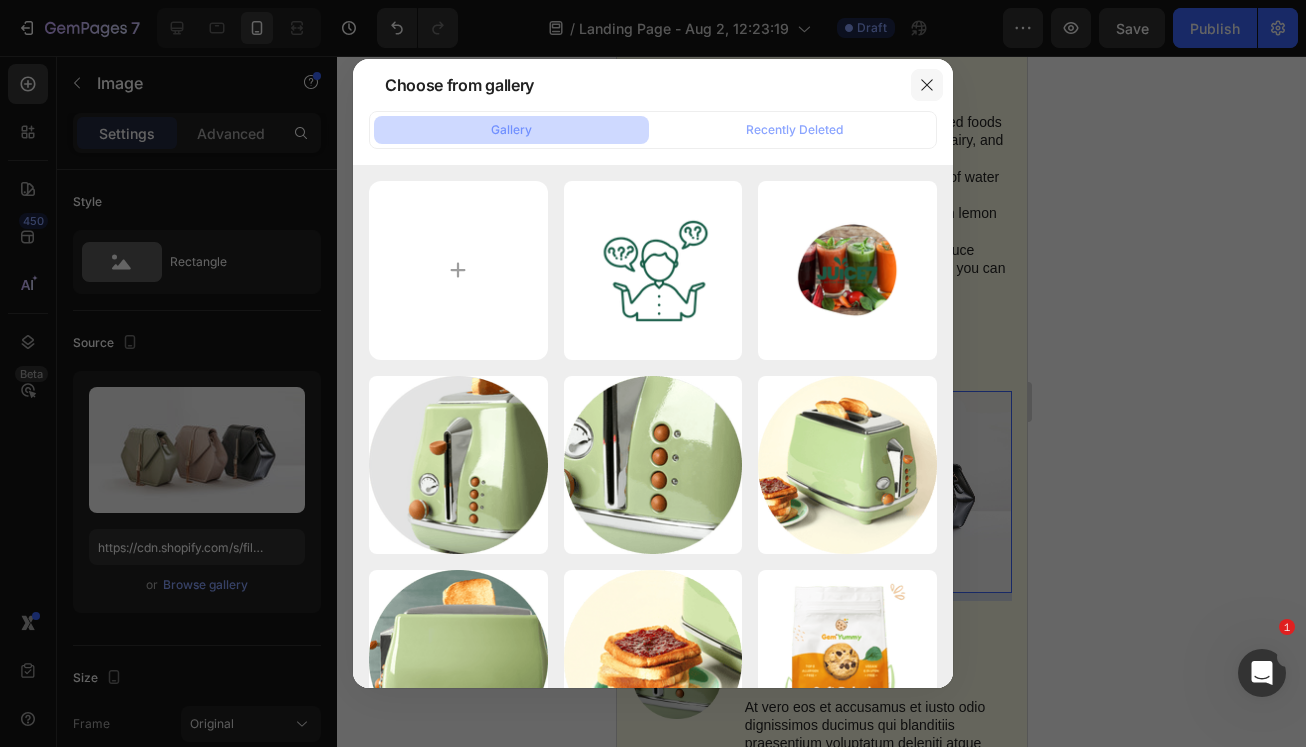 click 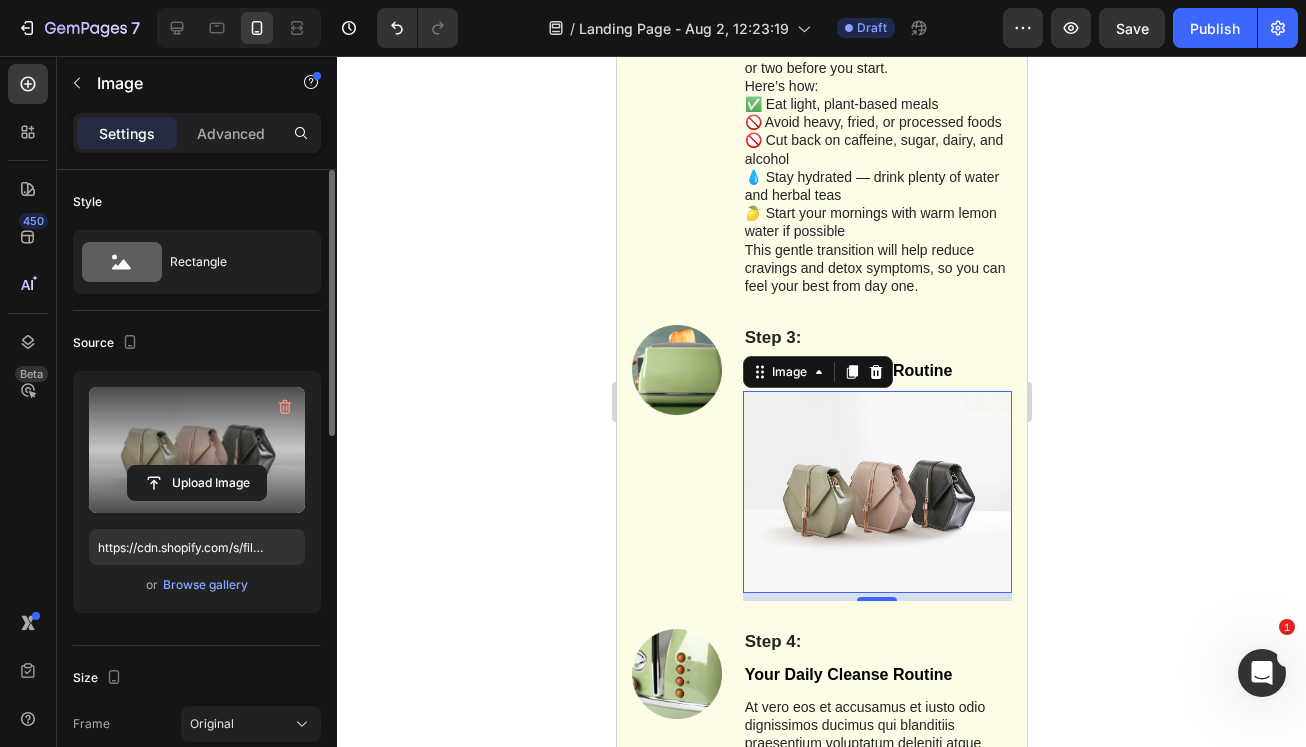 click at bounding box center (197, 450) 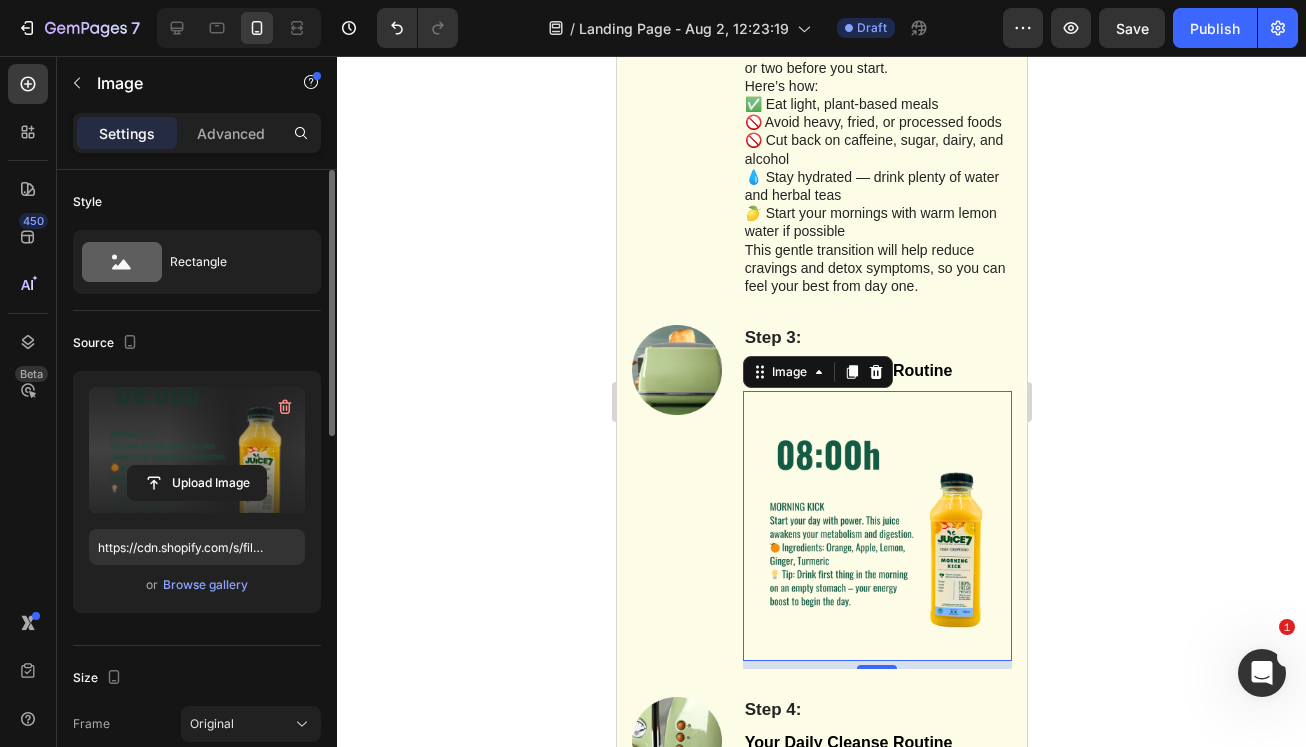 type on "https://cdn.shopify.com/s/files/1/0690/0878/5606/files/gempages_576838245787107936-80a227a3-2e2f-480f-b9dc-311f377d6967.png" 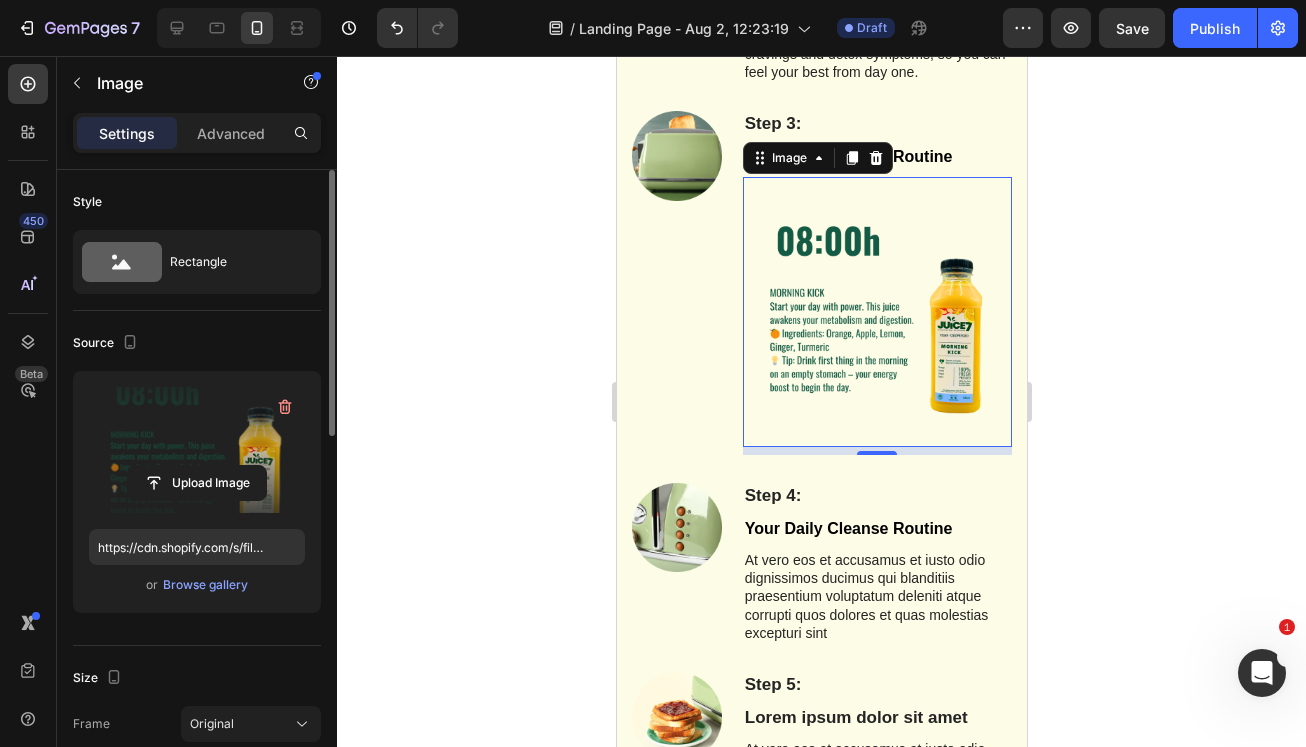 scroll, scrollTop: 2485, scrollLeft: 0, axis: vertical 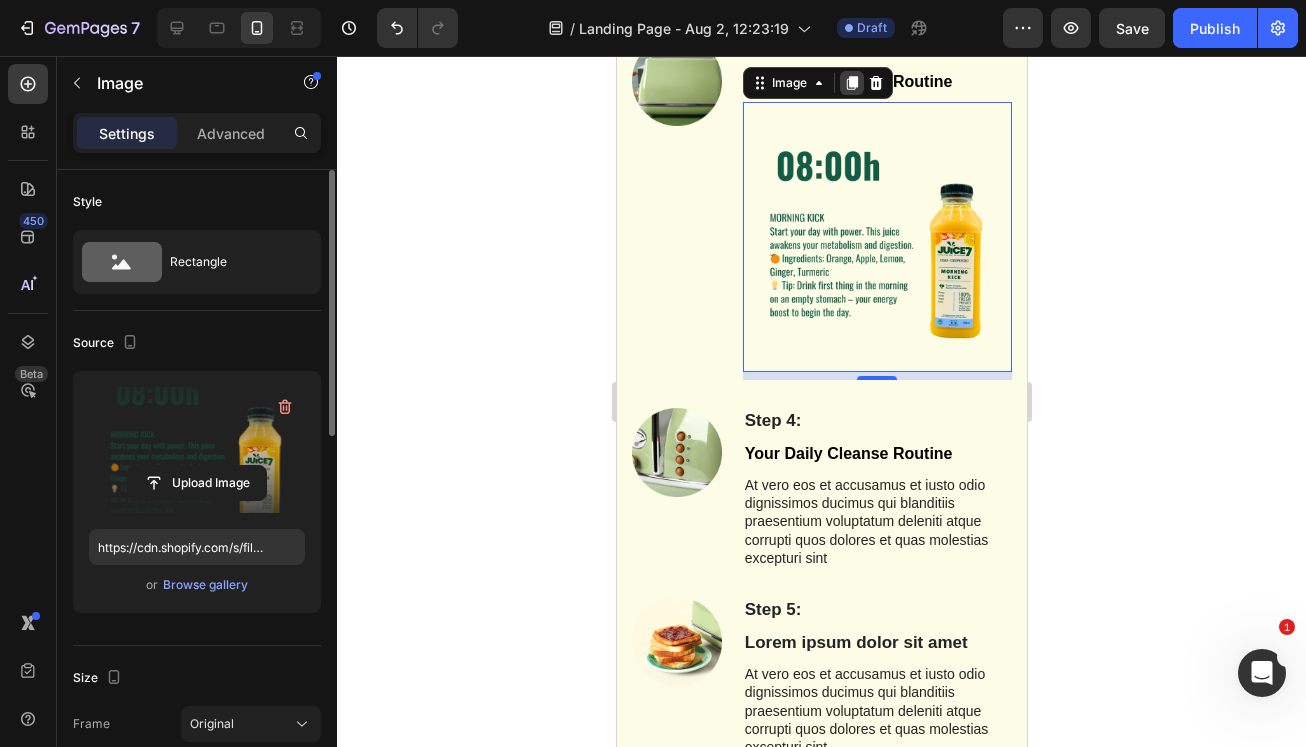 click 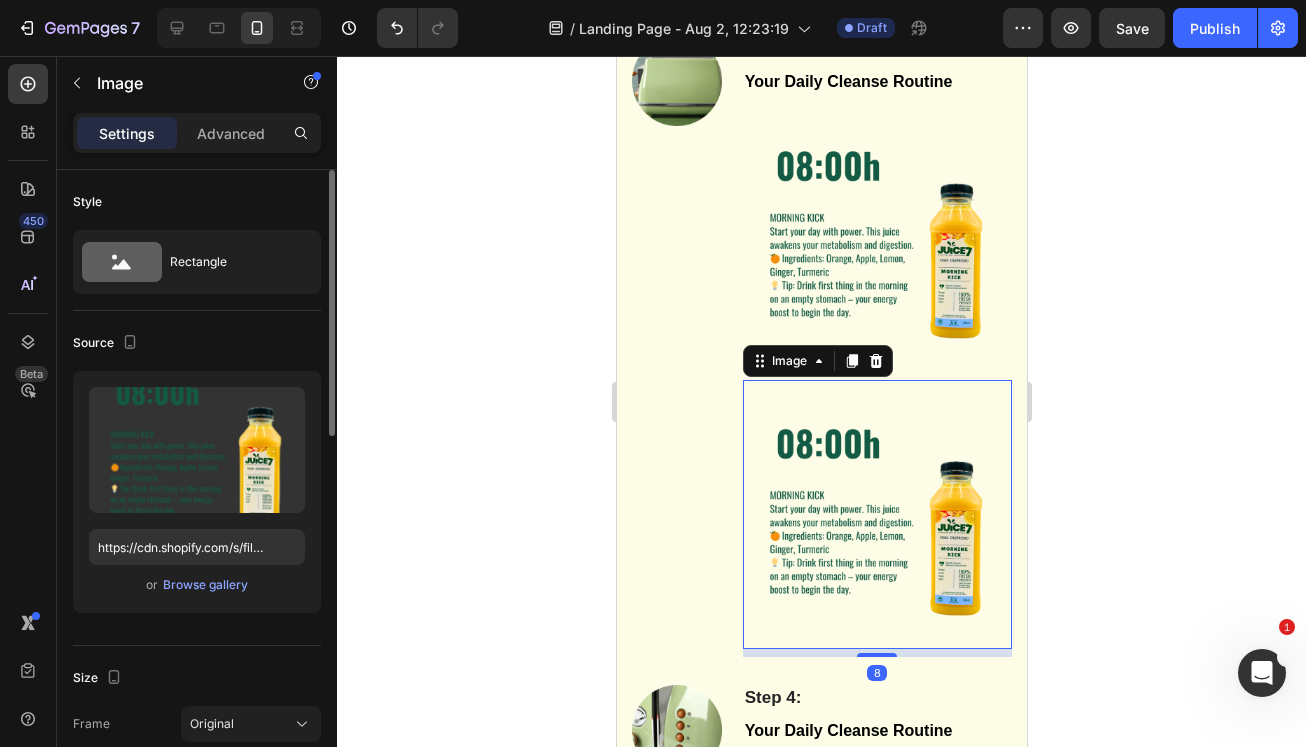 click at bounding box center [876, 514] 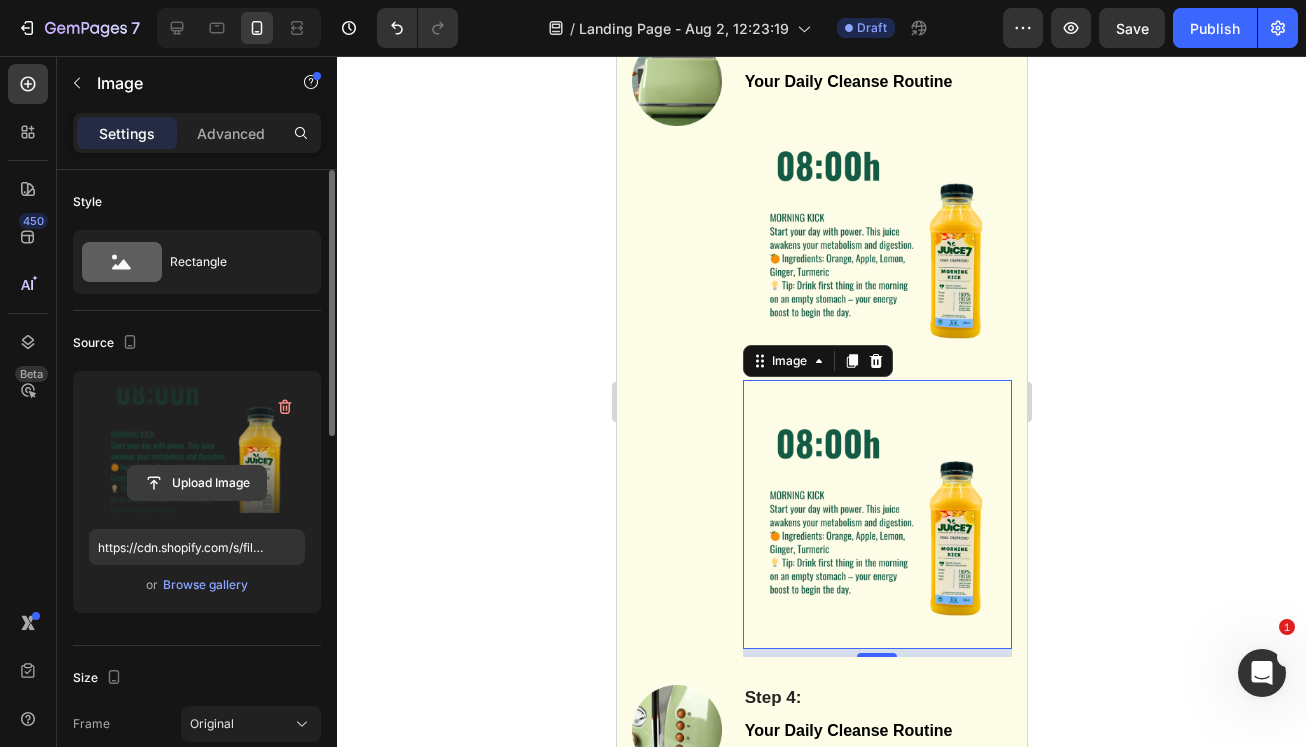click 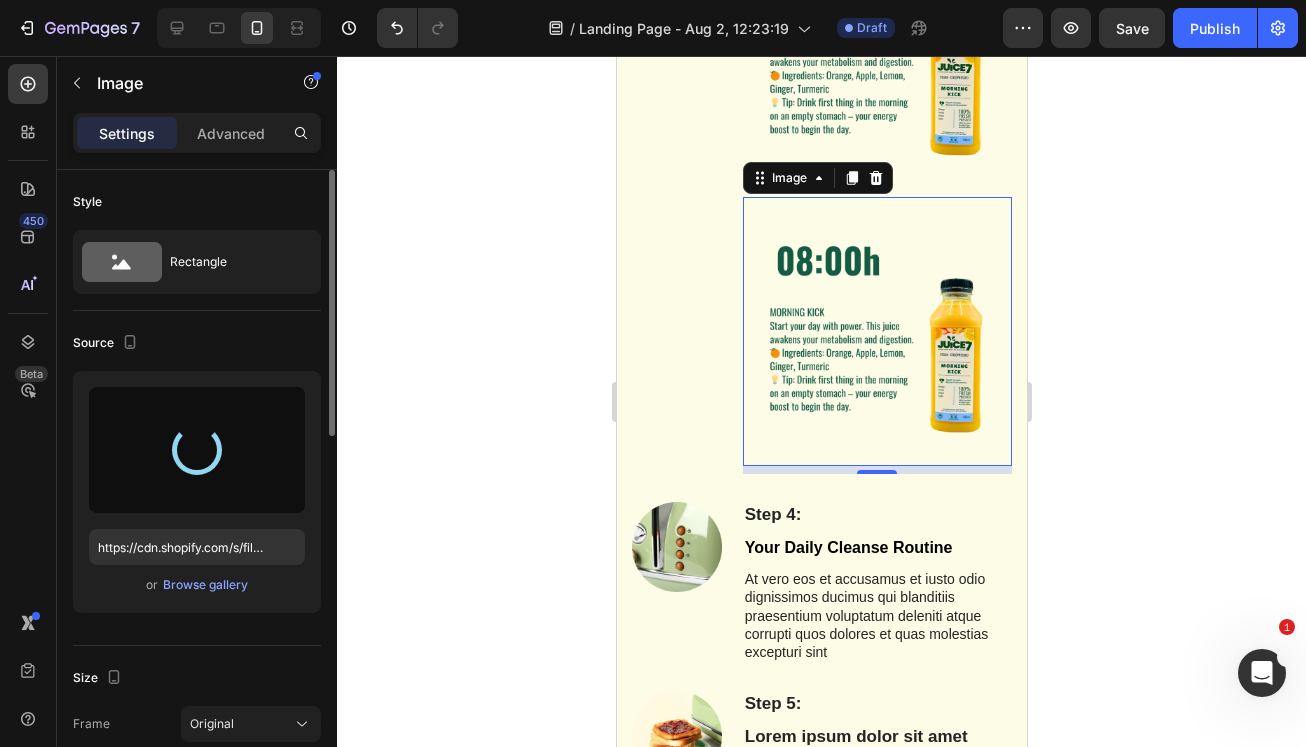scroll, scrollTop: 2675, scrollLeft: 0, axis: vertical 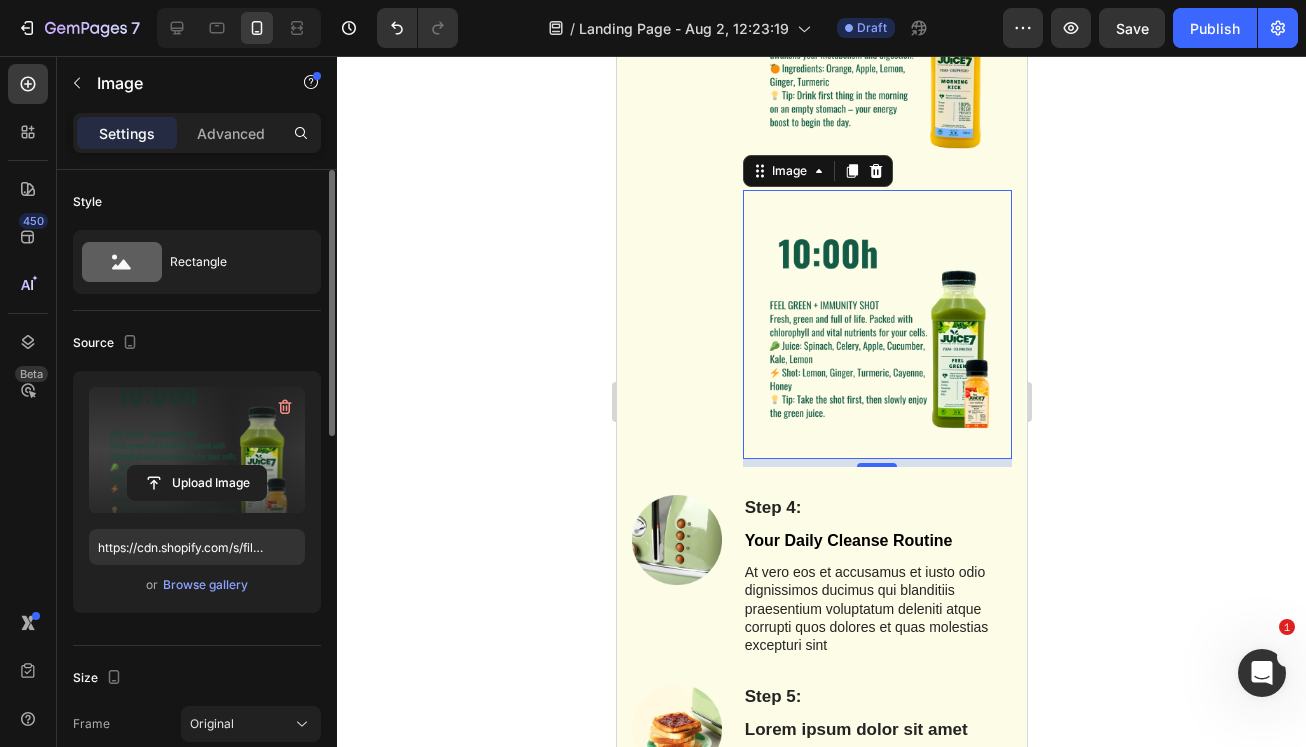 type on "https://cdn.shopify.com/s/files/1/0690/0878/5606/files/gempages_576838245787107936-4c876067-951e-4765-a903-f265a8028c15.png" 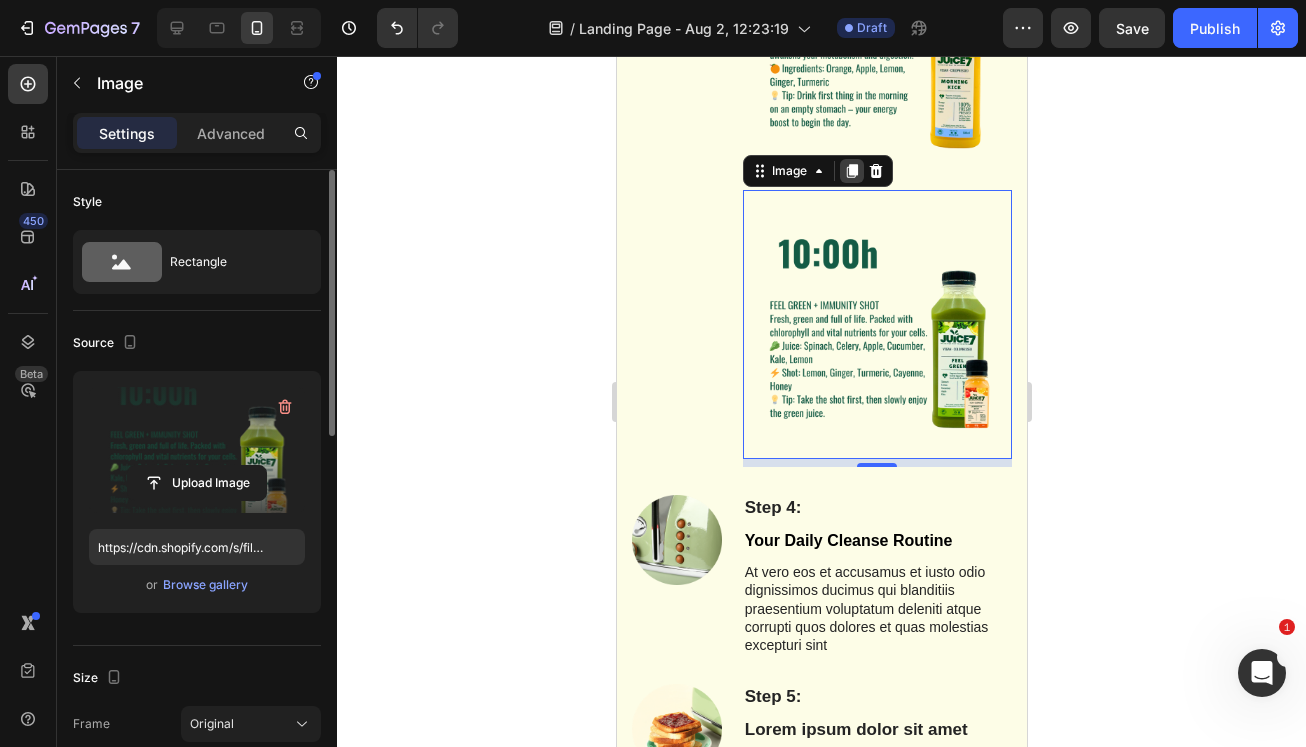 click 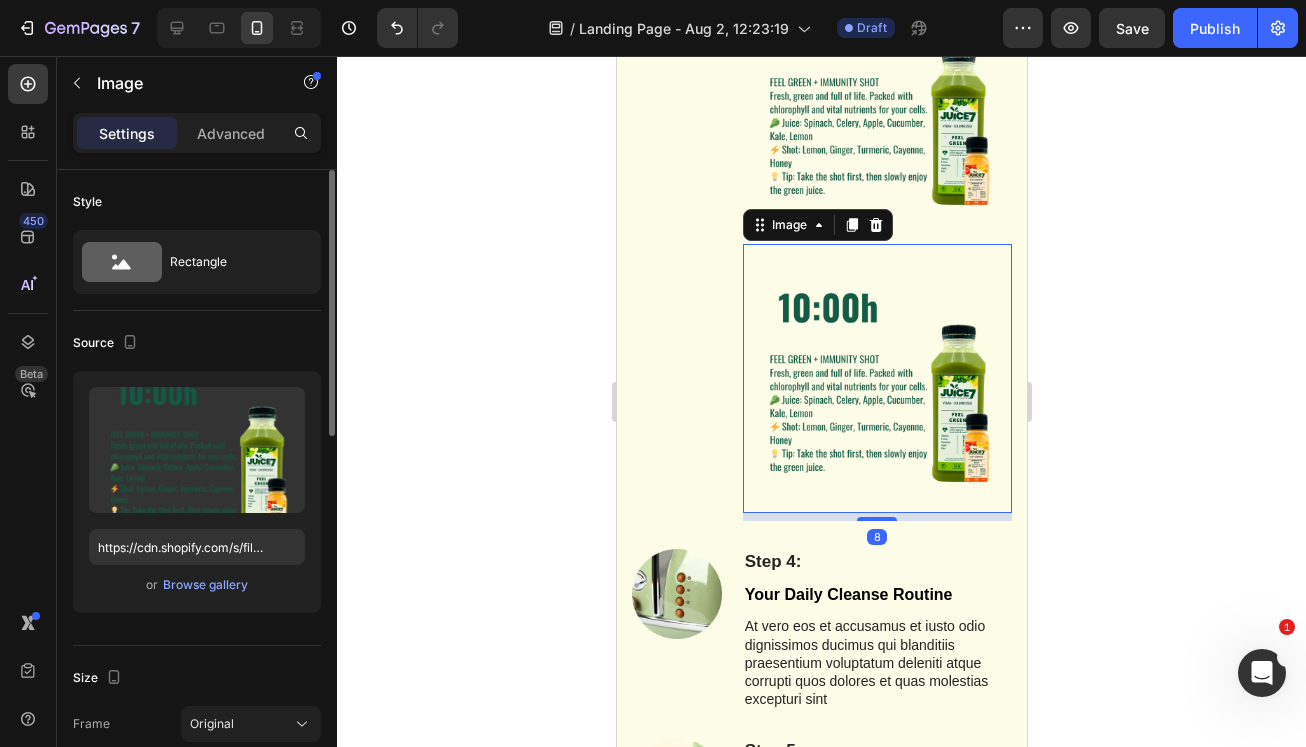 scroll, scrollTop: 2928, scrollLeft: 0, axis: vertical 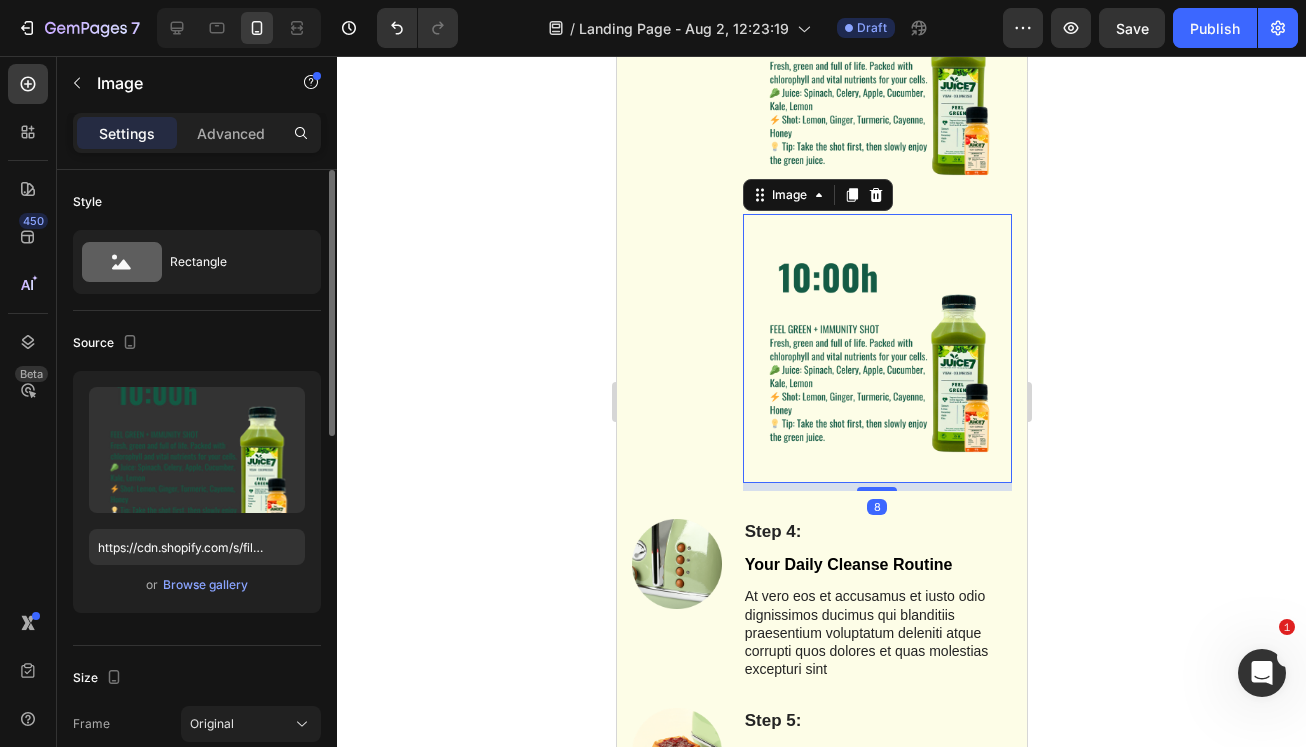 click at bounding box center (876, 348) 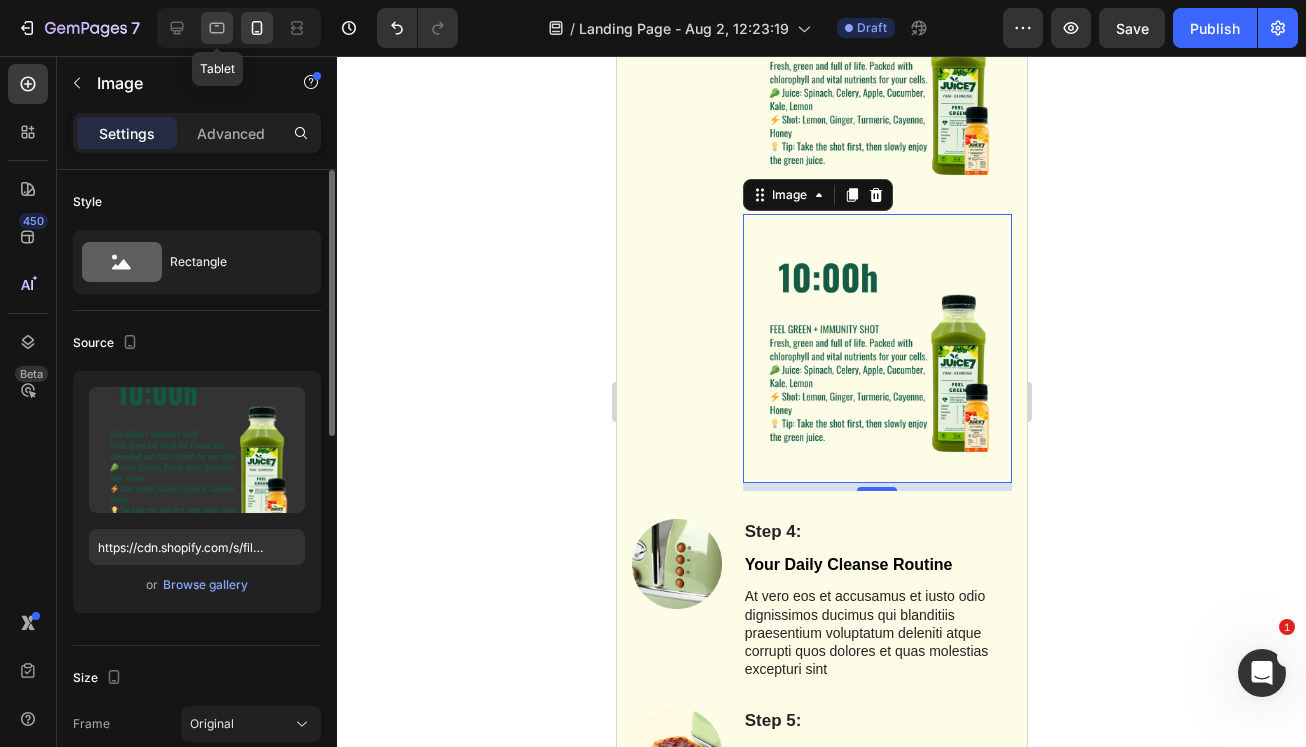 click 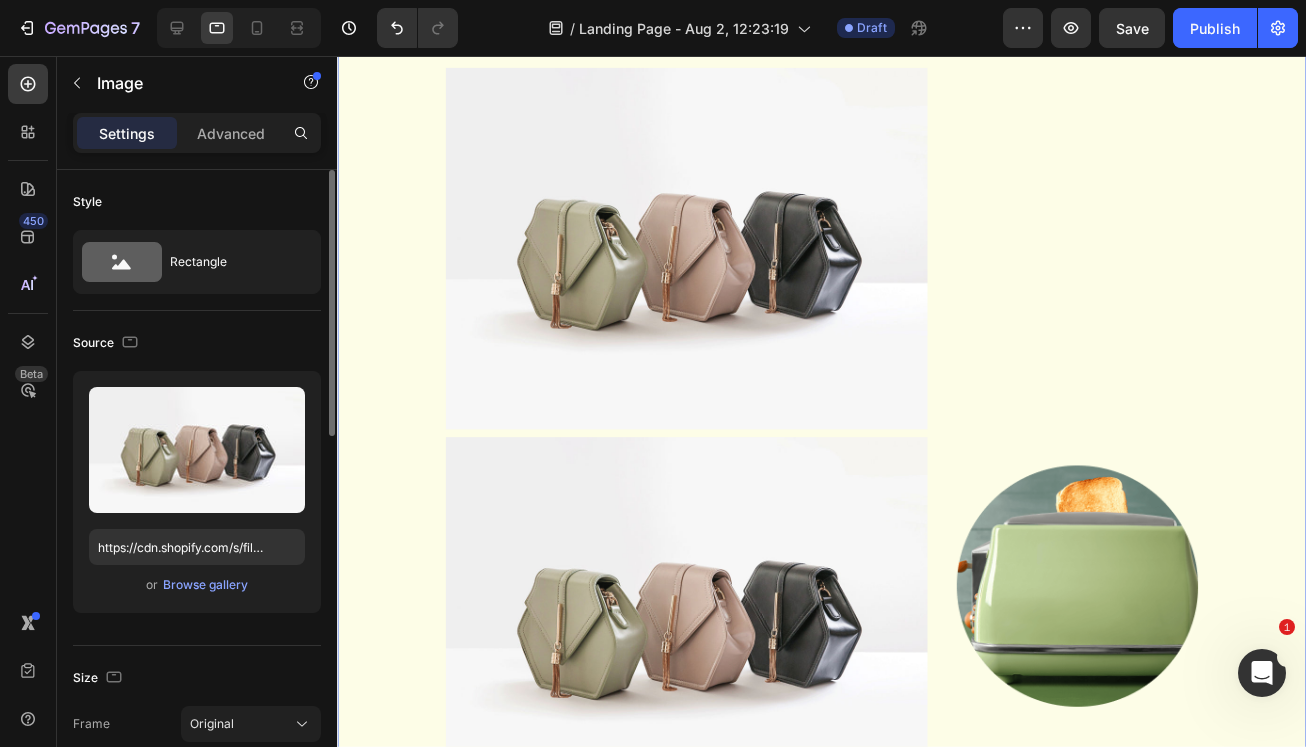 scroll, scrollTop: 2500, scrollLeft: 0, axis: vertical 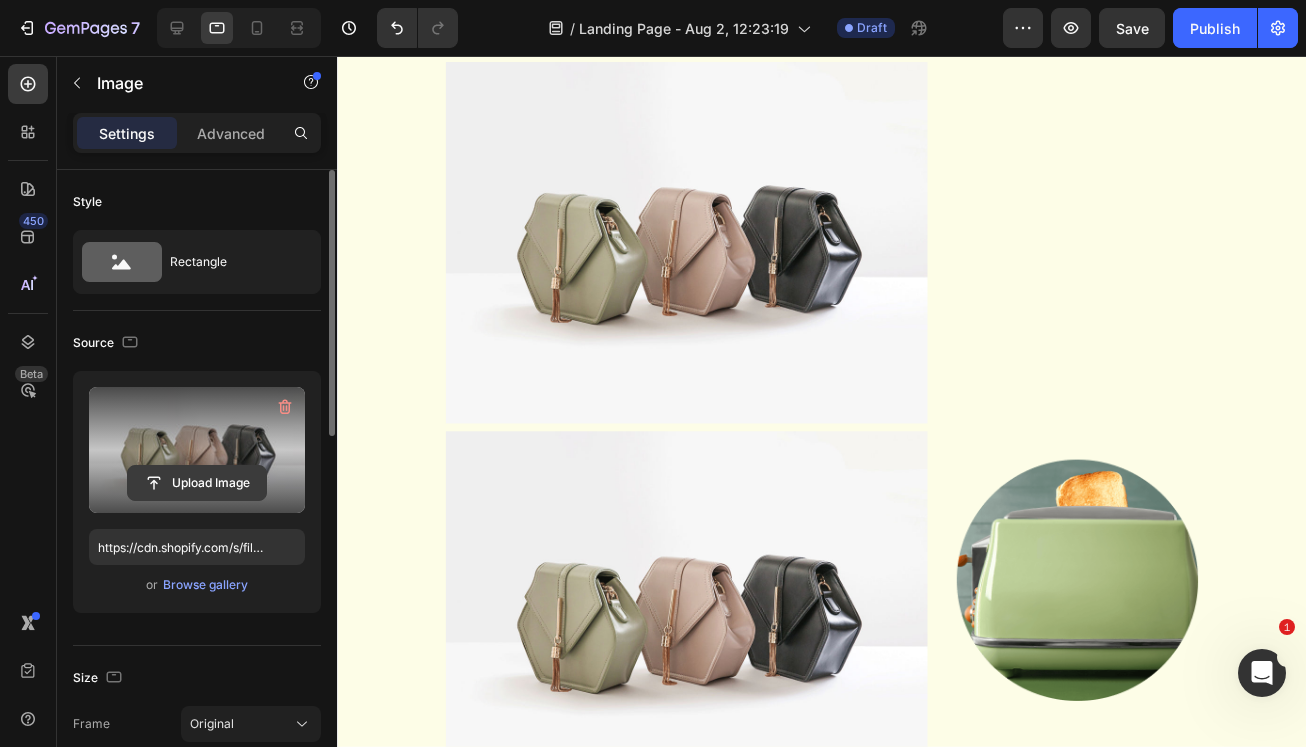 click 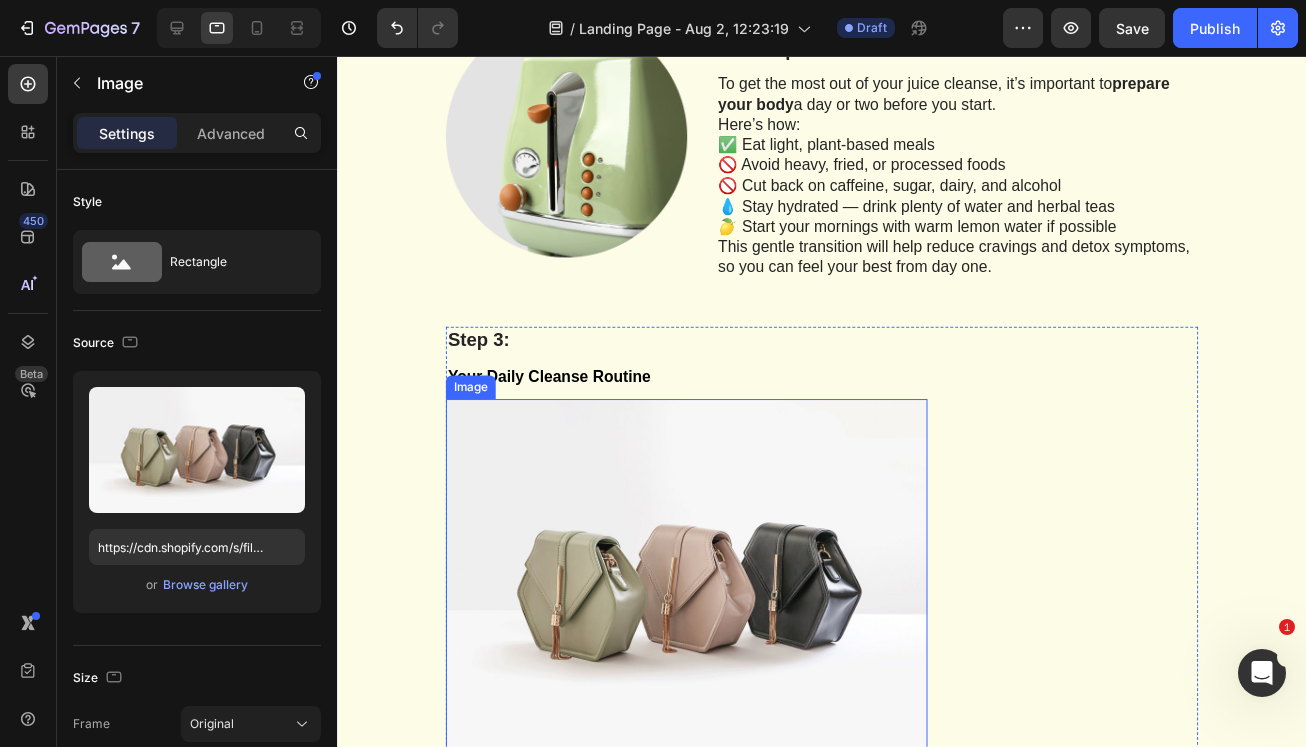 scroll, scrollTop: 2156, scrollLeft: 0, axis: vertical 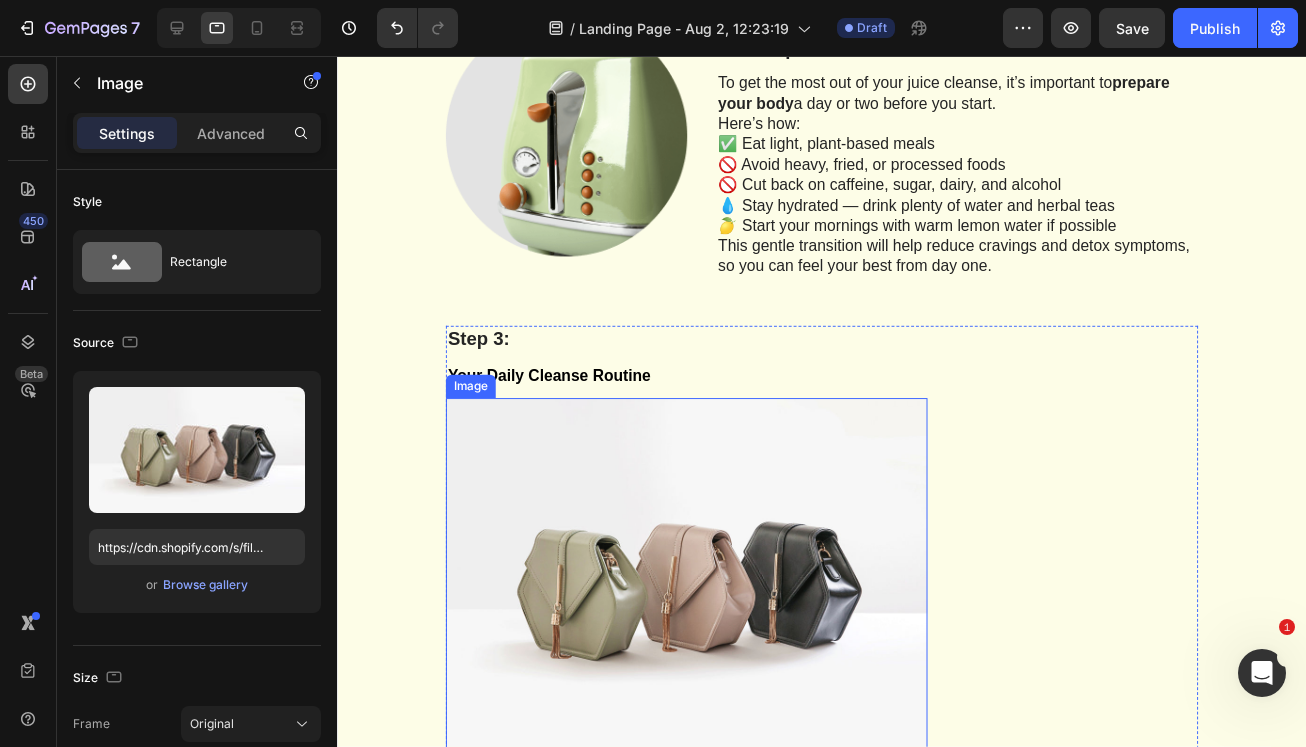 click at bounding box center [694, 591] 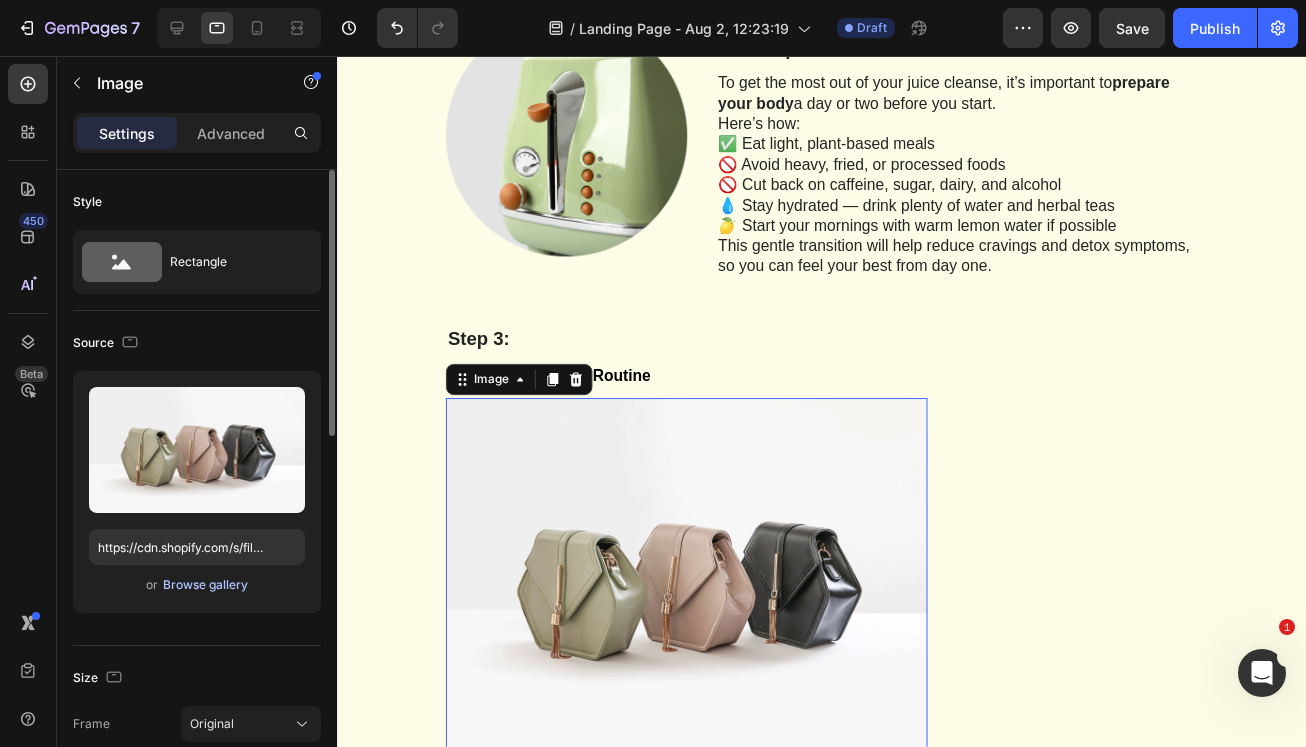 click on "Browse gallery" at bounding box center (205, 585) 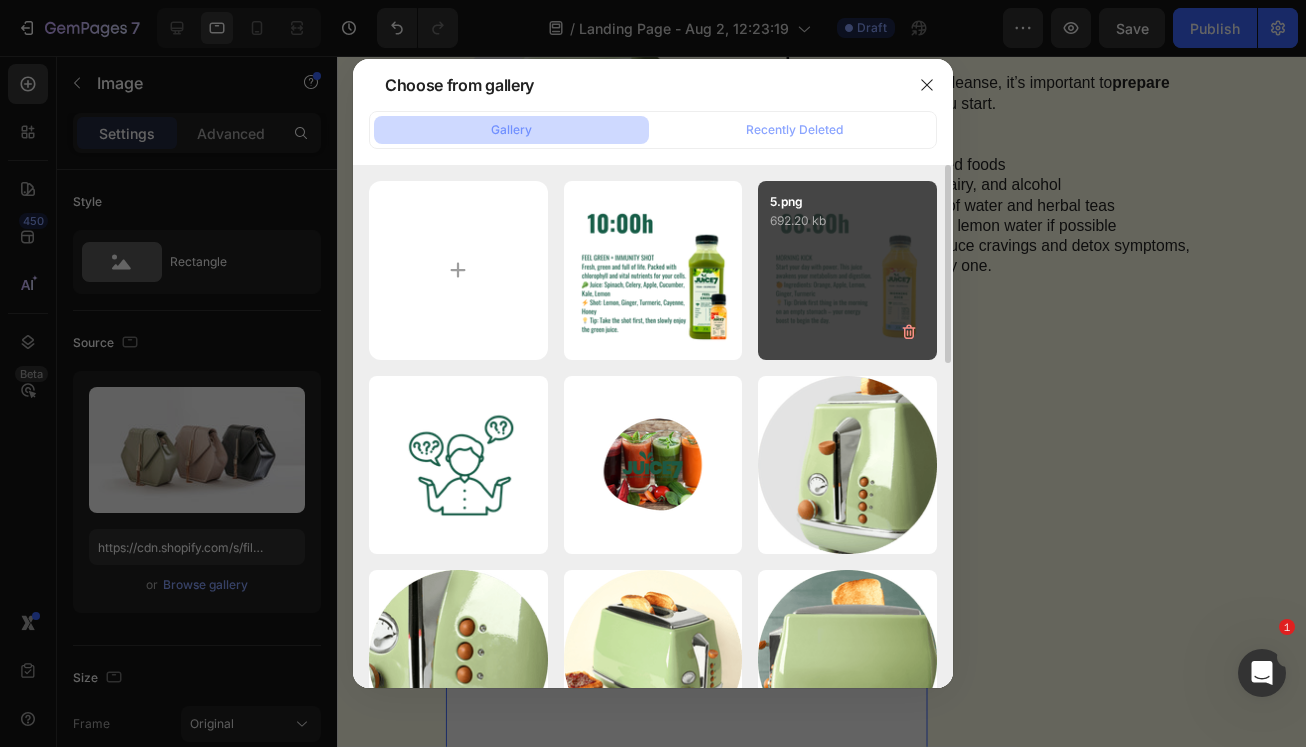 click on "5.png 692.20 kb" at bounding box center (847, 270) 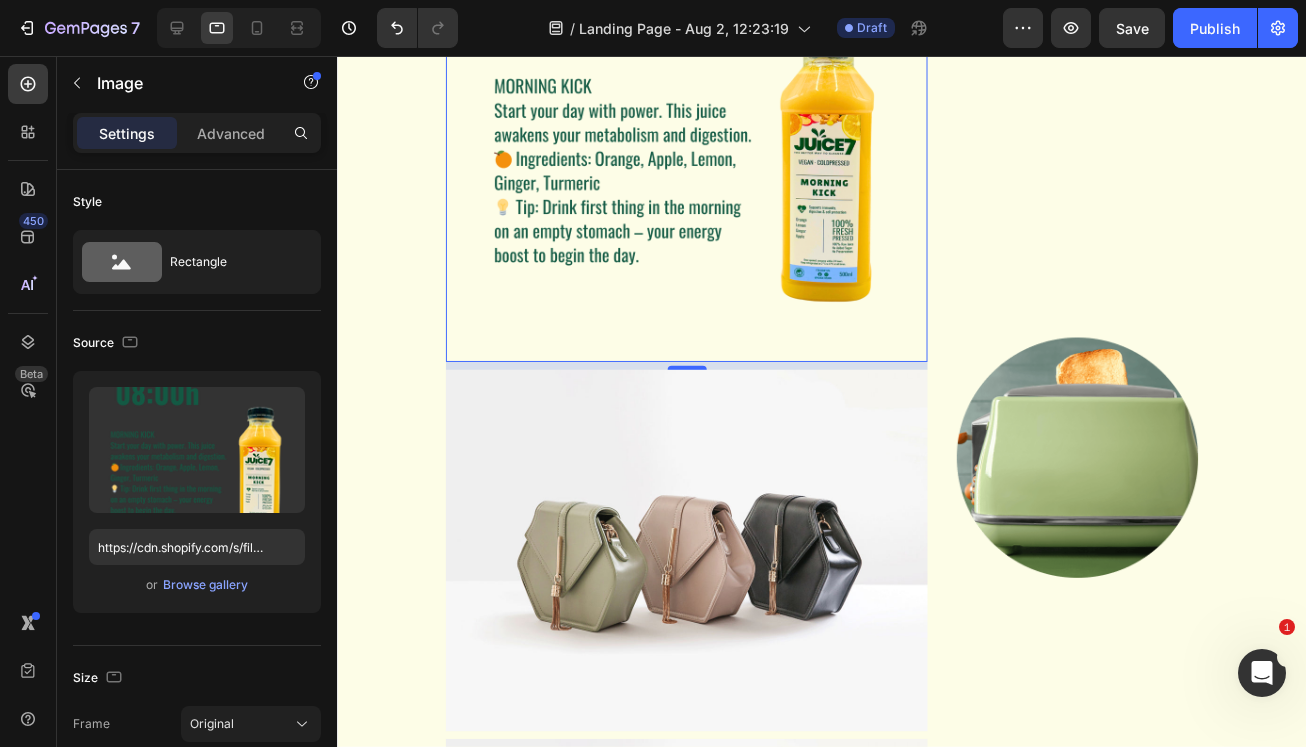 scroll, scrollTop: 2821, scrollLeft: 0, axis: vertical 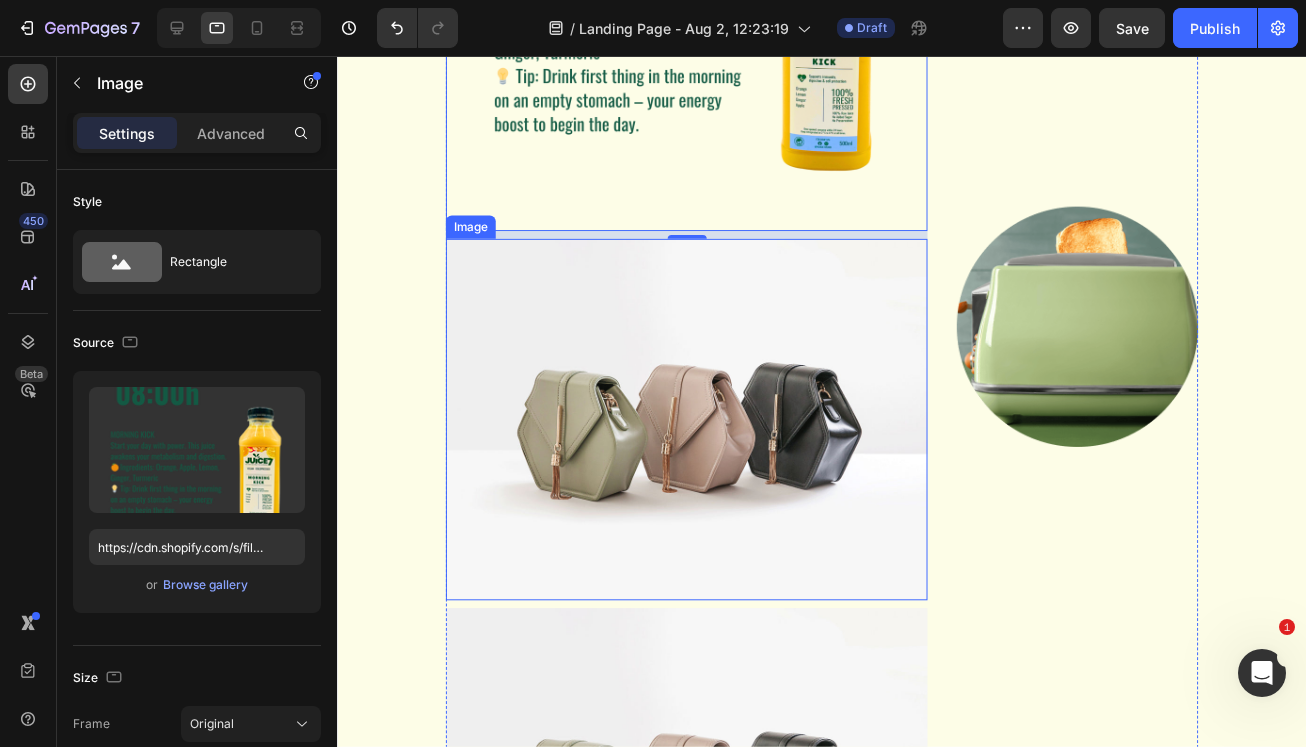 click at bounding box center [694, 428] 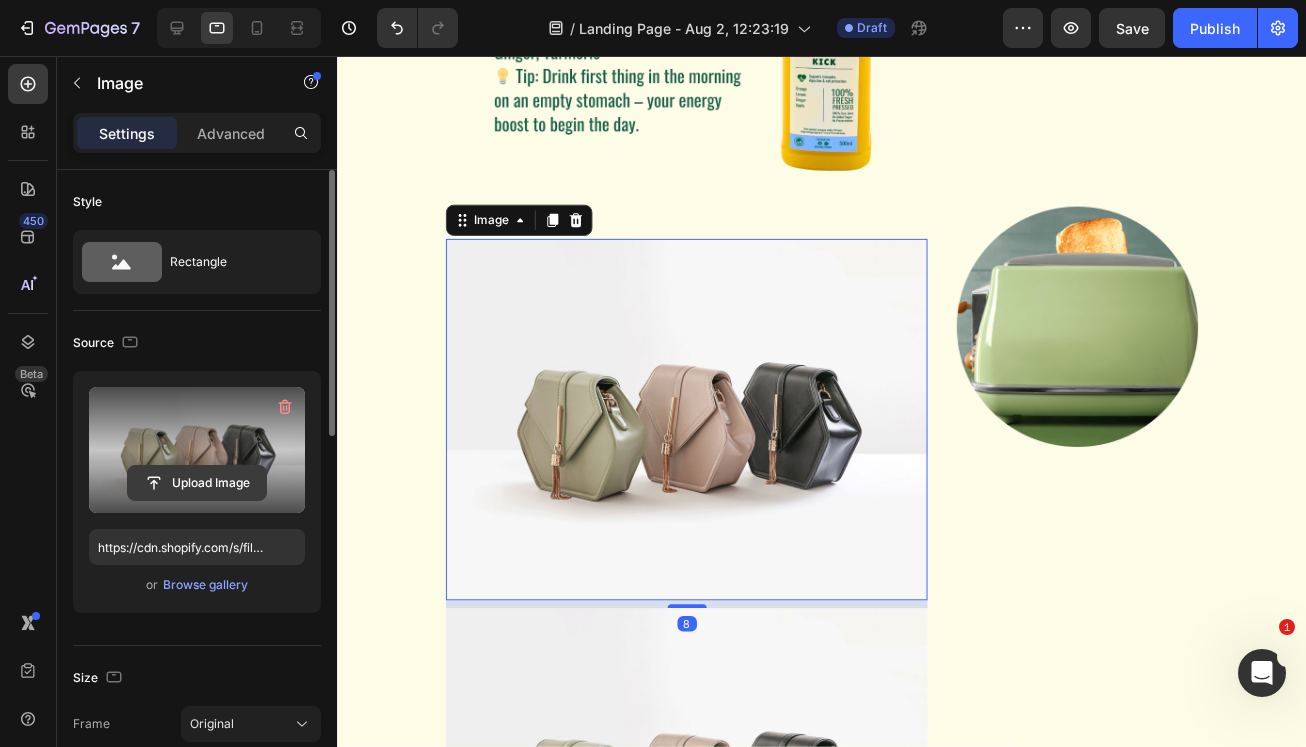click 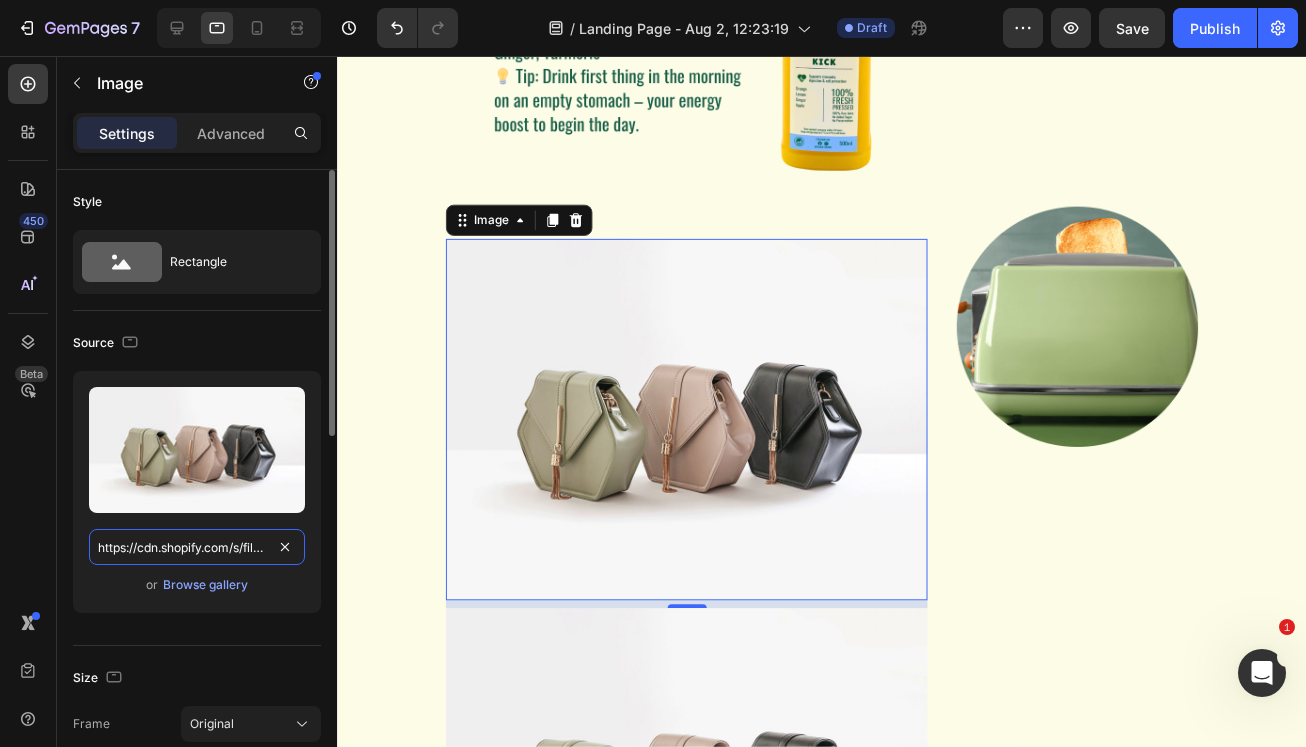 click on "https://cdn.shopify.com/s/files/1/2005/9307/files/image_demo.jpg" at bounding box center (197, 547) 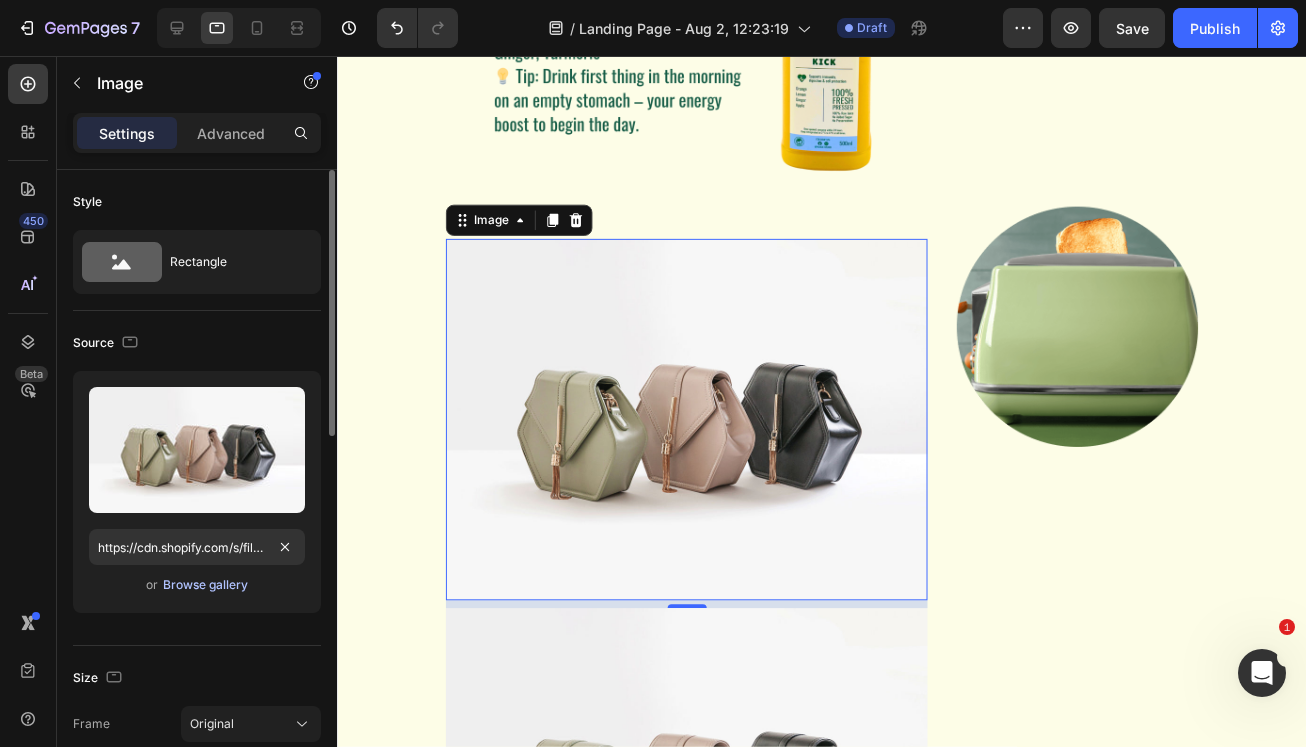 click on "Browse gallery" at bounding box center (205, 585) 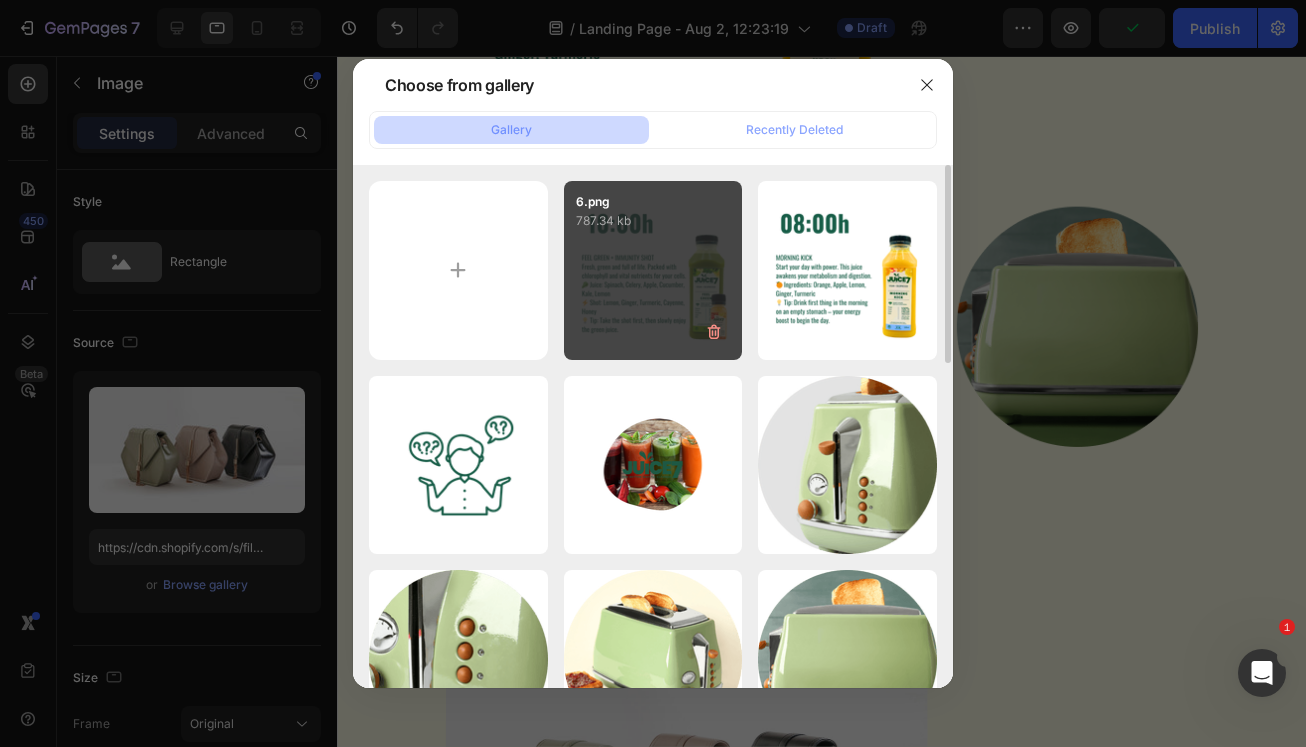 click on "6.png 787.34 kb" at bounding box center (653, 270) 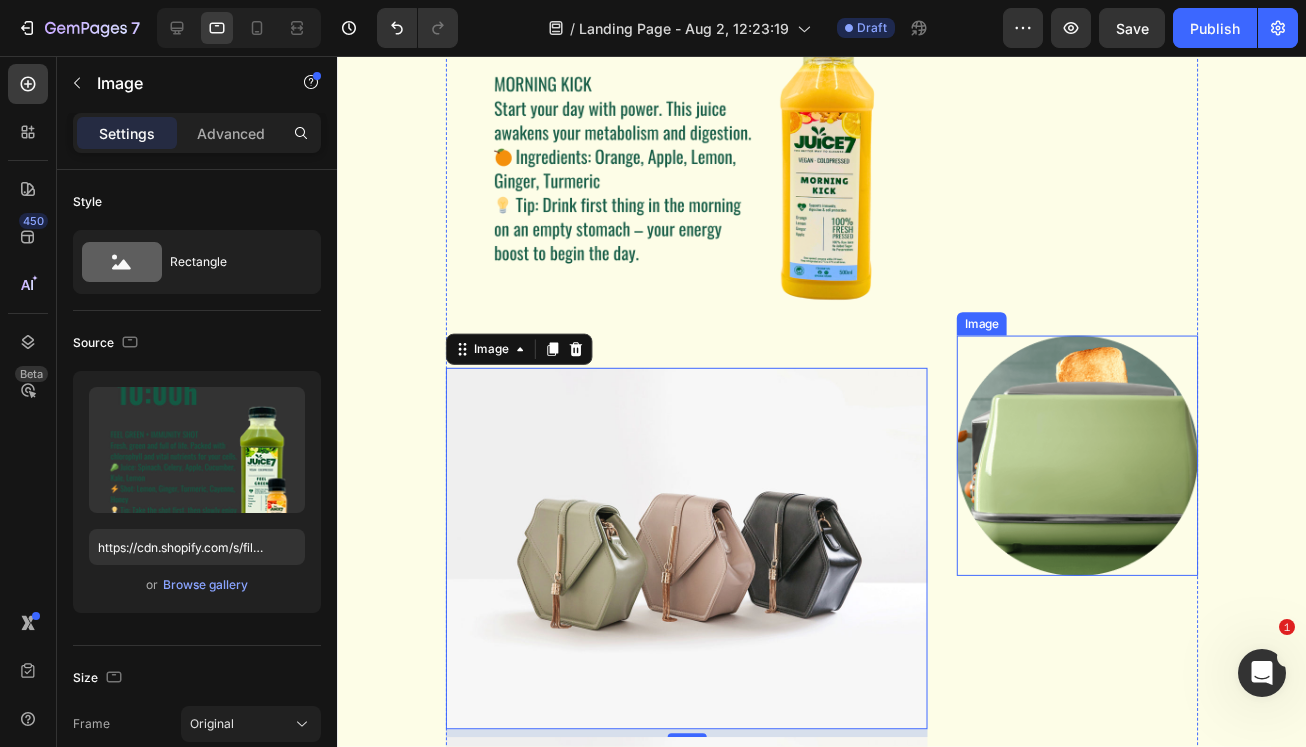 scroll, scrollTop: 2695, scrollLeft: 0, axis: vertical 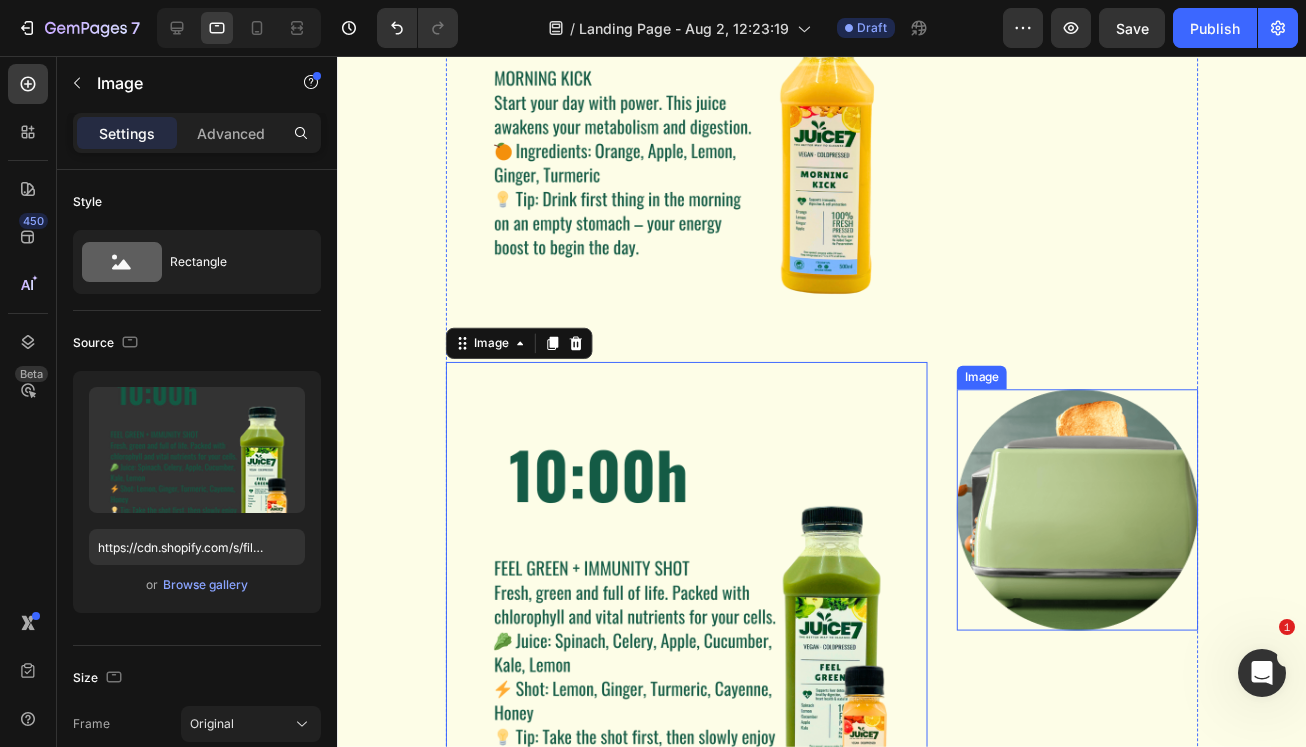 click at bounding box center [1094, 520] 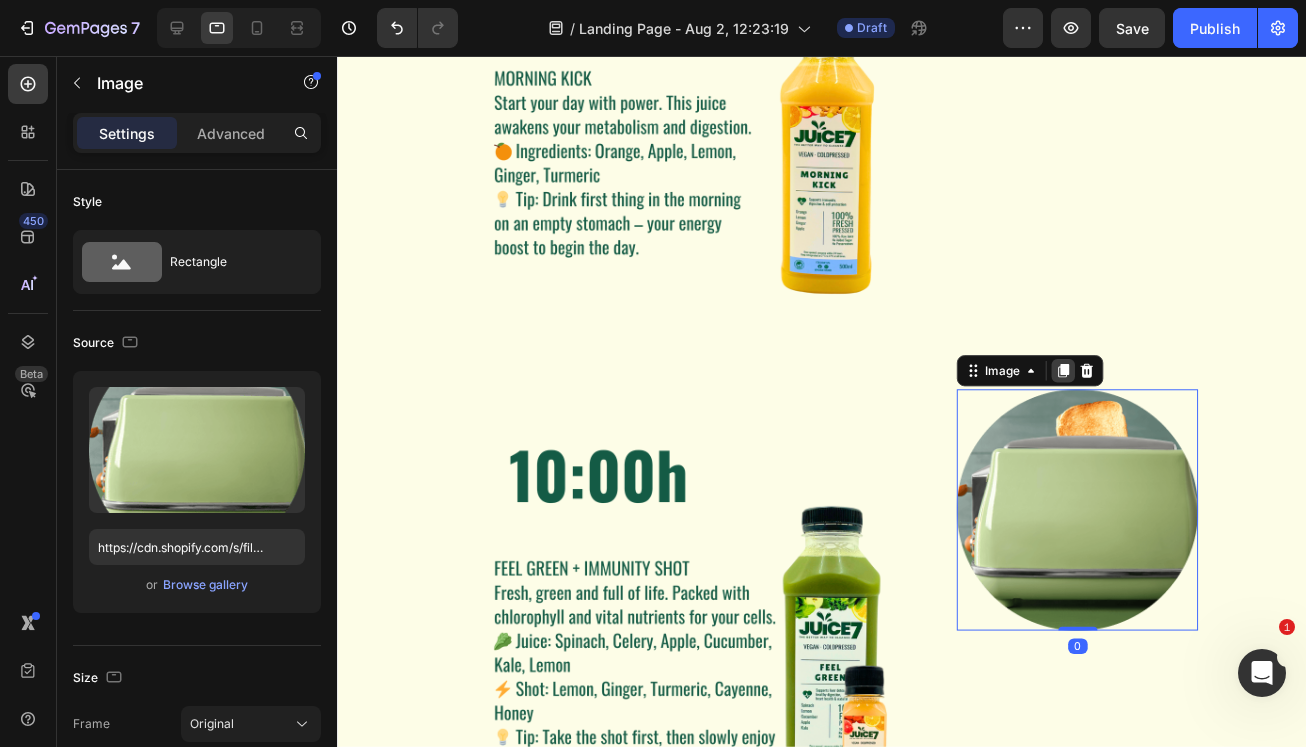 click 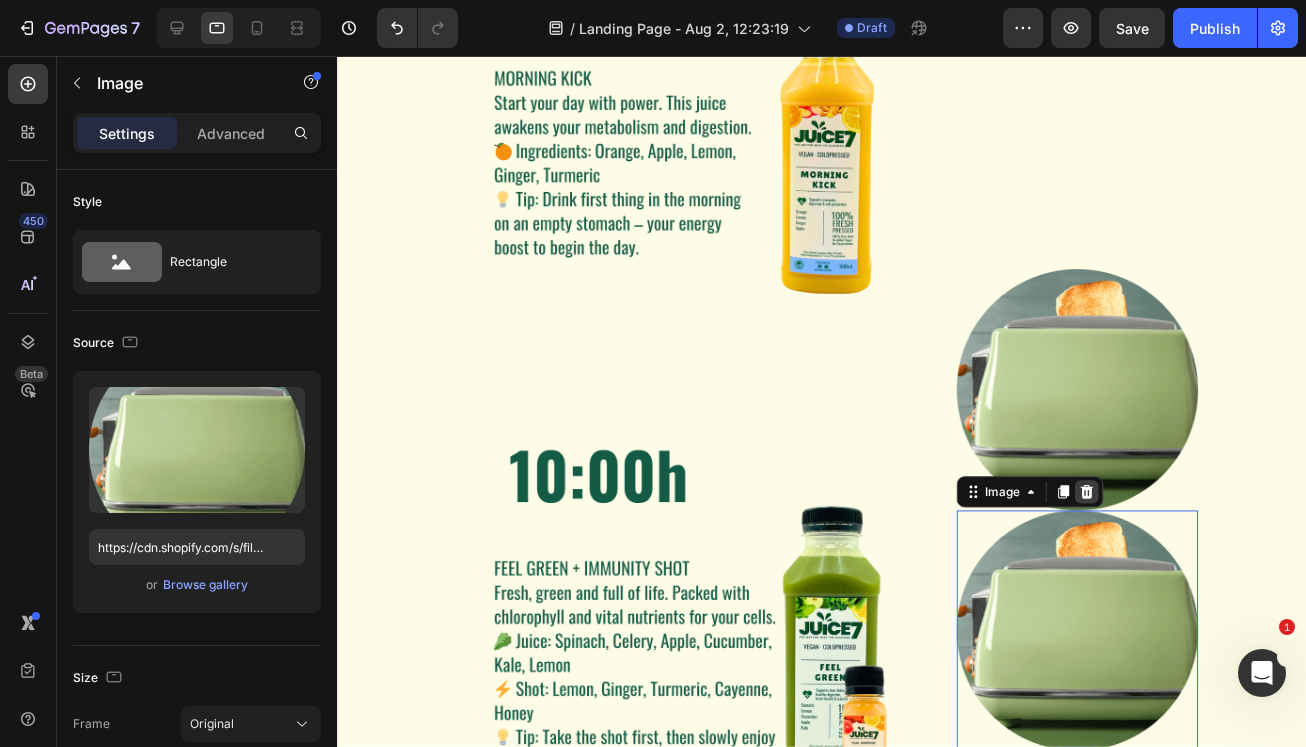 click 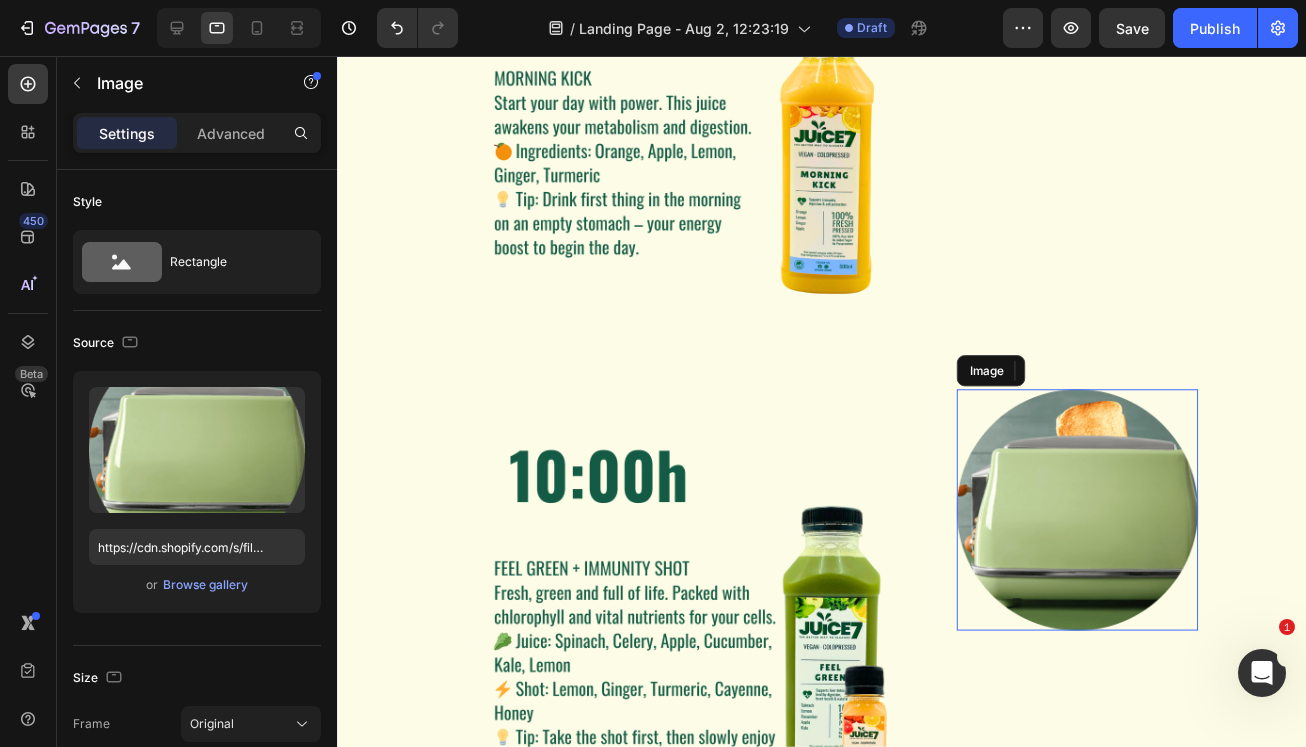 click at bounding box center [1094, 520] 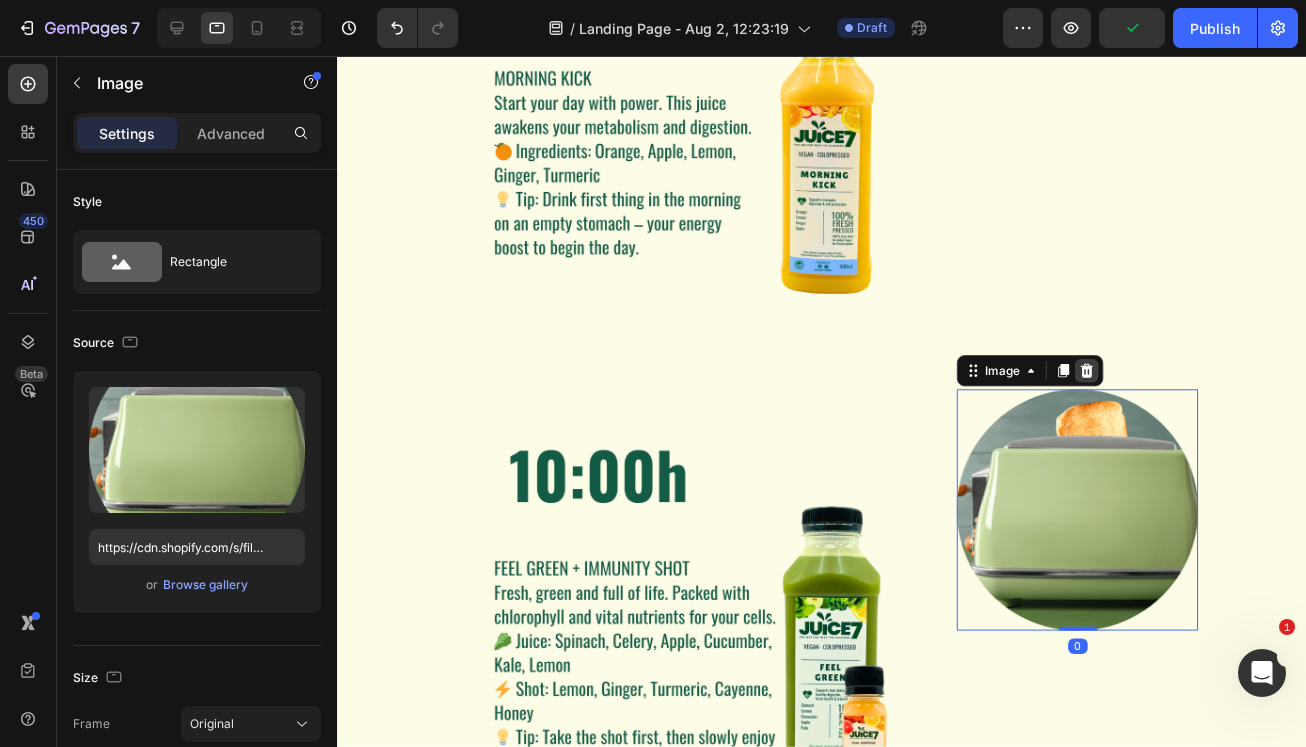 click 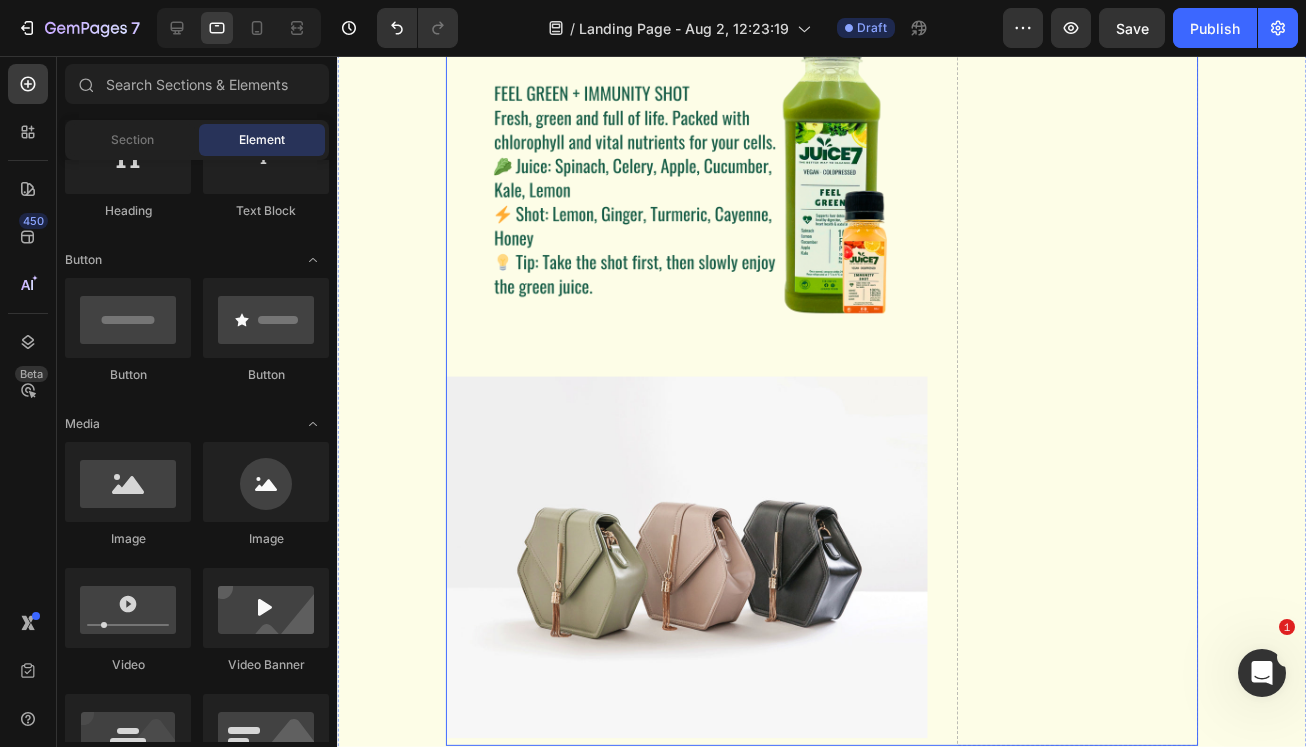 scroll, scrollTop: 3182, scrollLeft: 0, axis: vertical 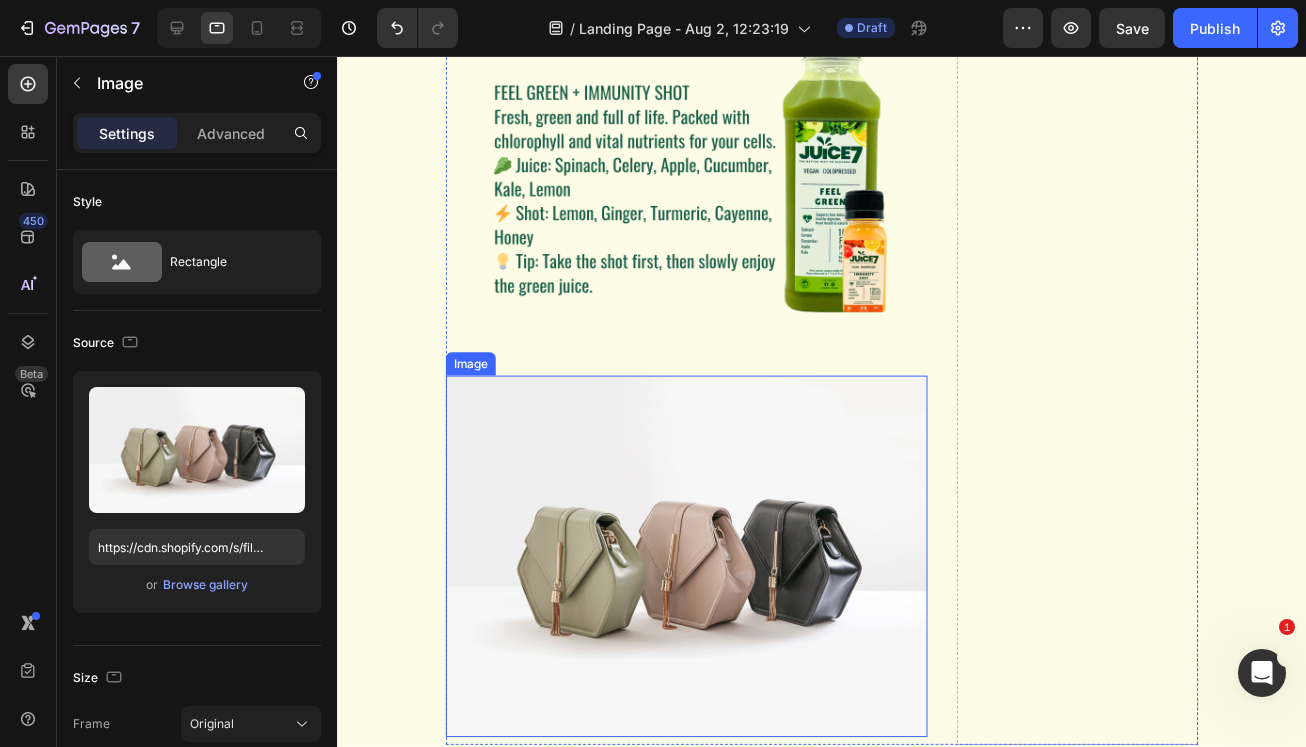 click at bounding box center [694, 568] 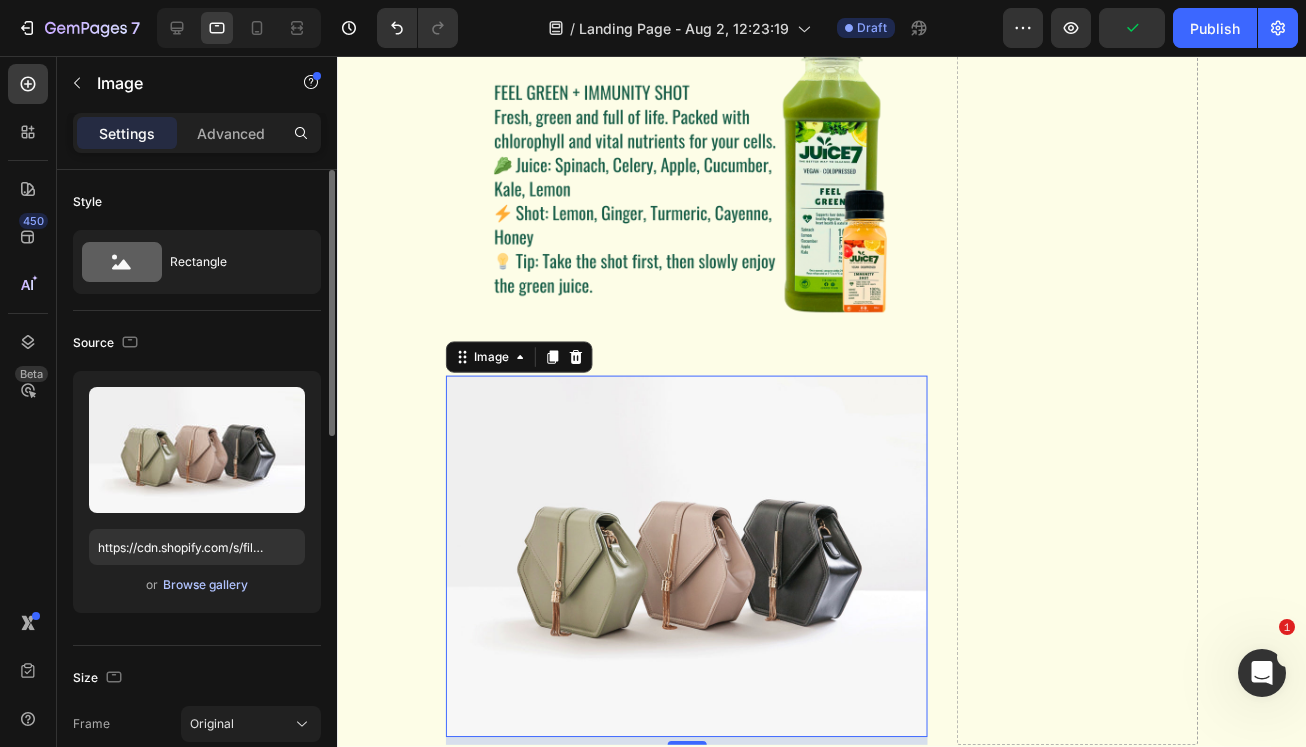 click on "Browse gallery" at bounding box center (205, 585) 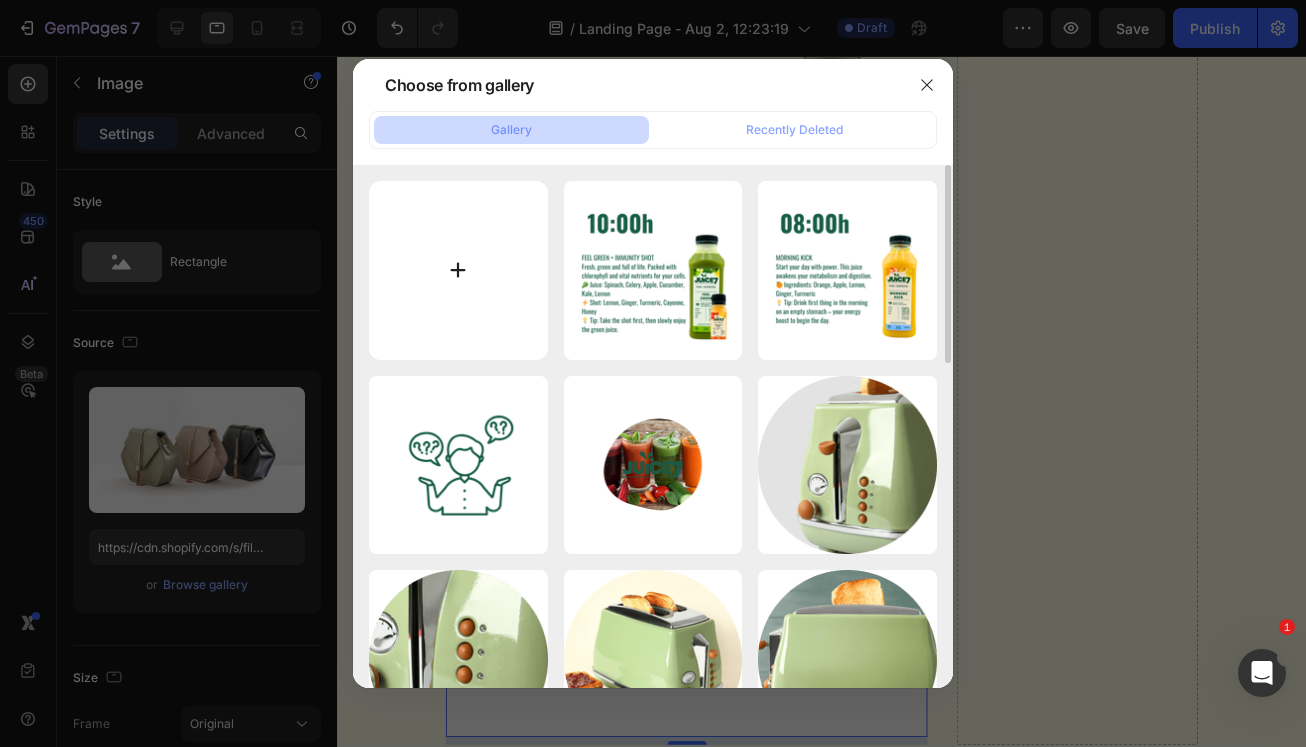 click at bounding box center [458, 270] 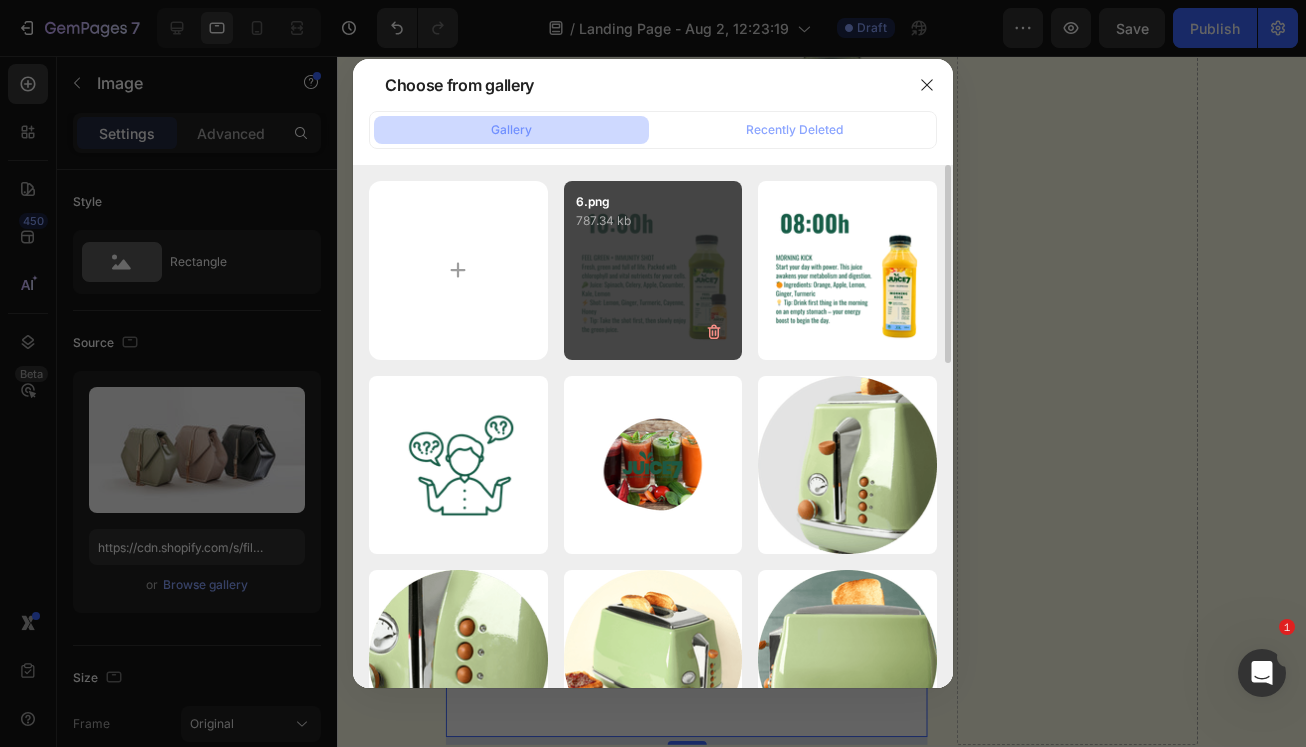 type on "C:\fakepath\7.png" 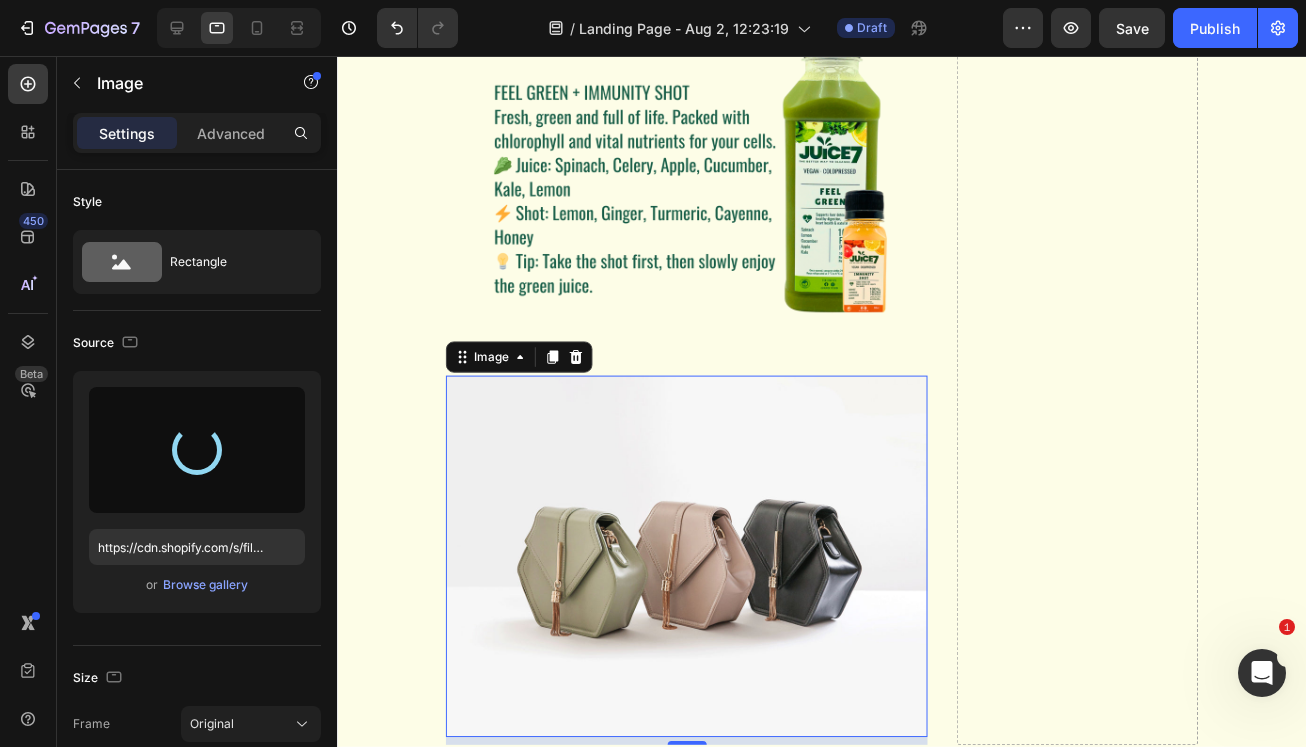 type on "https://cdn.shopify.com/s/files/1/0690/0878/5606/files/gempages_576838245787107936-9c471b7b-dc41-49ac-badc-0e34e1222005.png" 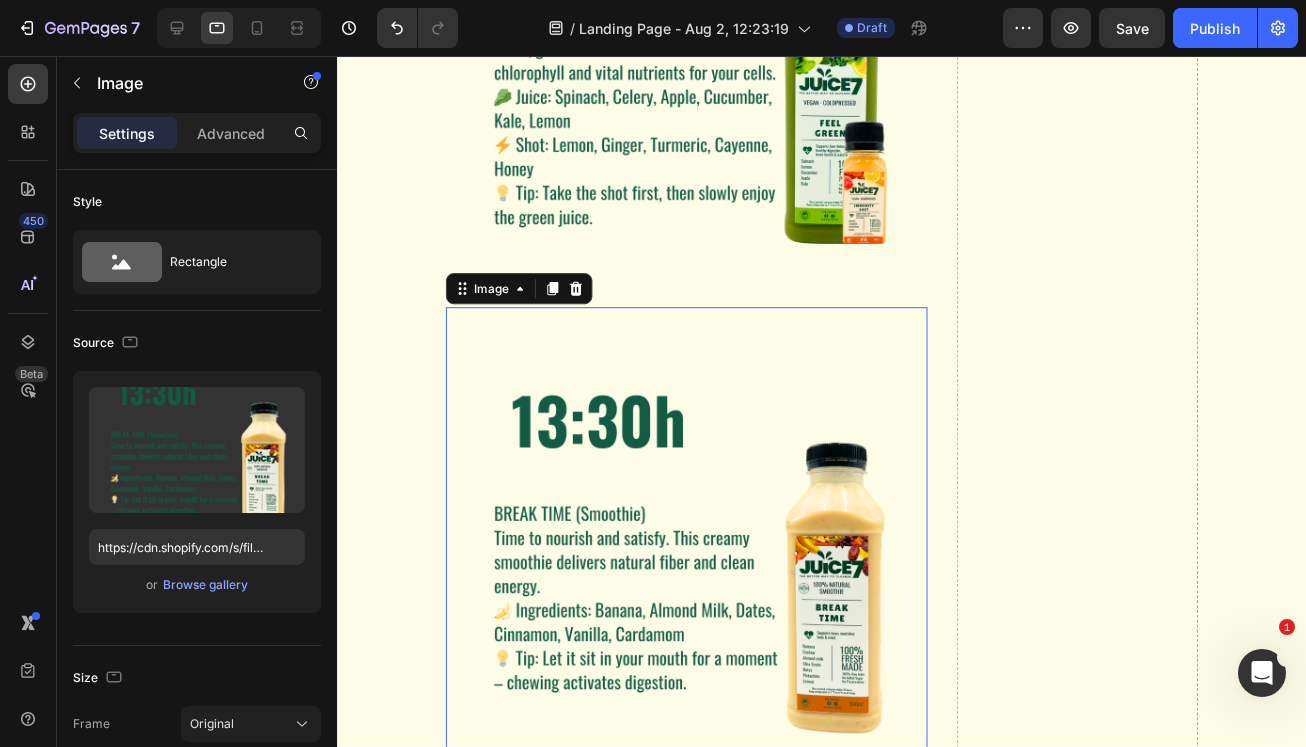 scroll, scrollTop: 3258, scrollLeft: 0, axis: vertical 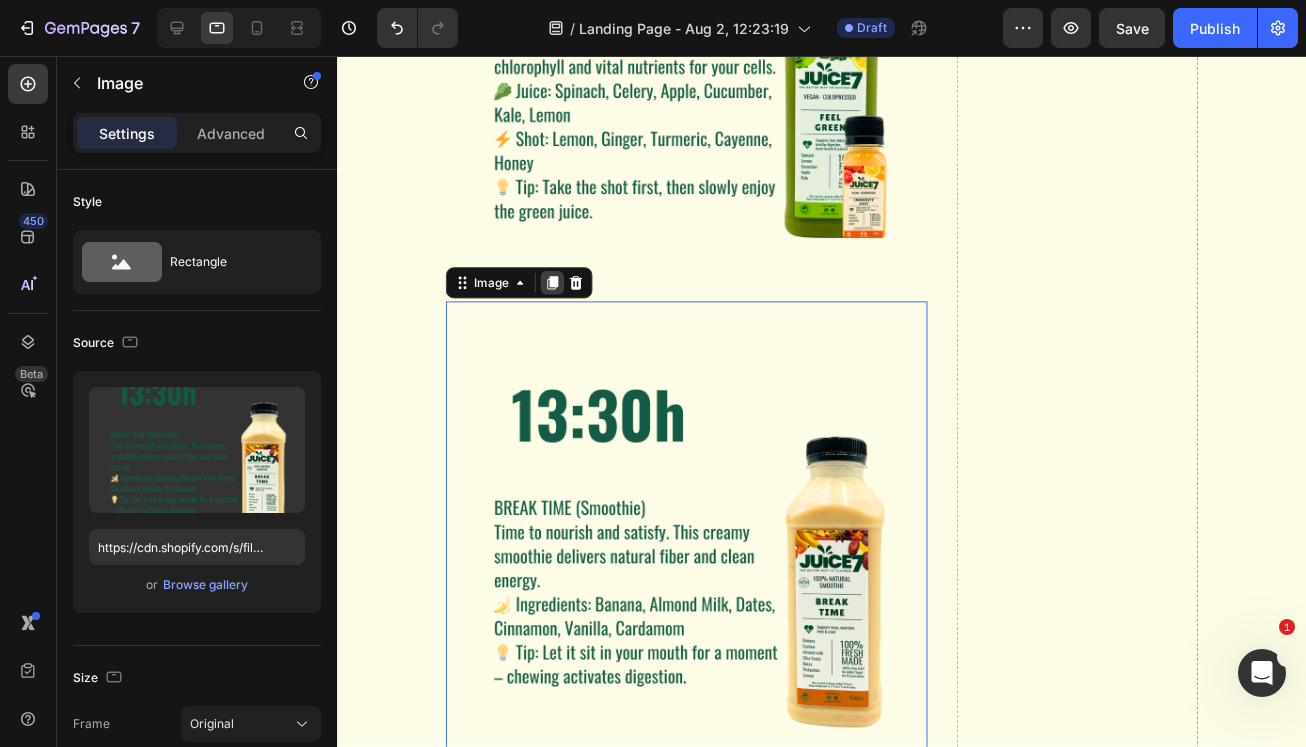 click 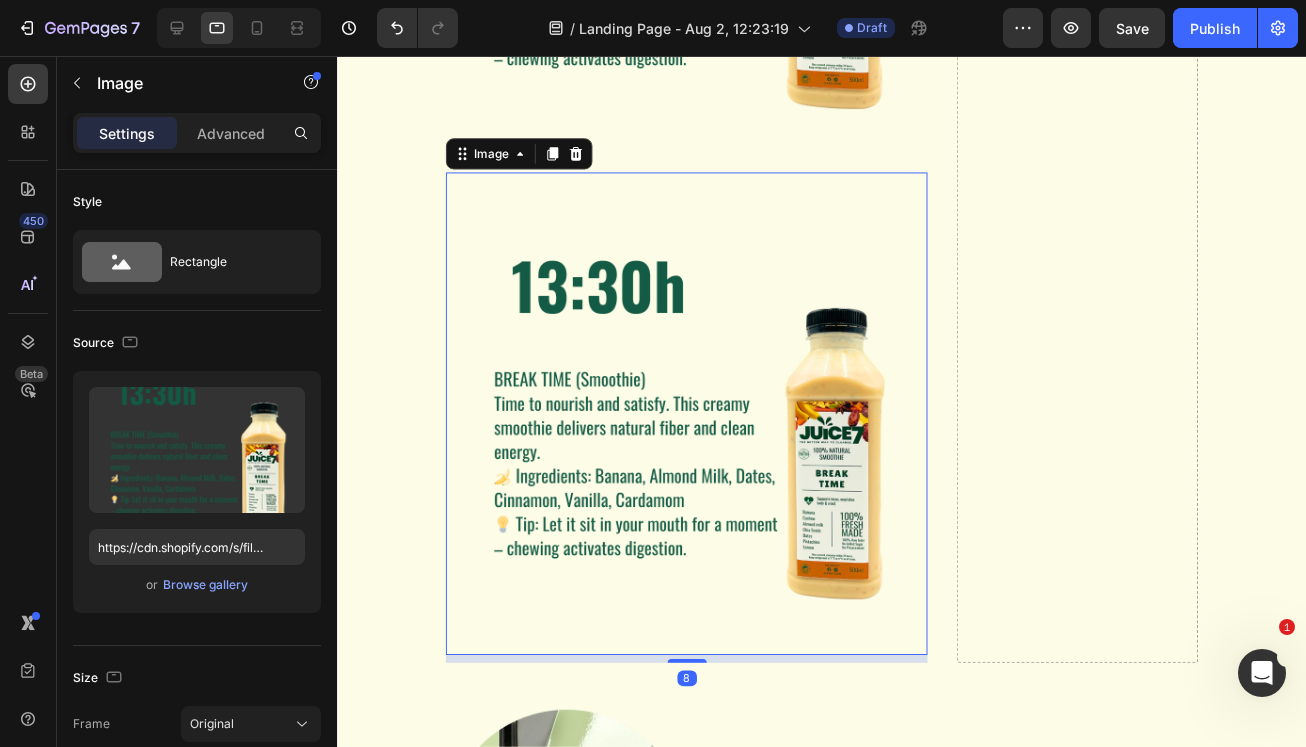 scroll, scrollTop: 3902, scrollLeft: 0, axis: vertical 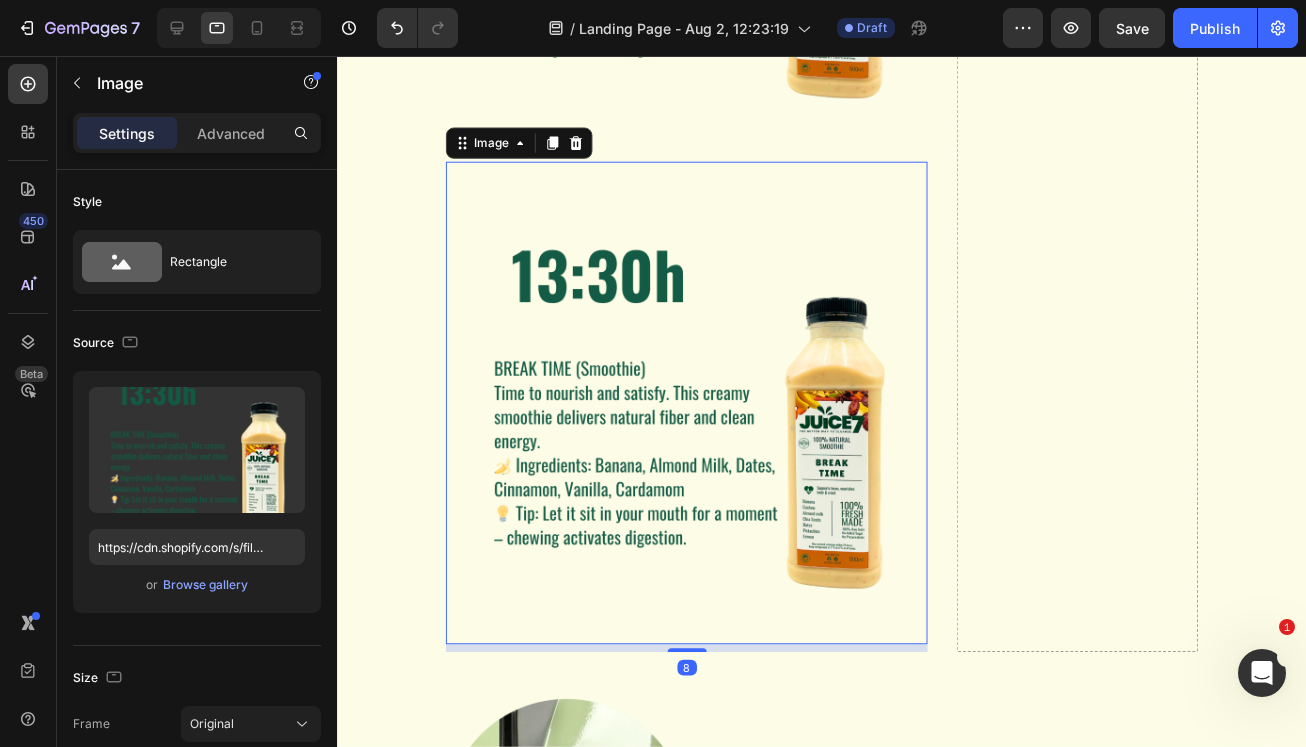 click at bounding box center [694, 410] 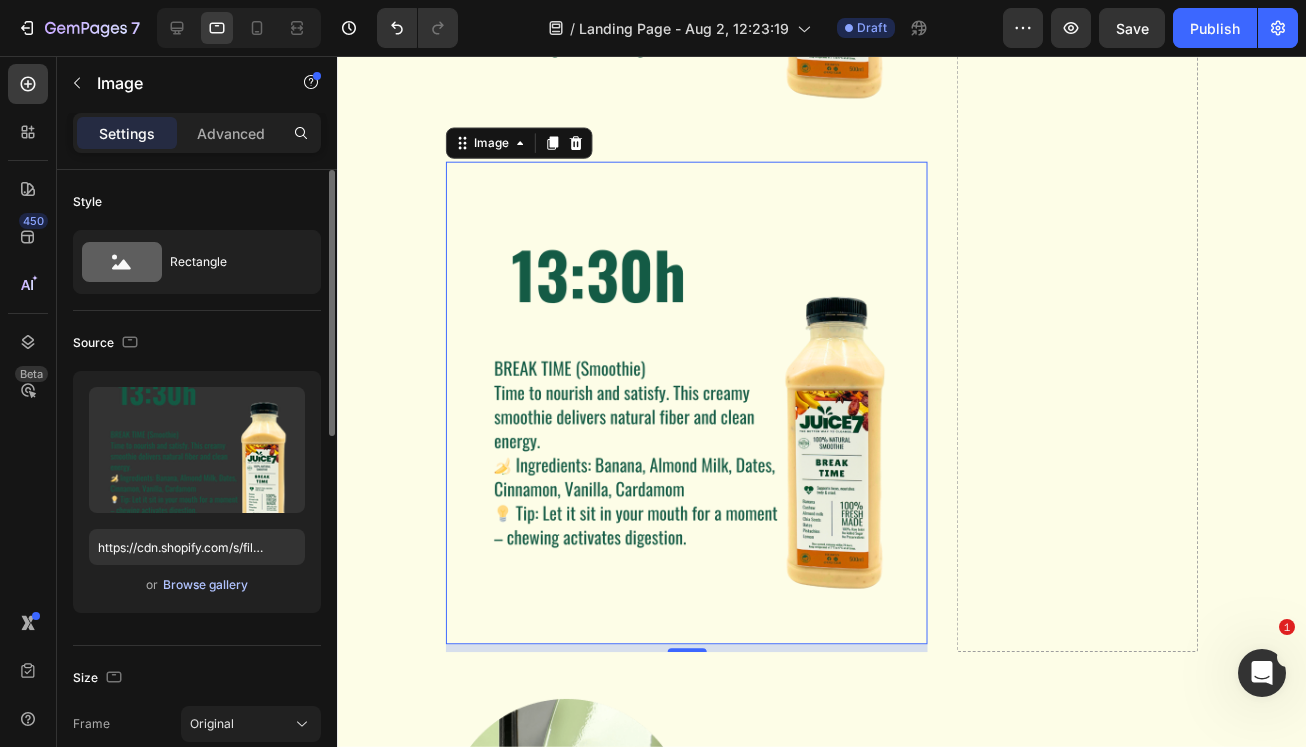 click on "Browse gallery" at bounding box center (205, 585) 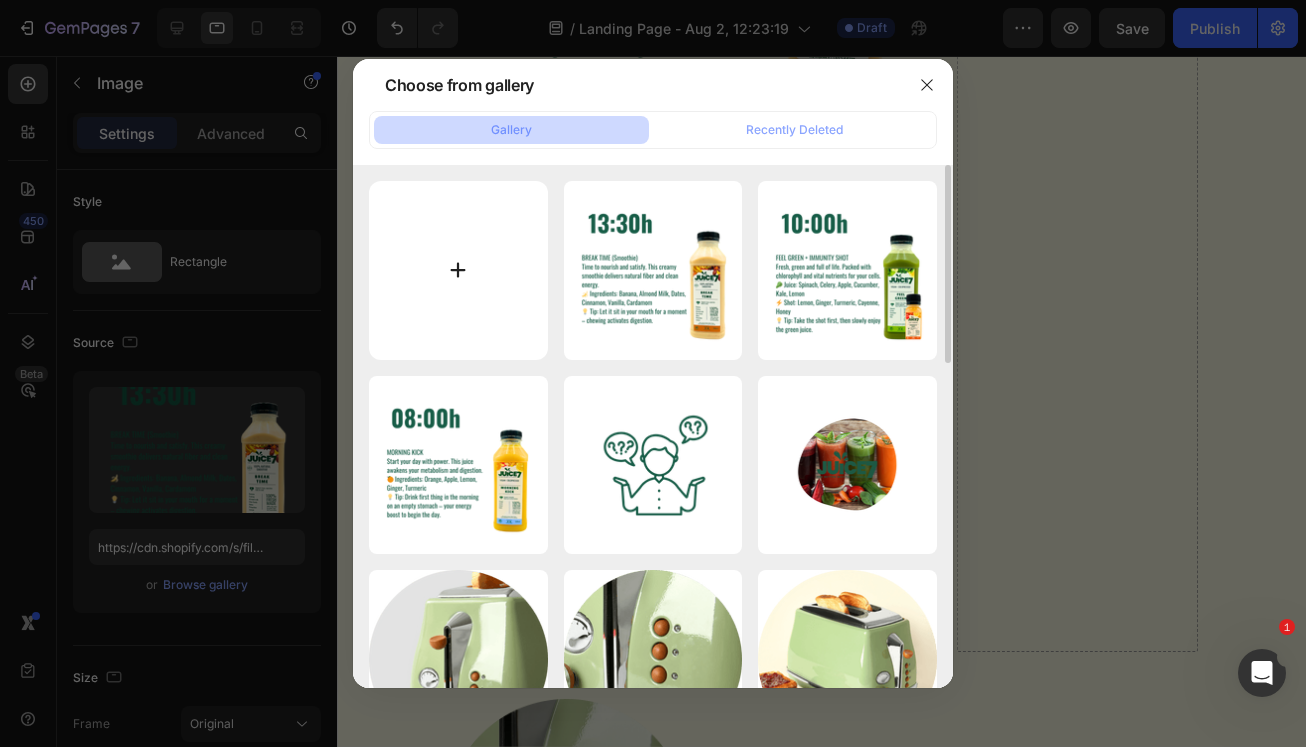 click at bounding box center (458, 270) 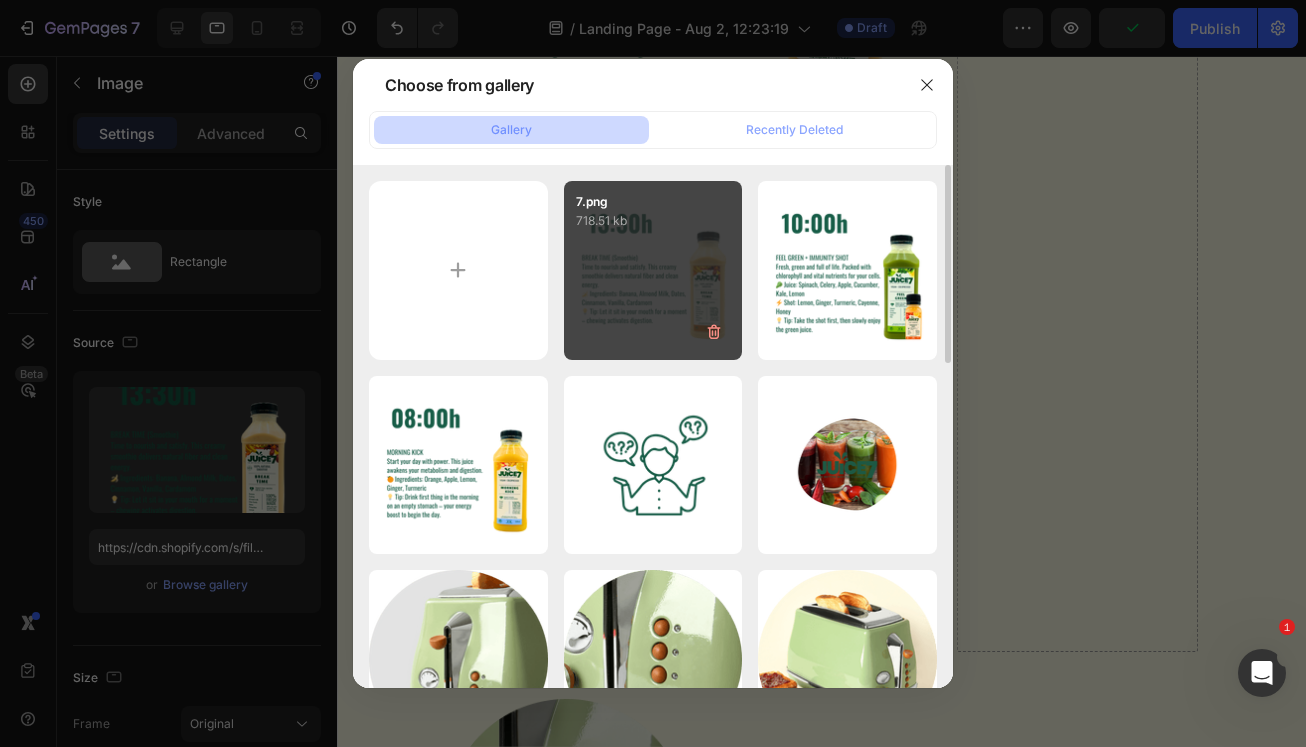 type on "C:\fakepath\8.png" 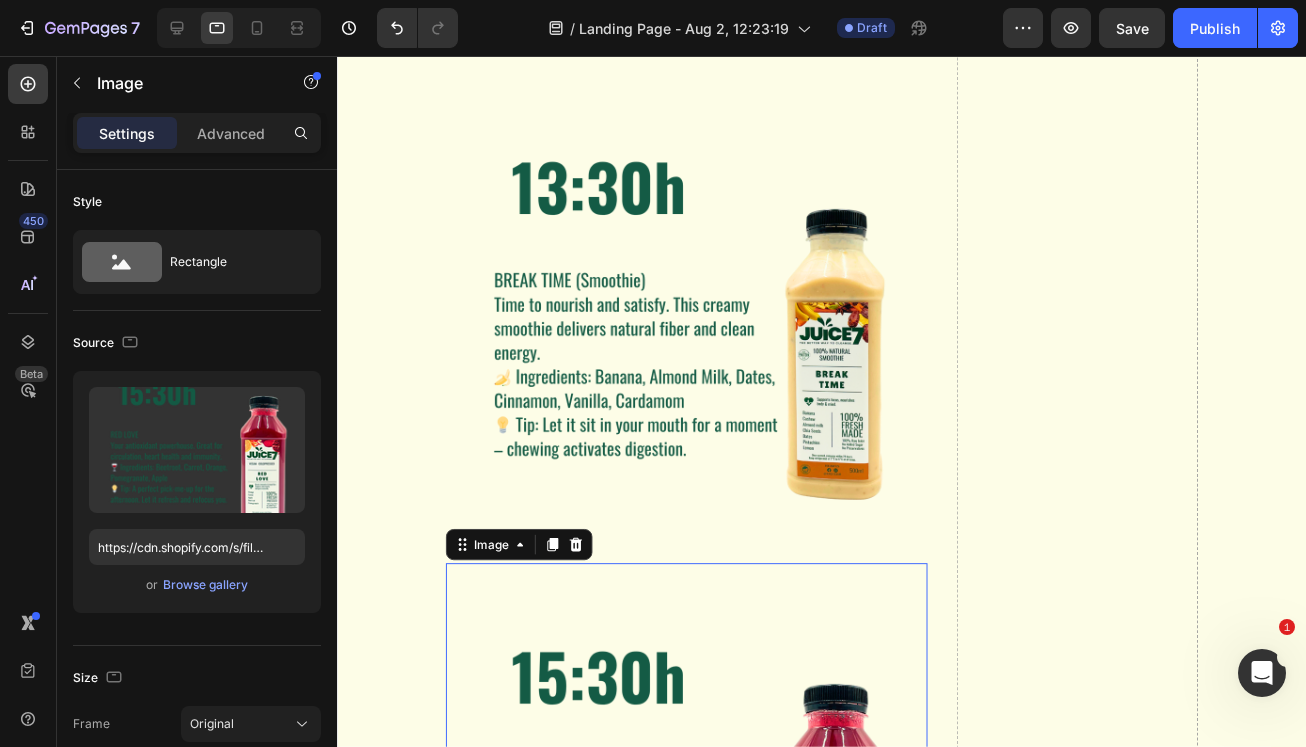 type on "https://cdn.shopify.com/s/files/1/0690/0878/5606/files/gempages_576838245787107936-be6ce7e4-9ba1-4aa3-91e3-aa08ef73f483.png" 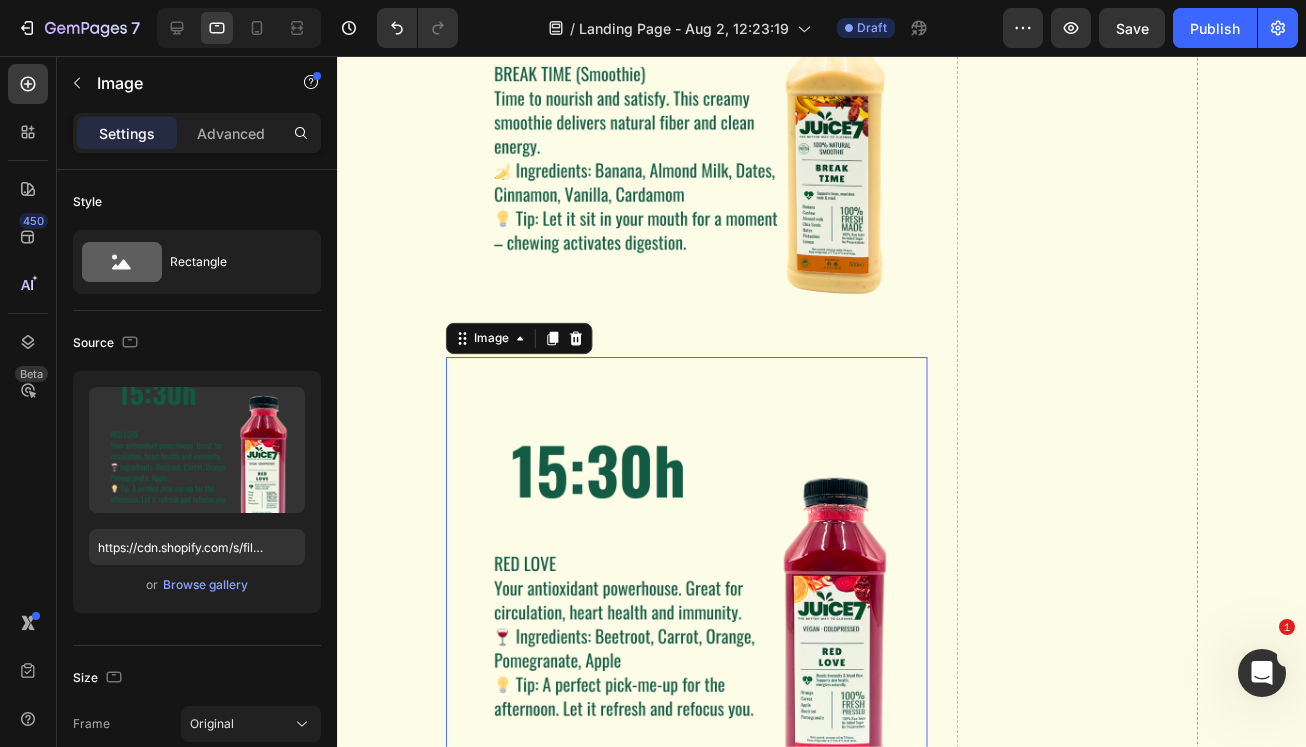 scroll, scrollTop: 3671, scrollLeft: 0, axis: vertical 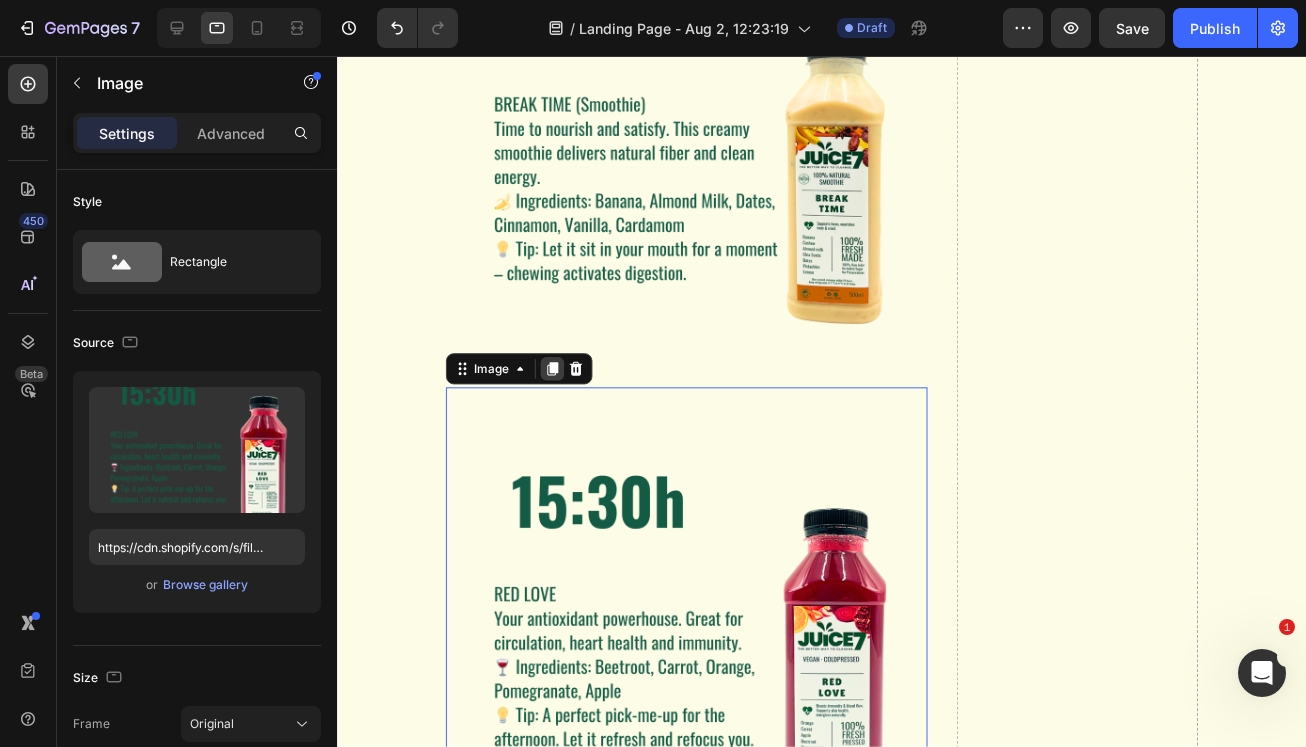 click 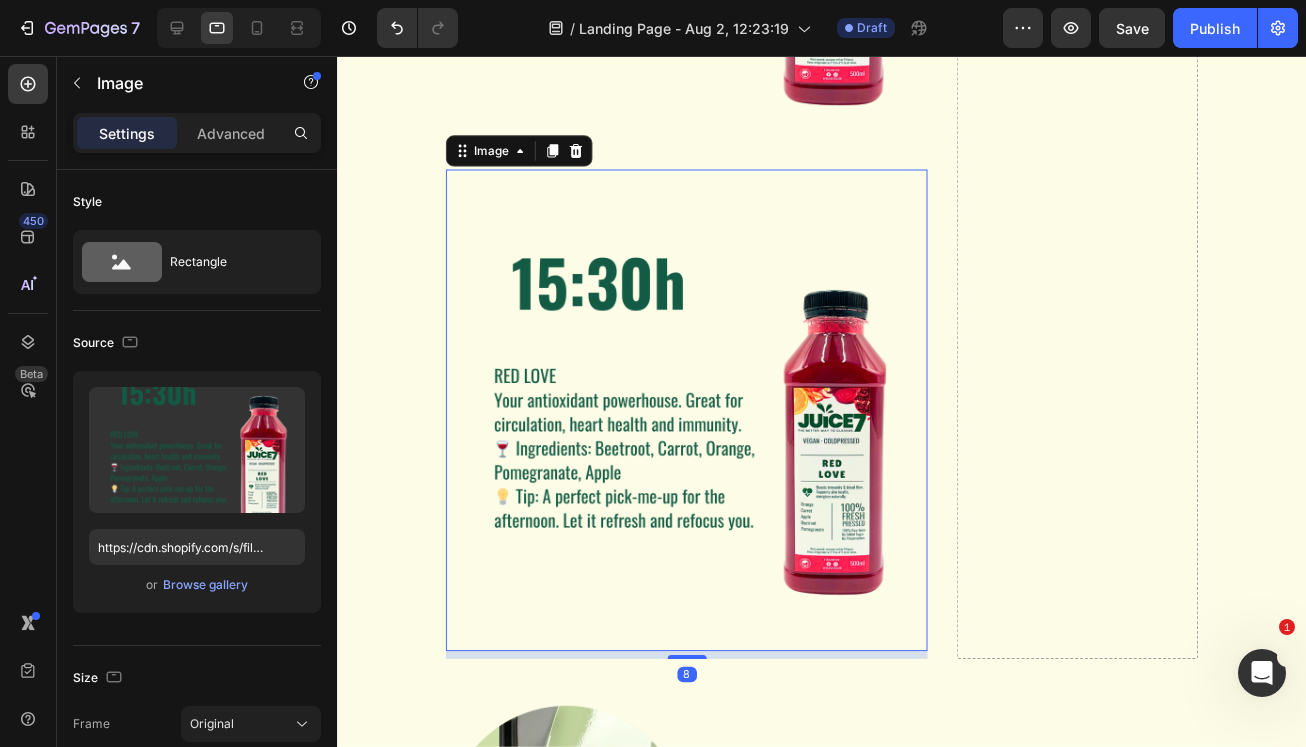 scroll, scrollTop: 4404, scrollLeft: 0, axis: vertical 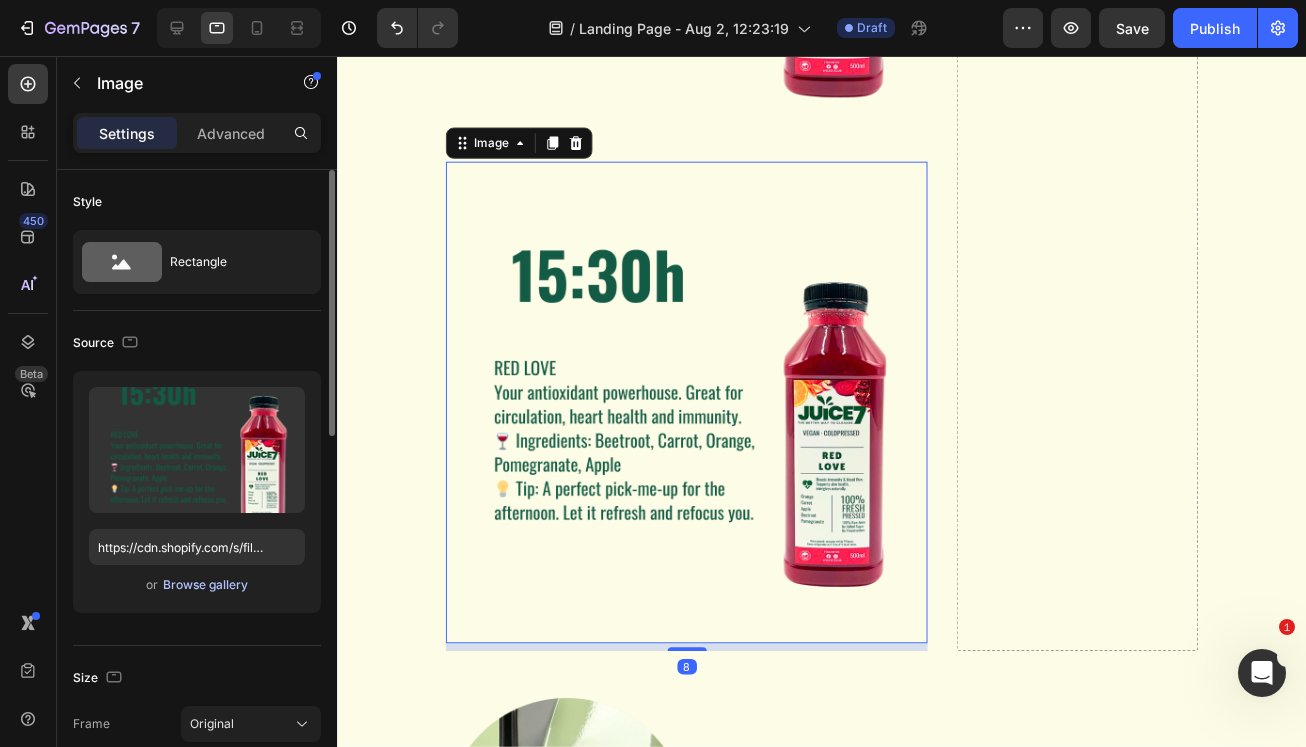 click on "Browse gallery" at bounding box center [205, 585] 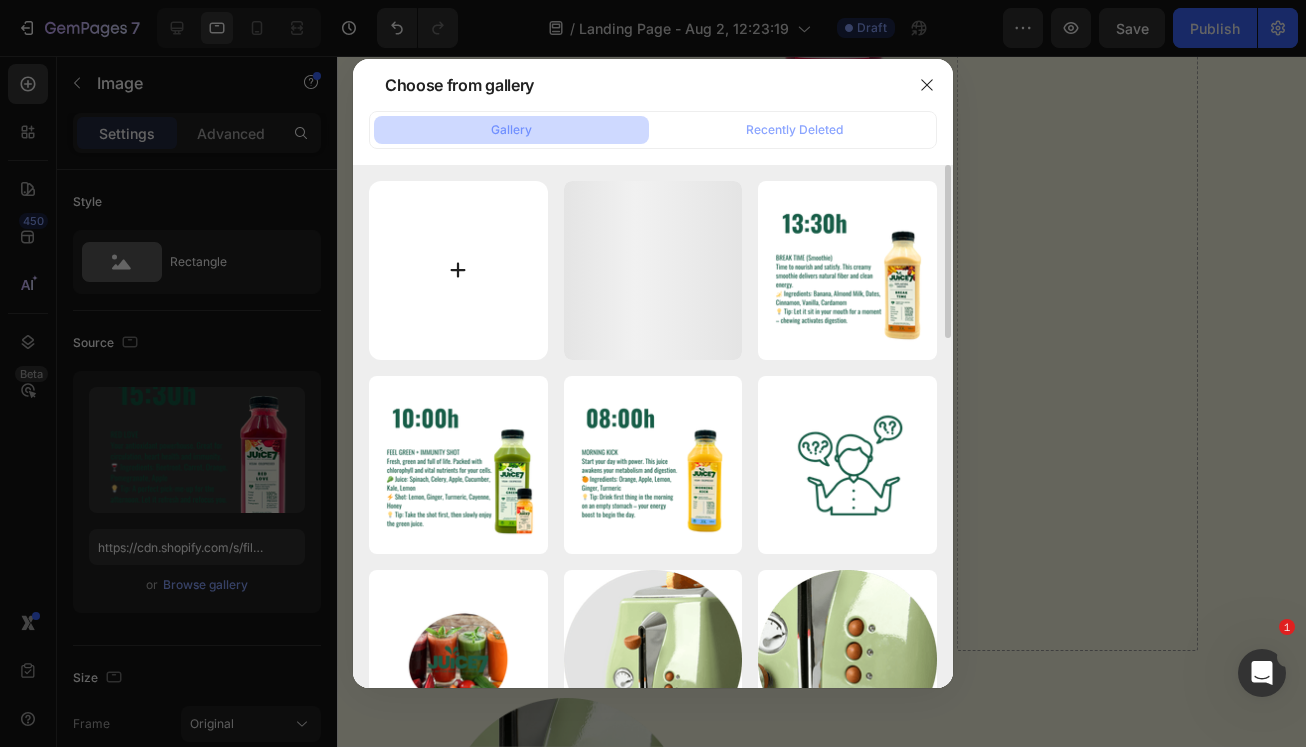 click at bounding box center (458, 270) 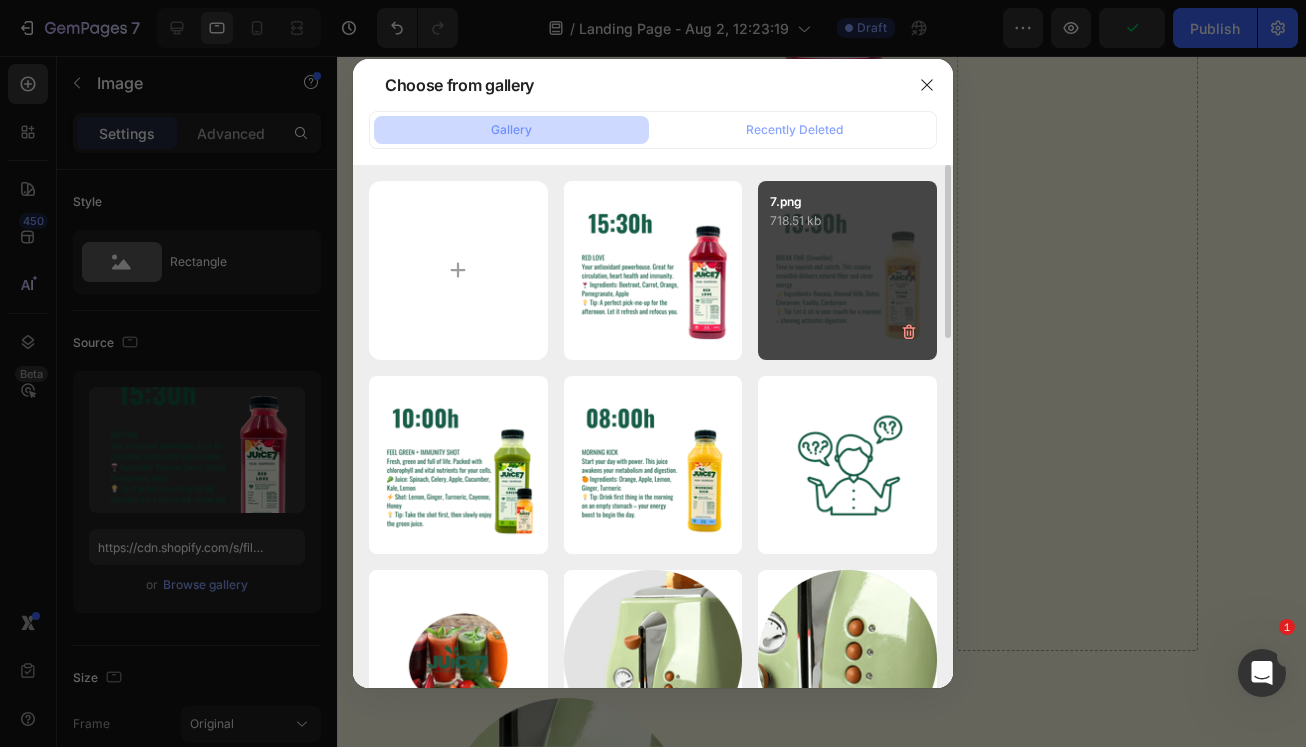 type on "C:\fakepath\9.png" 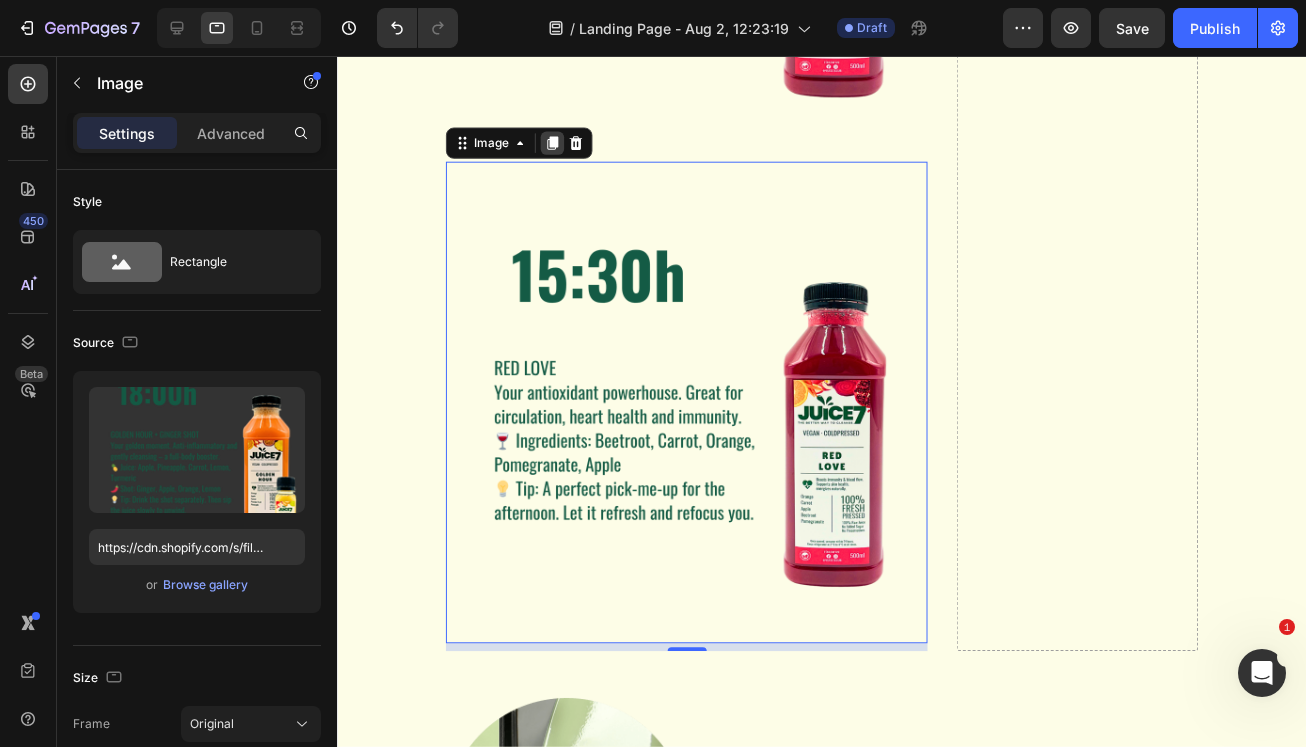 type on "https://cdn.shopify.com/s/files/1/0690/0878/5606/files/gempages_576838245787107936-0860dde3-dd27-4705-904a-e21a39a3250f.png" 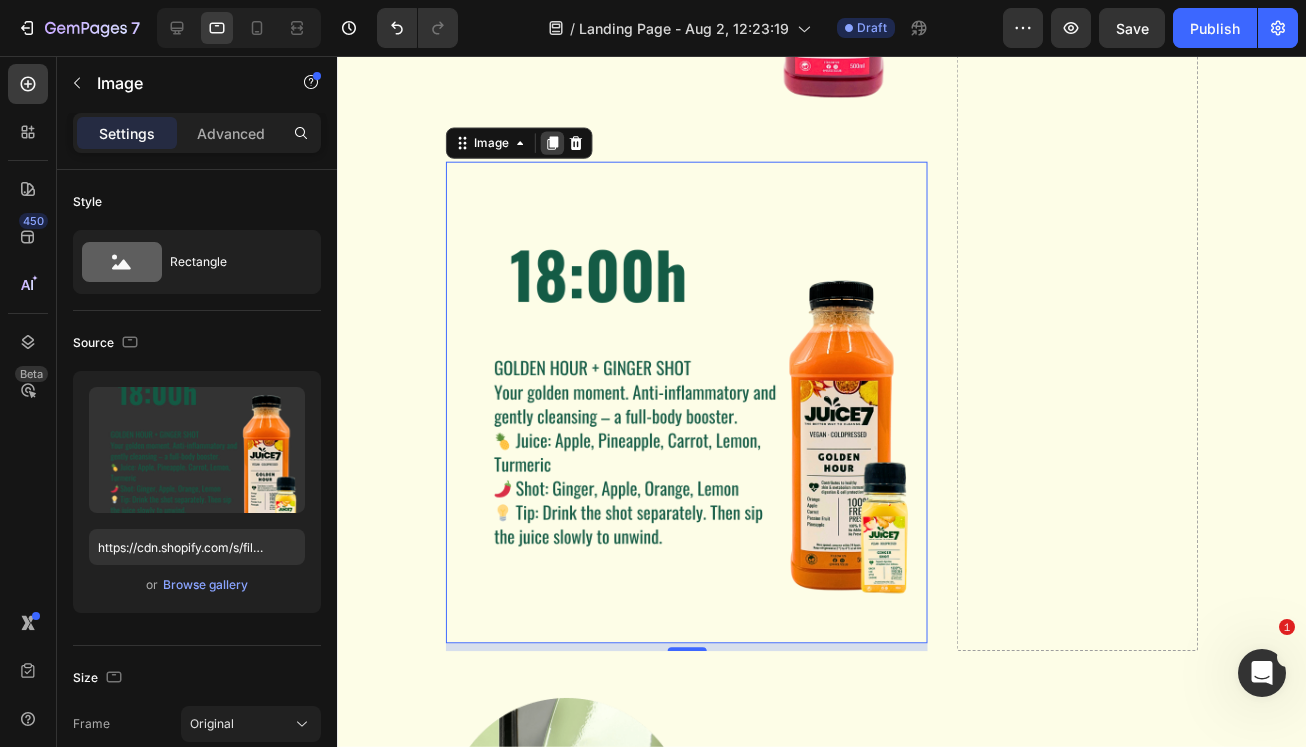click 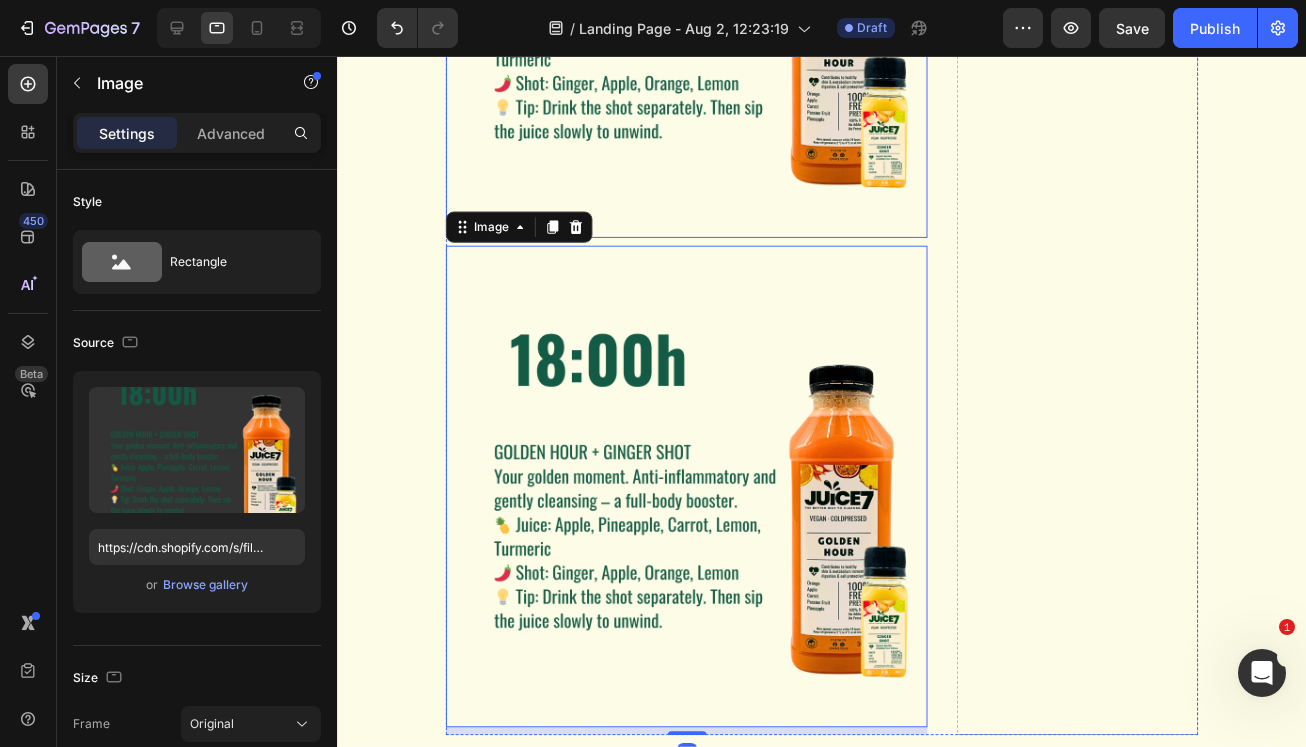 scroll, scrollTop: 4857, scrollLeft: 0, axis: vertical 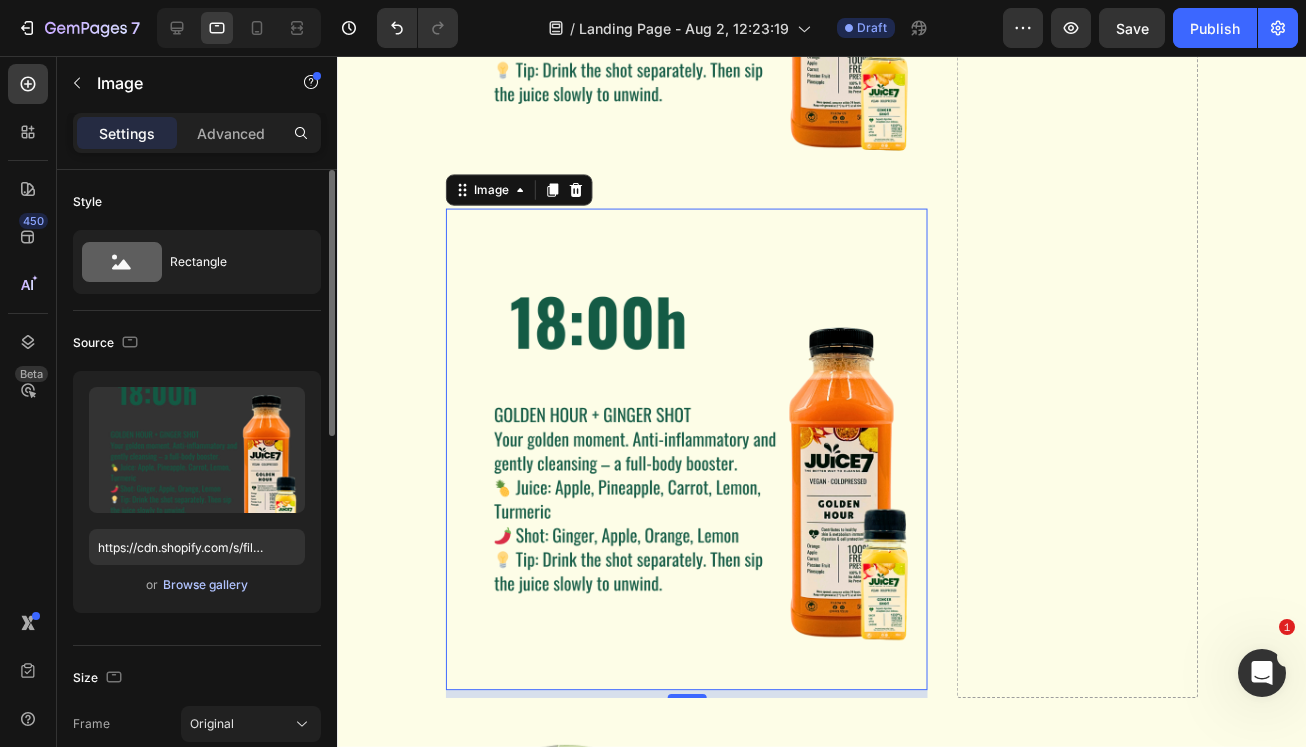click on "Browse gallery" at bounding box center [205, 585] 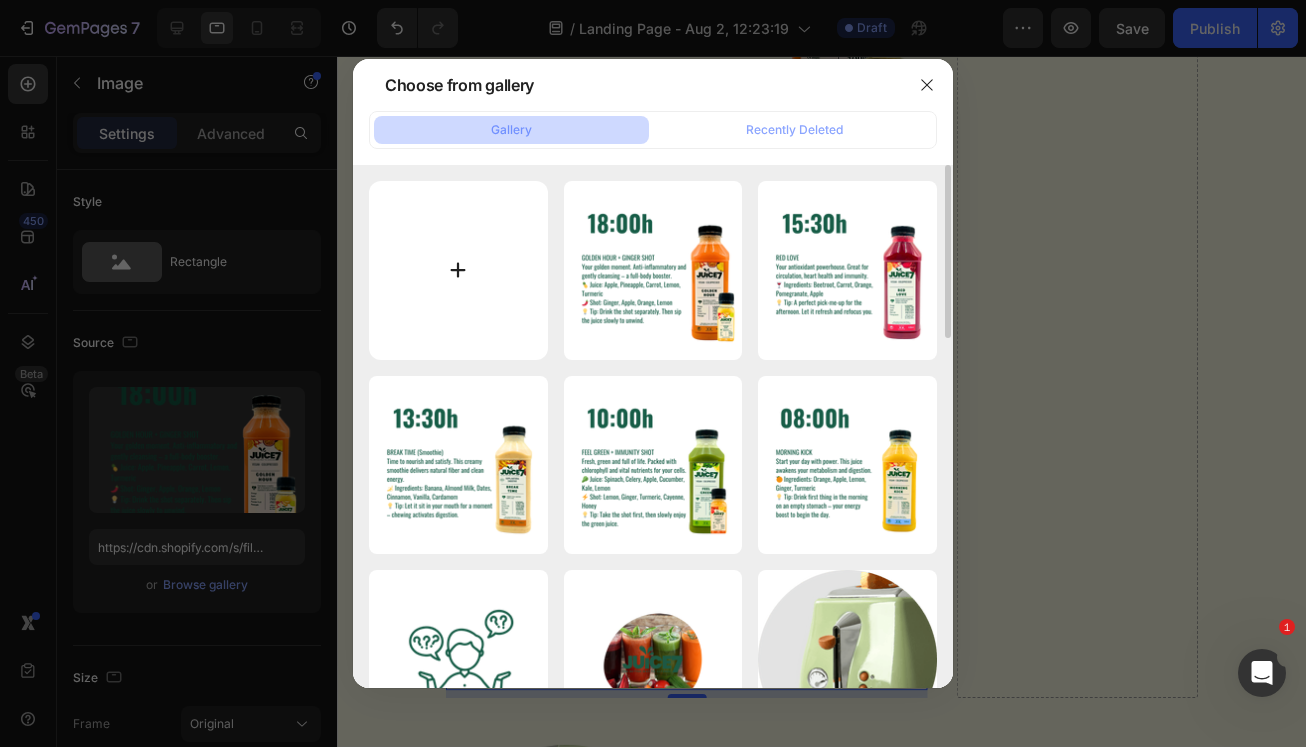 click at bounding box center [458, 270] 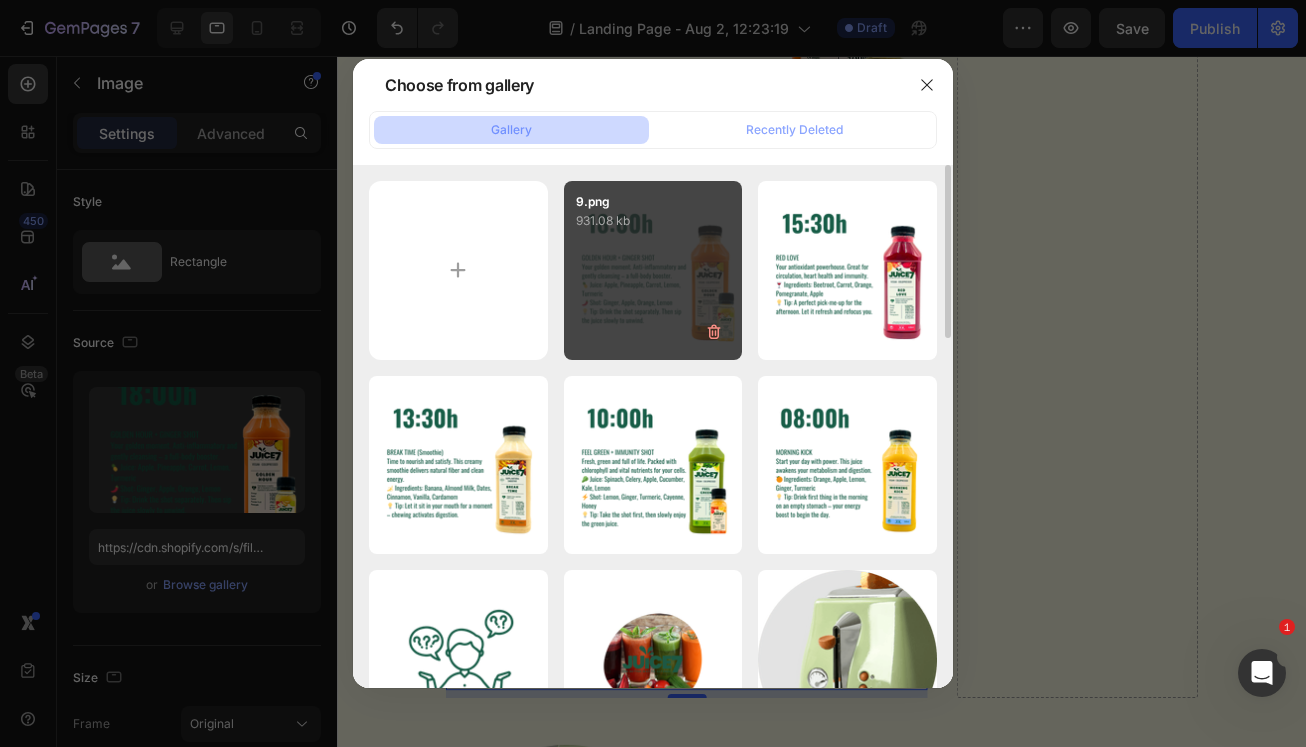 type on "C:\fakepath\10.png" 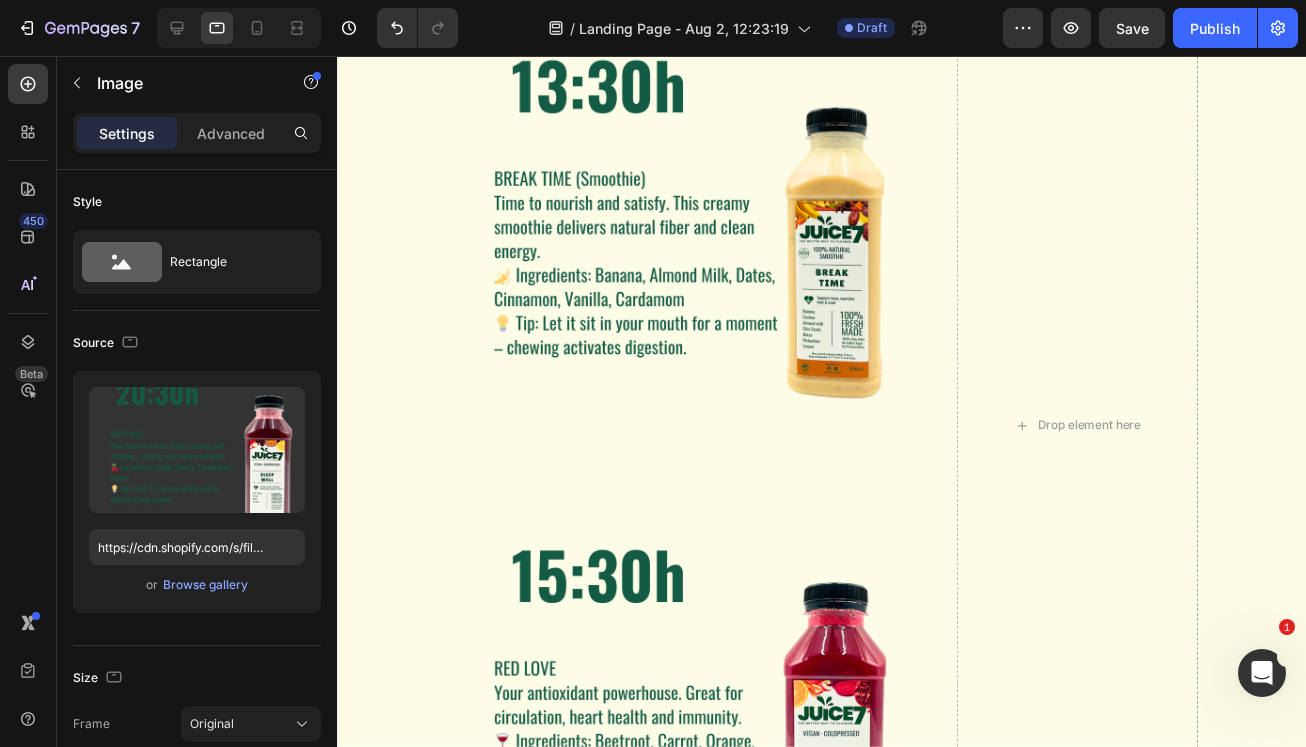 scroll, scrollTop: 3658, scrollLeft: 0, axis: vertical 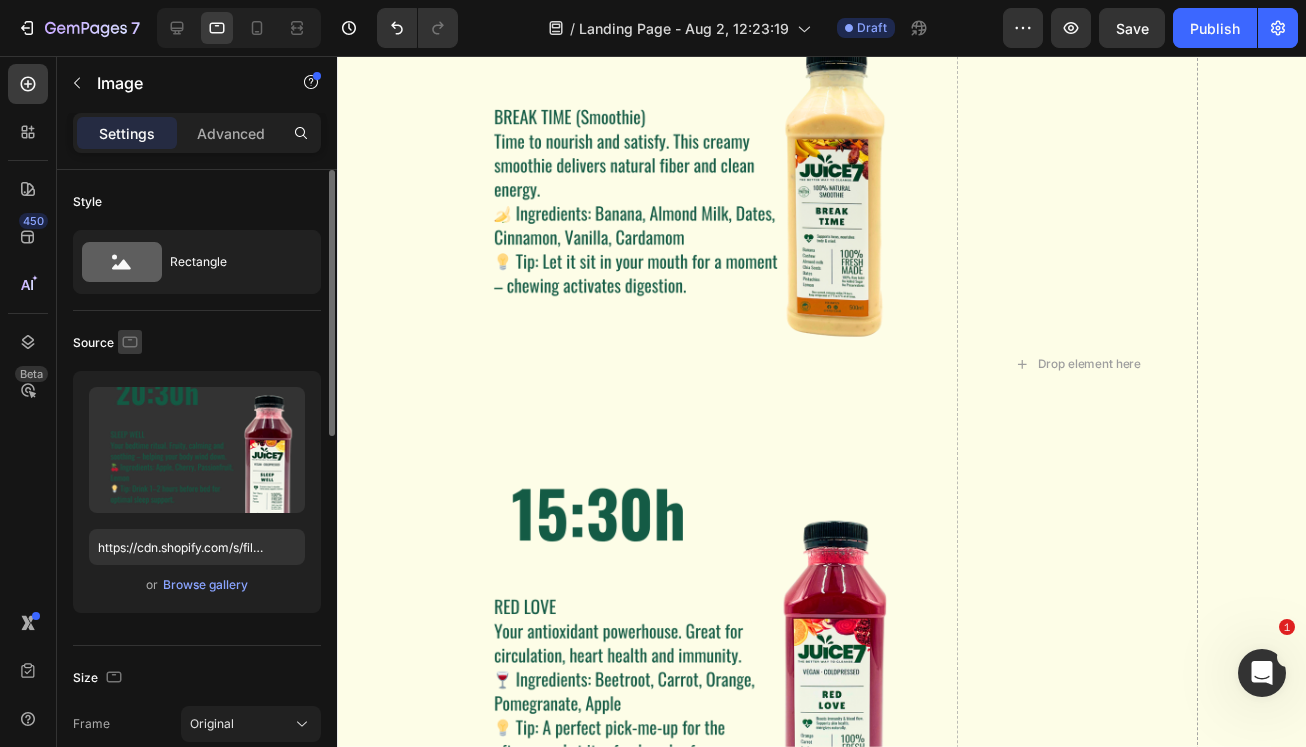 click 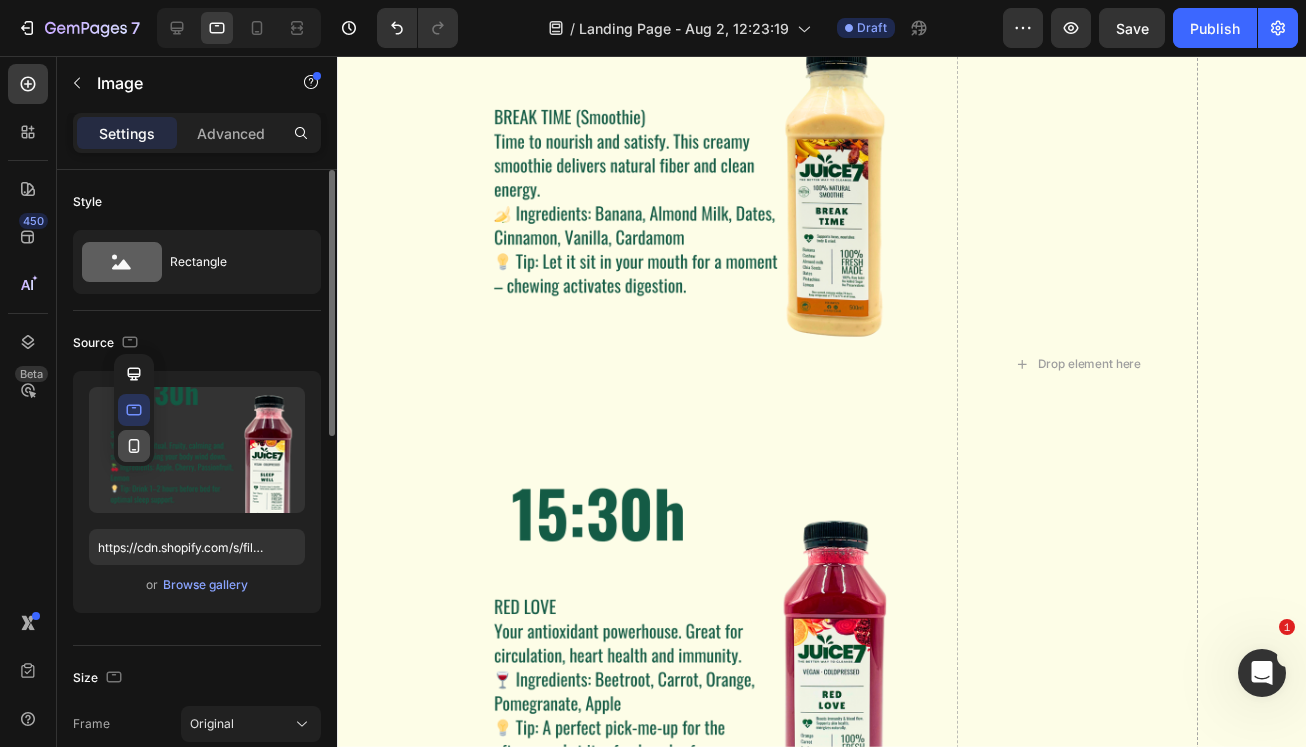 click 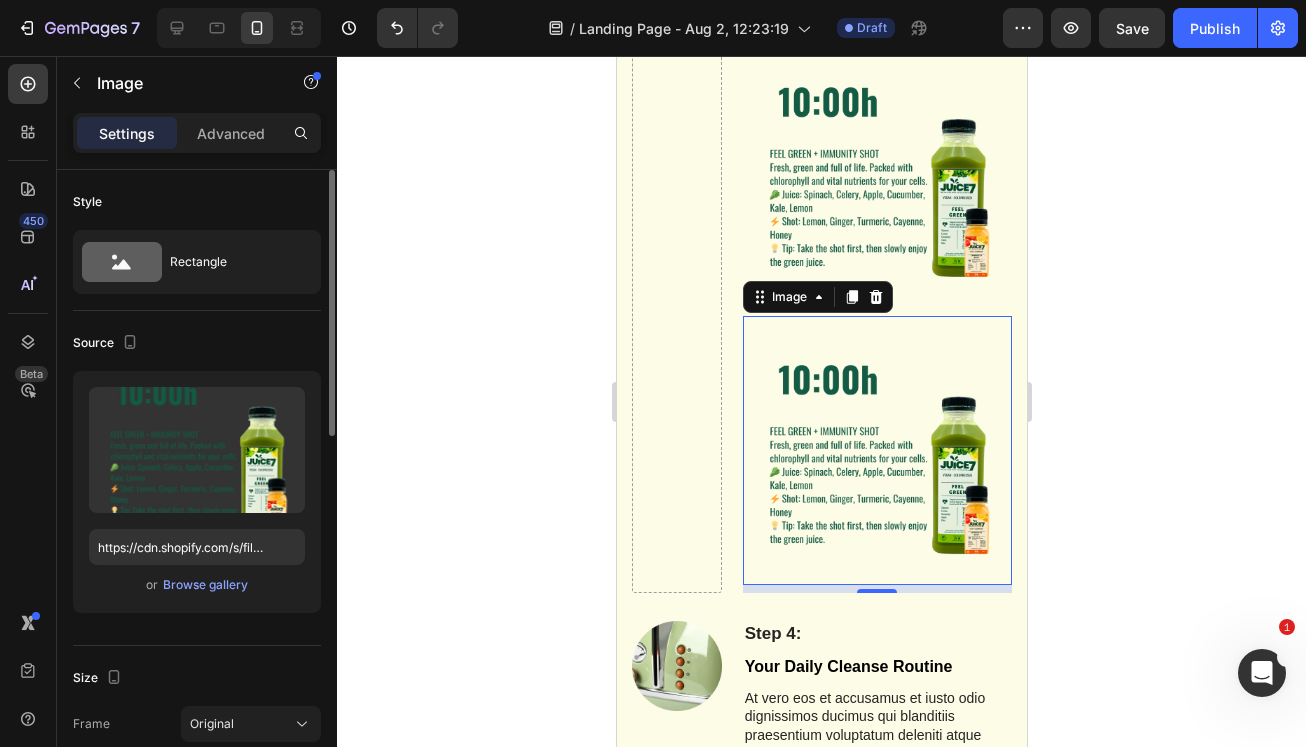 type on "https://cdn.shopify.com/s/files/1/0690/0878/5606/files/gempages_576838245787107936-4c876067-951e-4765-a903-f265a8028c15.png" 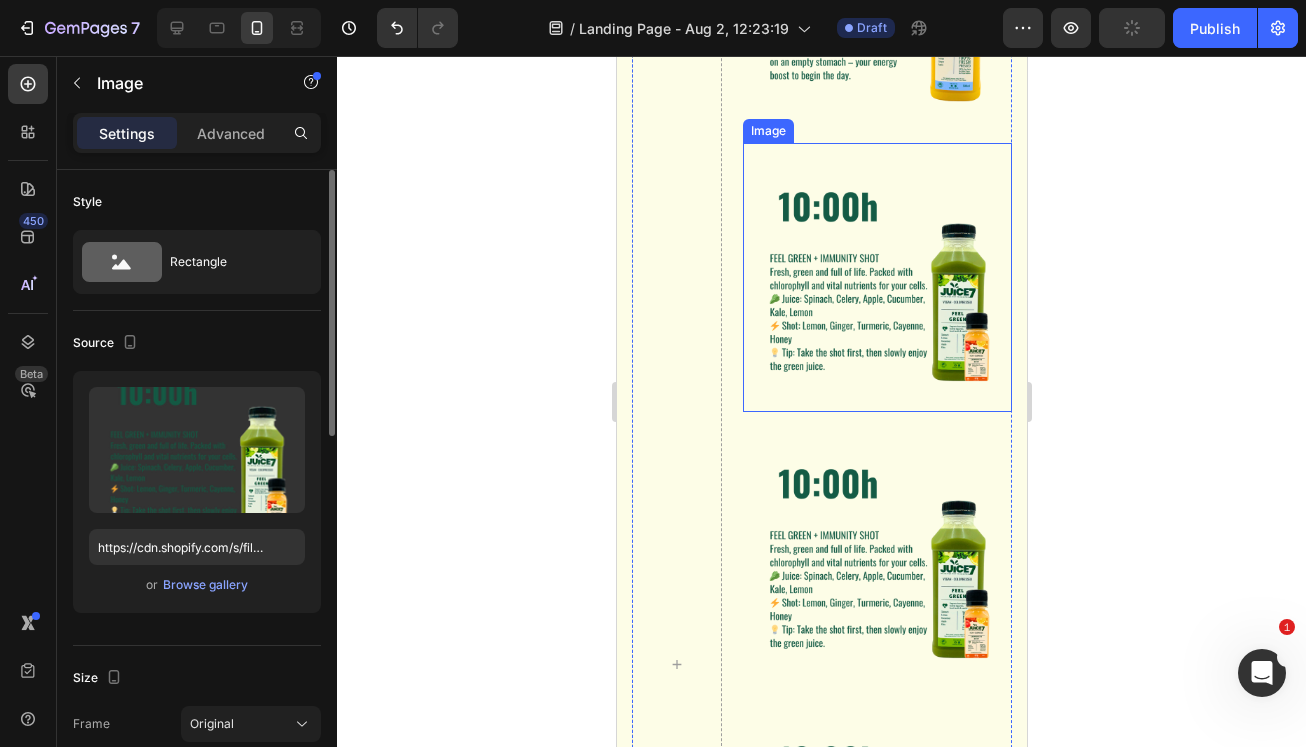 scroll, scrollTop: 2992, scrollLeft: 0, axis: vertical 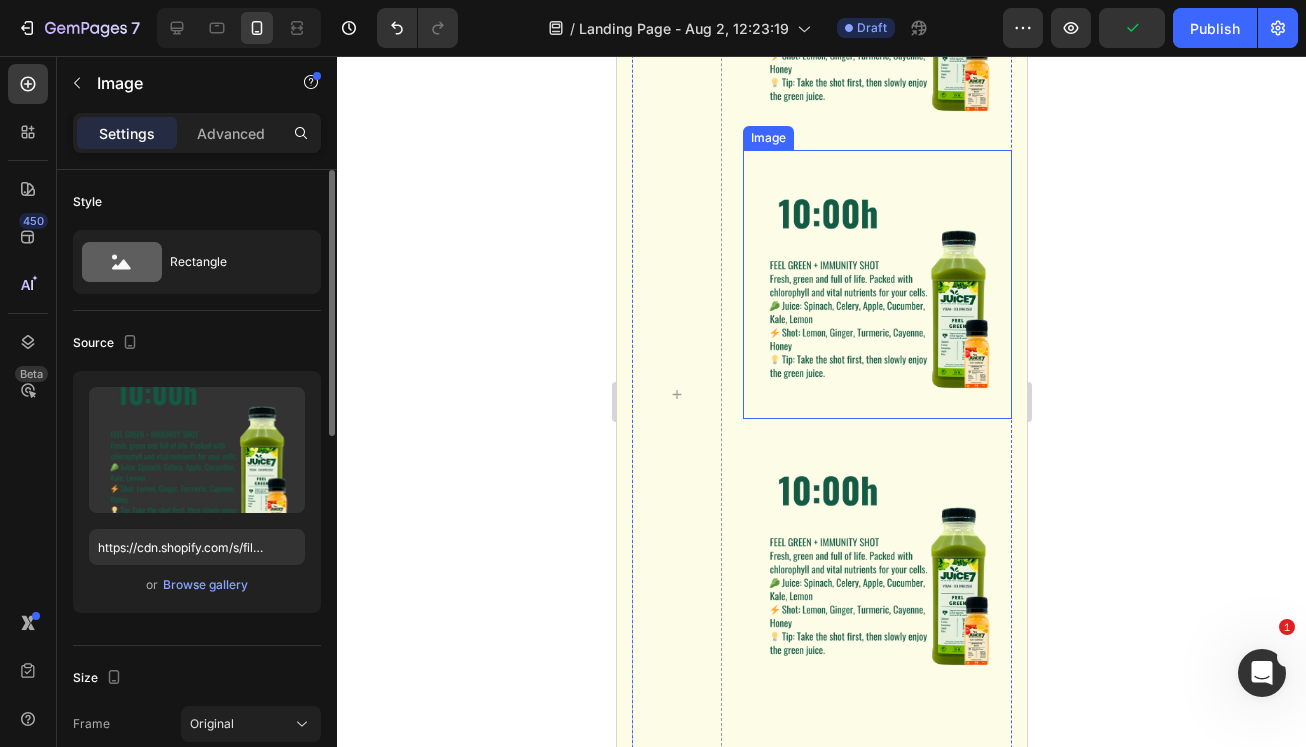 click at bounding box center (876, 284) 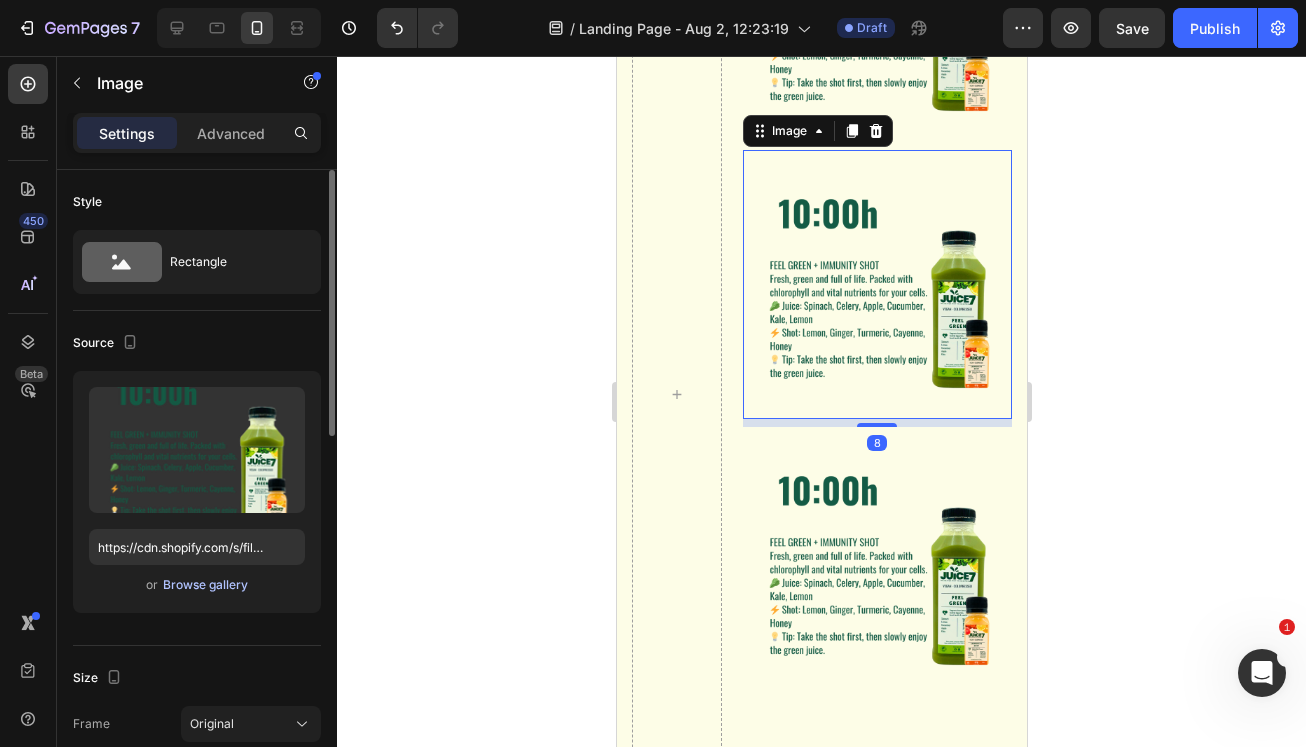 click on "Browse gallery" at bounding box center (205, 585) 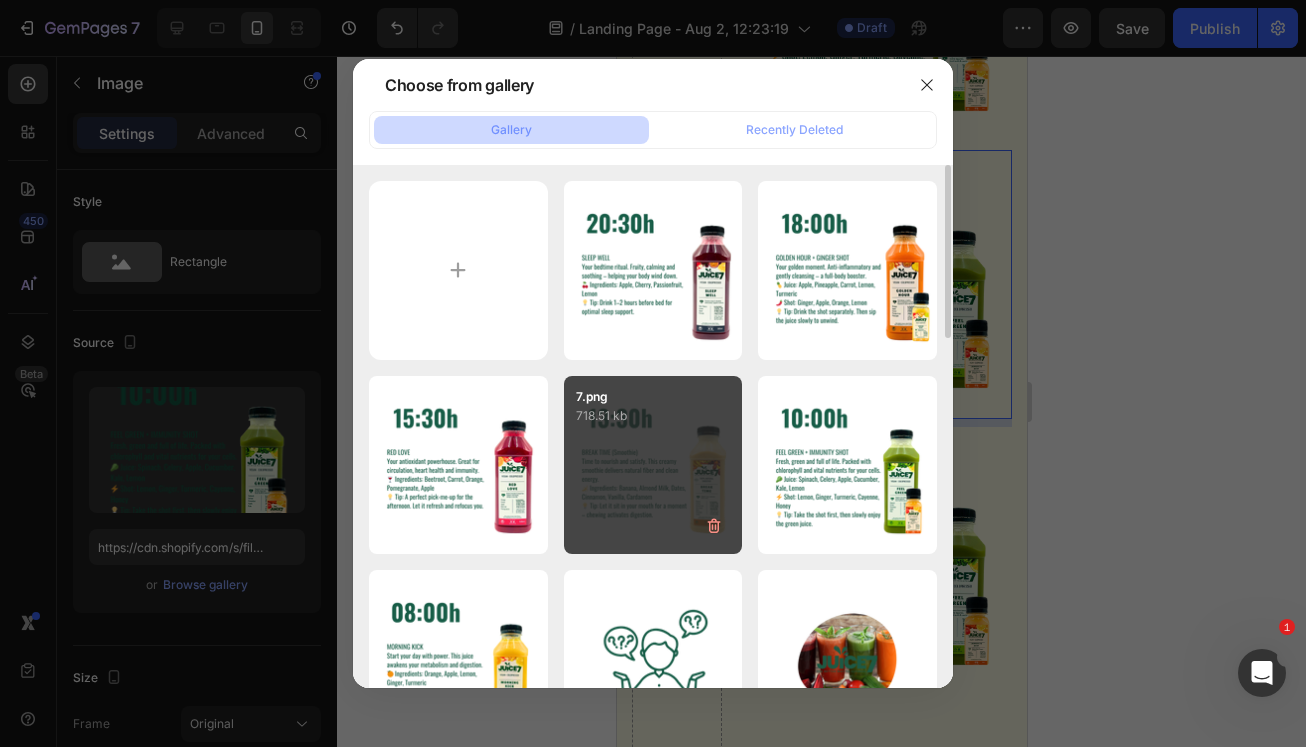 click on "7.png 718.51 kb" at bounding box center [653, 465] 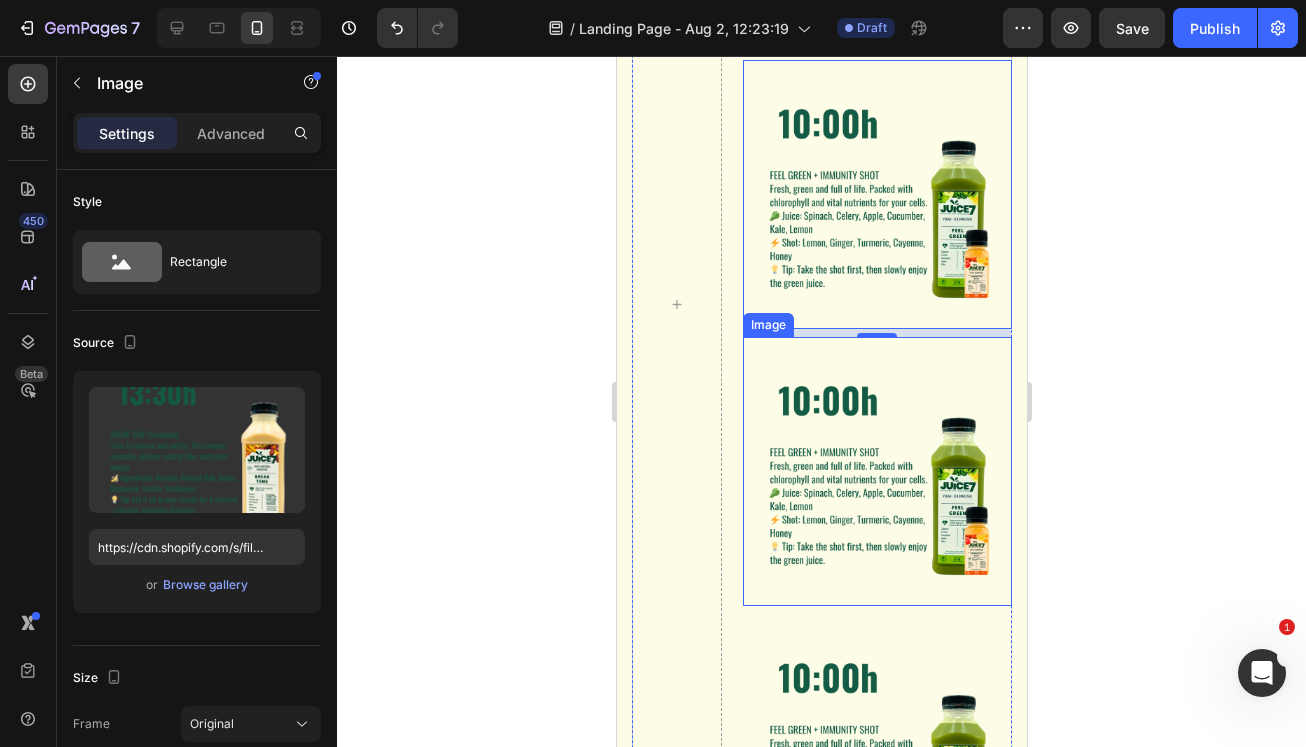scroll, scrollTop: 3089, scrollLeft: 0, axis: vertical 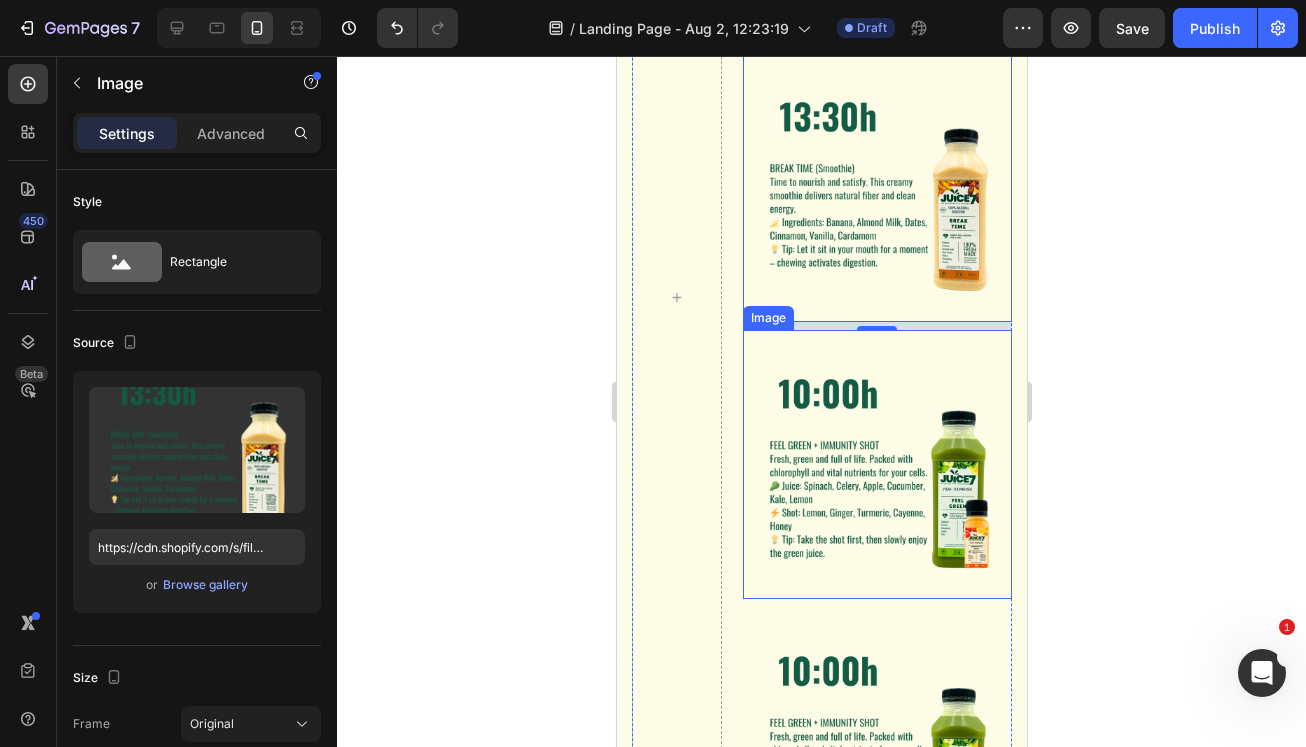 click at bounding box center (876, 464) 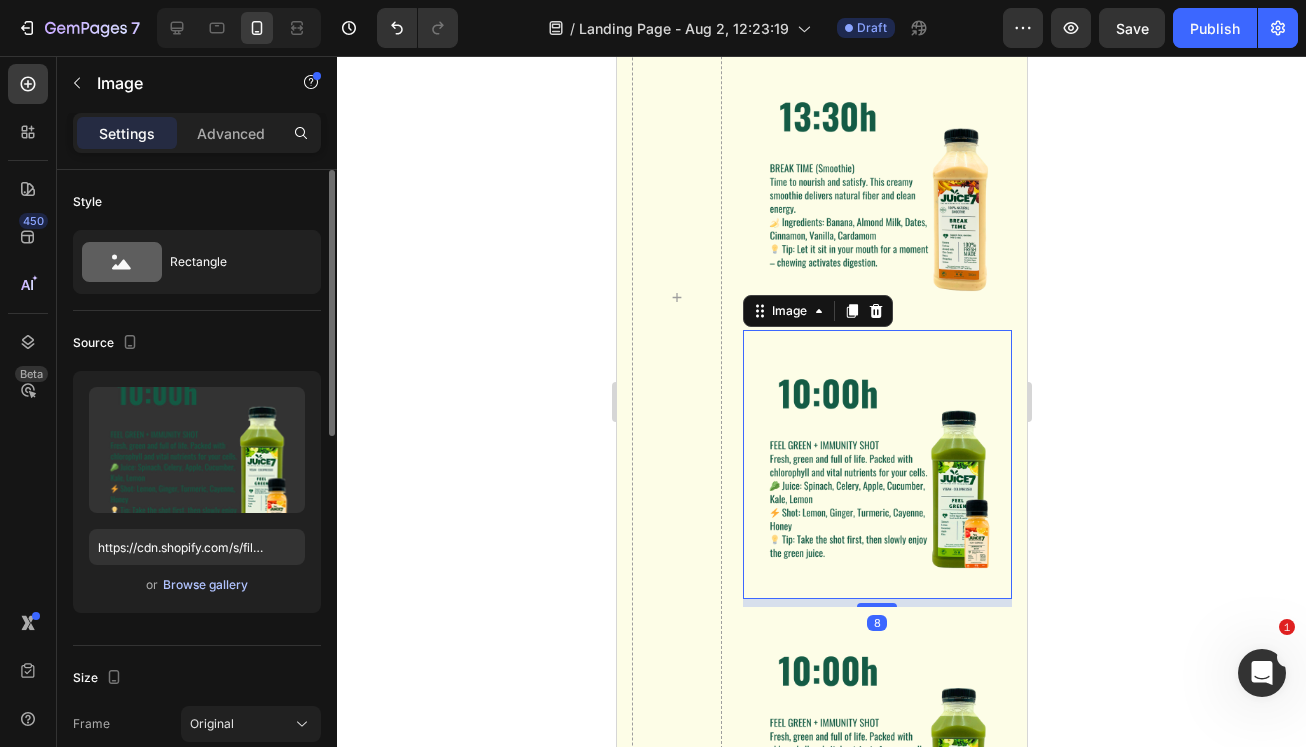 click on "Browse gallery" at bounding box center (205, 585) 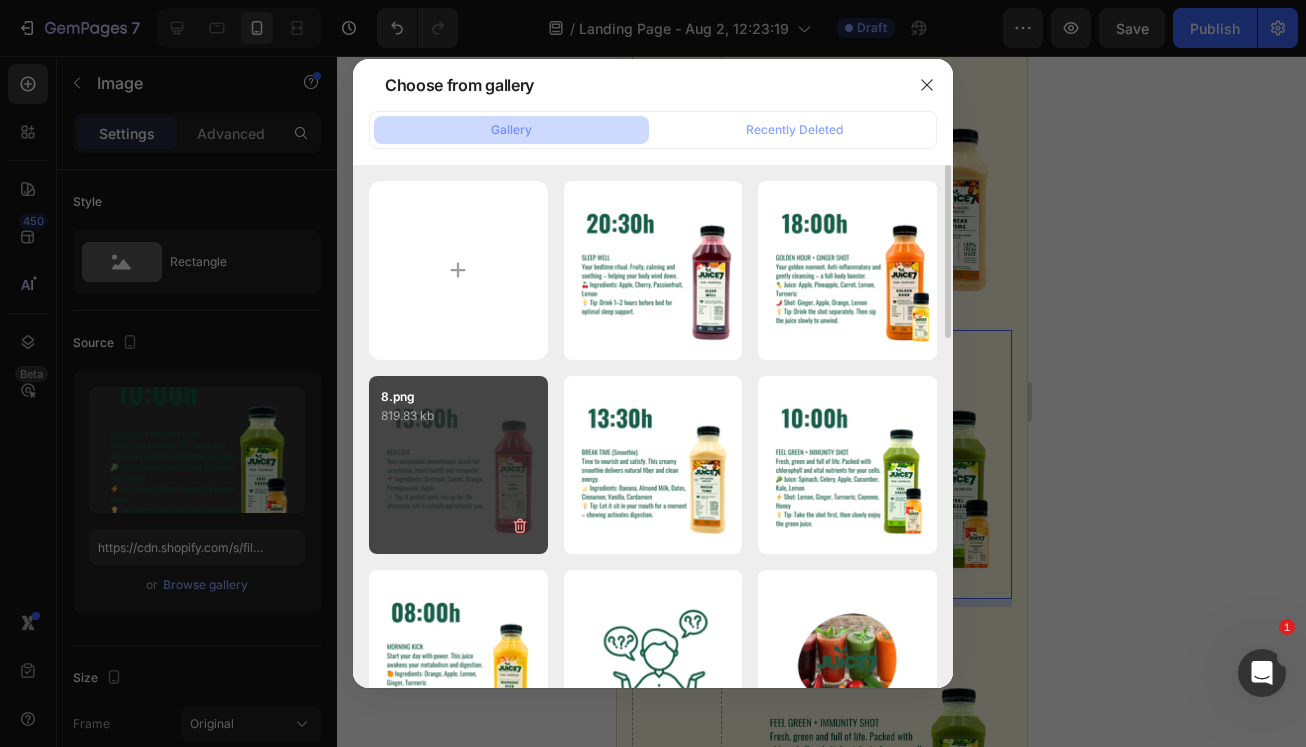 click on "8.png 819.83 kb" at bounding box center [458, 465] 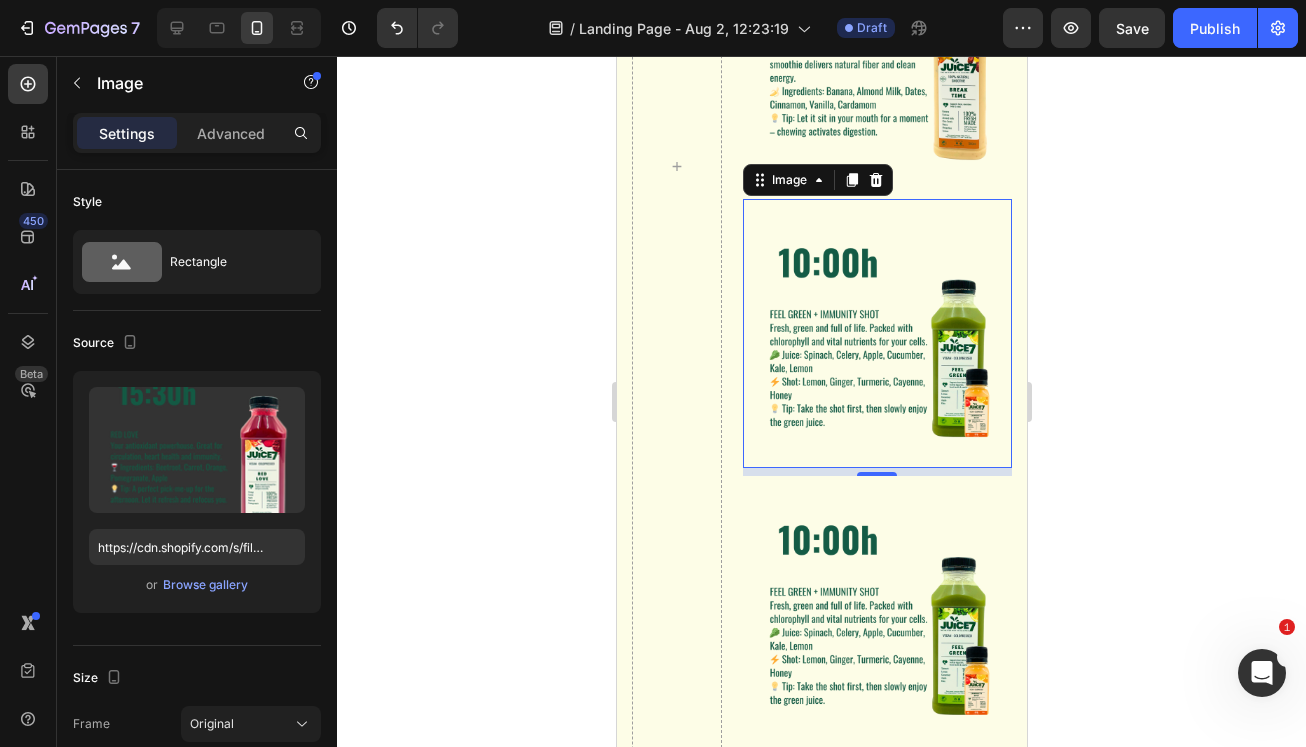 scroll, scrollTop: 3335, scrollLeft: 0, axis: vertical 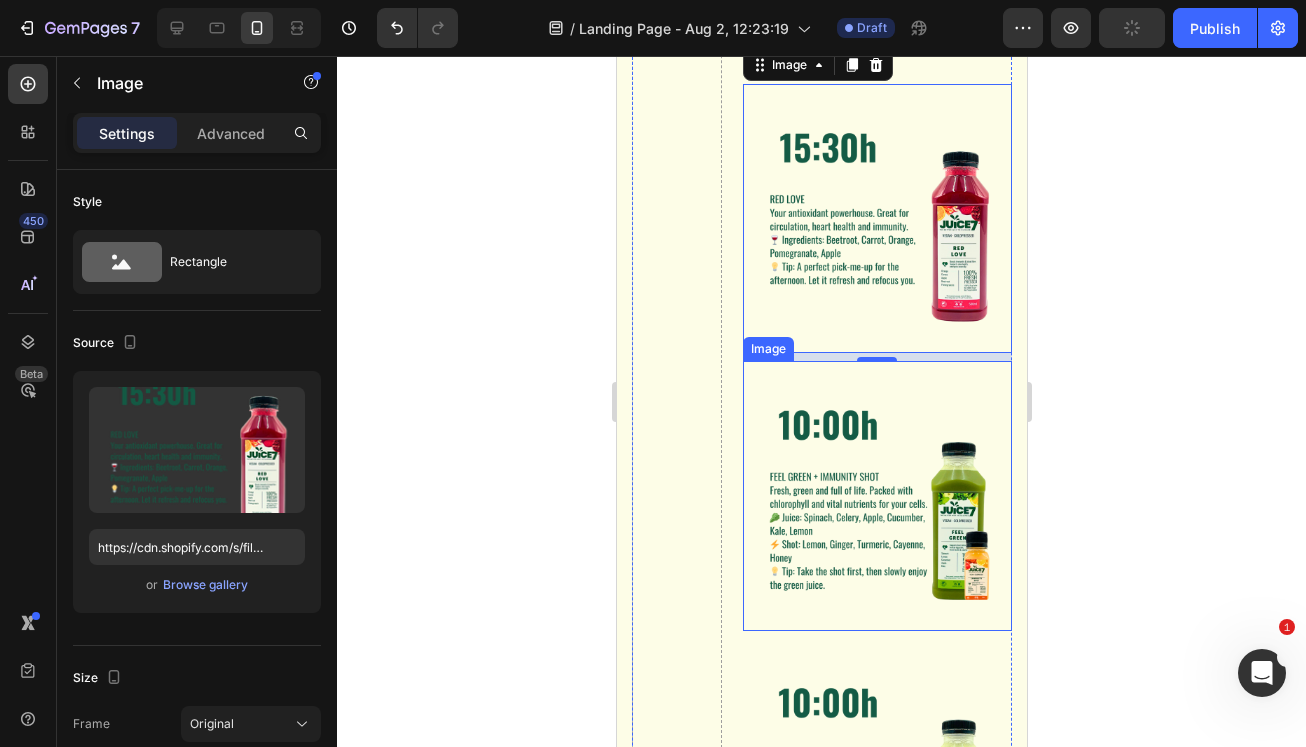 click at bounding box center (876, 495) 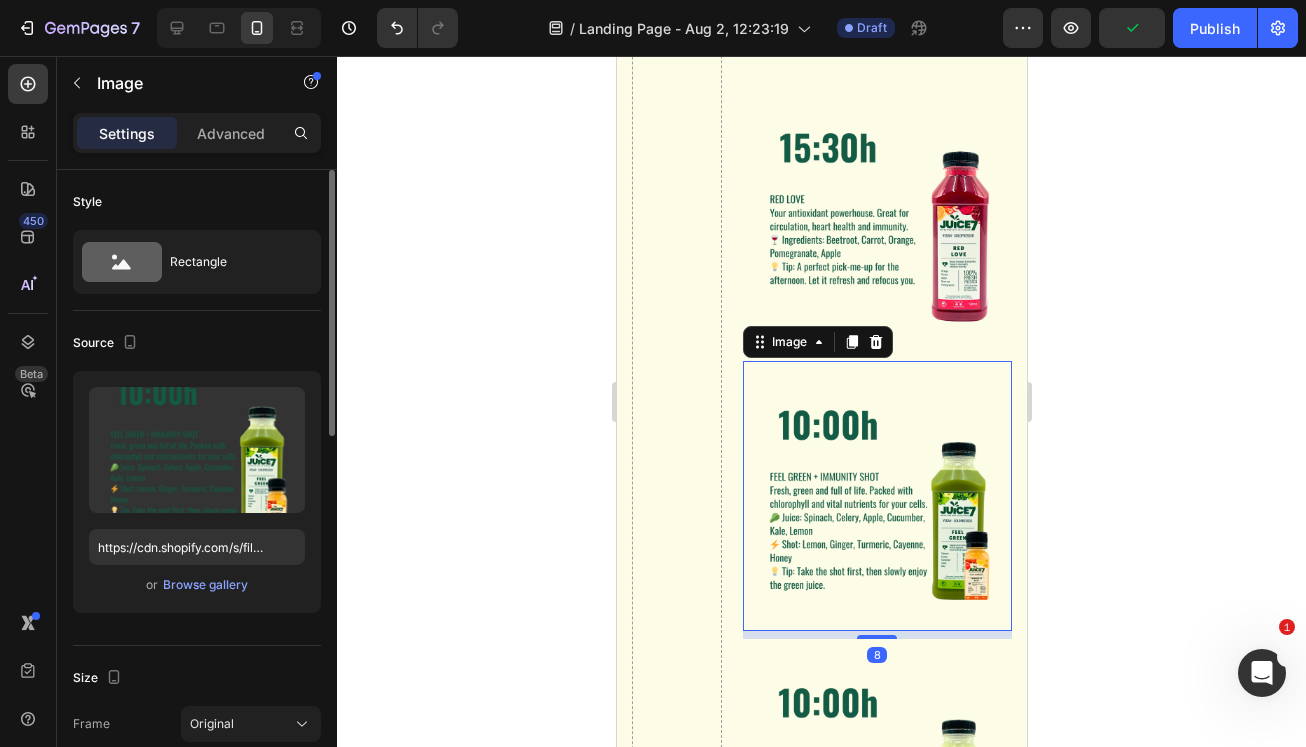 click on "Upload Image https://cdn.shopify.com/s/files/1/0690/0878/5606/files/gempages_576838245787107936-4c876067-951e-4765-a903-f265a8028c15.png or  Browse gallery" at bounding box center (197, 492) 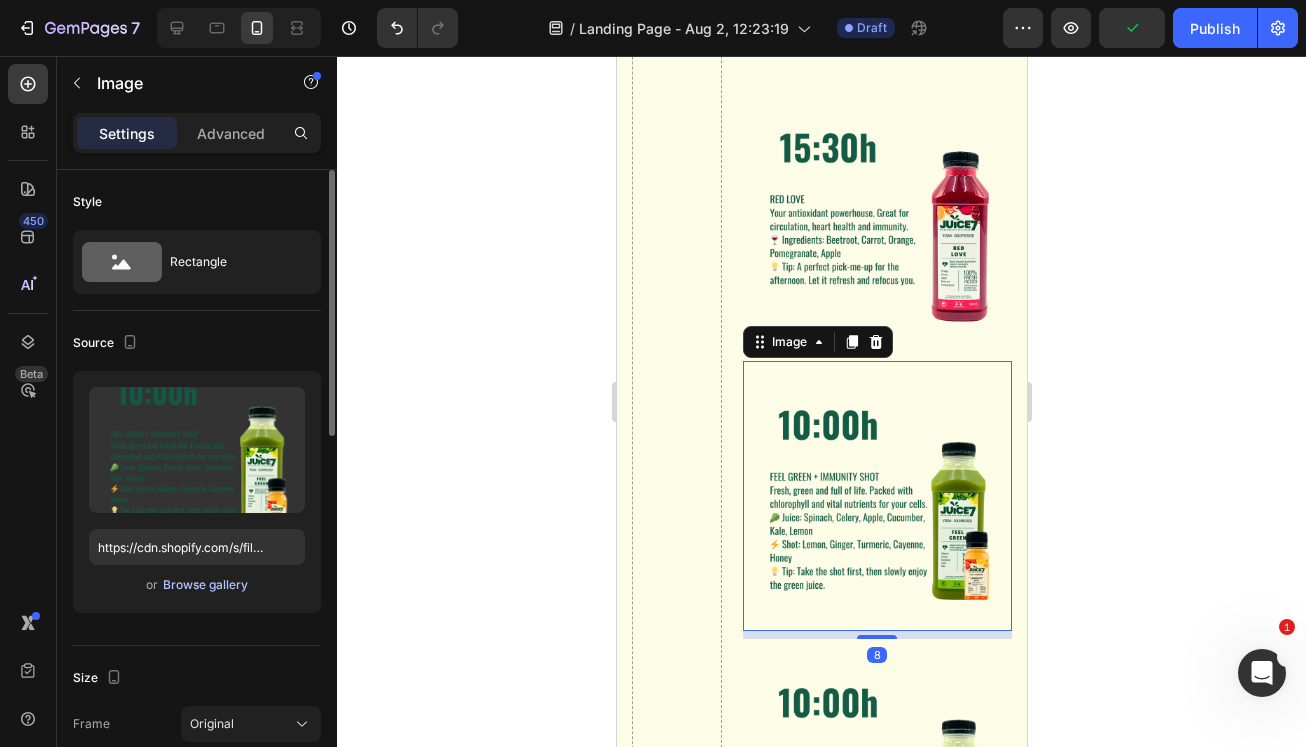 click on "Browse gallery" at bounding box center [205, 585] 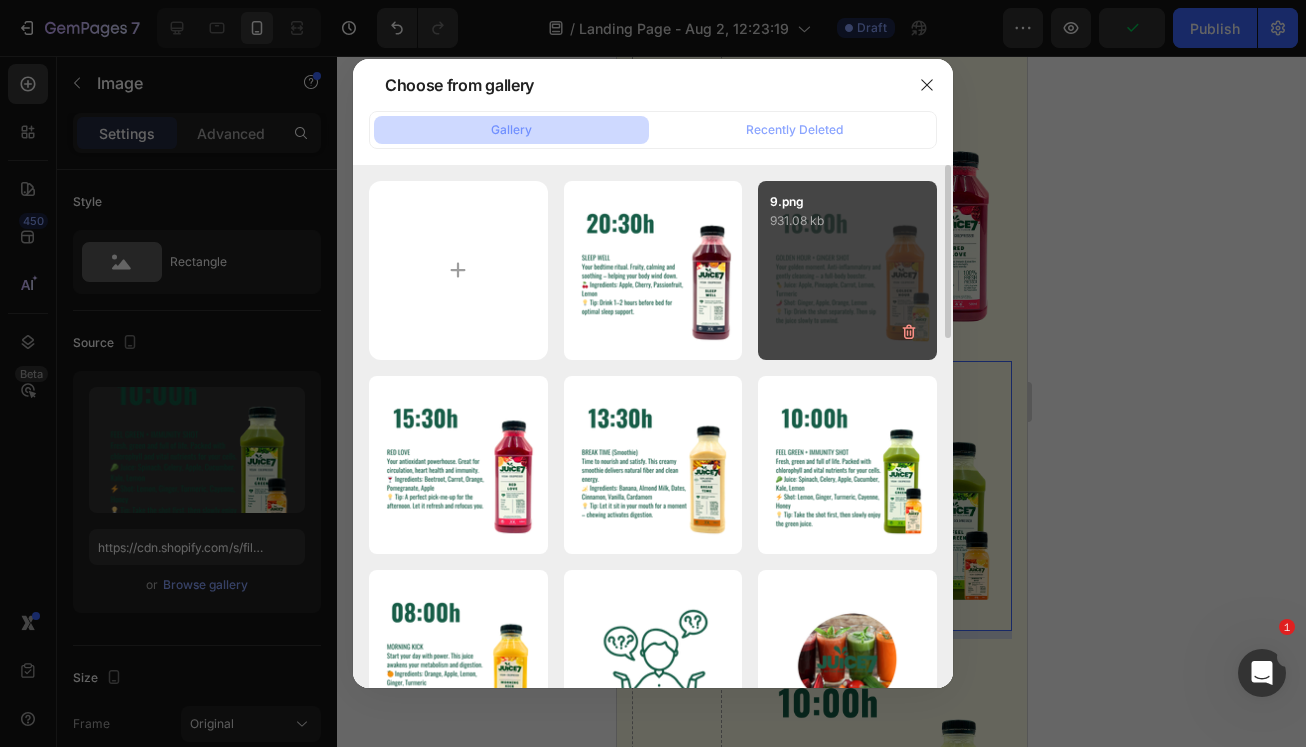 click on "9.png 931.08 kb" at bounding box center [847, 270] 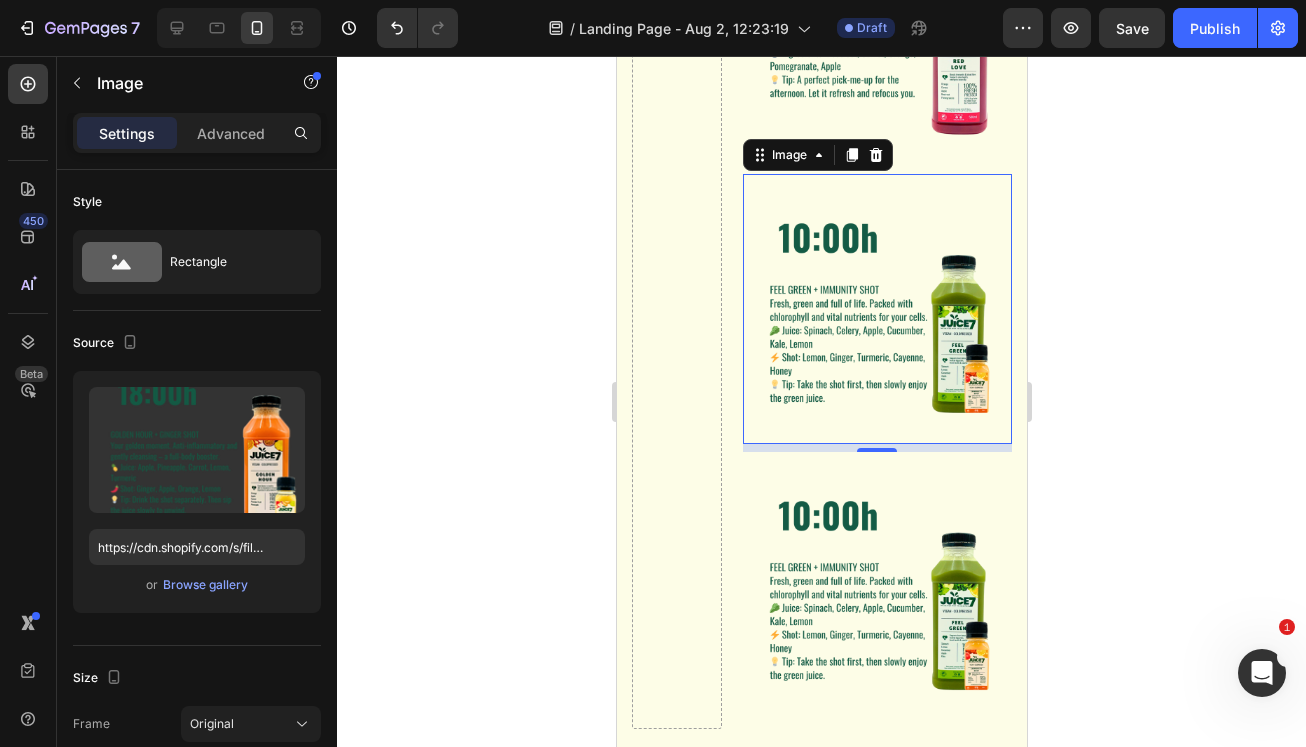 scroll, scrollTop: 3650, scrollLeft: 0, axis: vertical 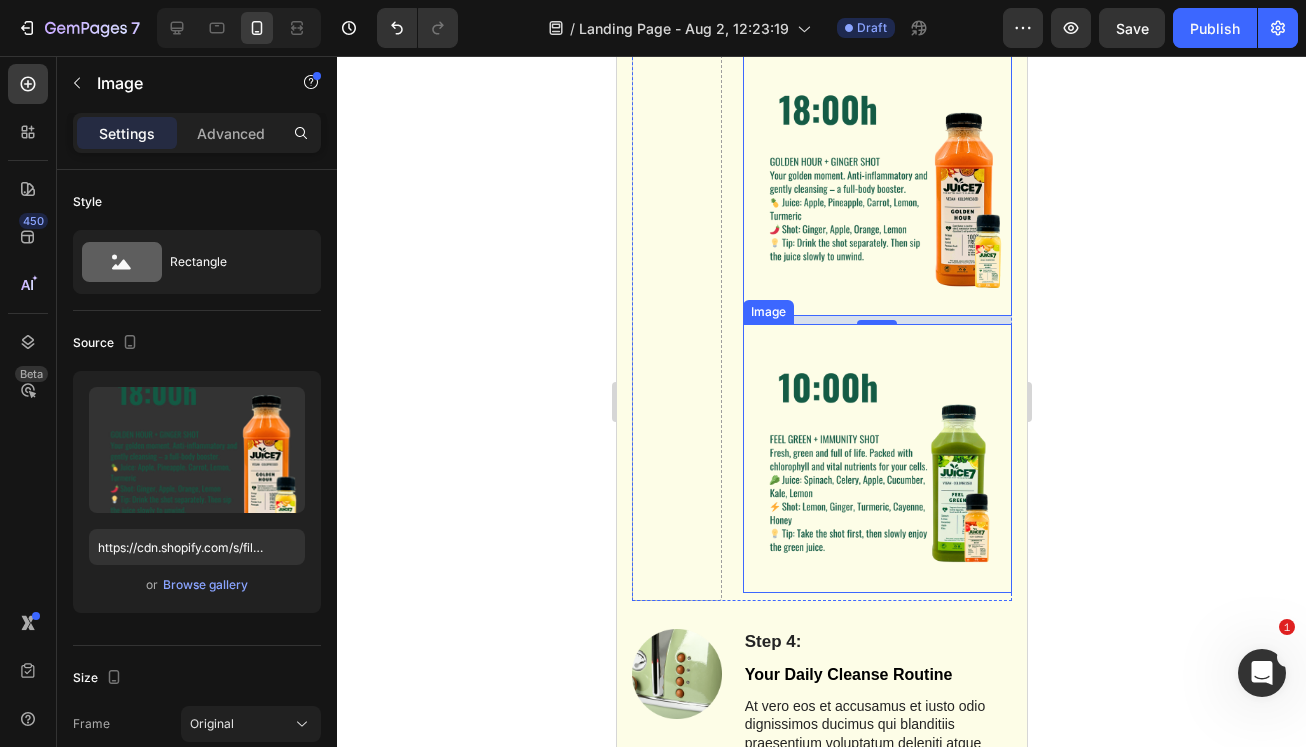 click at bounding box center [876, 458] 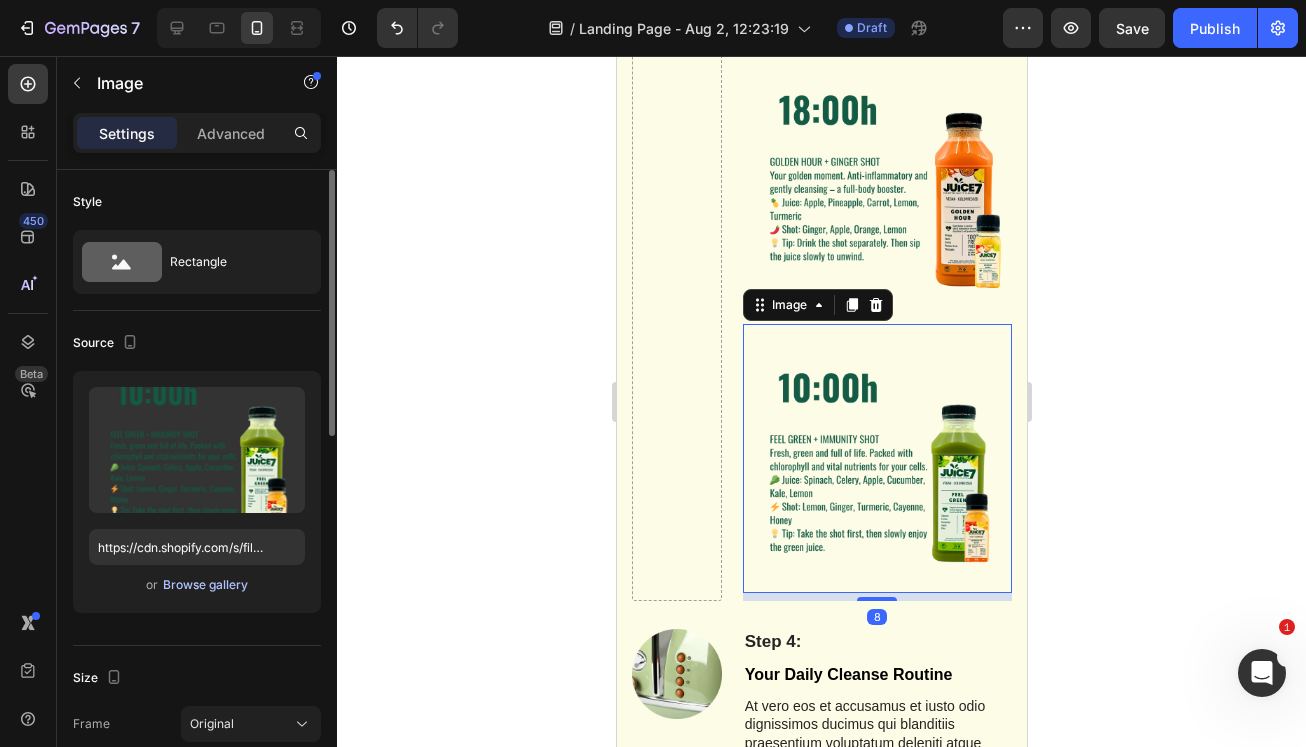 click on "Browse gallery" at bounding box center [205, 585] 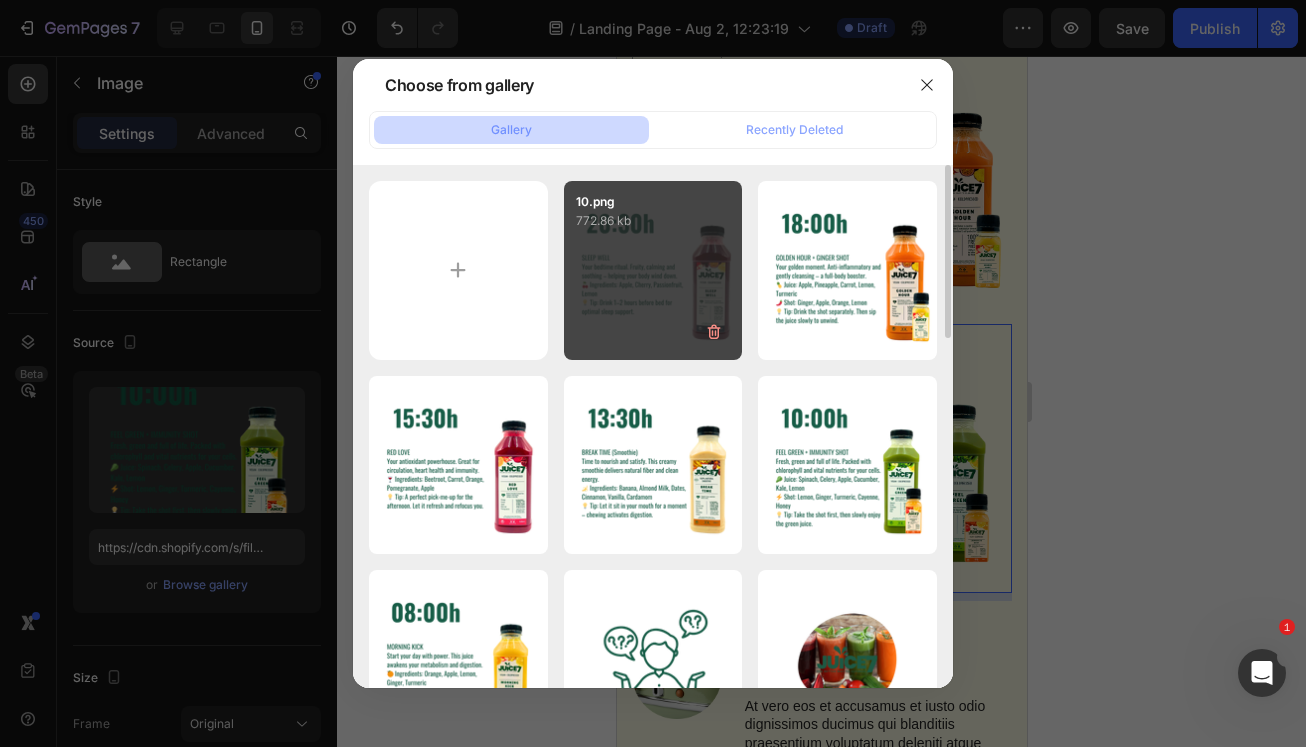 click on "10.png 772.86 kb" at bounding box center (653, 270) 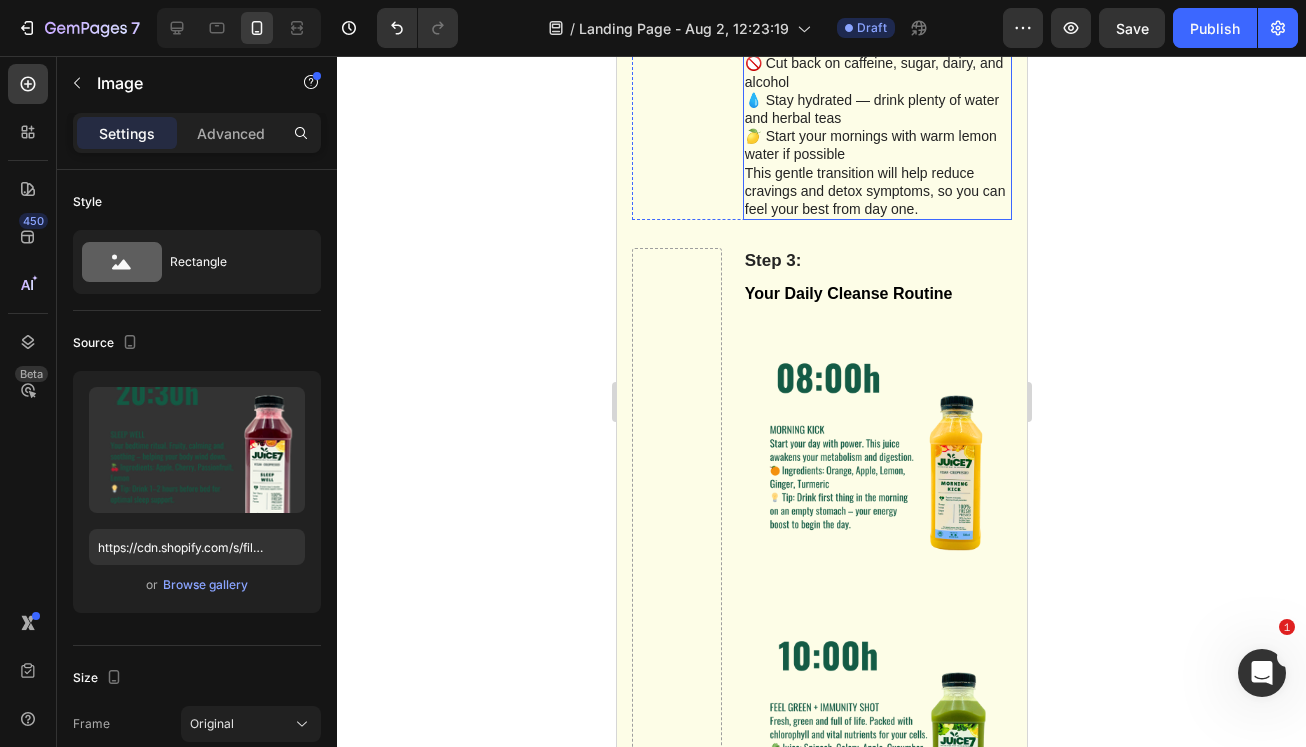 scroll, scrollTop: 2404, scrollLeft: 0, axis: vertical 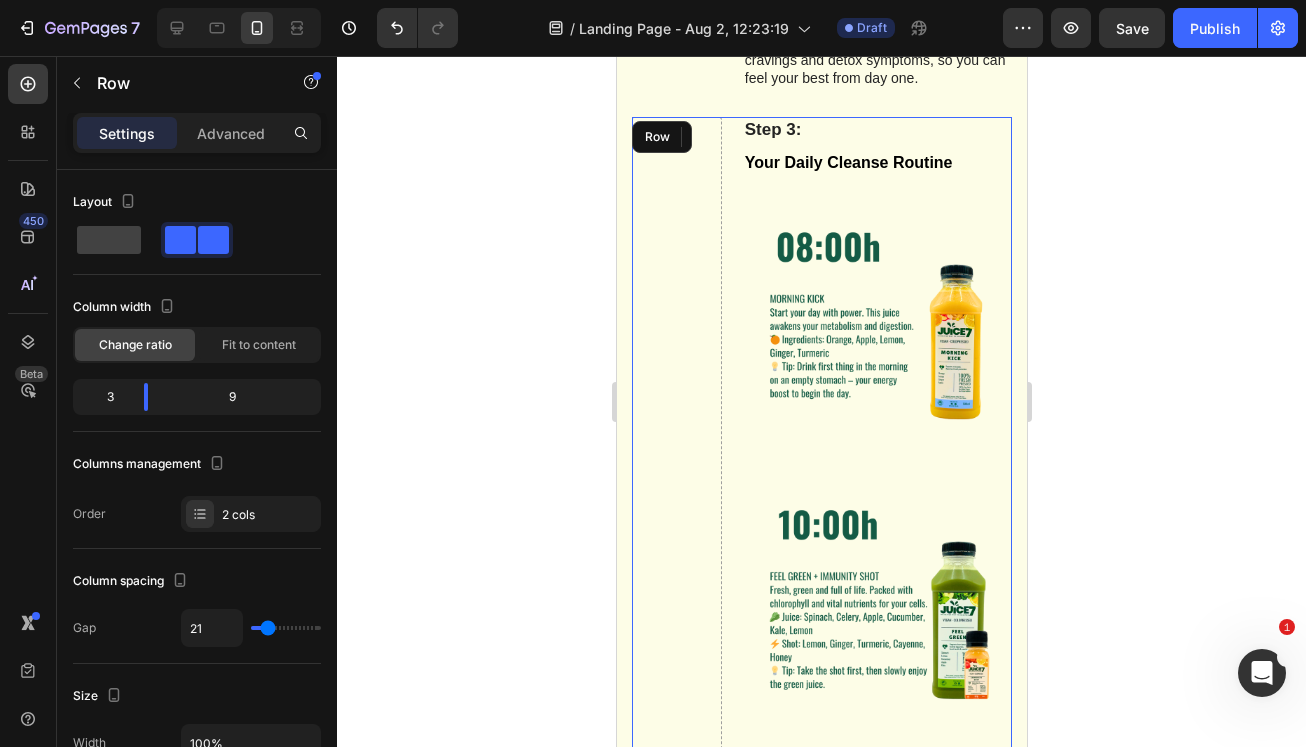 click at bounding box center [676, 982] 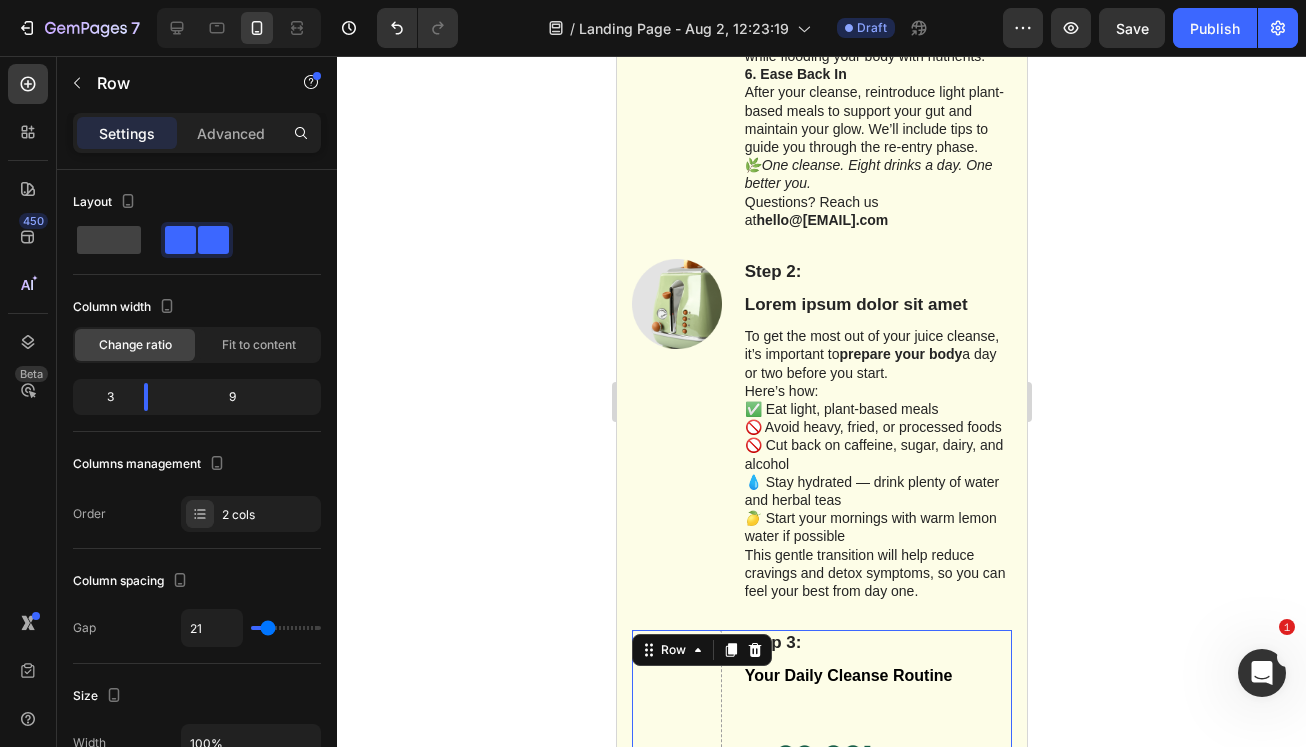 scroll, scrollTop: 1879, scrollLeft: 0, axis: vertical 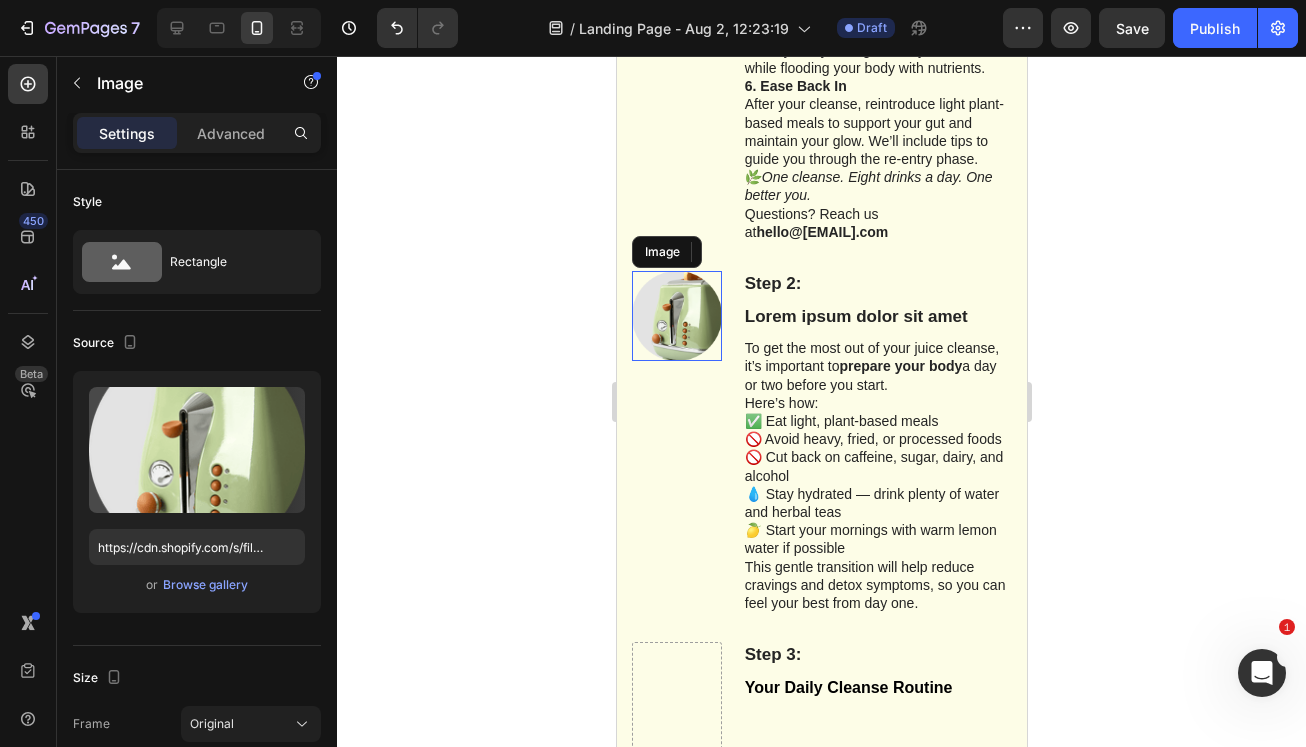 click at bounding box center [676, 316] 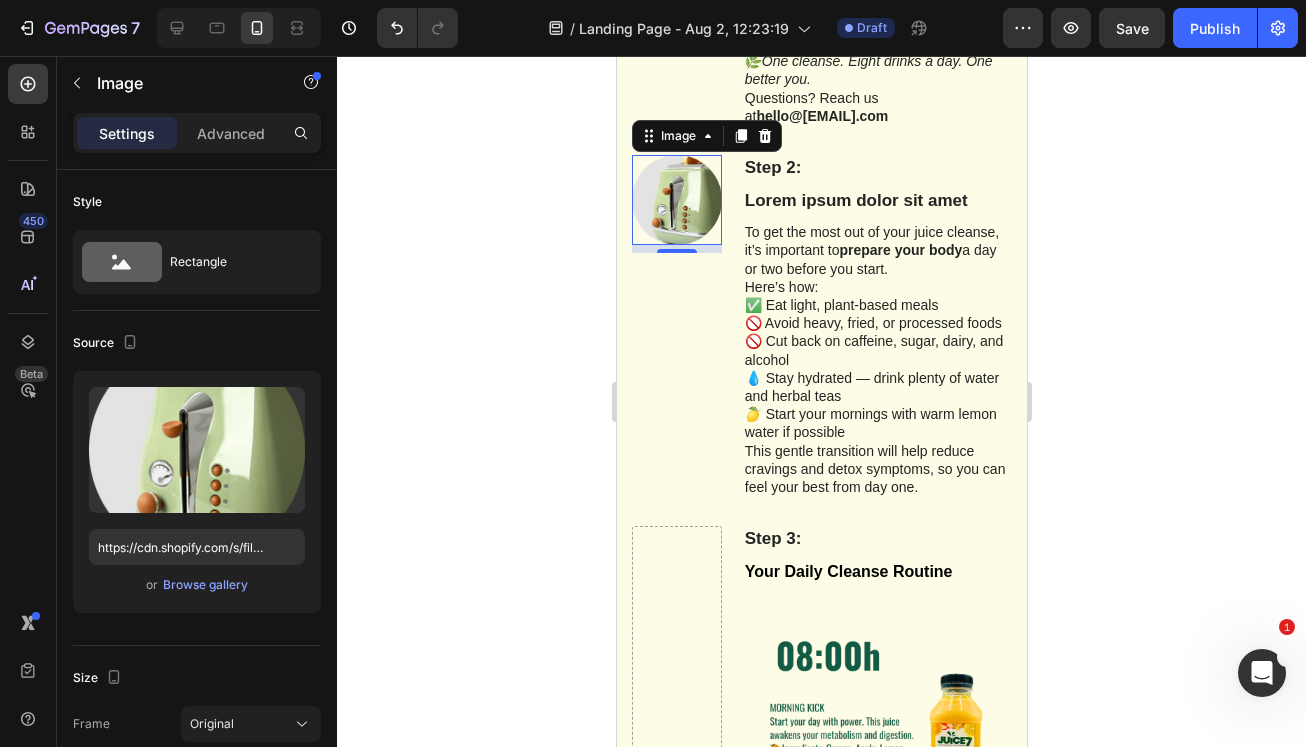 scroll, scrollTop: 2034, scrollLeft: 0, axis: vertical 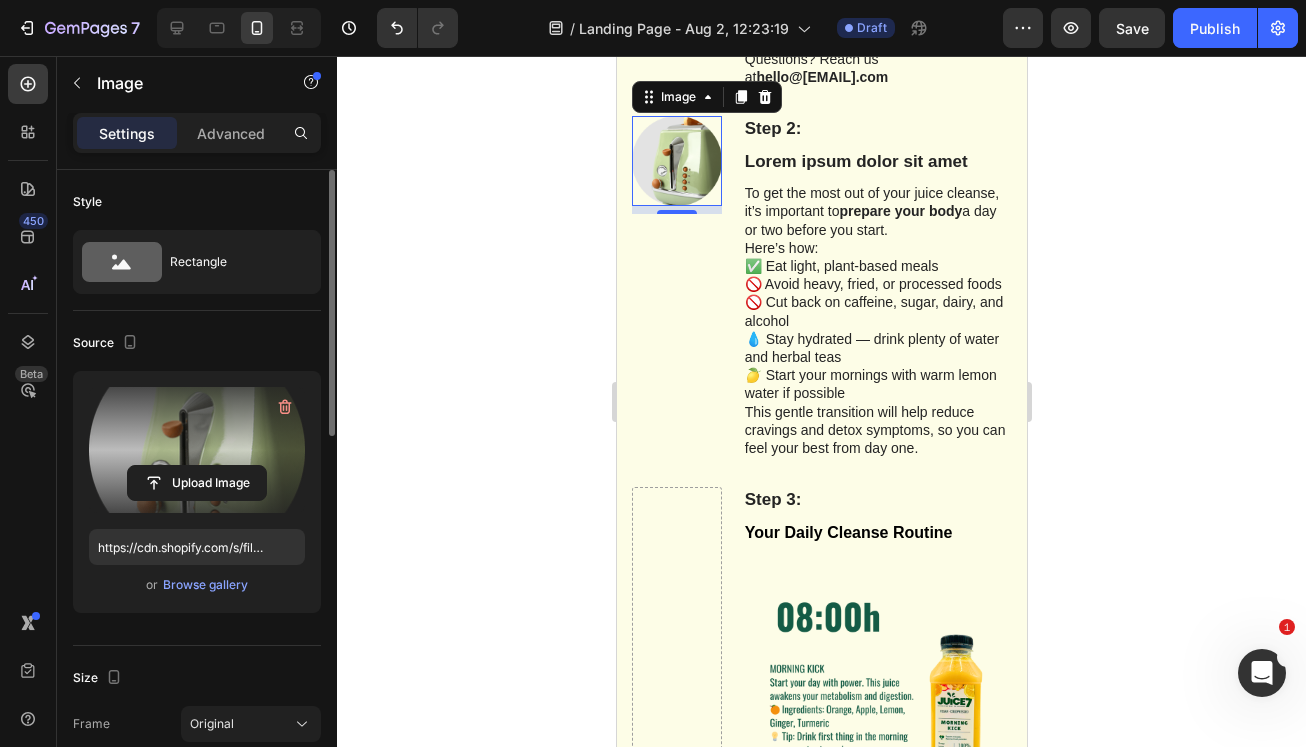 click at bounding box center [197, 450] 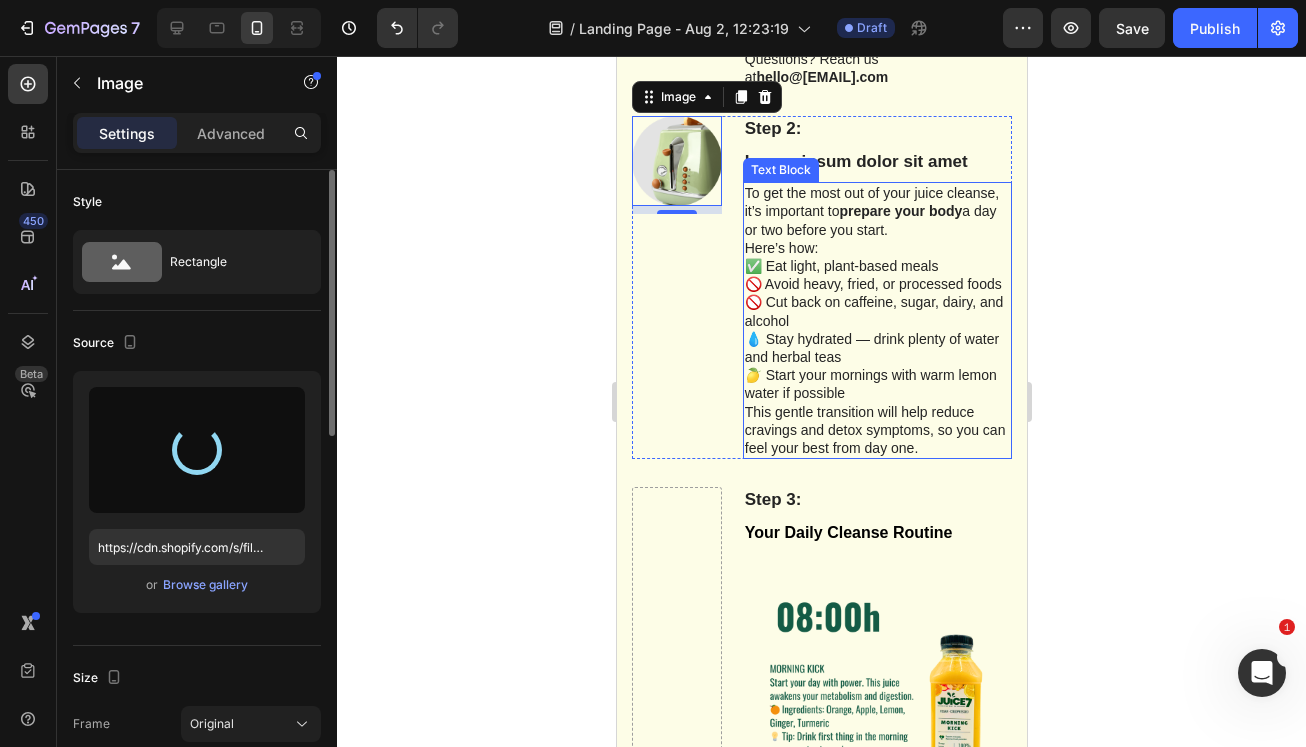 type on "https://cdn.shopify.com/s/files/1/0690/0878/5606/files/gempages_576838245787107936-d6032597-bd13-40fc-b313-1b6da22de0ef.png" 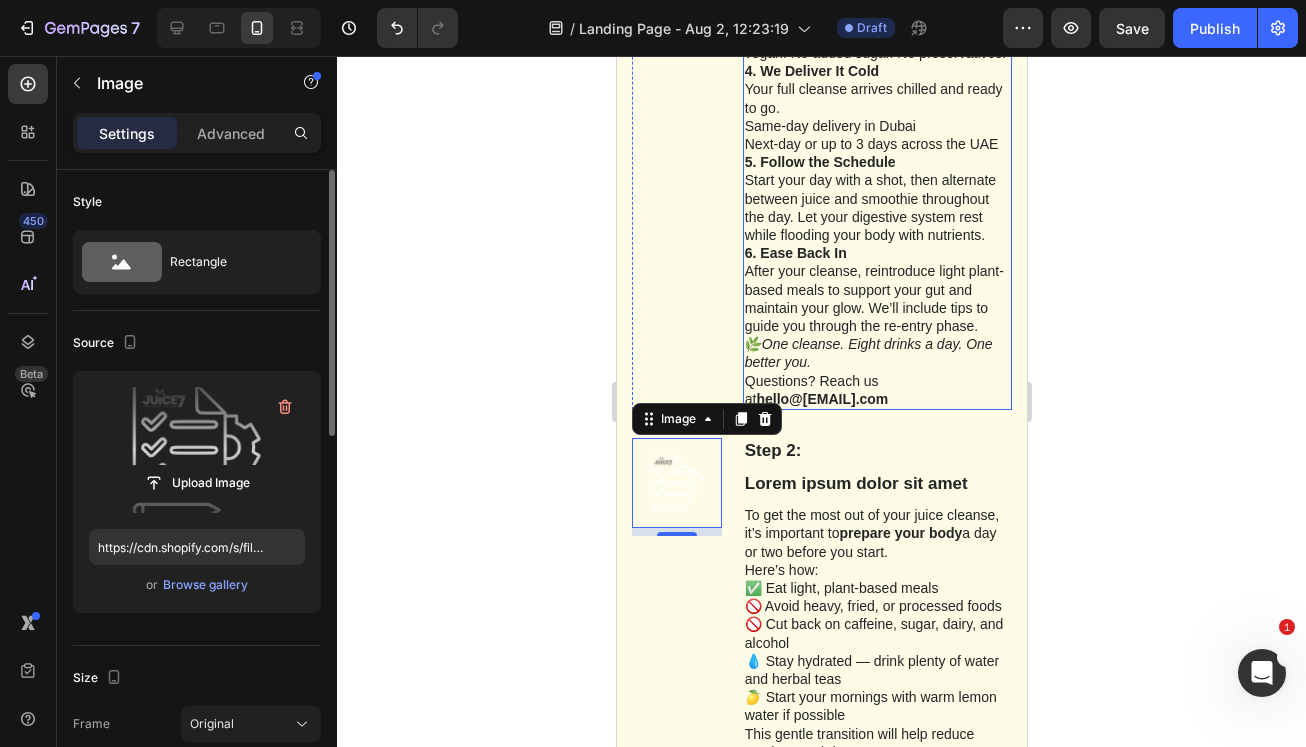 scroll, scrollTop: 1759, scrollLeft: 0, axis: vertical 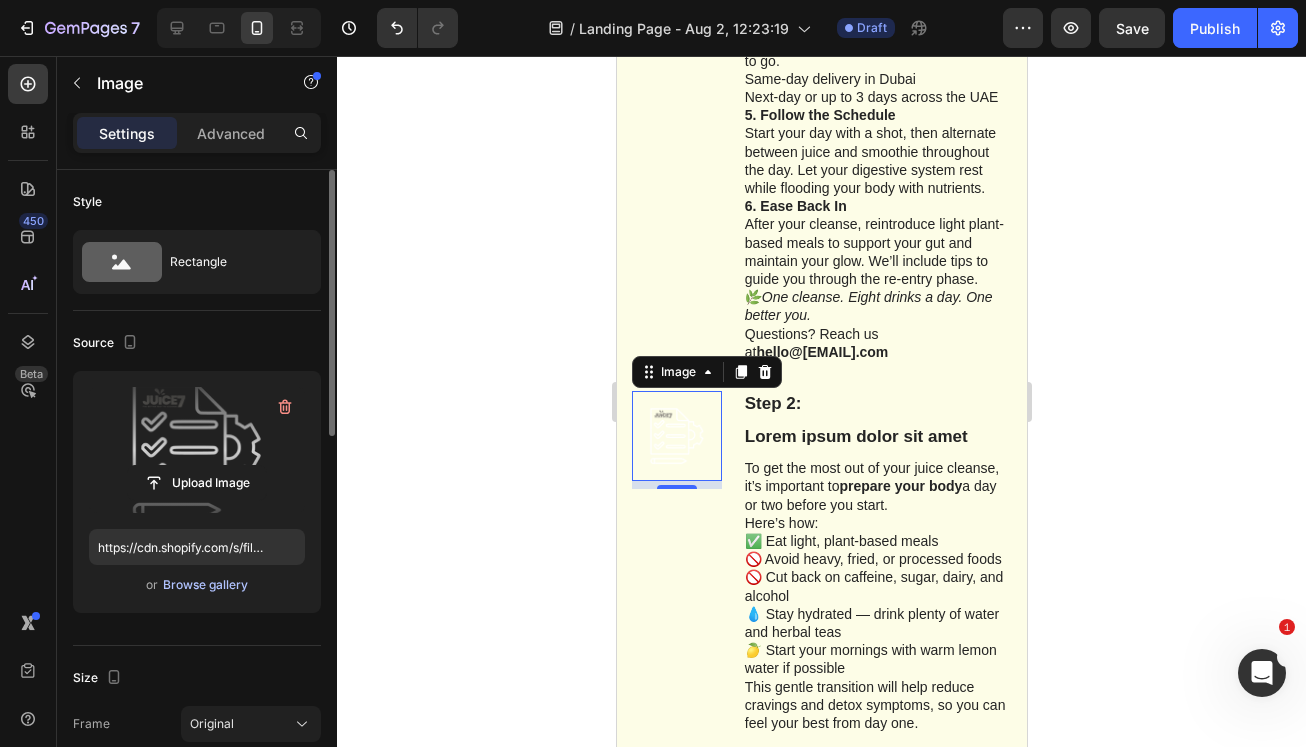 click on "Browse gallery" at bounding box center [205, 585] 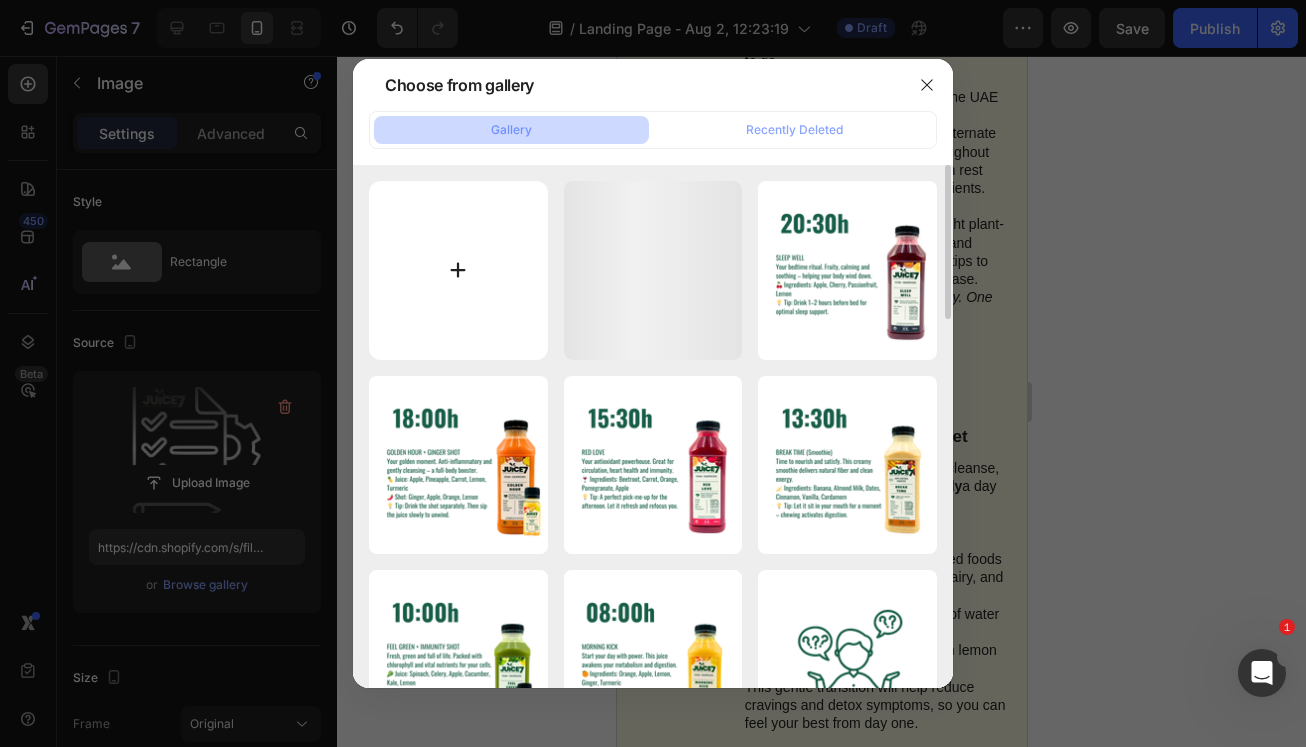 click at bounding box center (458, 270) 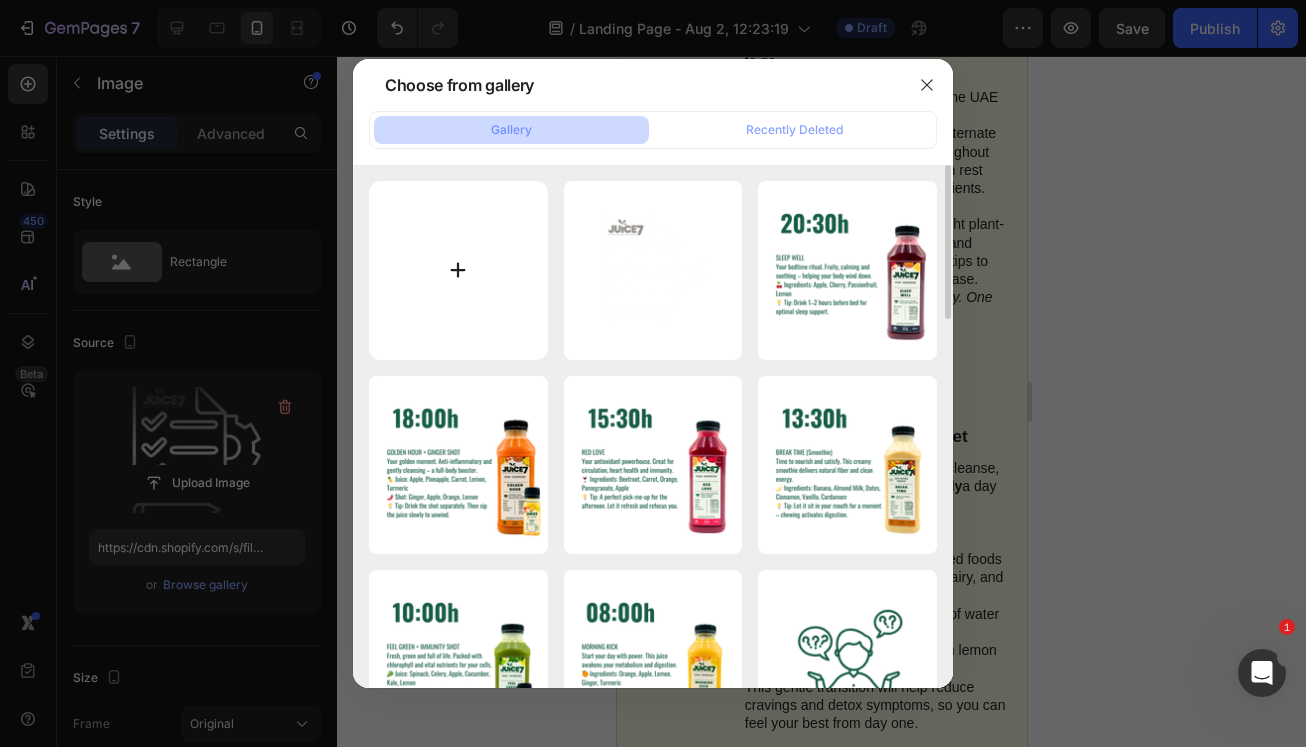 type on "C:\fakepath\121212.png" 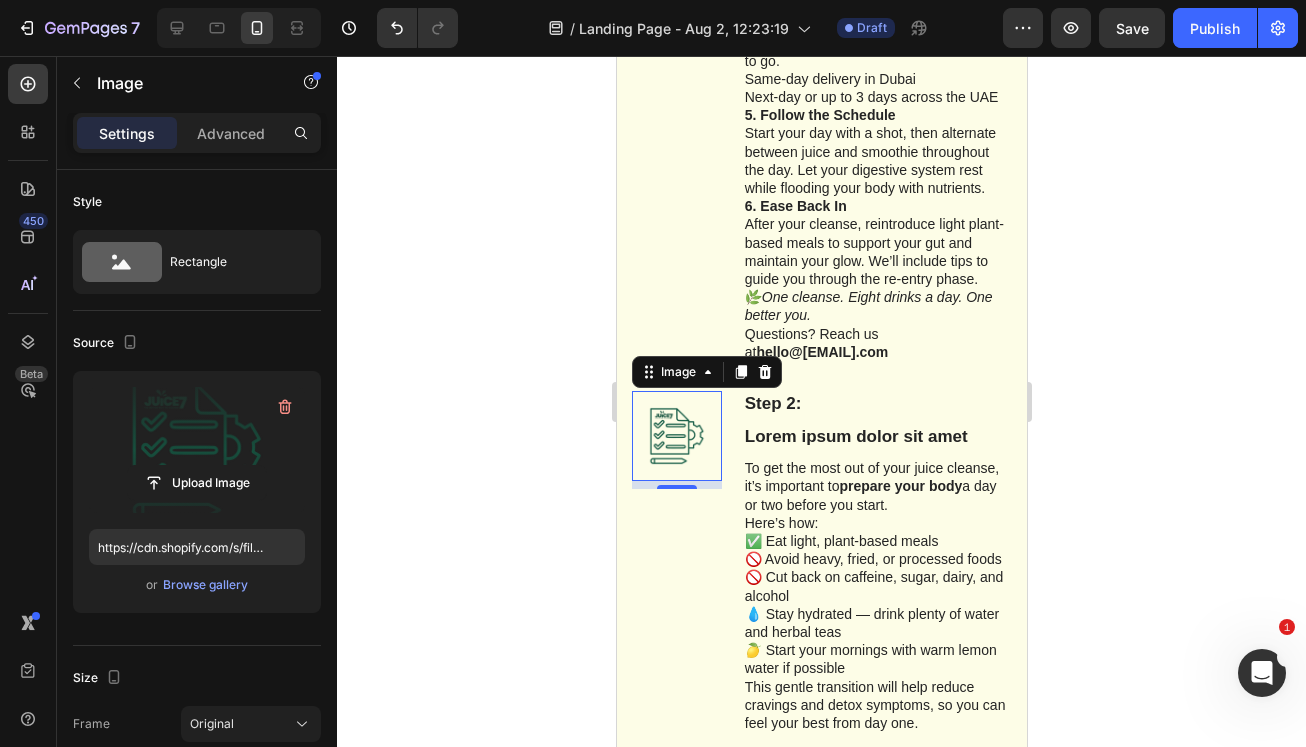 click on "Source" at bounding box center [107, 343] 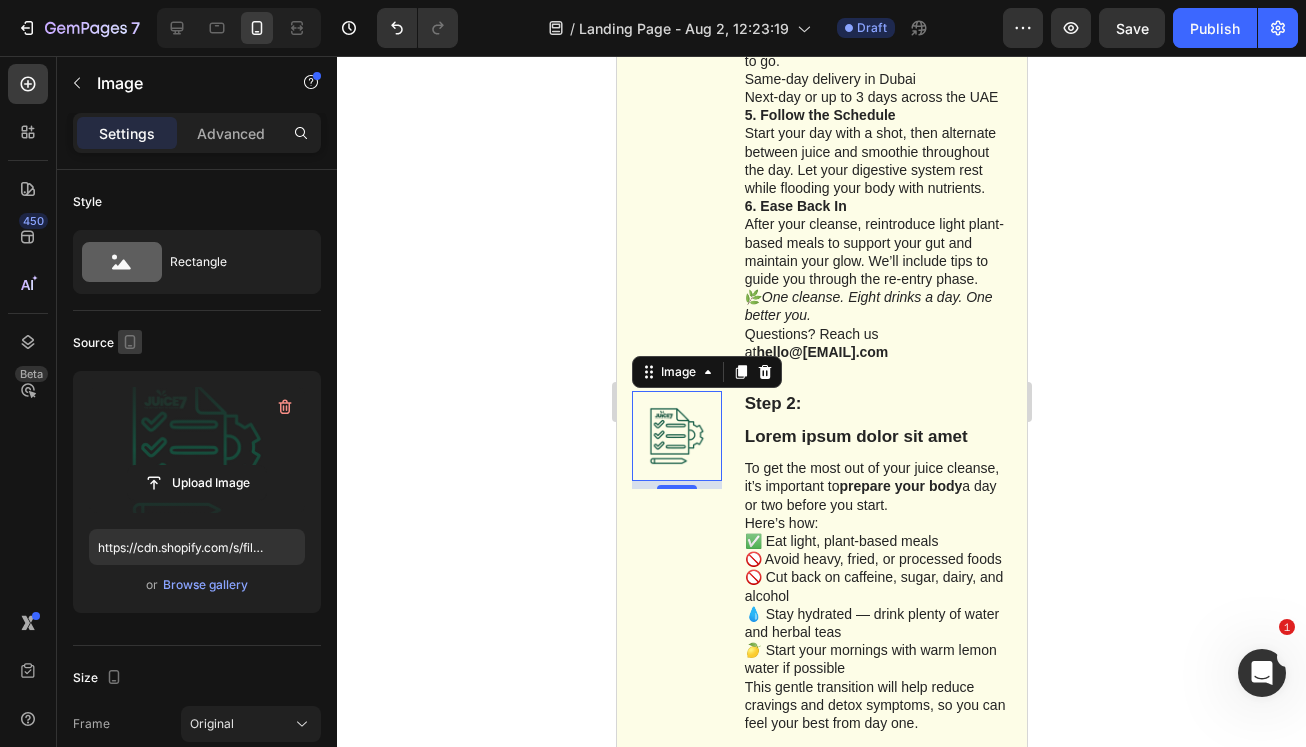click 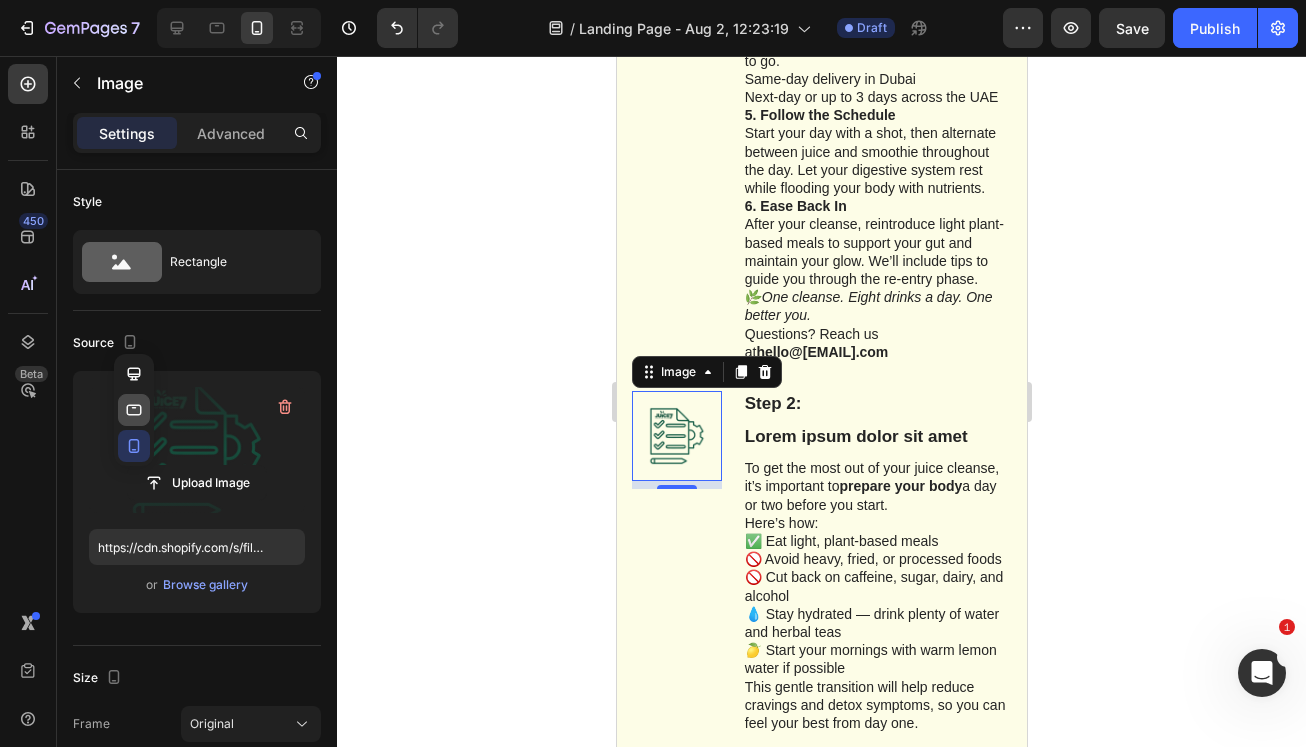 click 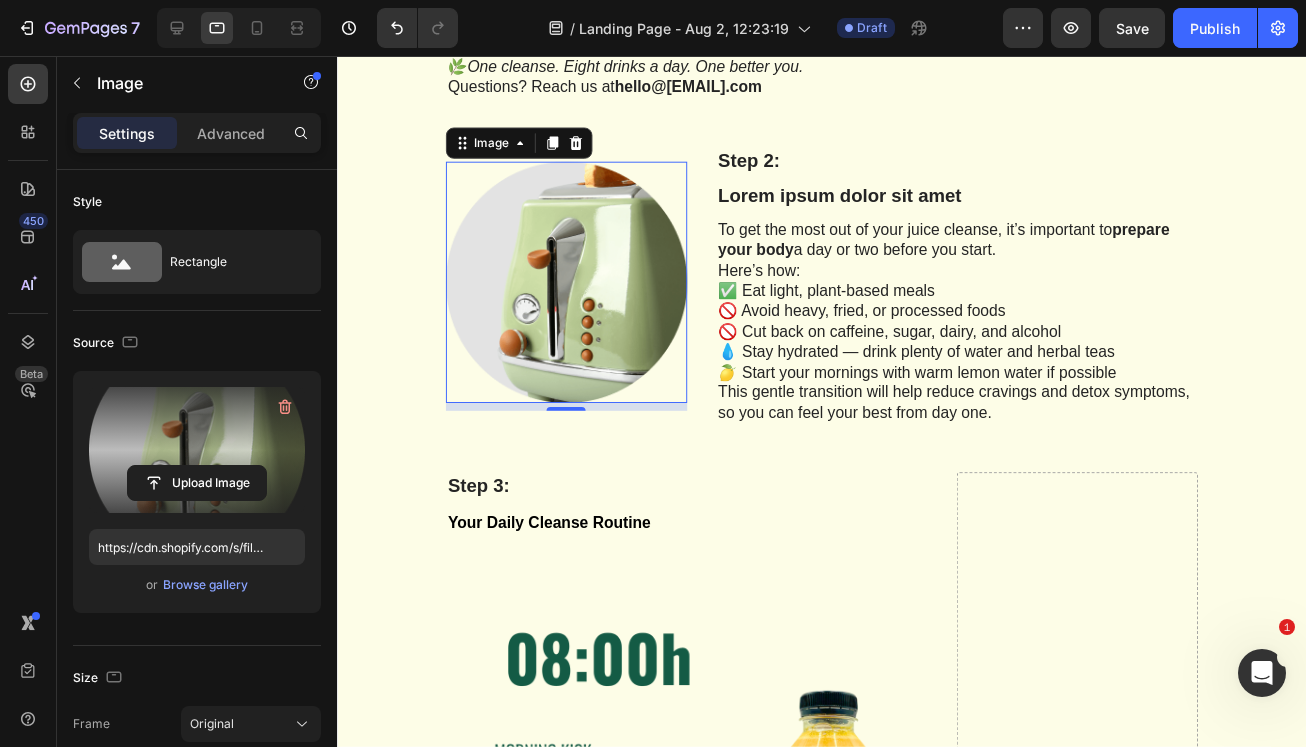 scroll, scrollTop: 2011, scrollLeft: 0, axis: vertical 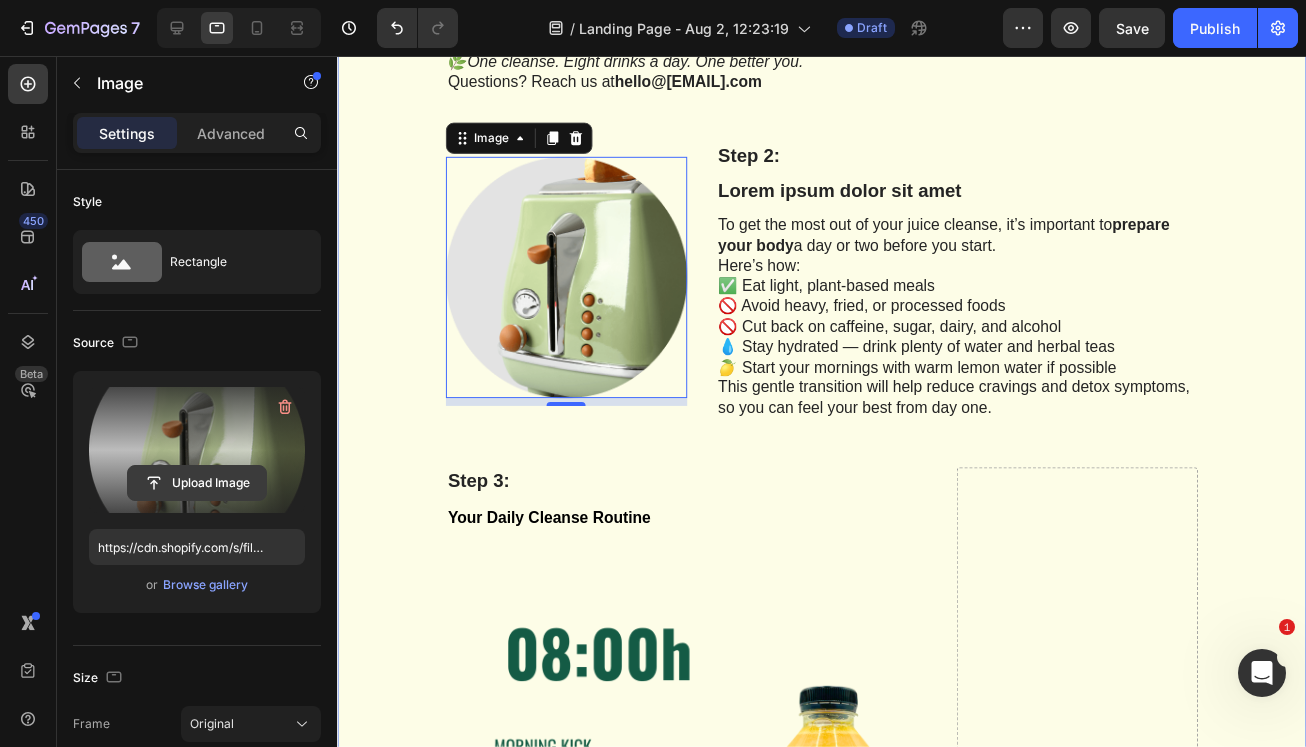 click 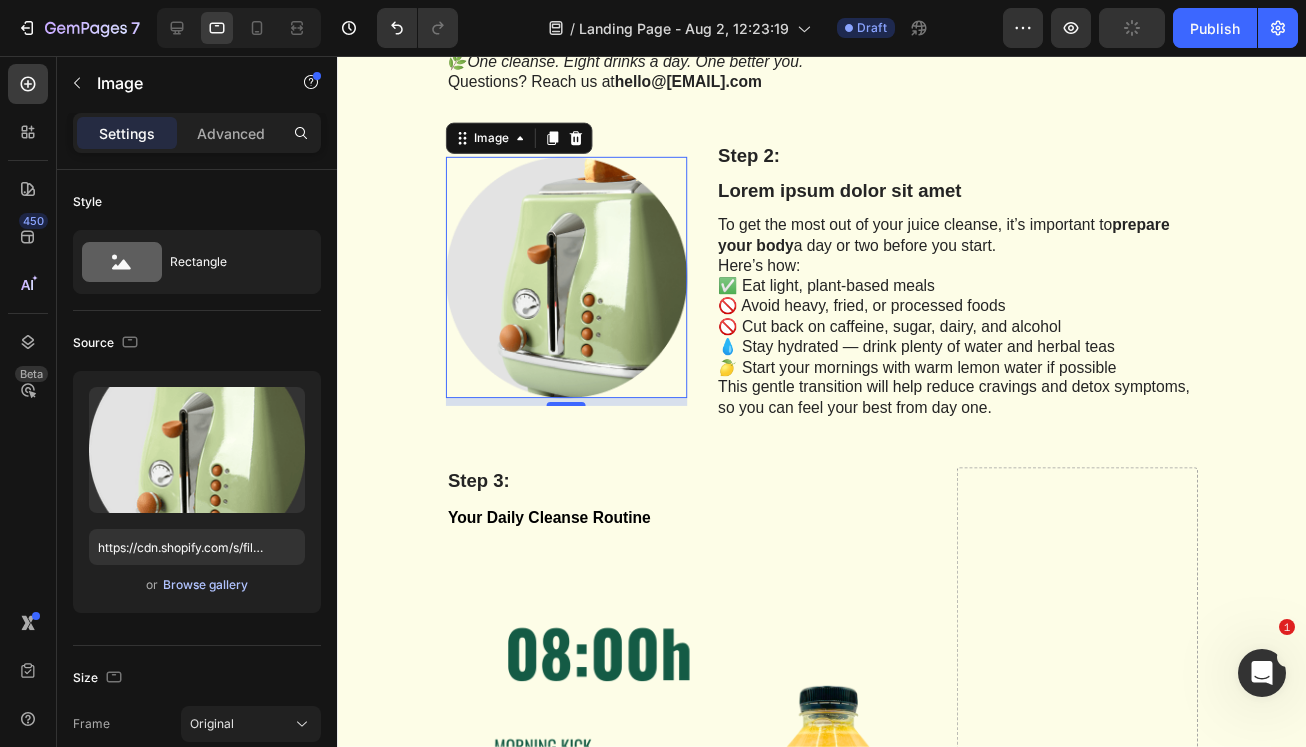 click on "Browse gallery" at bounding box center [205, 585] 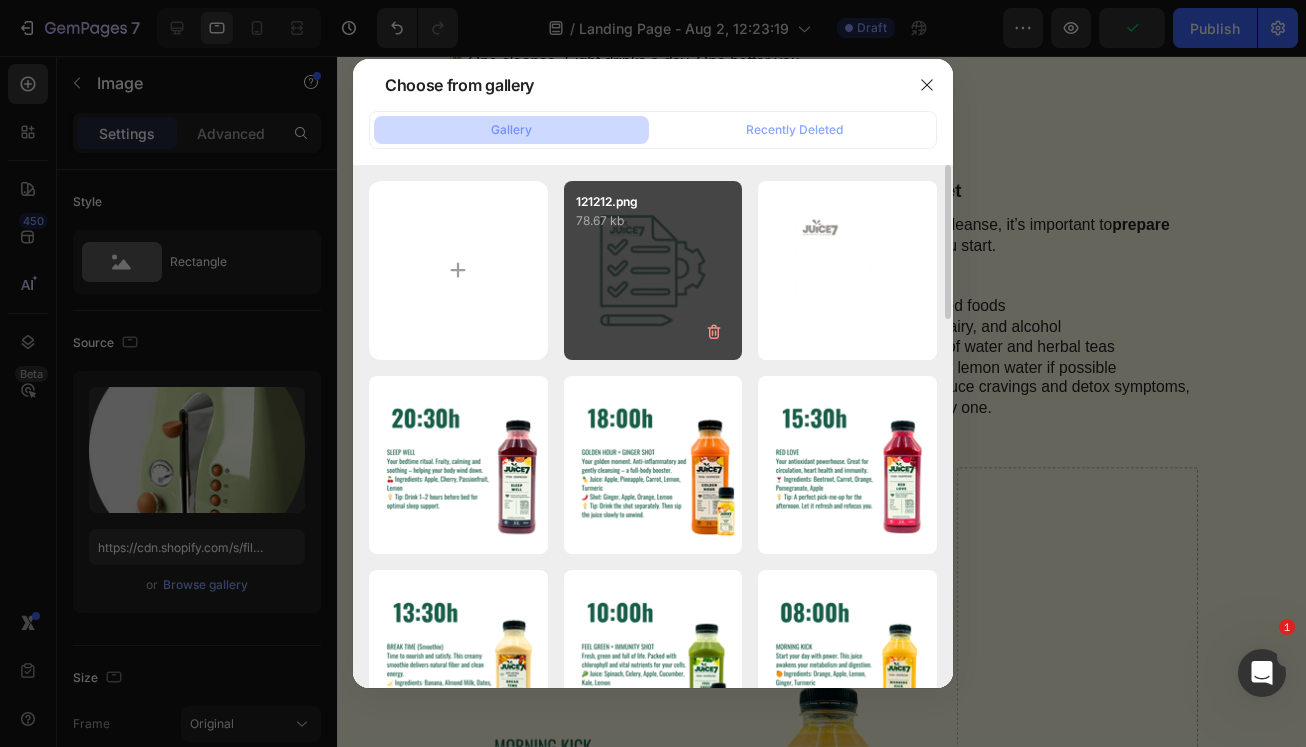 click on "121212.png 78.67 kb" at bounding box center (653, 270) 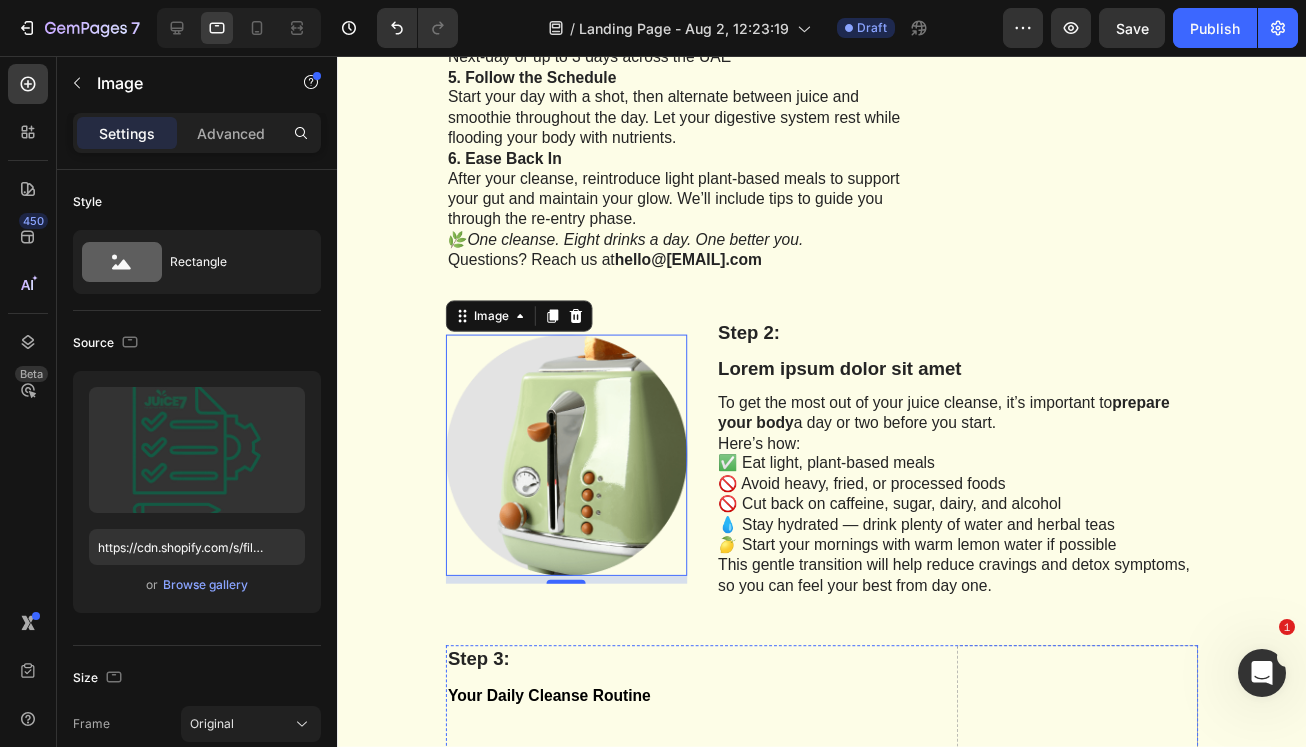 scroll, scrollTop: 1854, scrollLeft: 0, axis: vertical 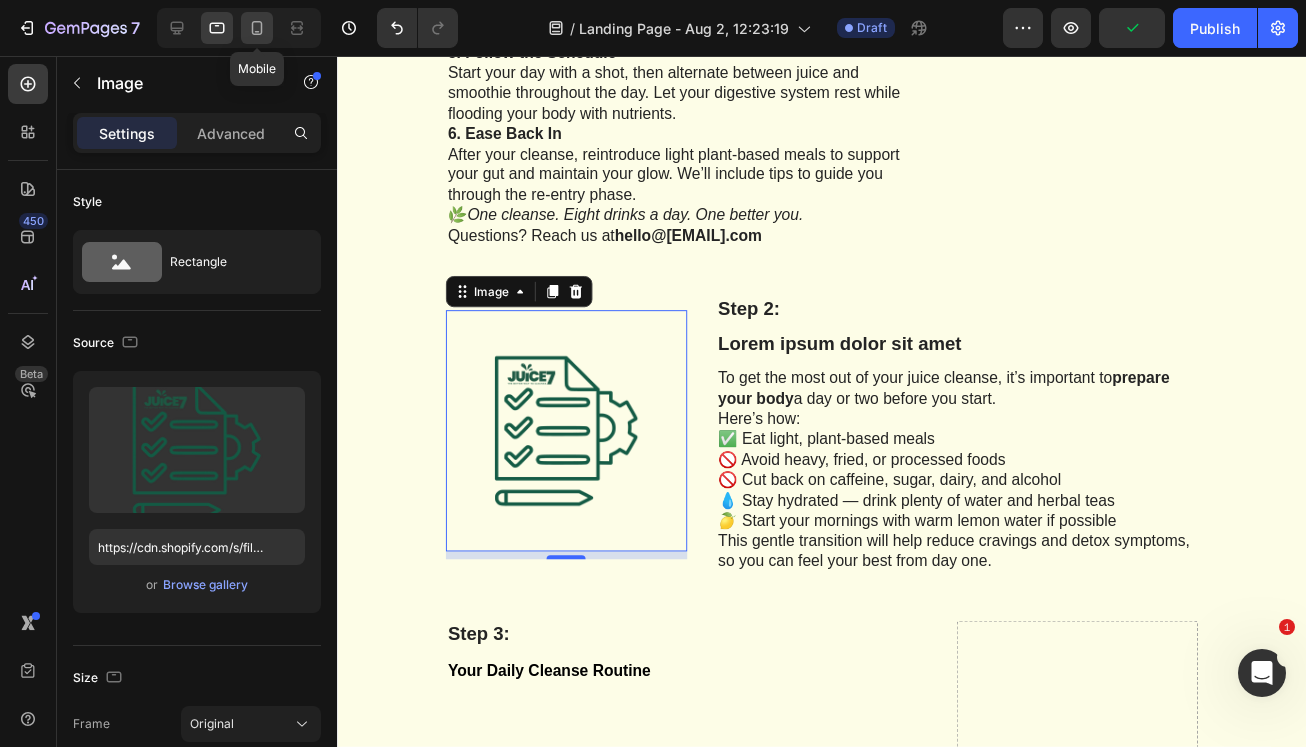 click 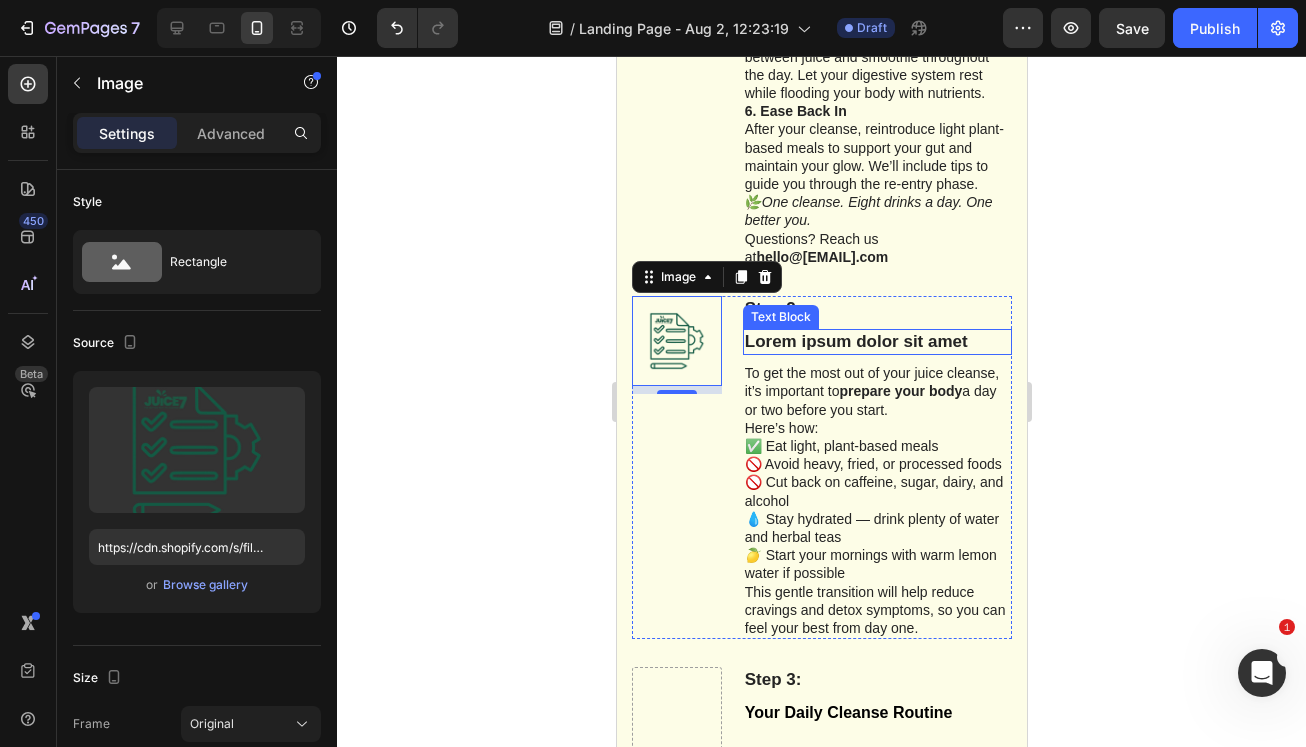 scroll, scrollTop: 2015, scrollLeft: 0, axis: vertical 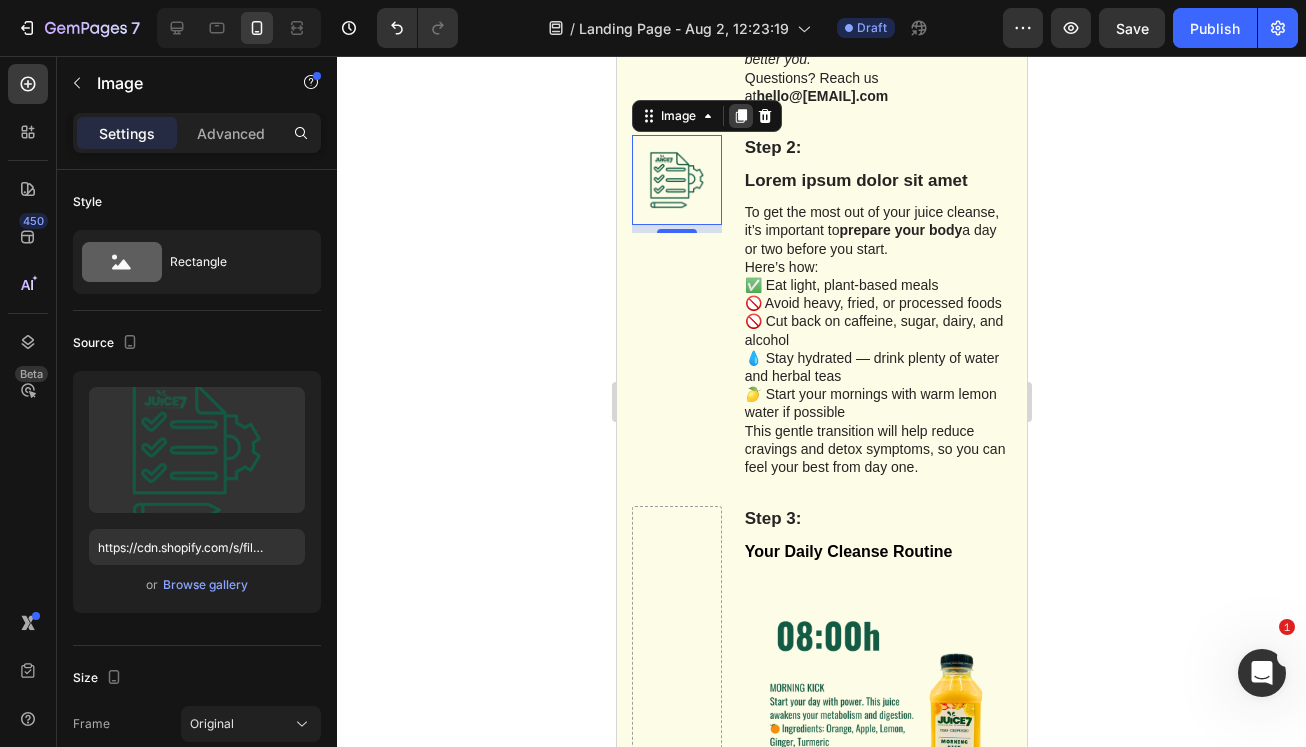 click 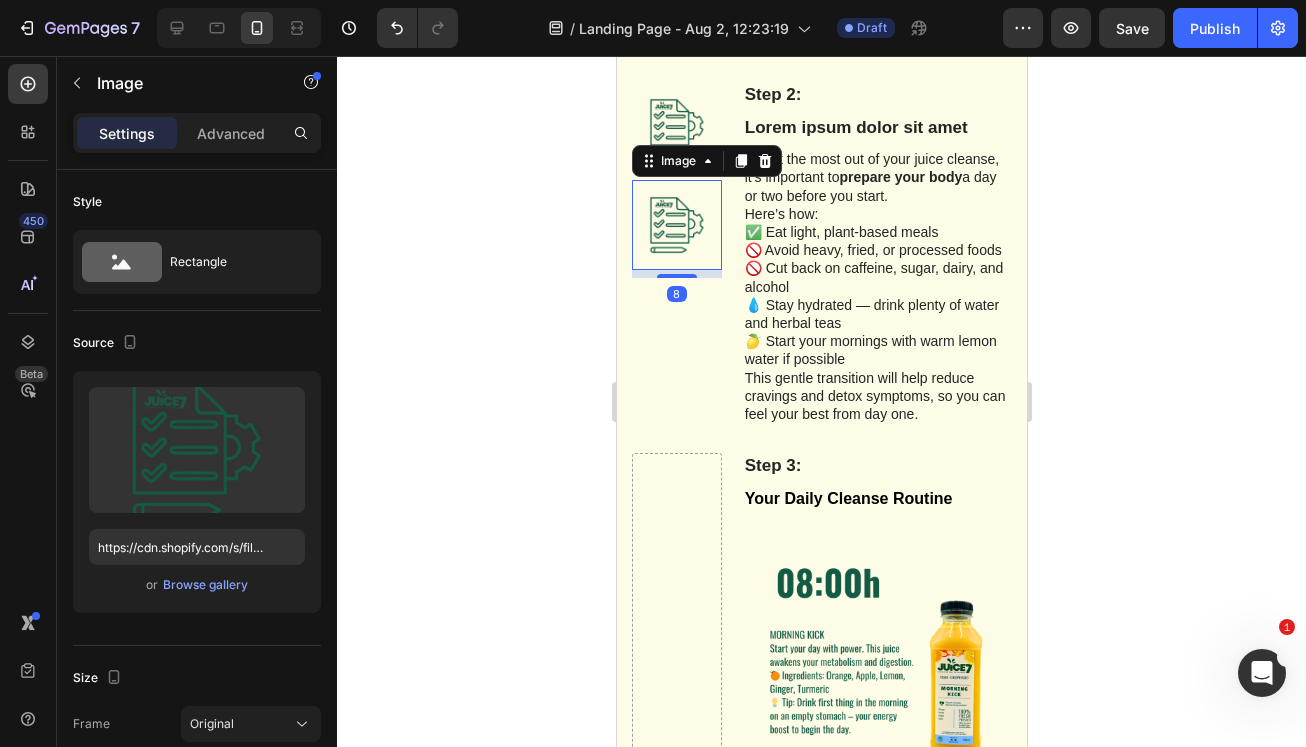 scroll, scrollTop: 2091, scrollLeft: 0, axis: vertical 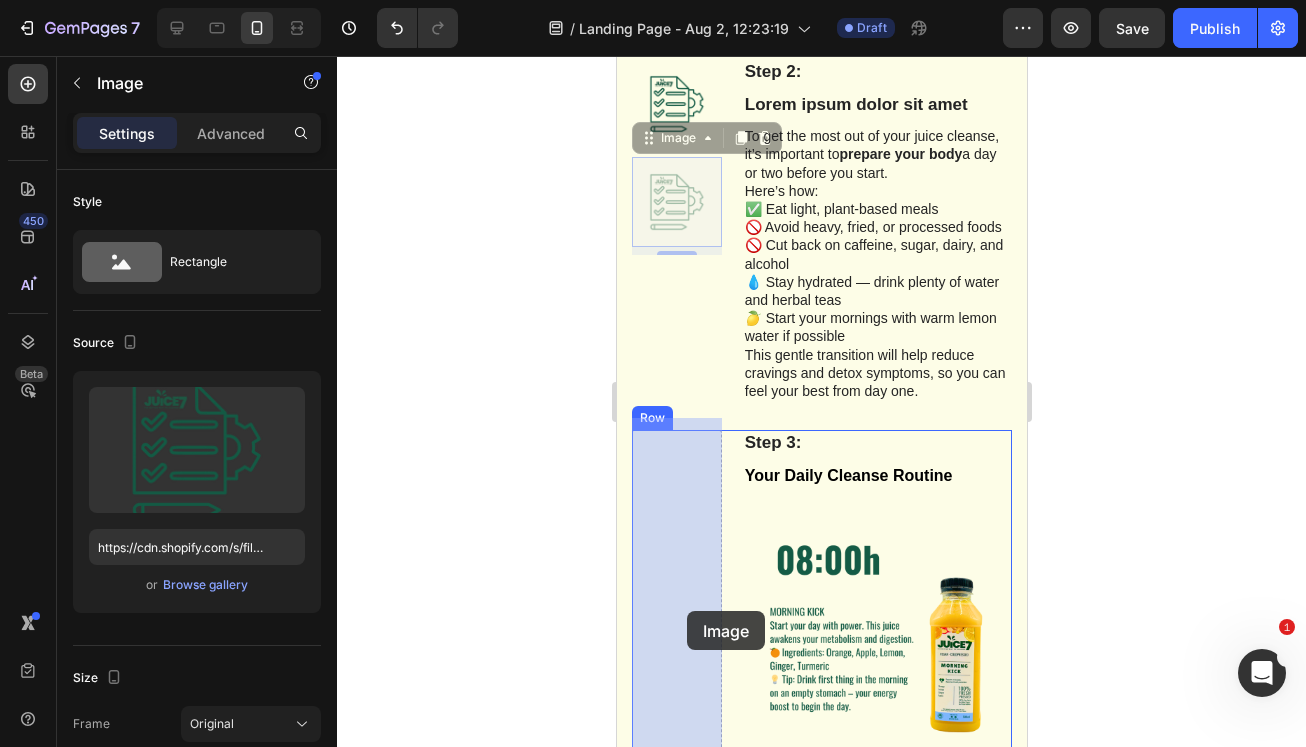drag, startPoint x: 694, startPoint y: 215, endPoint x: 686, endPoint y: 611, distance: 396.0808 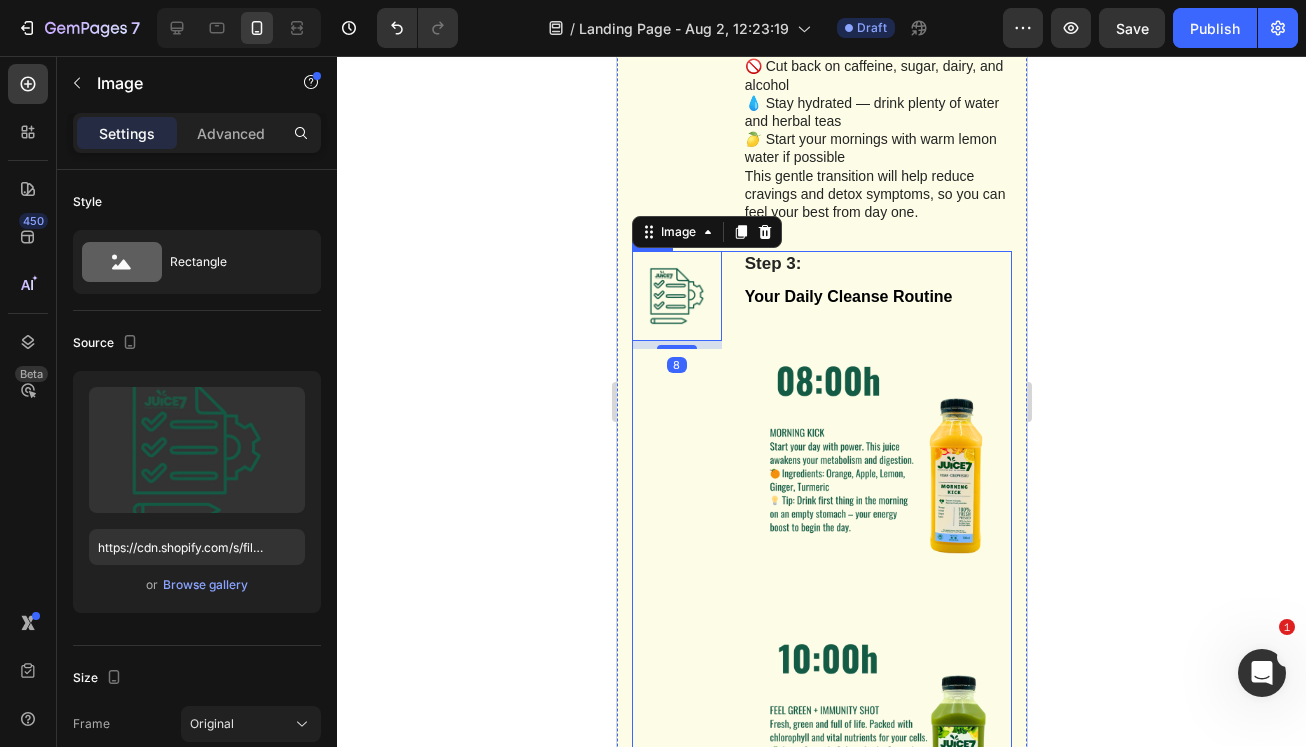 scroll, scrollTop: 2406, scrollLeft: 0, axis: vertical 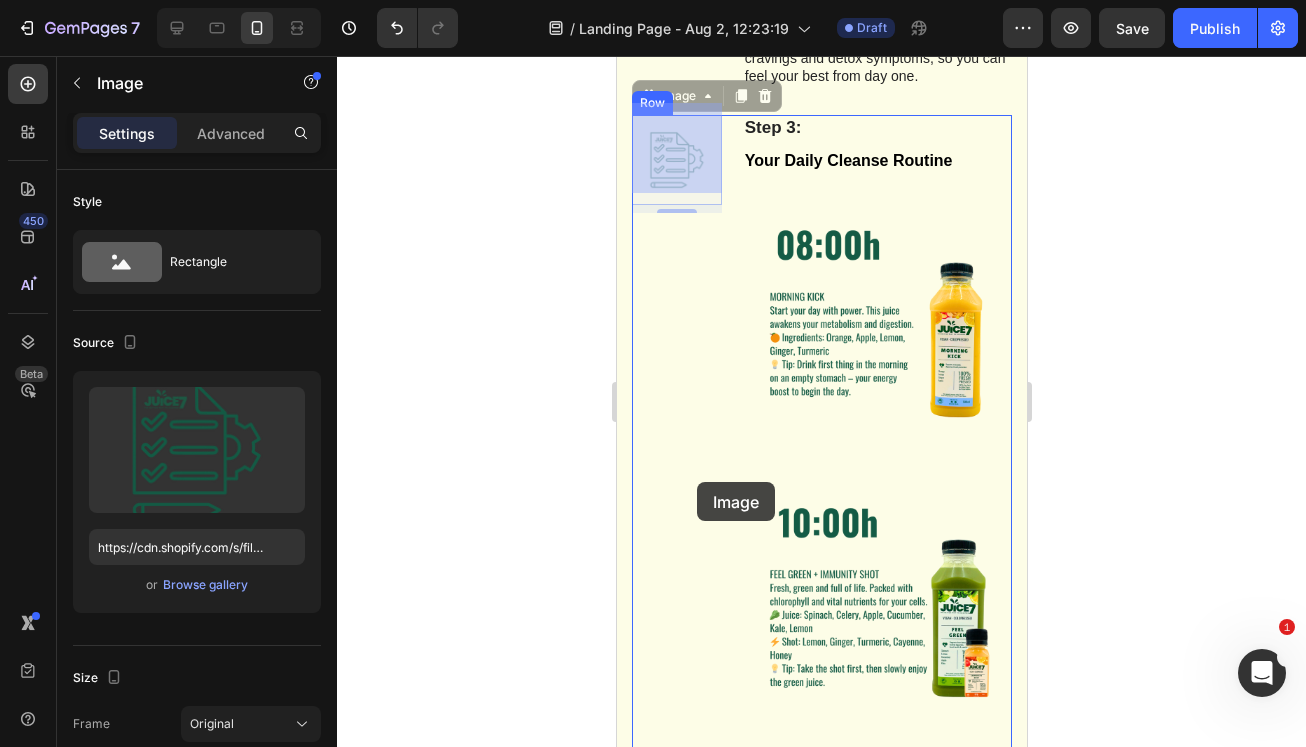 drag, startPoint x: 695, startPoint y: 174, endPoint x: 690, endPoint y: 492, distance: 318.0393 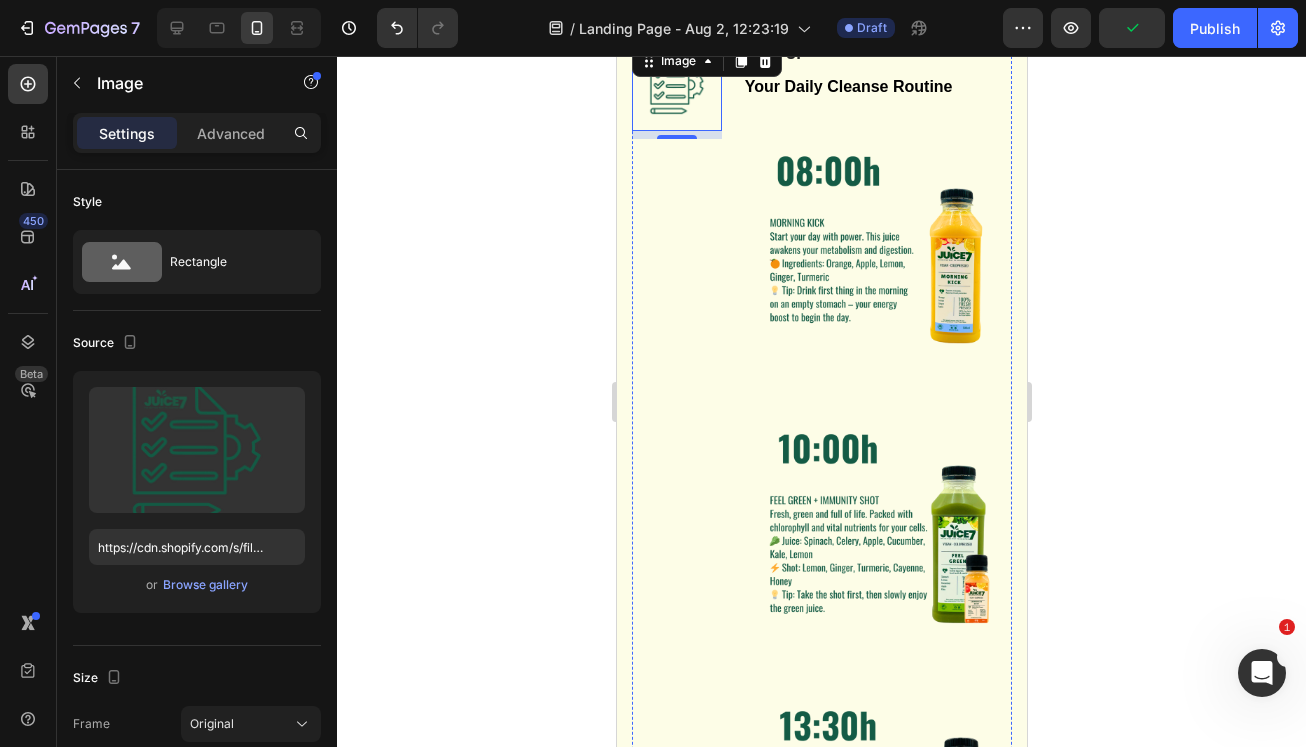 scroll, scrollTop: 2373, scrollLeft: 0, axis: vertical 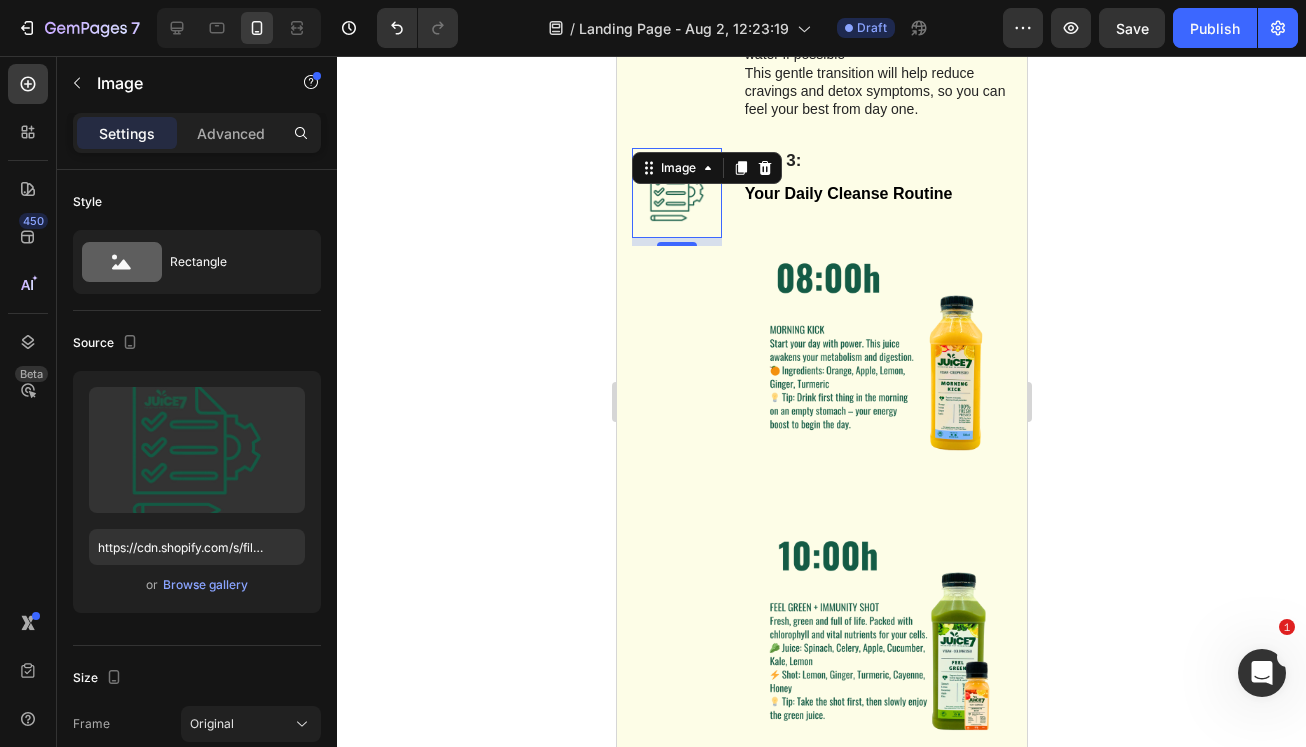 click at bounding box center (676, 193) 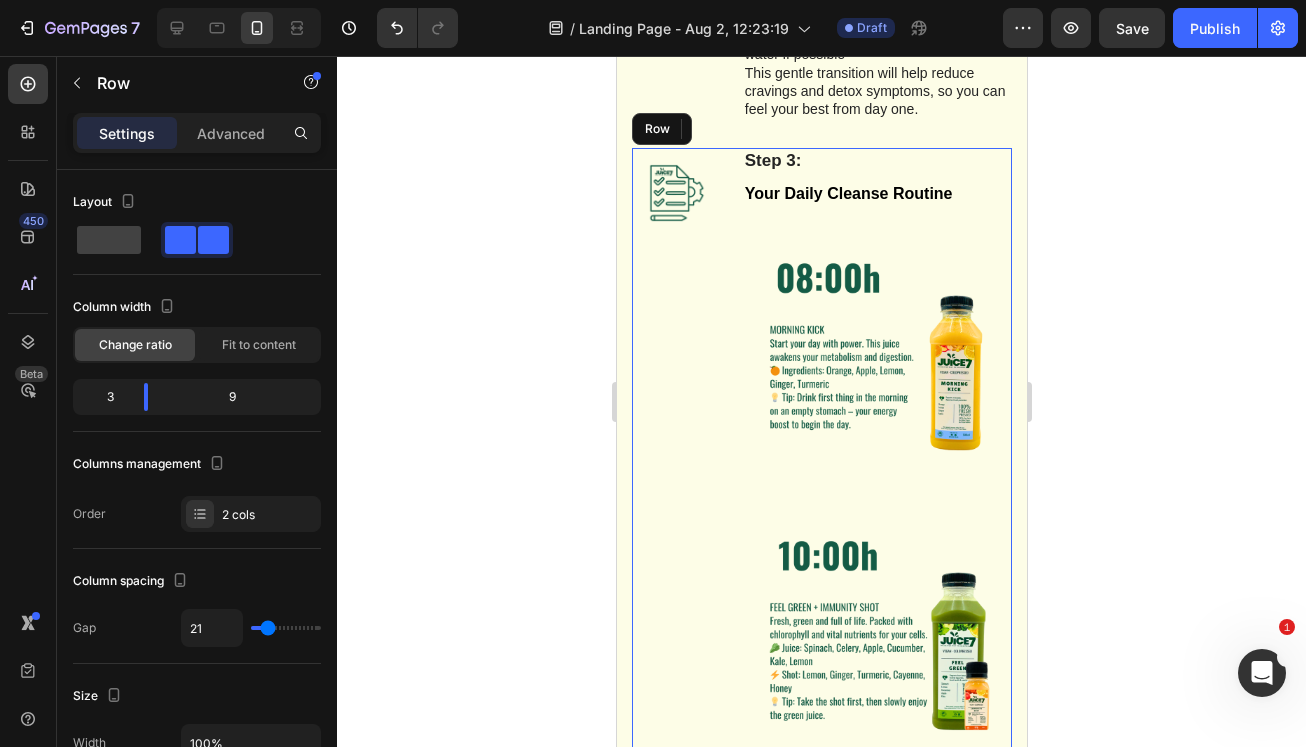 click on "Image   8" at bounding box center [676, 1013] 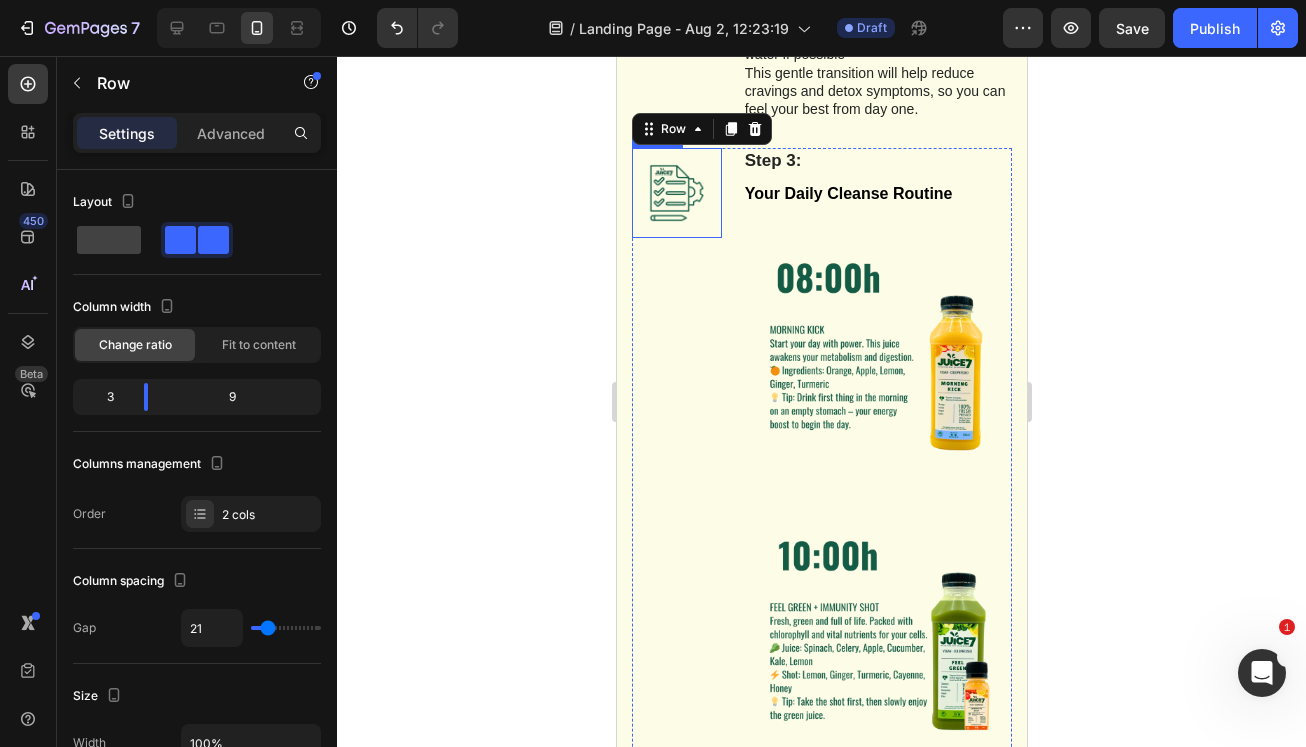 click at bounding box center [676, 193] 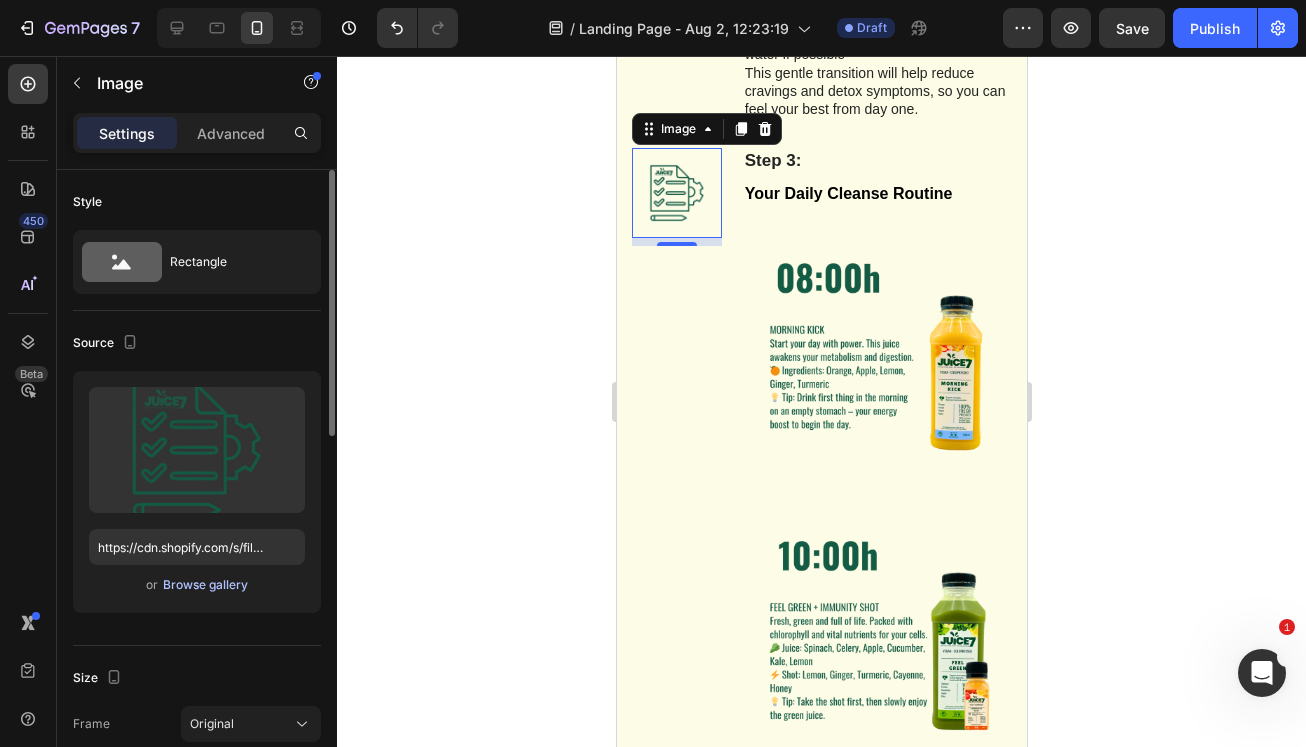 click on "Browse gallery" at bounding box center (205, 585) 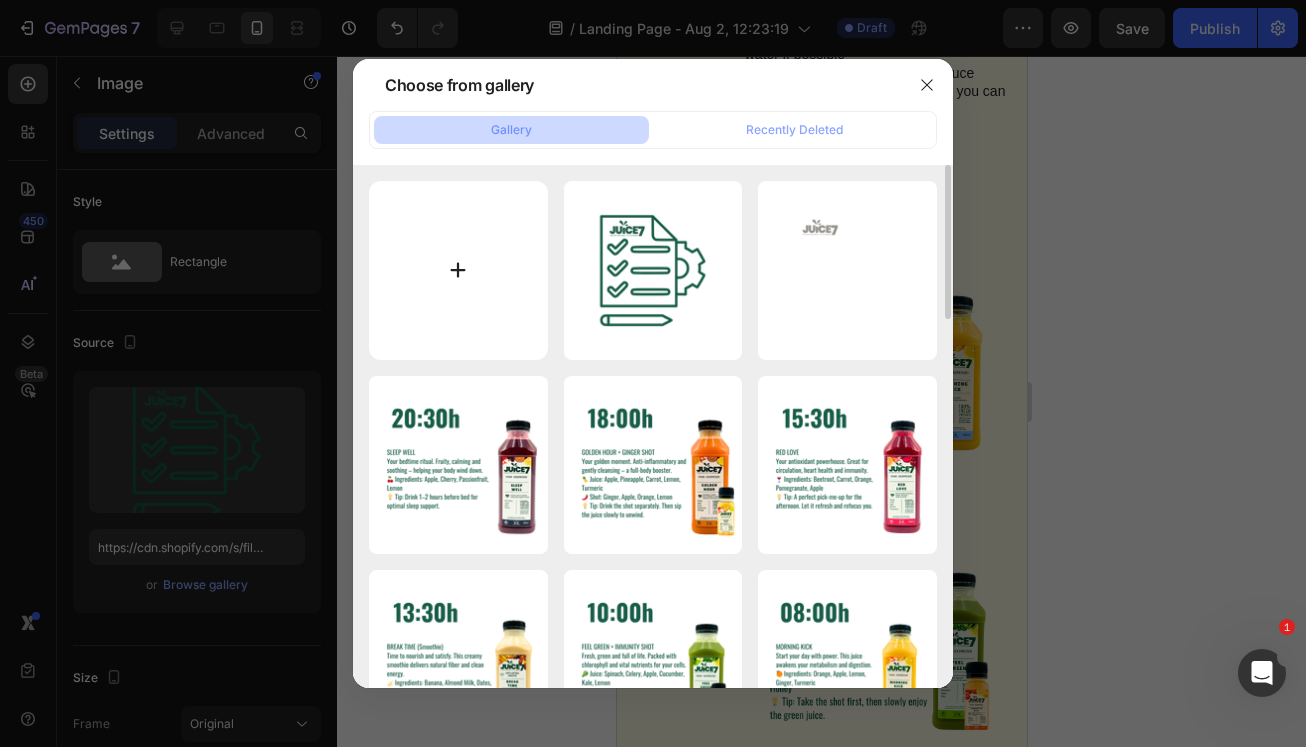 click at bounding box center (458, 270) 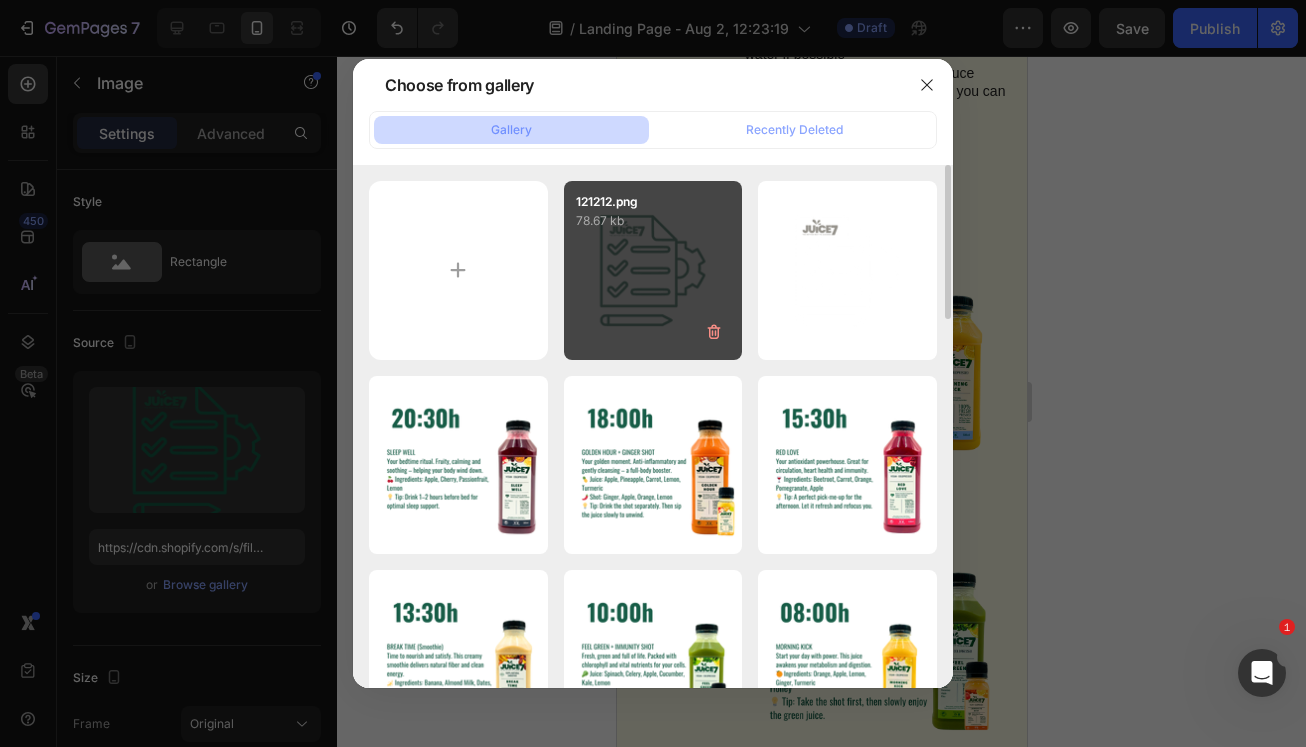 type on "C:\fakepath\dailu.png" 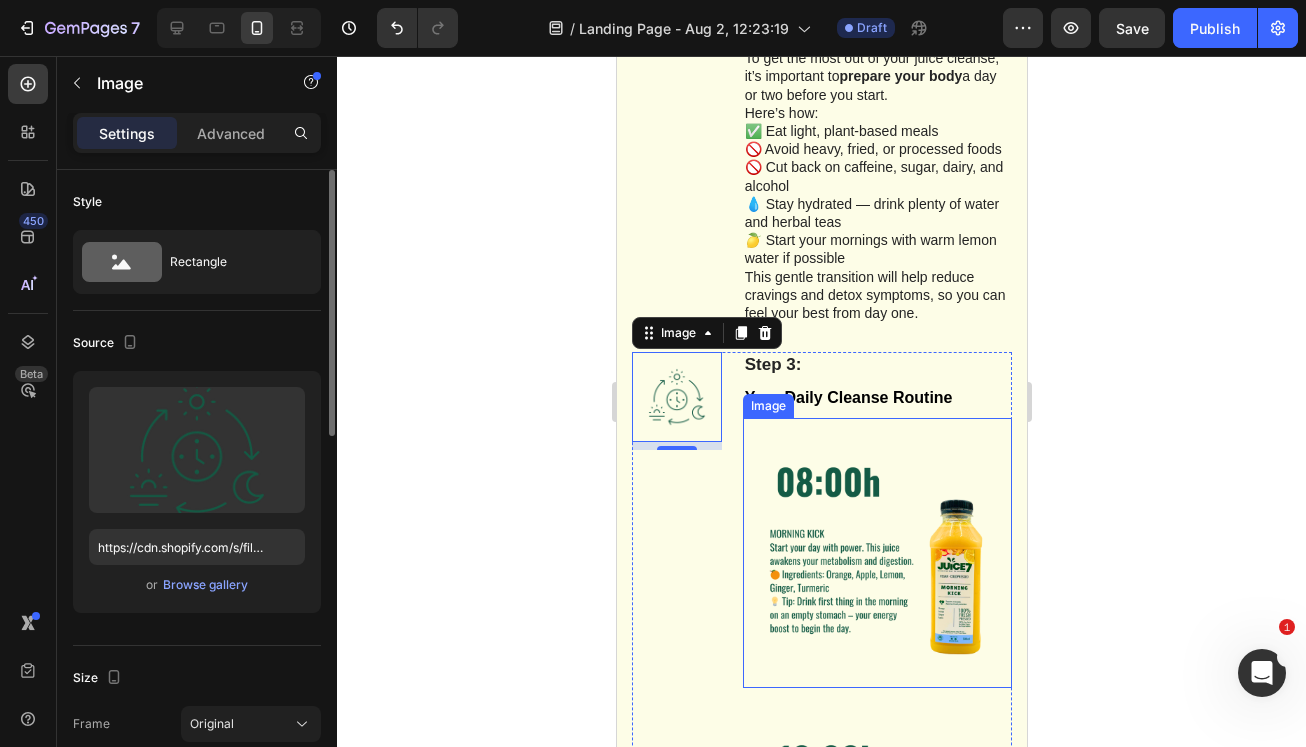scroll, scrollTop: 2180, scrollLeft: 0, axis: vertical 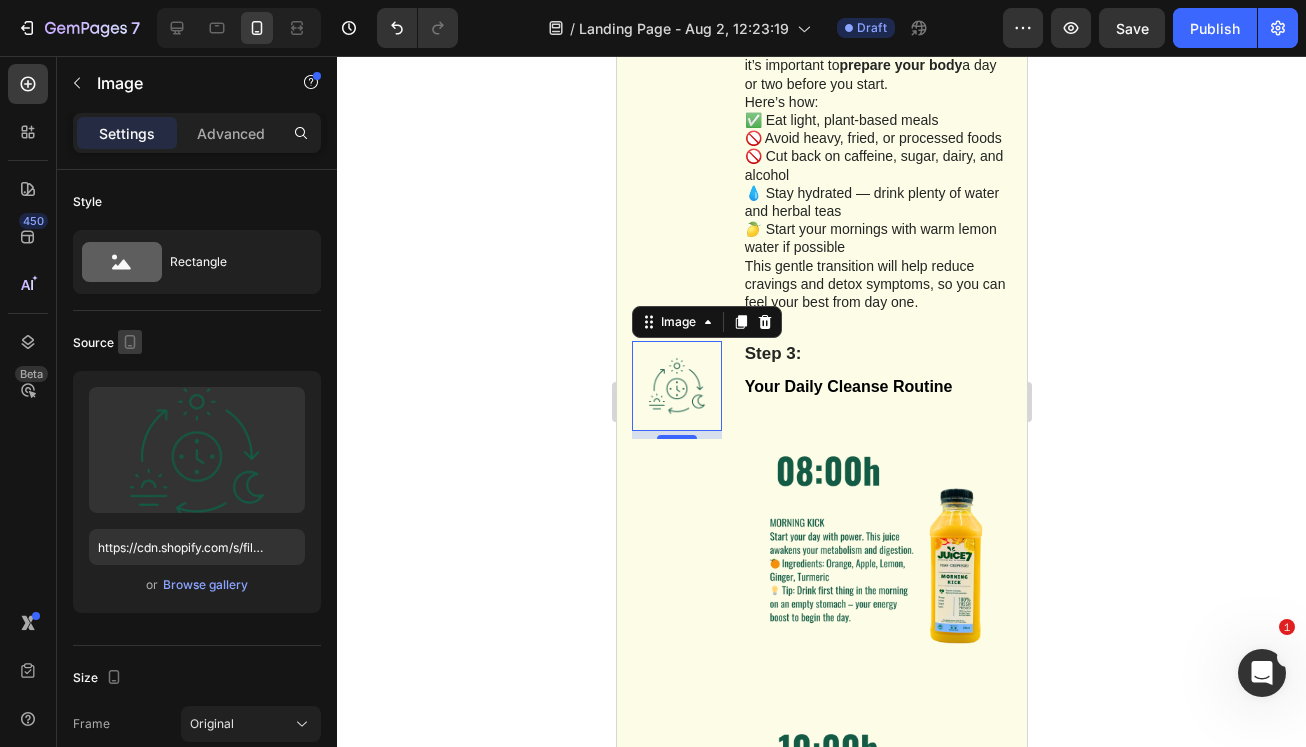 click 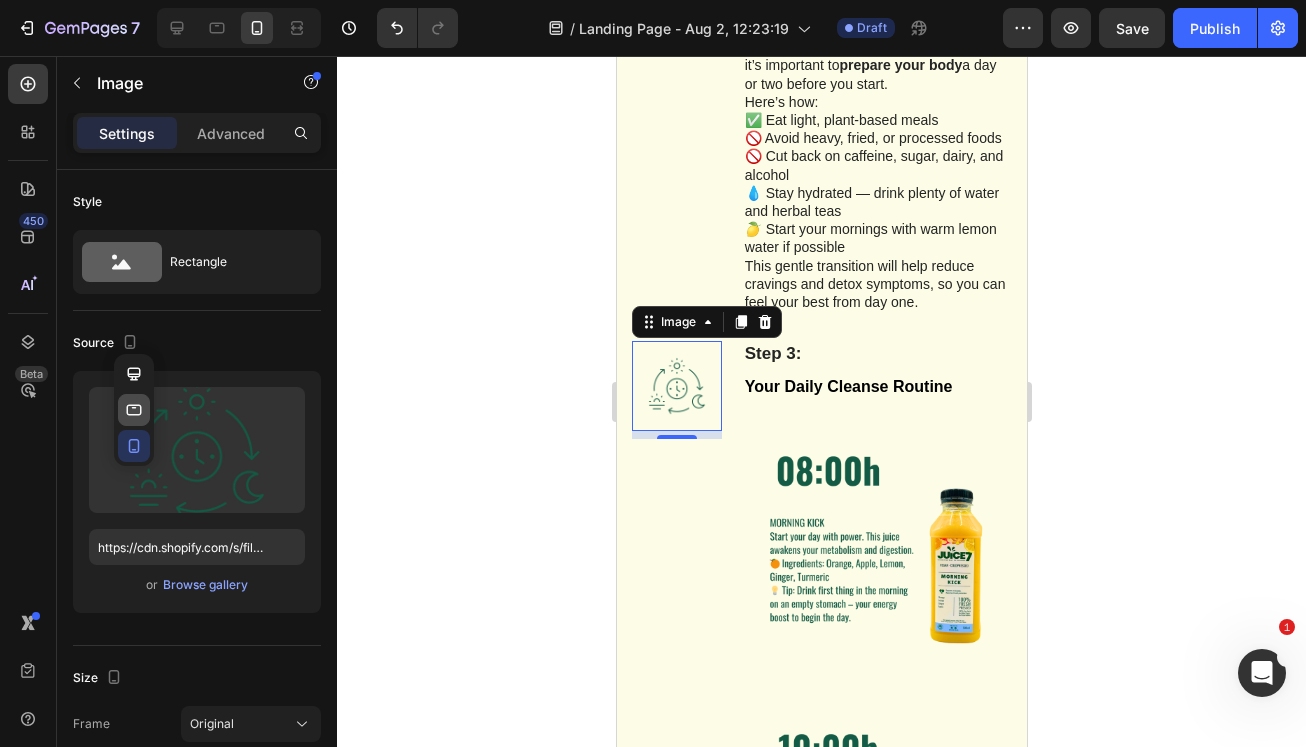 click 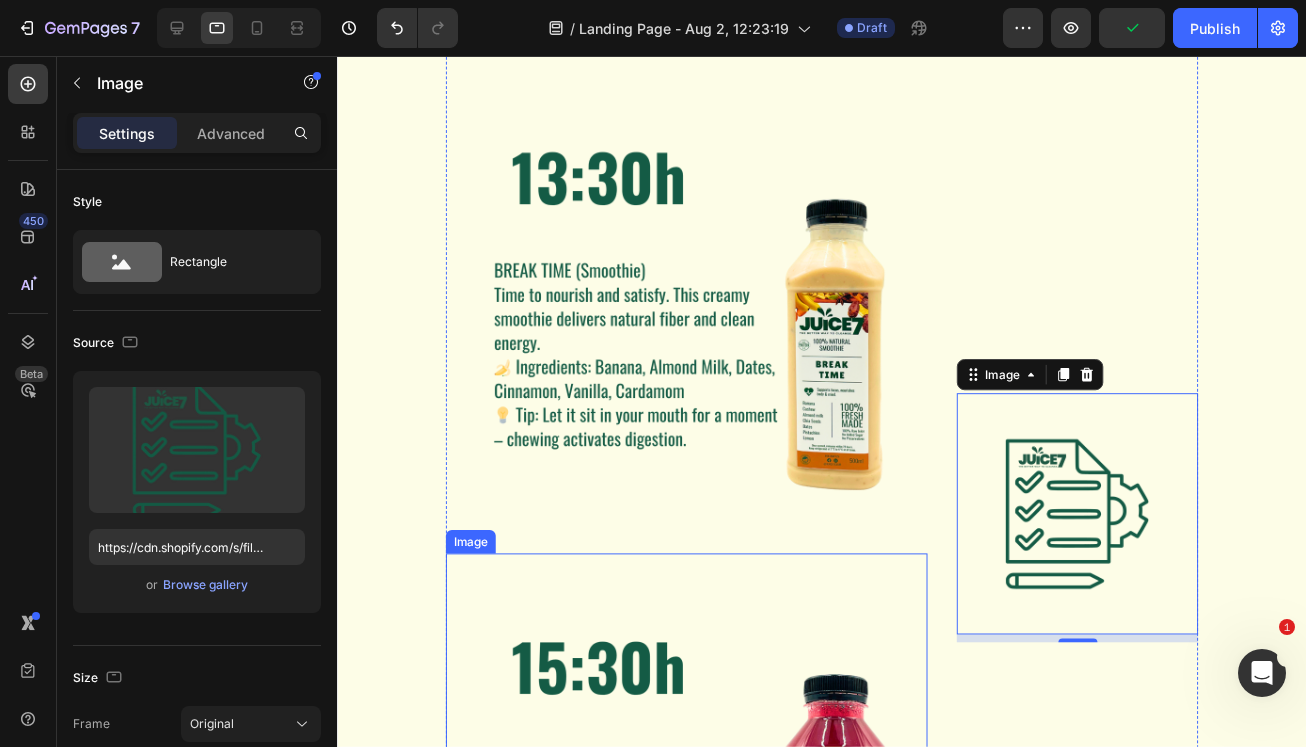 scroll, scrollTop: 3546, scrollLeft: 0, axis: vertical 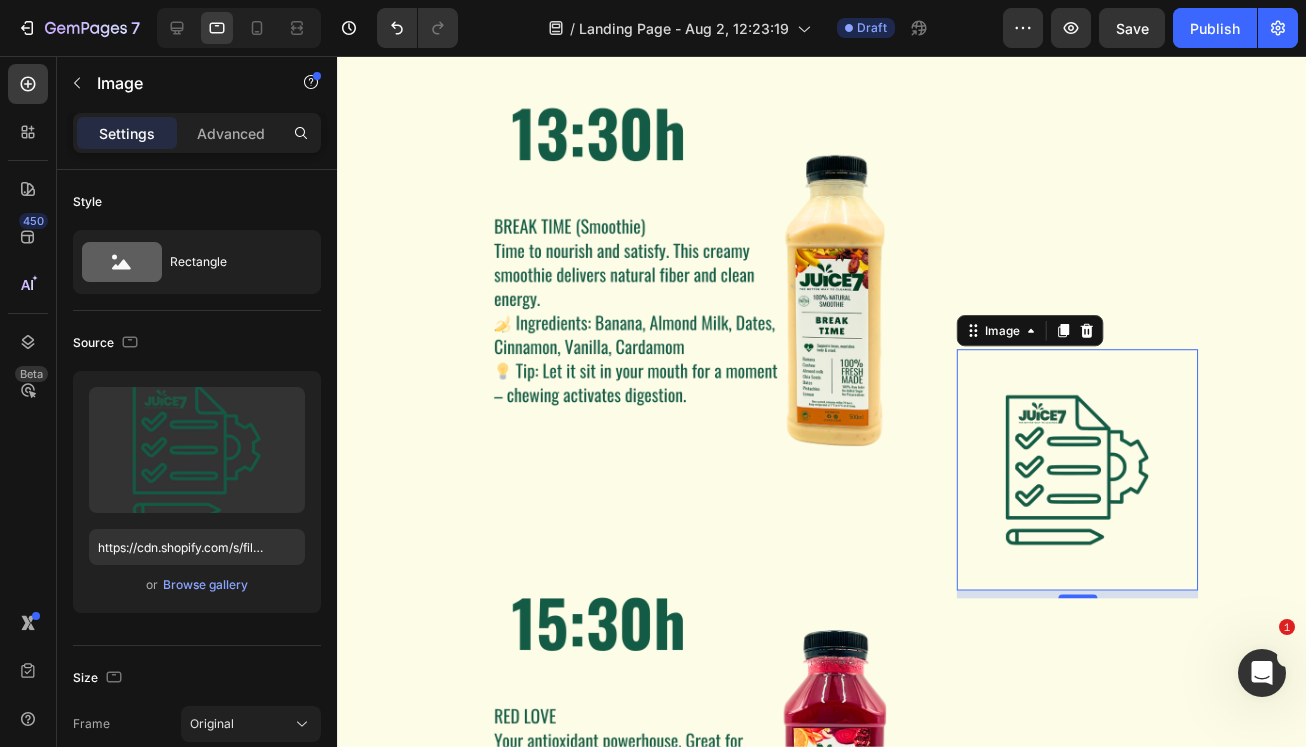 click at bounding box center (1094, 479) 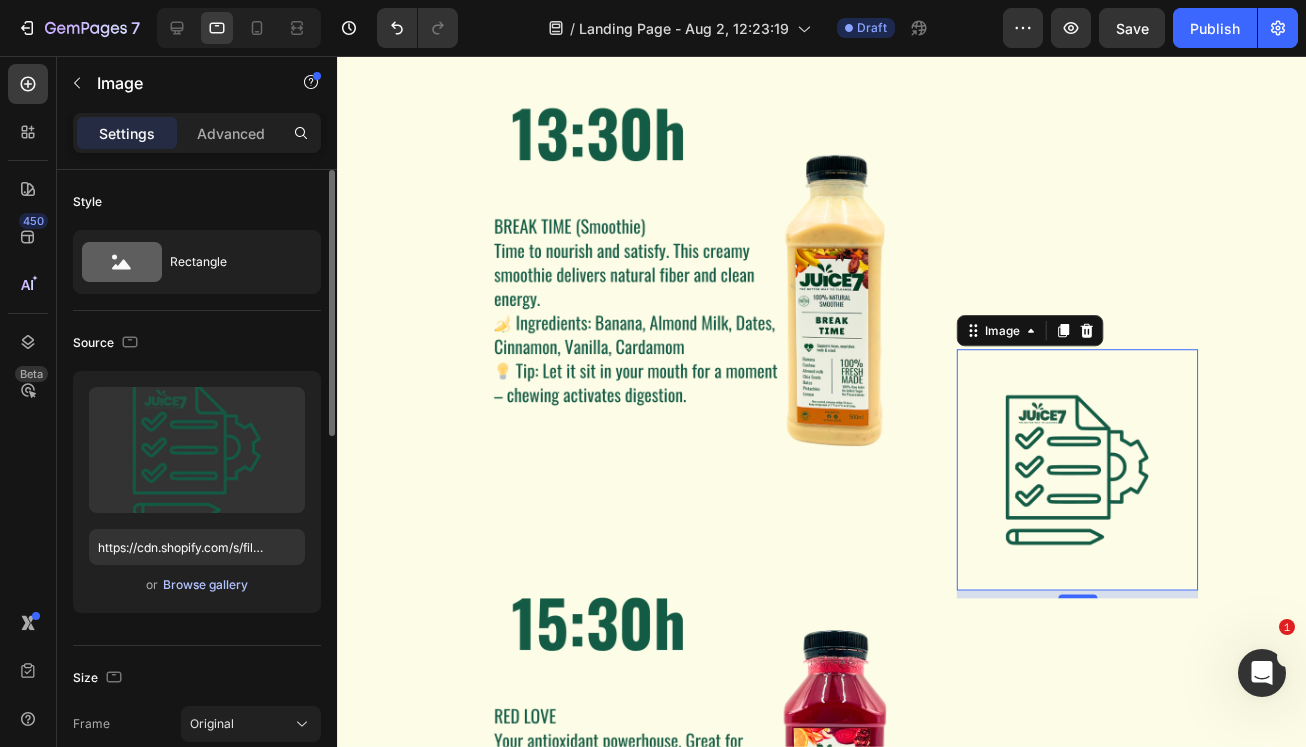 click on "Browse gallery" at bounding box center [205, 585] 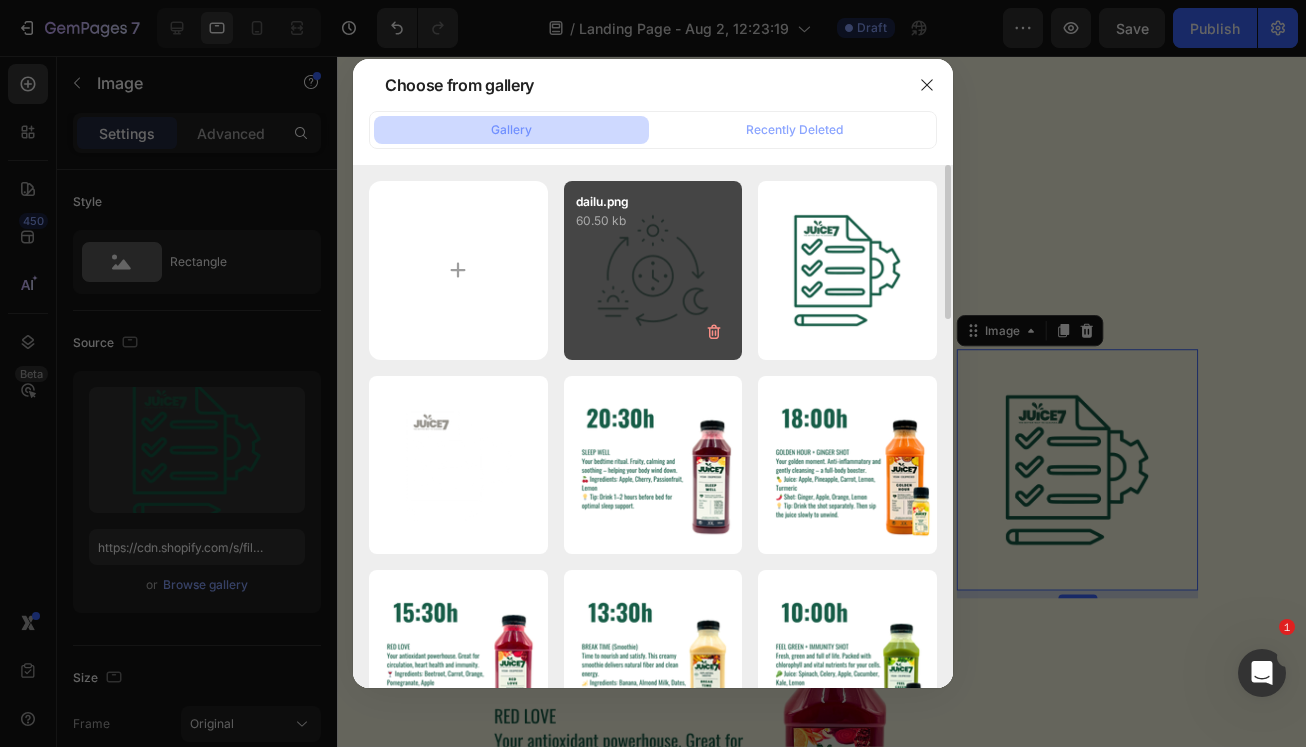 click on "dailu.png 60.50 kb" at bounding box center [653, 270] 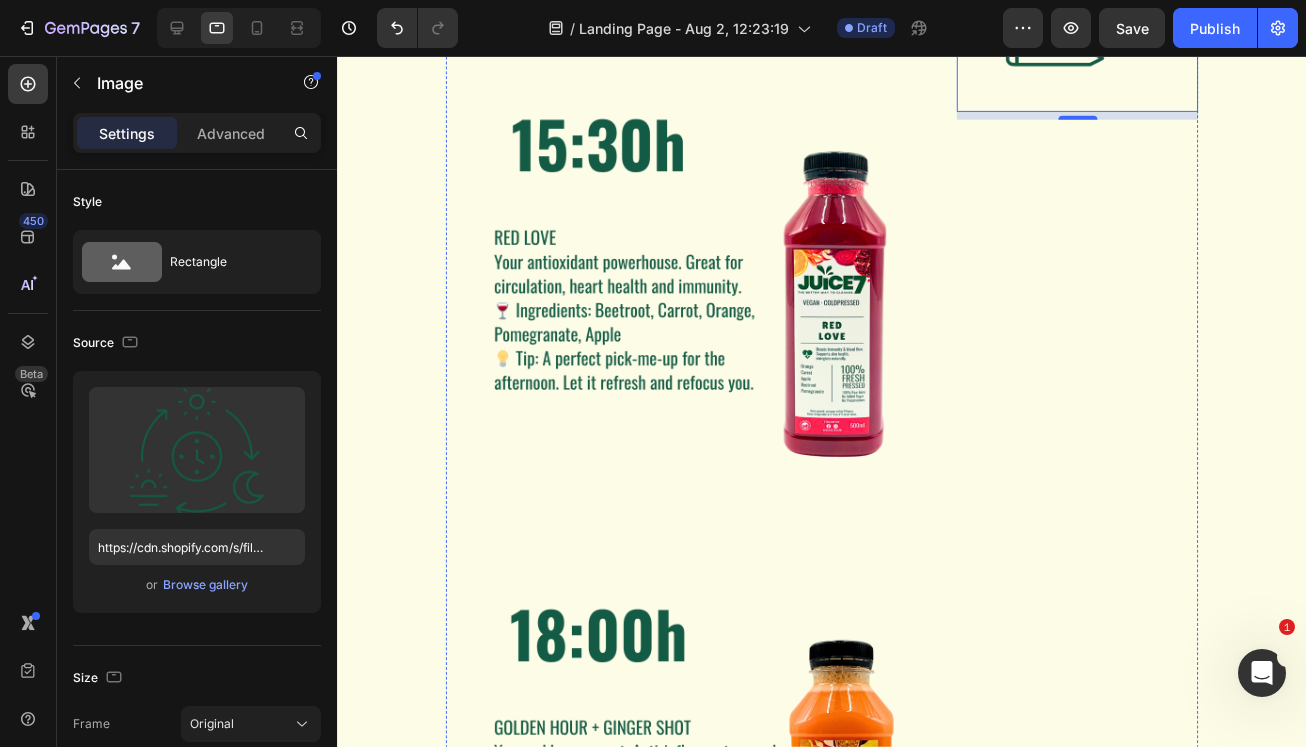 scroll, scrollTop: 4056, scrollLeft: 0, axis: vertical 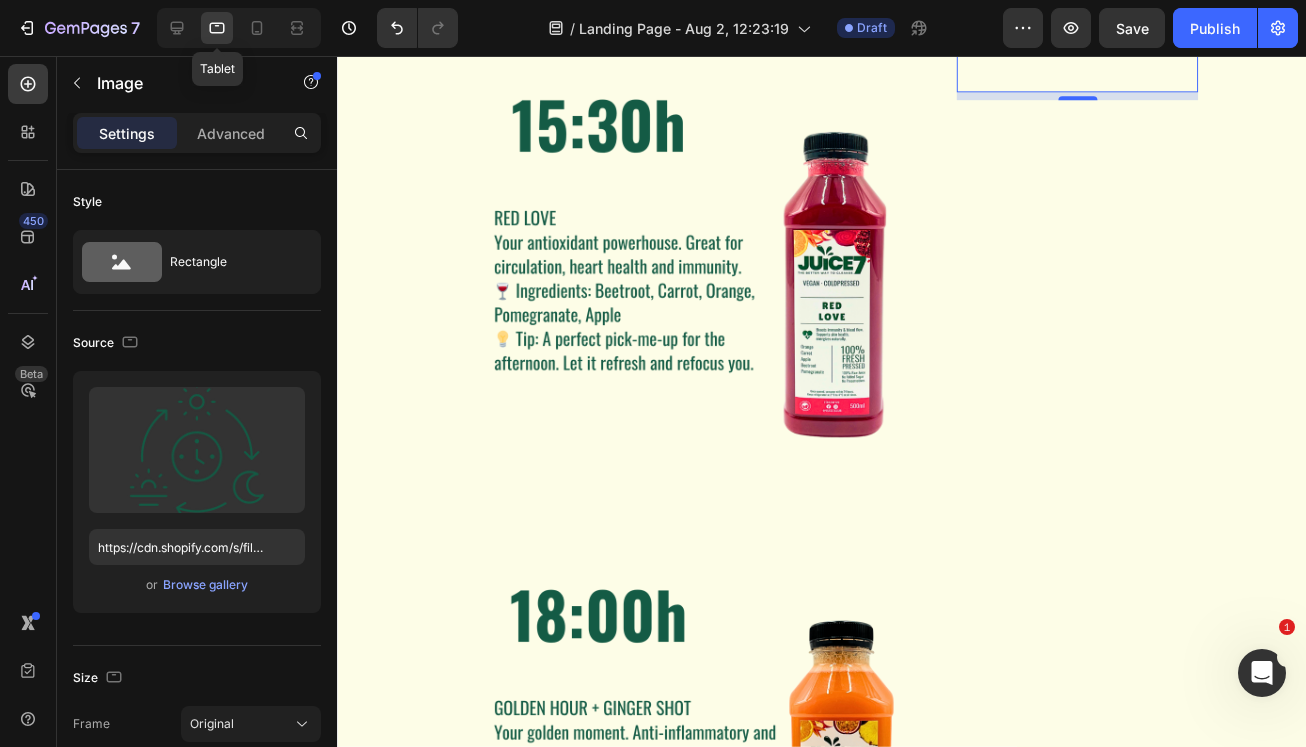 click 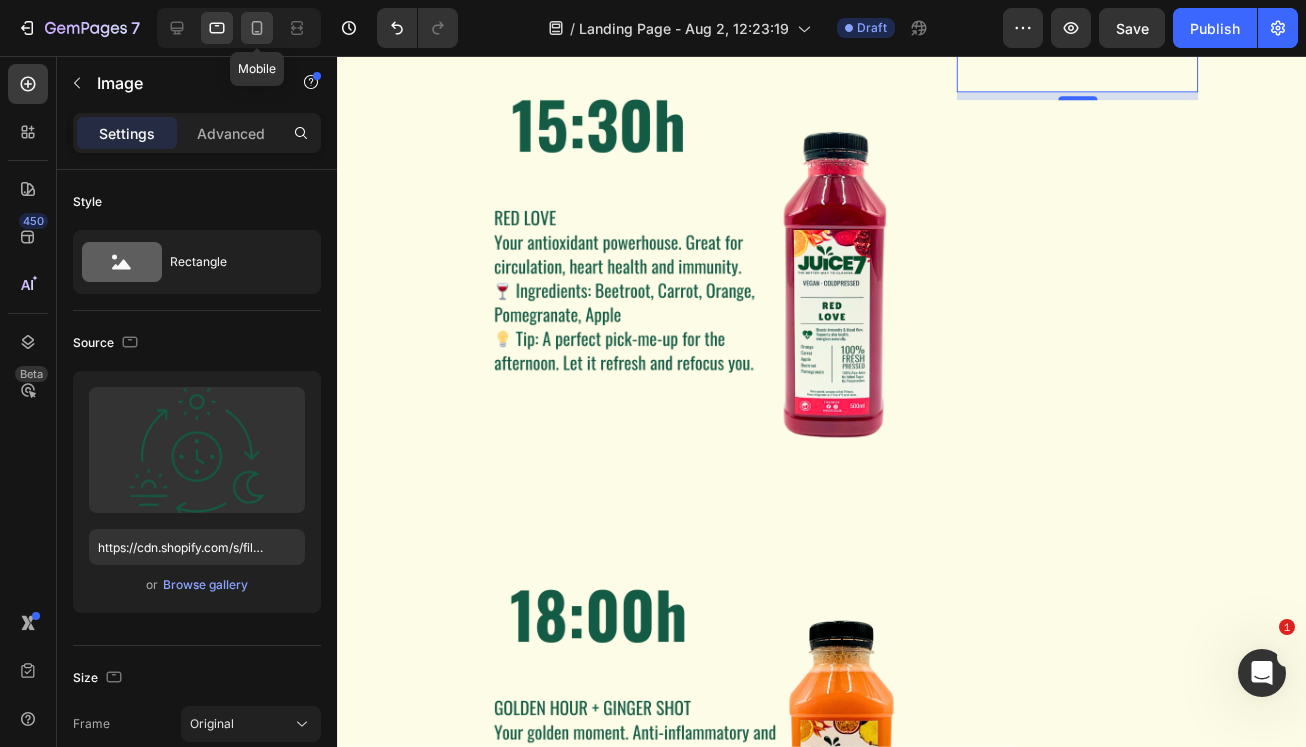 click 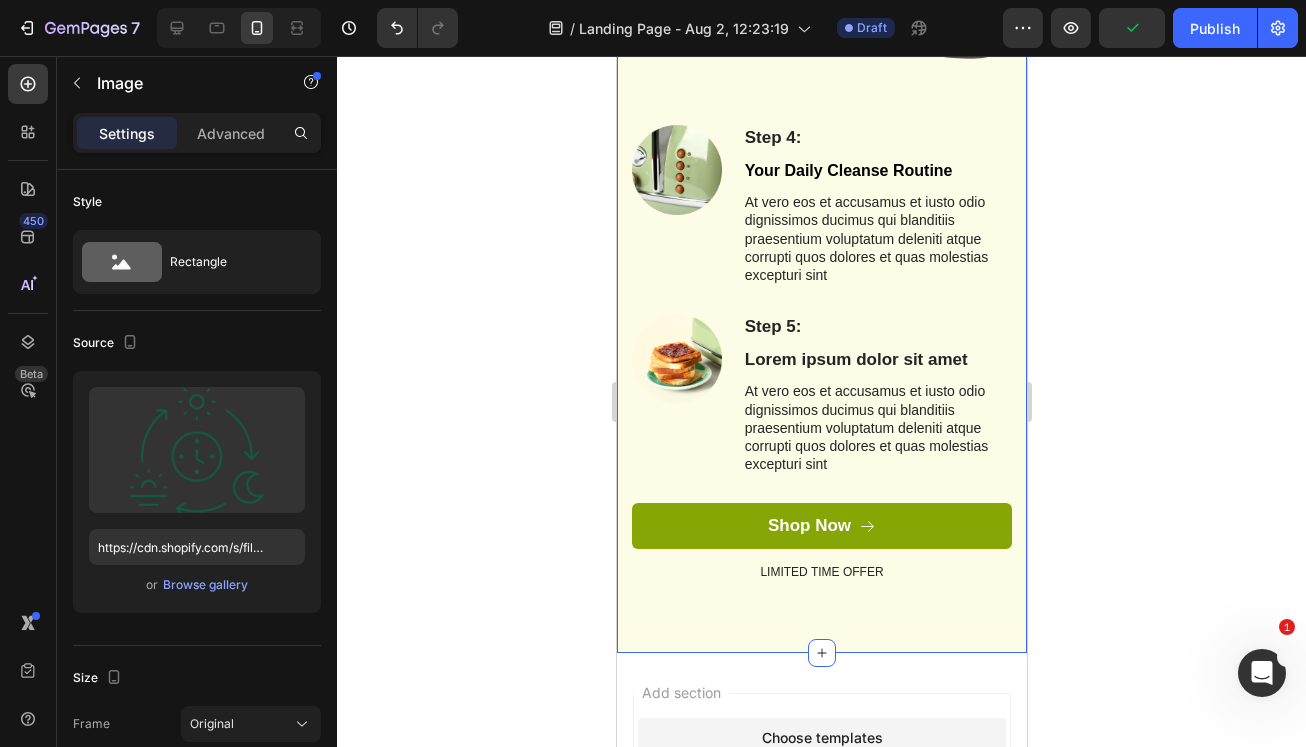 scroll, scrollTop: 4053, scrollLeft: 0, axis: vertical 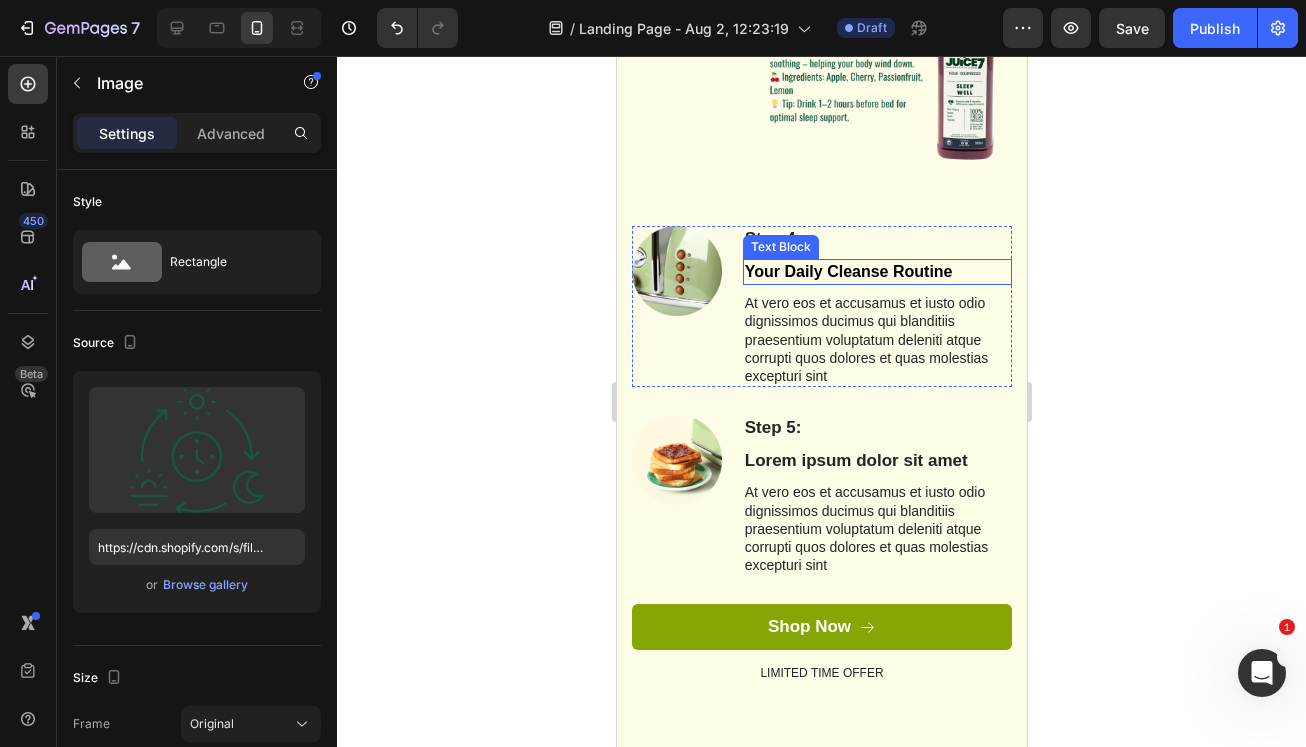 click on "Your Daily Cleanse Routine" at bounding box center (848, 271) 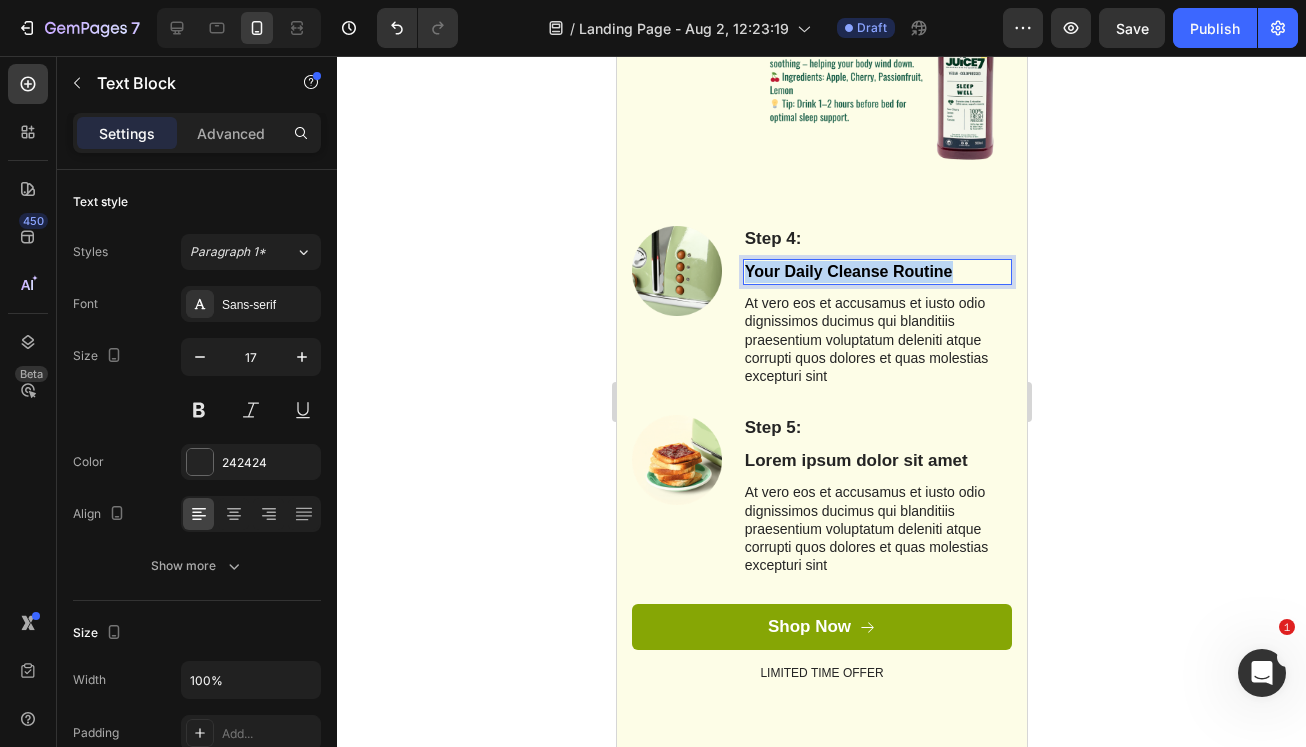 click on "Your Daily Cleanse Routine" at bounding box center (848, 271) 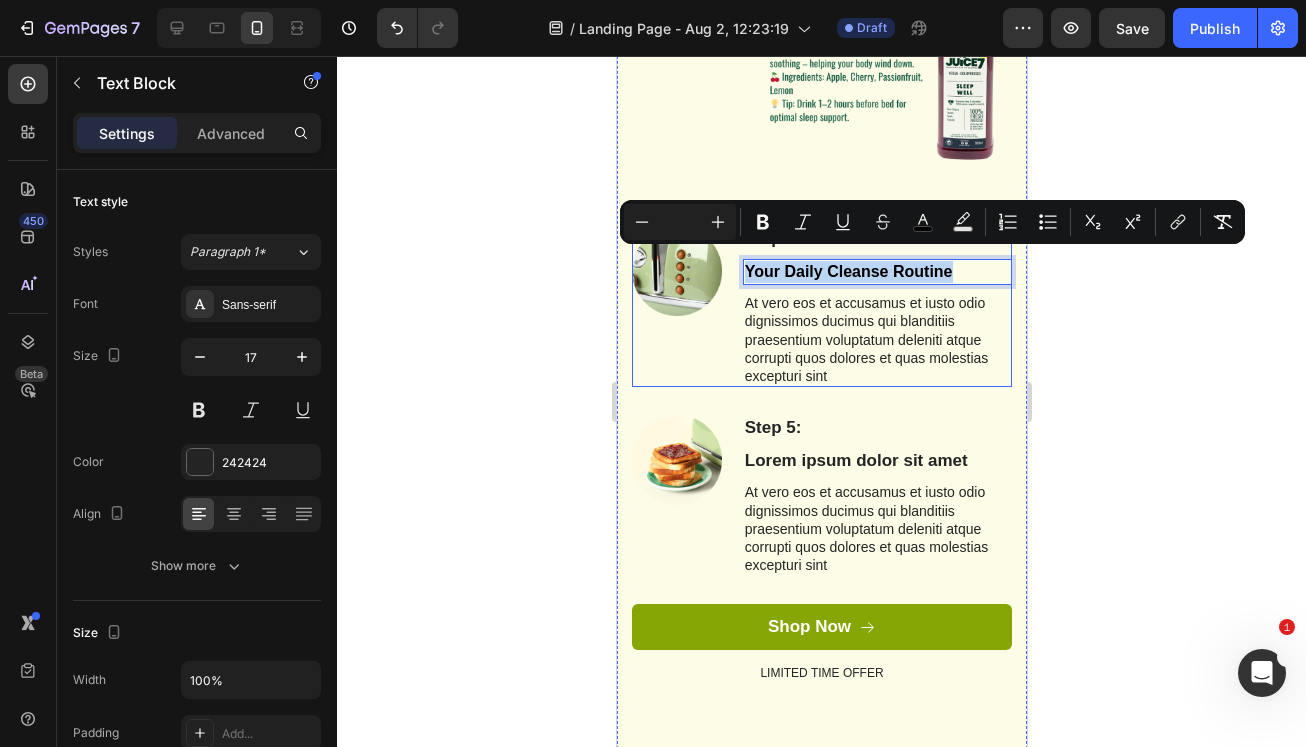 click on "Your Daily Cleanse Routine" at bounding box center (848, 271) 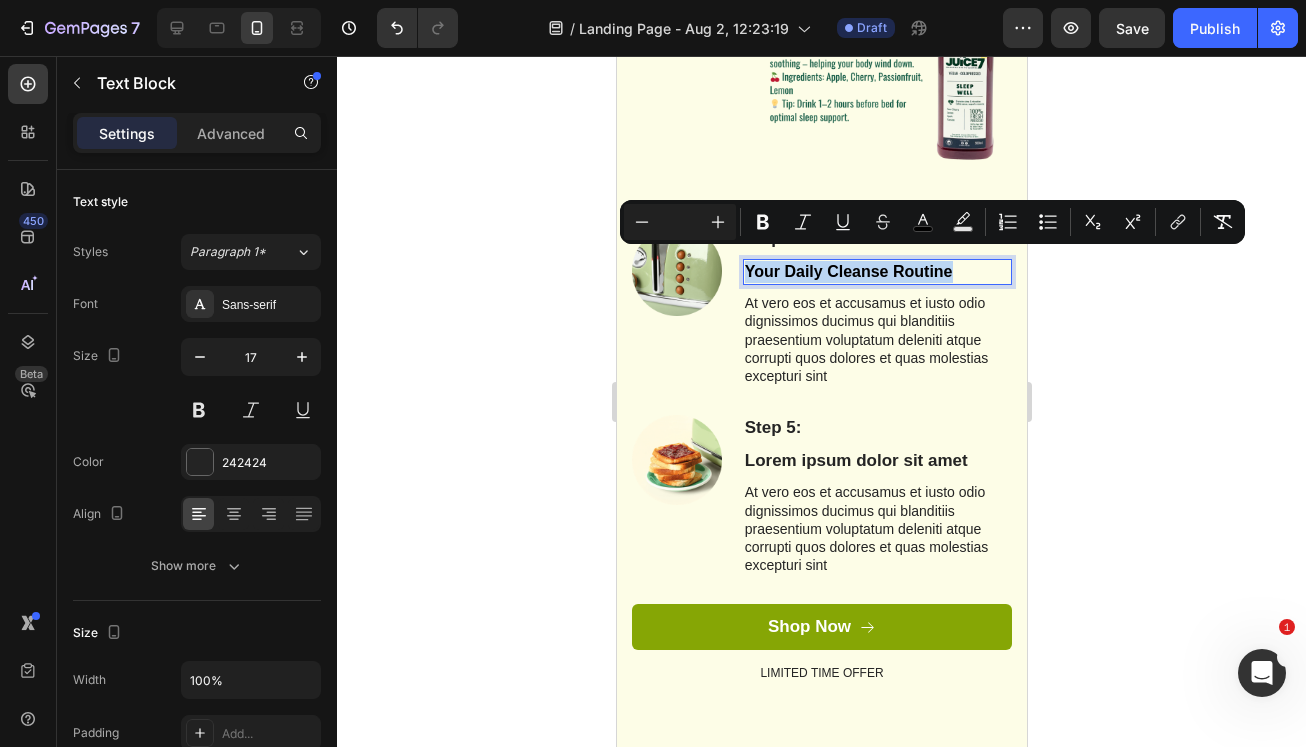 click on "Your Daily Cleanse Routine" at bounding box center [848, 271] 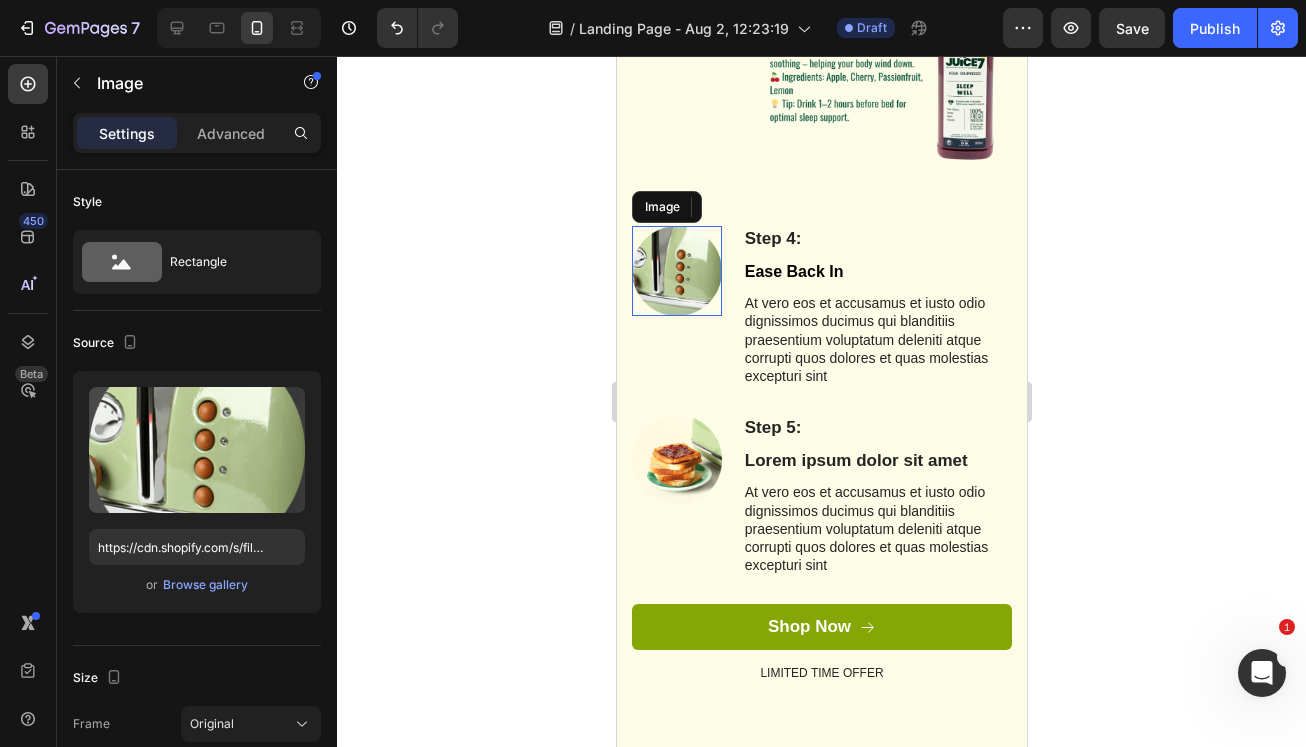 click at bounding box center (676, 271) 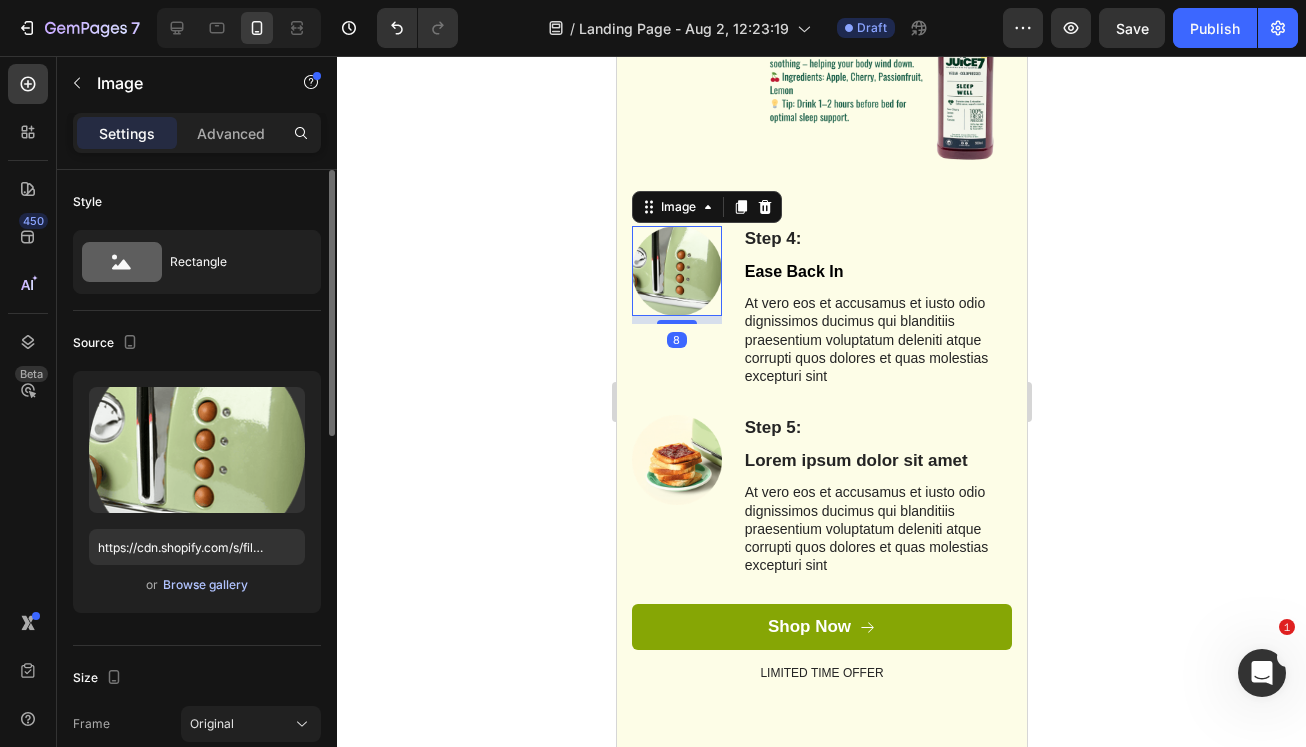 click on "Browse gallery" at bounding box center (205, 585) 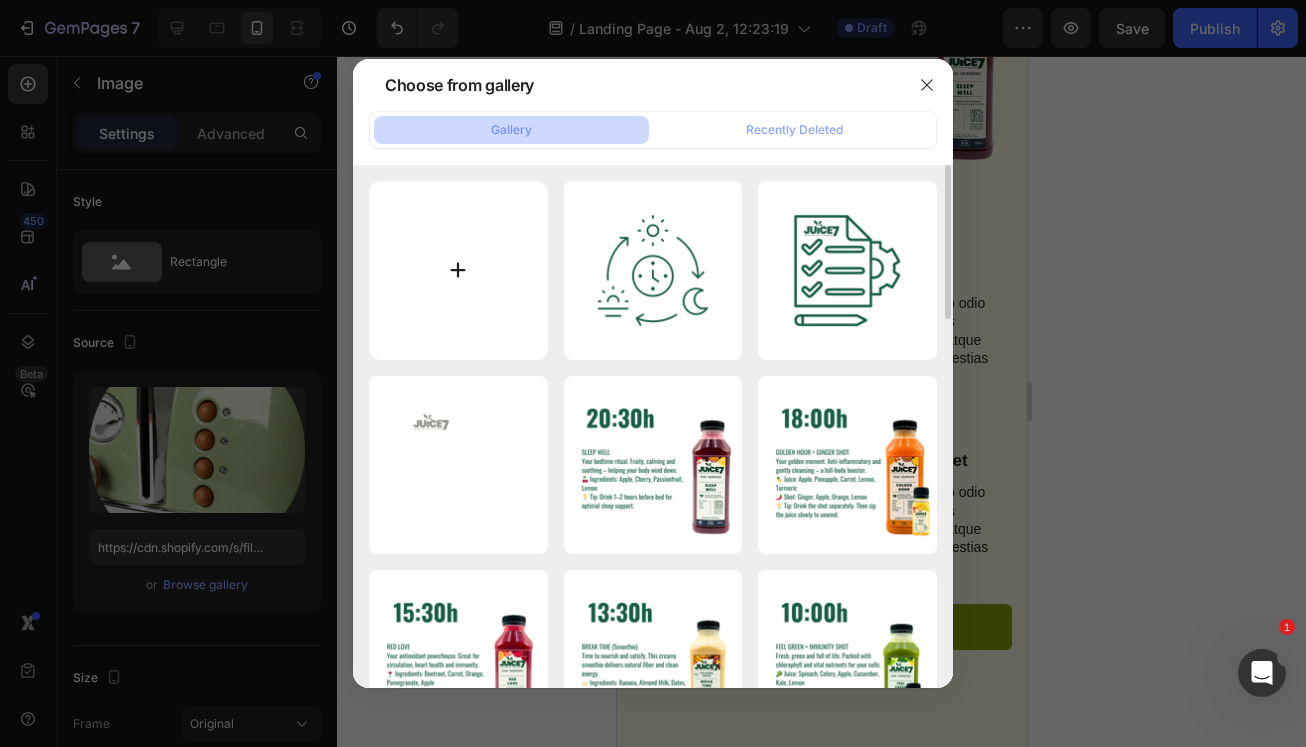 click at bounding box center [458, 270] 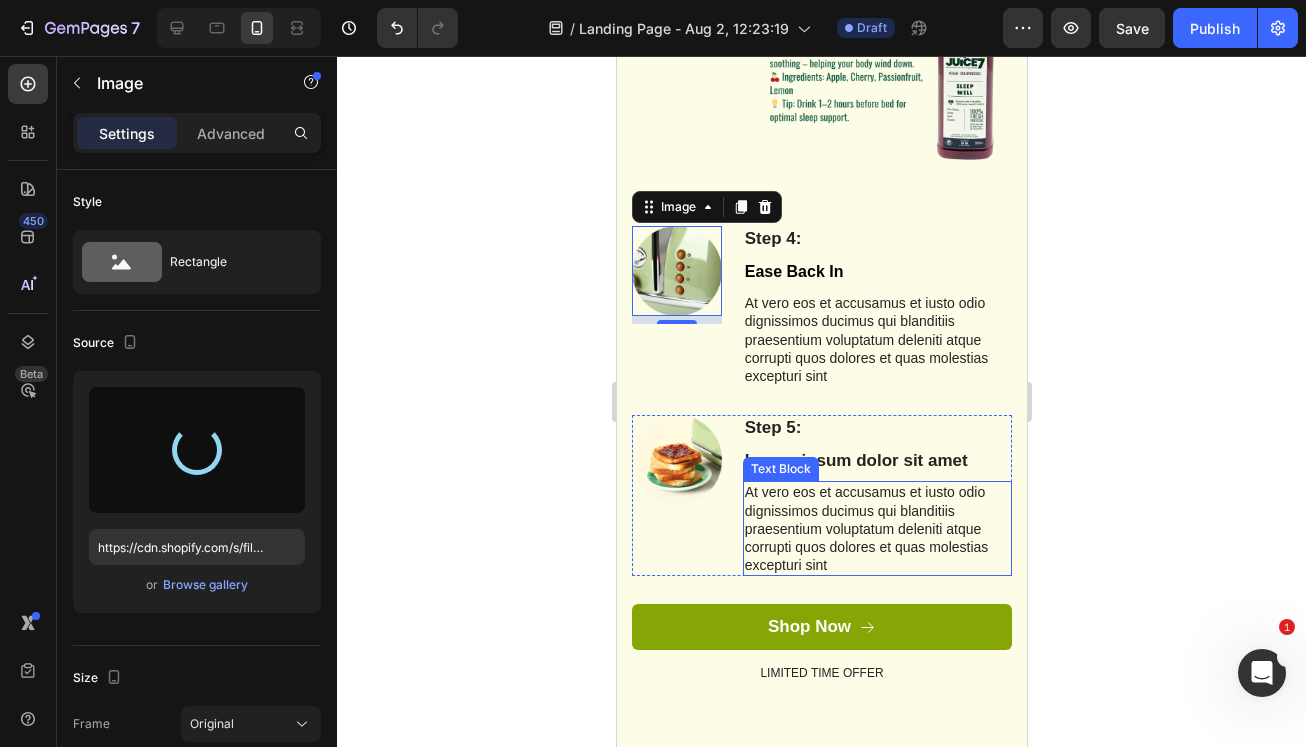 type on "https://cdn.shopify.com/s/files/1/0690/0878/5606/files/gempages_576838245787107936-bc5a793f-7df3-4d4a-8021-2977d4fe2810.png" 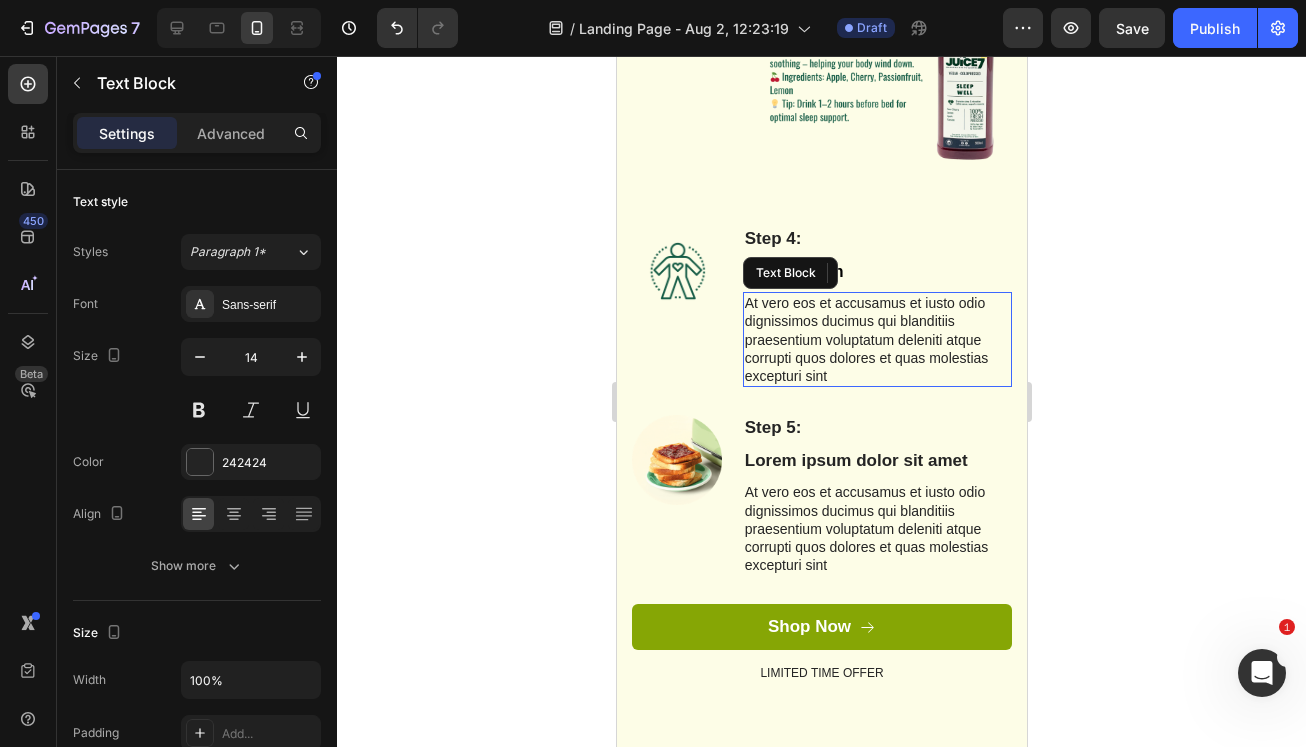 click on "At vero eos et accusamus et iusto odio dignissimos ducimus qui blanditiis praesentium voluptatum deleniti atque corrupti quos dolores et quas molestias excepturi sint" at bounding box center [876, 339] 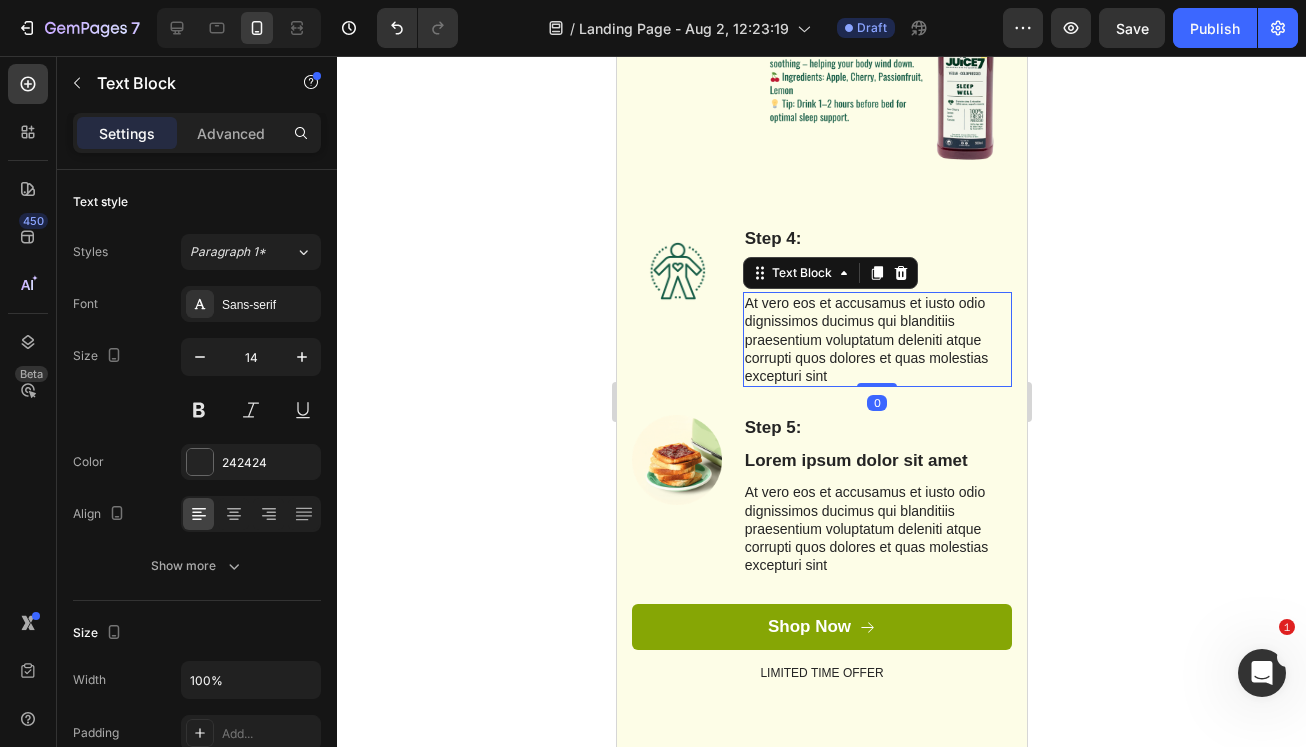 click on "At vero eos et accusamus et iusto odio dignissimos ducimus qui blanditiis praesentium voluptatum deleniti atque corrupti quos dolores et quas molestias excepturi sint" at bounding box center (876, 339) 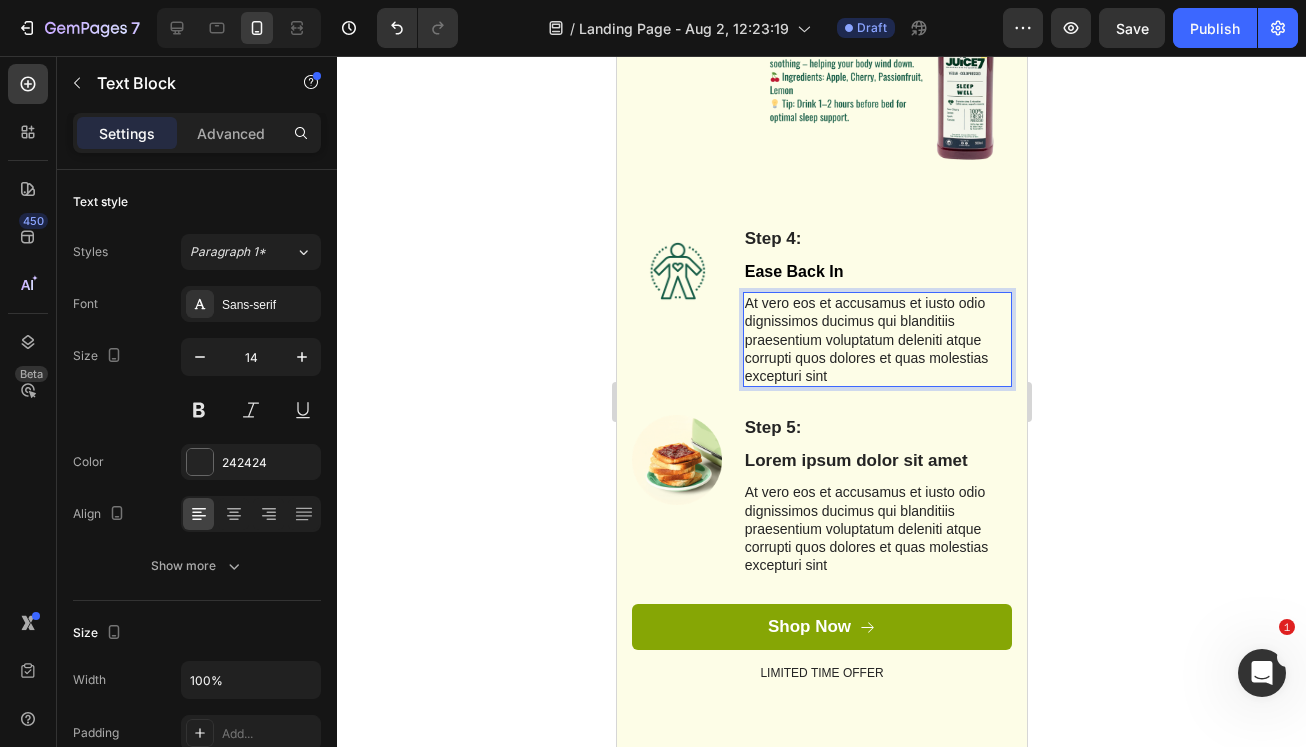 click on "At vero eos et accusamus et iusto odio dignissimos ducimus qui blanditiis praesentium voluptatum deleniti atque corrupti quos dolores et quas molestias excepturi sint" at bounding box center [876, 339] 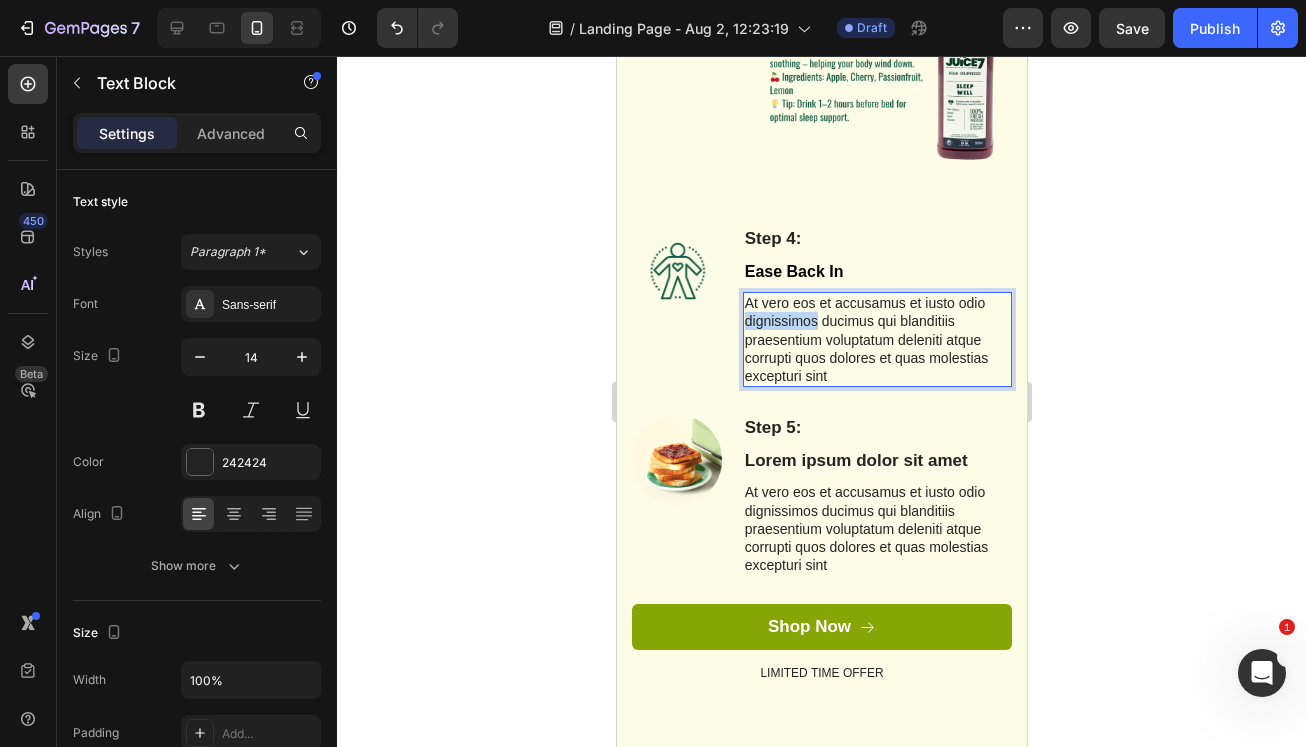 click on "At vero eos et accusamus et iusto odio dignissimos ducimus qui blanditiis praesentium voluptatum deleniti atque corrupti quos dolores et quas molestias excepturi sint" at bounding box center [876, 339] 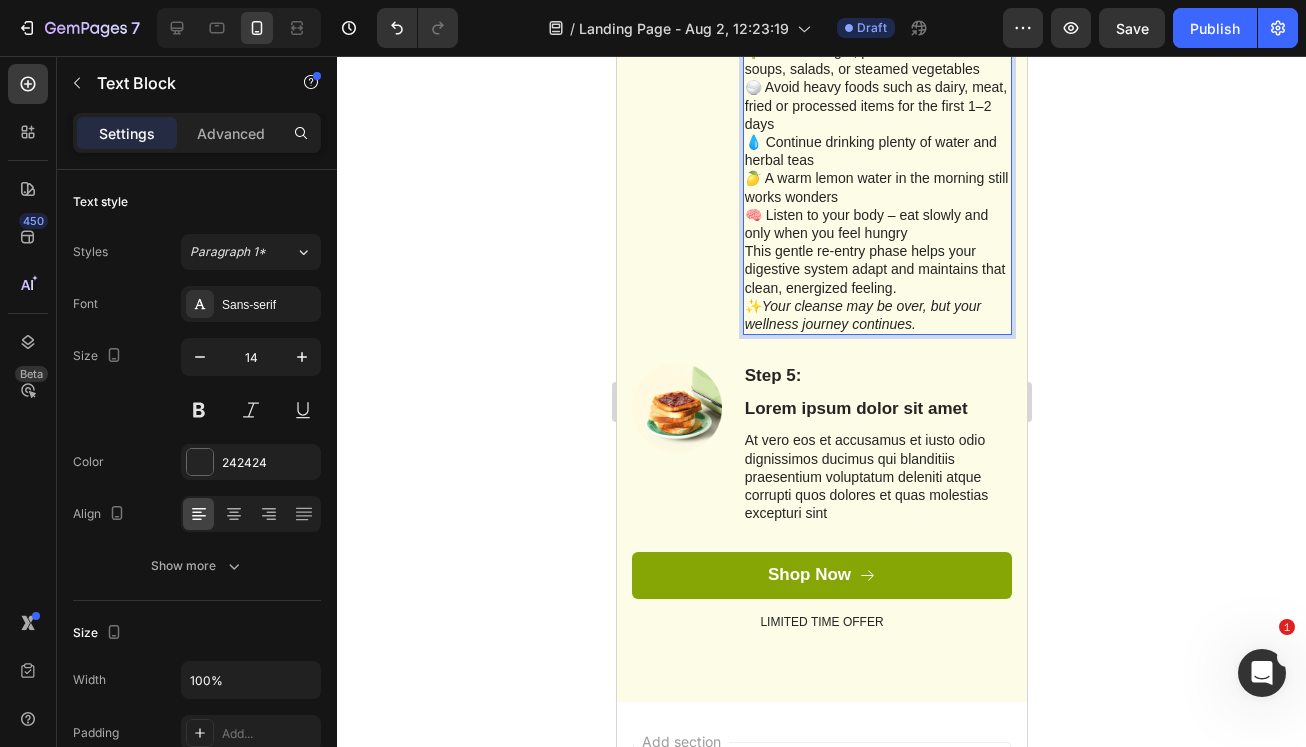 scroll, scrollTop: 4397, scrollLeft: 0, axis: vertical 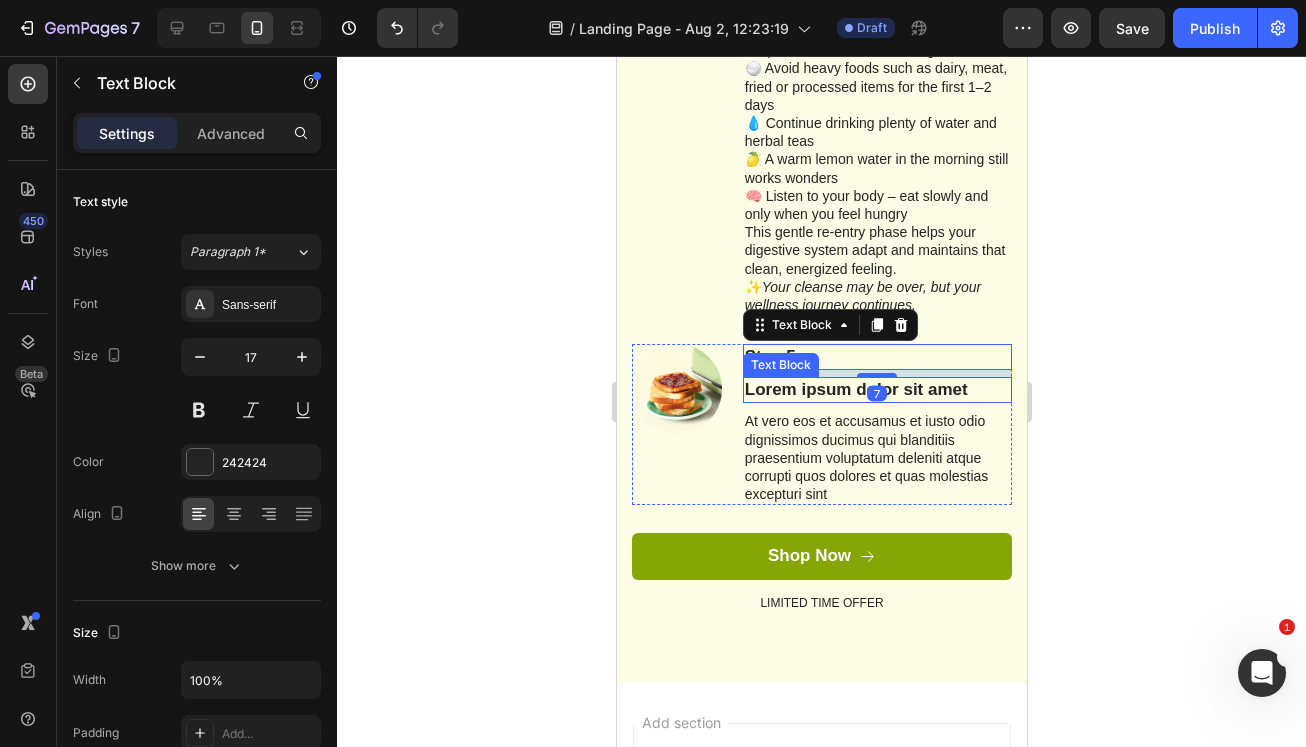 click on "Lorem ipsum dolor sit amet" at bounding box center (876, 390) 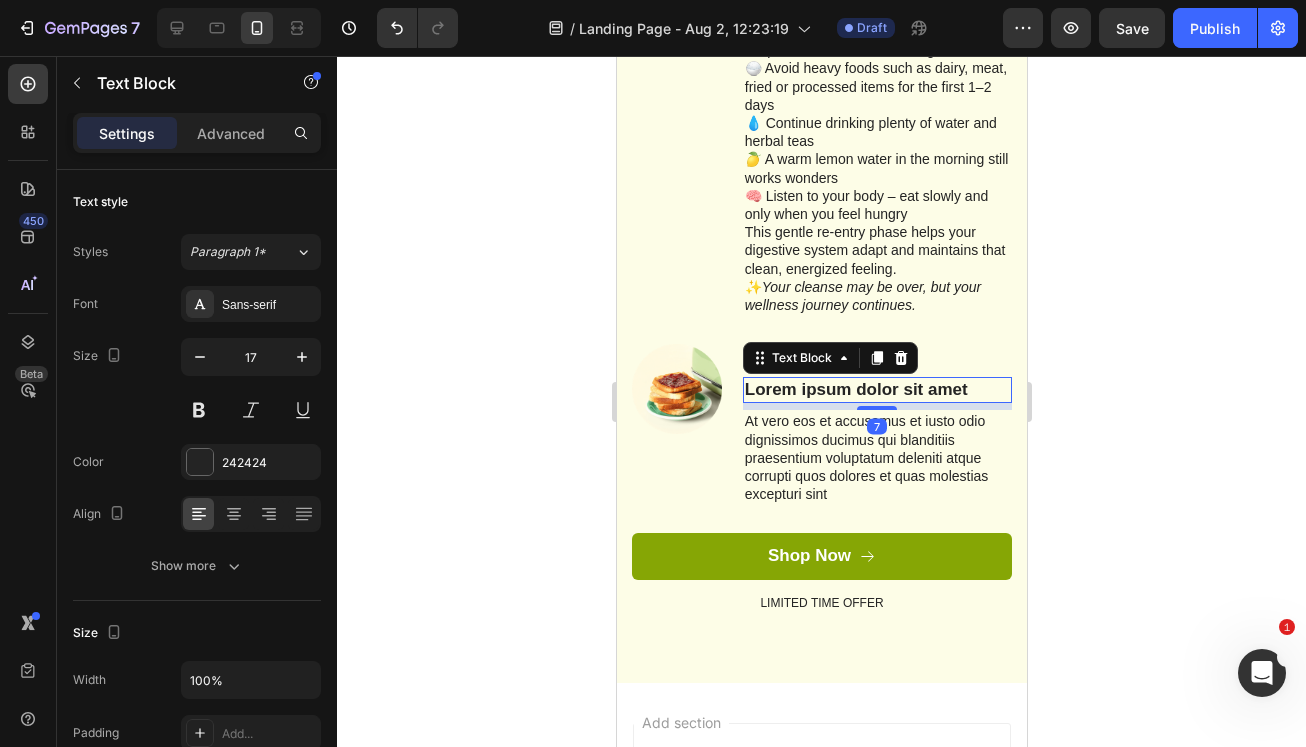 click on "Lorem ipsum dolor sit amet" at bounding box center [876, 390] 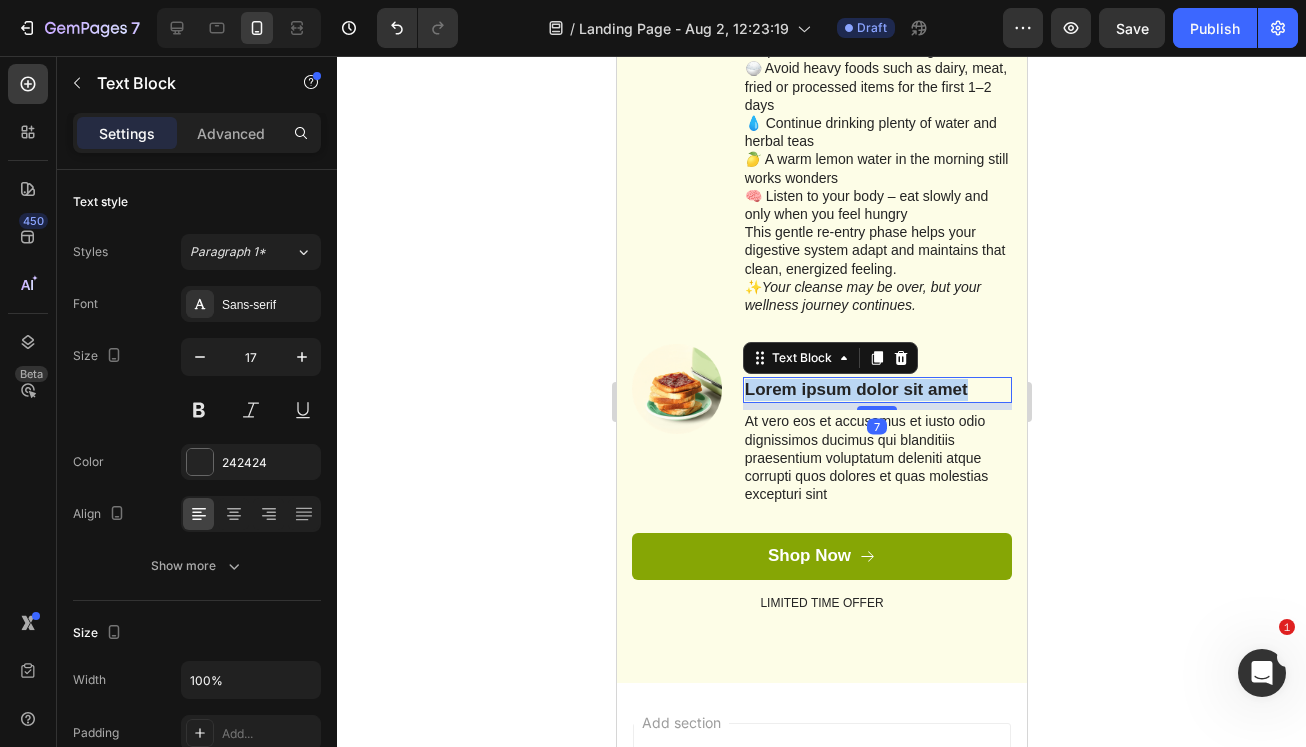 click on "Lorem ipsum dolor sit amet" at bounding box center (876, 390) 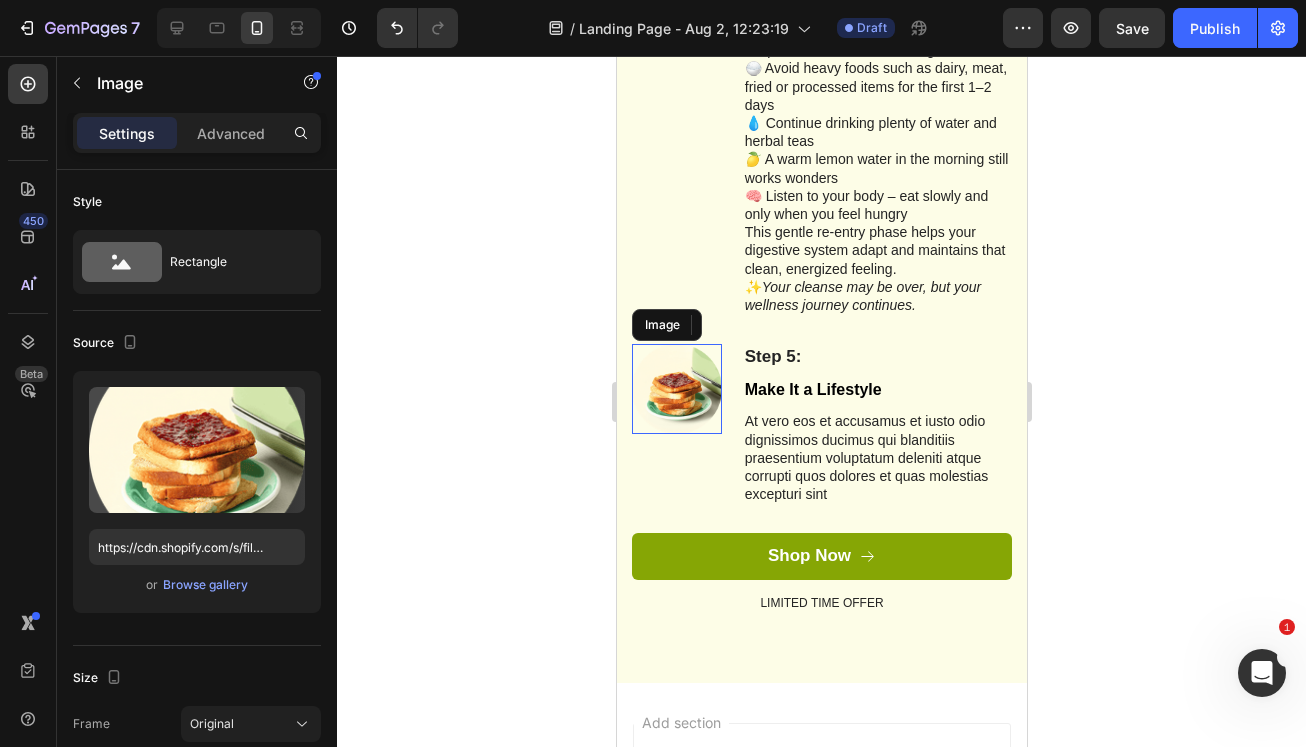 click at bounding box center [676, 389] 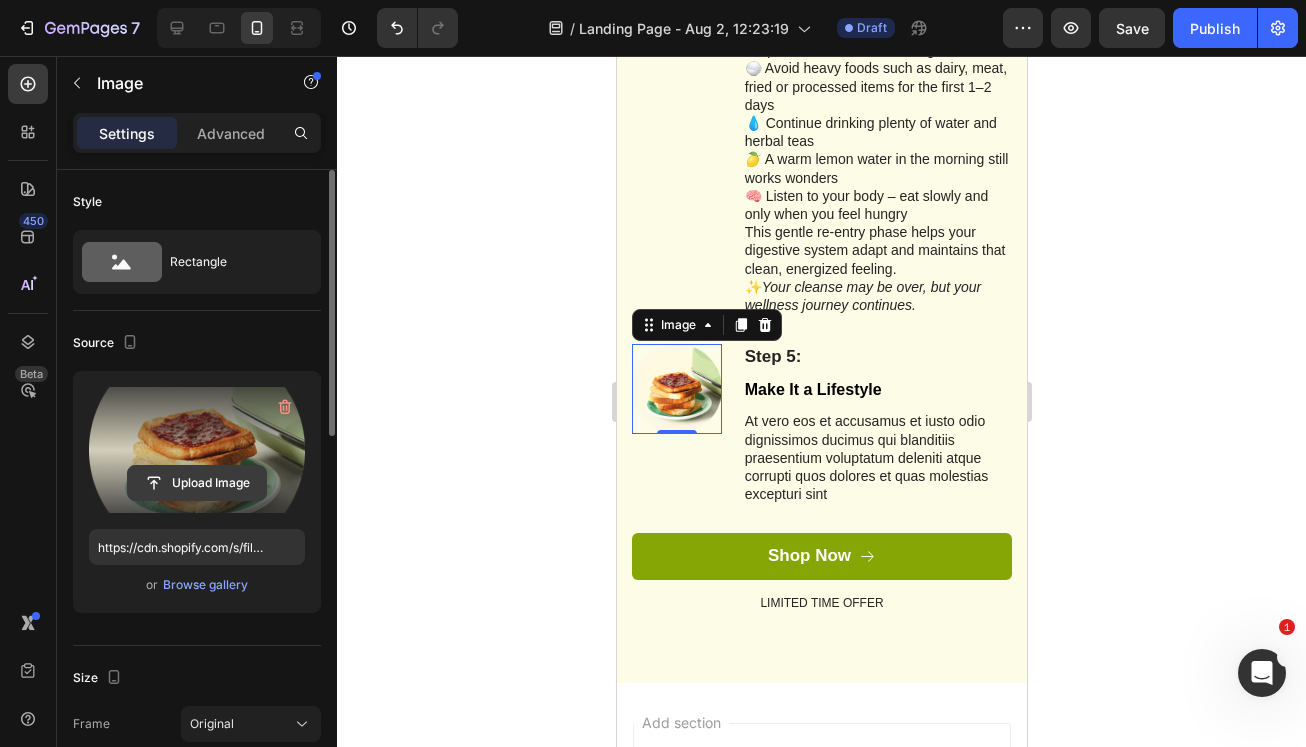 click 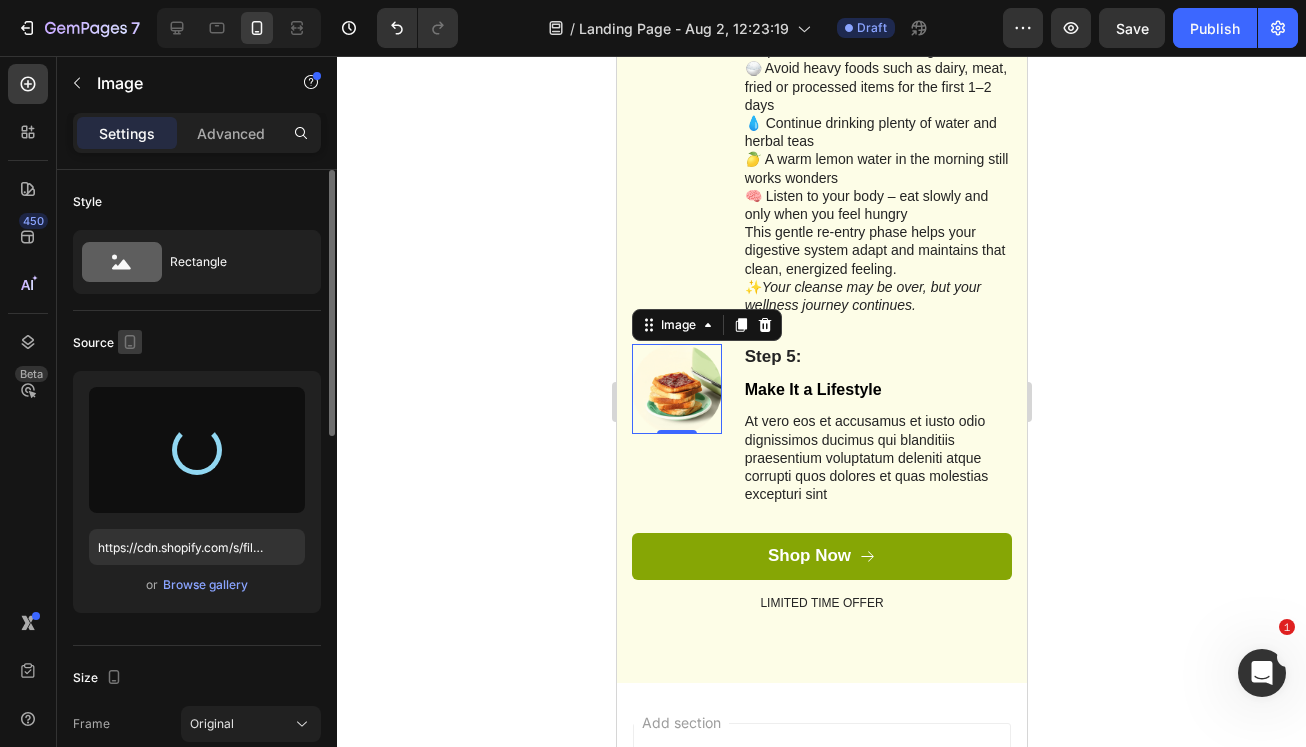 click 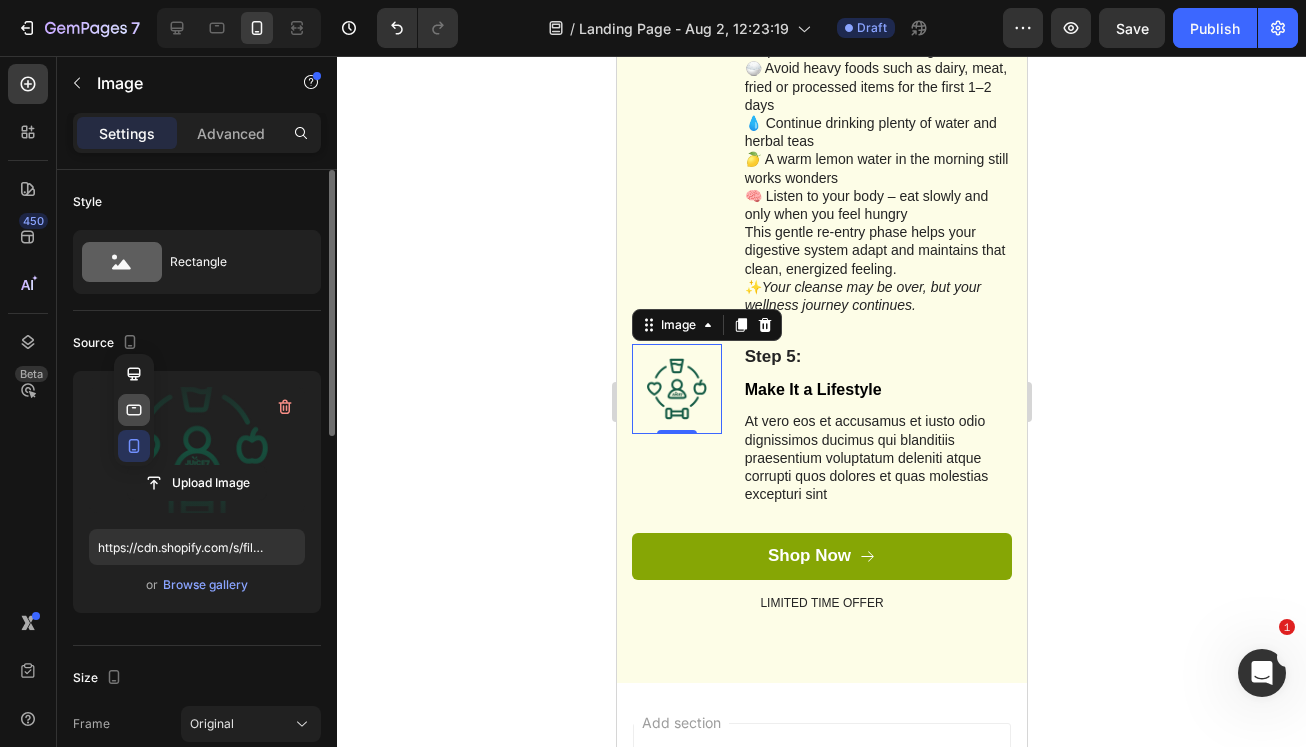 click 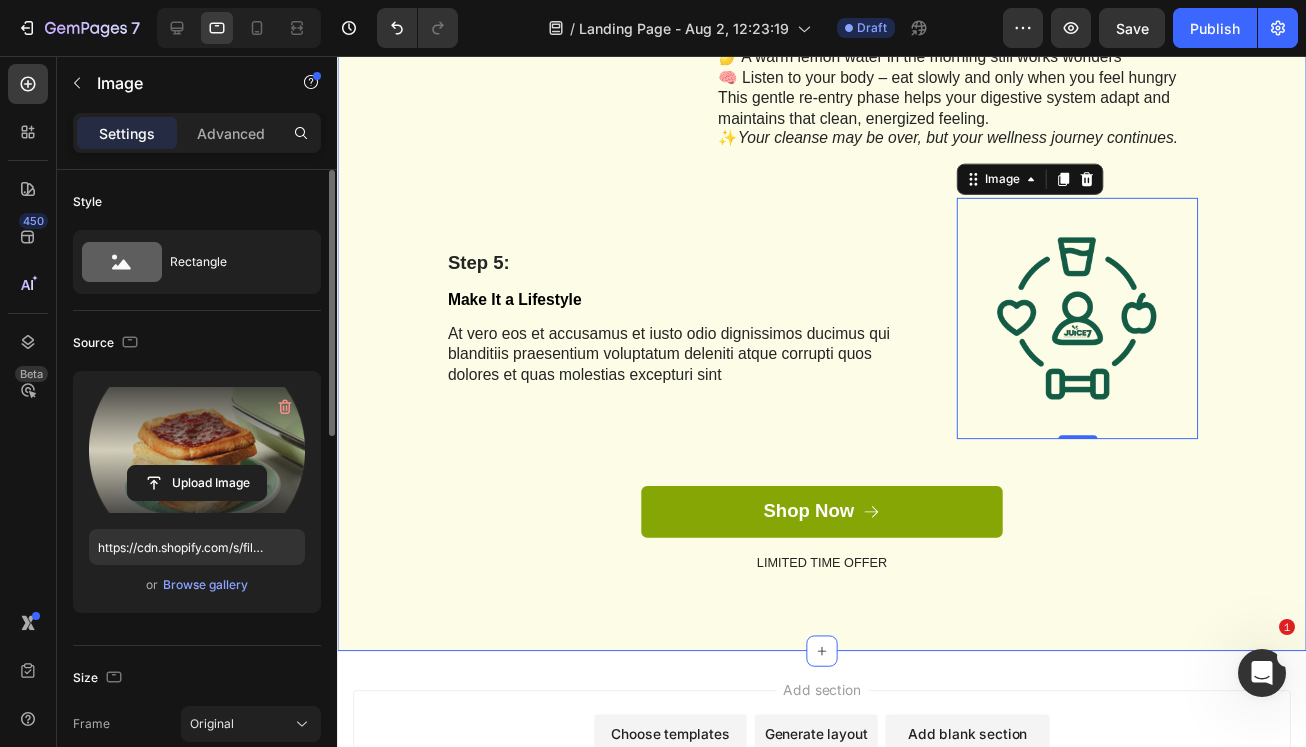 scroll, scrollTop: 5840, scrollLeft: 0, axis: vertical 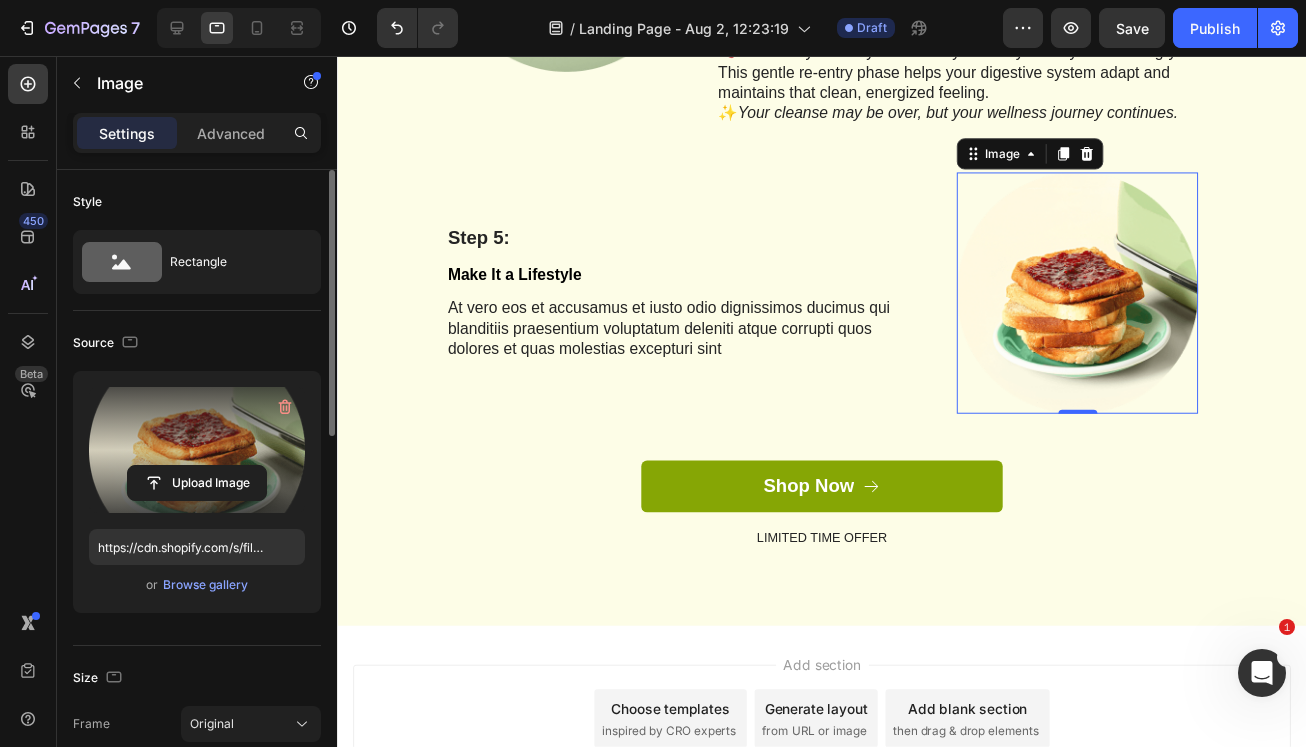 click at bounding box center [197, 450] 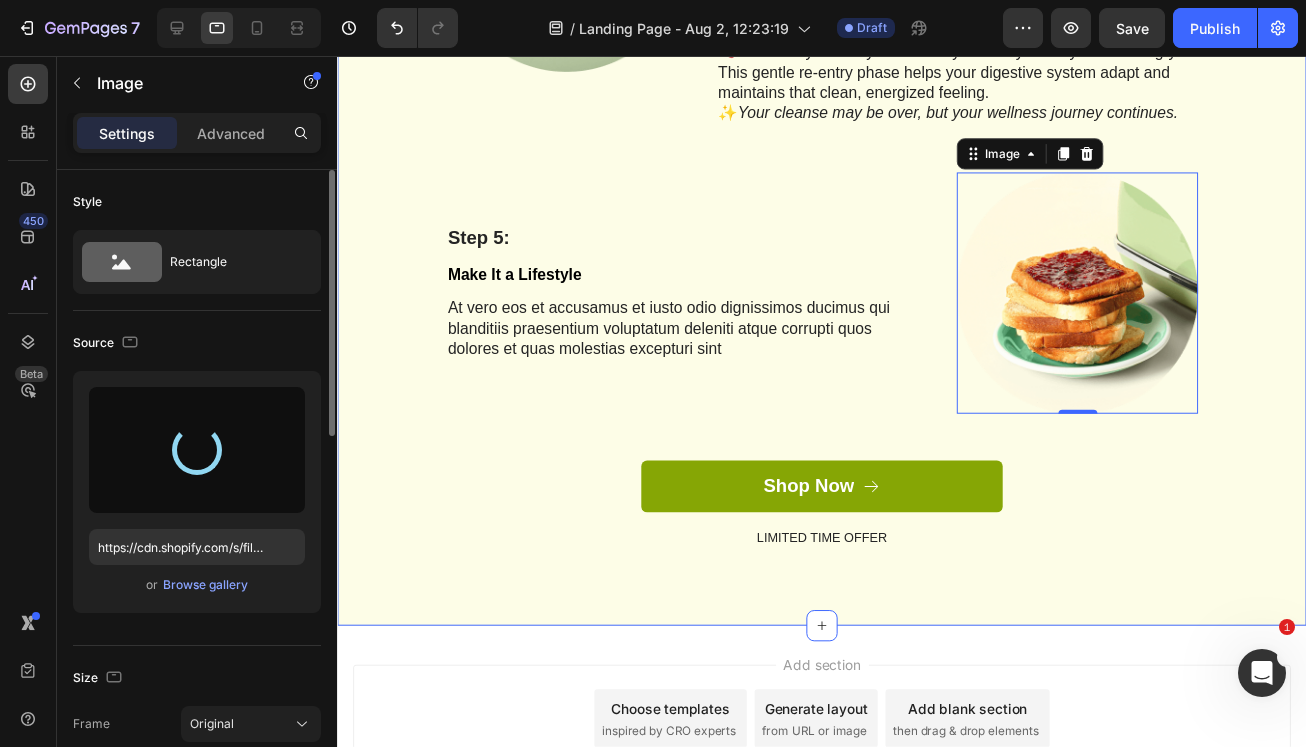 type on "https://cdn.shopify.com/s/files/1/0690/0878/5606/files/gempages_576838245787107936-fdd544bf-10bd-4f4c-b1eb-fd49ba278341.png" 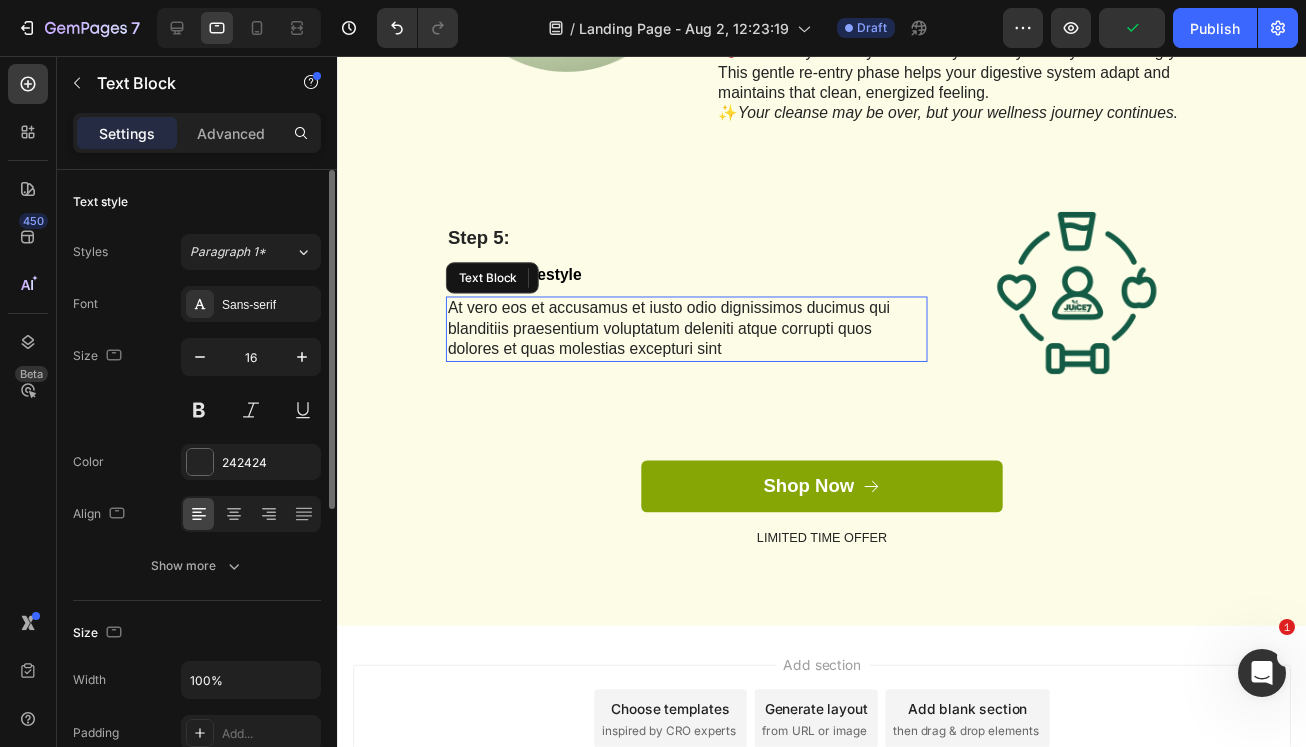 click on "At vero eos et accusamus et iusto odio dignissimos ducimus qui blanditiis praesentium voluptatum deleniti atque corrupti quos dolores et quas molestias excepturi sint" at bounding box center (694, 335) 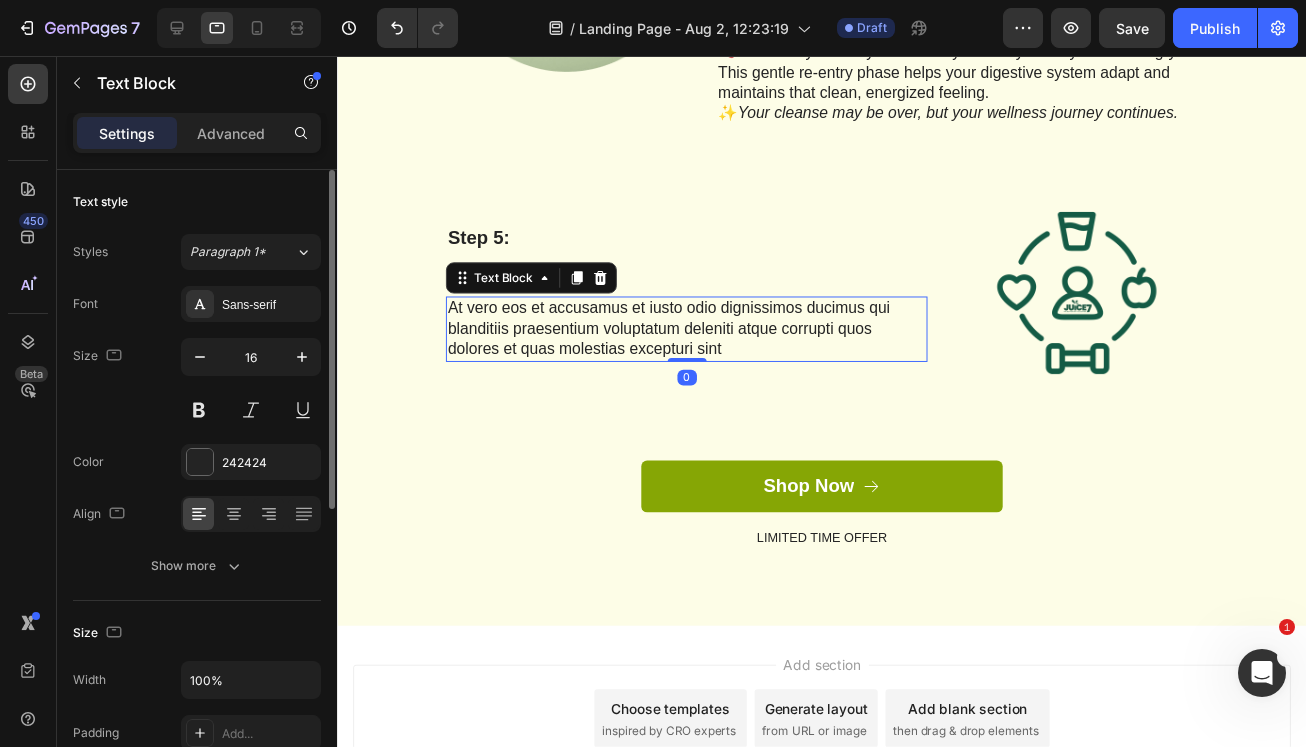 click on "At vero eos et accusamus et iusto odio dignissimos ducimus qui blanditiis praesentium voluptatum deleniti atque corrupti quos dolores et quas molestias excepturi sint" at bounding box center (694, 335) 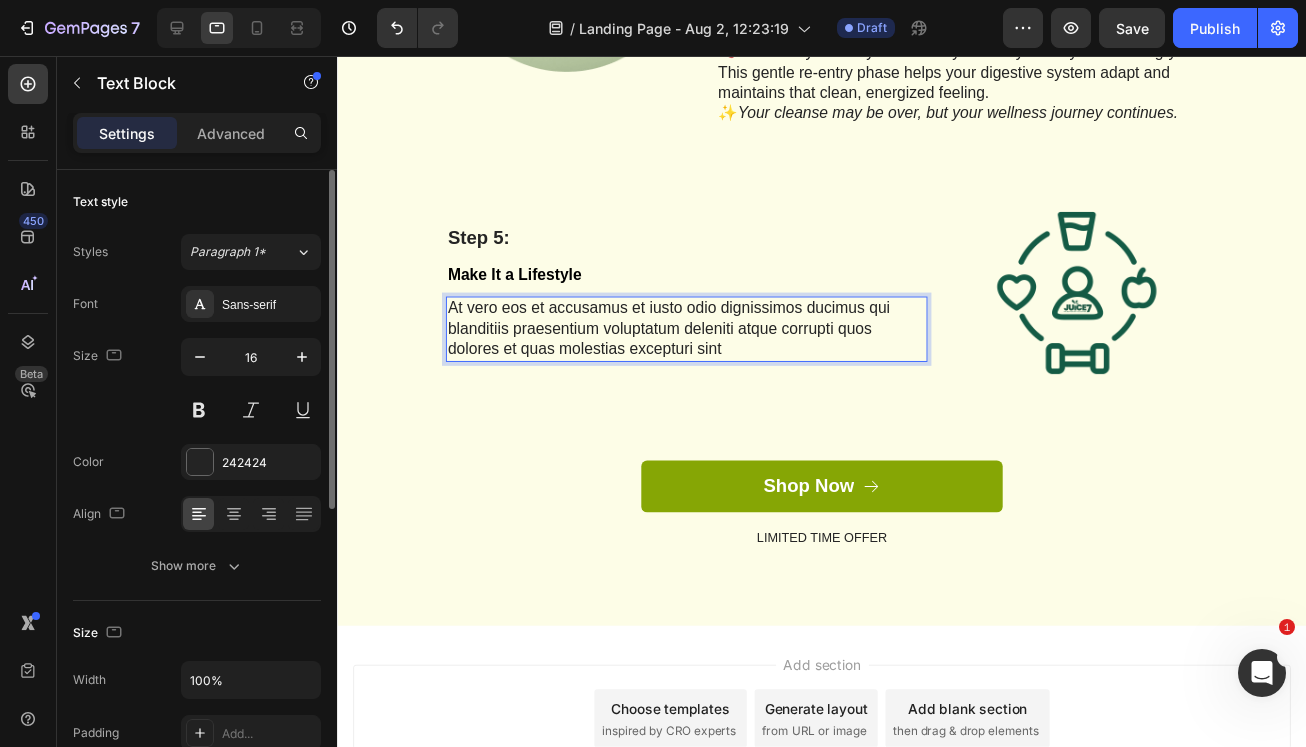 click on "At vero eos et accusamus et iusto odio dignissimos ducimus qui blanditiis praesentium voluptatum deleniti atque corrupti quos dolores et quas molestias excepturi sint" at bounding box center [694, 335] 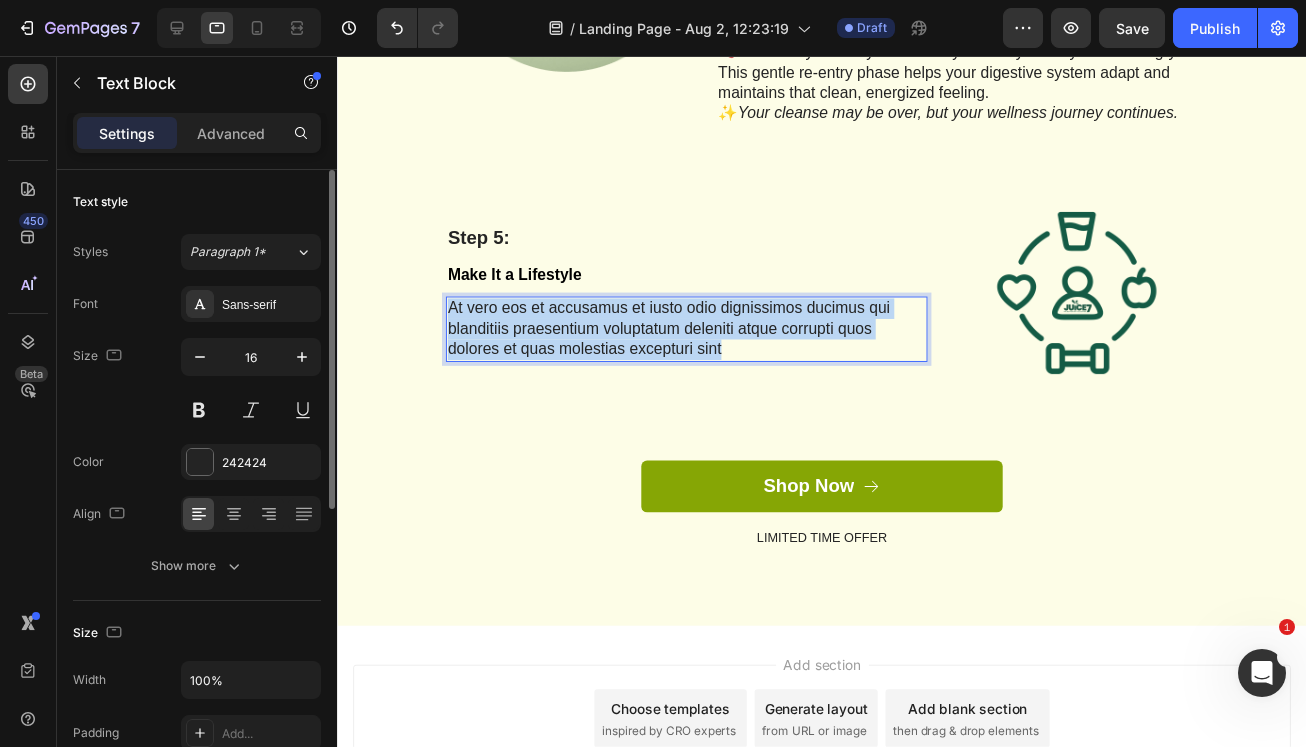 click on "At vero eos et accusamus et iusto odio dignissimos ducimus qui blanditiis praesentium voluptatum deleniti atque corrupti quos dolores et quas molestias excepturi sint" at bounding box center (694, 335) 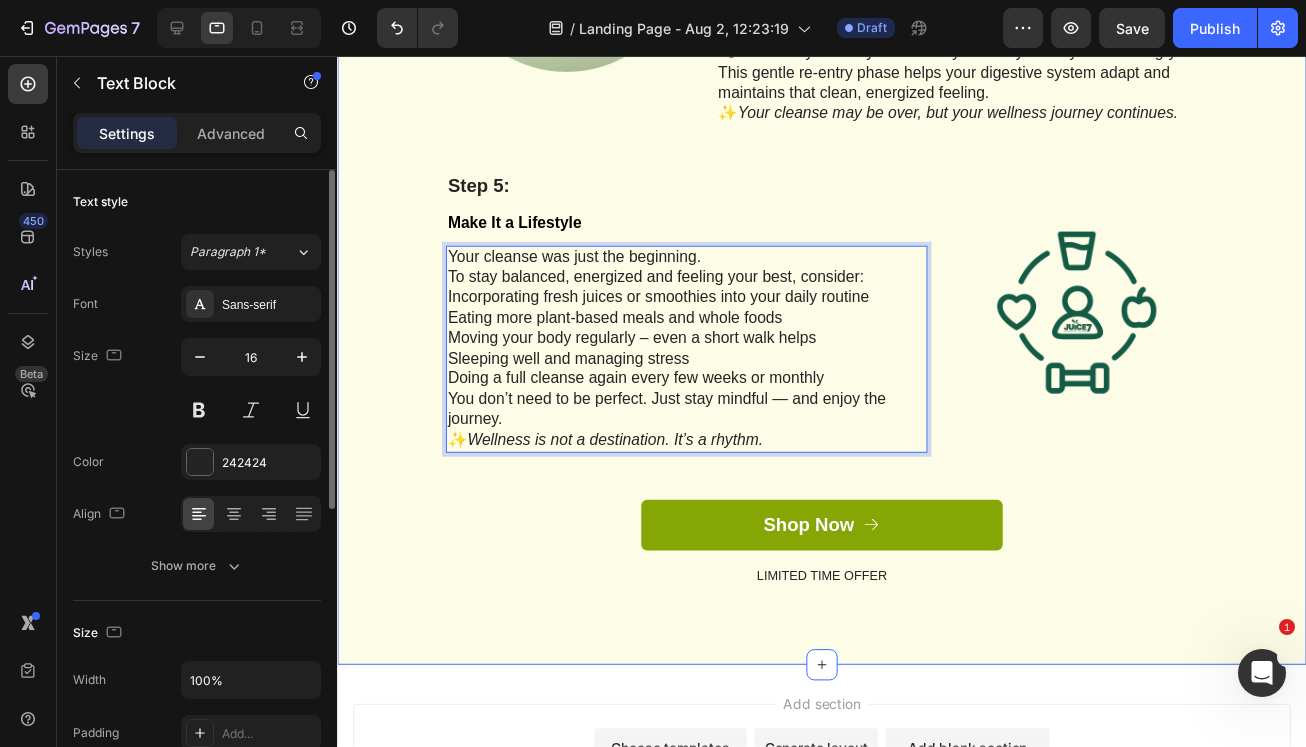 click on "The standard Lorem Ipsum Heading Row Step 1: Text Block Choose Your Cleanse Text Block How It Works Your Juice Cleanse, Simplified. At JUICE7, we make cleansing easy, effective, and enjoyable — with cold-pressed juices, functional smoothies, and powerful shots designed to support your body’s natural reset process. 1. Choose Your Cleanse Duration Whether you need a quick 1-day refresh, a 3-day balance, or a full 5-day transformation — we've got you covered. Each program is tailored to help you reduce bloating, support digestion, and feel more energized. 2. What You Get Each Day You’ll receive  4 cold-pressed juices ,  2 superfood smoothies , and  2 functional shots  — all labeled and numbered so you know exactly when to drink what. No confusion. No cooking. Just sip, reset, and feel the difference. 3. We Make It Fresh We press everything fresh right before delivery — using only raw fruits, vegetables, herbs, and superfoods. 100% vegan. No added sugar. No preservatives. 4. We Deliver It Cold 🌿" at bounding box center [833, -1981] 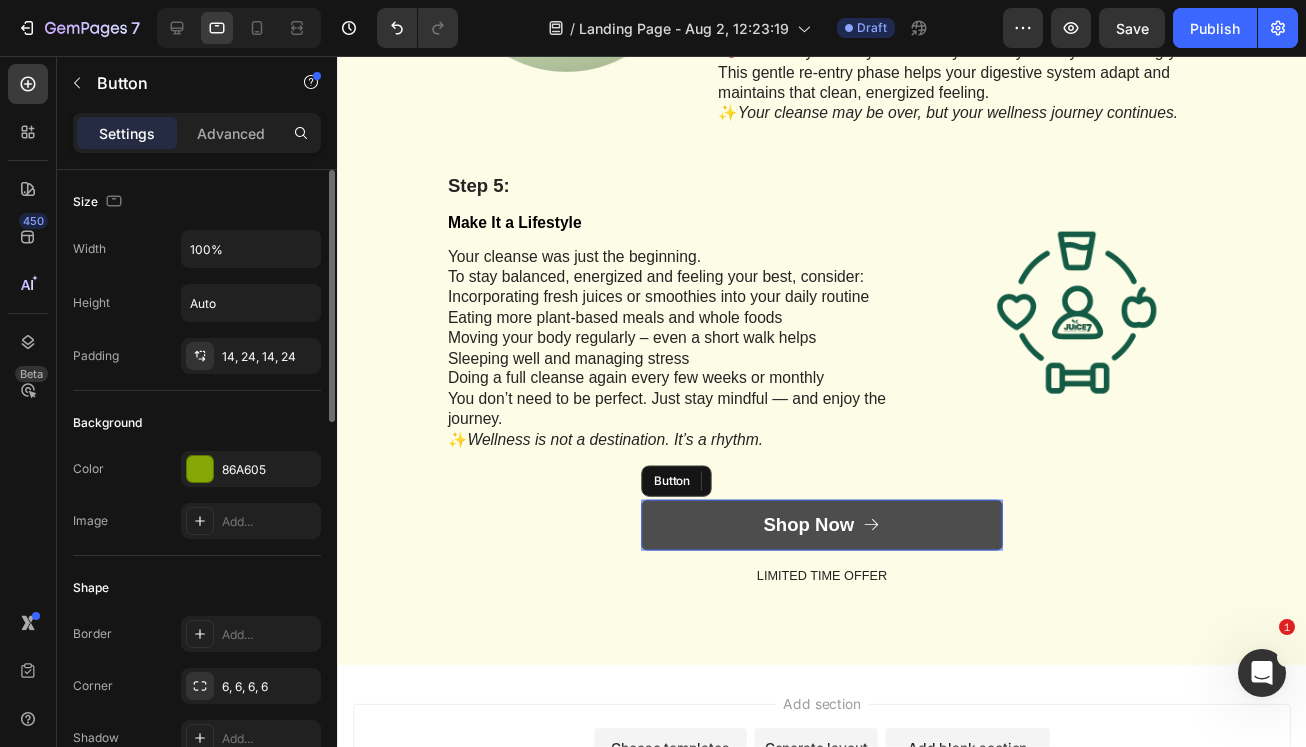 click on "Shop Now" at bounding box center [833, 536] 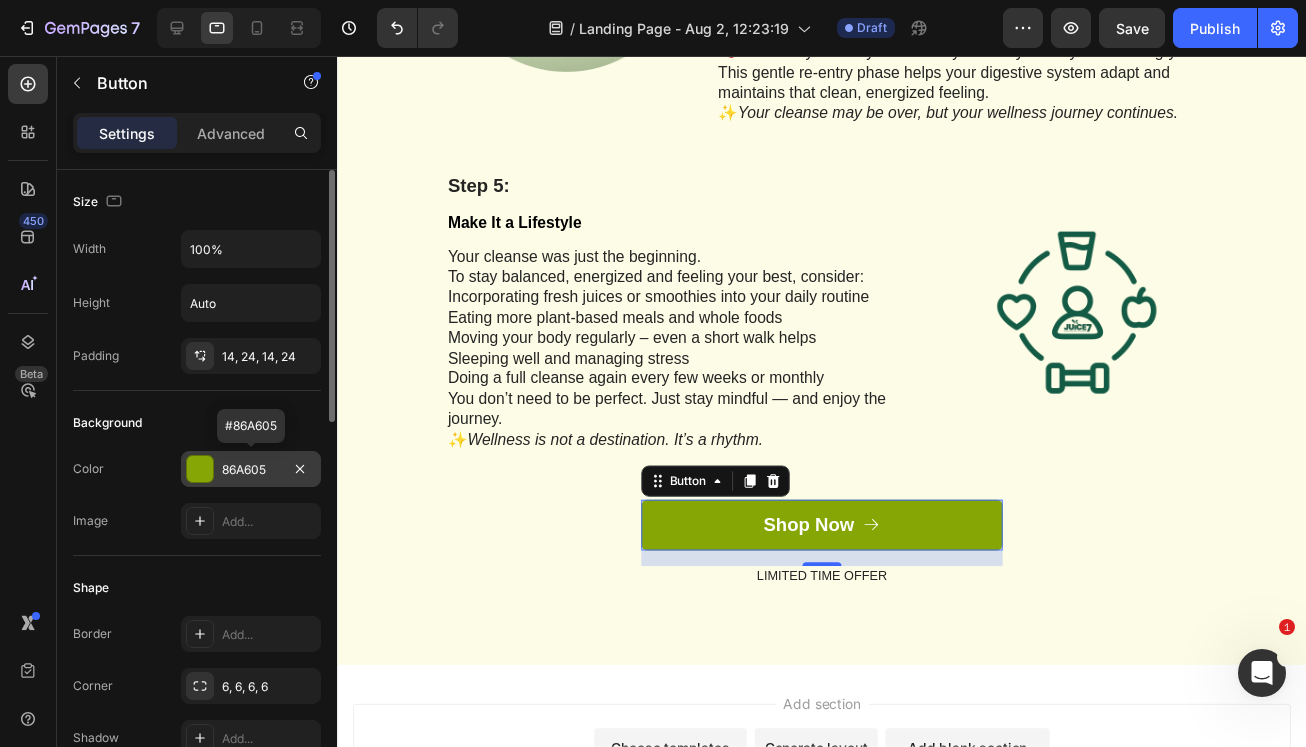 click at bounding box center [200, 469] 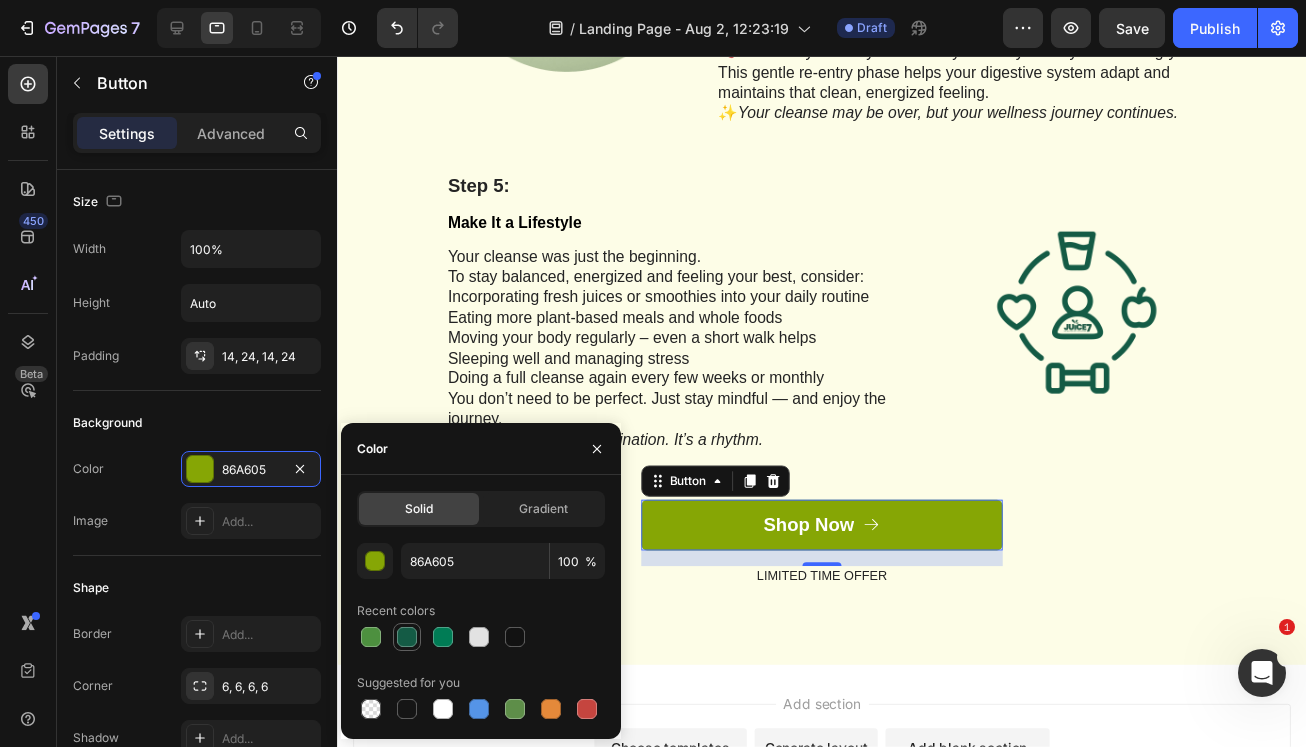 click at bounding box center (407, 637) 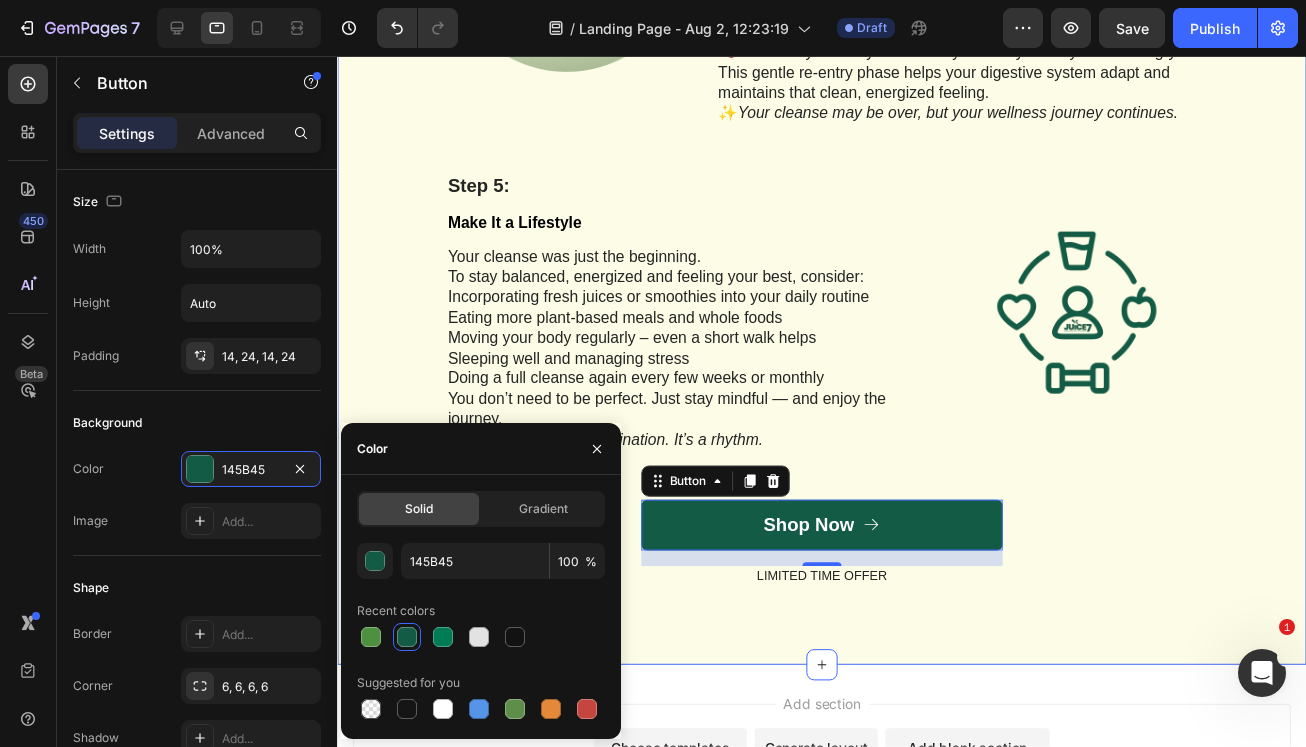click on "The standard Lorem Ipsum Heading Row Step 1: Text Block Choose Your Cleanse Text Block How It Works Your Juice Cleanse, Simplified. At JUICE7, we make cleansing easy, effective, and enjoyable — with cold-pressed juices, functional smoothies, and powerful shots designed to support your body’s natural reset process. 1. Choose Your Cleanse Duration Whether you need a quick 1-day refresh, a 3-day balance, or a full 5-day transformation — we've got you covered. Each program is tailored to help you reduce bloating, support digestion, and feel more energized. 2. What You Get Each Day You’ll receive  4 cold-pressed juices ,  2 superfood smoothies , and  2 functional shots  — all labeled and numbered so you know exactly when to drink what. No confusion. No cooking. Just sip, reset, and feel the difference. 3. We Make It Fresh We press everything fresh right before delivery — using only raw fruits, vegetables, herbs, and superfoods. 100% vegan. No added sugar. No preservatives. 4. We Deliver It Cold 🌿" at bounding box center [833, -1997] 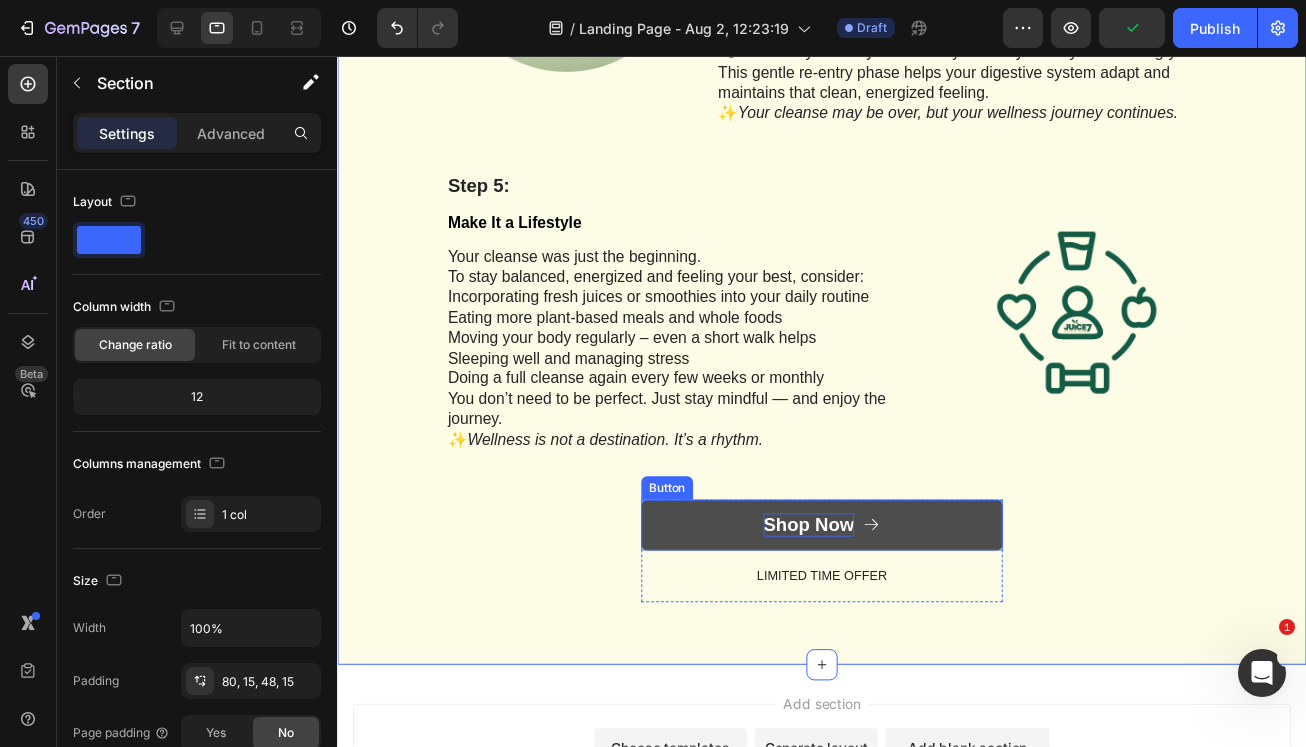 click on "Shop Now" at bounding box center (819, 536) 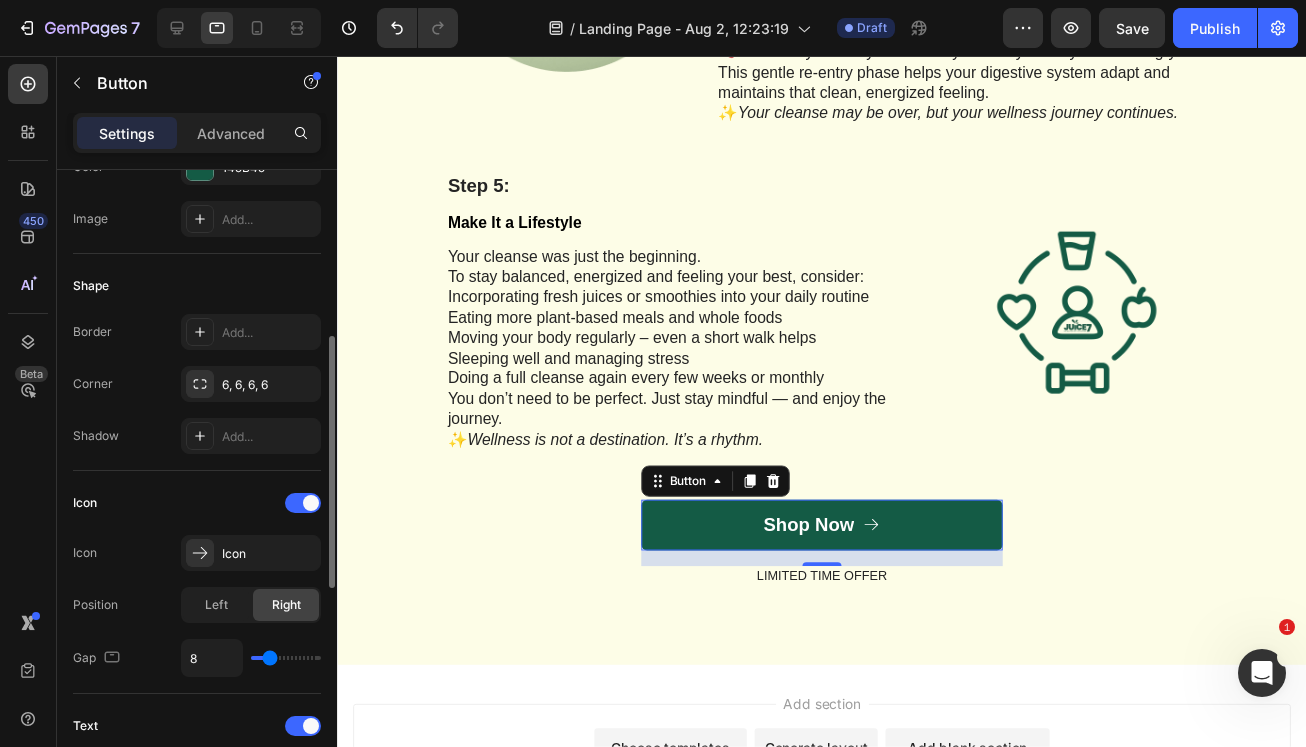 scroll, scrollTop: 79, scrollLeft: 0, axis: vertical 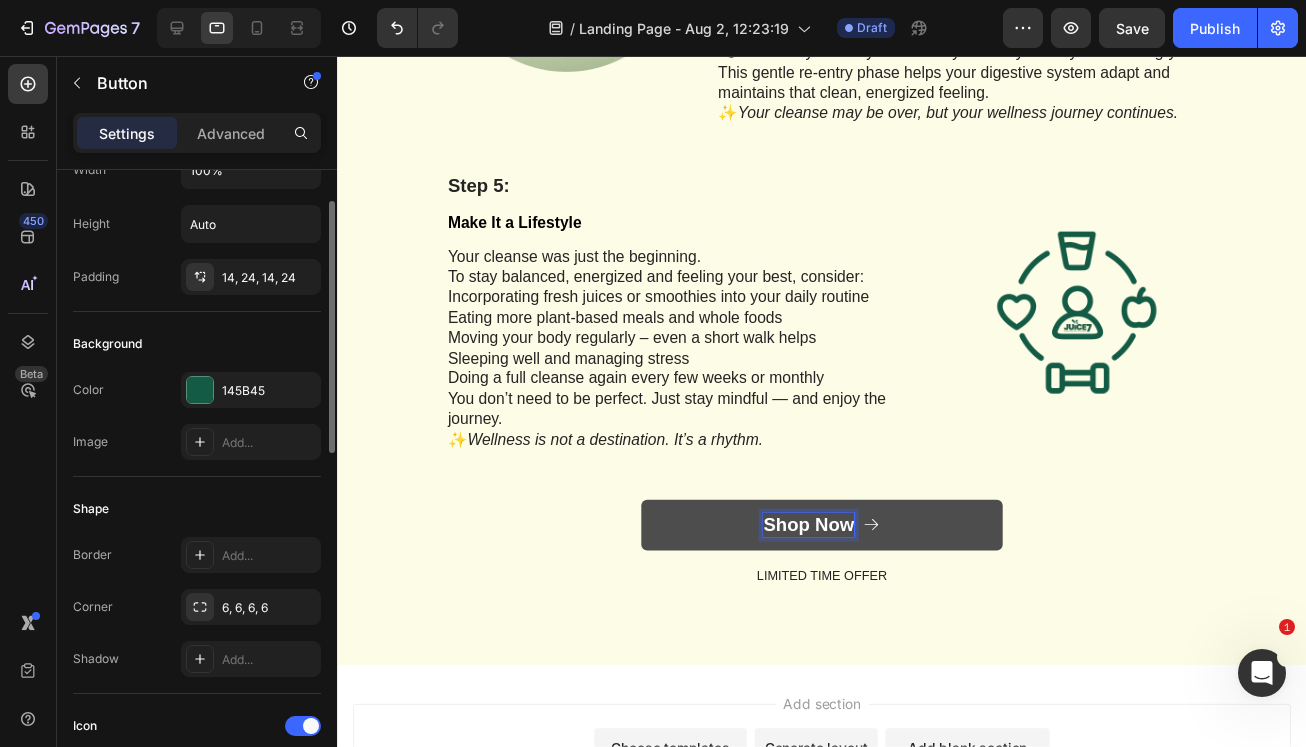 click on "Shop Now" at bounding box center [819, 536] 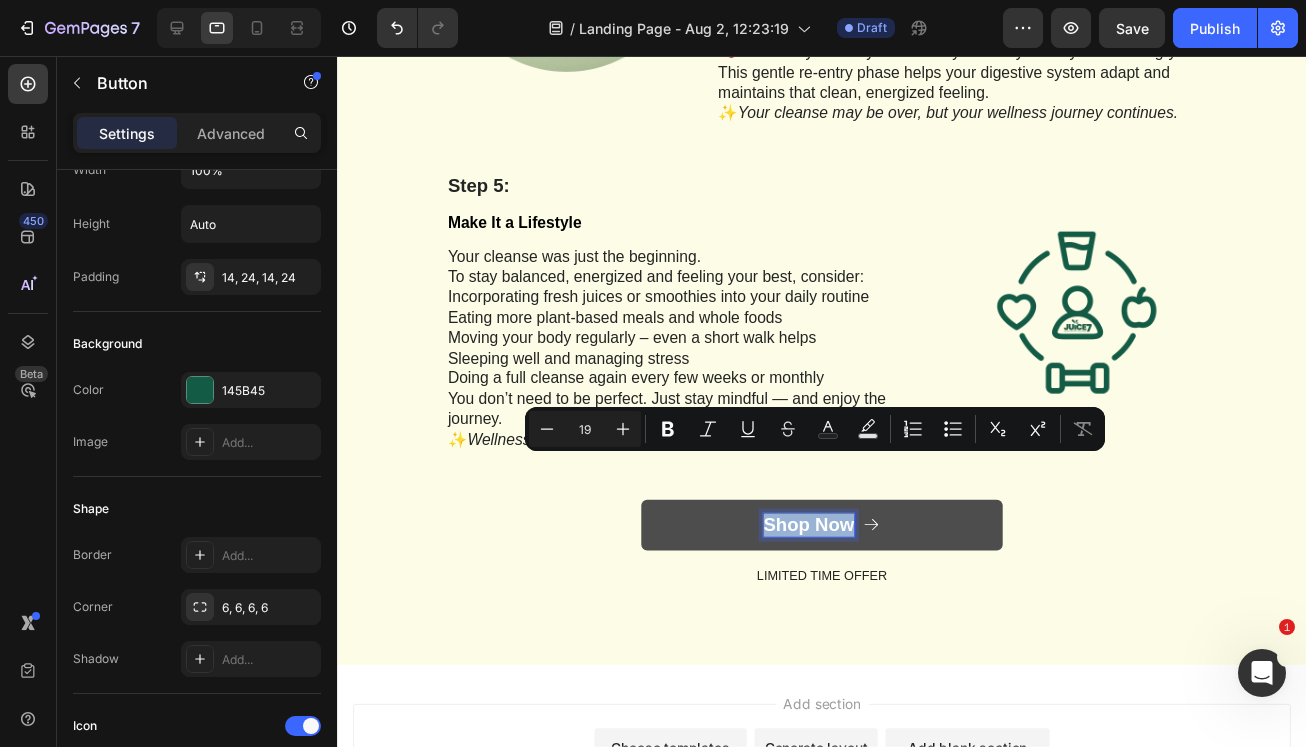 click on "Shop Now" at bounding box center [819, 536] 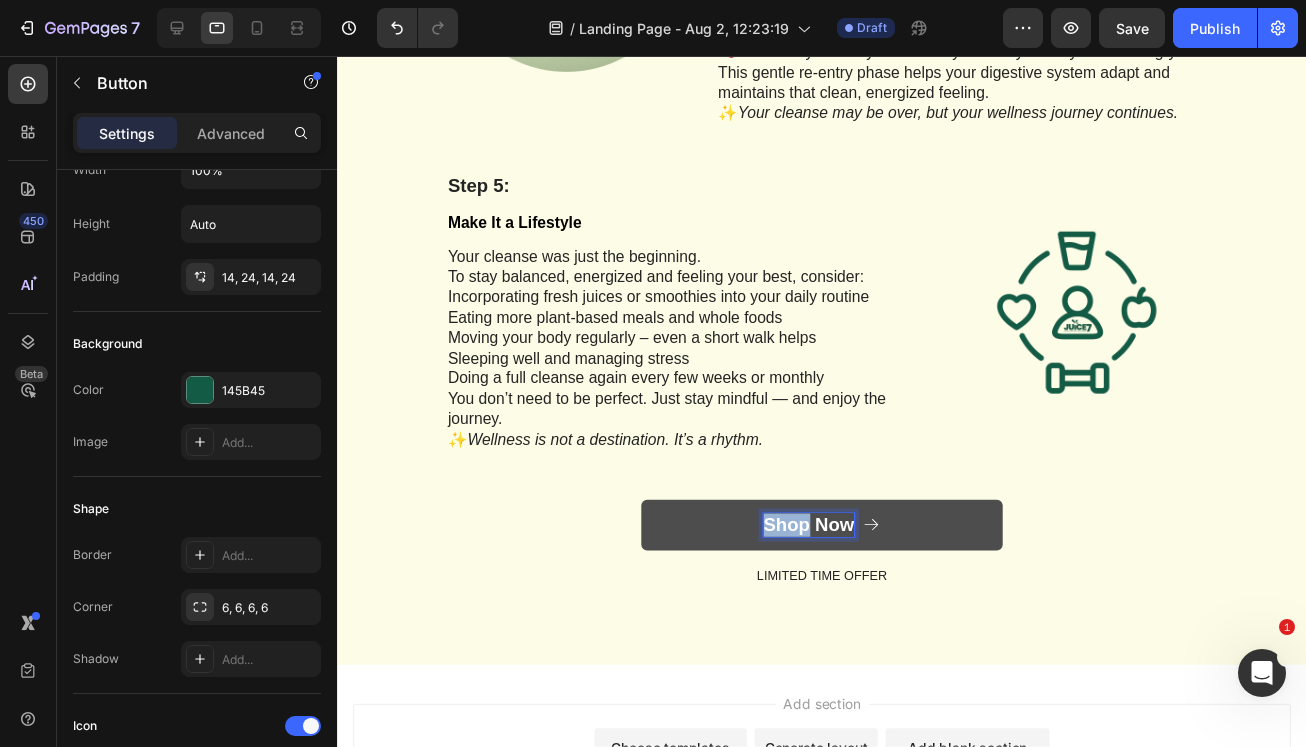 drag, startPoint x: 820, startPoint y: 480, endPoint x: 750, endPoint y: 479, distance: 70.00714 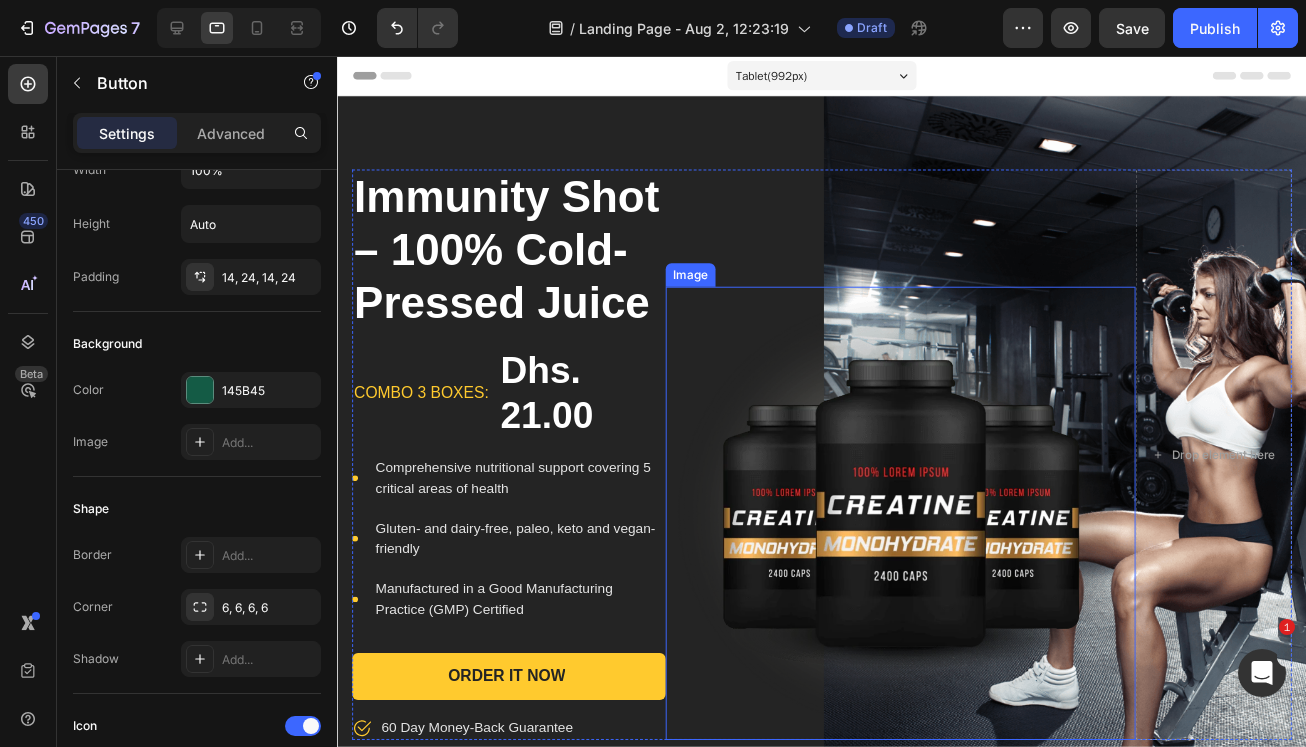 scroll, scrollTop: 0, scrollLeft: 0, axis: both 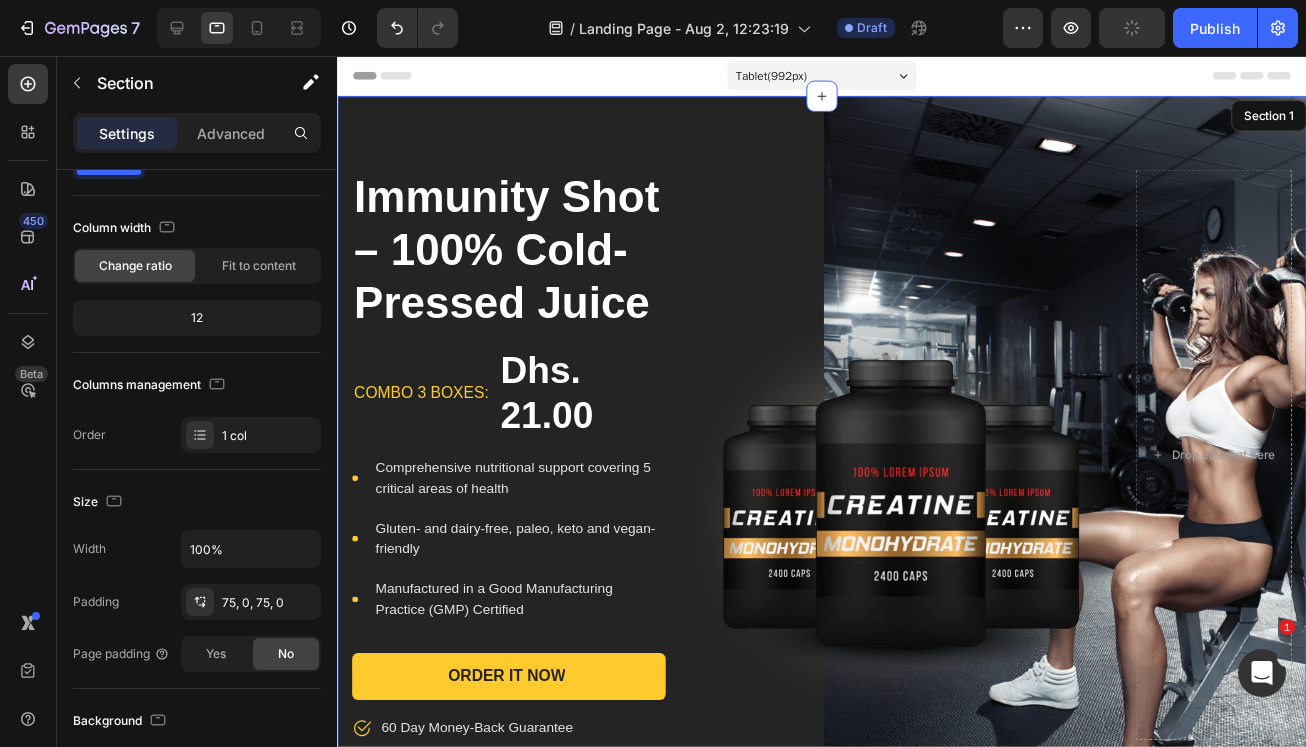 click on "Immunity Shot – 100% Cold-Pressed Juice Product Title combo 3 boxes: Text block Dhs. 21.00 Product Price Product Price Row       Icon Comprehensive nutritional support covering 5 critical areas of health Text block       Icon Gluten- and dairy-free, paleo, keto and vegan-friendly Text block       Icon Manufactured in a Good Manufacturing Practice (GMP) Certified Text block Icon List Order It Now Product Cart Button         Icon 60 Day Money-Back Guarantee Text block Row Image
Drop element here Row Product Section 1" at bounding box center (833, 464) 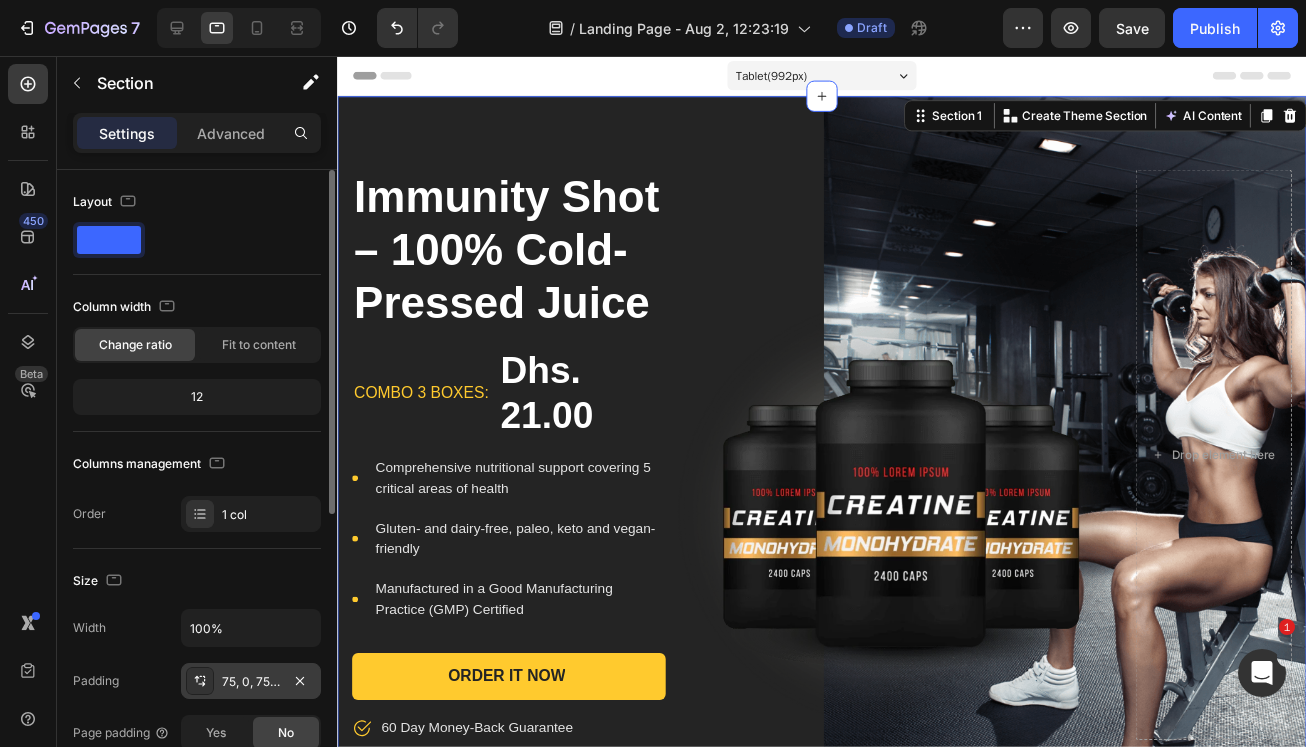 scroll, scrollTop: 534, scrollLeft: 0, axis: vertical 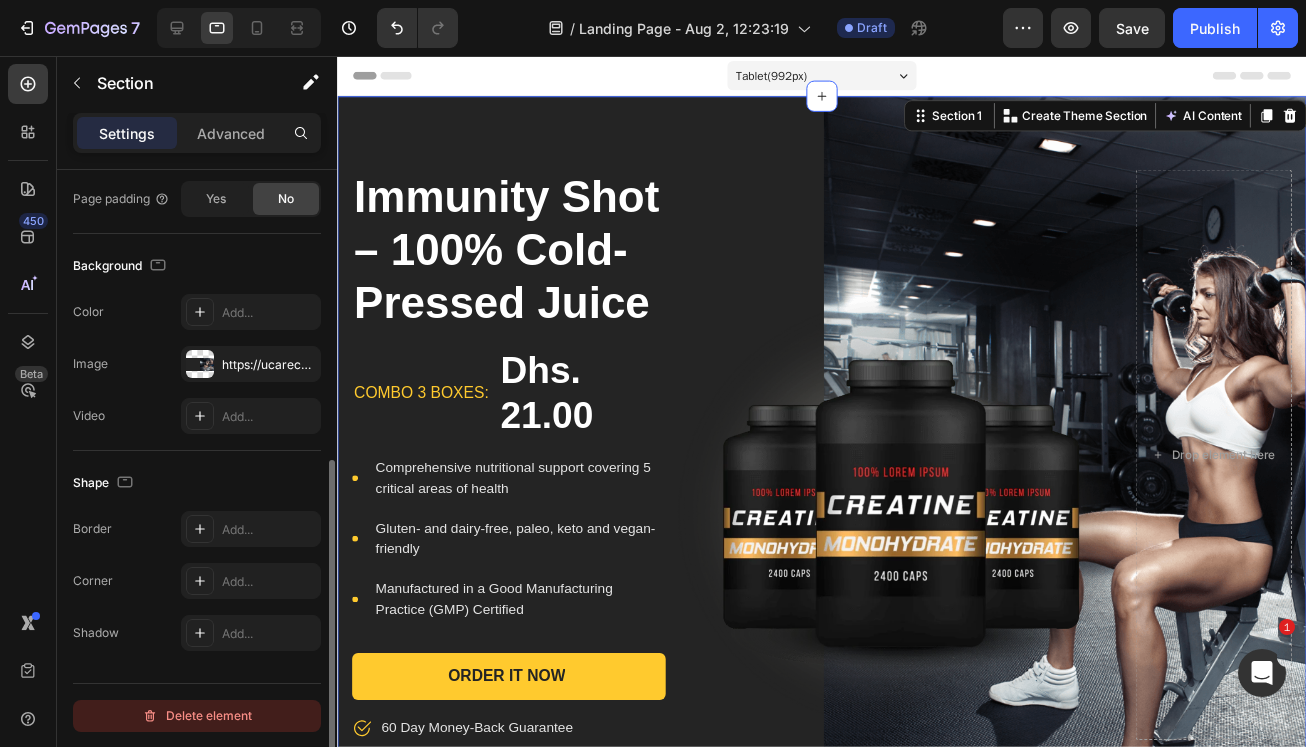 click on "Delete element" at bounding box center [197, 716] 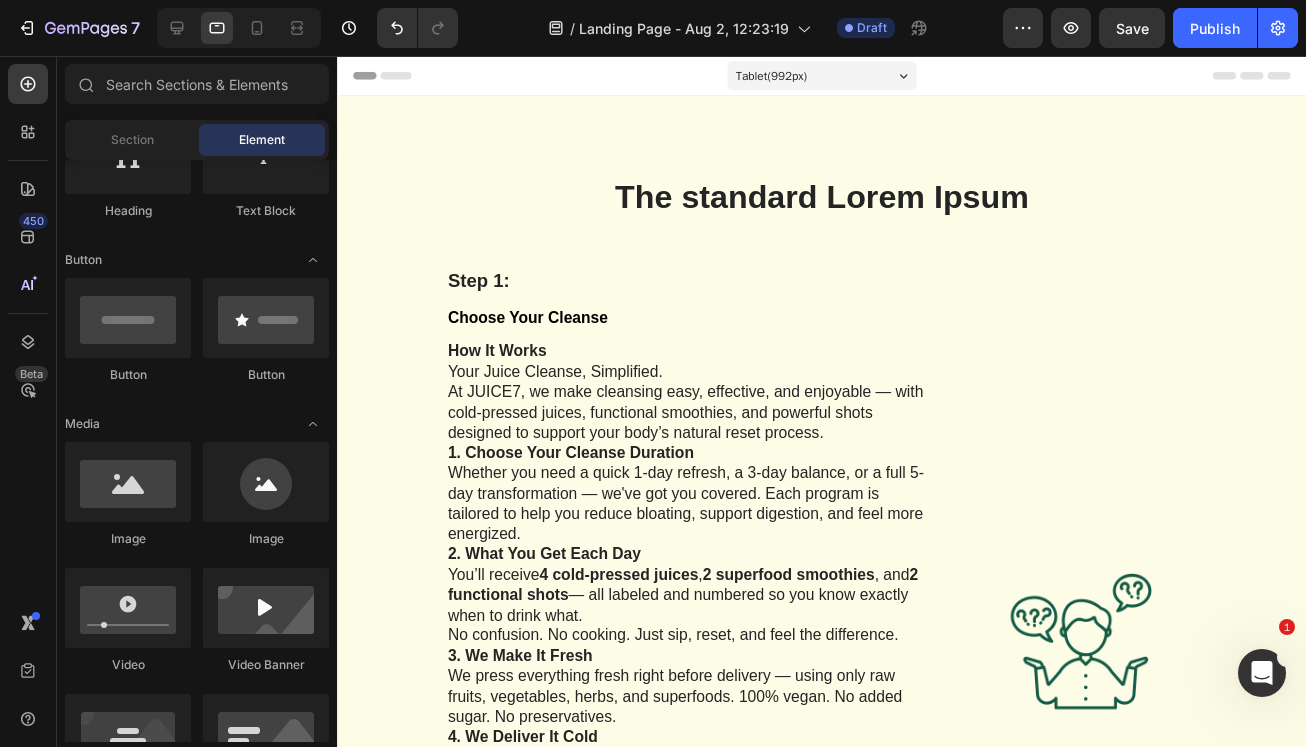 scroll, scrollTop: 0, scrollLeft: 0, axis: both 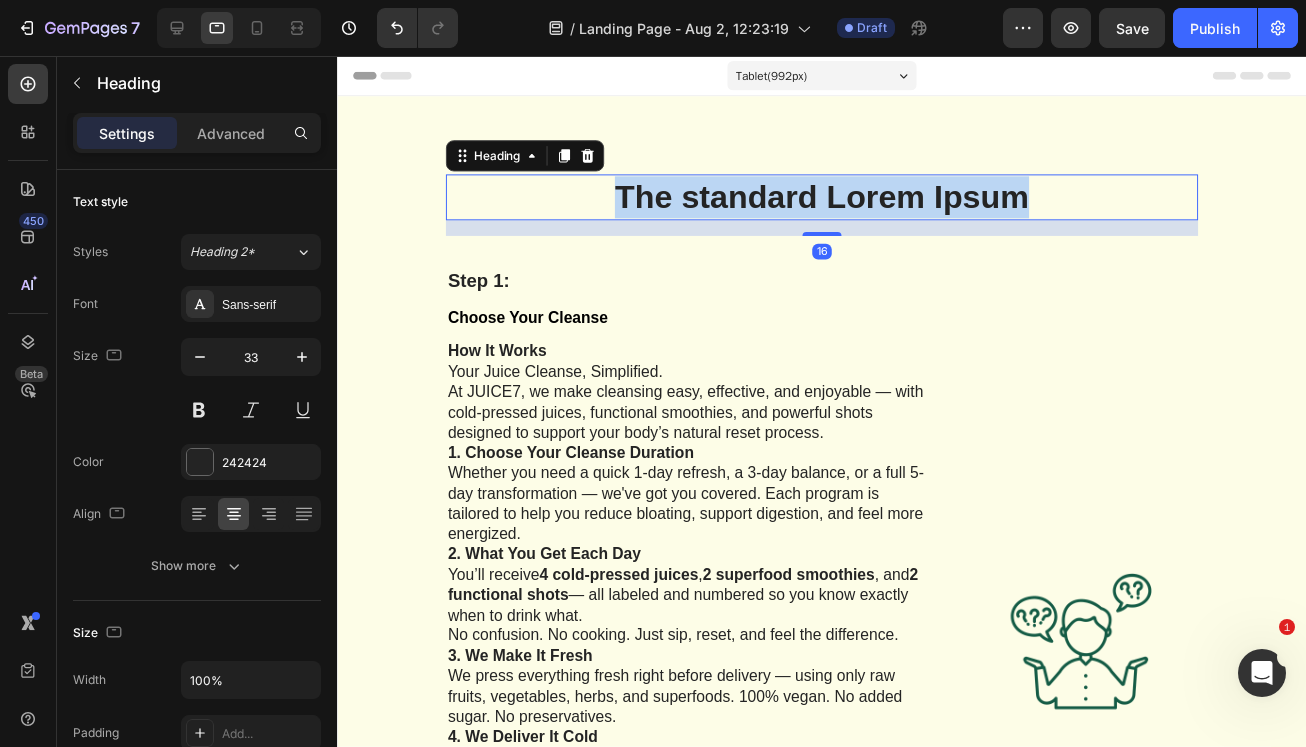 click on "The standard Lorem Ipsum" at bounding box center (833, 200) 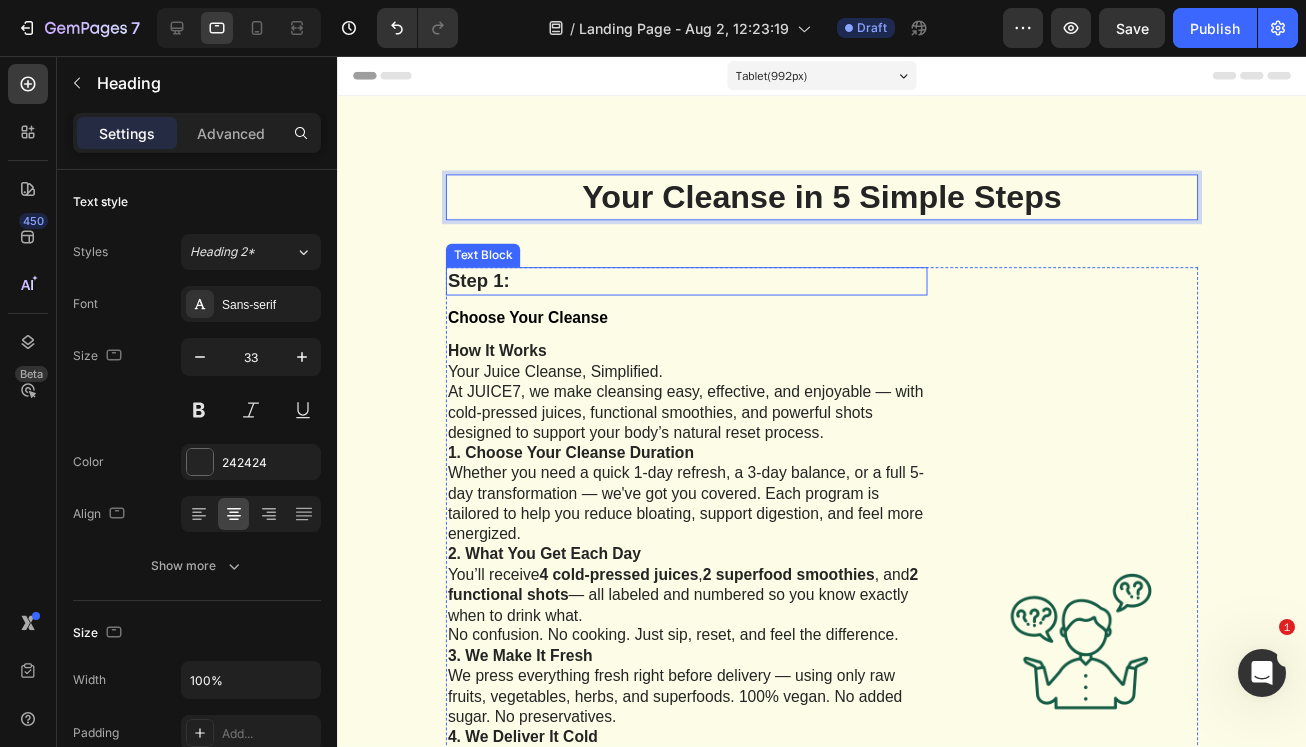 click on "Step 1:" at bounding box center [694, 286] 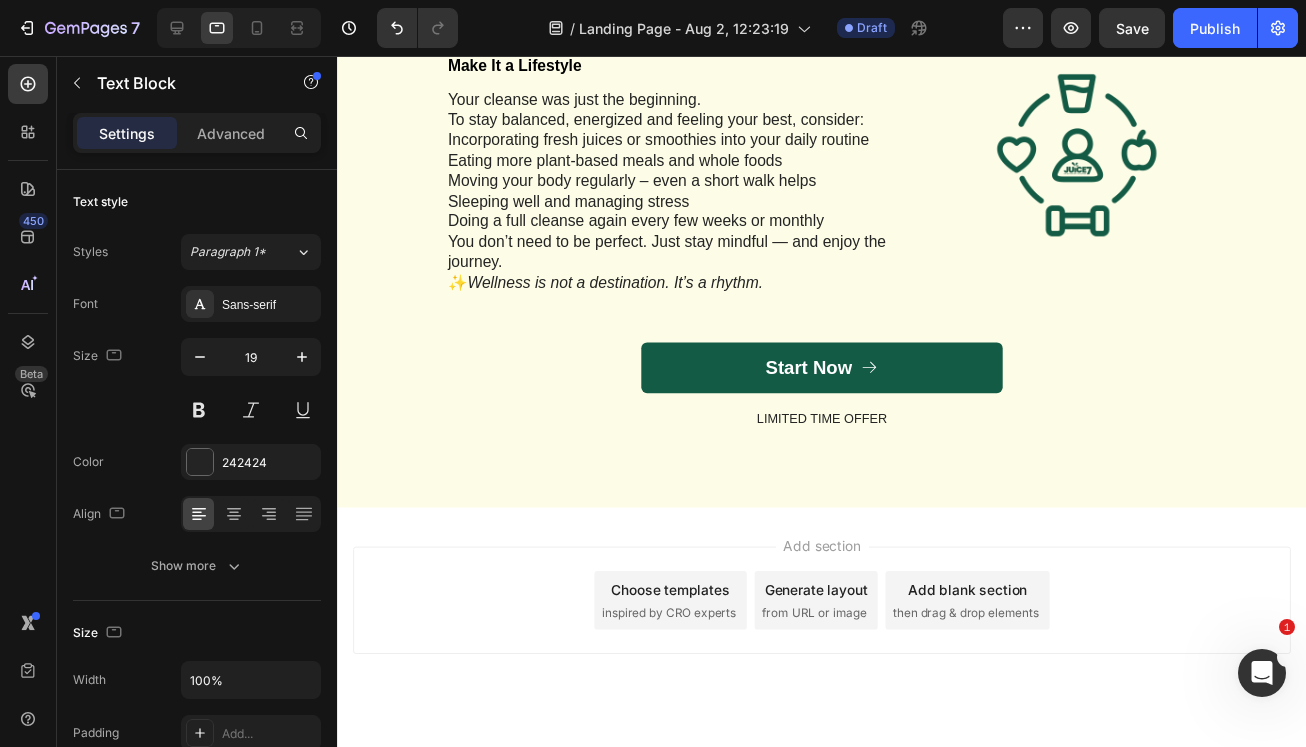 scroll, scrollTop: 4916, scrollLeft: 0, axis: vertical 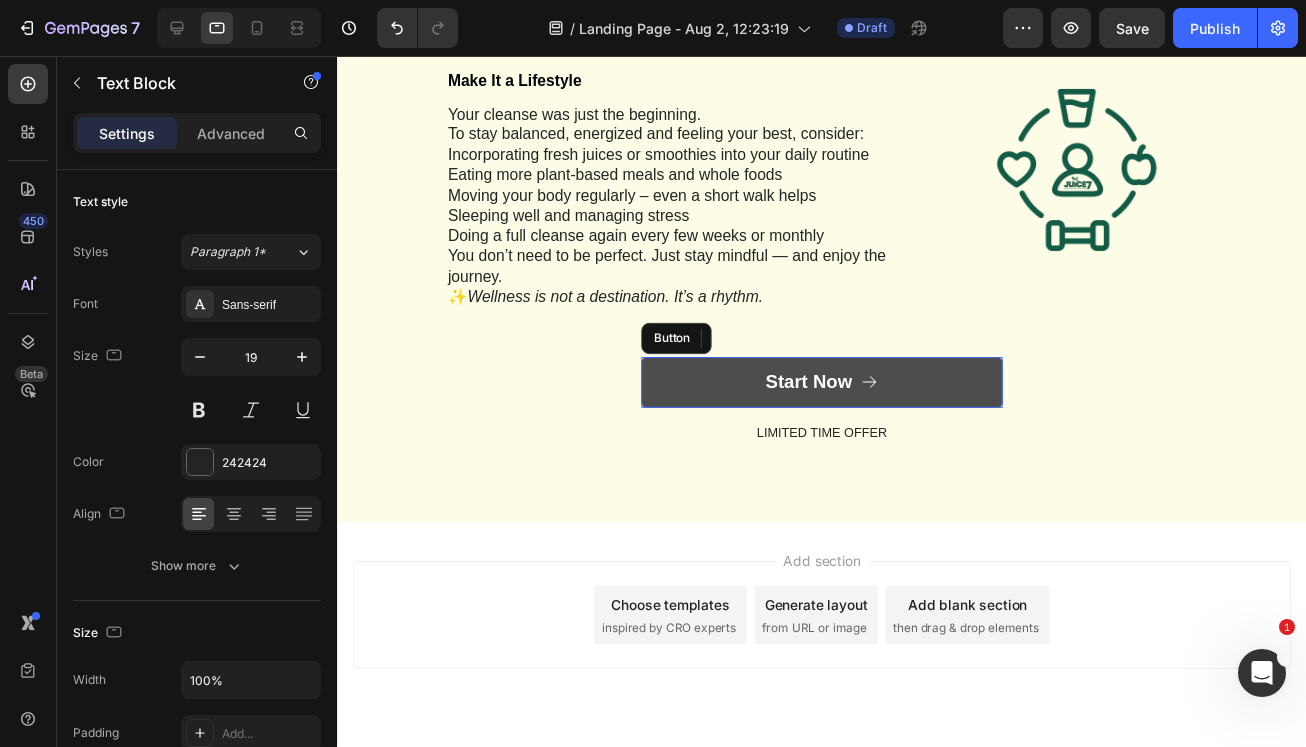 click on "Start Now" at bounding box center (833, 390) 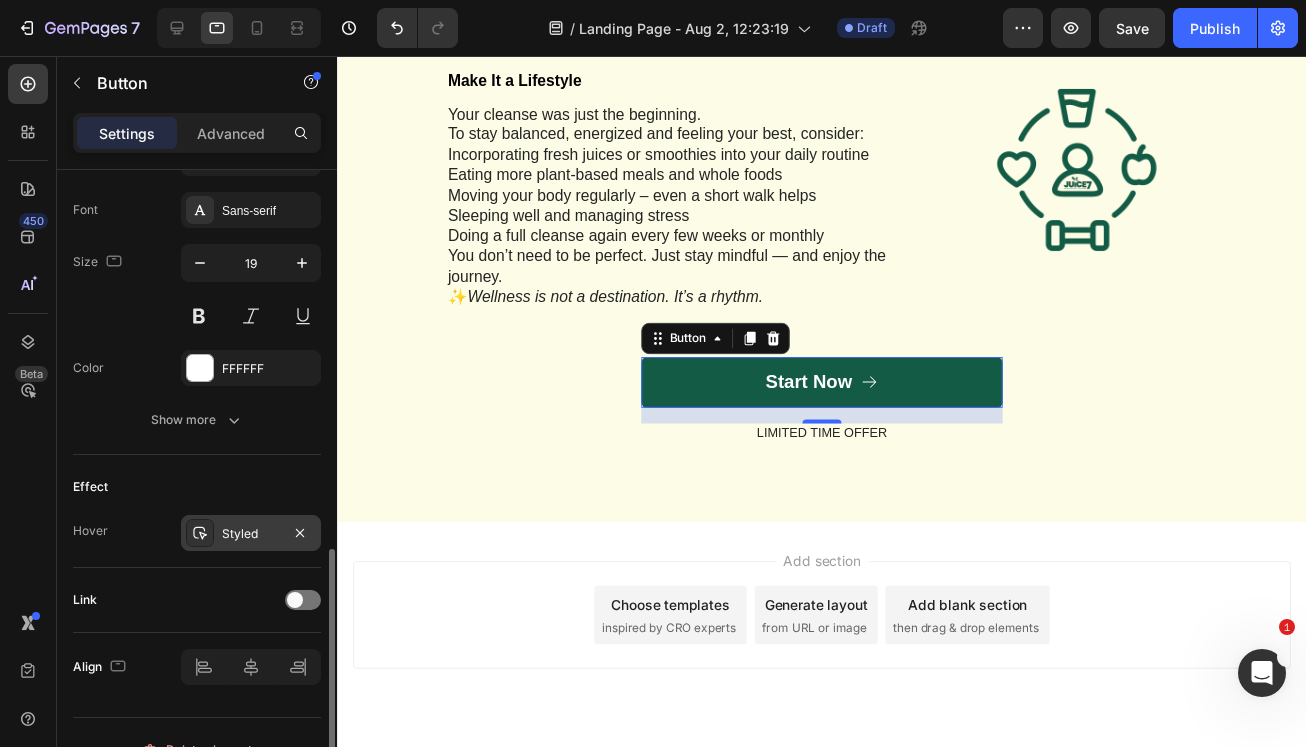 scroll, scrollTop: 932, scrollLeft: 0, axis: vertical 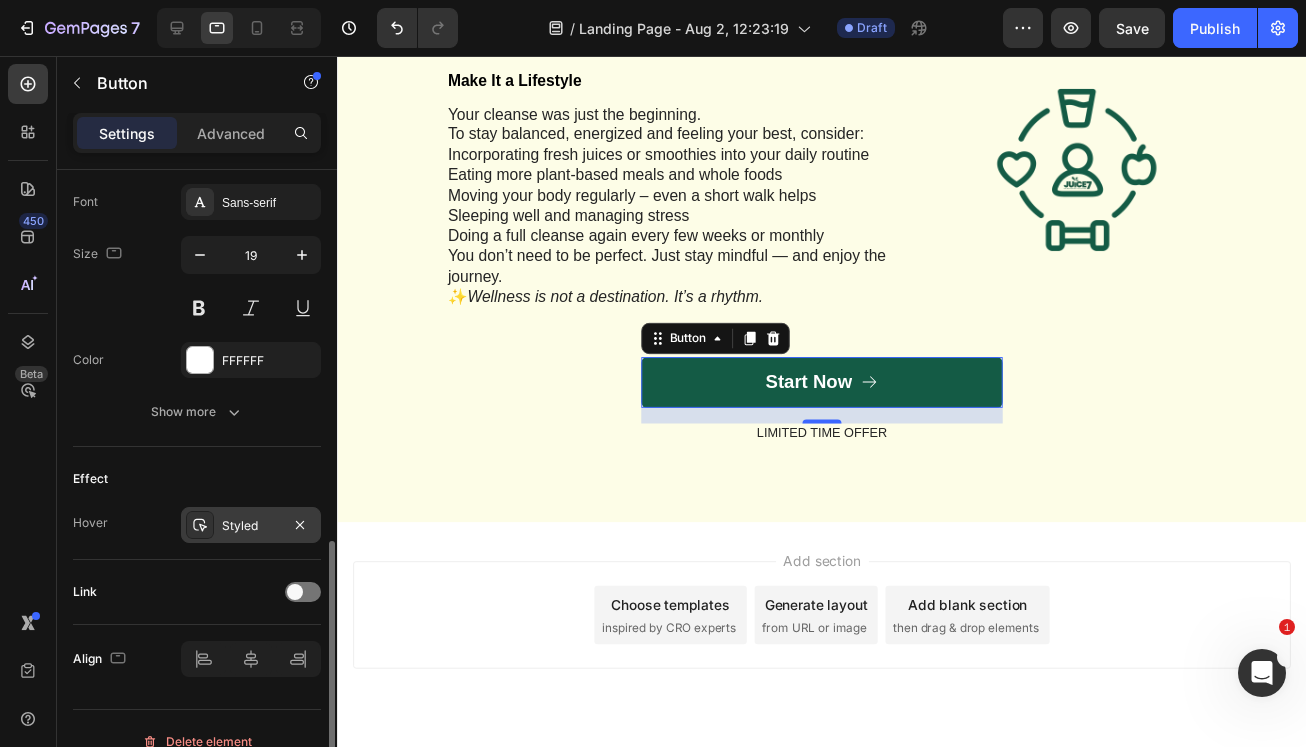 click on "Styled" at bounding box center [251, 526] 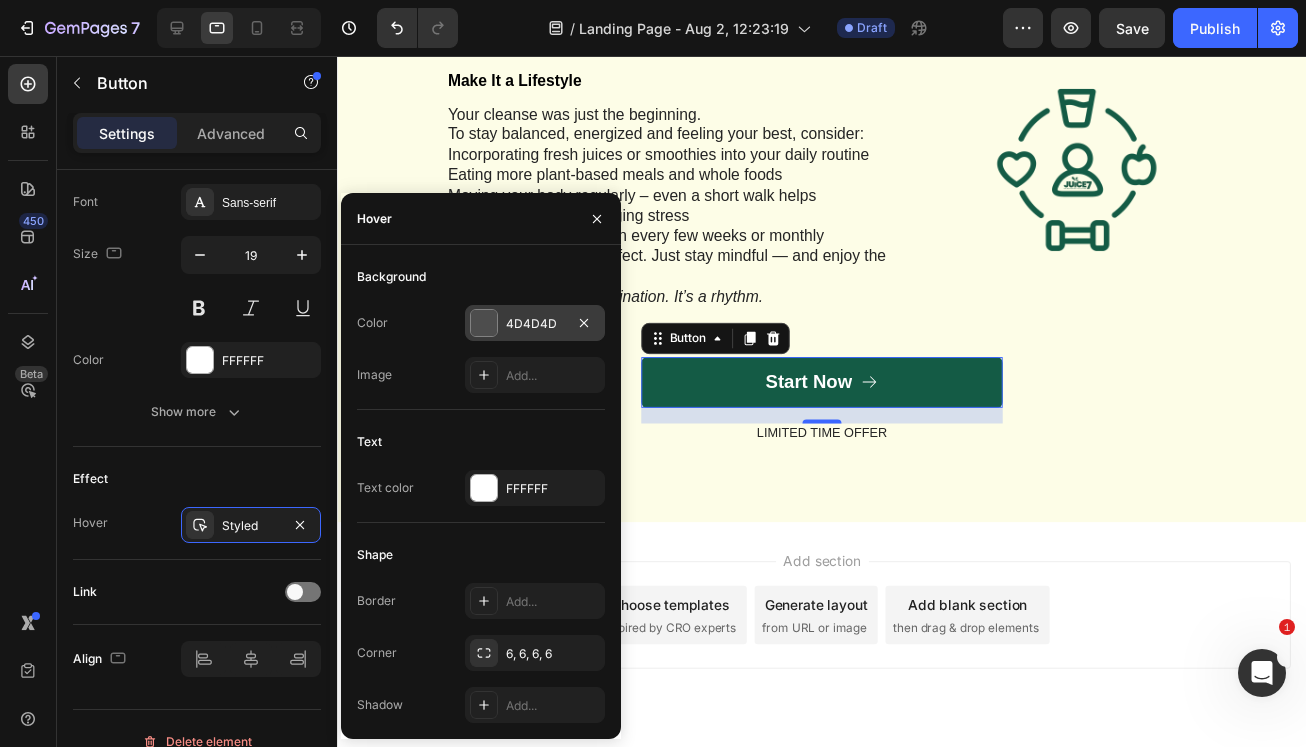 click at bounding box center (484, 323) 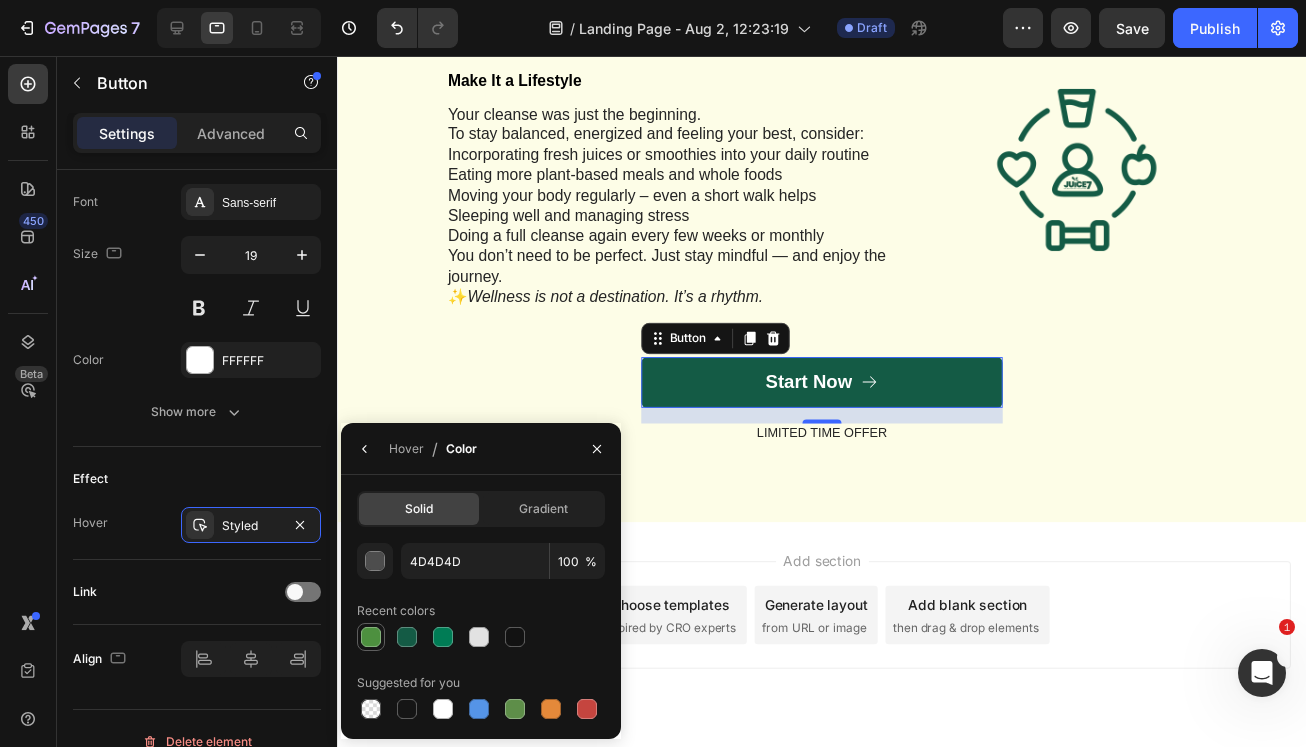 click at bounding box center [371, 637] 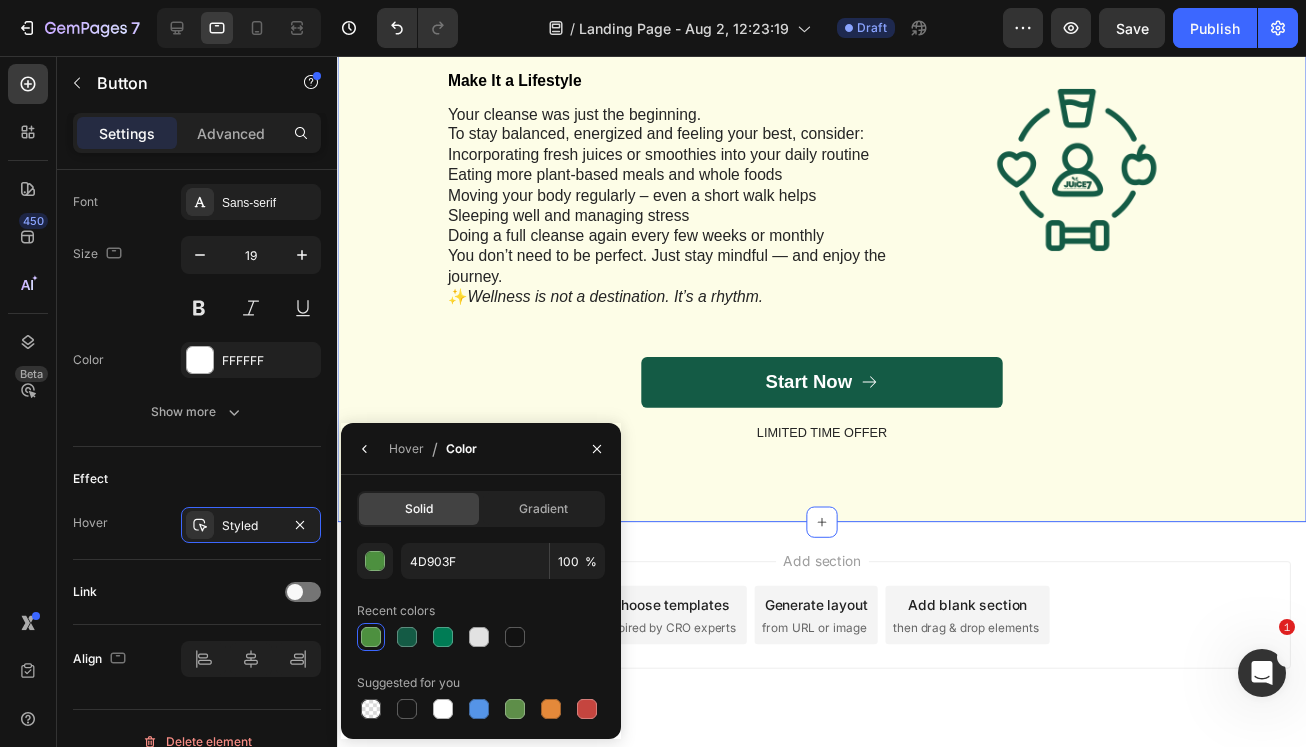click on "⁠⁠⁠⁠⁠⁠⁠ Your Cleanse in 5 Simple Steps Heading Row Step 1: Text Block Choose Your Cleanse Text Block How It Works Your Juice Cleanse, Simplified. At JUICE7, we make cleansing easy, effective, and enjoyable — with cold-pressed juices, functional smoothies, and powerful shots designed to support your body’s natural reset process. 1. Choose Your Cleanse Duration Whether you need a quick 1-day refresh, a 3-day balance, or a full 5-day transformation — we've got you covered. Each program is tailored to help you reduce bloating, support digestion, and feel more energized. 2. What You Get Each Day You’ll receive  4 cold-pressed juices ,  2 superfood smoothies , and  2 functional shots  — all labeled and numbered so you know exactly when to drink what. No confusion. No cooking. Just sip, reset, and feel the difference. 3. We Make It Fresh We press everything fresh right before delivery — using only raw fruits, vegetables, herbs, and superfoods. 100% vegan. No added sugar. No preservatives." at bounding box center (833, -2127) 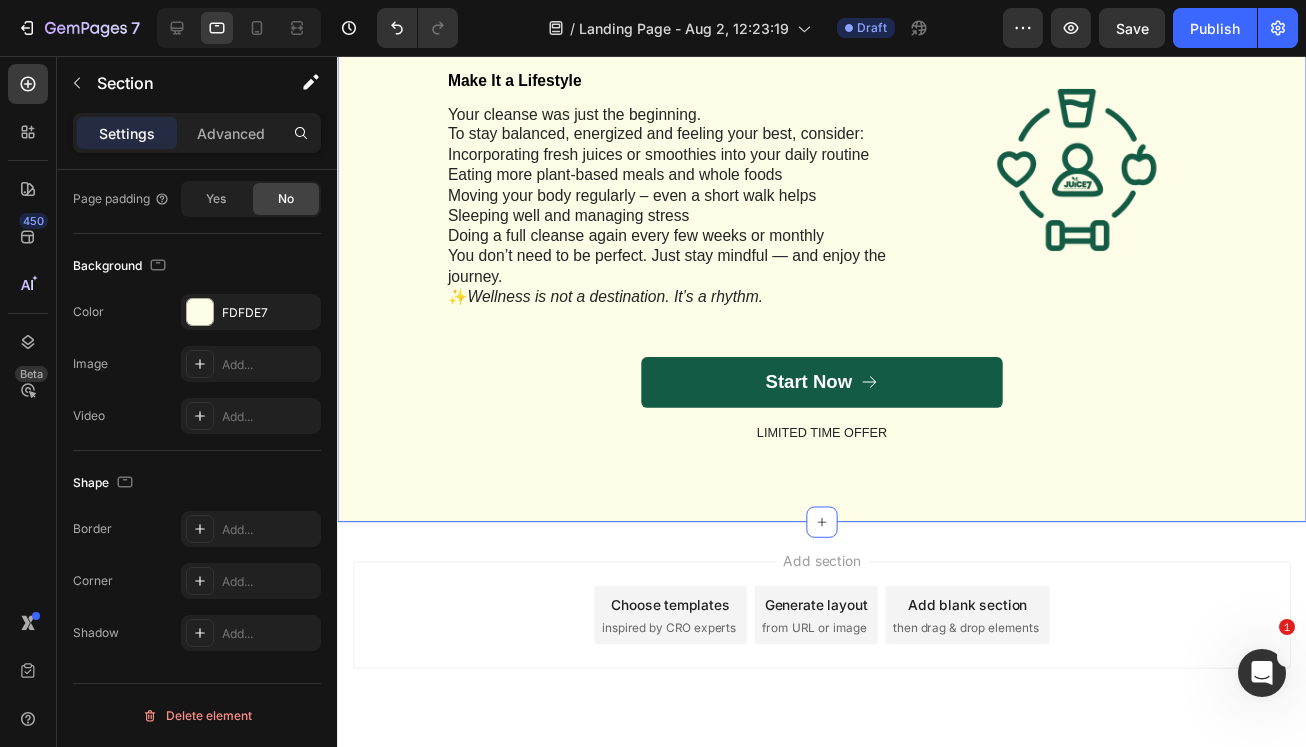 scroll, scrollTop: 0, scrollLeft: 0, axis: both 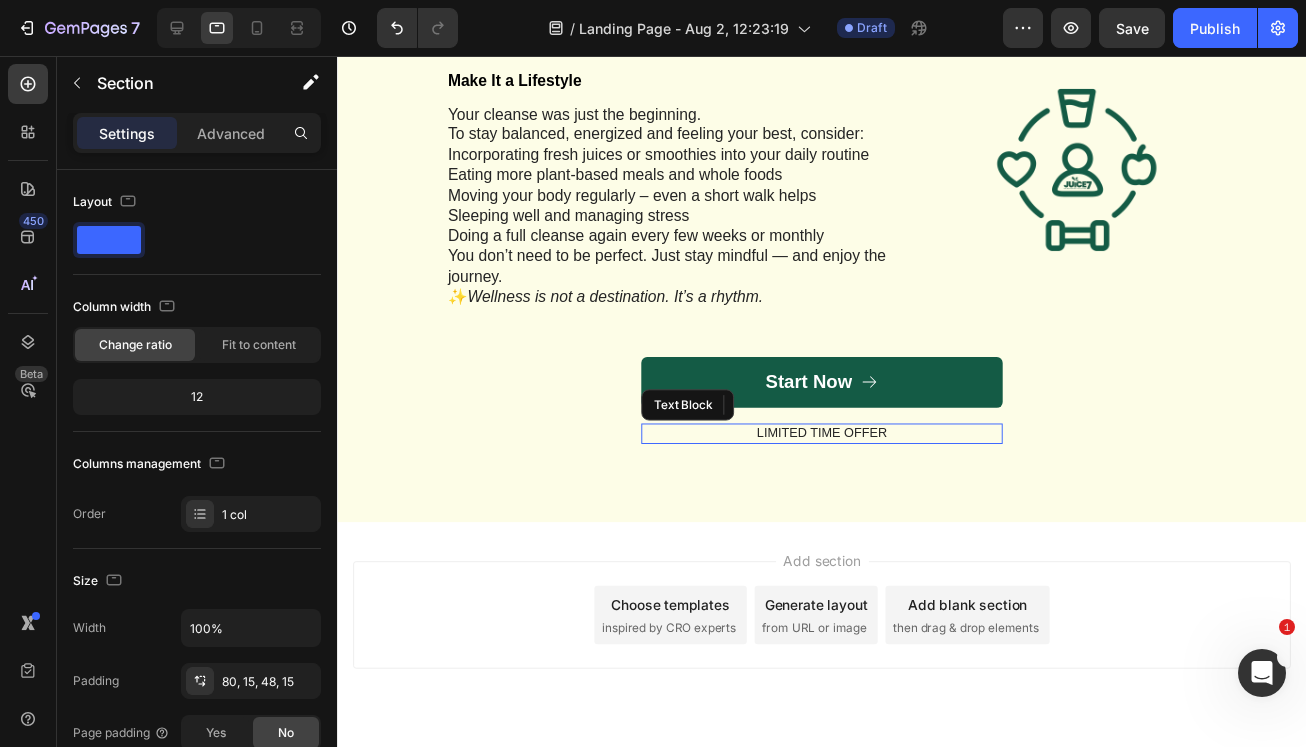 click on "LIMITED TIME OFFER" at bounding box center (833, 442) 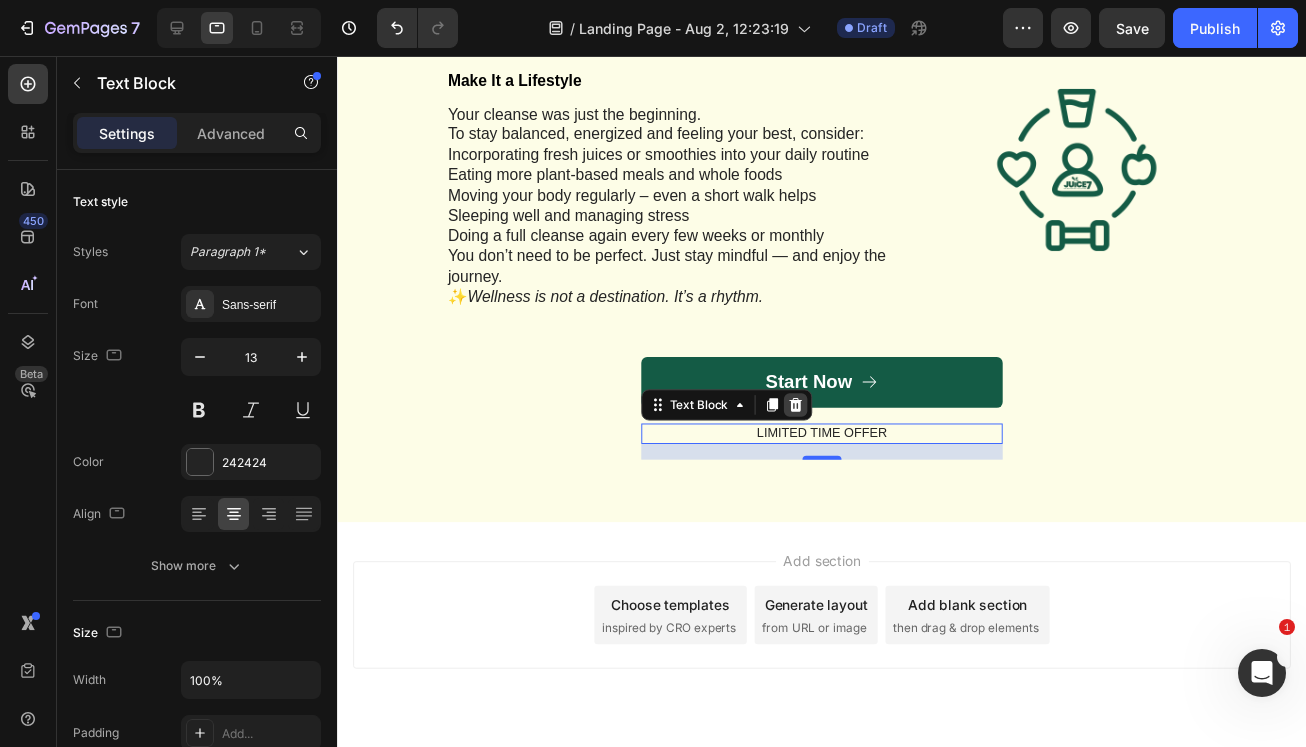 click 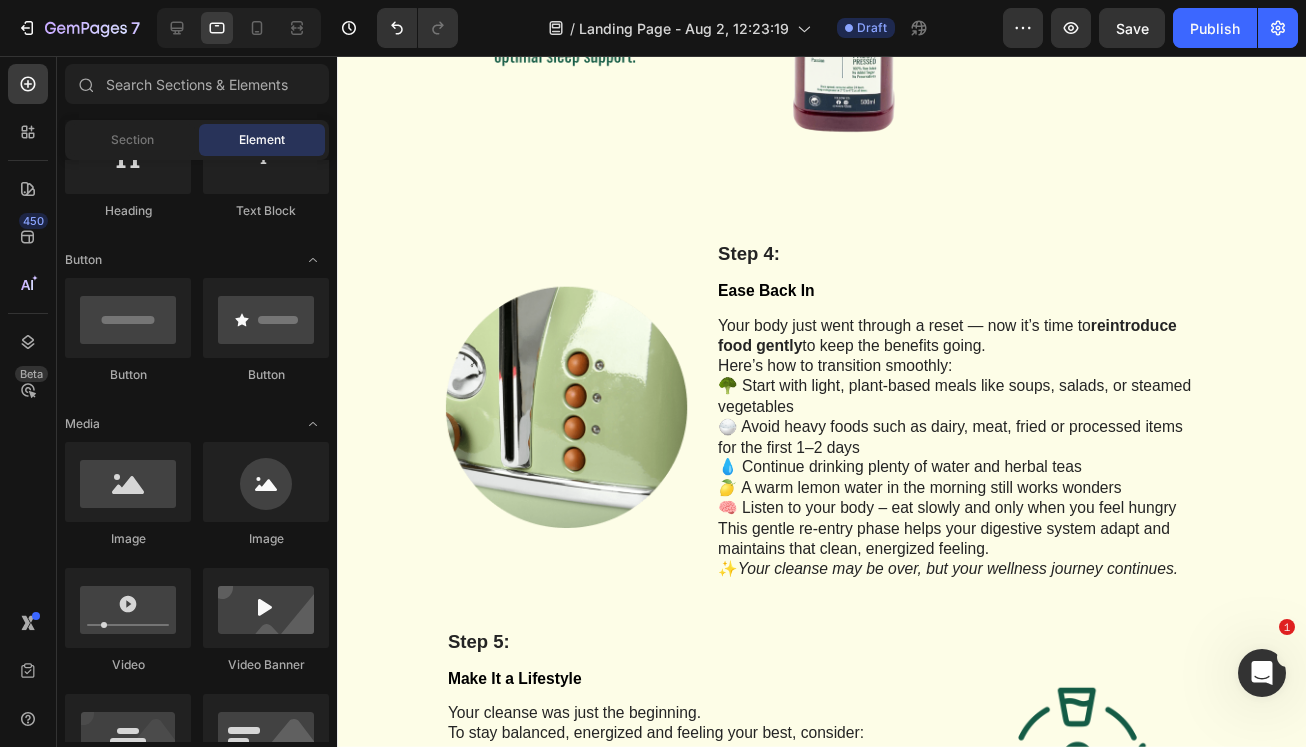 scroll, scrollTop: 4580, scrollLeft: 0, axis: vertical 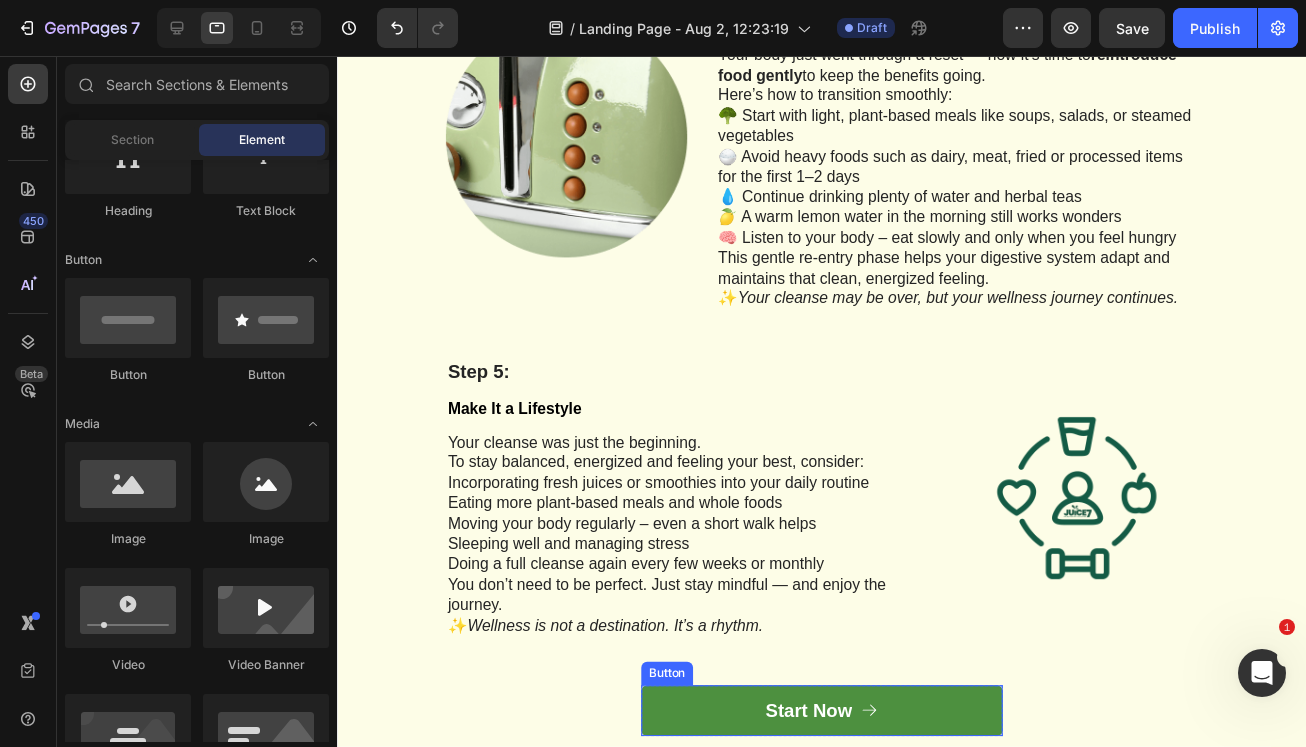 click on "Start Now" at bounding box center (833, 726) 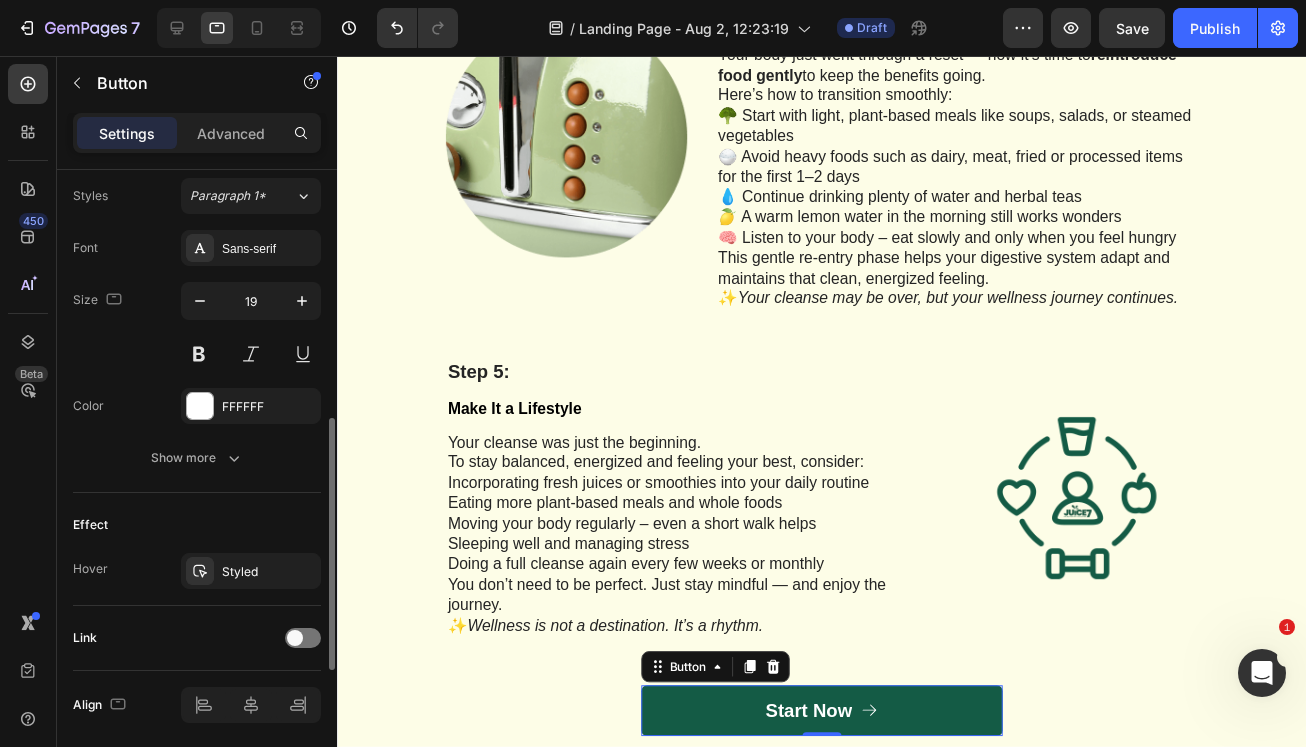 scroll, scrollTop: 958, scrollLeft: 0, axis: vertical 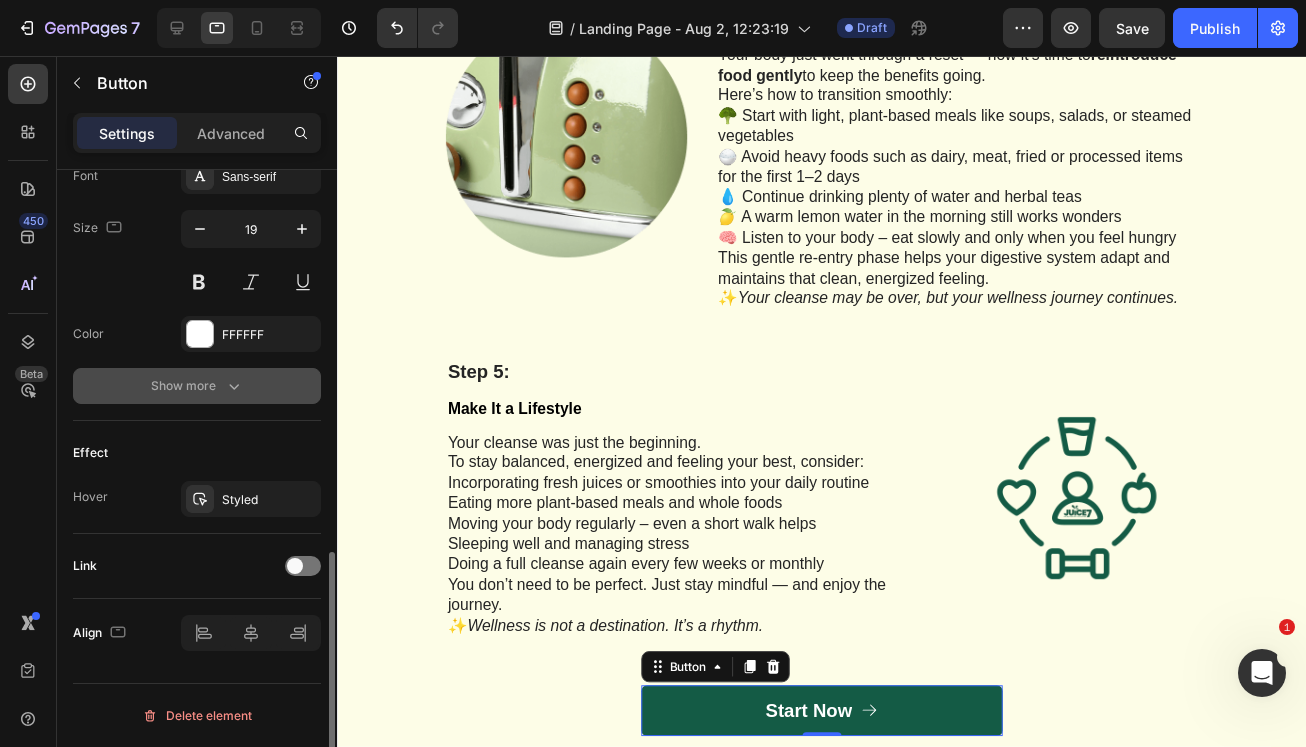 click on "Show more" at bounding box center [197, 386] 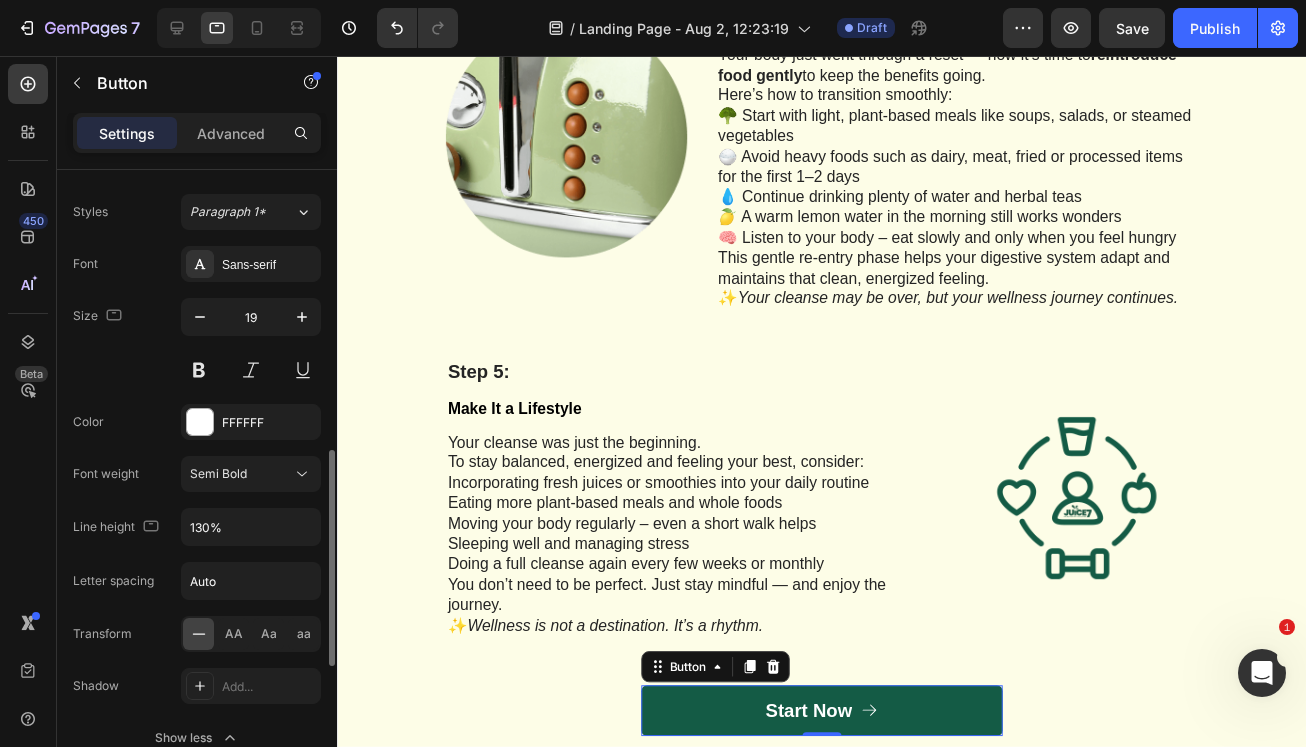 scroll, scrollTop: 857, scrollLeft: 0, axis: vertical 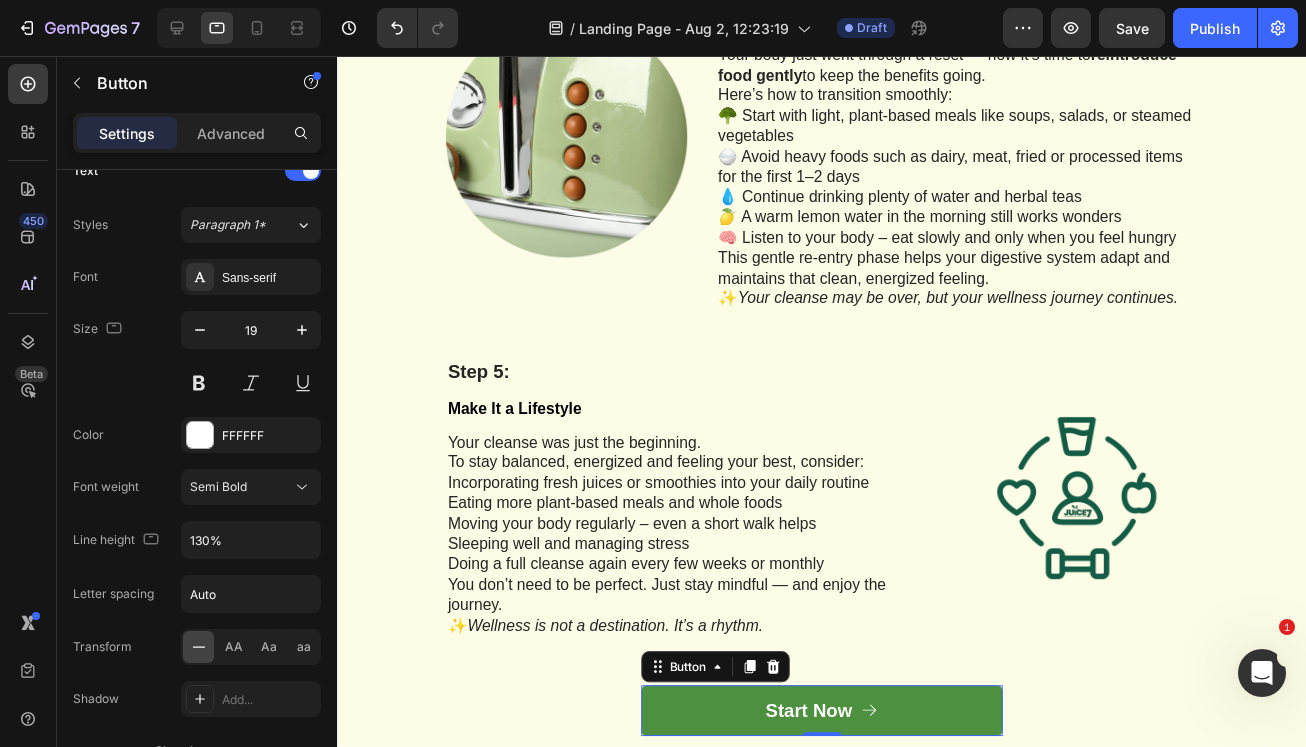 click on "Start Now" at bounding box center [833, 726] 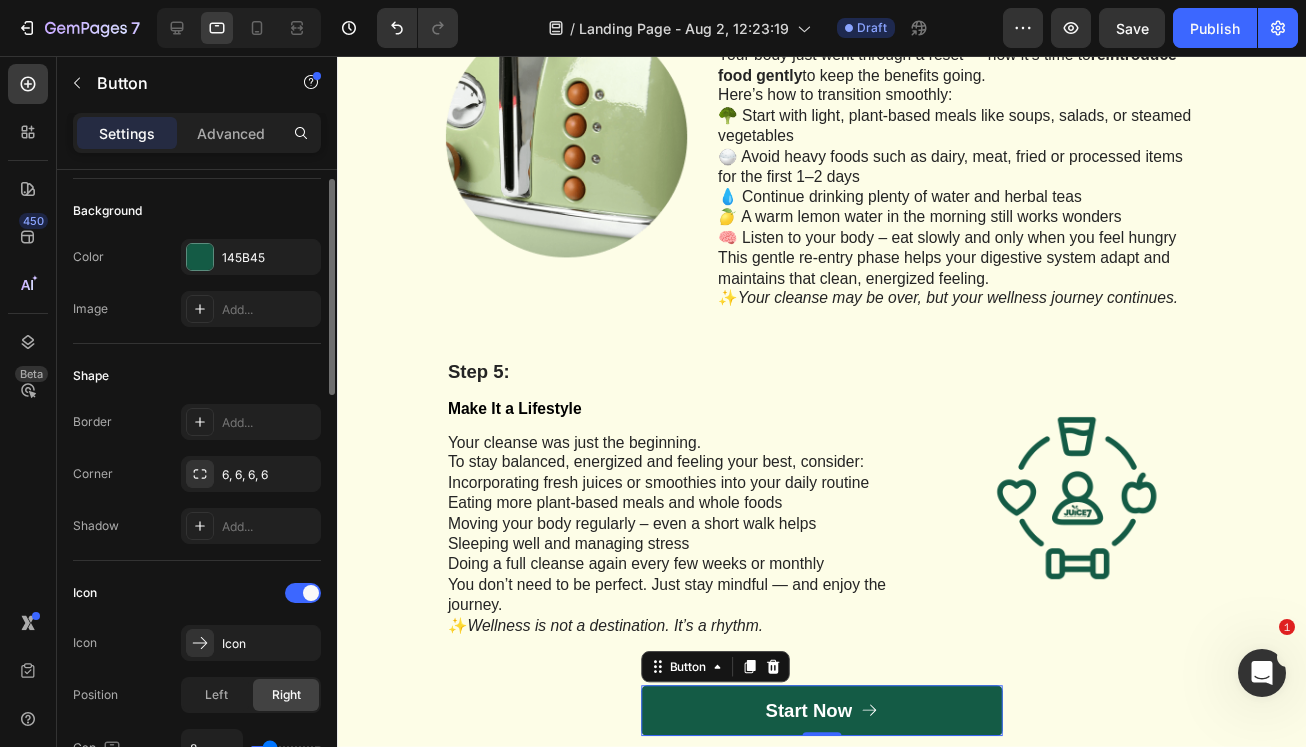 scroll, scrollTop: 0, scrollLeft: 0, axis: both 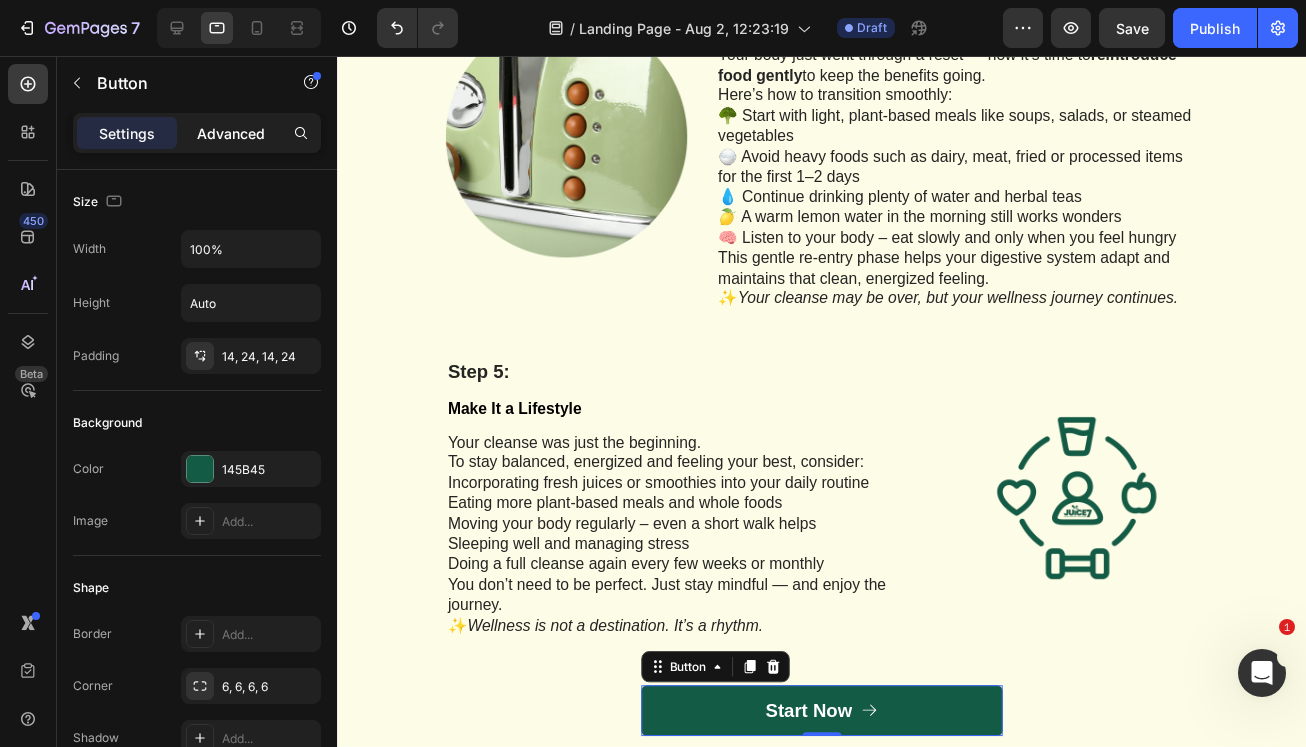 click on "Advanced" at bounding box center (231, 133) 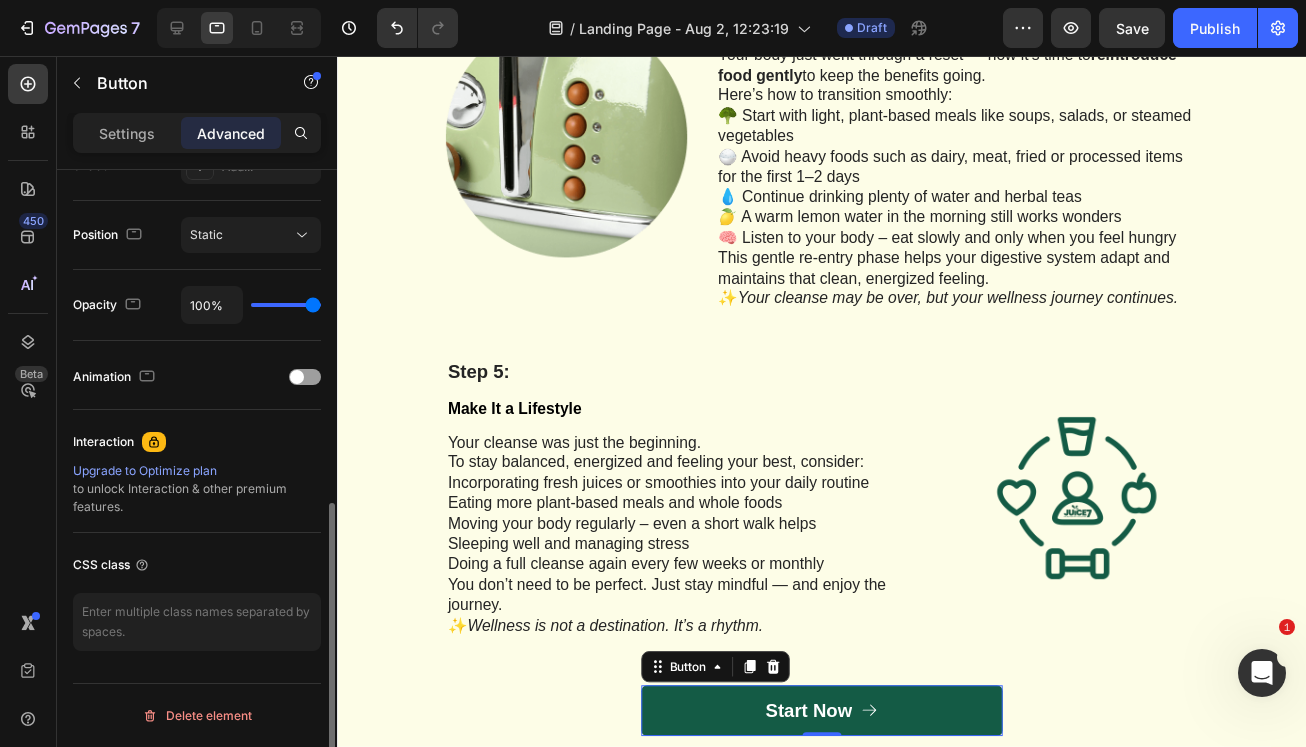 scroll, scrollTop: 0, scrollLeft: 0, axis: both 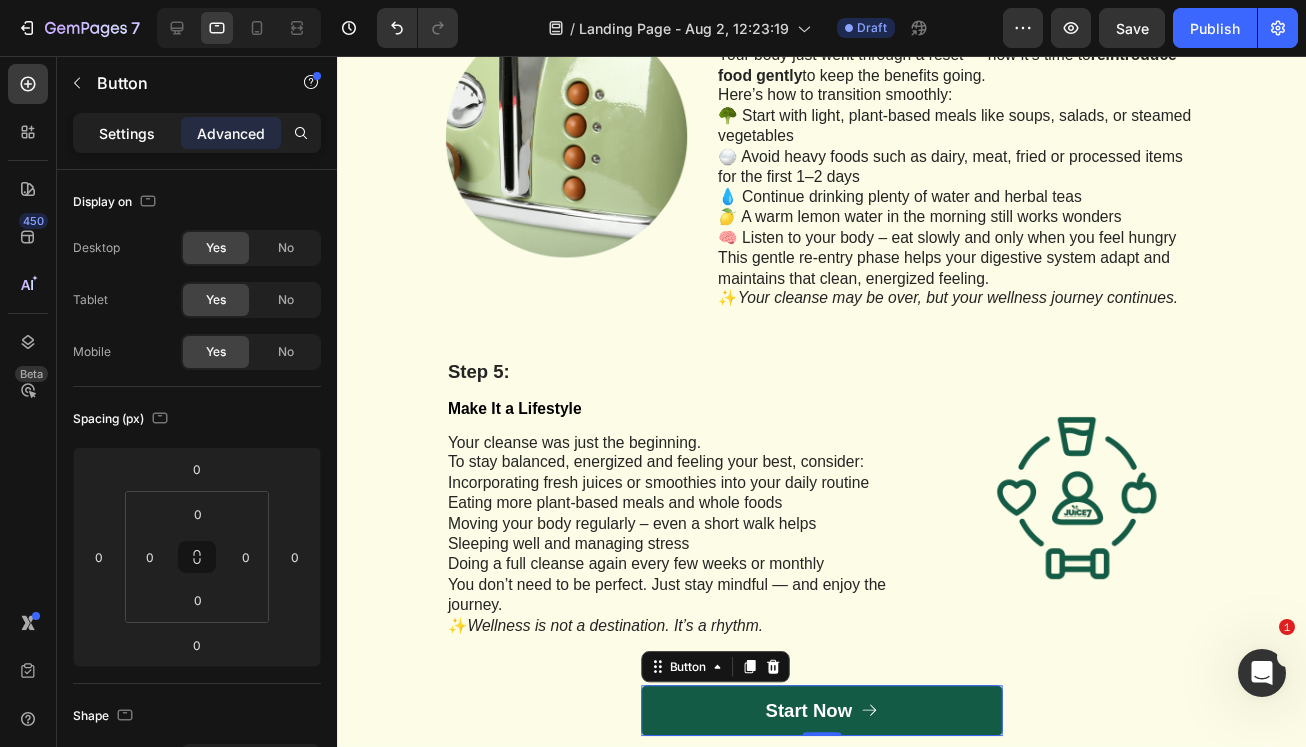 click on "Settings" at bounding box center (127, 133) 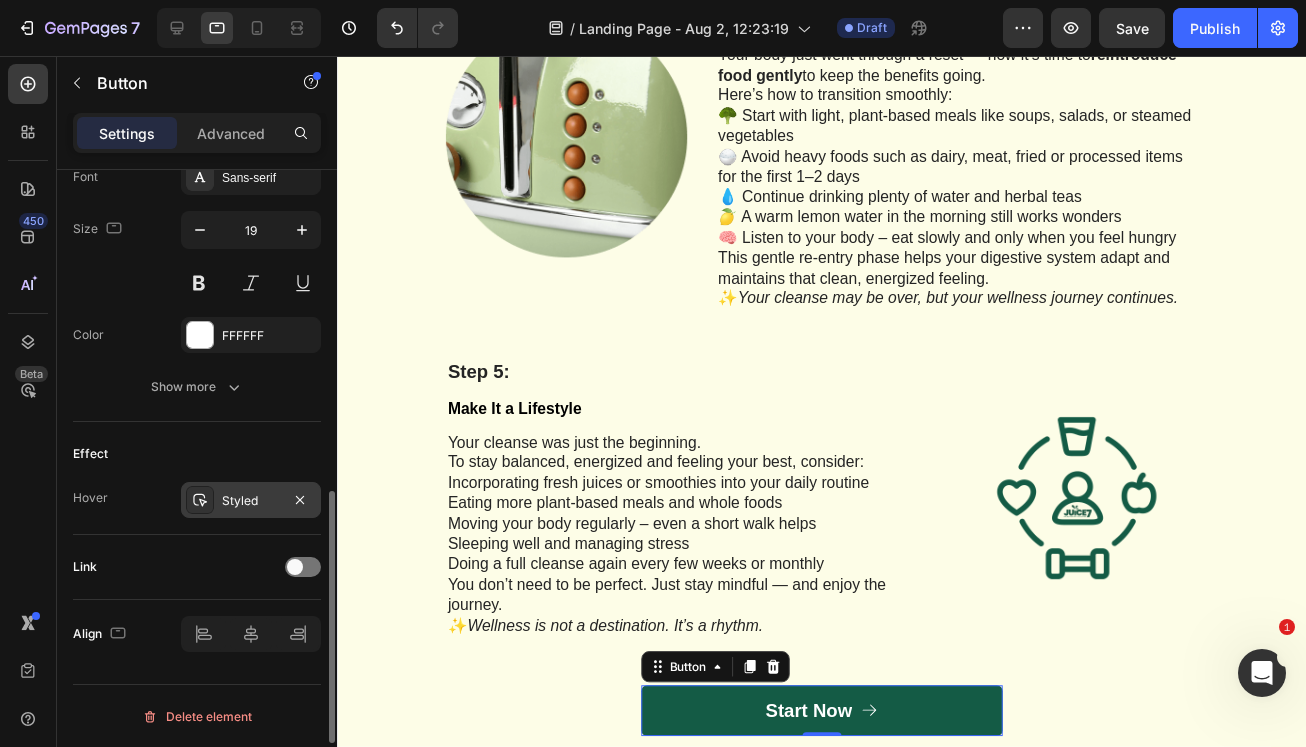 scroll, scrollTop: 958, scrollLeft: 0, axis: vertical 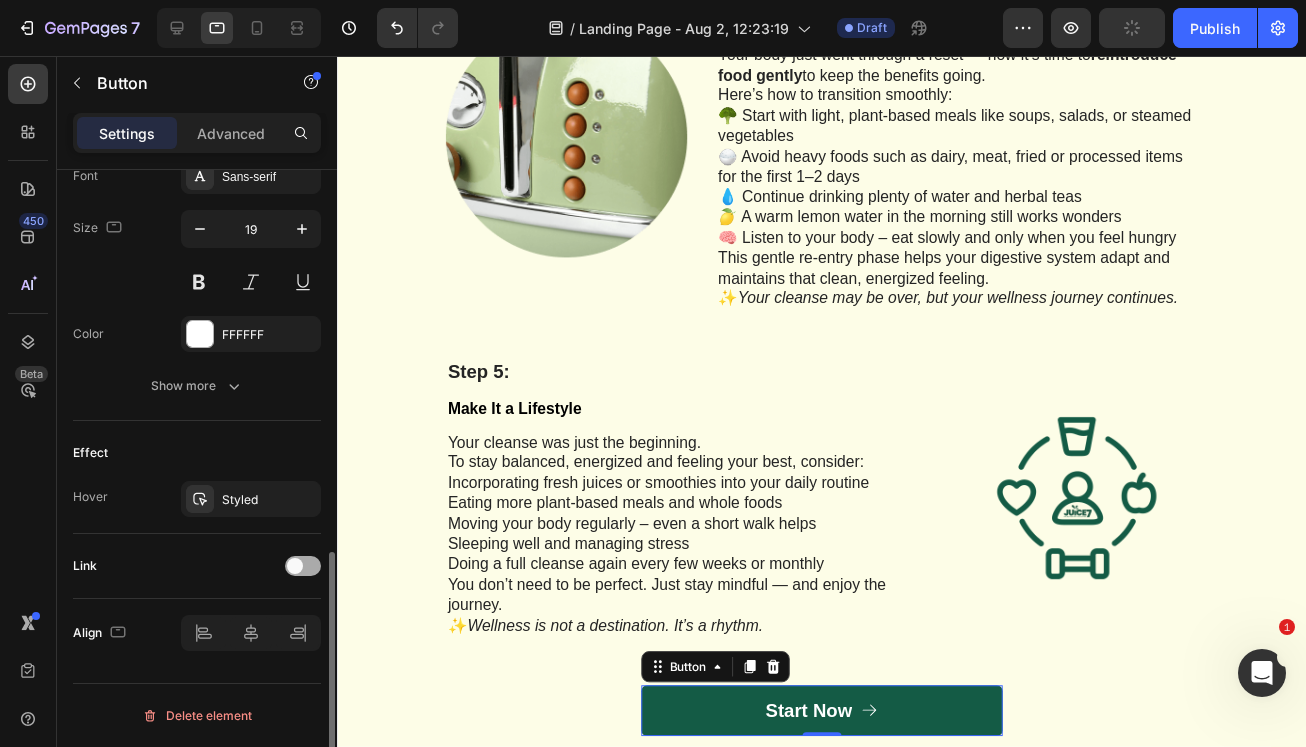 click at bounding box center [295, 566] 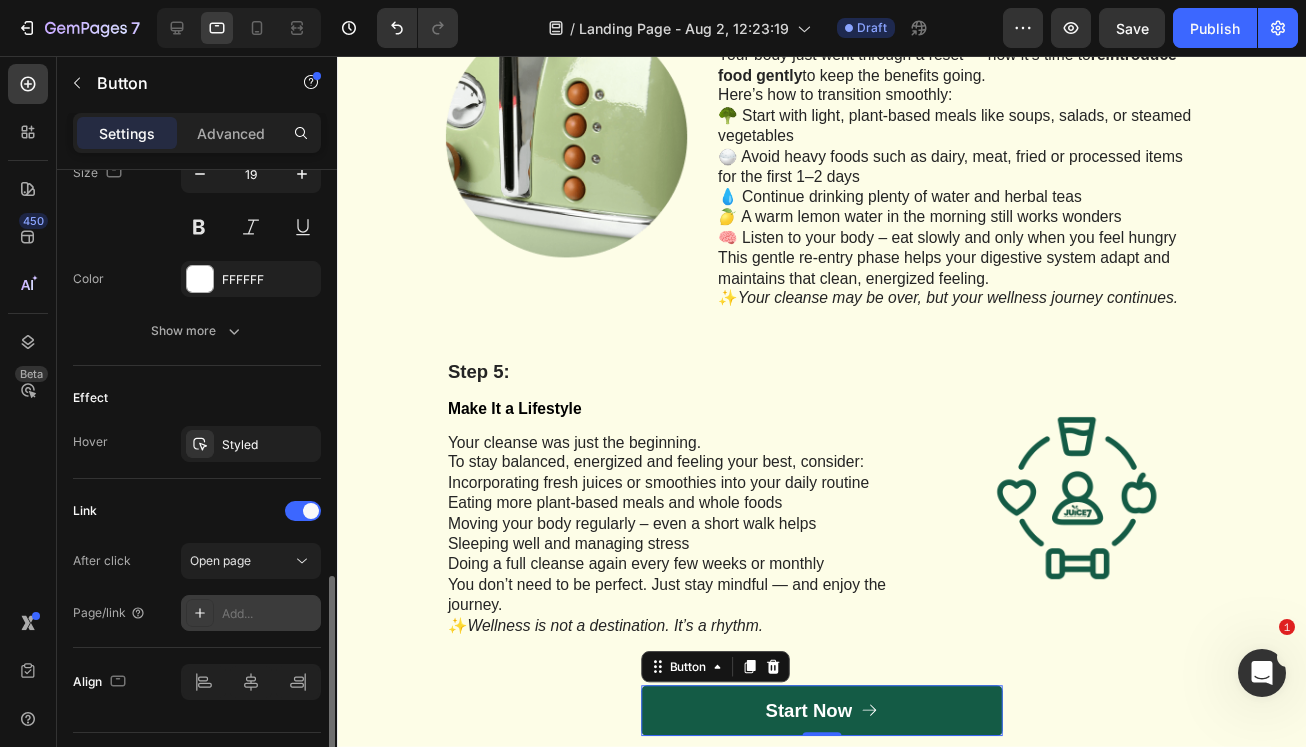 scroll, scrollTop: 1051, scrollLeft: 0, axis: vertical 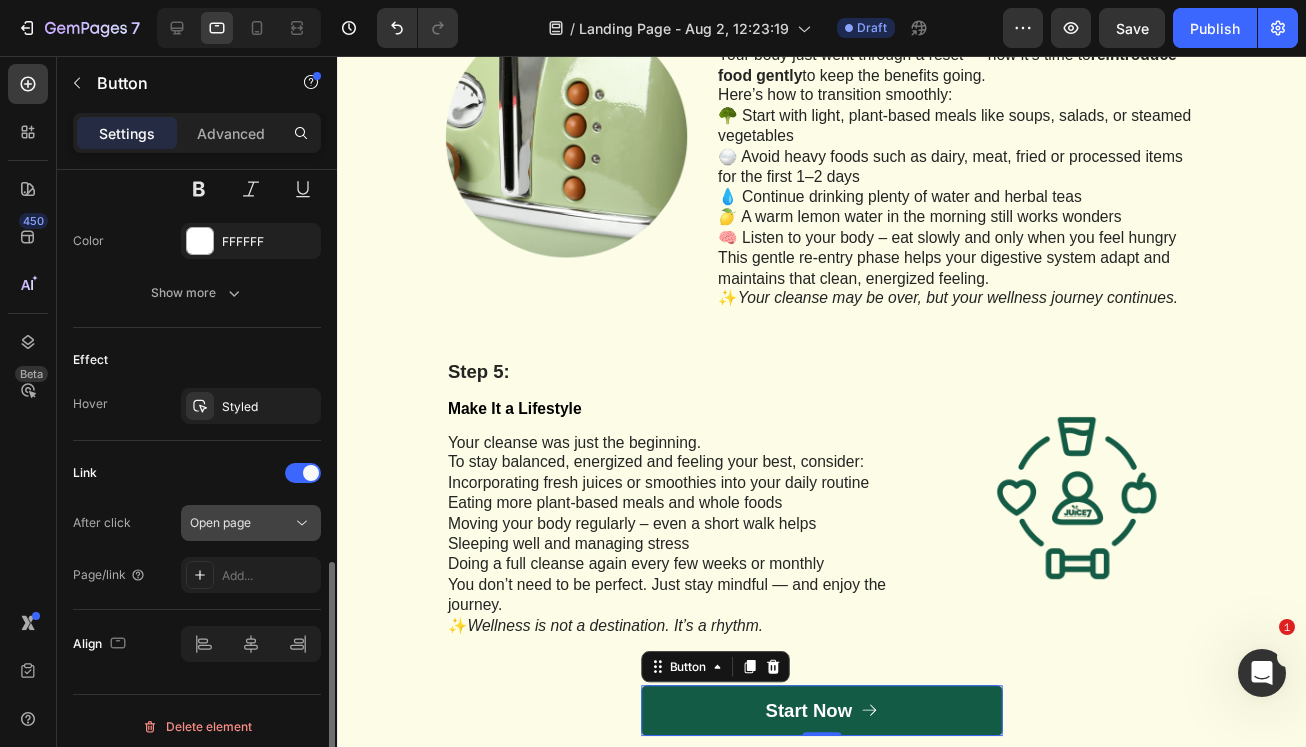 click on "Open page" at bounding box center (241, 523) 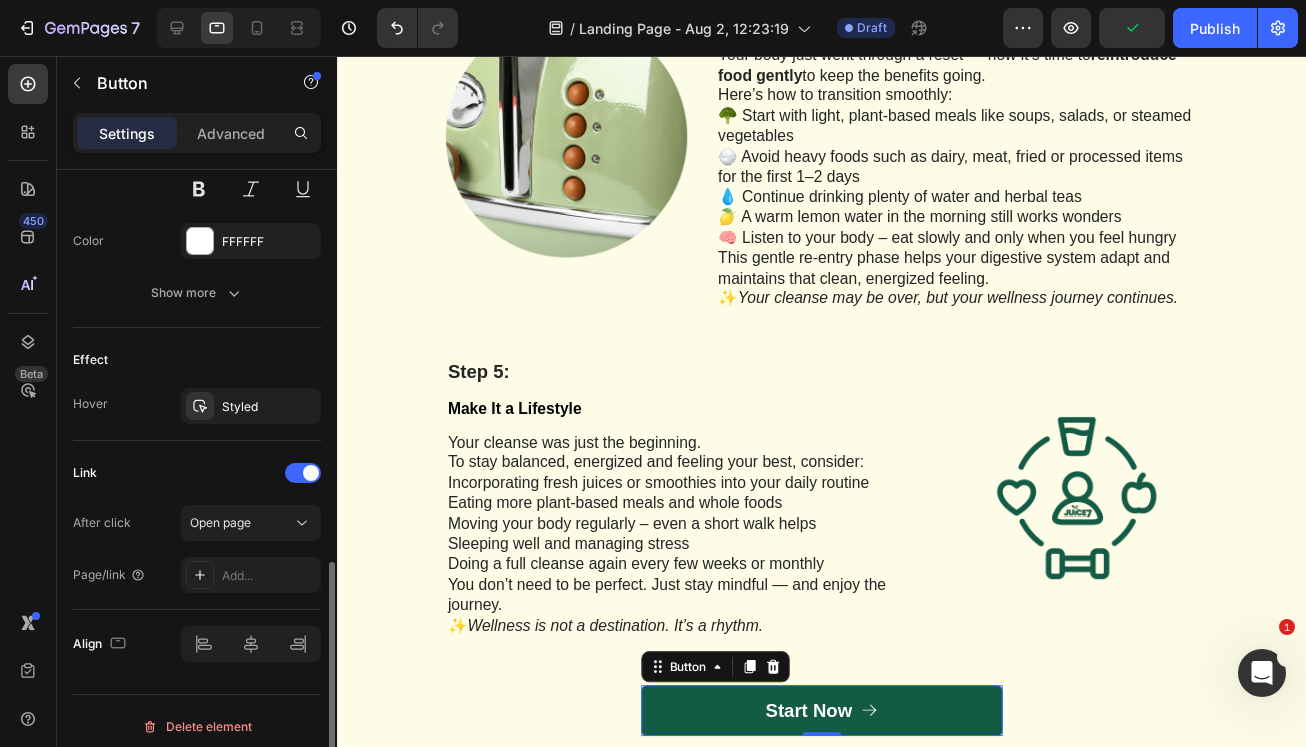 click on "Link After click Open page Page/link Add..." 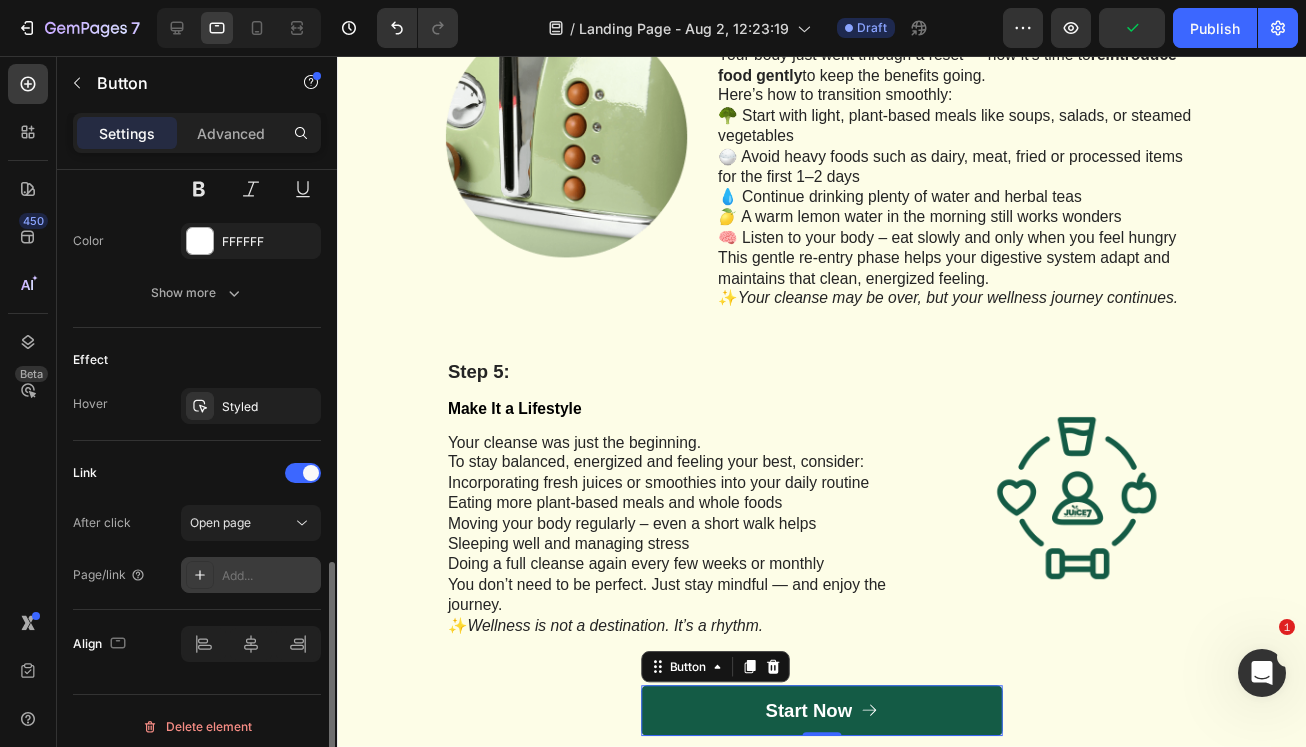 click on "Add..." at bounding box center [269, 576] 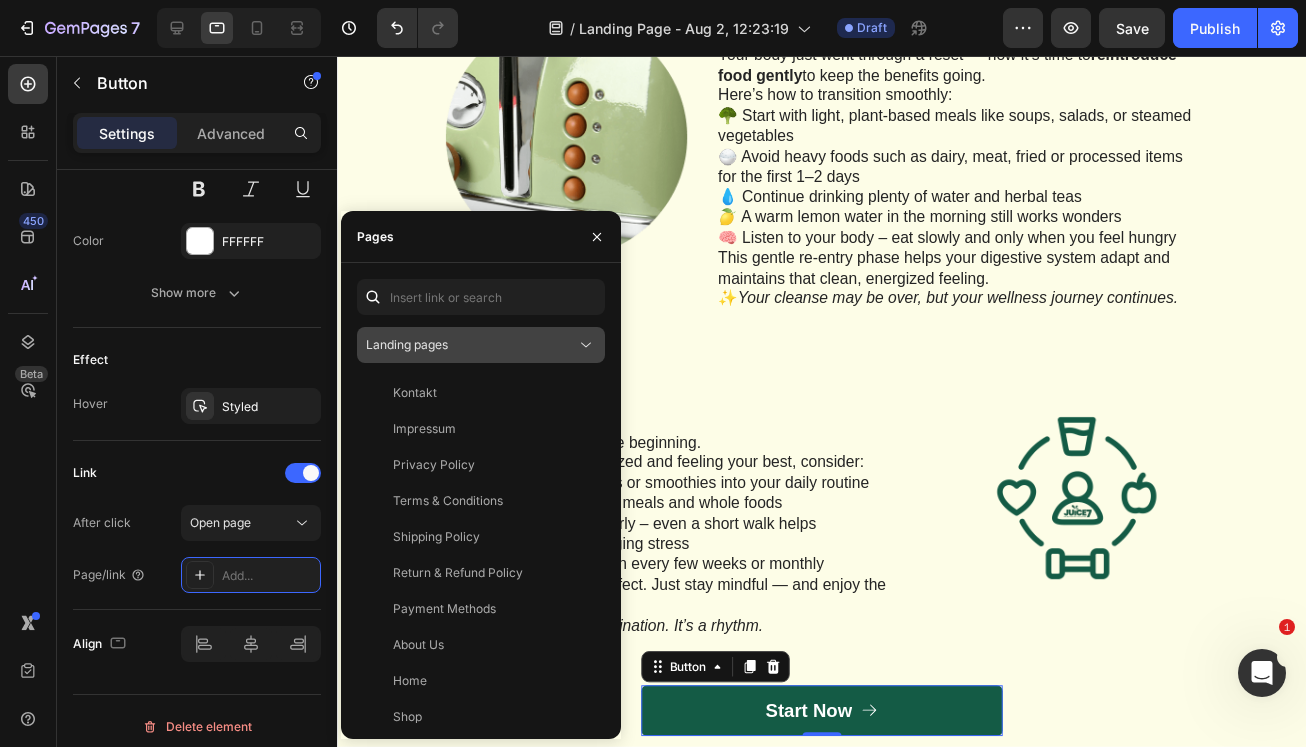 click on "Landing pages" at bounding box center (481, 345) 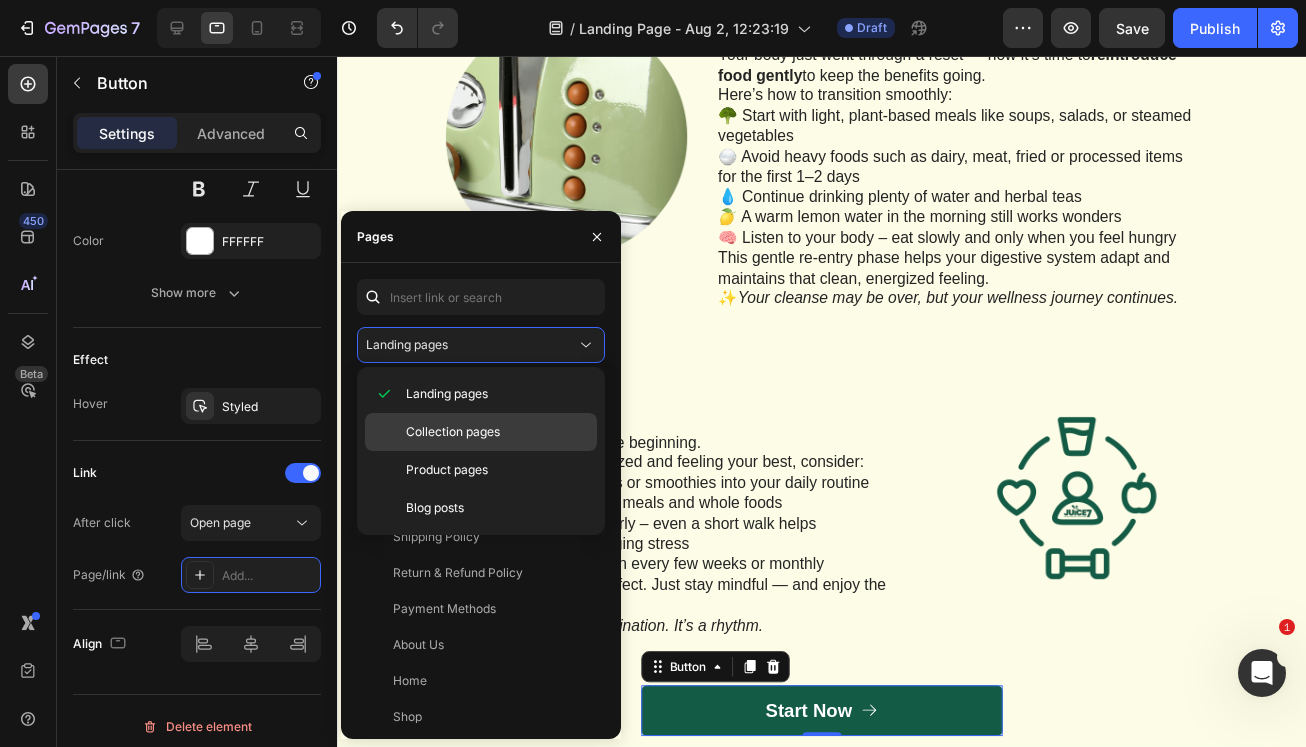 click on "Collection pages" 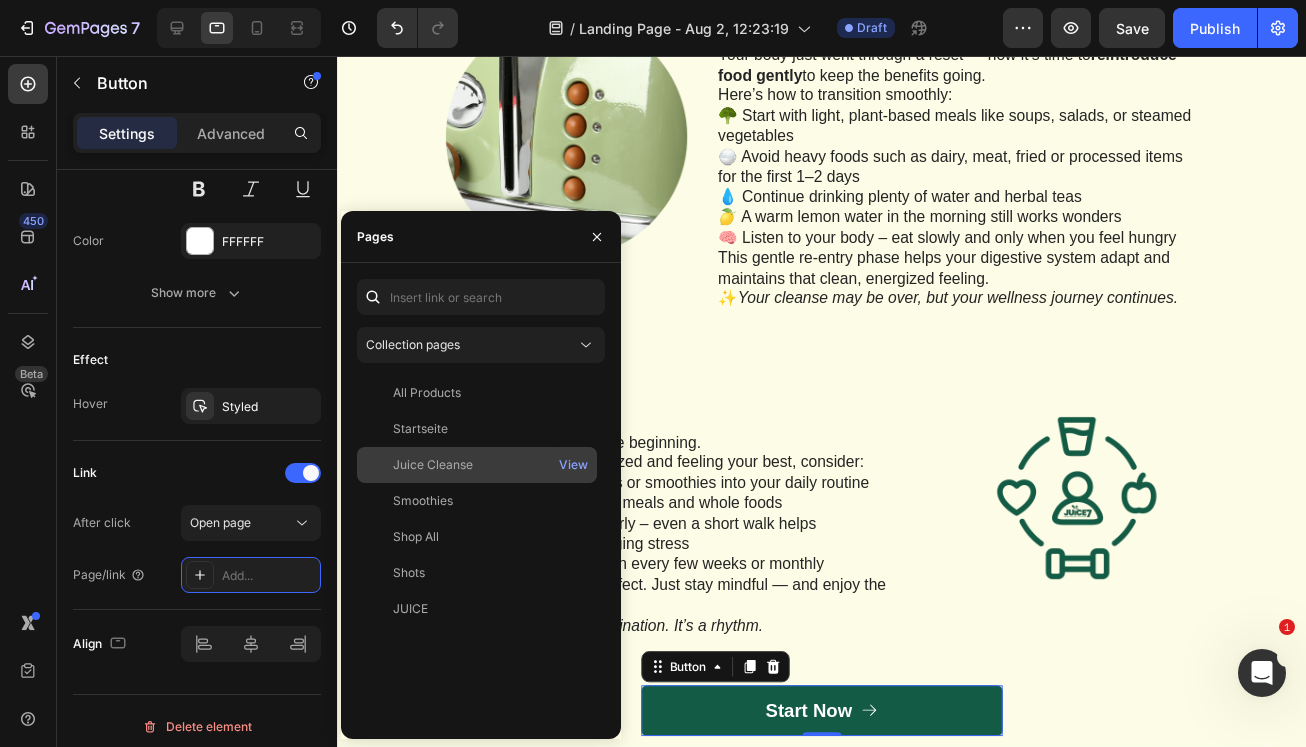 click on "Juice Cleanse" at bounding box center [477, 465] 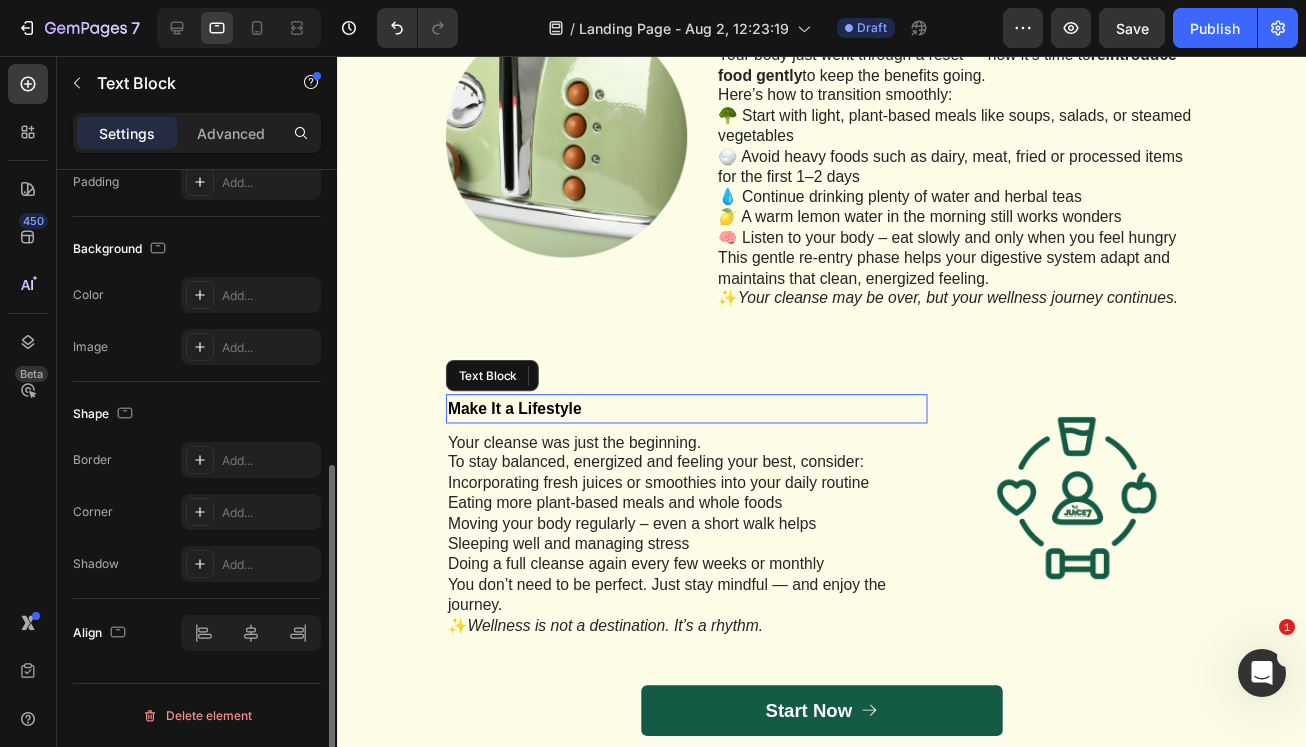 click on "Make It a Lifestyle" at bounding box center [694, 417] 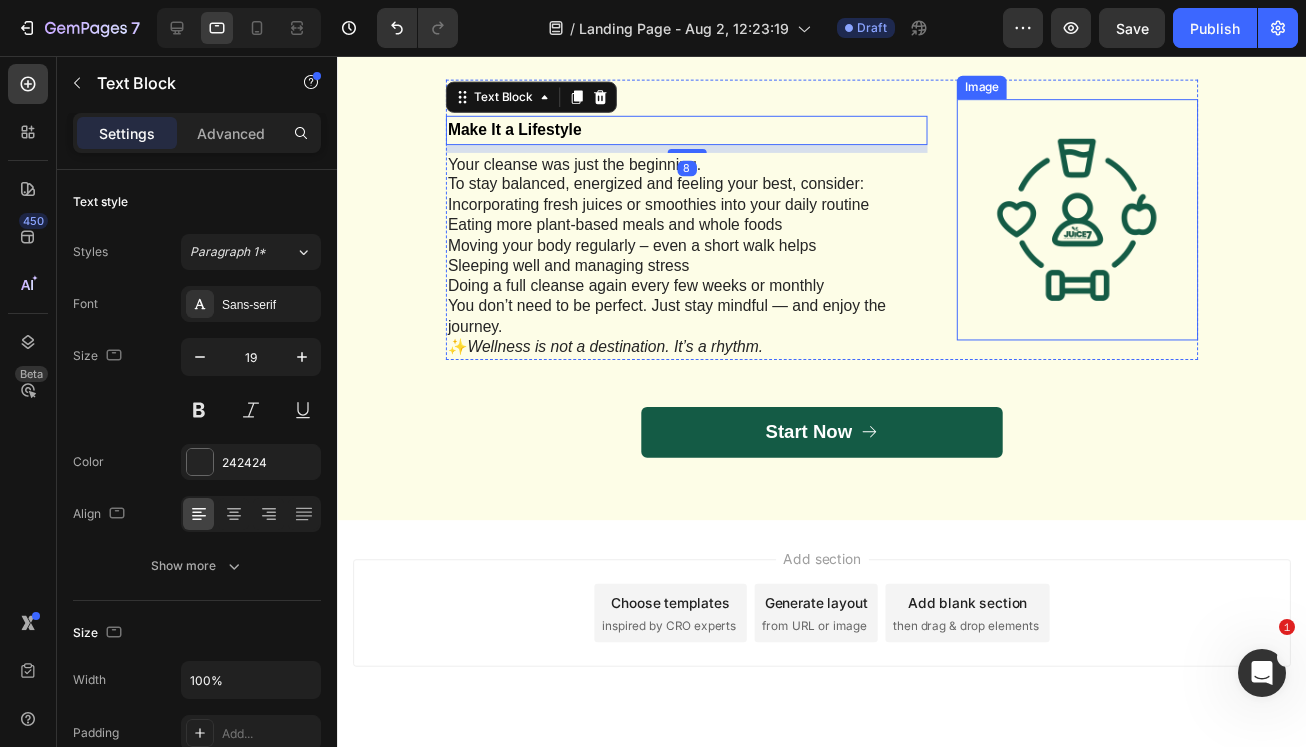 scroll, scrollTop: 4864, scrollLeft: 0, axis: vertical 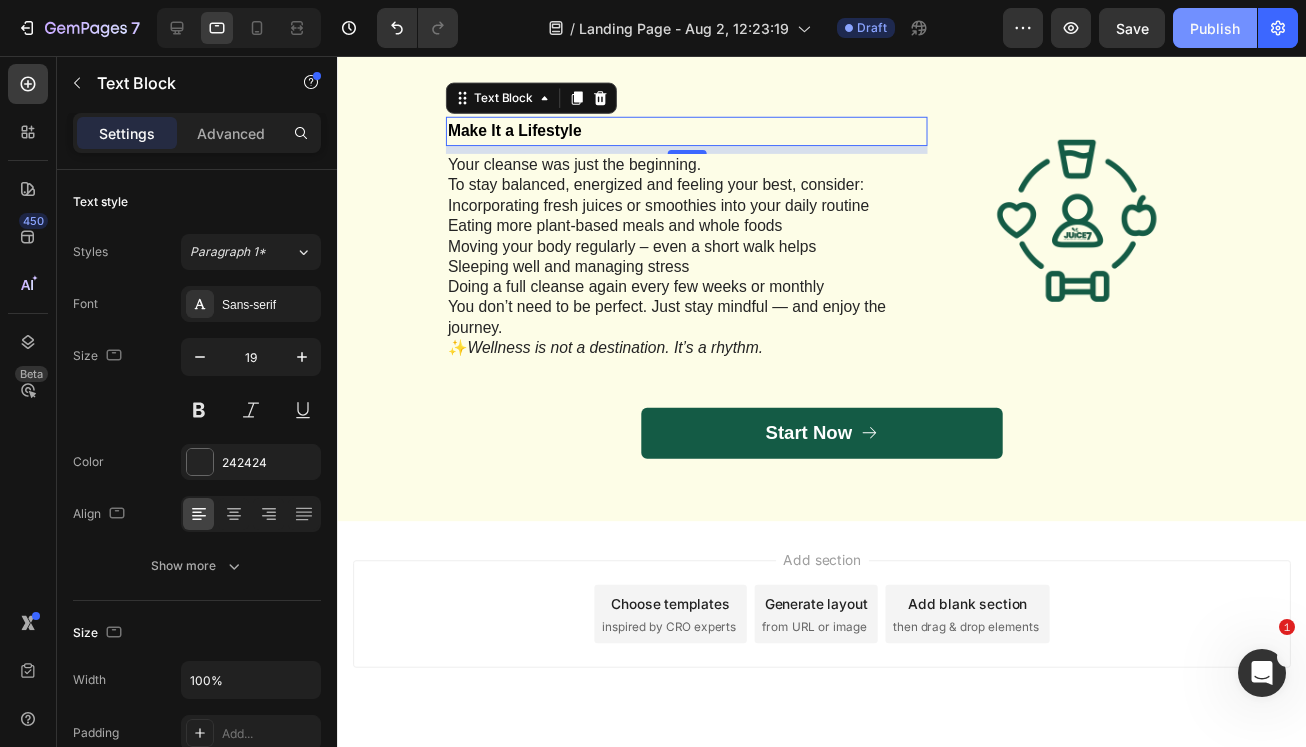 click on "Publish" at bounding box center (1215, 28) 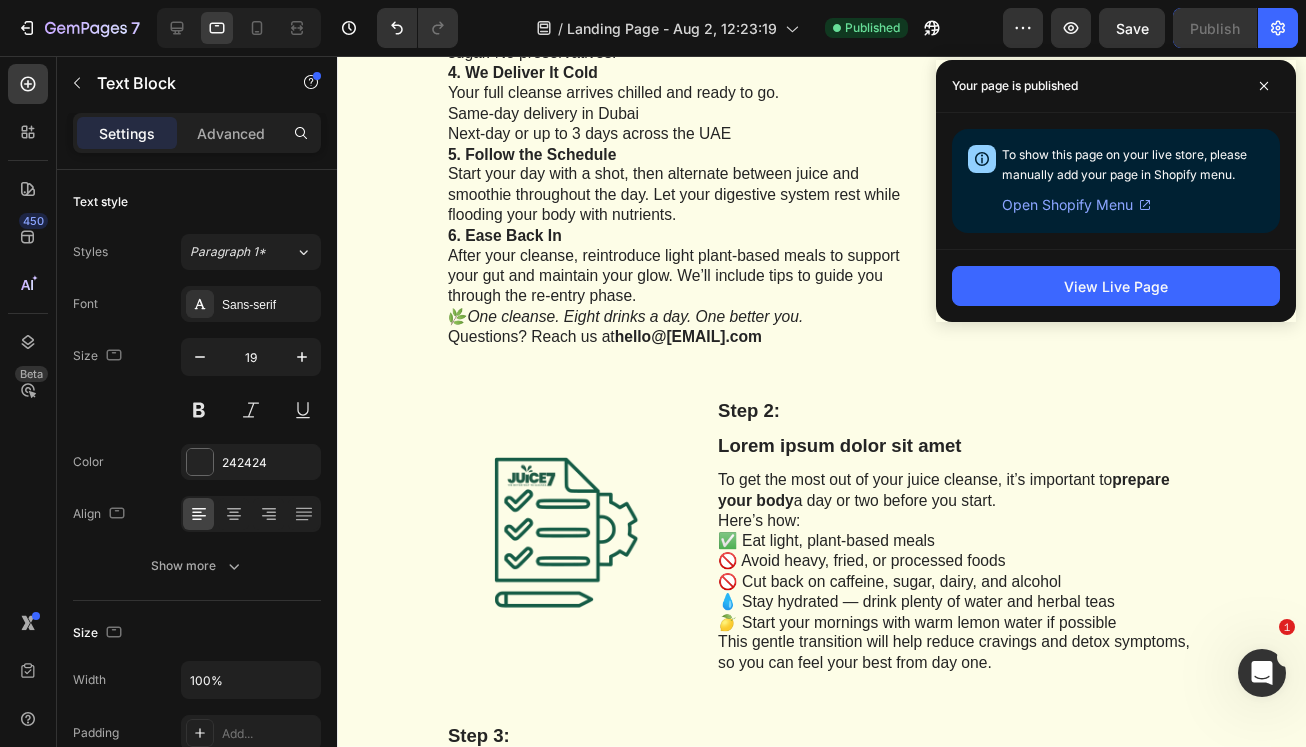 scroll, scrollTop: 478, scrollLeft: 0, axis: vertical 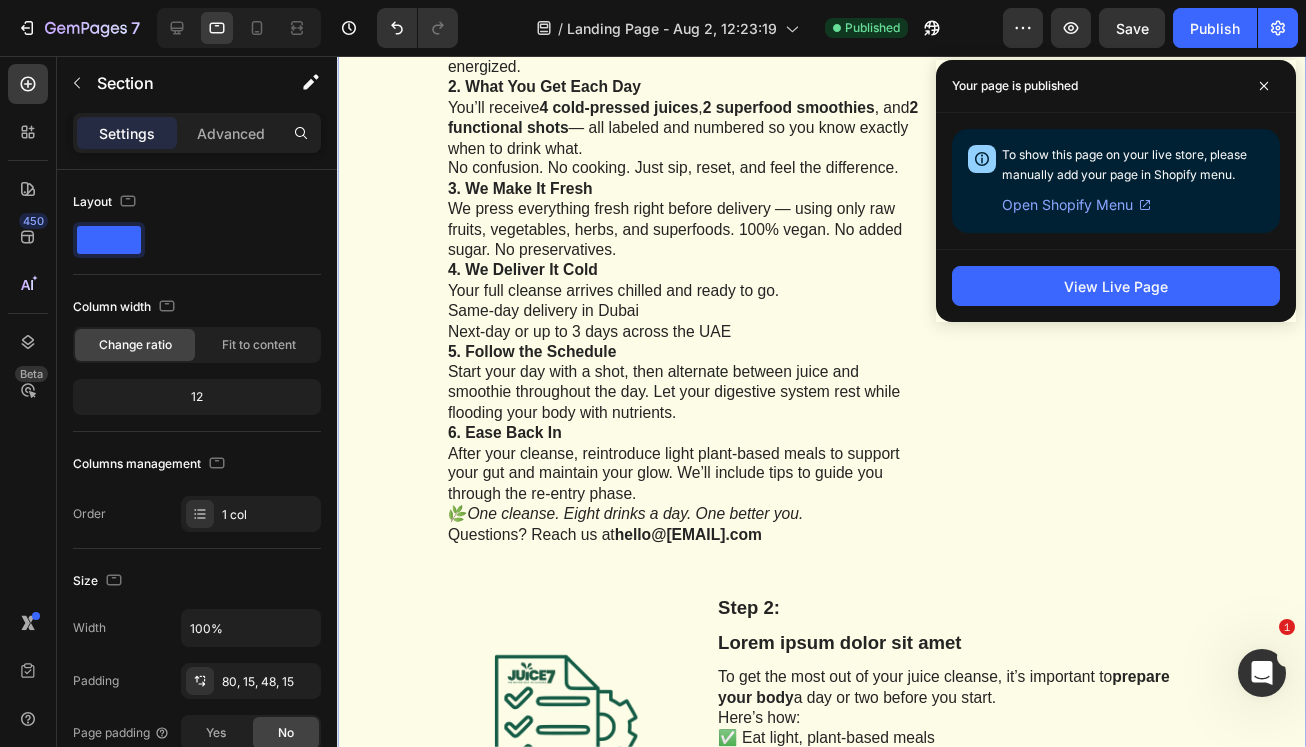 click on "⁠⁠⁠⁠⁠⁠⁠ Your Cleanse in 5 Simple Steps Heading Row Step 1: Text Block Choose Your Cleanse Text Block How It Works Your Juice Cleanse, Simplified. At JUICE7, we make cleansing easy, effective, and enjoyable — with cold-pressed juices, functional smoothies, and powerful shots designed to support your body’s natural reset process. 1. Choose Your Cleanse Duration Whether you need a quick 1-day refresh, a 3-day balance, or a full 5-day transformation — we've got you covered. Each program is tailored to help you reduce bloating, support digestion, and feel more energized. 2. What You Get Each Day You’ll receive  4 cold-pressed juices ,  2 superfood smoothies , and  2 functional shots  — all labeled and numbered so you know exactly when to drink what. No confusion. No cooking. Just sip, reset, and feel the difference. 3. We Make It Fresh We press everything fresh right before delivery — using only raw fruits, vegetables, herbs, and superfoods. 100% vegan. No added sugar. No preservatives." at bounding box center (833, 2284) 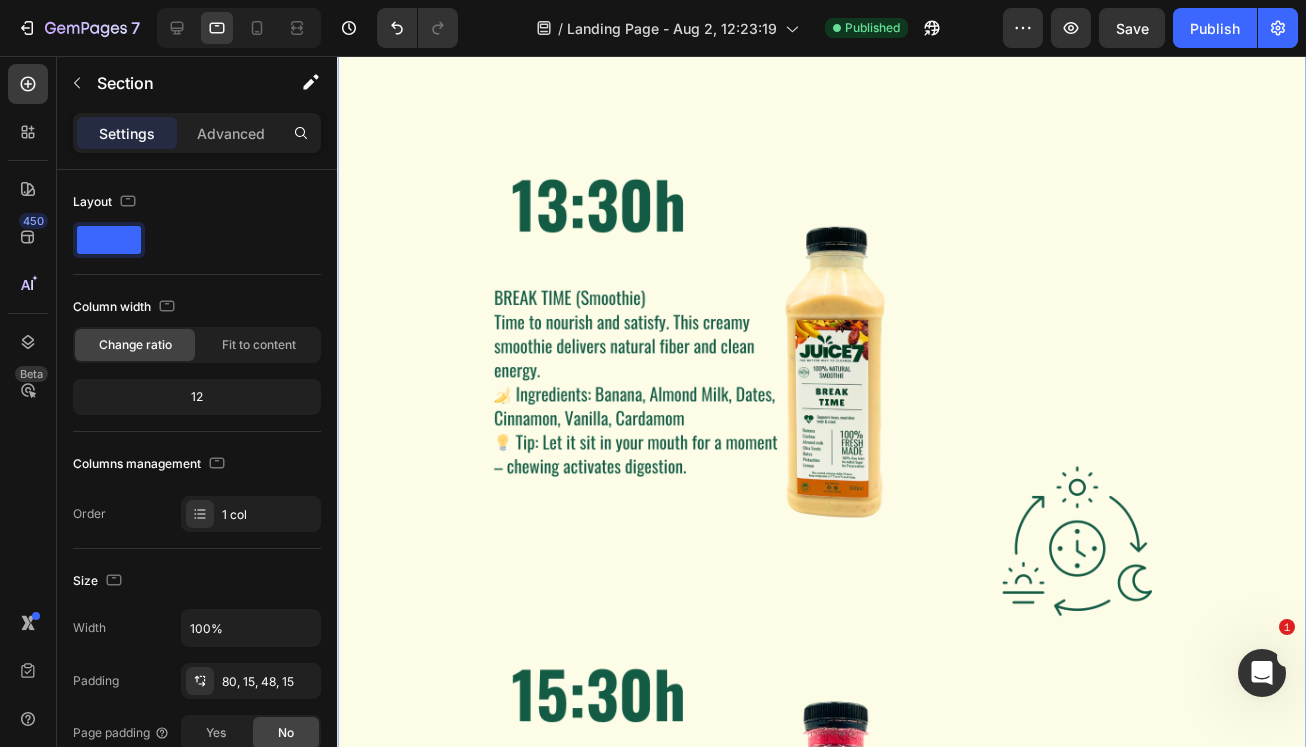 scroll, scrollTop: 2414, scrollLeft: 0, axis: vertical 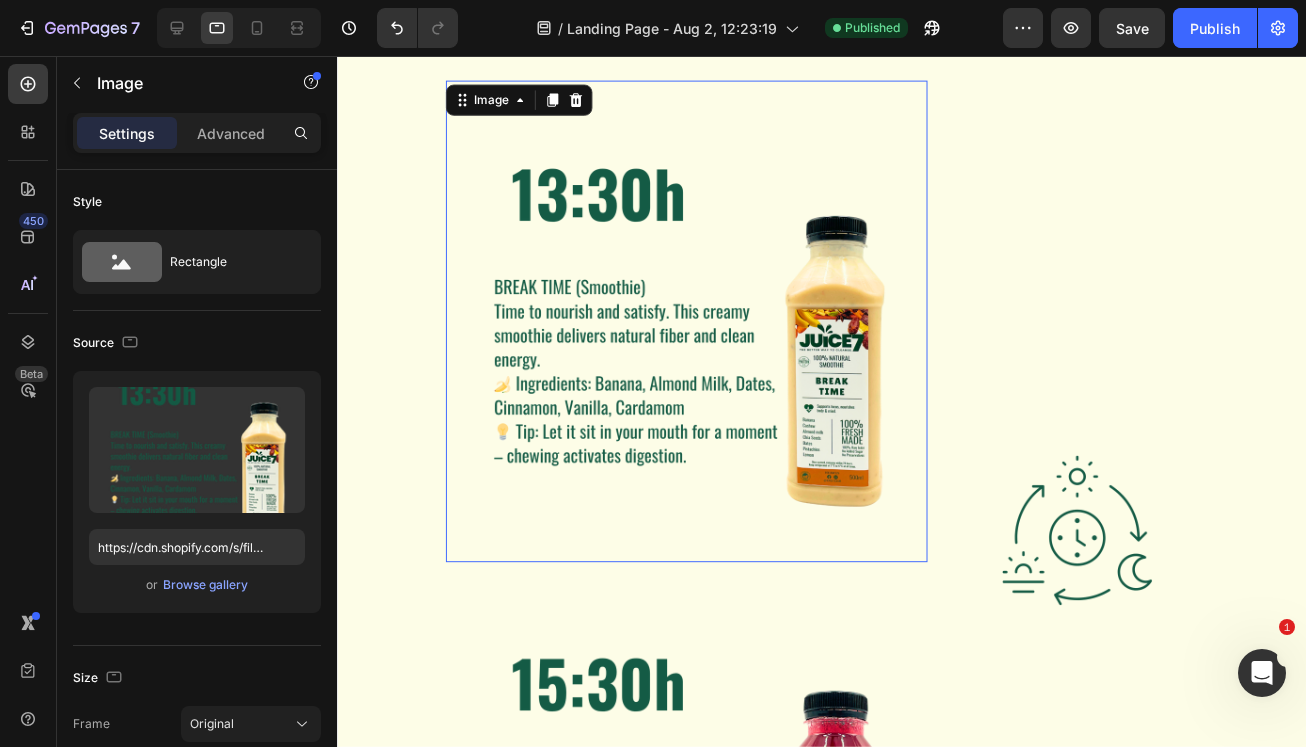 click at bounding box center (694, 327) 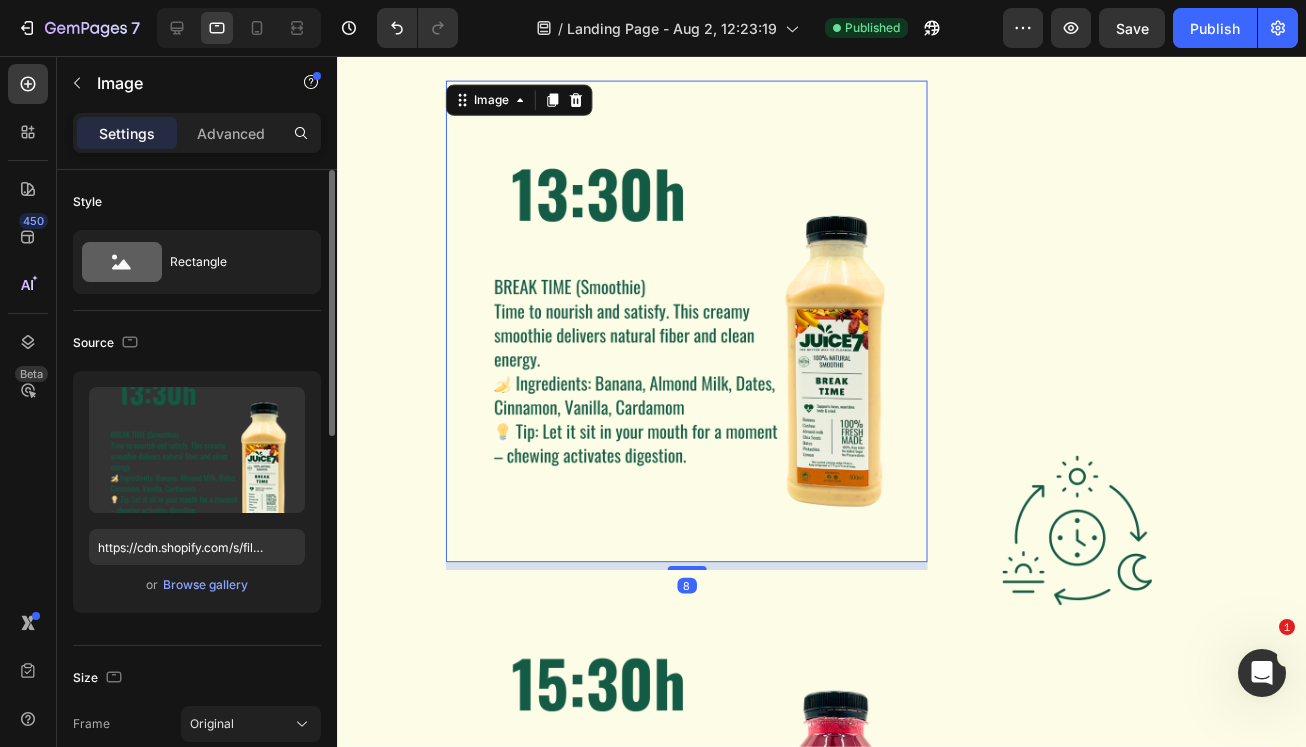 click at bounding box center (130, 343) 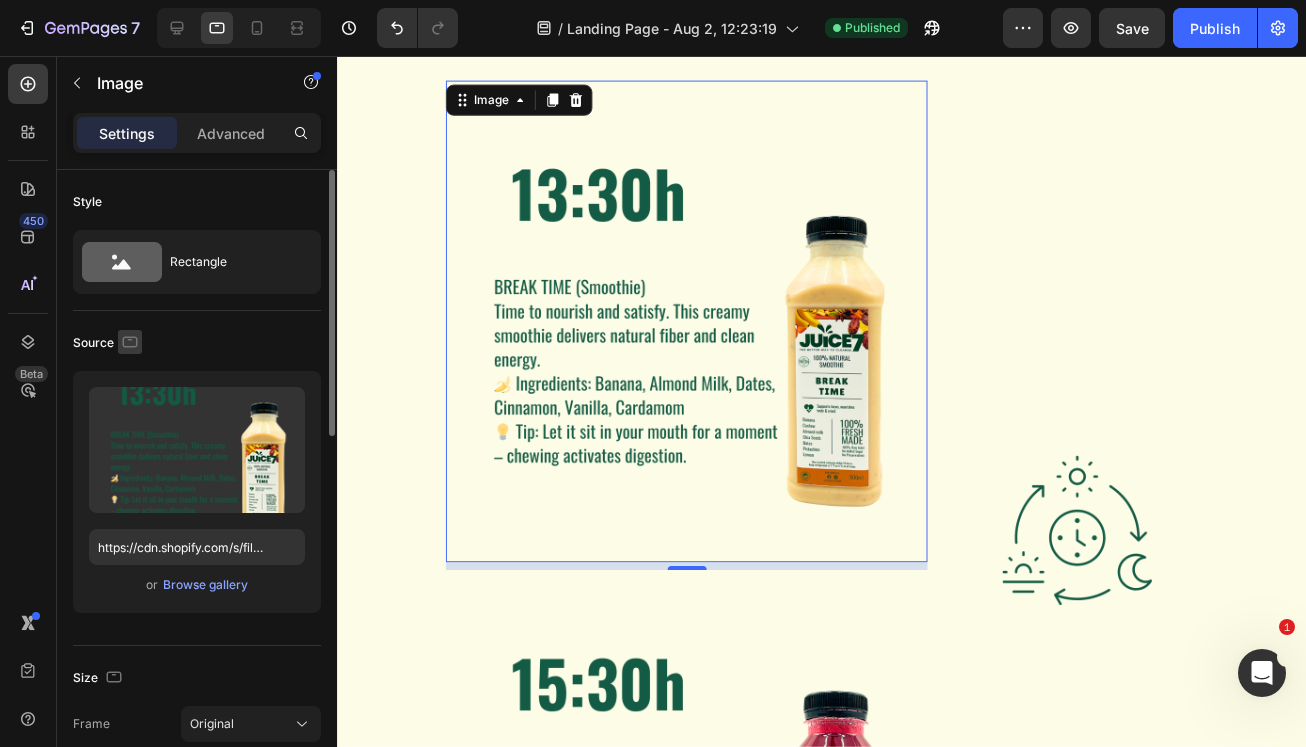 click 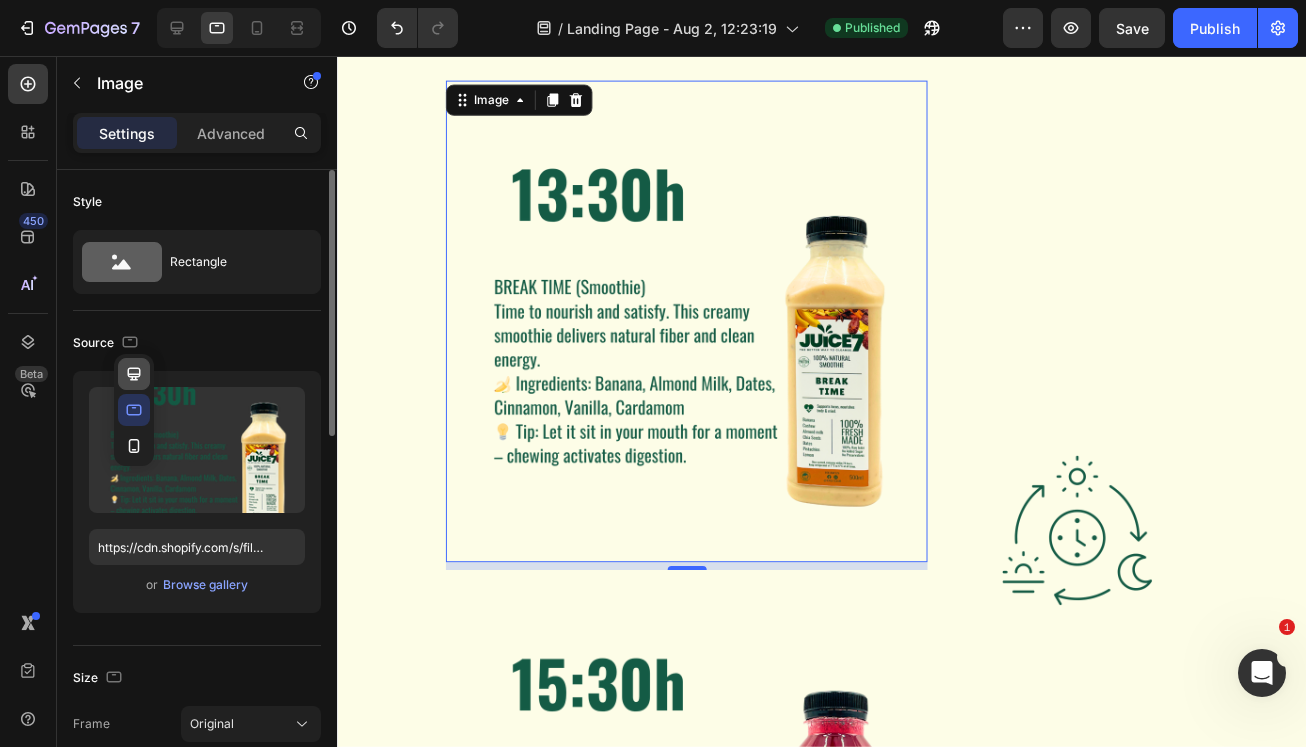click 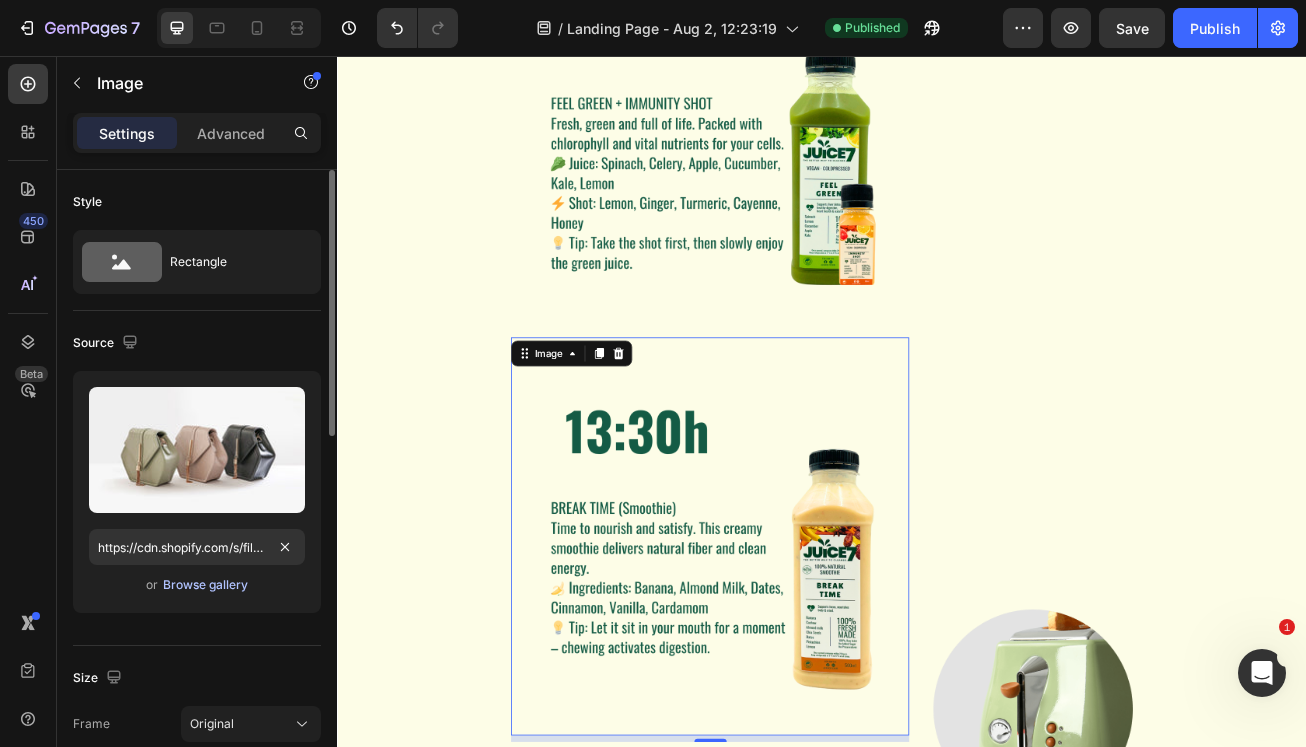 scroll, scrollTop: 2085, scrollLeft: 0, axis: vertical 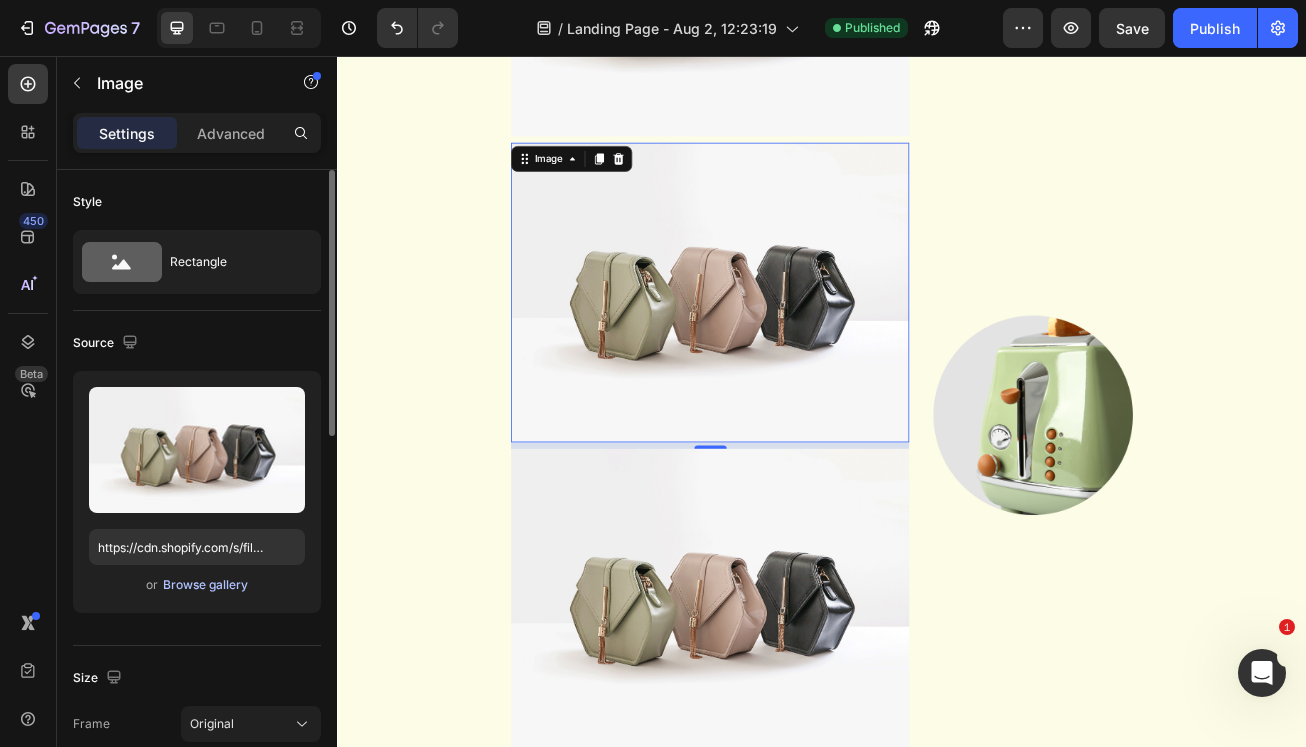 click on "Browse gallery" at bounding box center (205, 585) 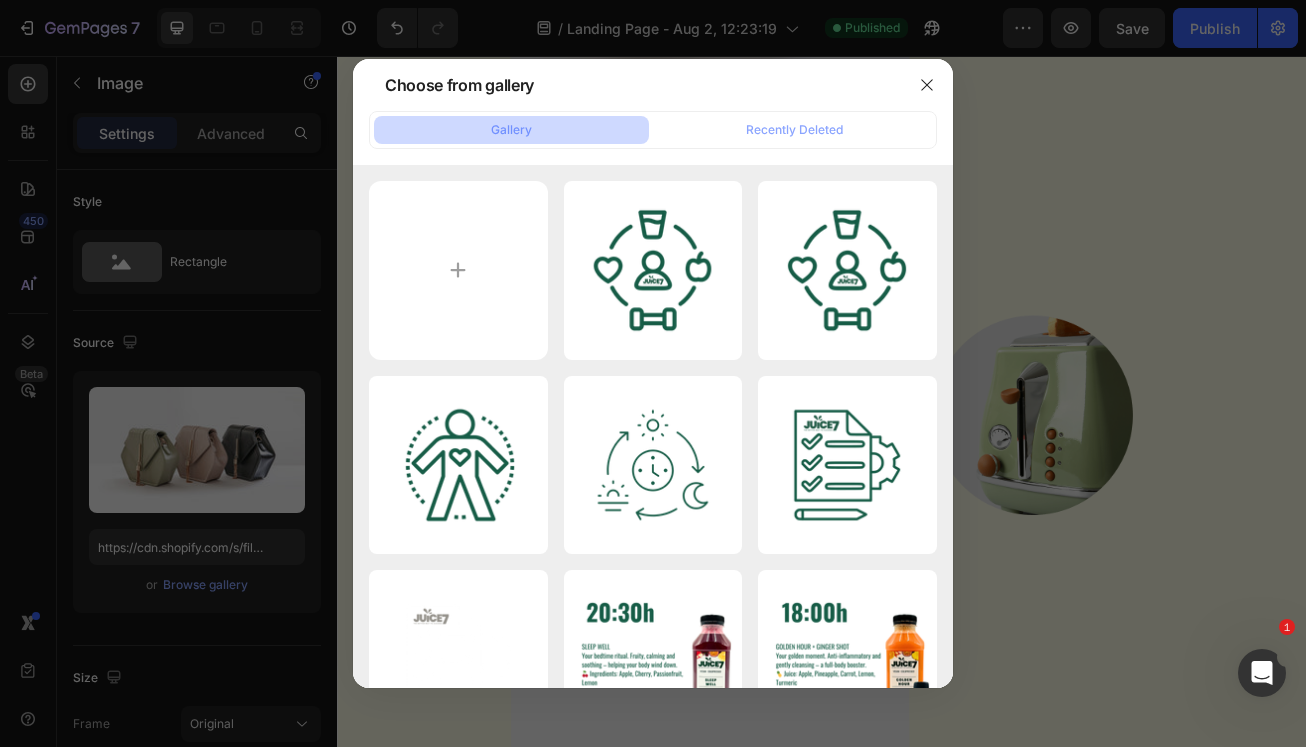 click at bounding box center (653, 373) 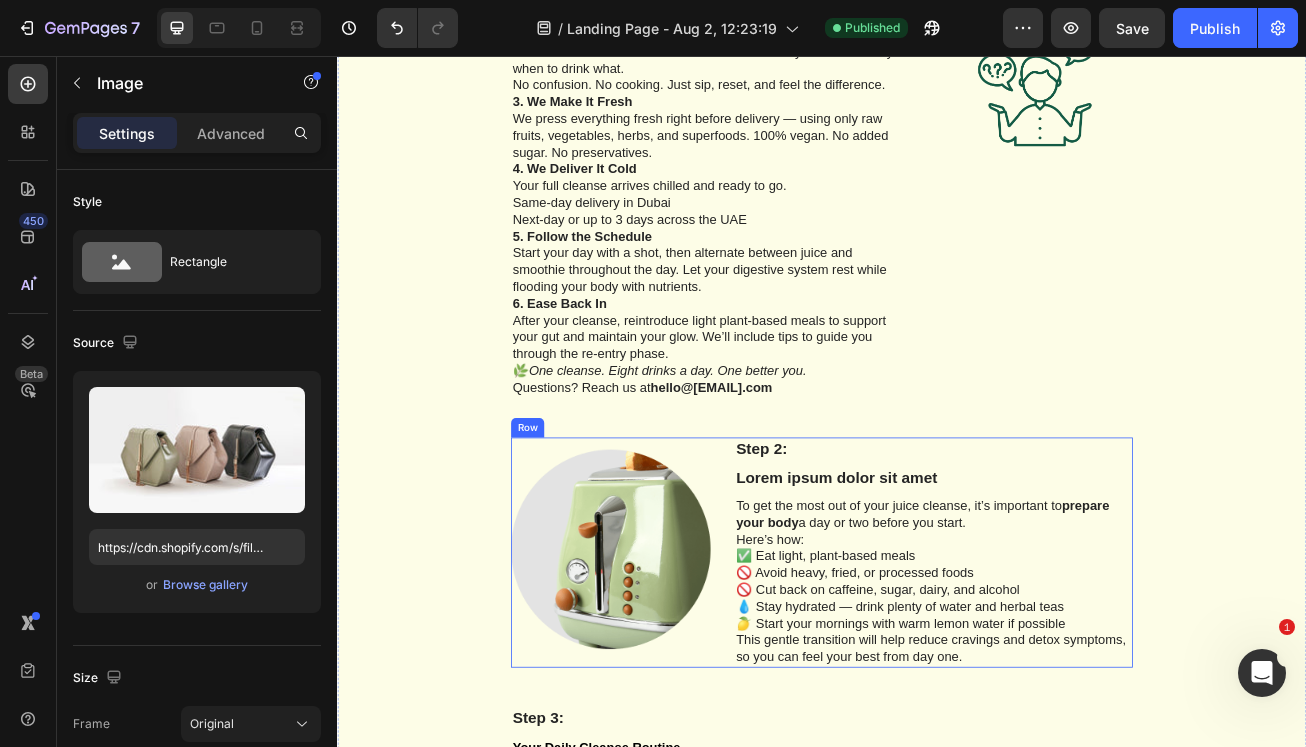 scroll, scrollTop: 561, scrollLeft: 0, axis: vertical 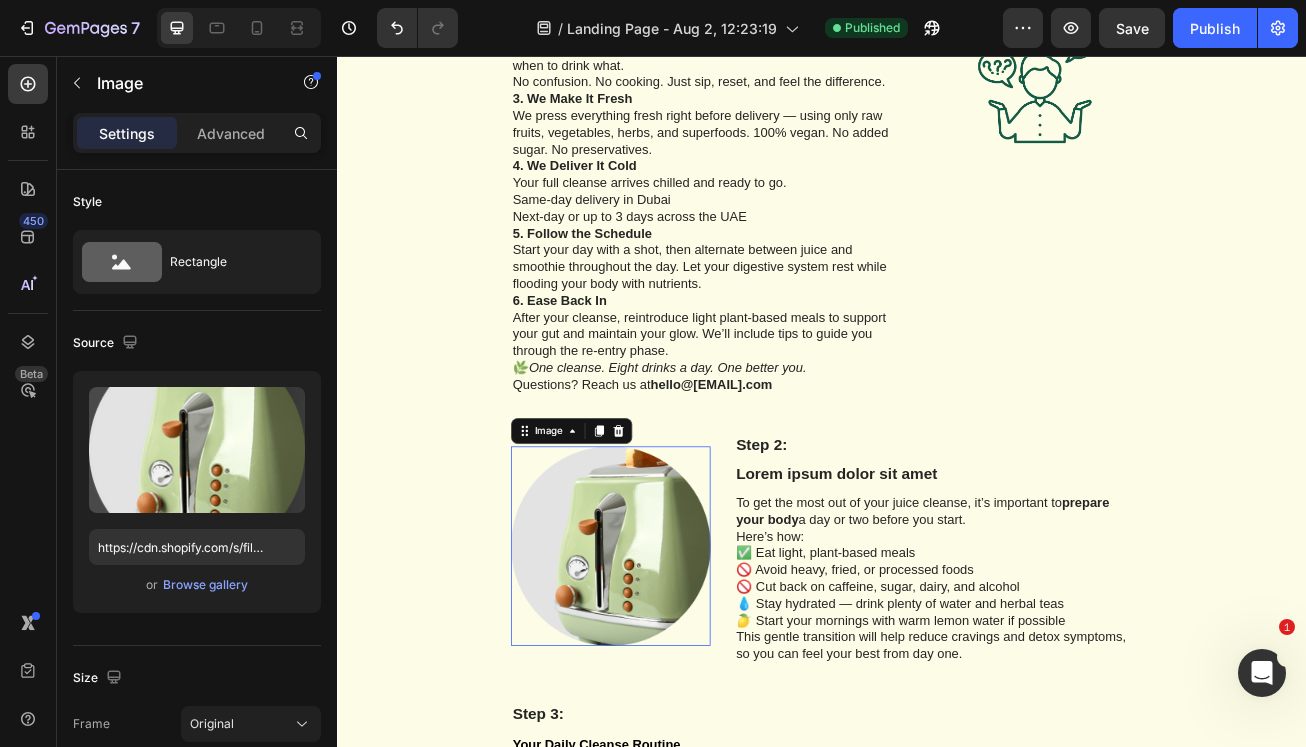click at bounding box center (675, 662) 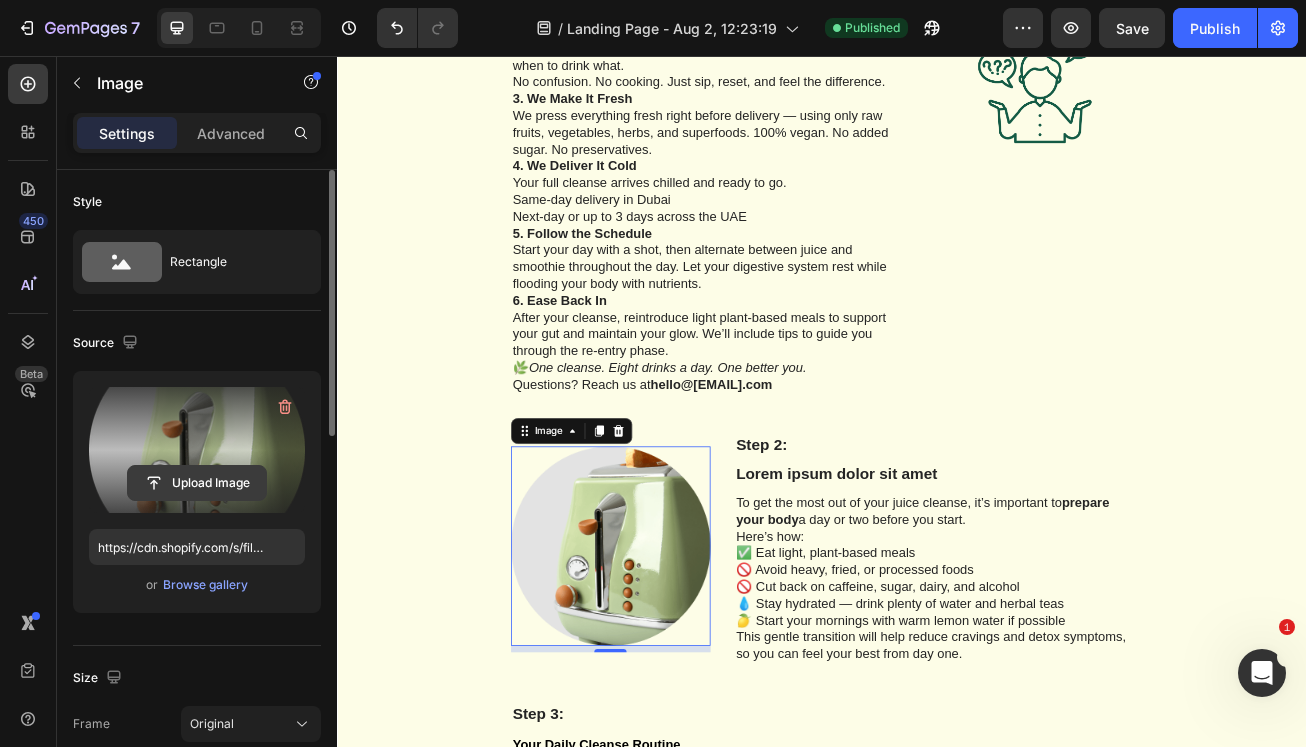 click 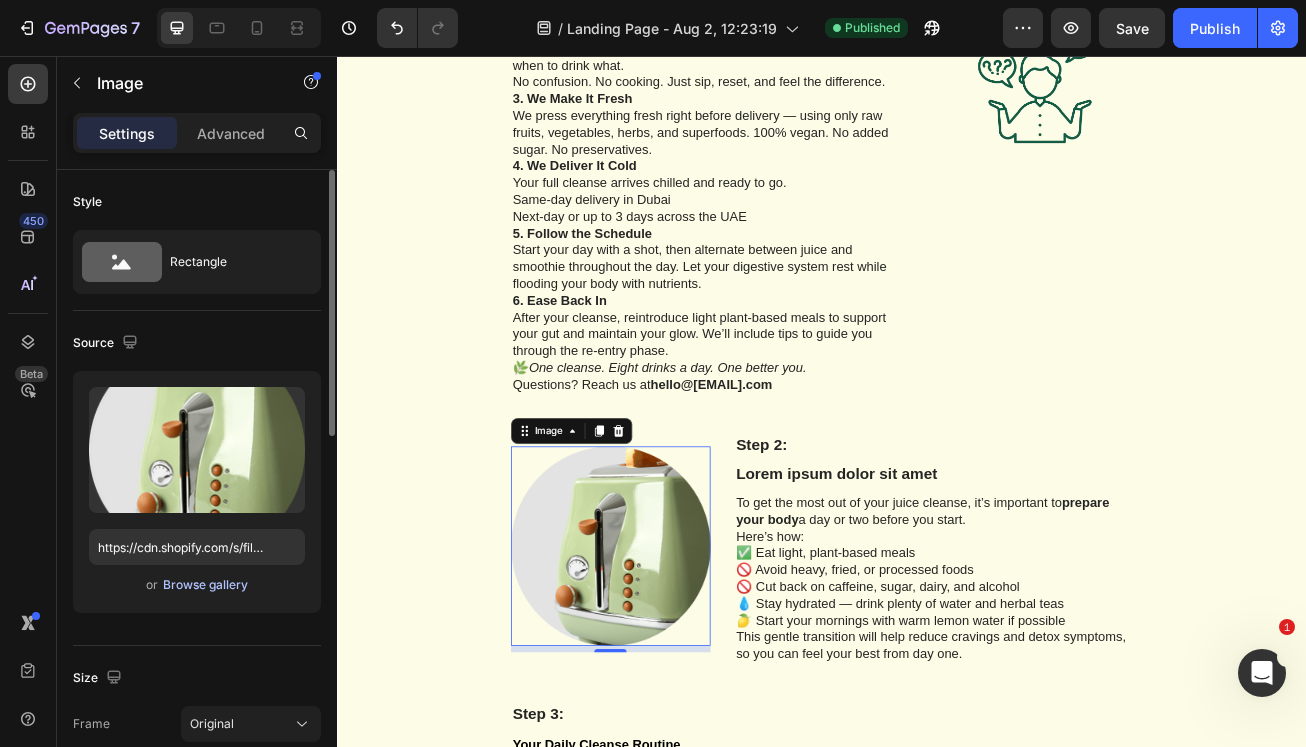 click on "Browse gallery" at bounding box center [205, 585] 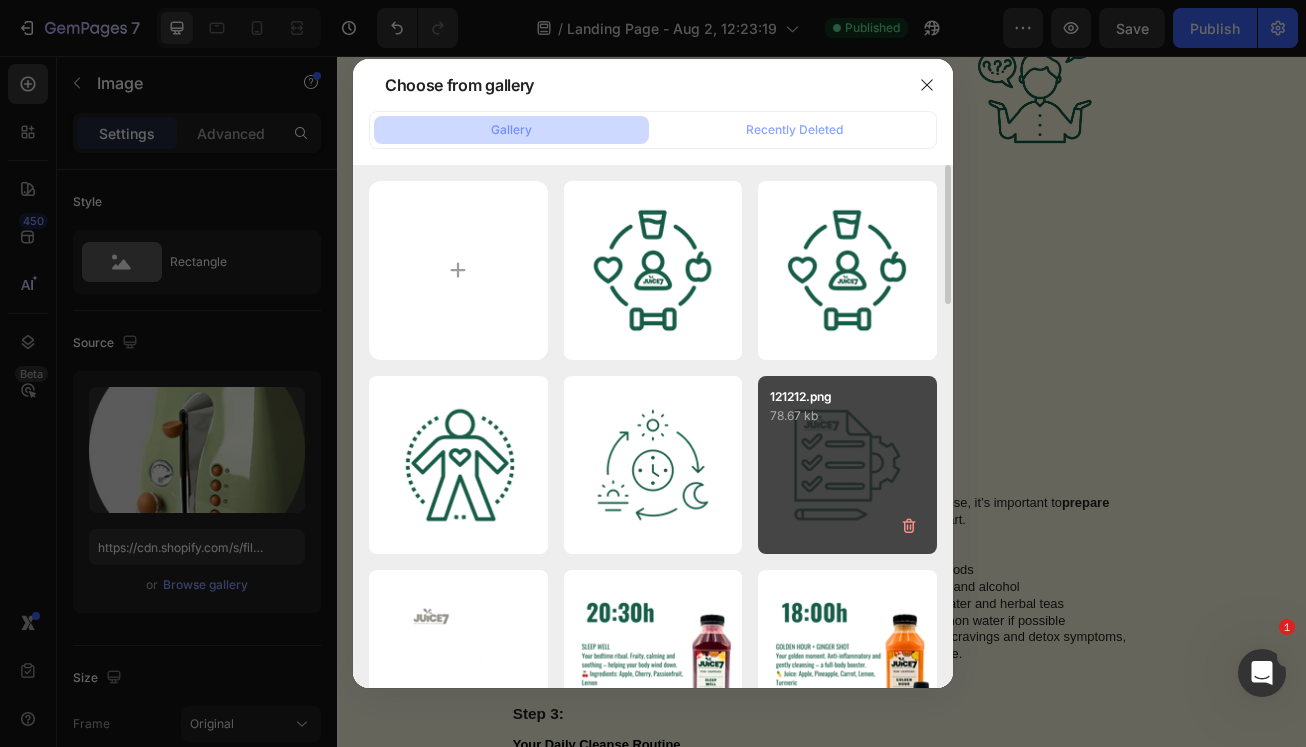click on "121212.png 78.67 kb" at bounding box center [847, 465] 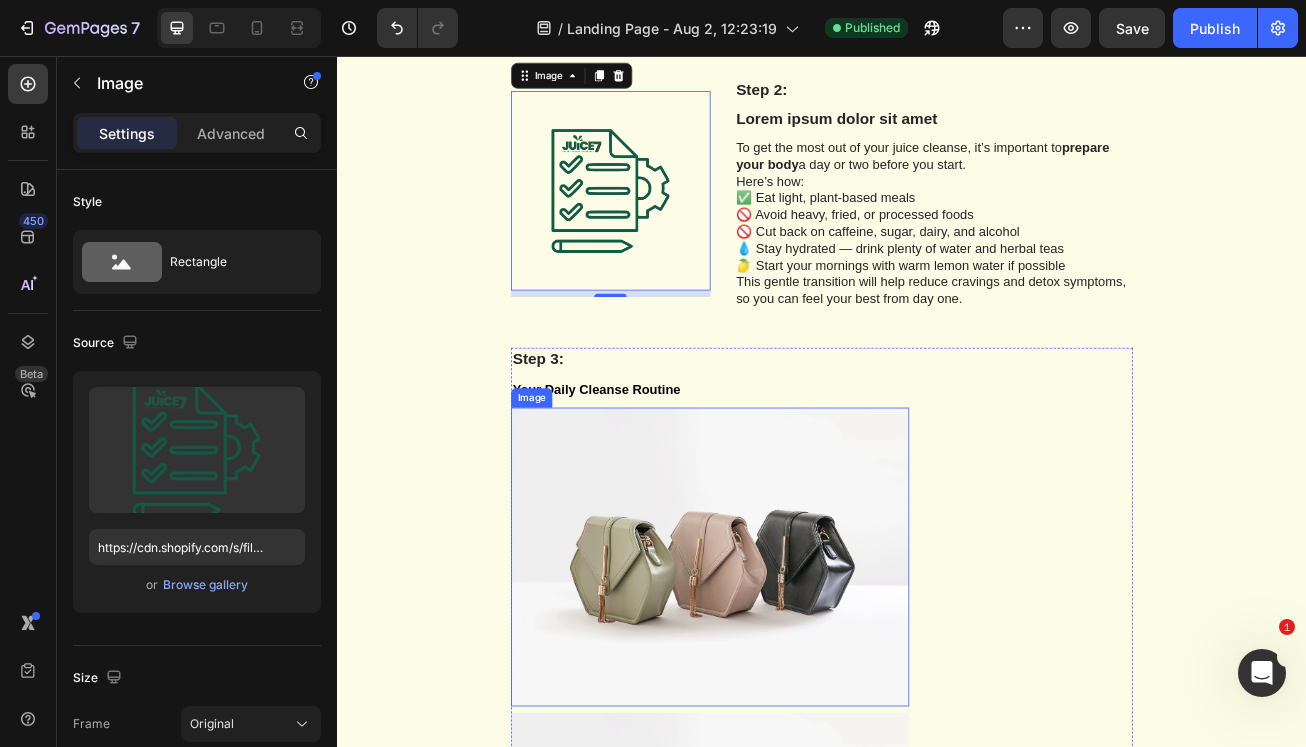 scroll, scrollTop: 1016, scrollLeft: 0, axis: vertical 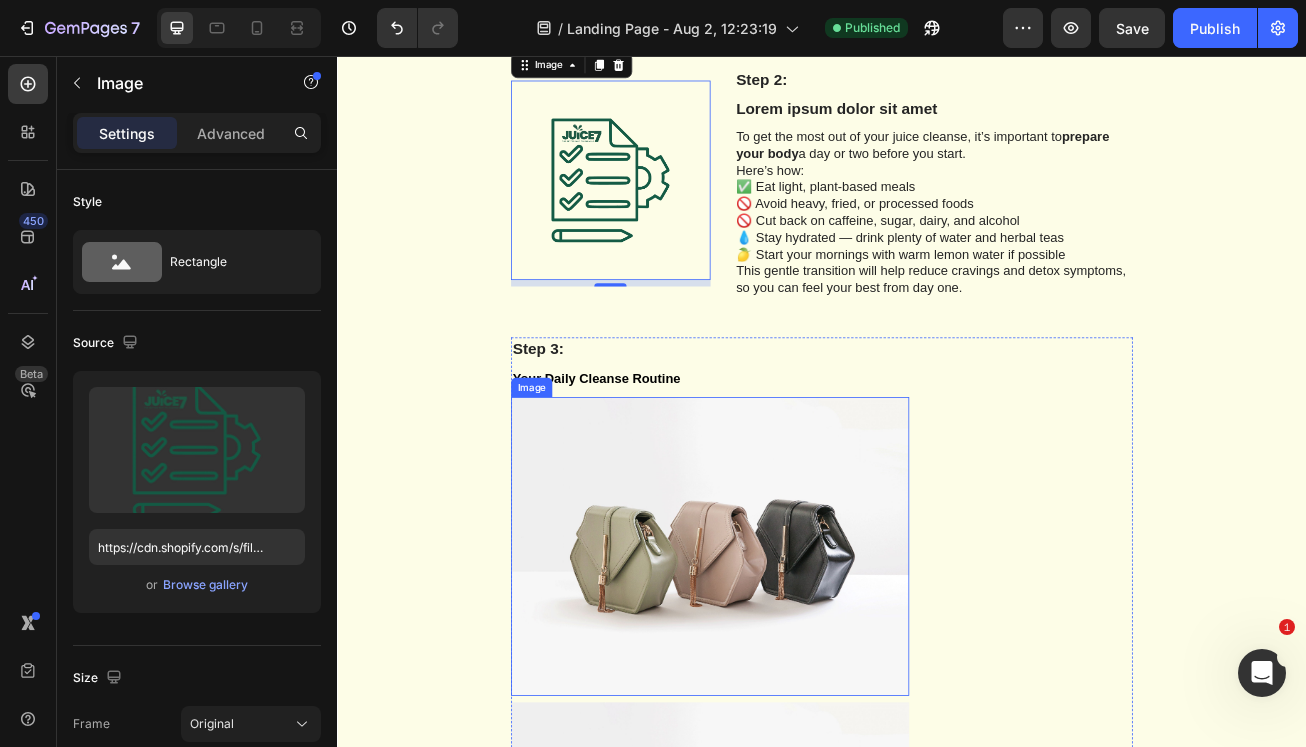 click at bounding box center (798, 663) 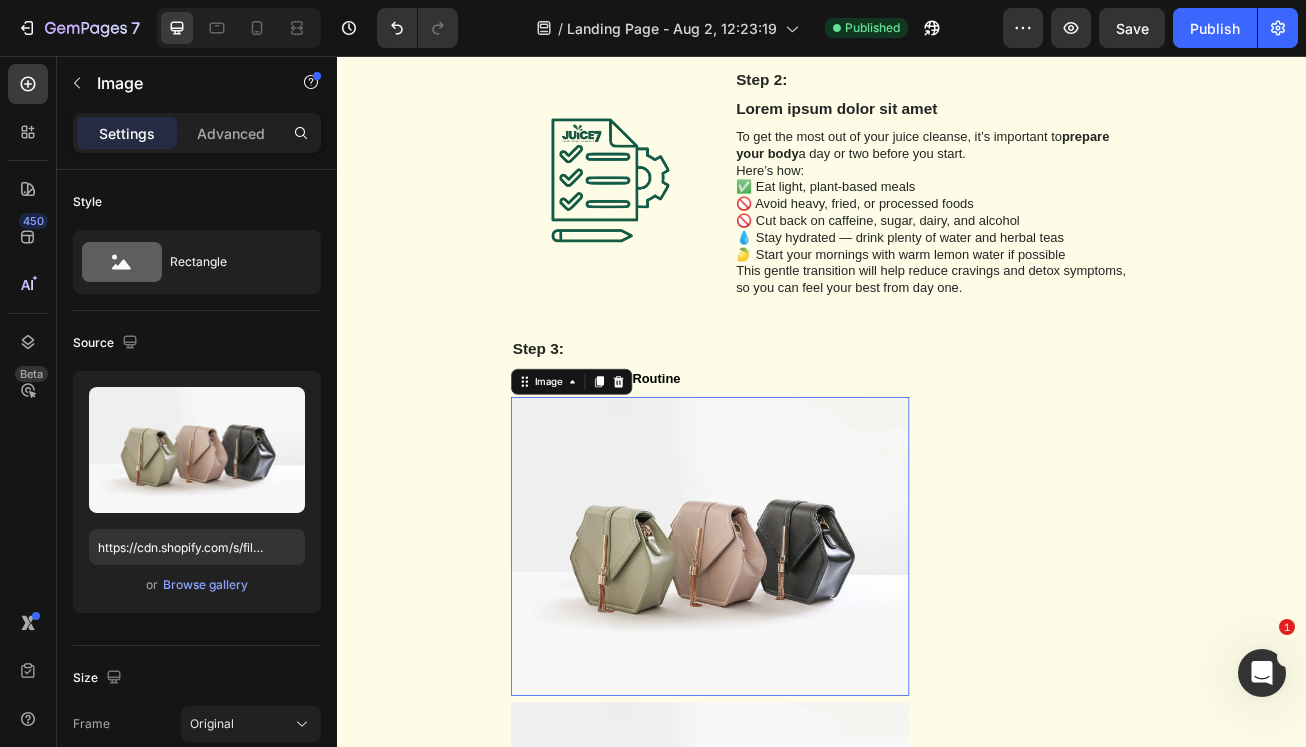 scroll, scrollTop: 1016, scrollLeft: 0, axis: vertical 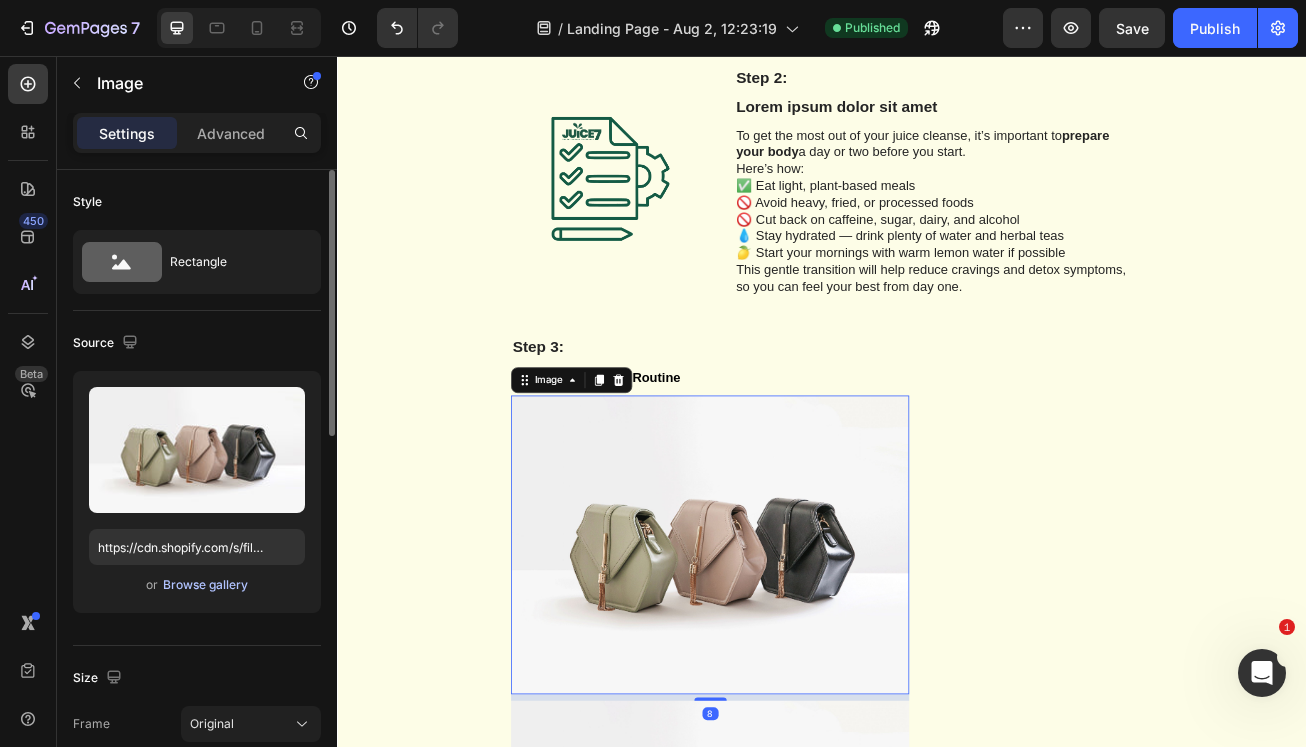 click on "Browse gallery" at bounding box center [205, 585] 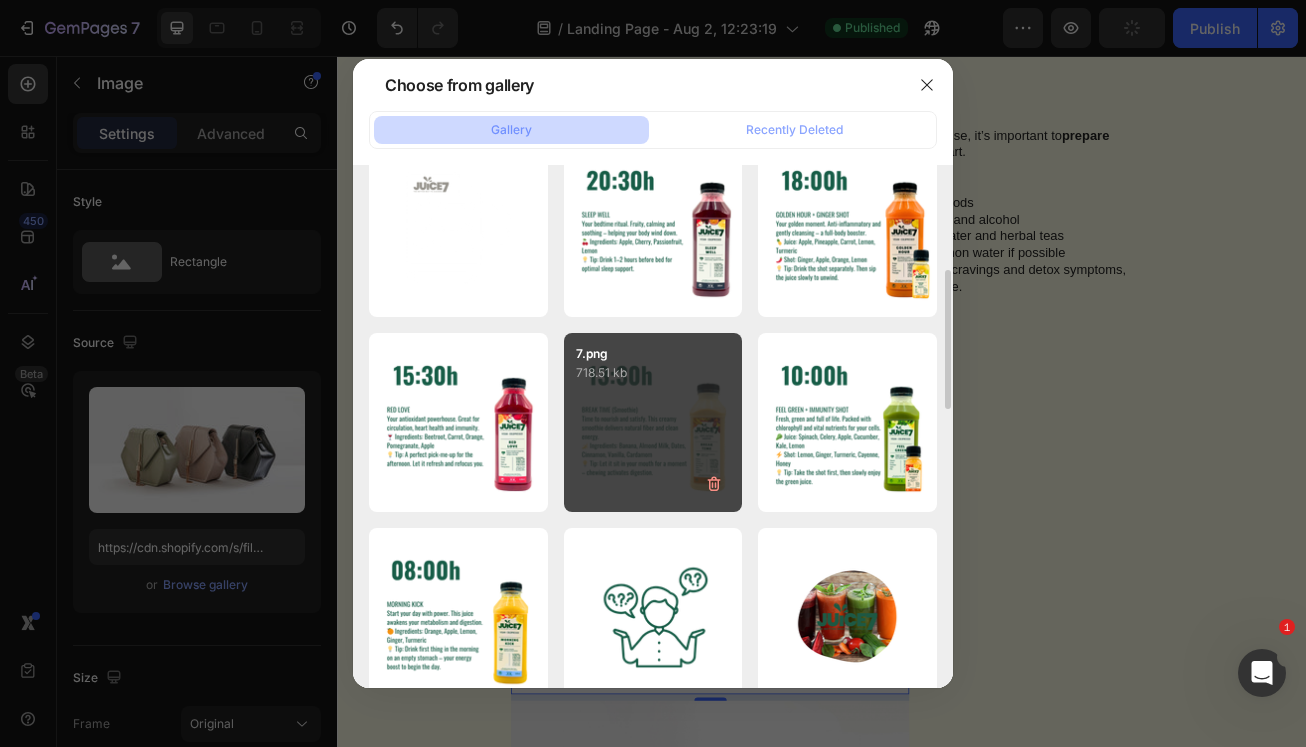 scroll, scrollTop: 432, scrollLeft: 0, axis: vertical 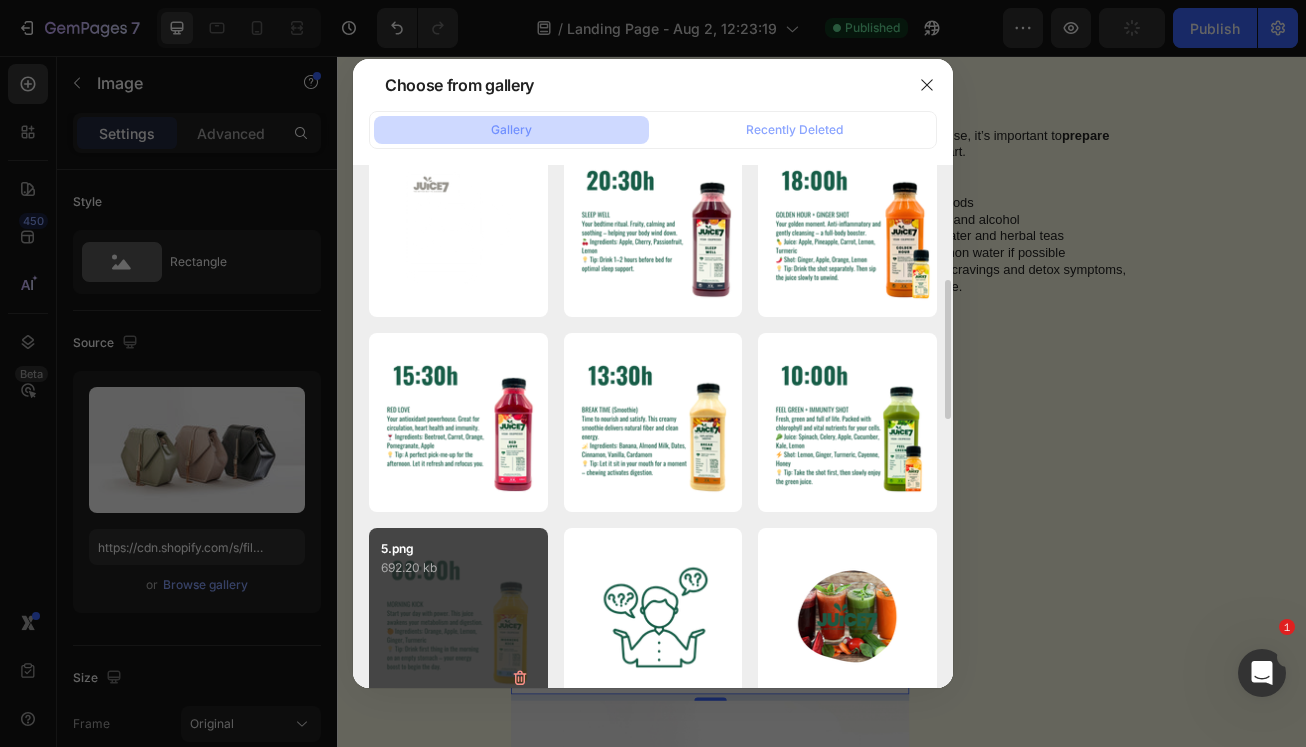 click on "692.20 kb" at bounding box center (458, 568) 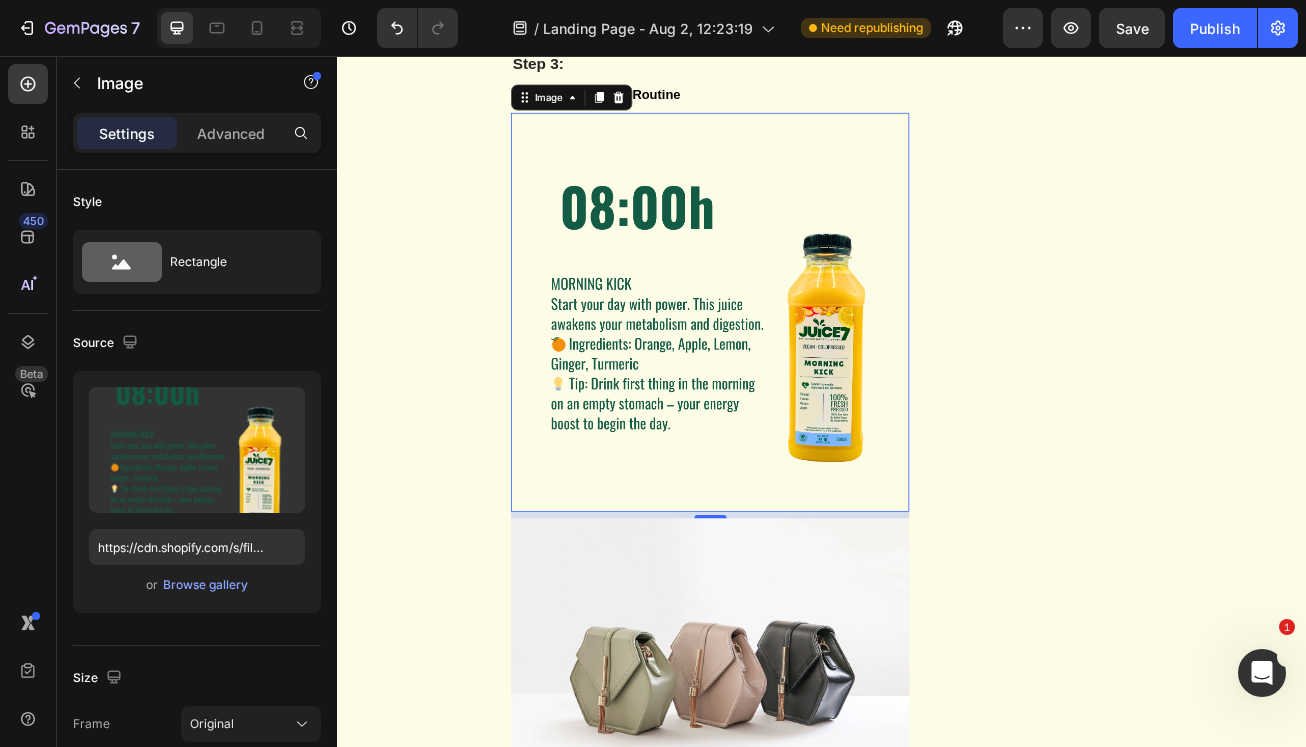 scroll, scrollTop: 1367, scrollLeft: 0, axis: vertical 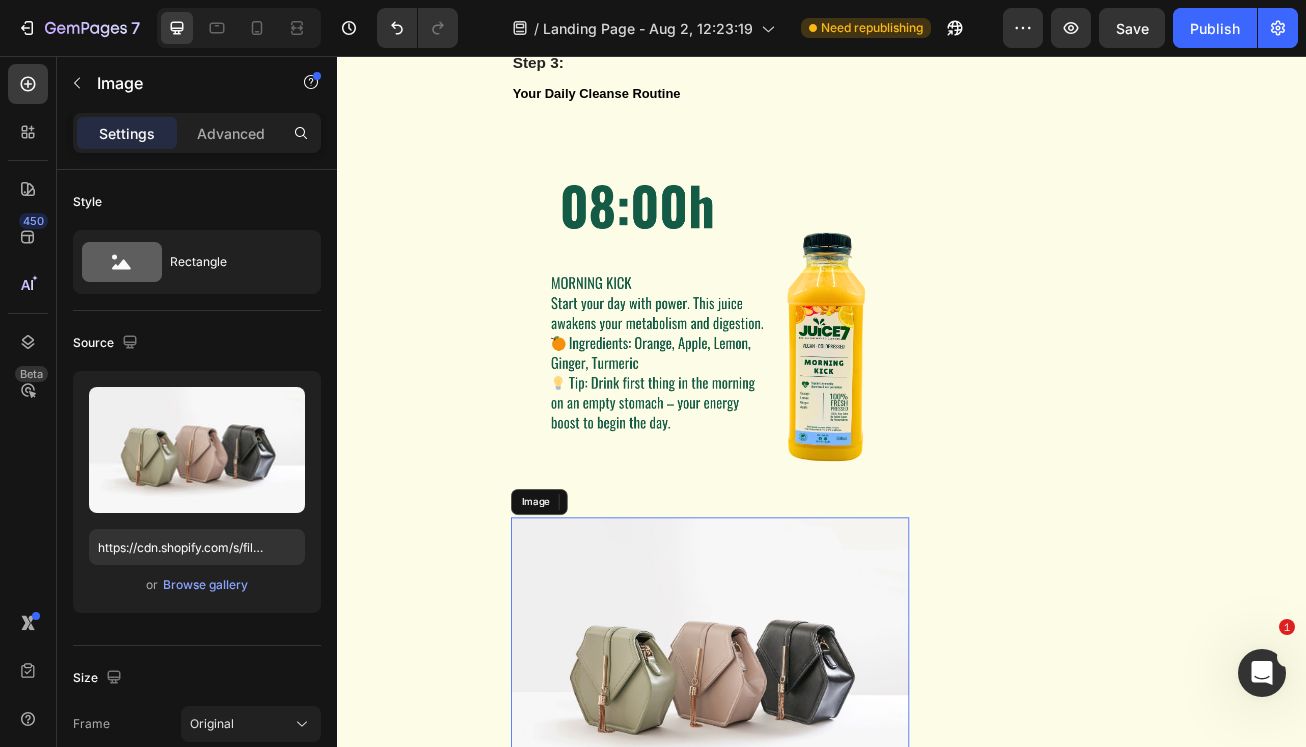 click at bounding box center [798, 812] 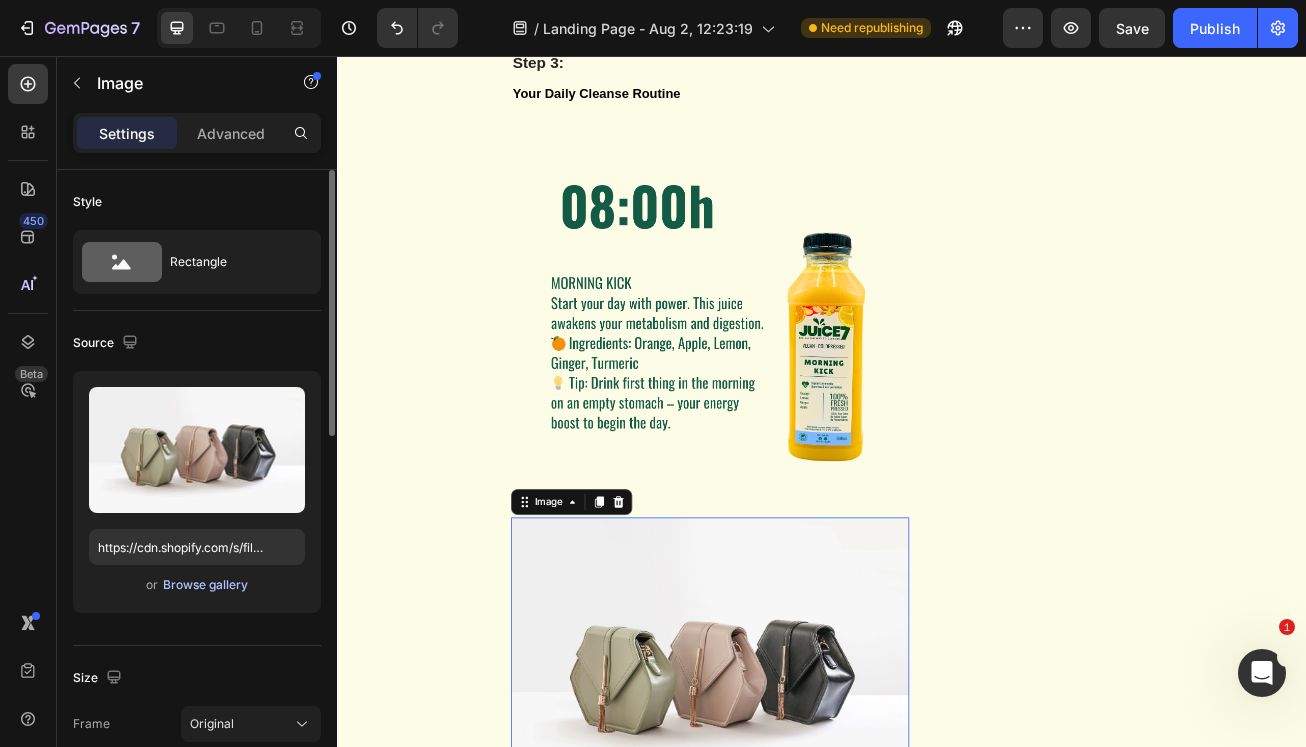 click on "Browse gallery" at bounding box center [205, 585] 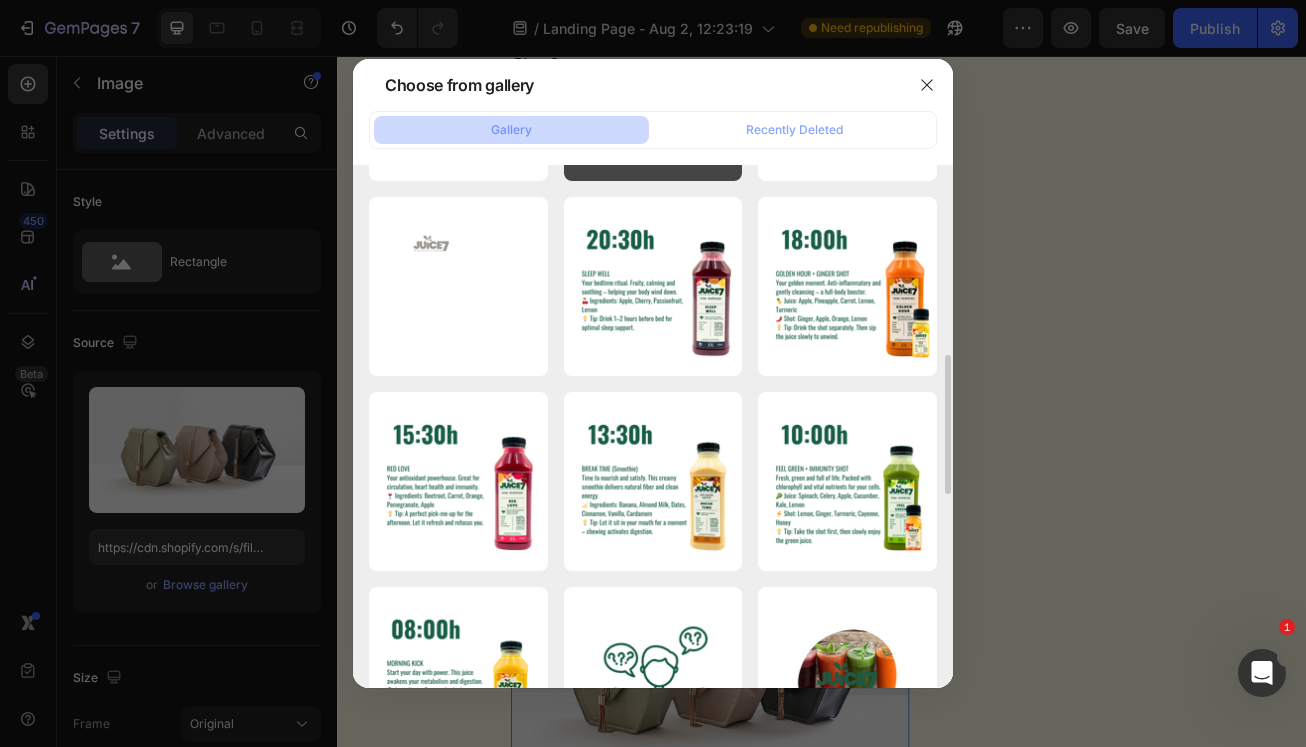 scroll, scrollTop: 445, scrollLeft: 0, axis: vertical 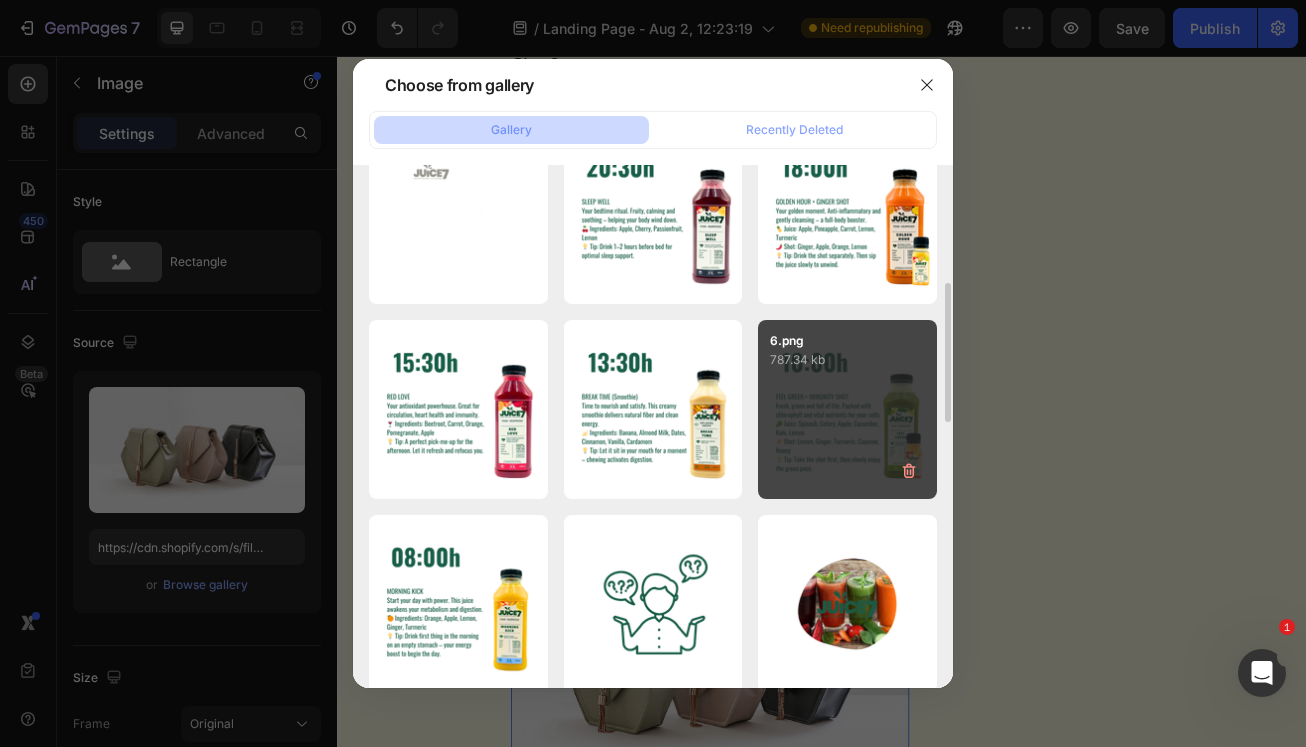 click on "6.png 787.34 kb" at bounding box center (847, 409) 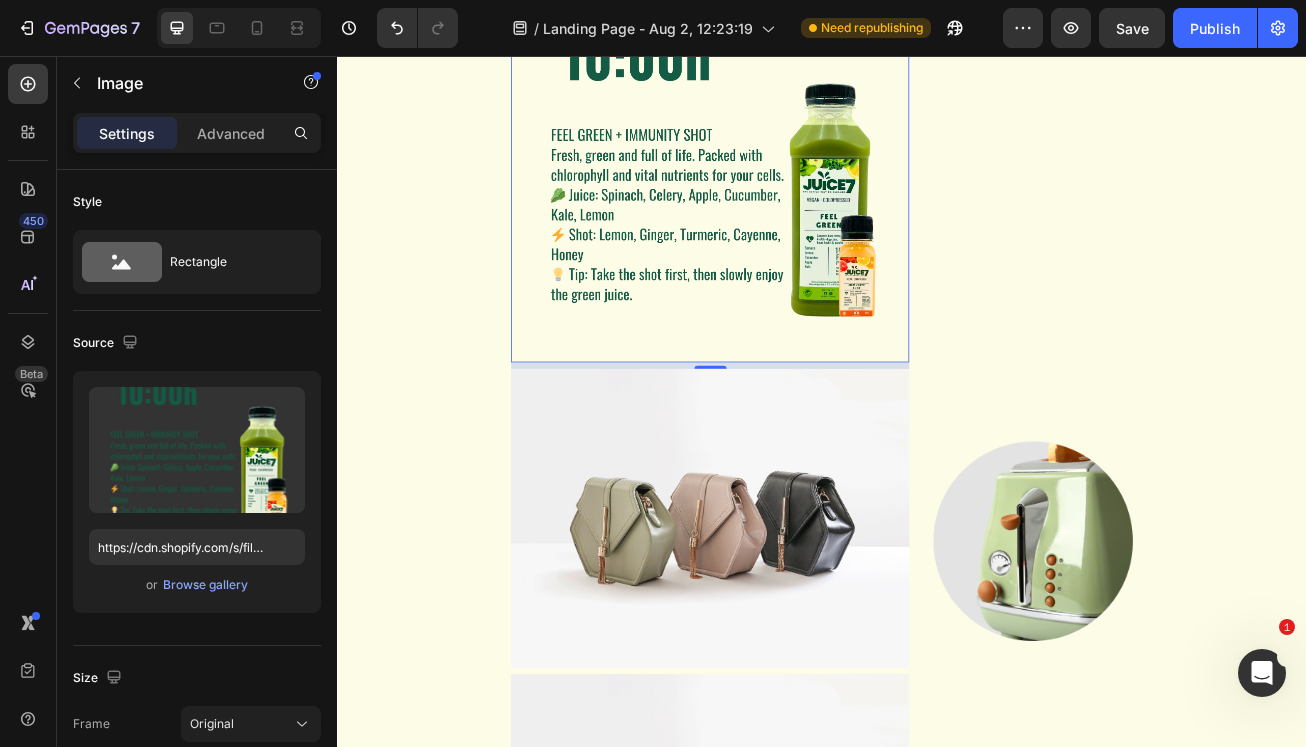 click at bounding box center (798, 628) 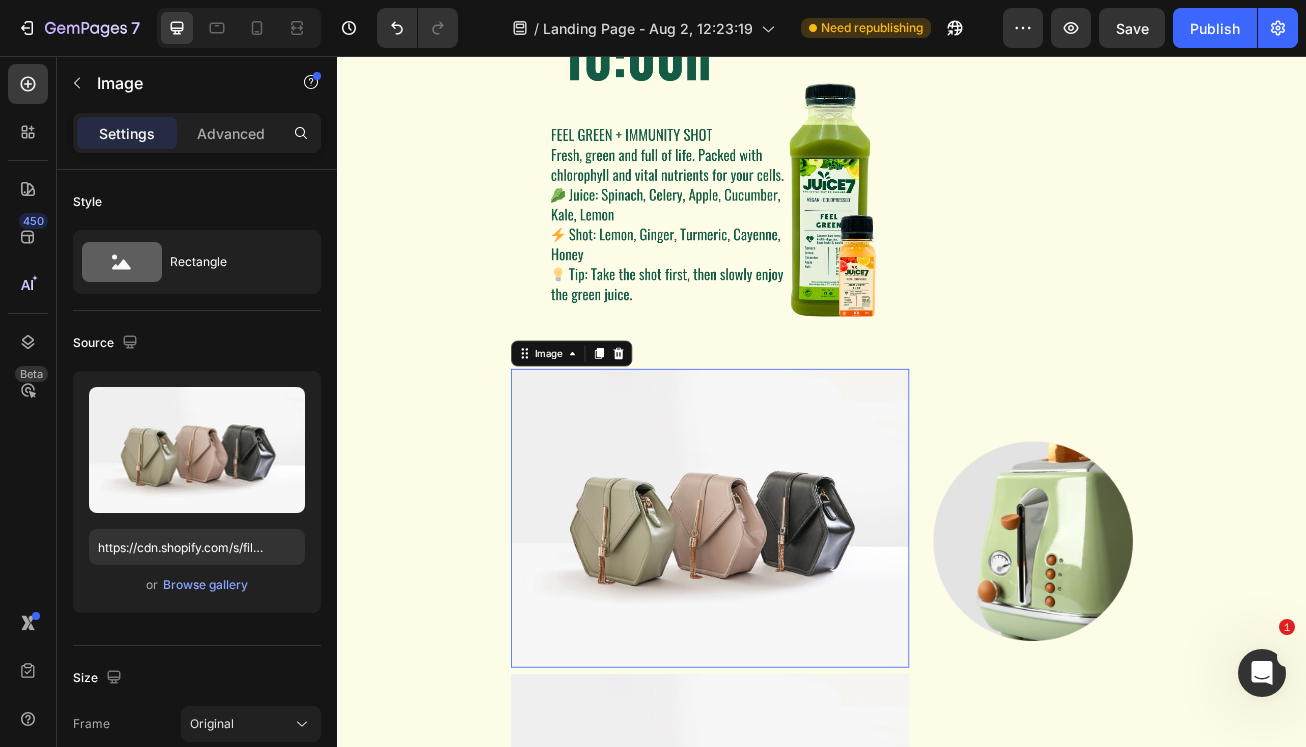 scroll, scrollTop: 2065, scrollLeft: 0, axis: vertical 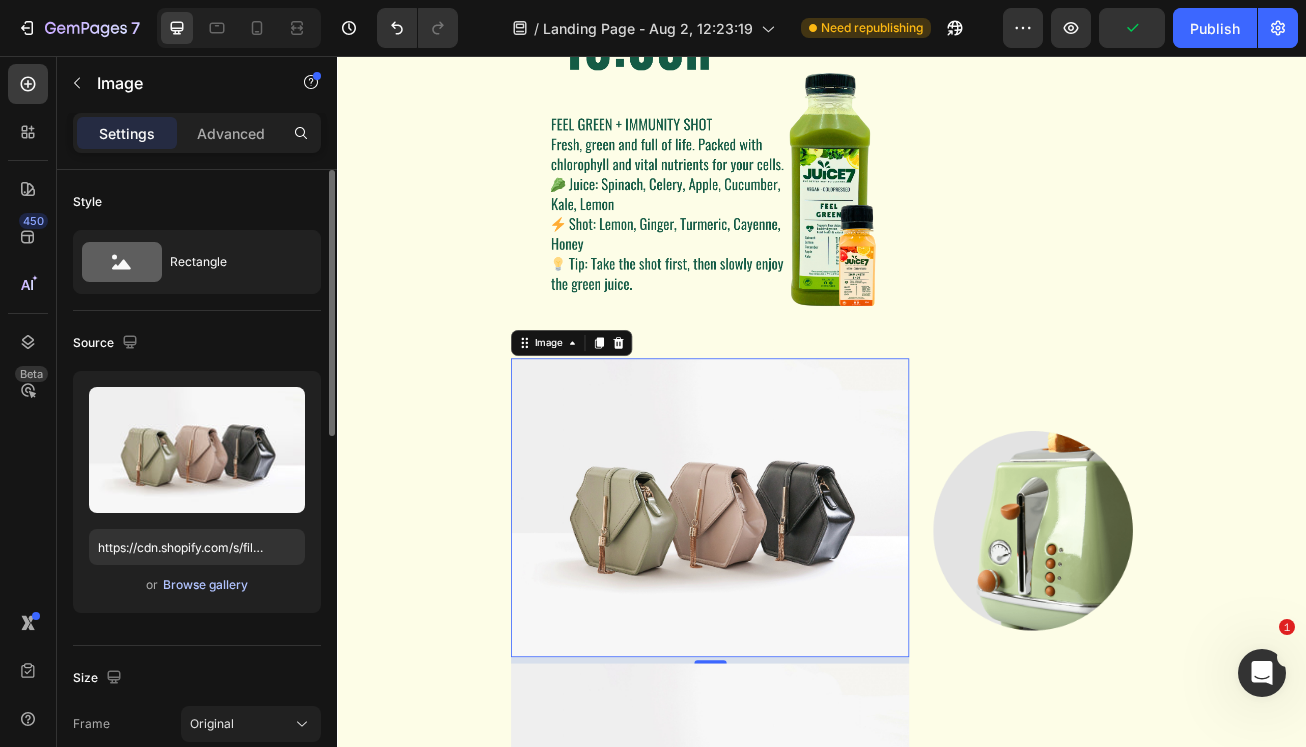 click on "Browse gallery" at bounding box center (205, 585) 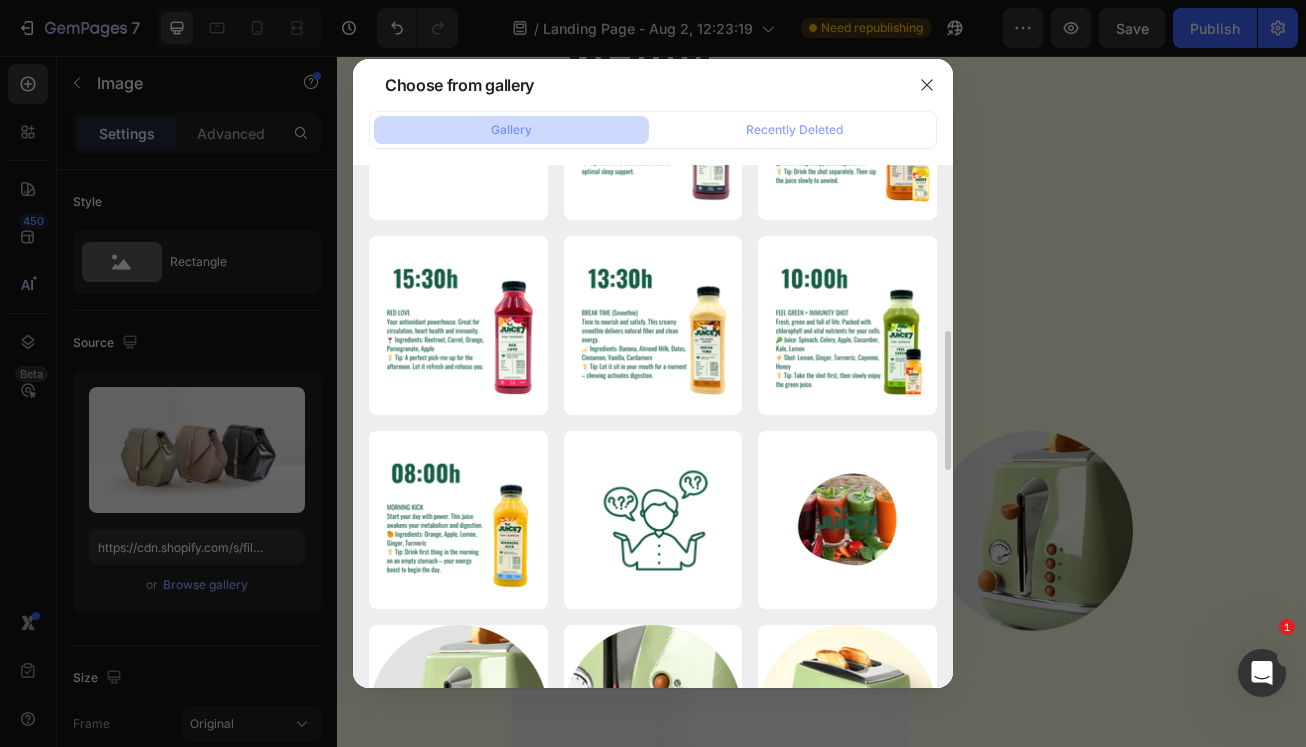 scroll, scrollTop: 549, scrollLeft: 0, axis: vertical 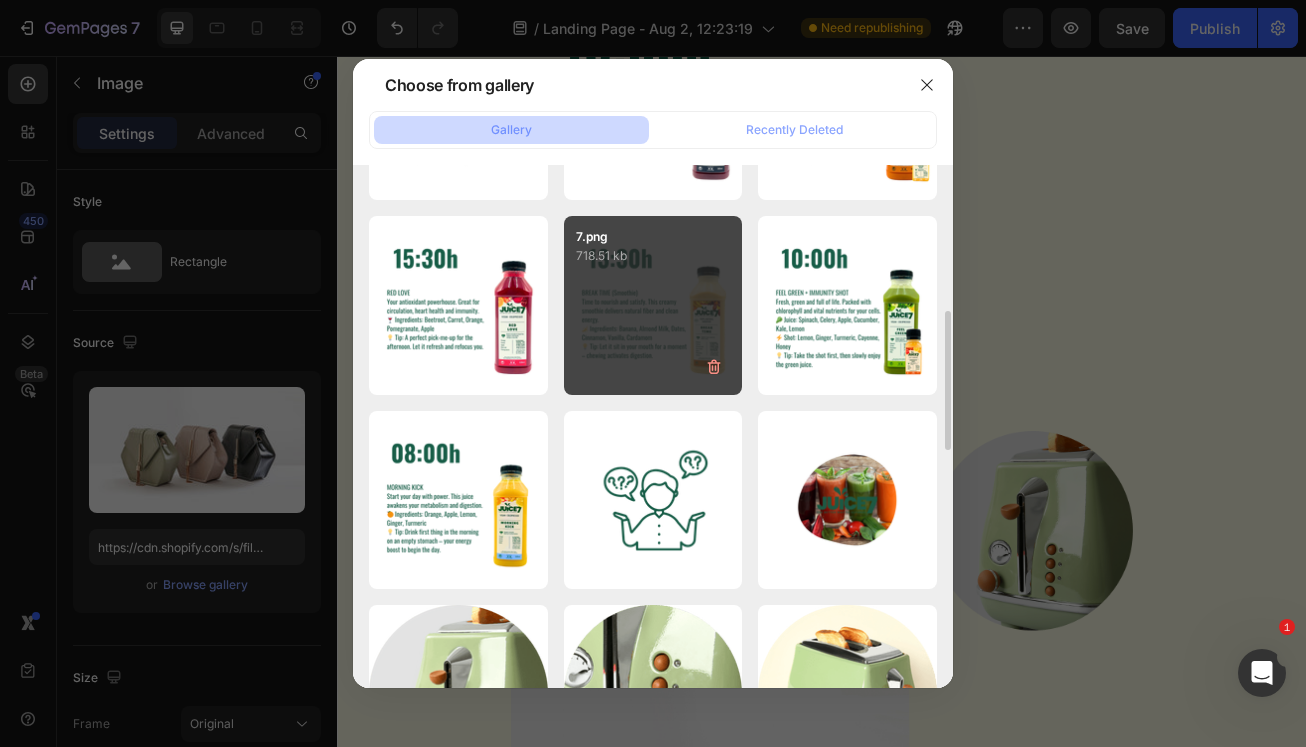 click on "7.png 718.51 kb" at bounding box center [653, 305] 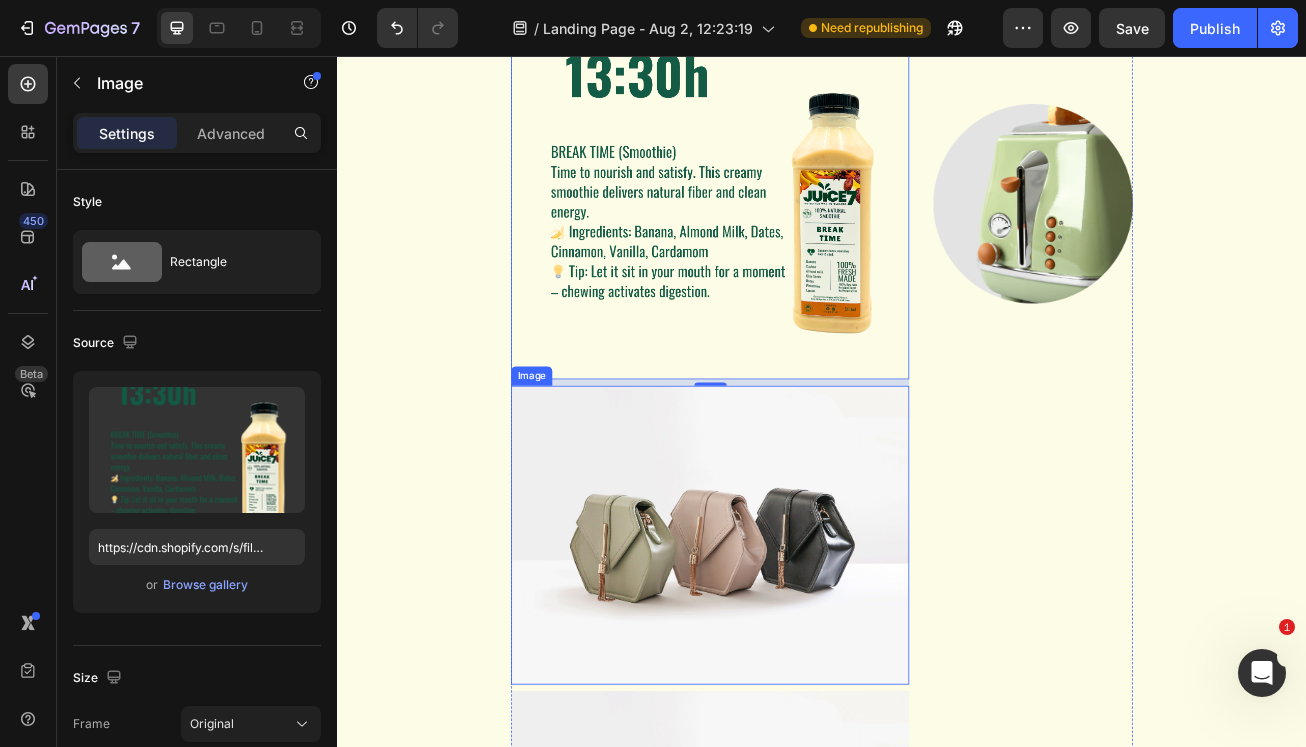 scroll, scrollTop: 2533, scrollLeft: 0, axis: vertical 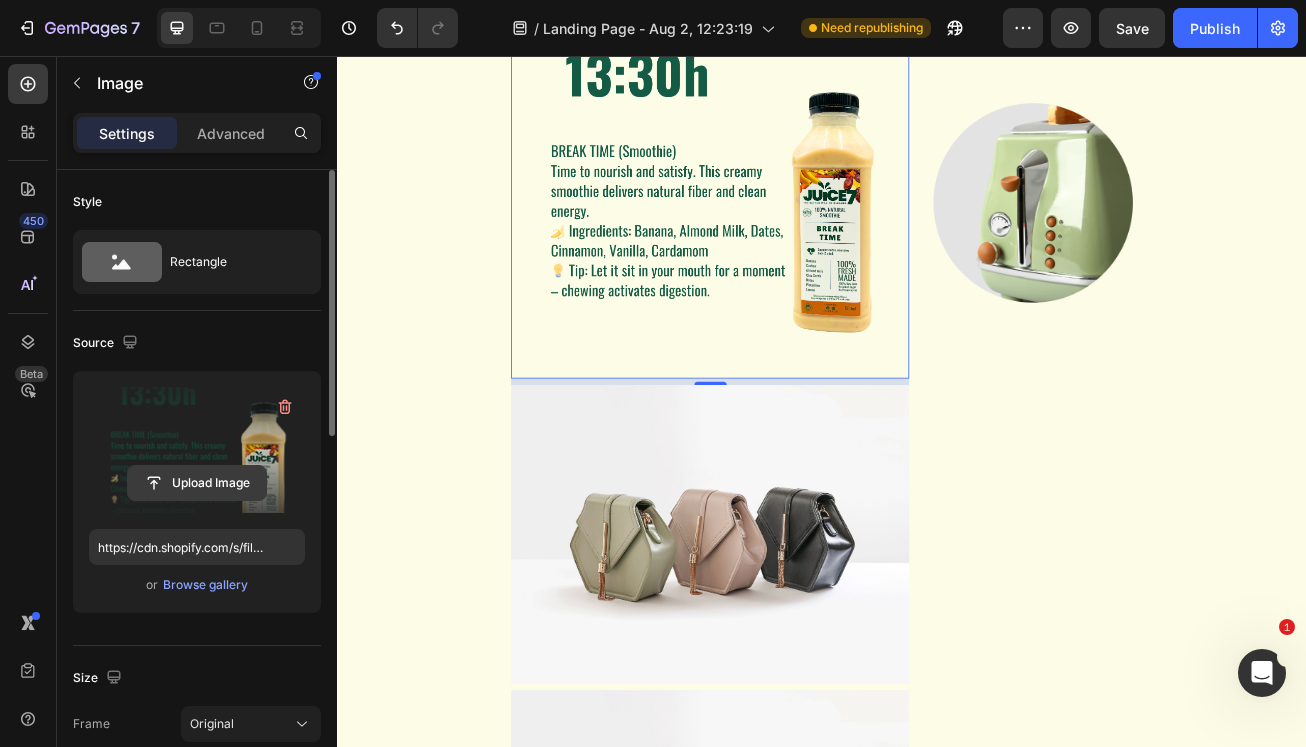 click 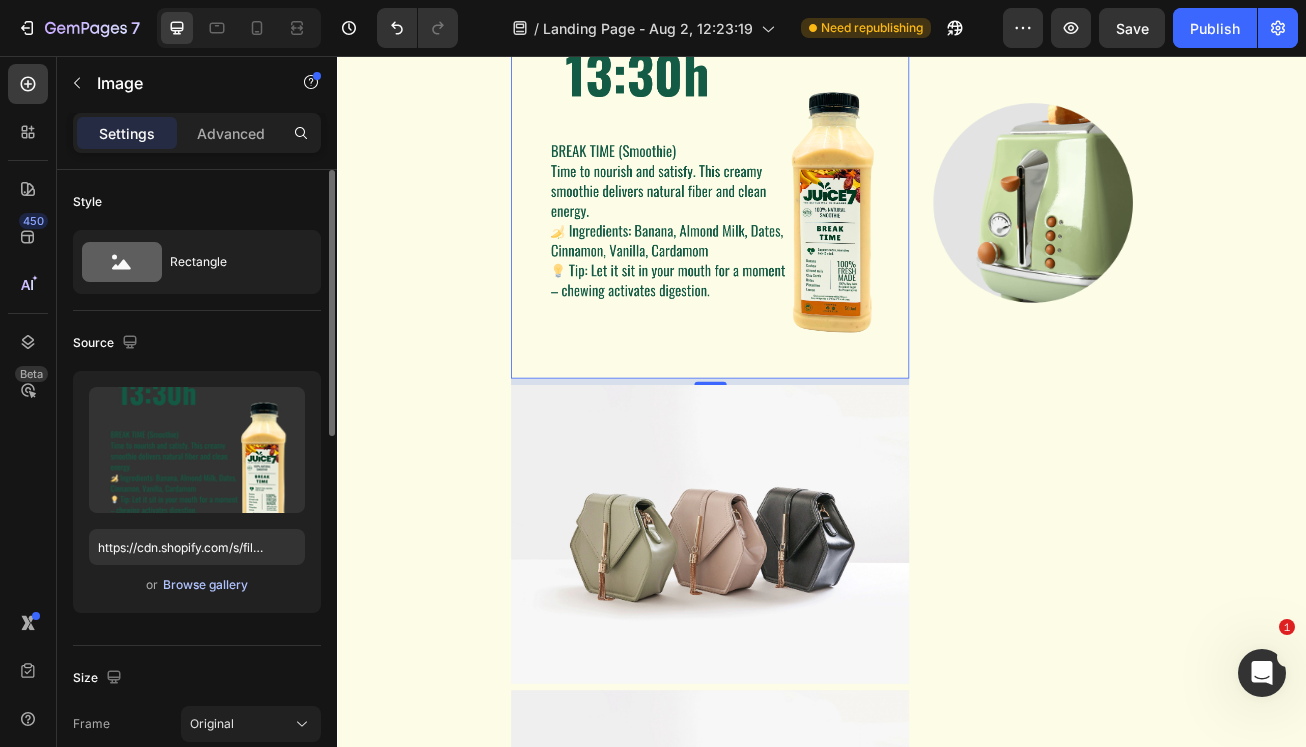 click on "Browse gallery" at bounding box center [205, 585] 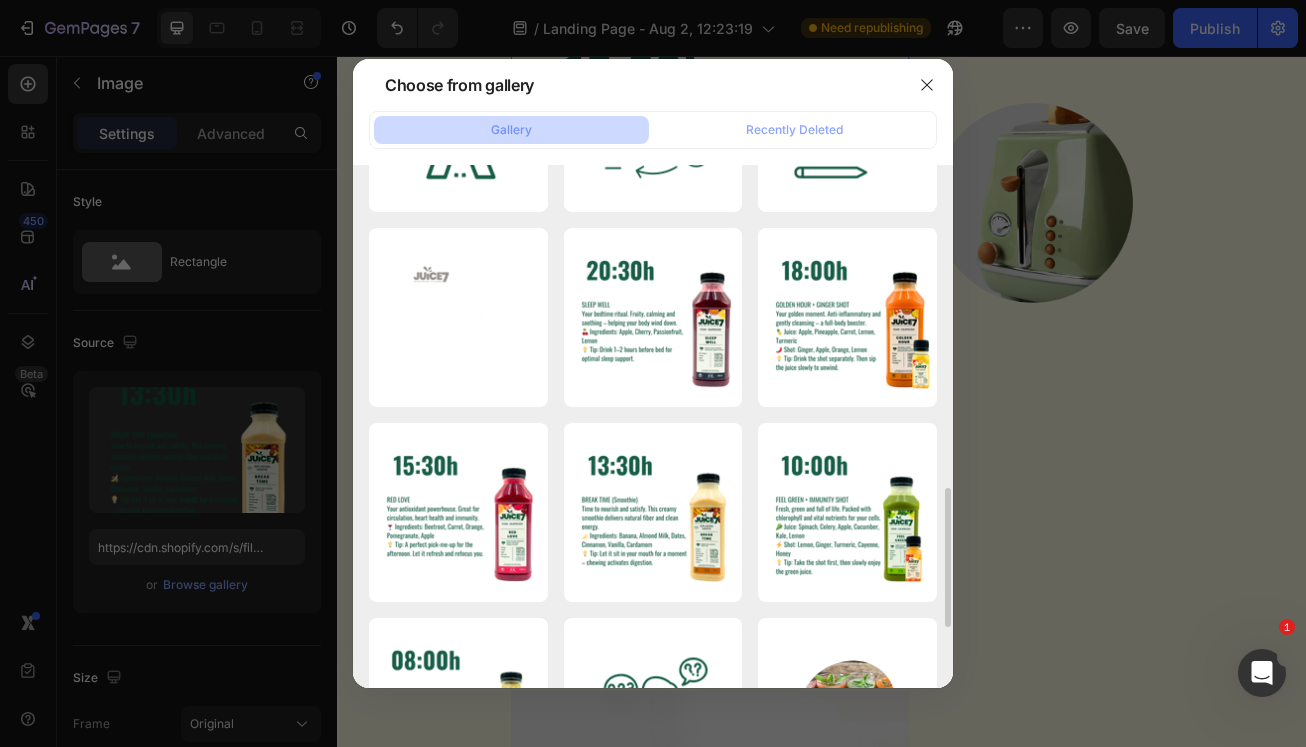 scroll, scrollTop: 525, scrollLeft: 0, axis: vertical 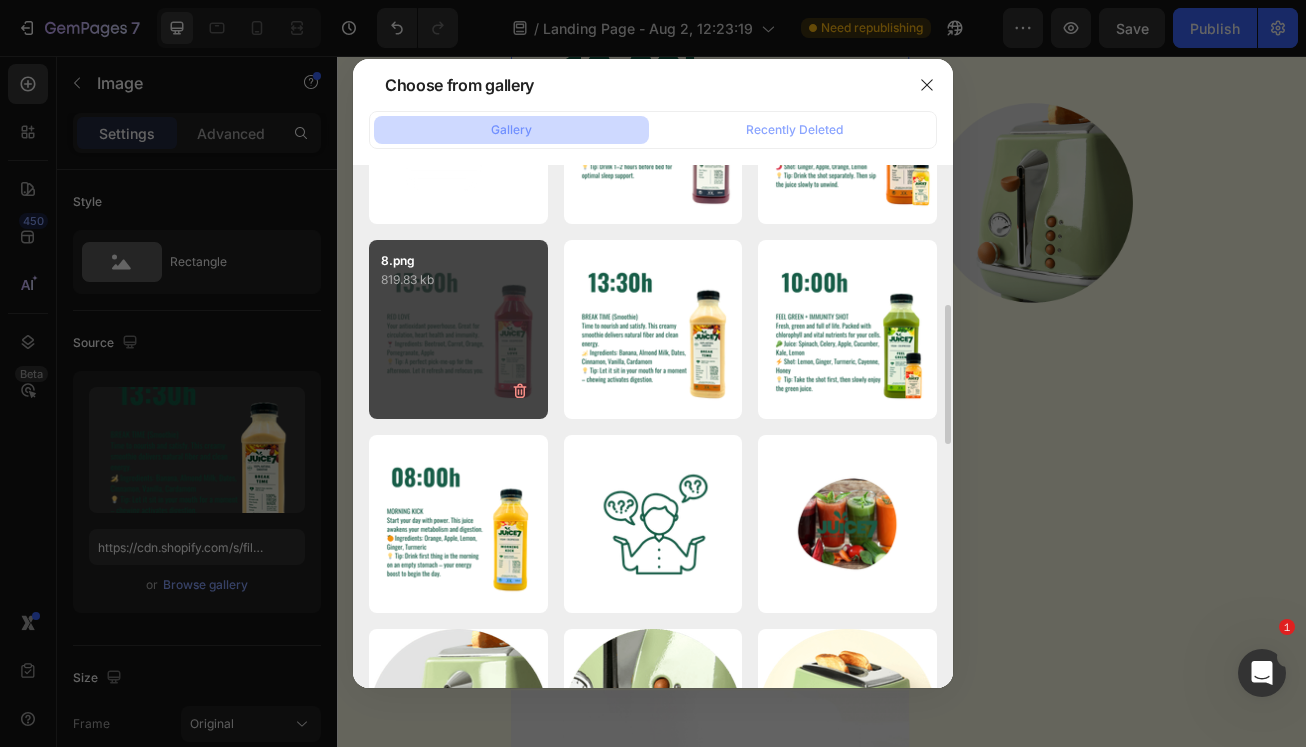 click on "8.png 819.83 kb" at bounding box center (458, 329) 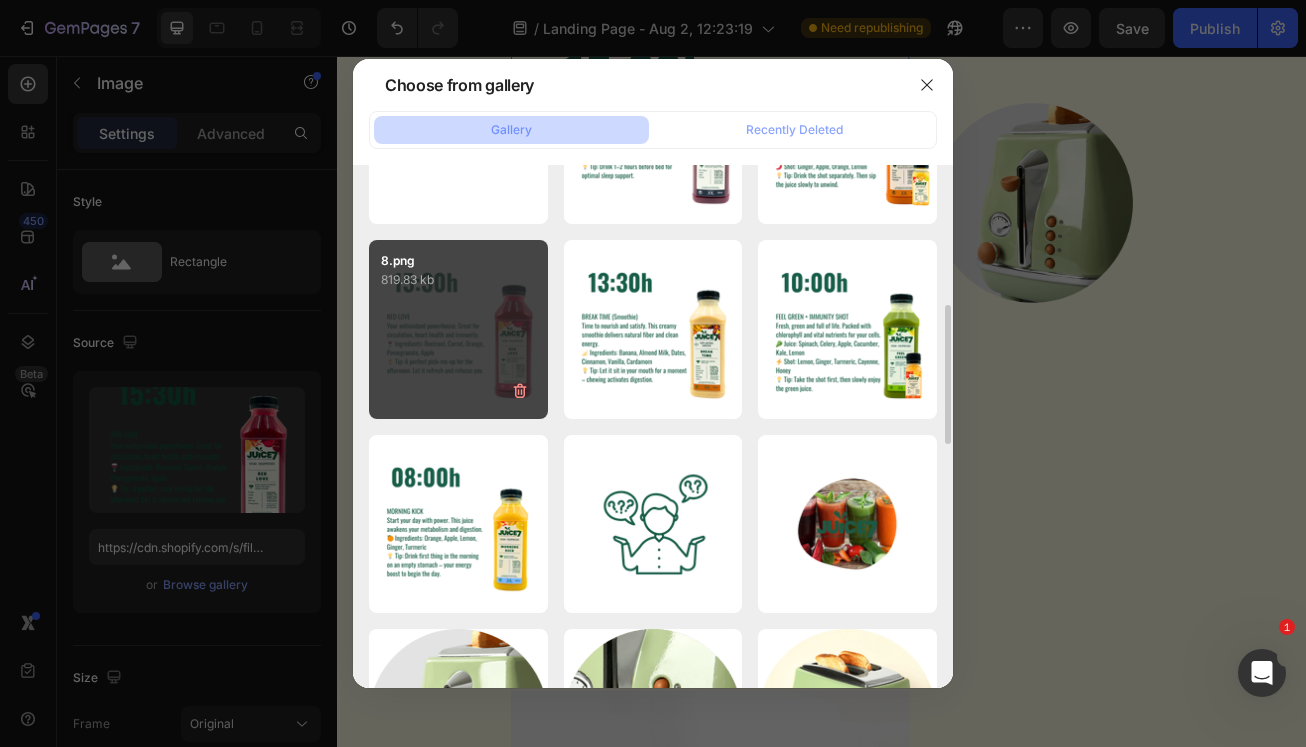 type on "https://cdn.shopify.com/s/files/1/0690/0878/5606/files/gempages_576838245787107936-be6ce7e4-9ba1-4aa3-91e3-aa08ef73f483.png" 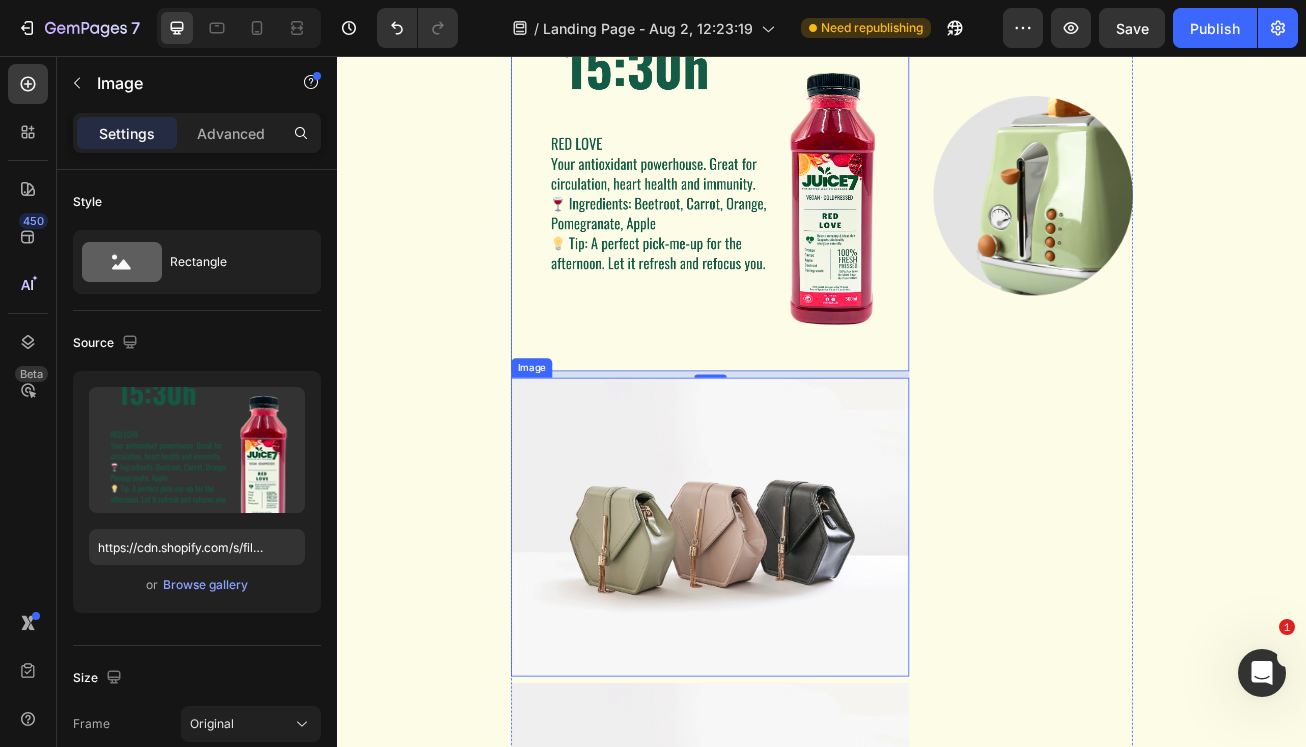scroll, scrollTop: 2648, scrollLeft: 0, axis: vertical 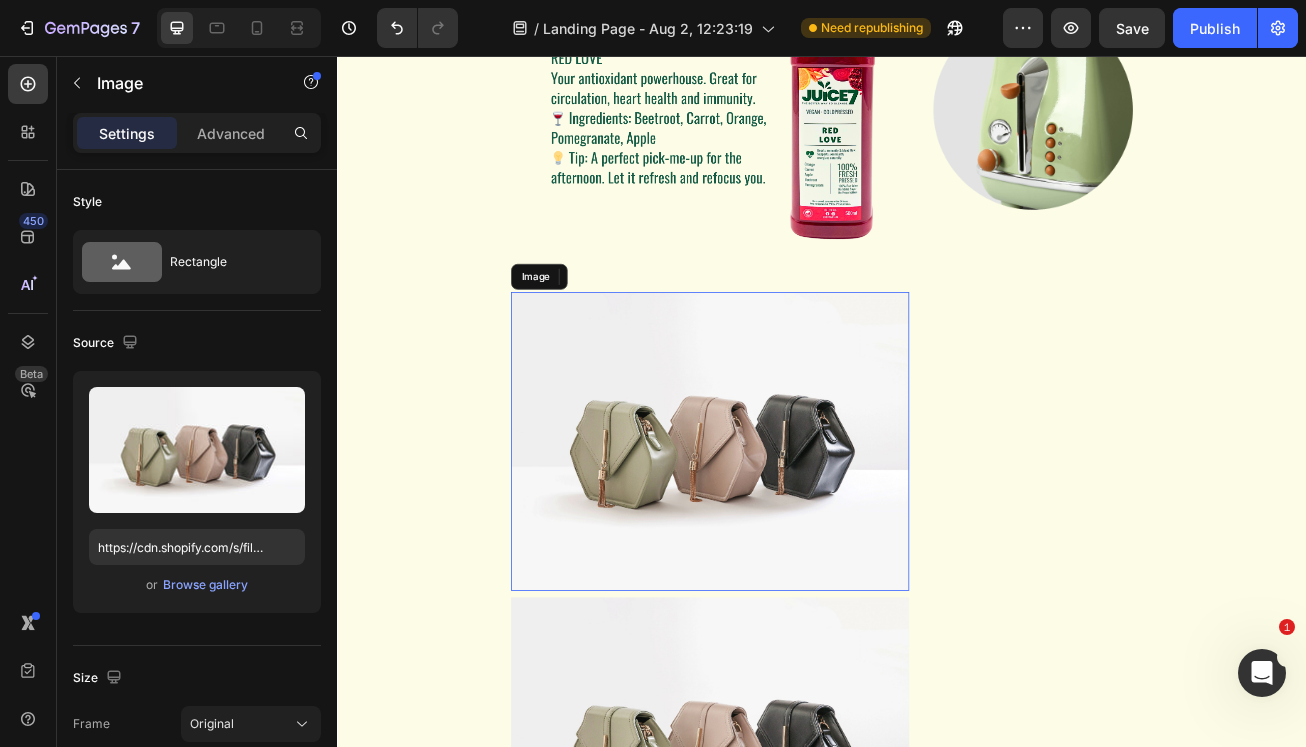 click at bounding box center [798, 533] 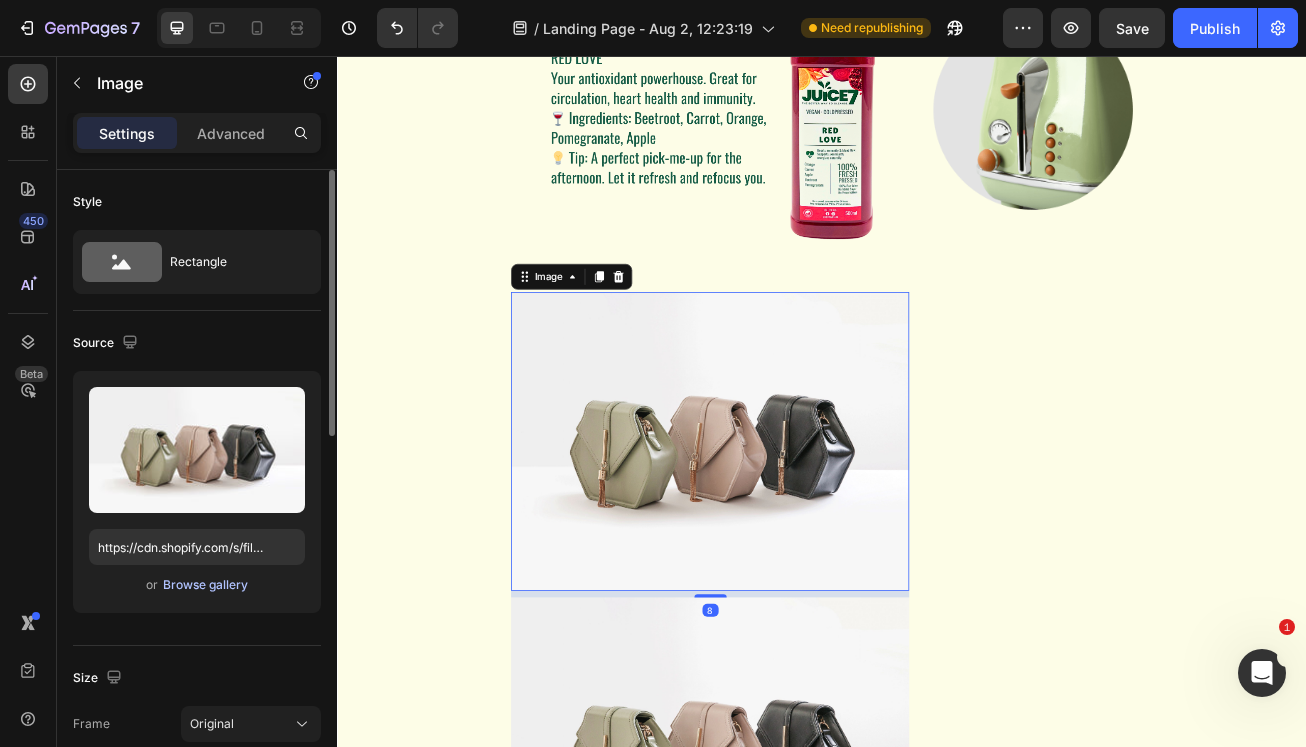 click on "Browse gallery" at bounding box center (205, 585) 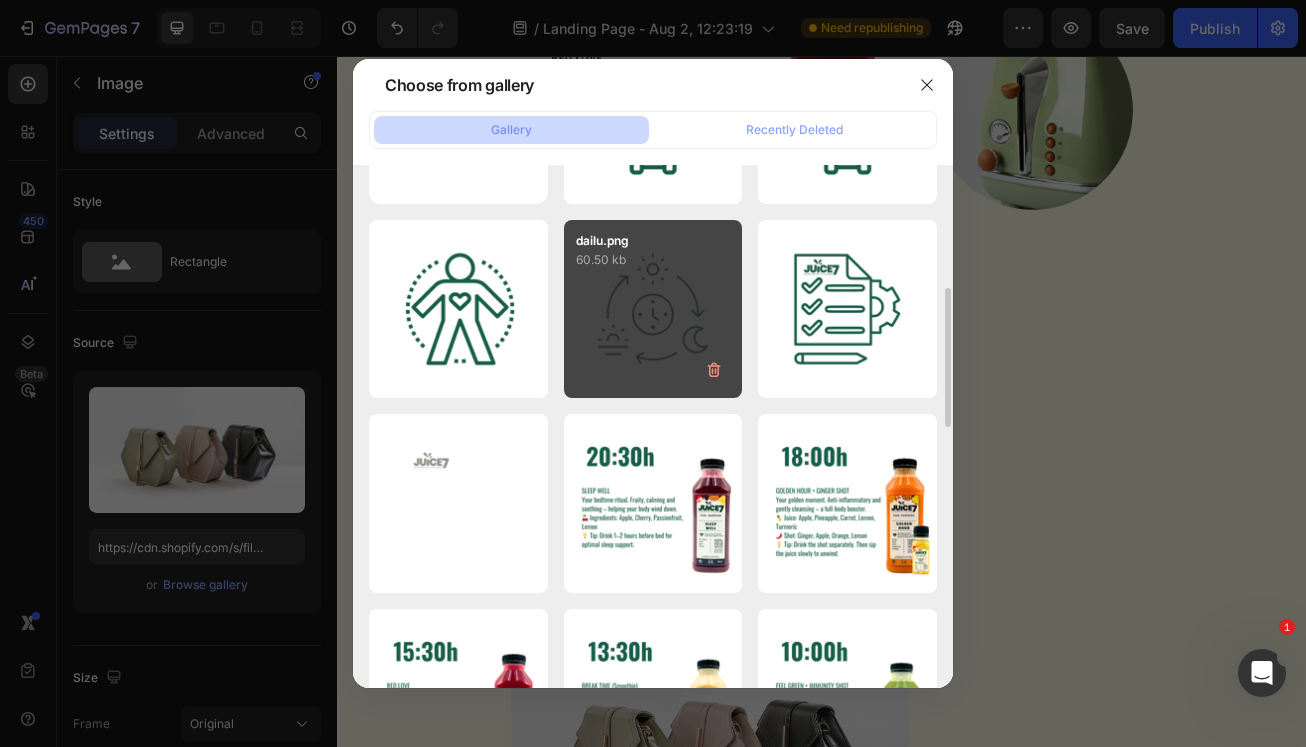 scroll, scrollTop: 229, scrollLeft: 0, axis: vertical 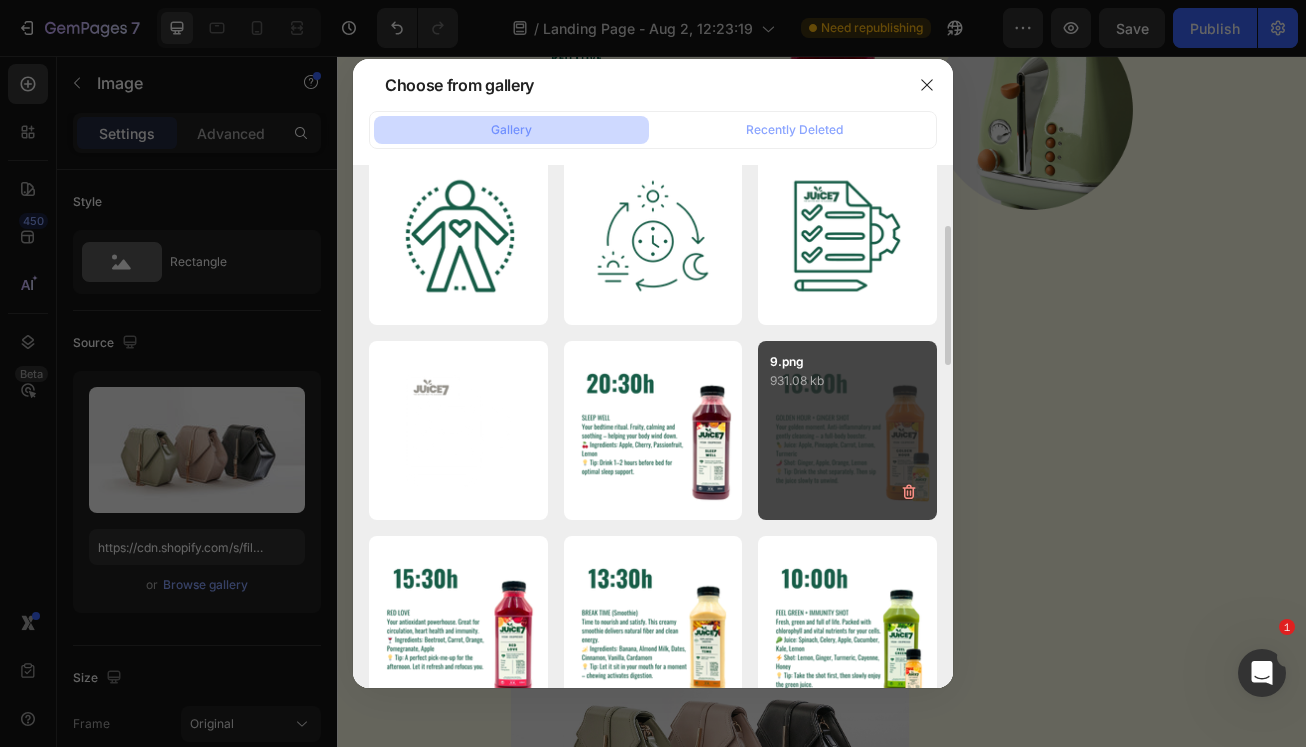 click on "9.png 931.08 kb" at bounding box center [847, 430] 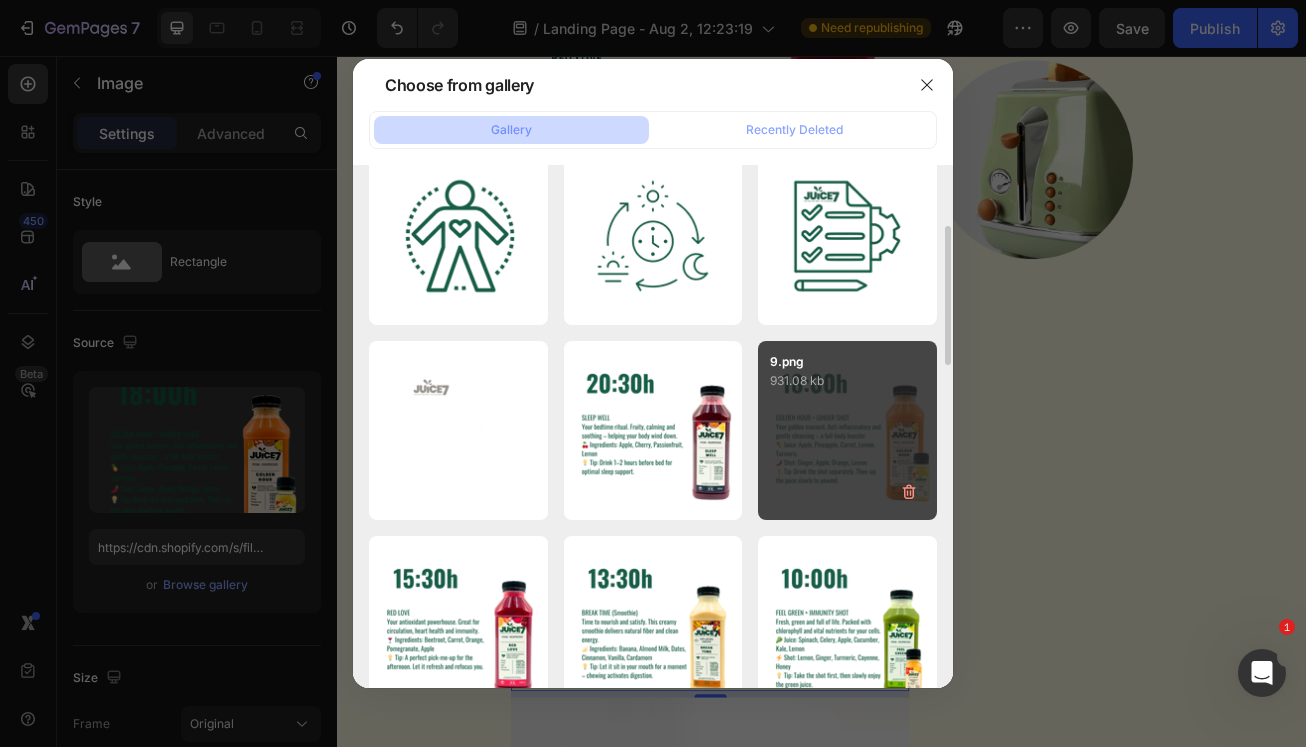 type on "https://cdn.shopify.com/s/files/1/0690/0878/5606/files/gempages_576838245787107936-0860dde3-dd27-4705-904a-e21a39a3250f.png" 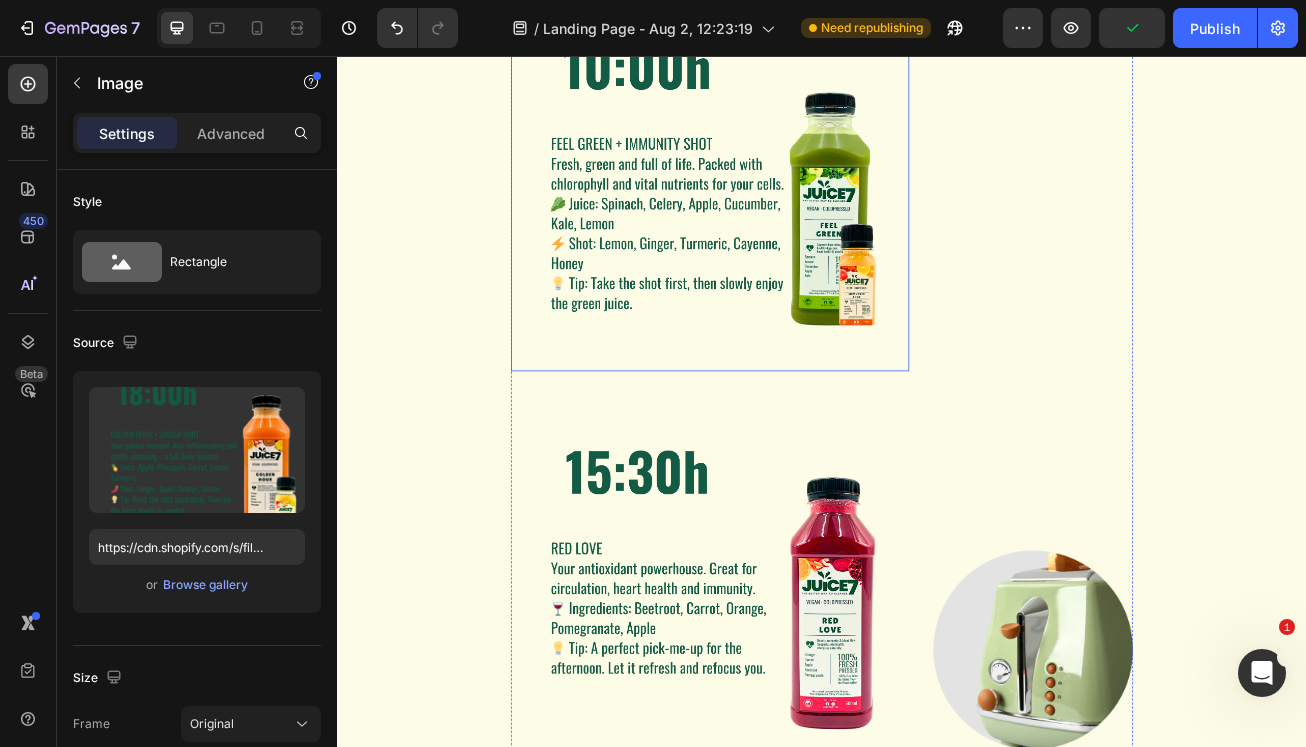 scroll, scrollTop: 2095, scrollLeft: 0, axis: vertical 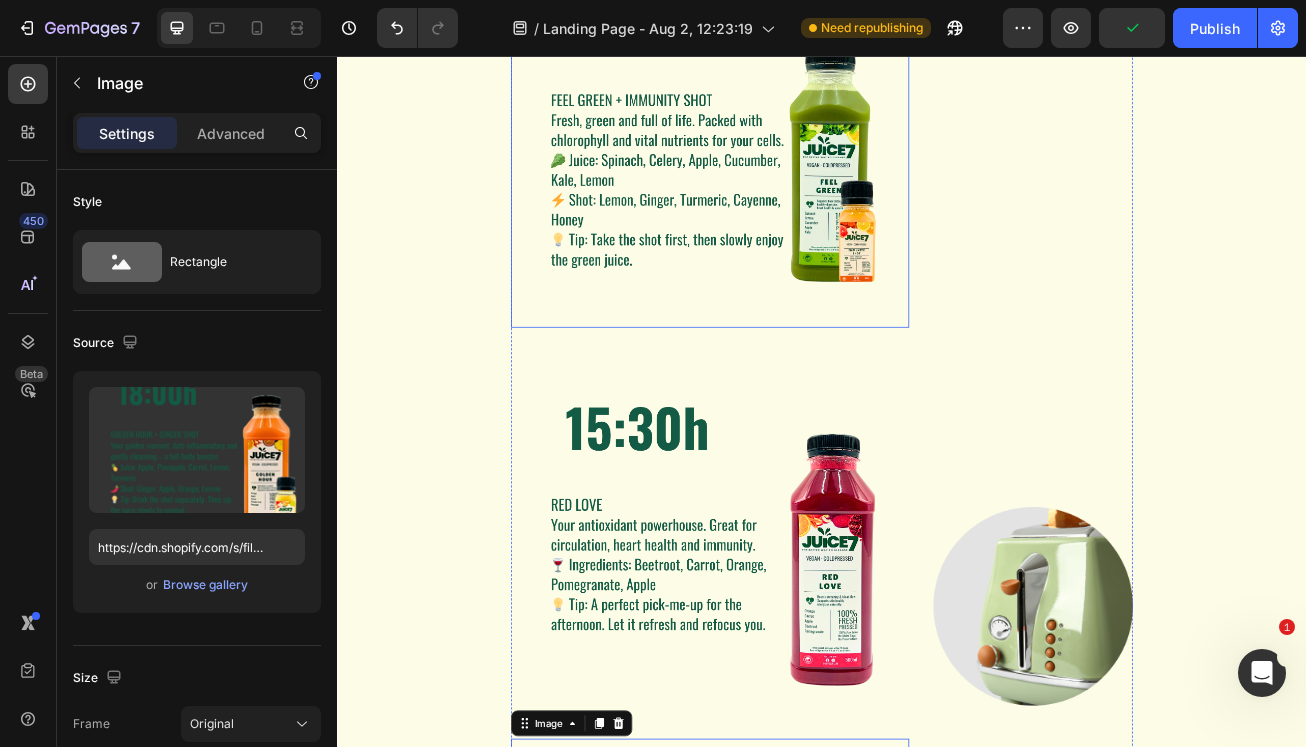 click at bounding box center (798, 646) 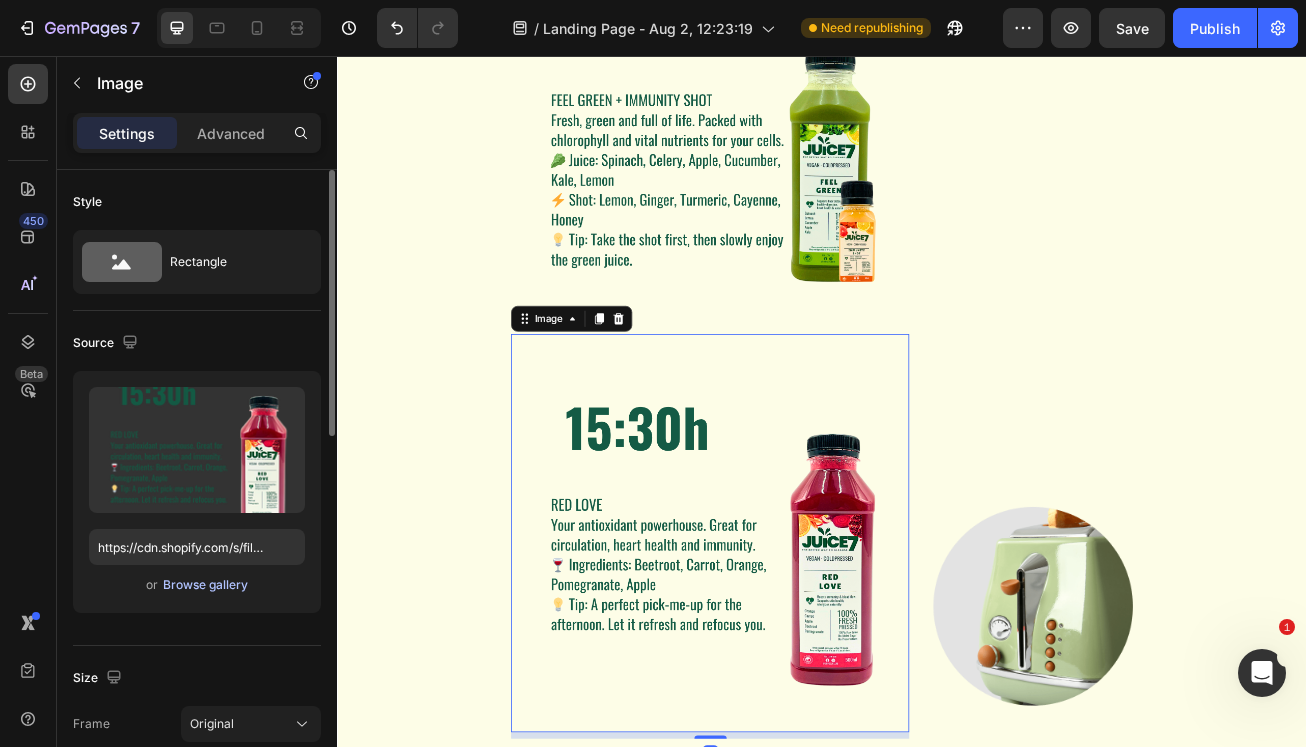 click on "Browse gallery" at bounding box center [205, 585] 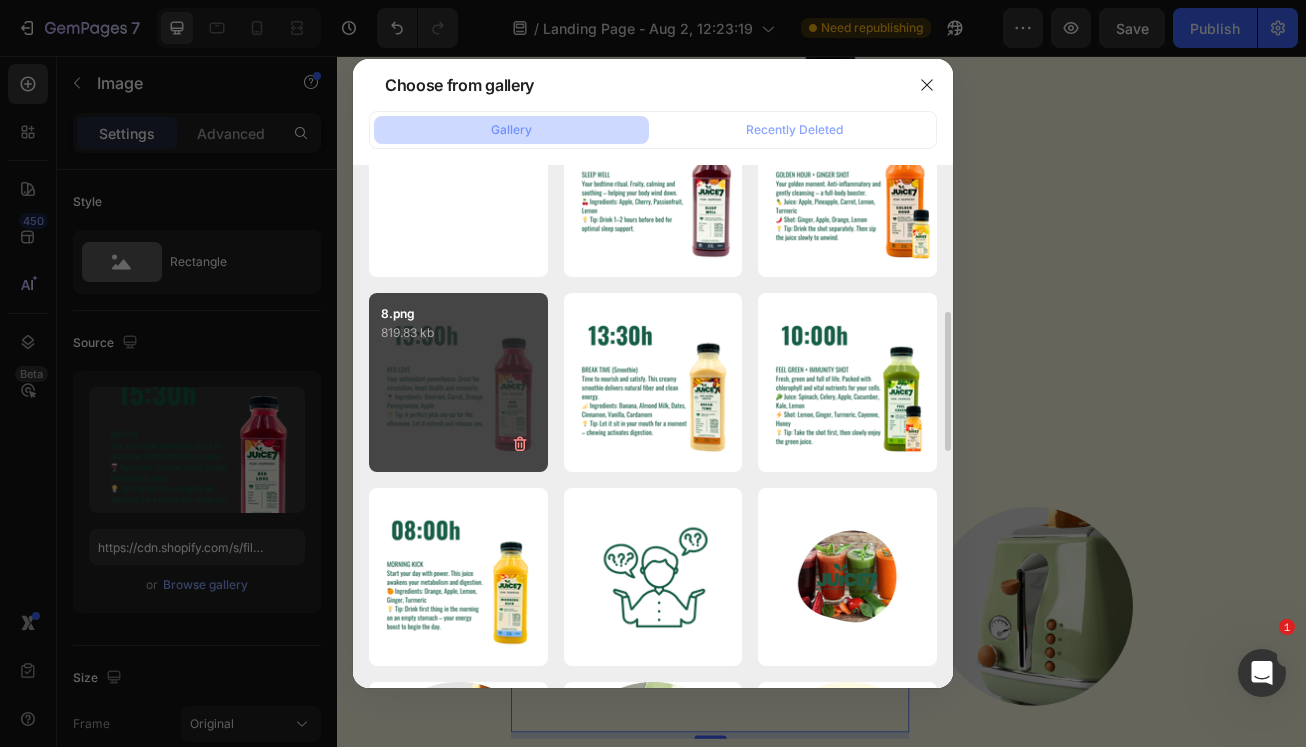 scroll, scrollTop: 489, scrollLeft: 0, axis: vertical 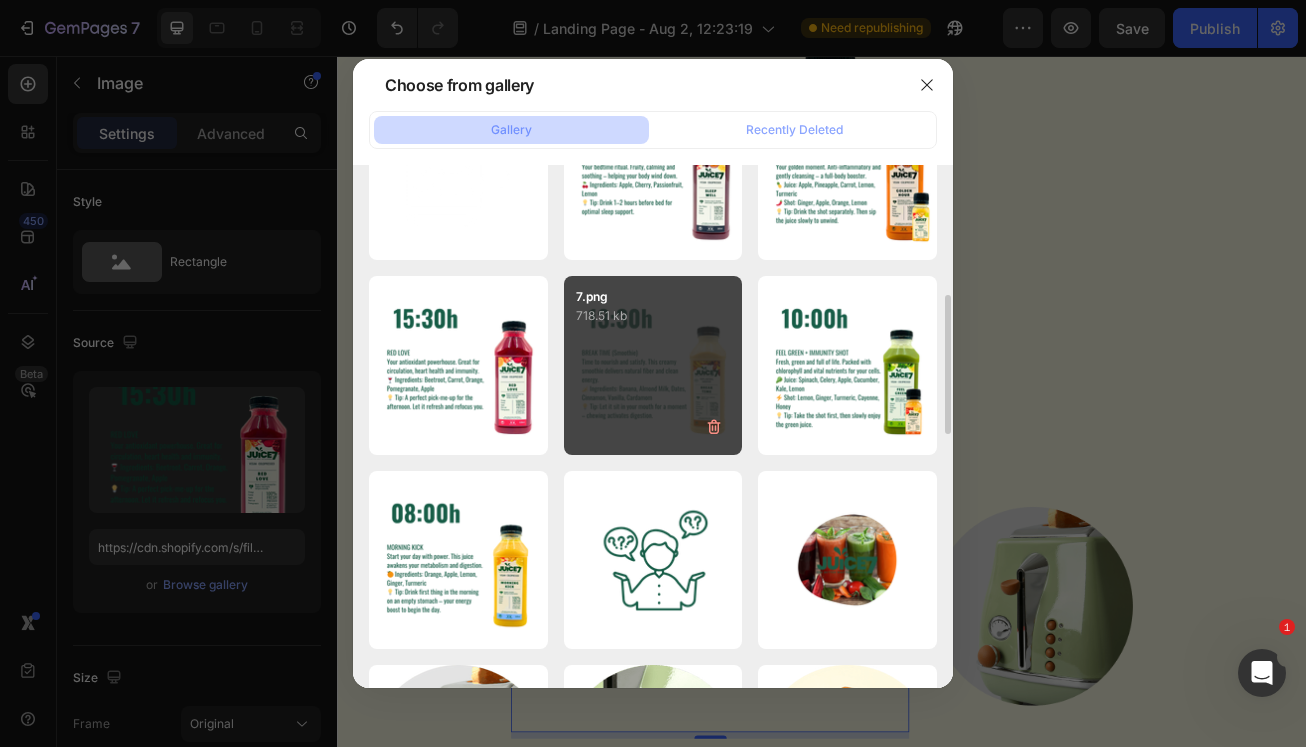 click on "7.png 718.51 kb" at bounding box center (653, 365) 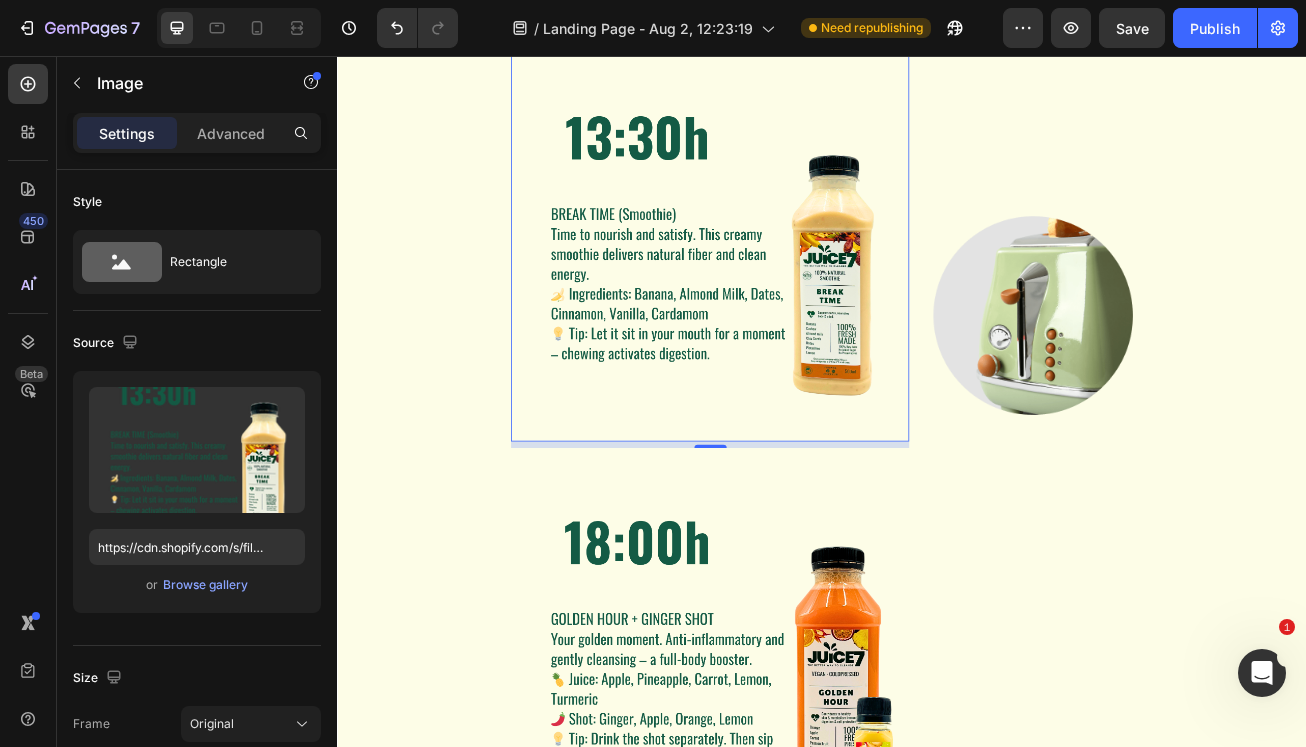 scroll, scrollTop: 2627, scrollLeft: 0, axis: vertical 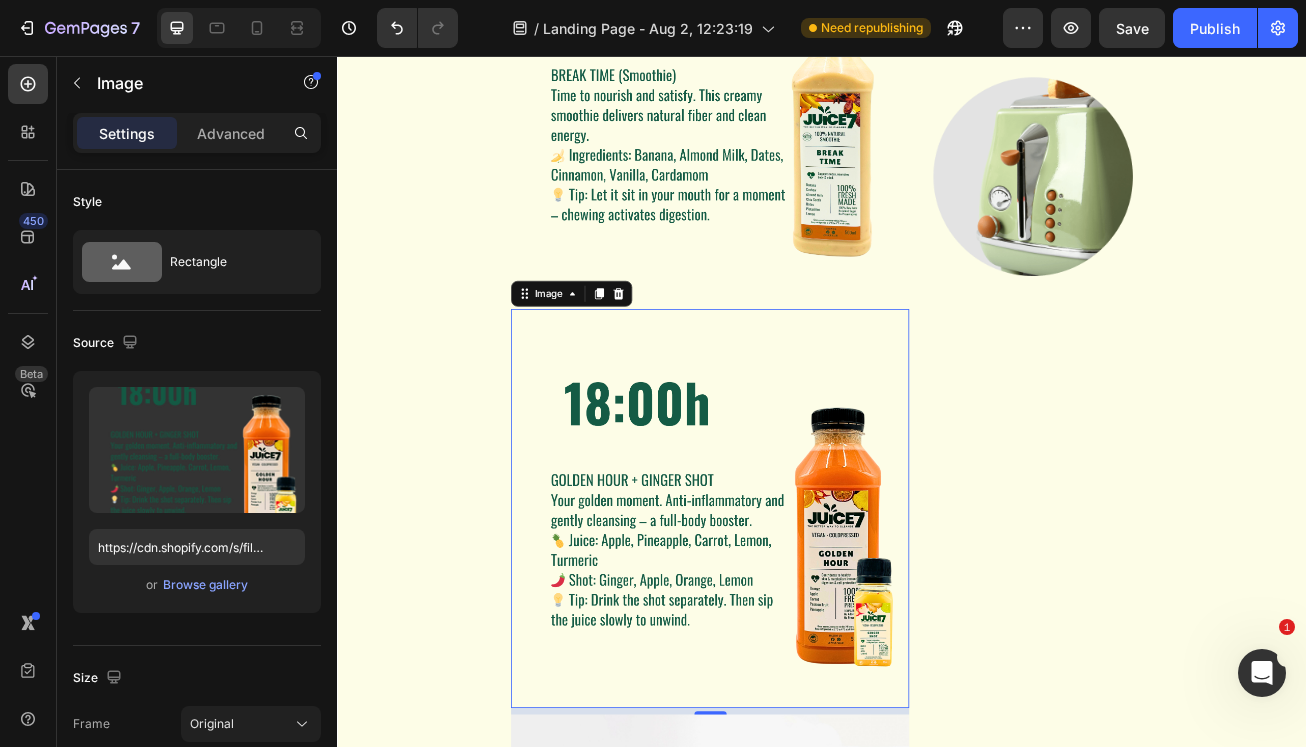 click at bounding box center [798, 615] 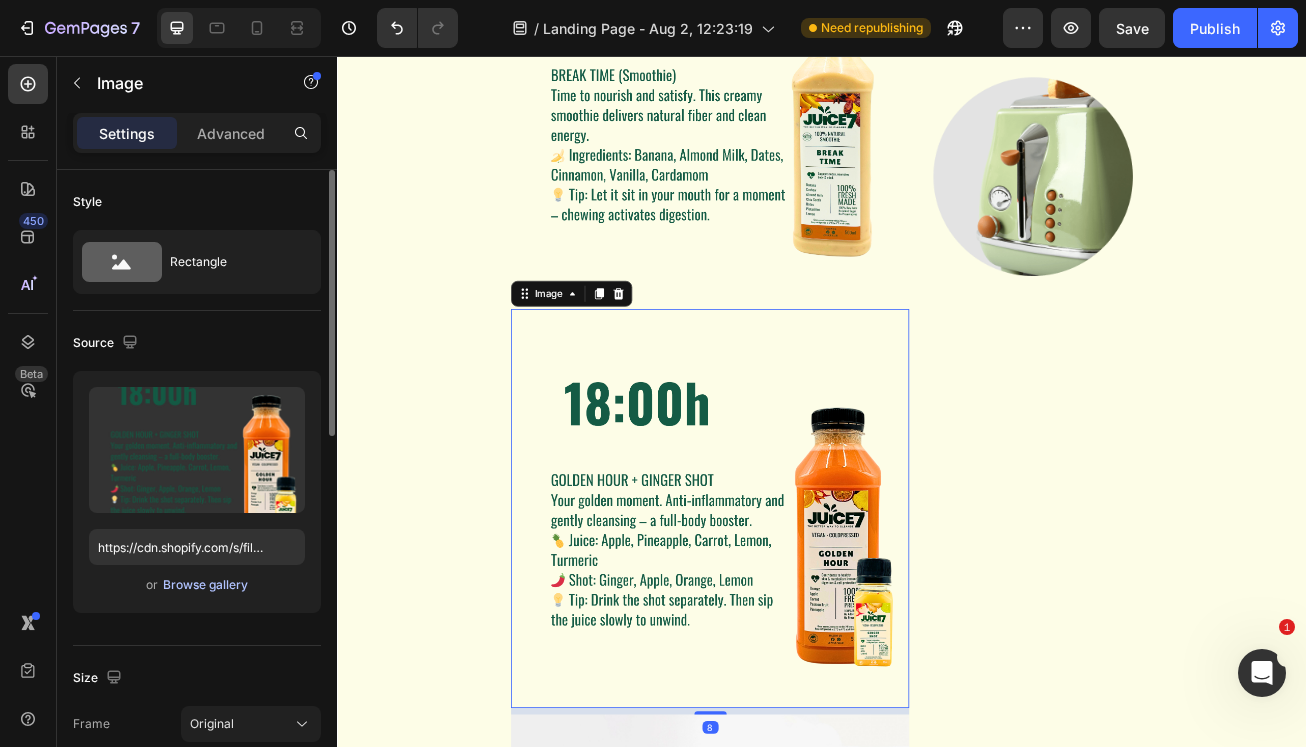 click on "Browse gallery" at bounding box center [205, 585] 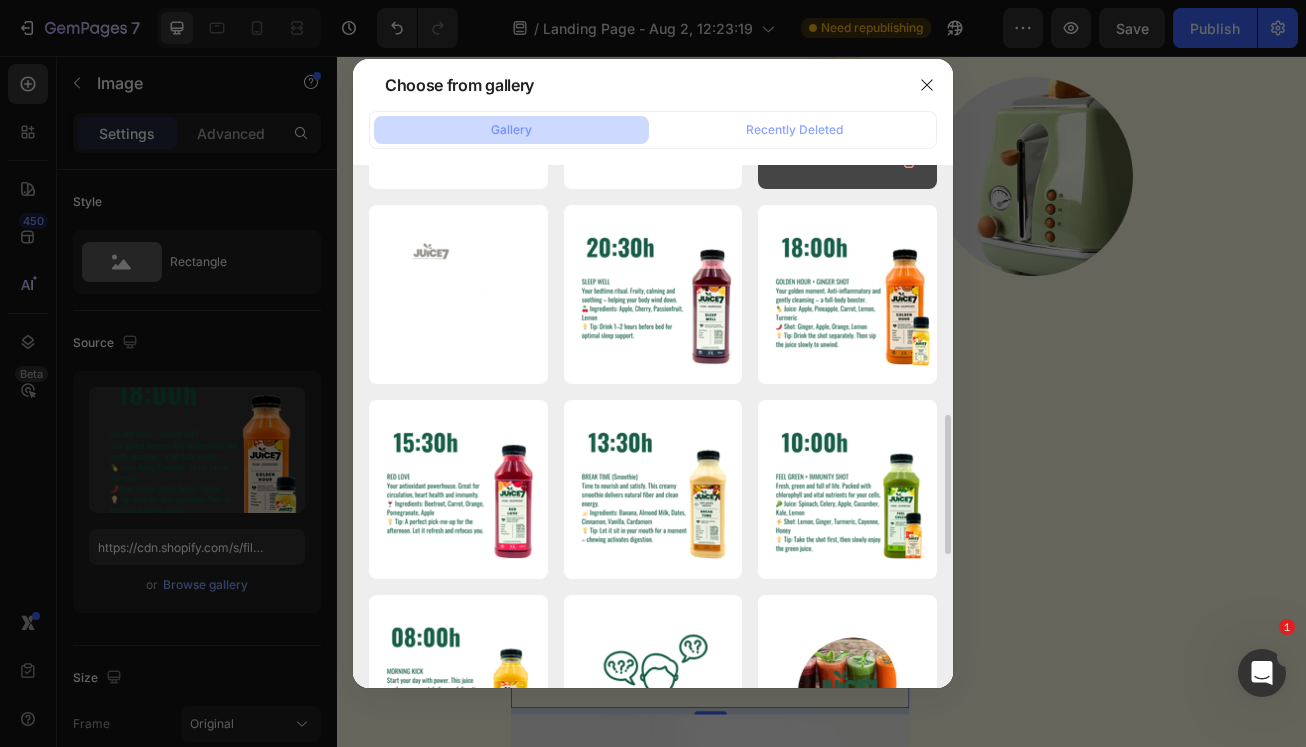 scroll, scrollTop: 486, scrollLeft: 0, axis: vertical 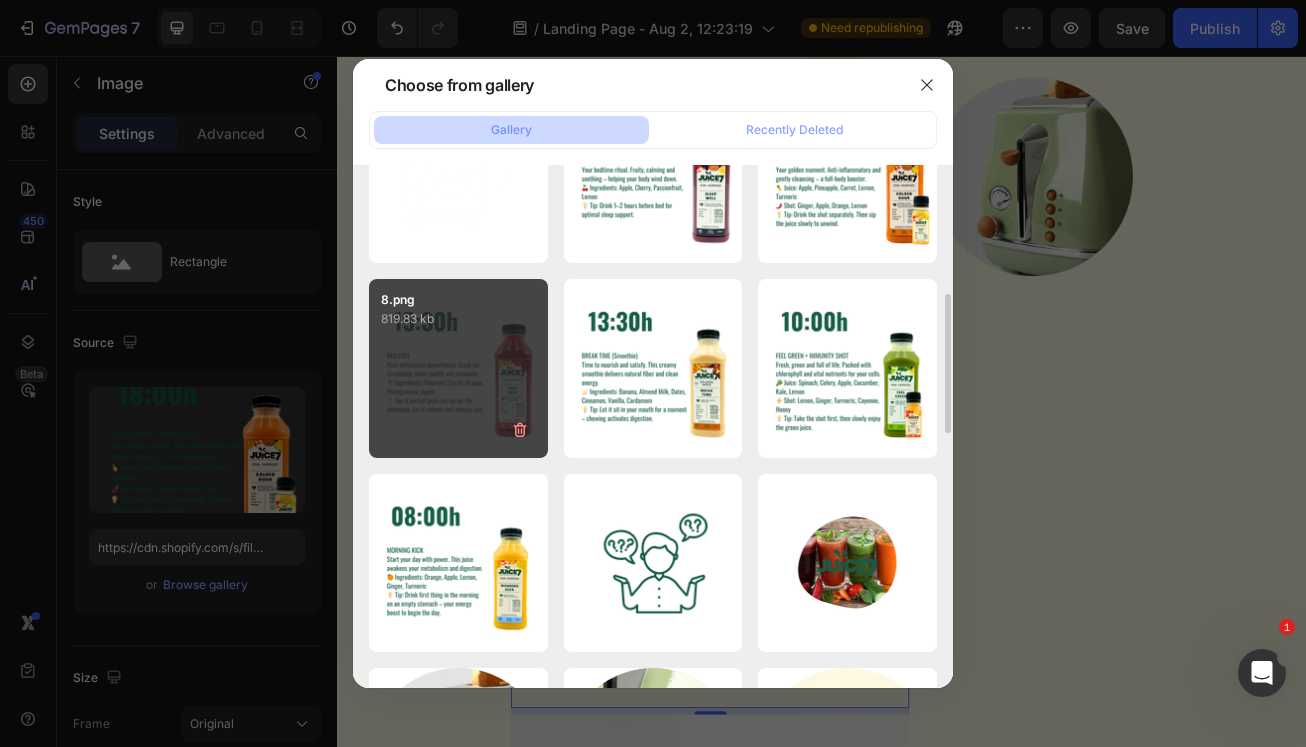 click on "8.png 819.83 kb" at bounding box center (458, 368) 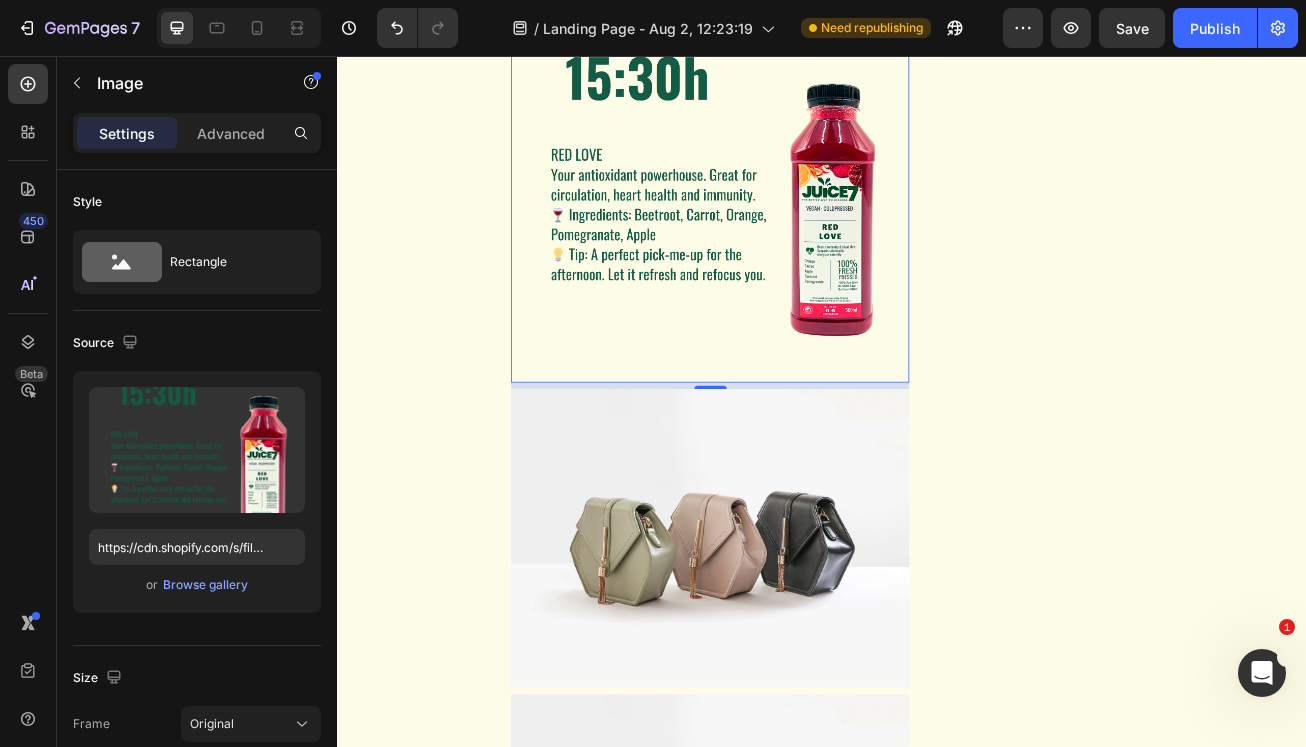 scroll, scrollTop: 3054, scrollLeft: 0, axis: vertical 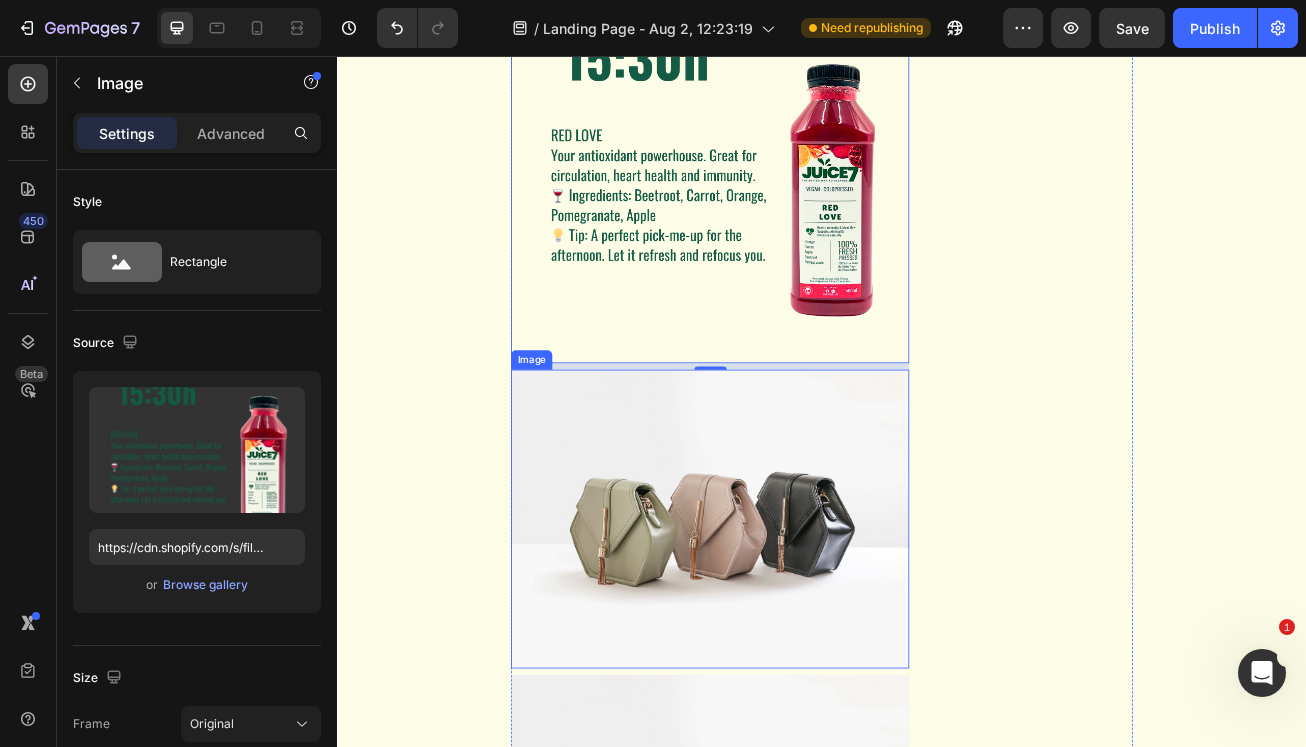click at bounding box center (798, 629) 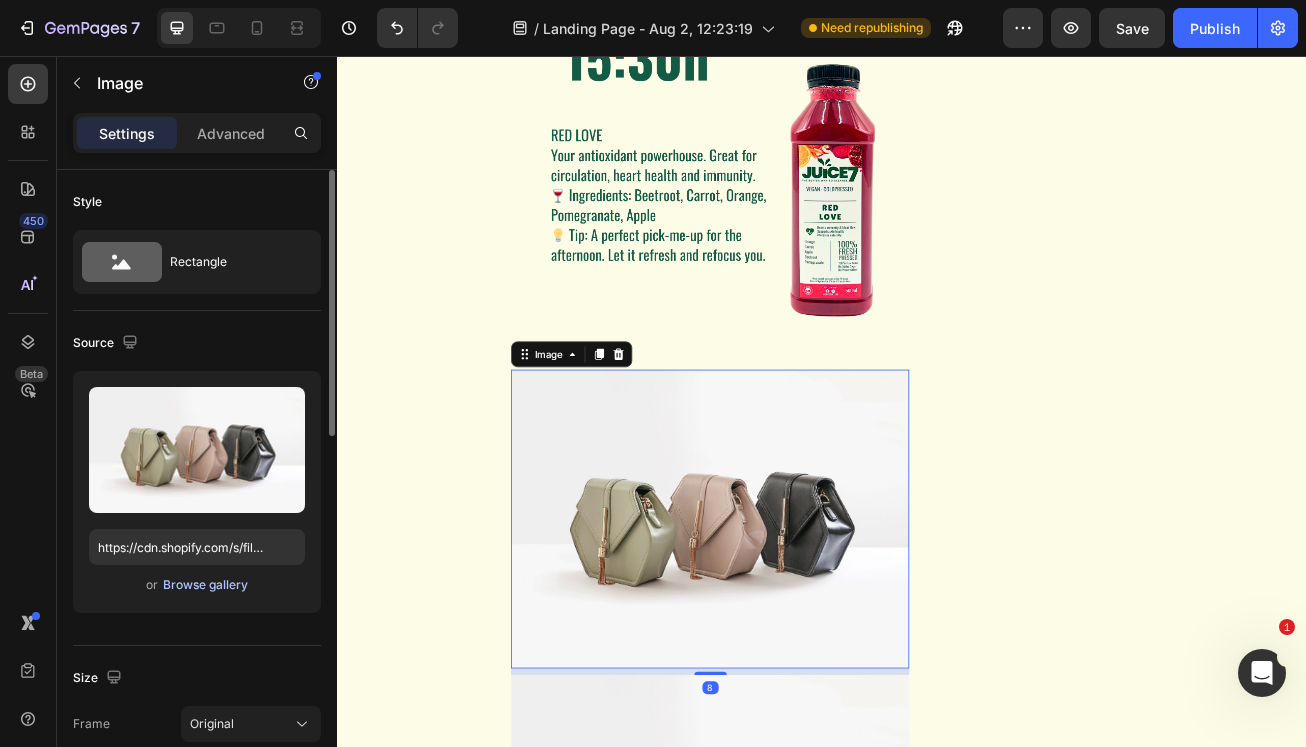 click on "Browse gallery" at bounding box center [205, 585] 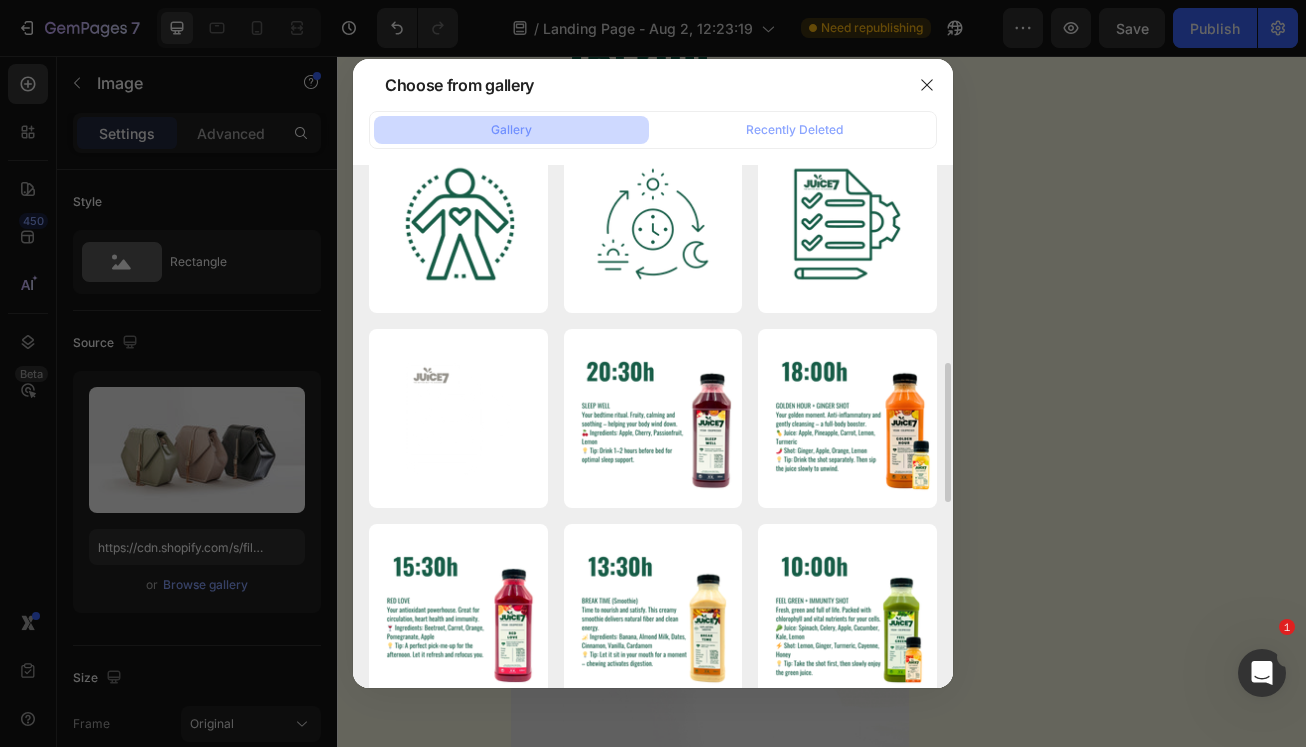 scroll, scrollTop: 227, scrollLeft: 0, axis: vertical 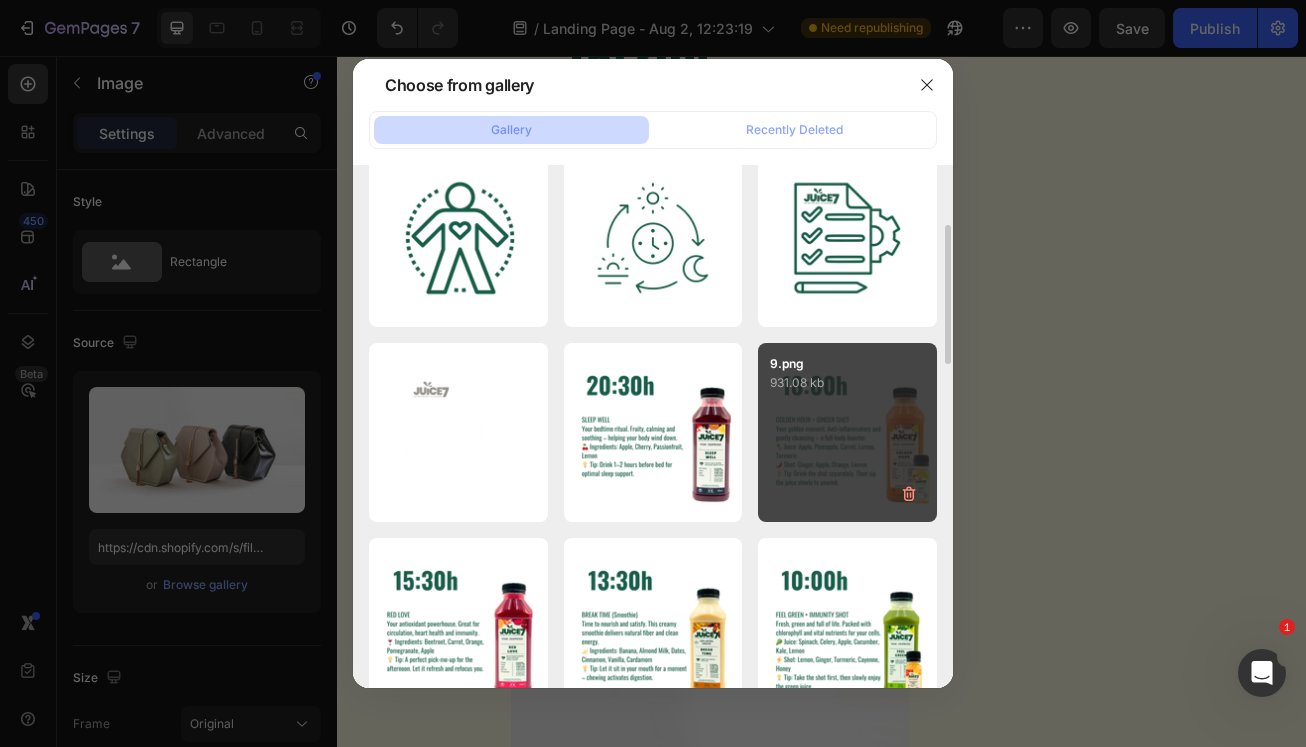 click on "9.png 931.08 kb" at bounding box center (847, 432) 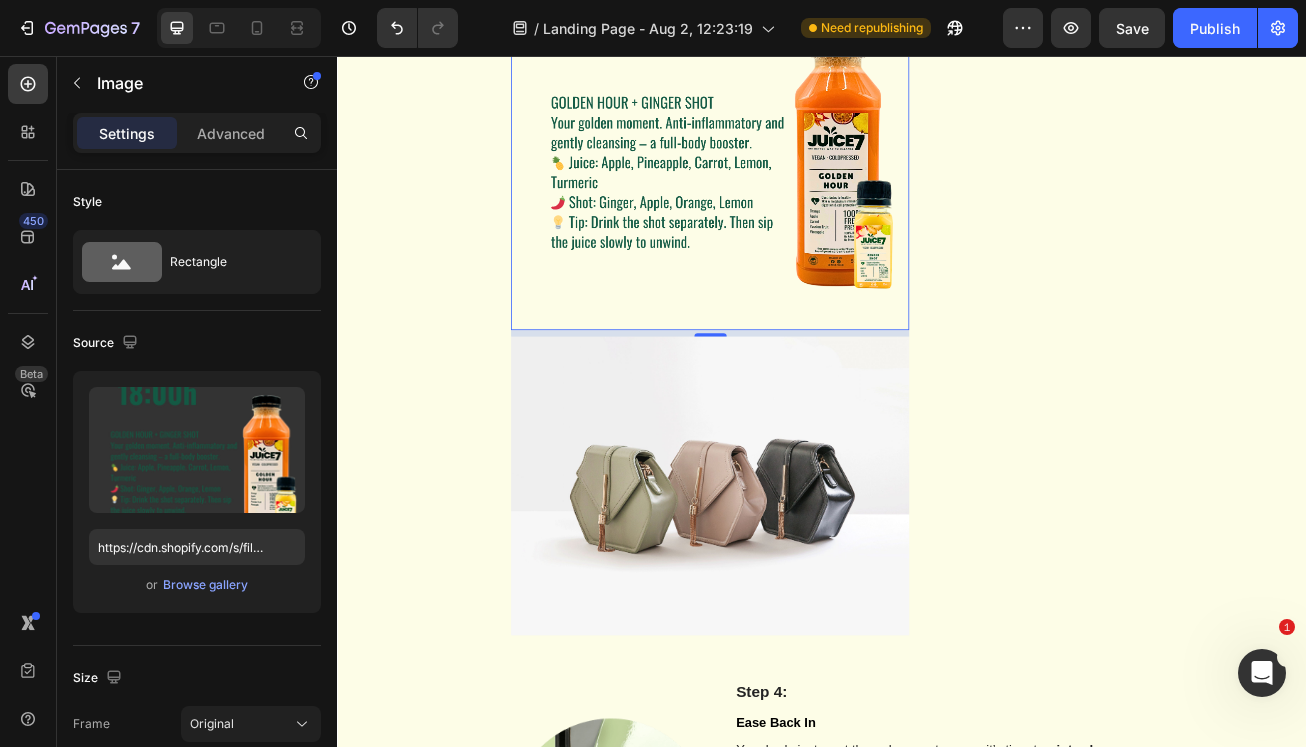 scroll, scrollTop: 3629, scrollLeft: 0, axis: vertical 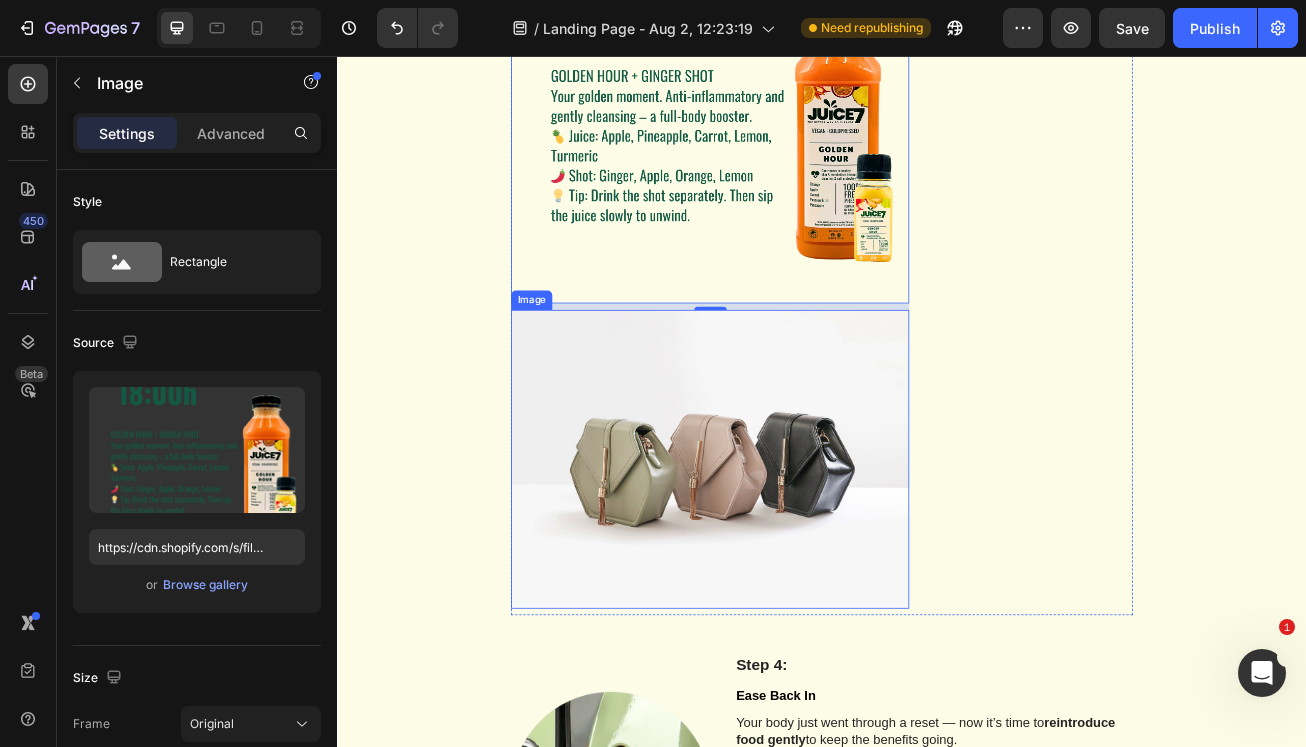 click at bounding box center (798, 555) 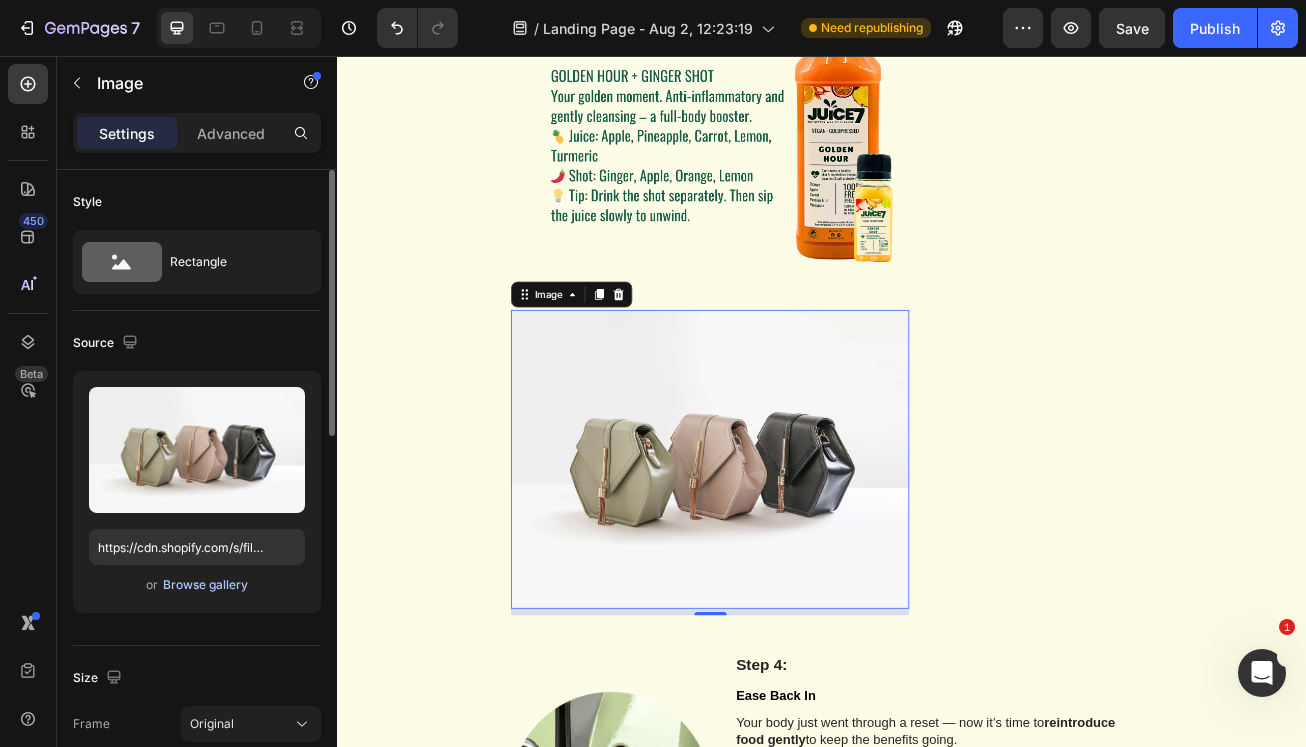 click on "Browse gallery" at bounding box center [205, 585] 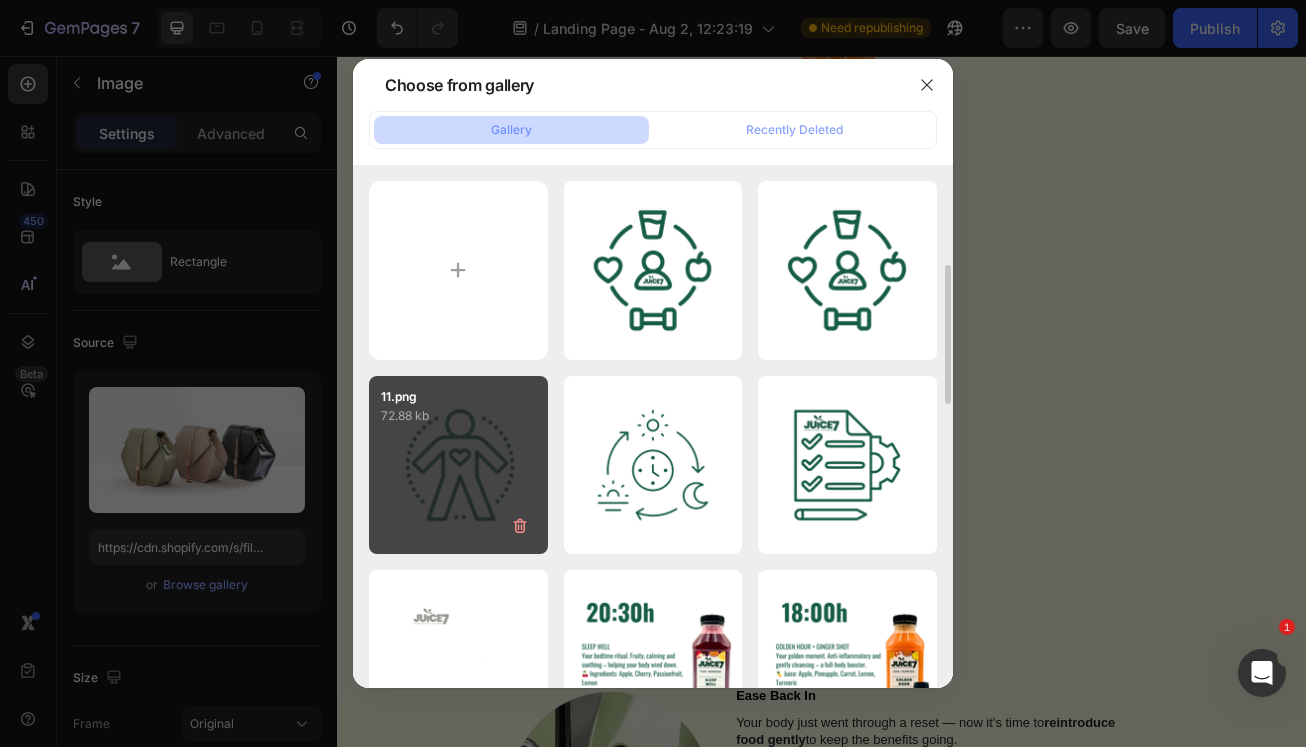 scroll, scrollTop: 299, scrollLeft: 0, axis: vertical 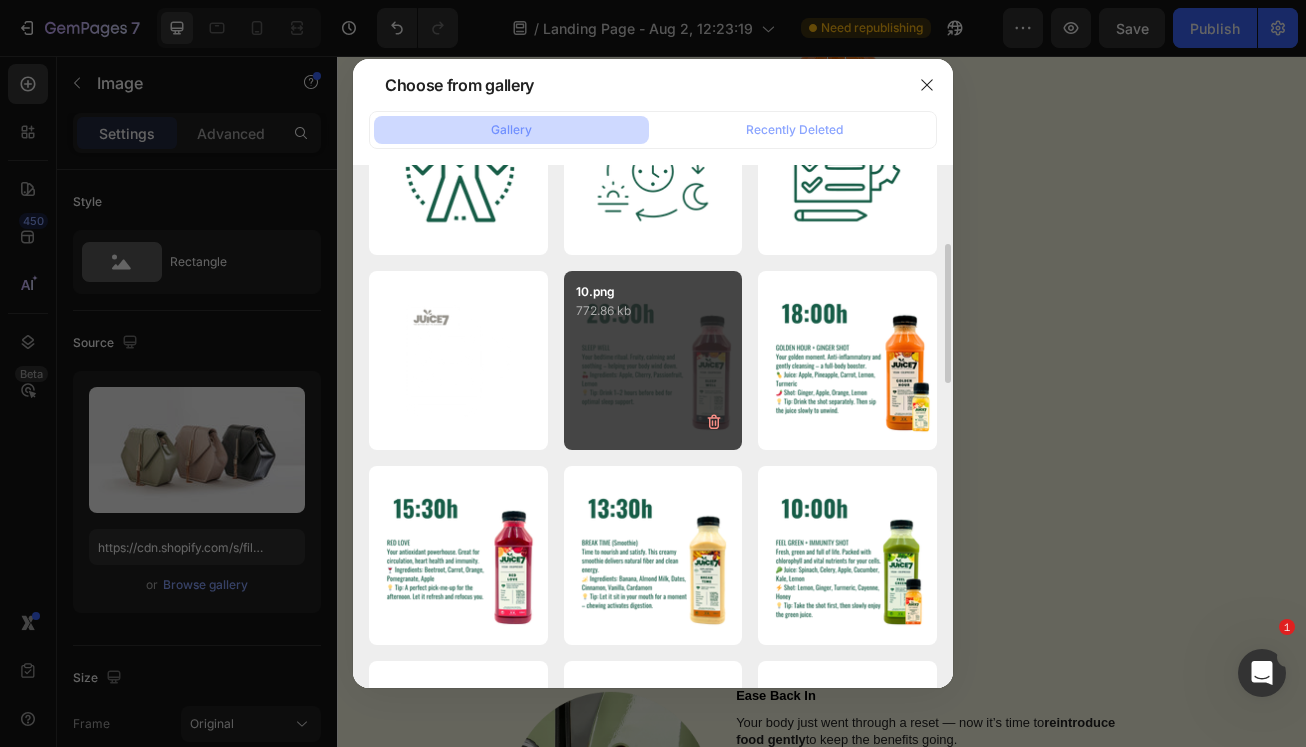 click on "772.86 kb" at bounding box center [653, 311] 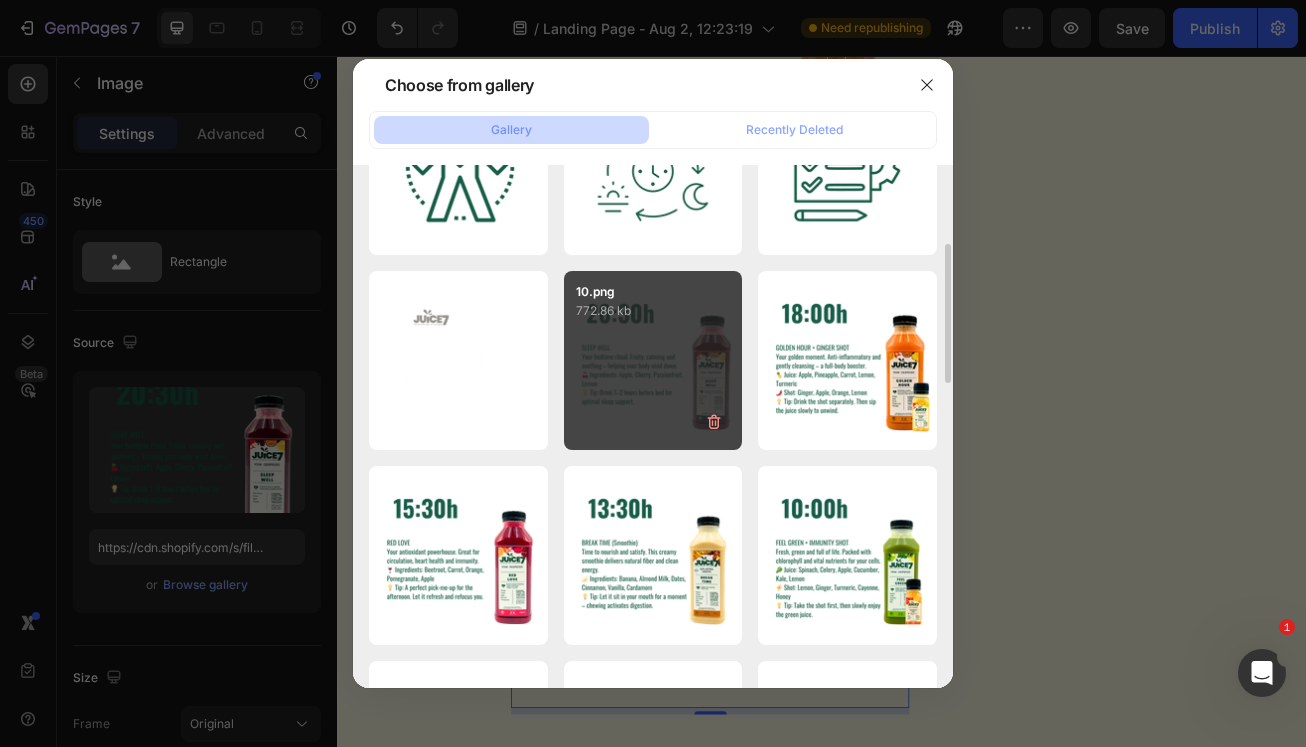 type on "https://cdn.shopify.com/s/files/1/0690/0878/5606/files/gempages_576838245787107936-1b2fbd96-8f22-4e7f-89b8-7779cfd91381.png" 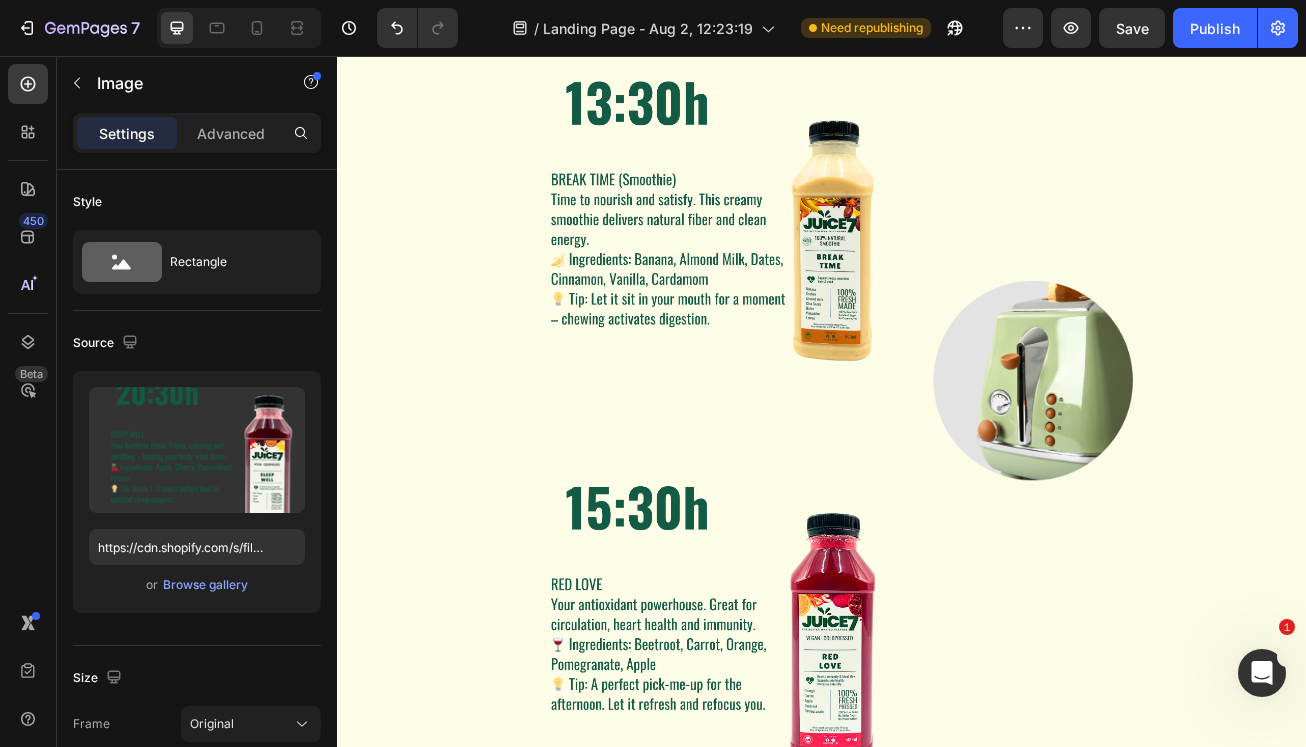 scroll, scrollTop: 2474, scrollLeft: 0, axis: vertical 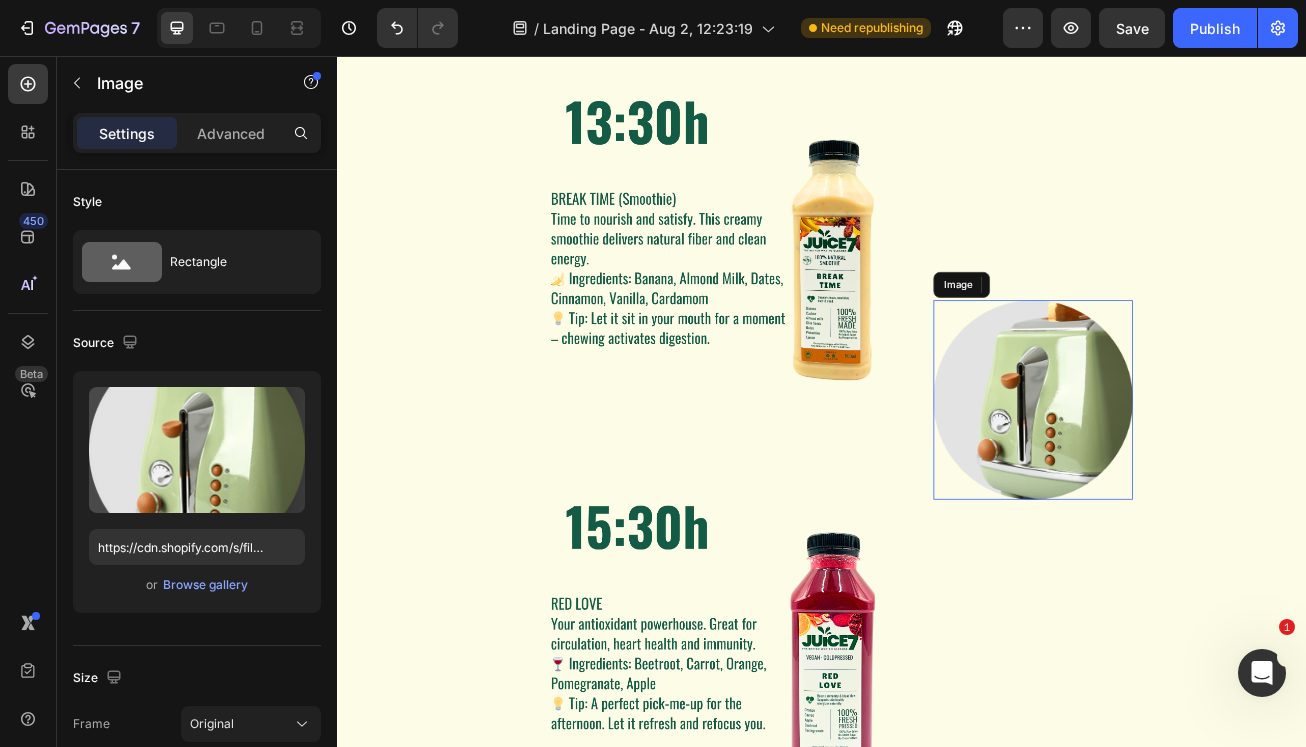 click at bounding box center (1198, 481) 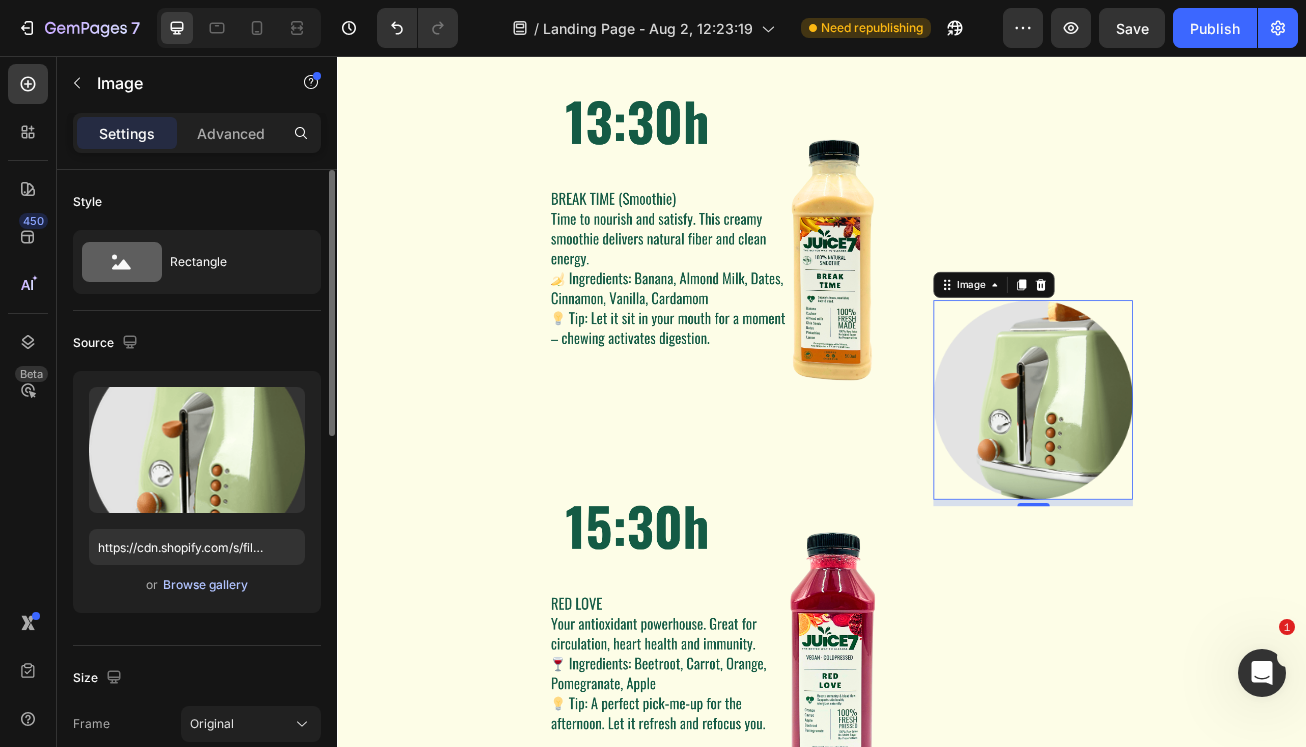 click on "Browse gallery" at bounding box center (205, 585) 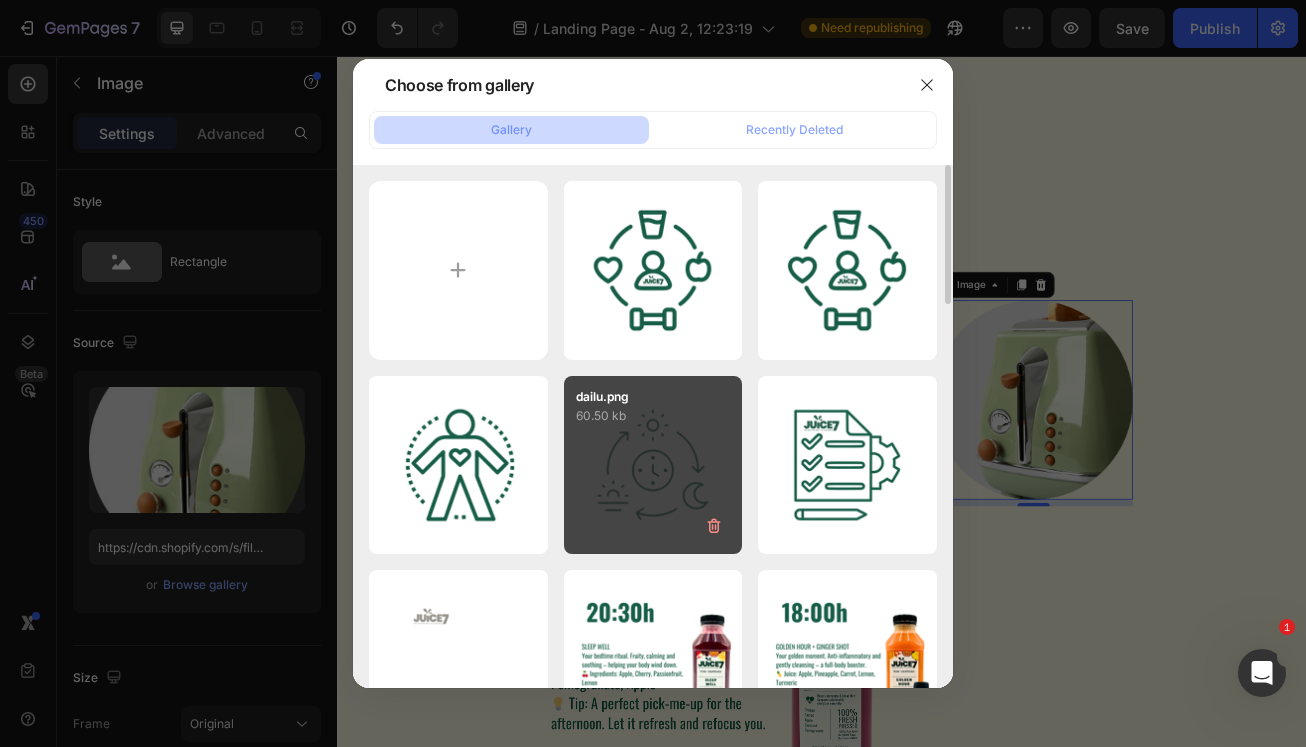 click on "dailu.png 60.50 kb" at bounding box center (653, 465) 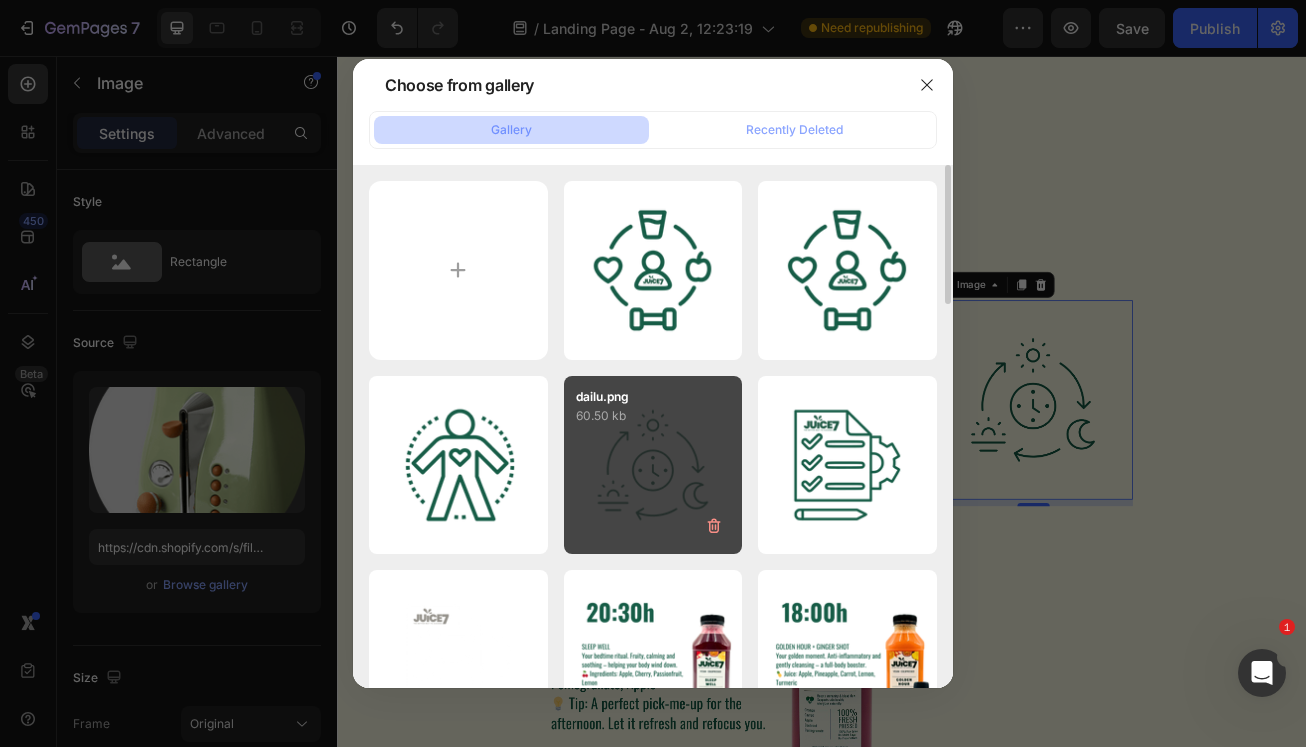 type on "https://cdn.shopify.com/s/files/1/0690/0878/5606/files/gempages_576838245787107936-2b3ac010-62de-4357-b7cf-8c52370e4c8a.png" 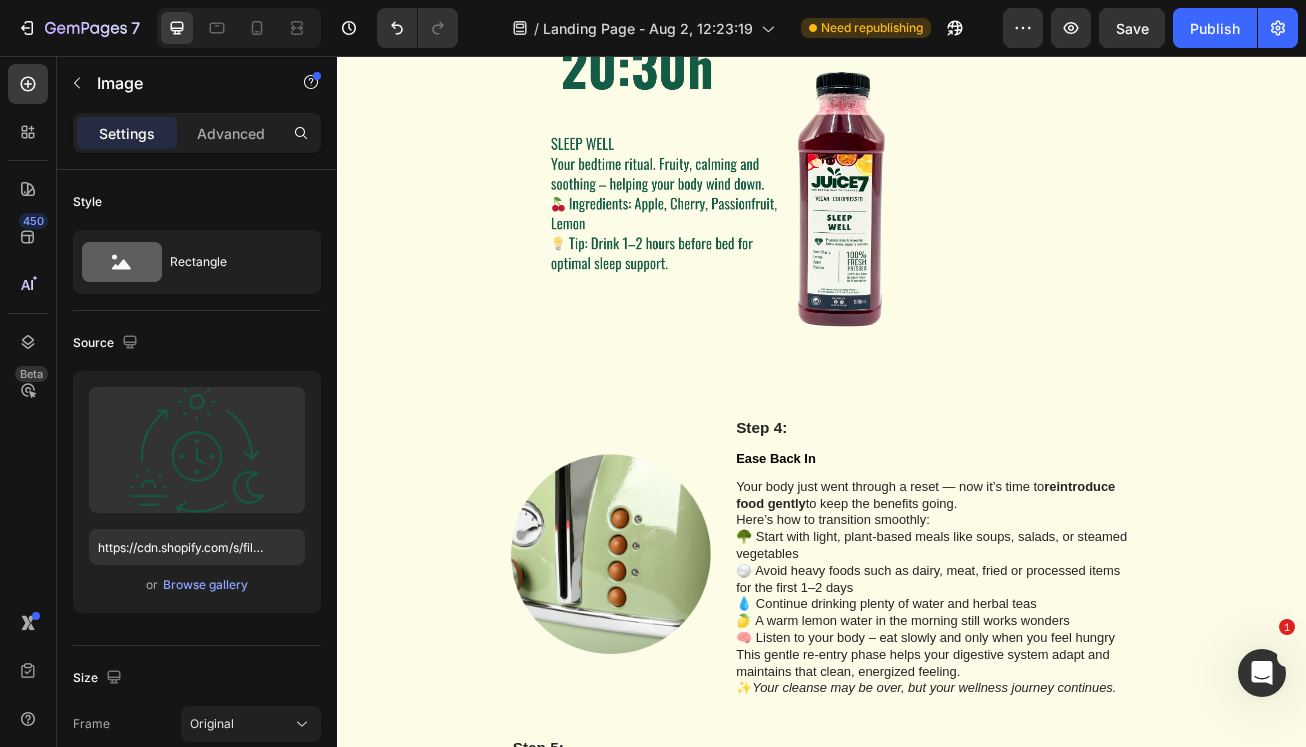 scroll, scrollTop: 4123, scrollLeft: 0, axis: vertical 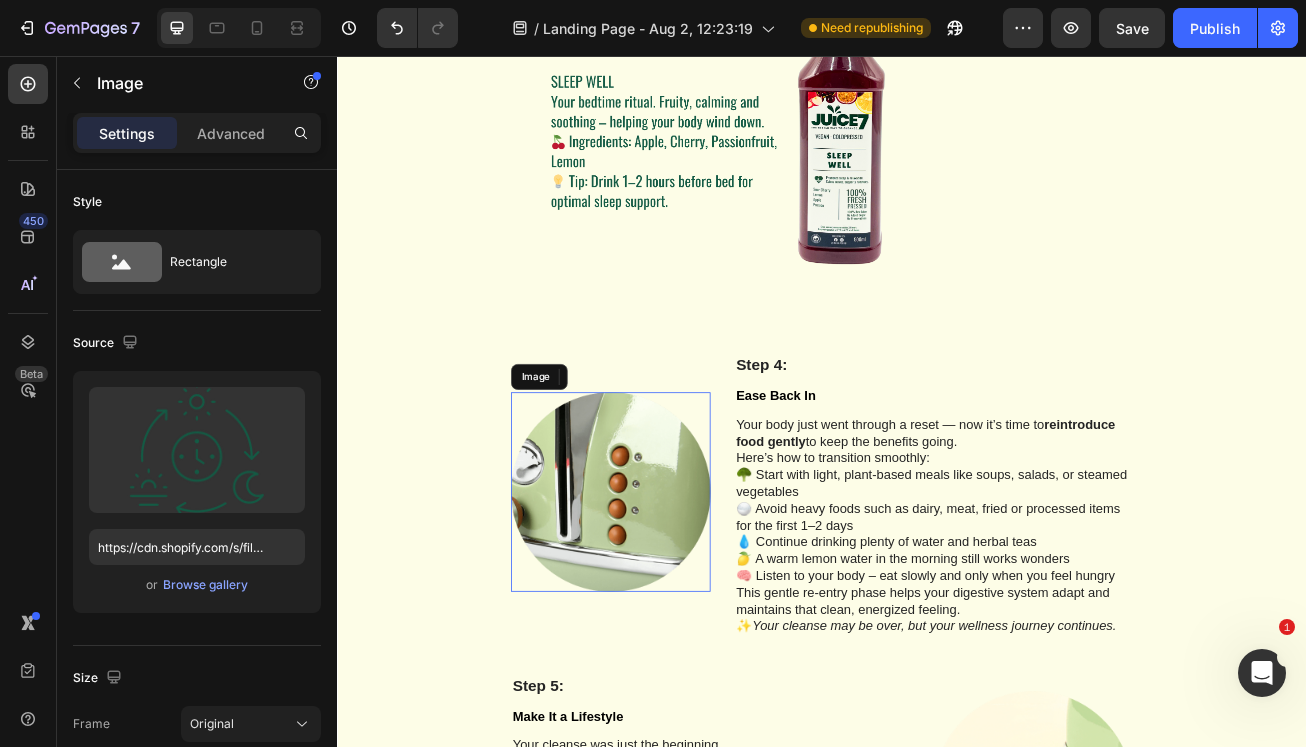 click at bounding box center (675, 595) 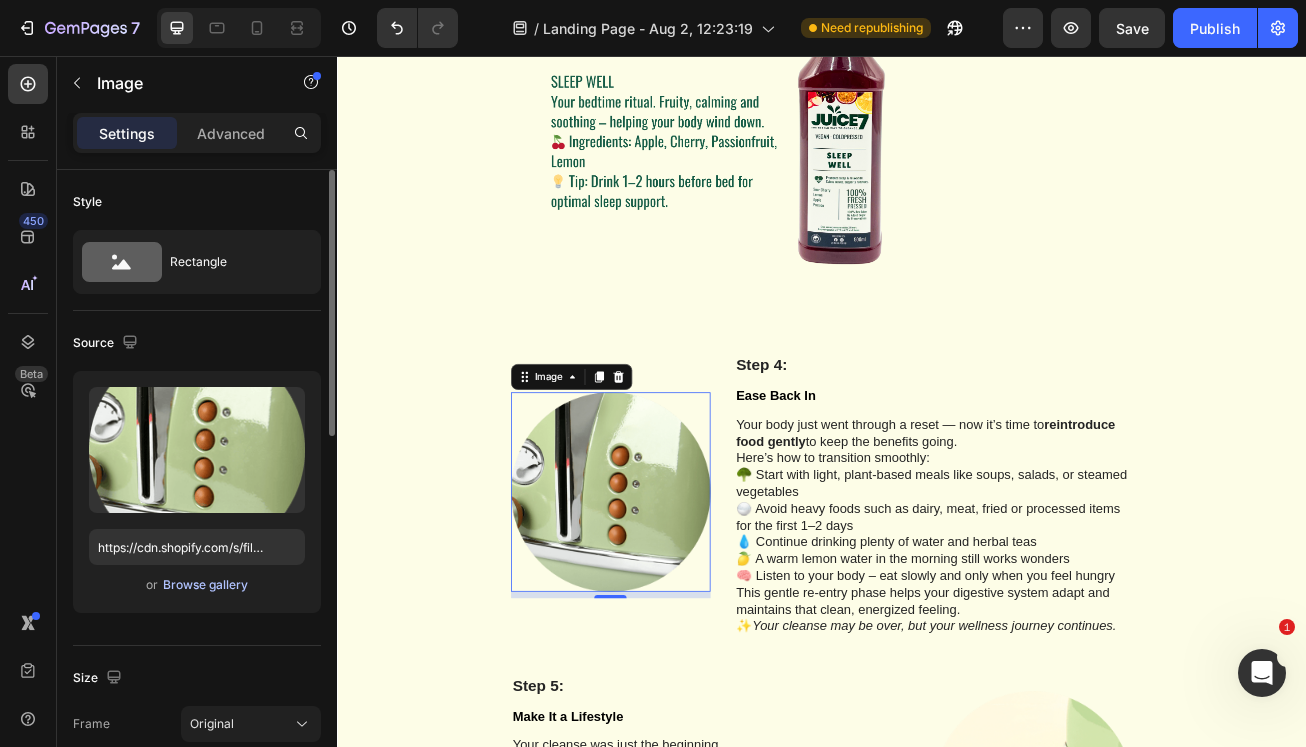 click on "Browse gallery" at bounding box center (205, 585) 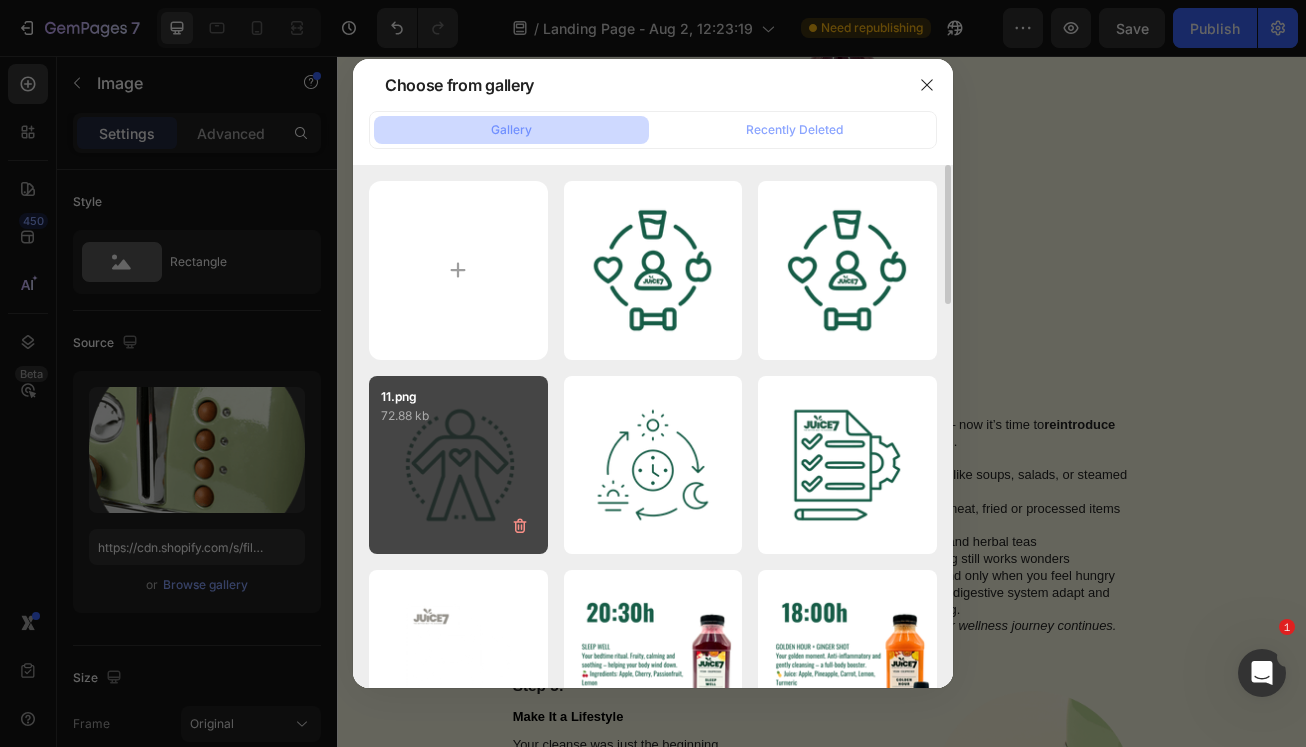 click on "11.png 72.88 kb" at bounding box center (458, 465) 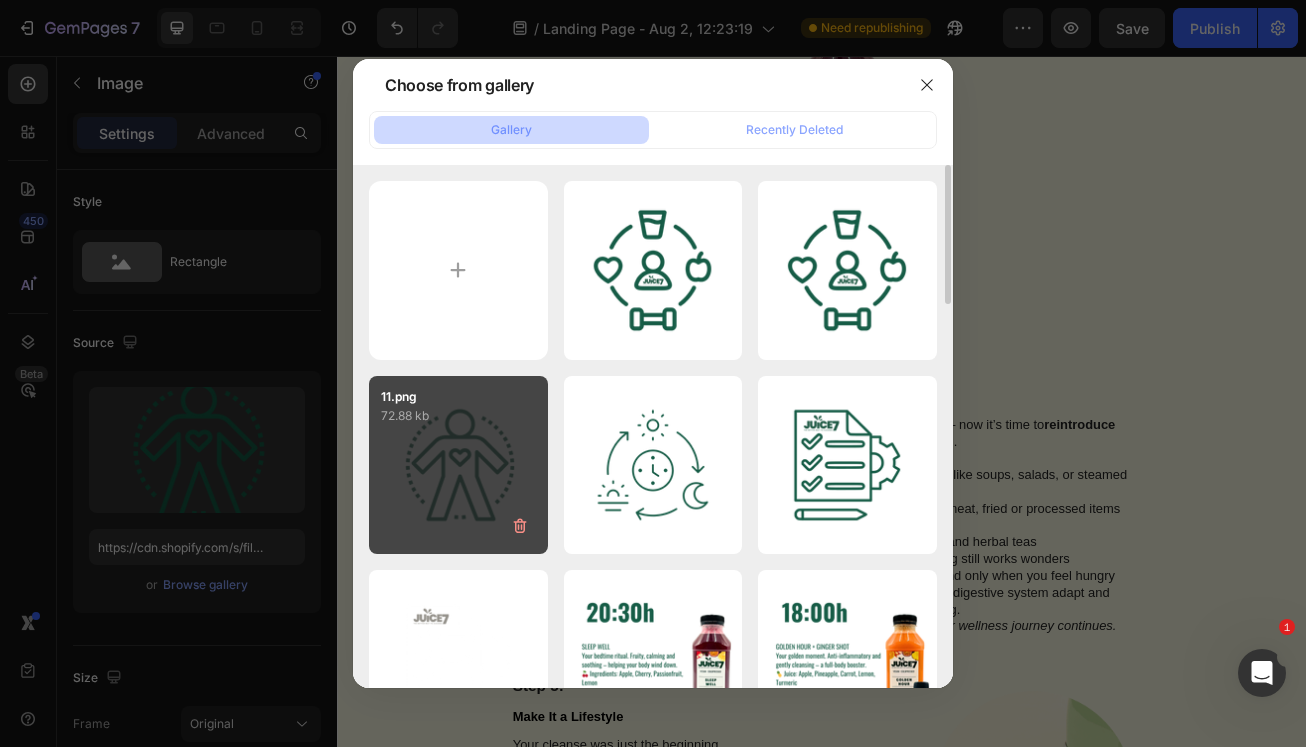 type on "https://cdn.shopify.com/s/files/1/0690/0878/5606/files/gempages_576838245787107936-bc5a793f-7df3-4d4a-8021-2977d4fe2810.png" 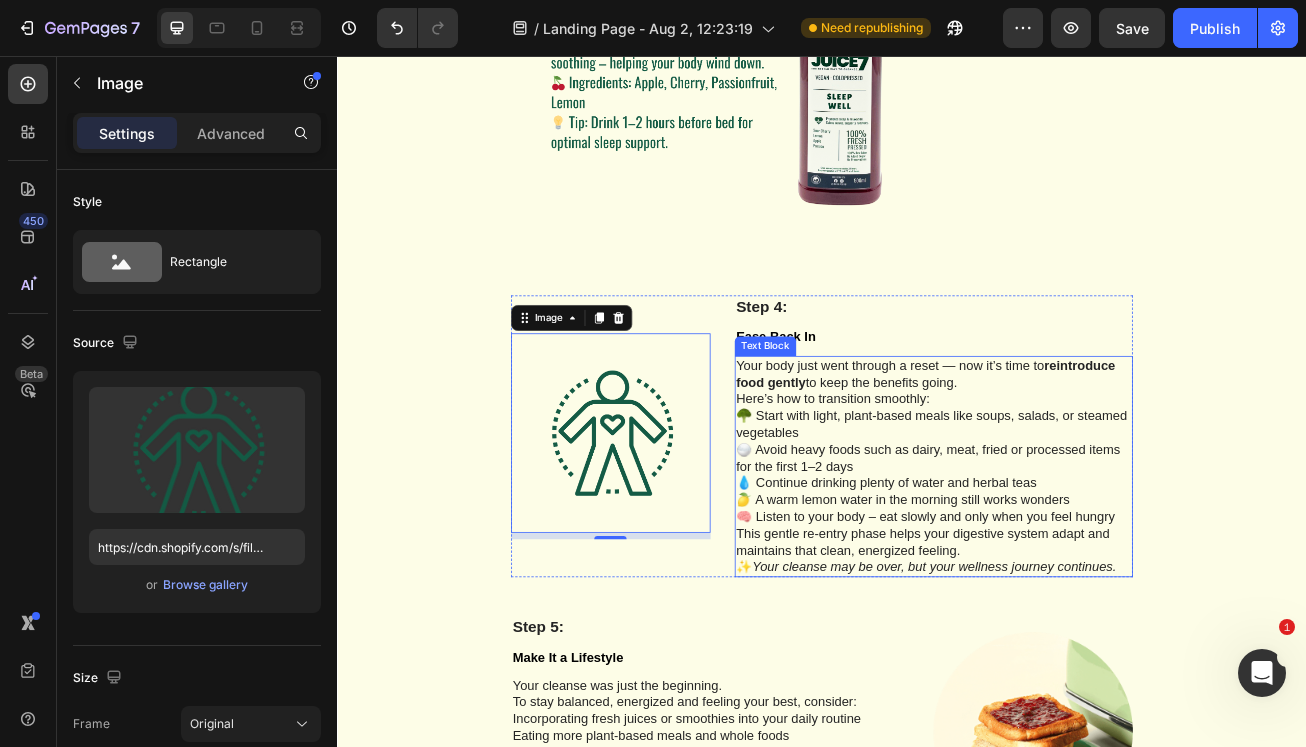 scroll, scrollTop: 4438, scrollLeft: 0, axis: vertical 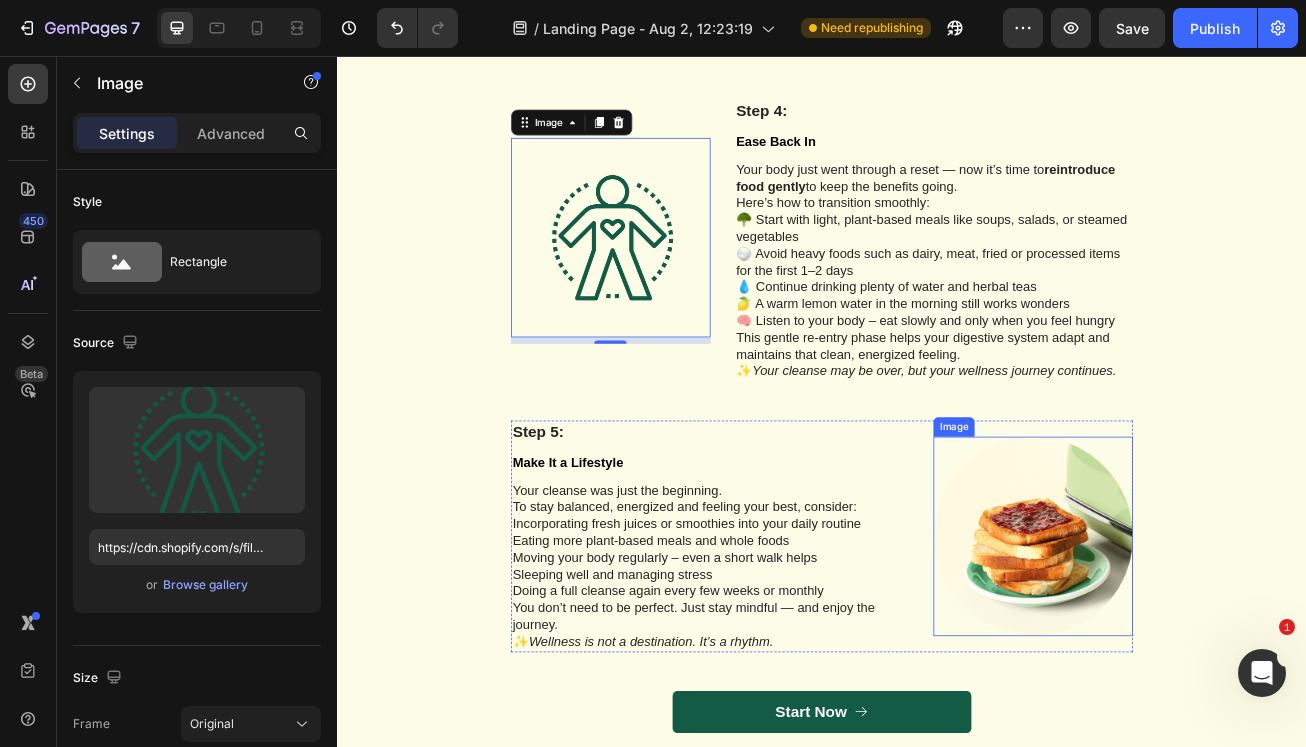 click at bounding box center (1198, 650) 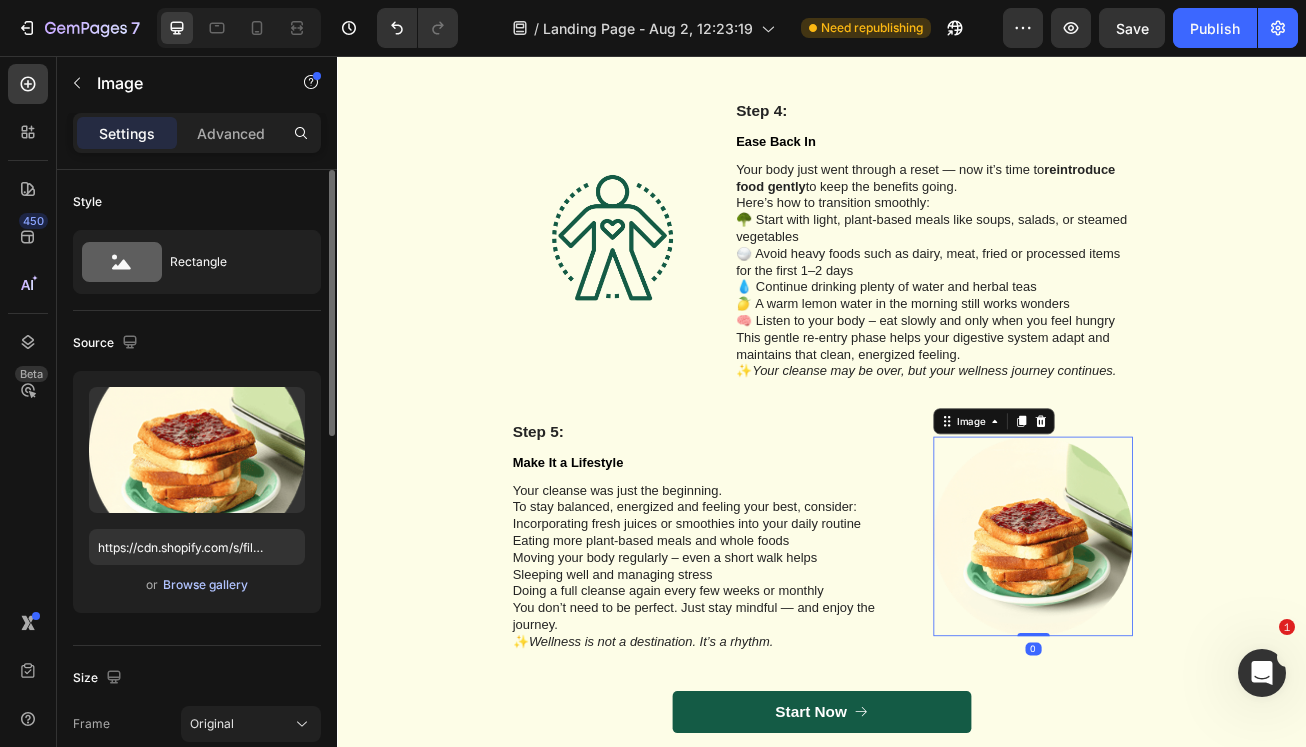 click on "Browse gallery" at bounding box center [205, 585] 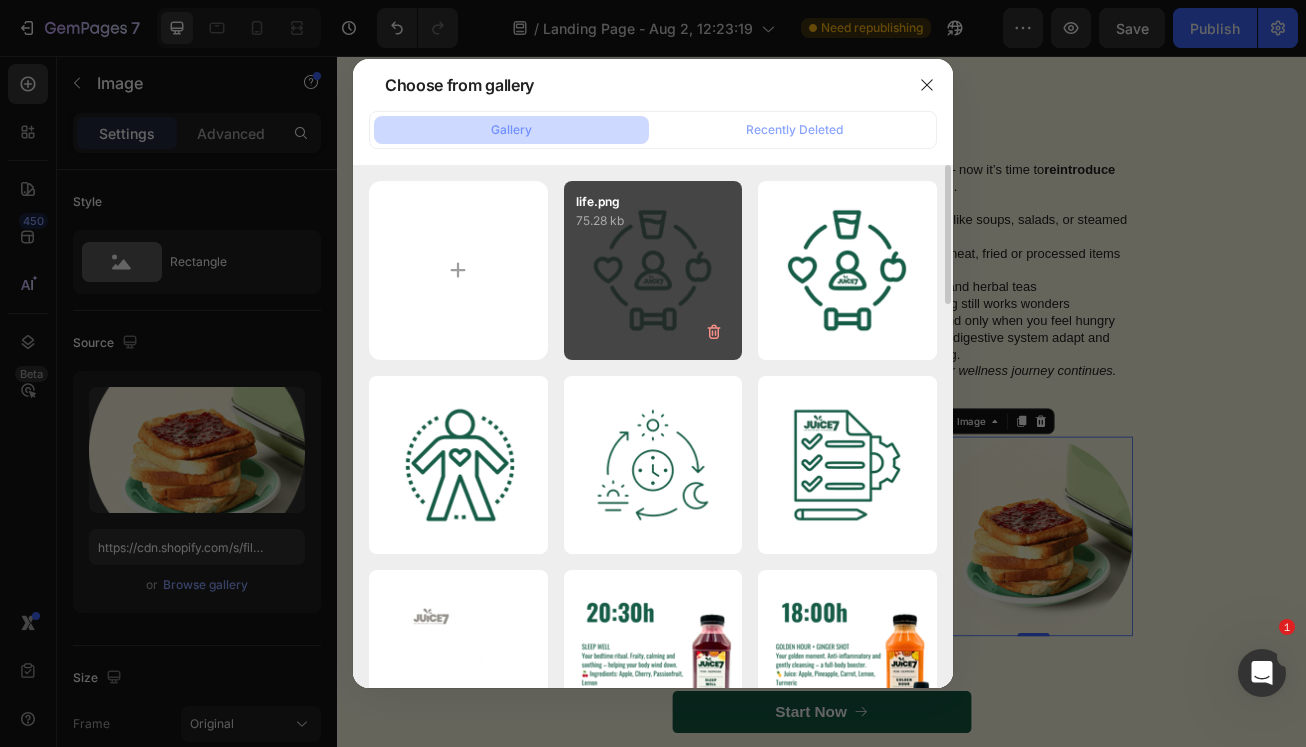 click on "life.png 75.28 kb" at bounding box center (653, 270) 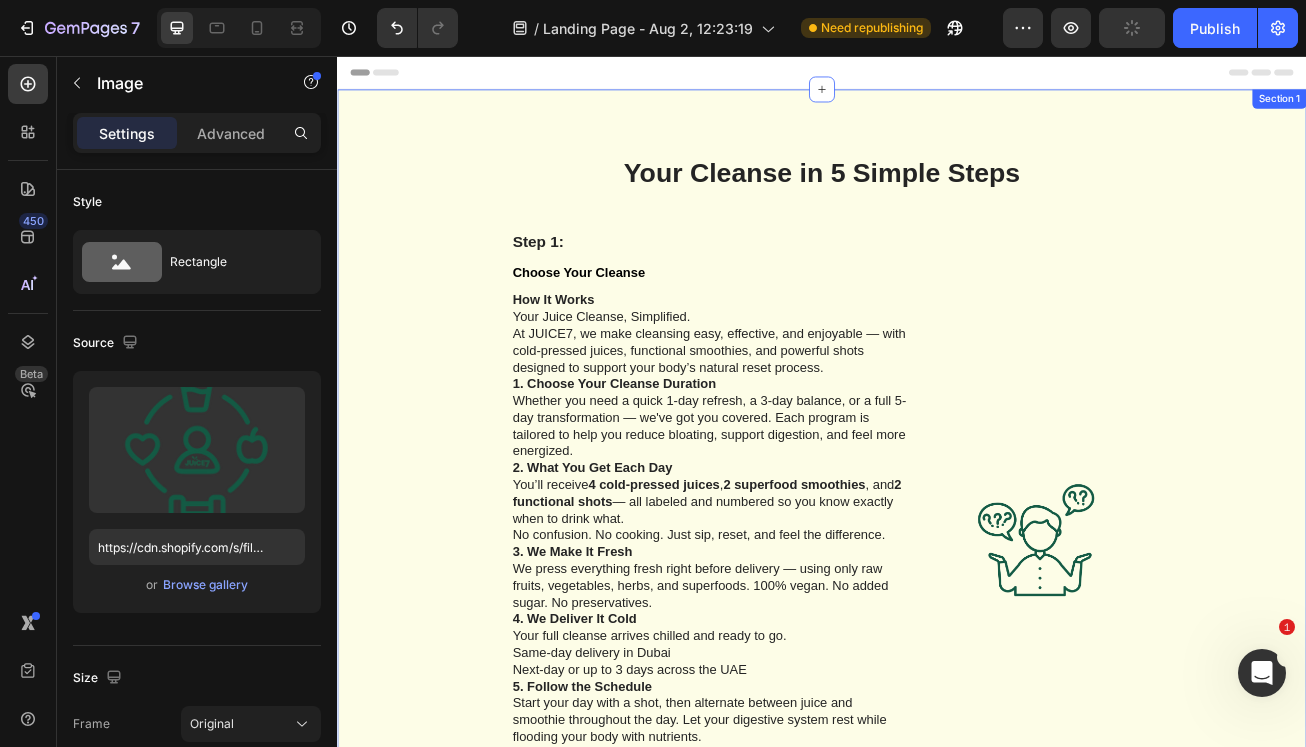 scroll, scrollTop: 0, scrollLeft: 0, axis: both 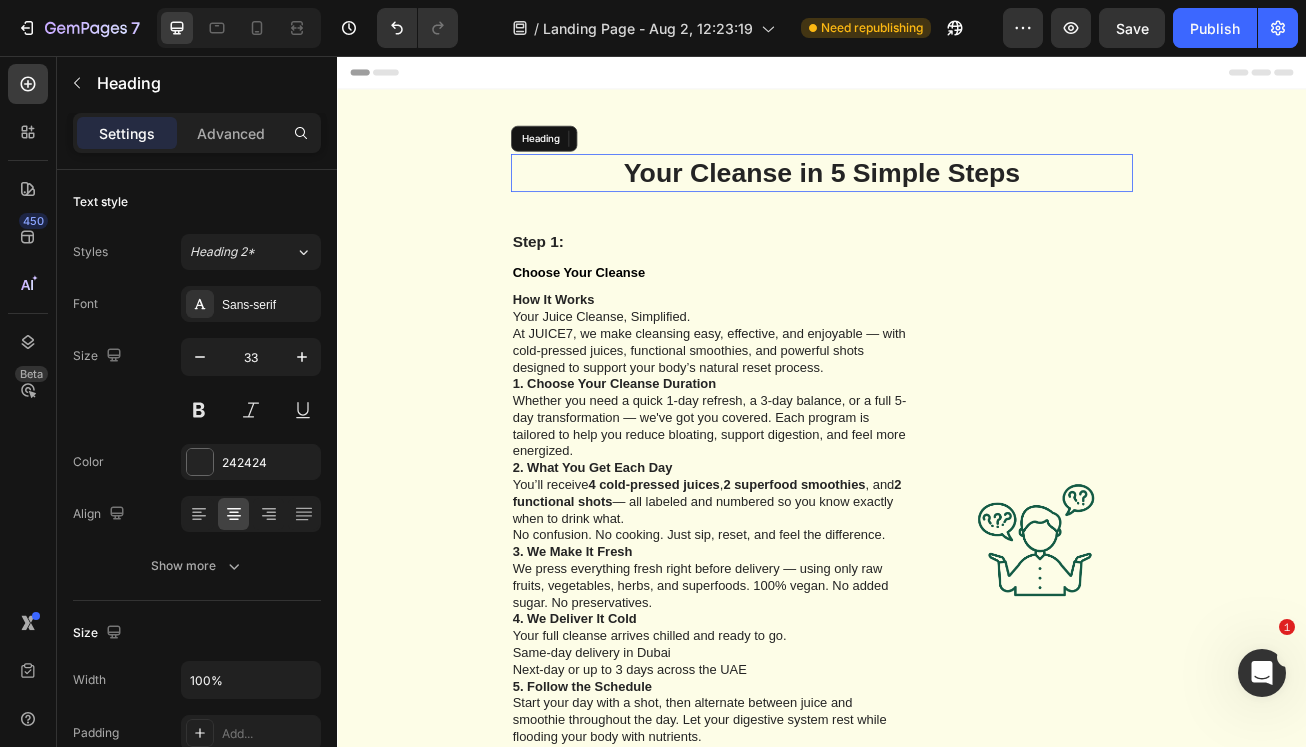 click on "Your Cleanse in 5 Simple Steps" at bounding box center (937, 199) 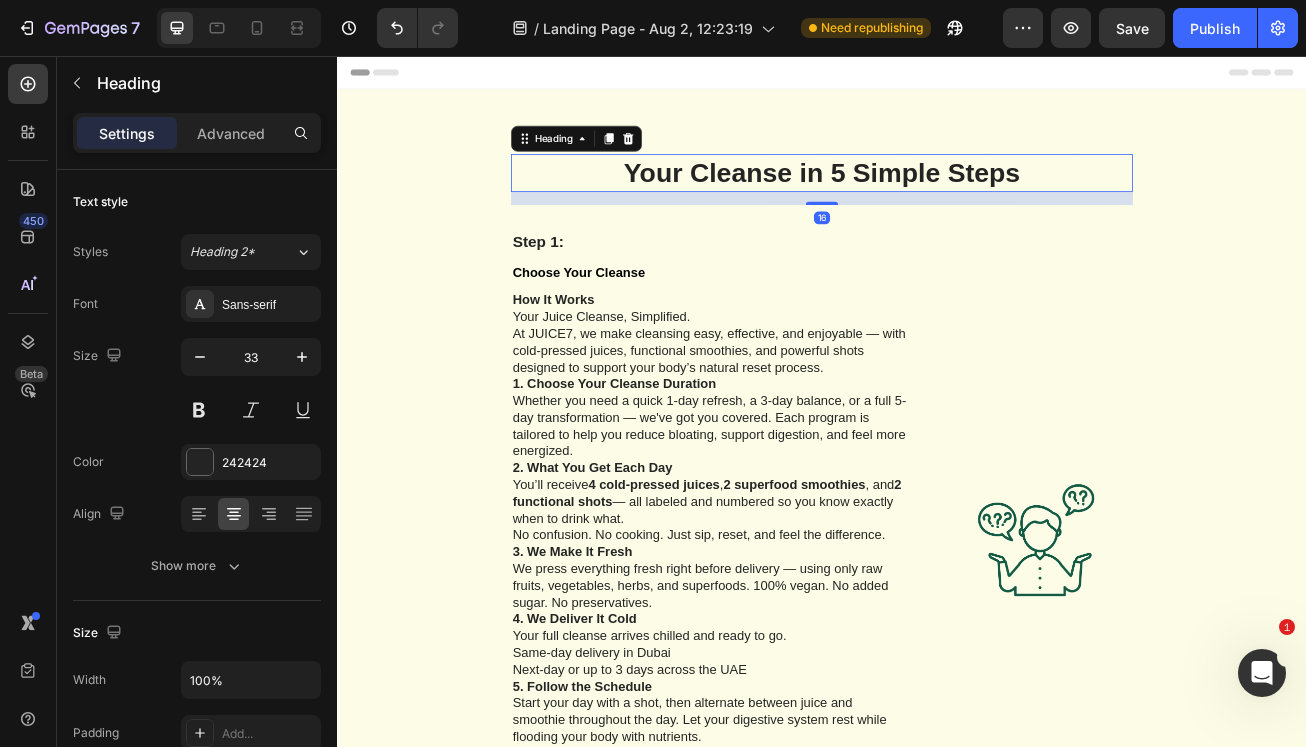 click on "Your Cleanse in 5 Simple Steps" at bounding box center (937, 199) 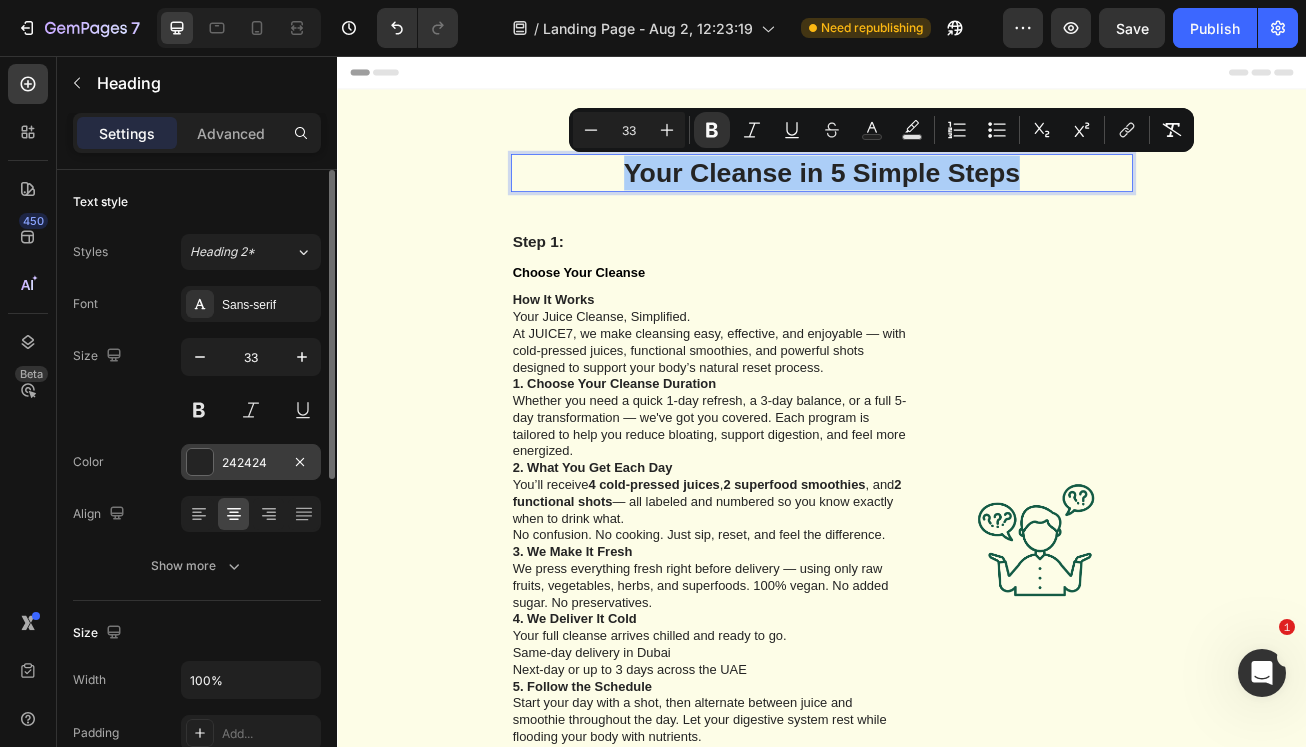 click at bounding box center (200, 462) 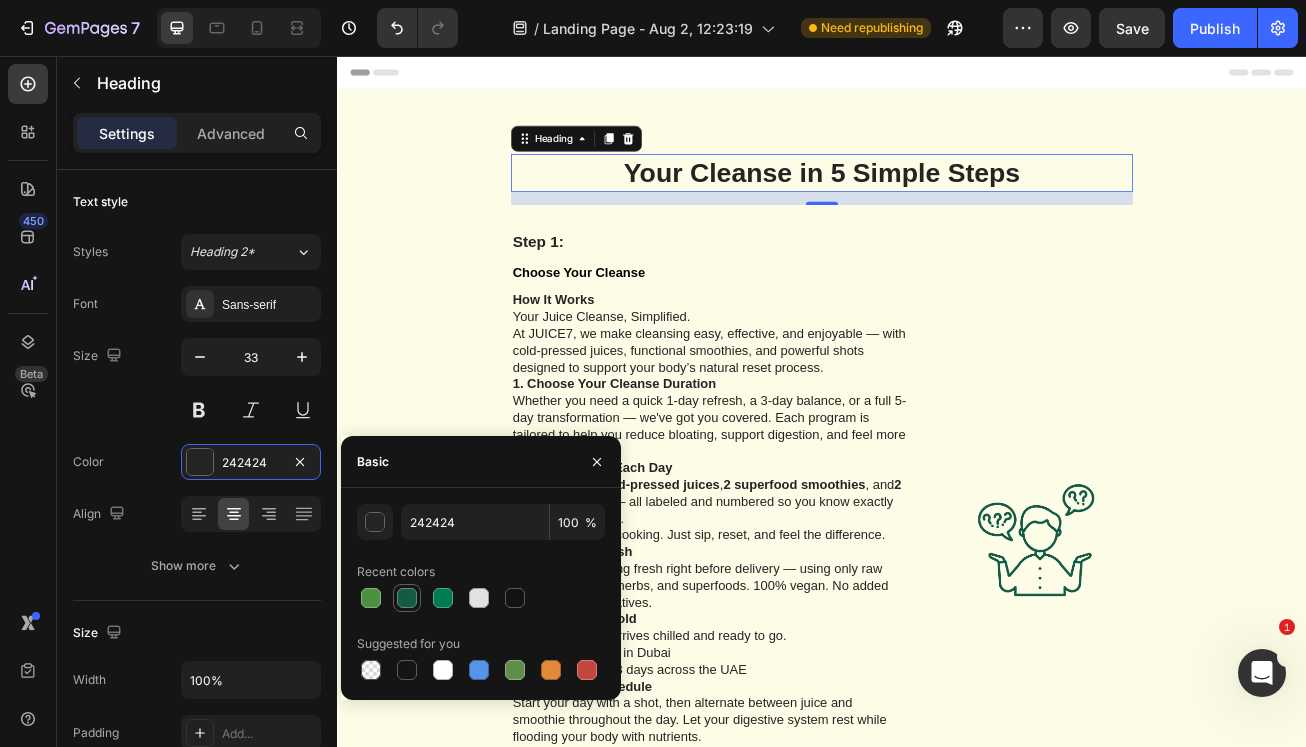 click at bounding box center (407, 598) 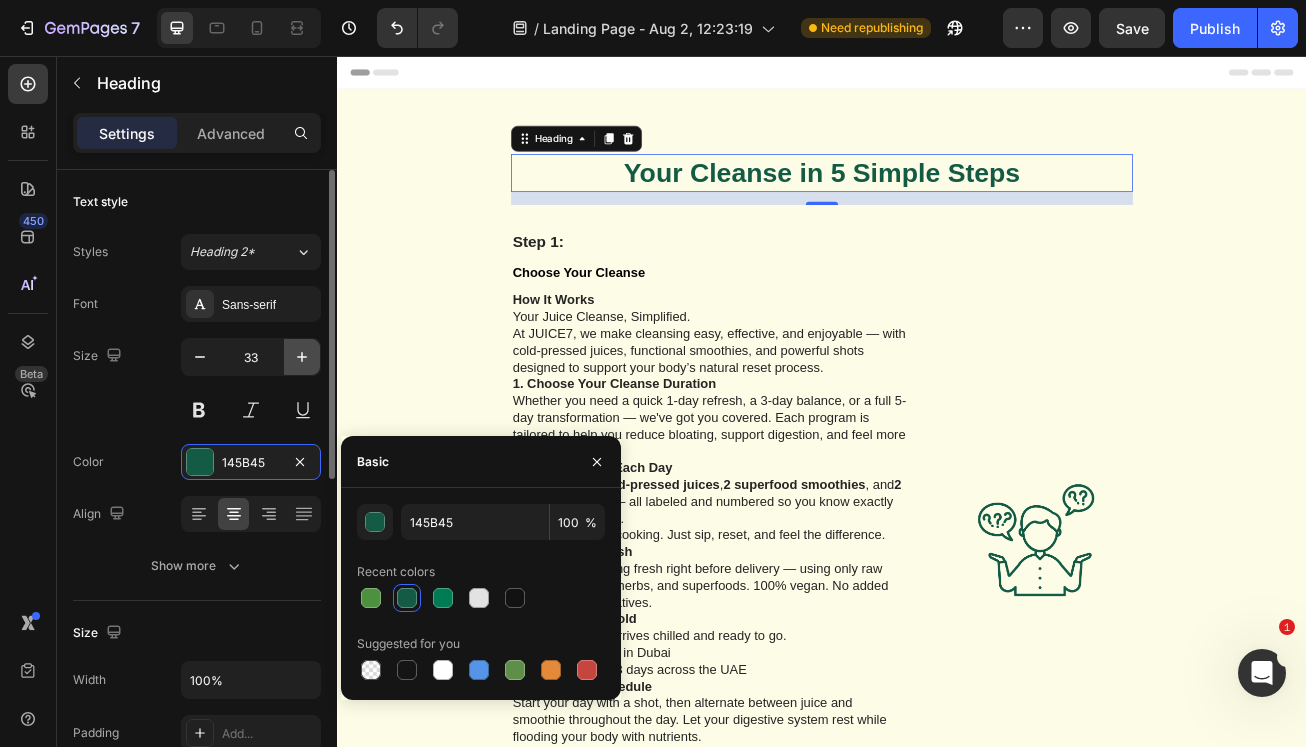 click at bounding box center (302, 357) 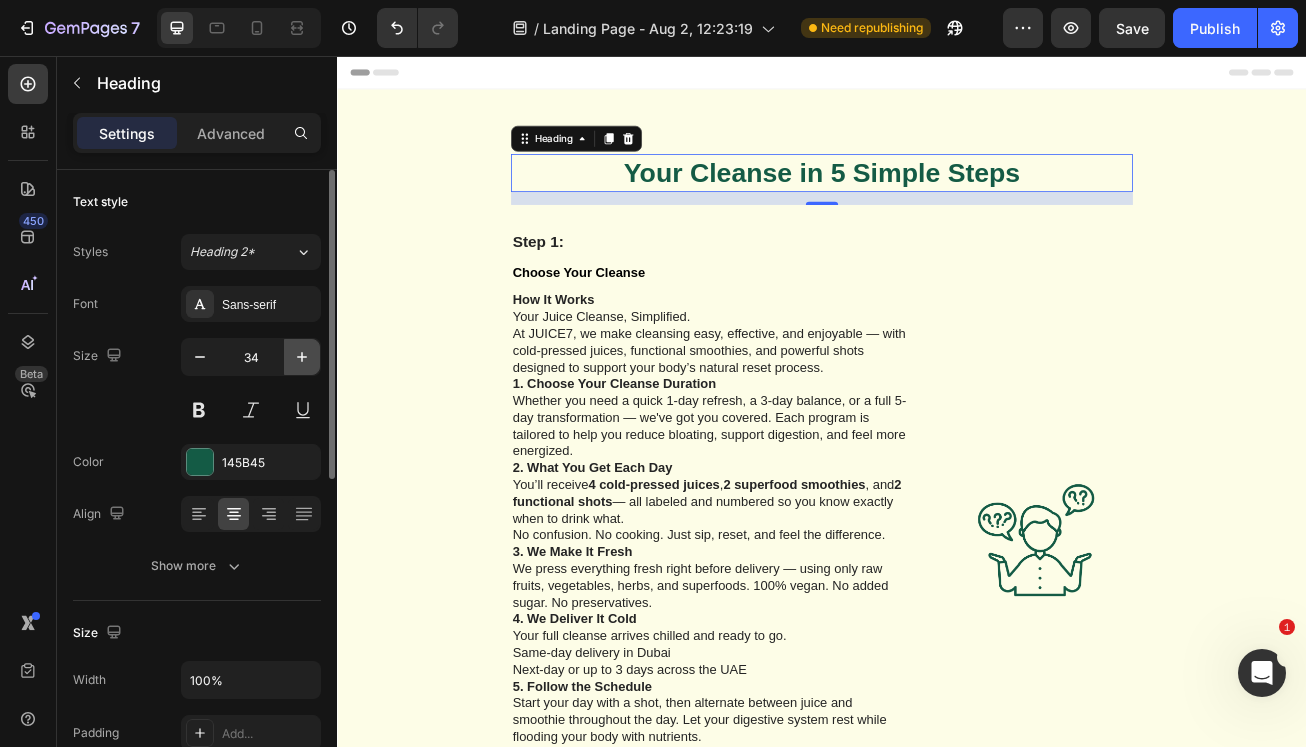 click at bounding box center [302, 357] 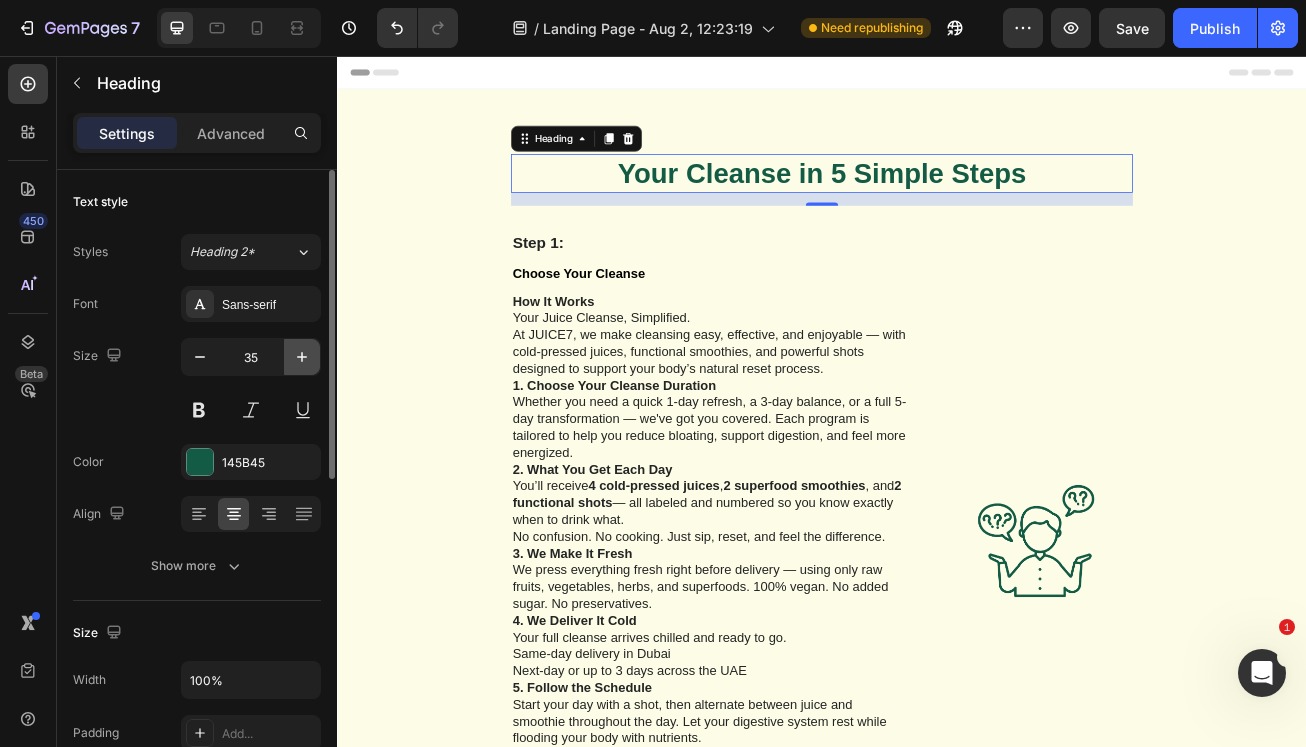 click at bounding box center [302, 357] 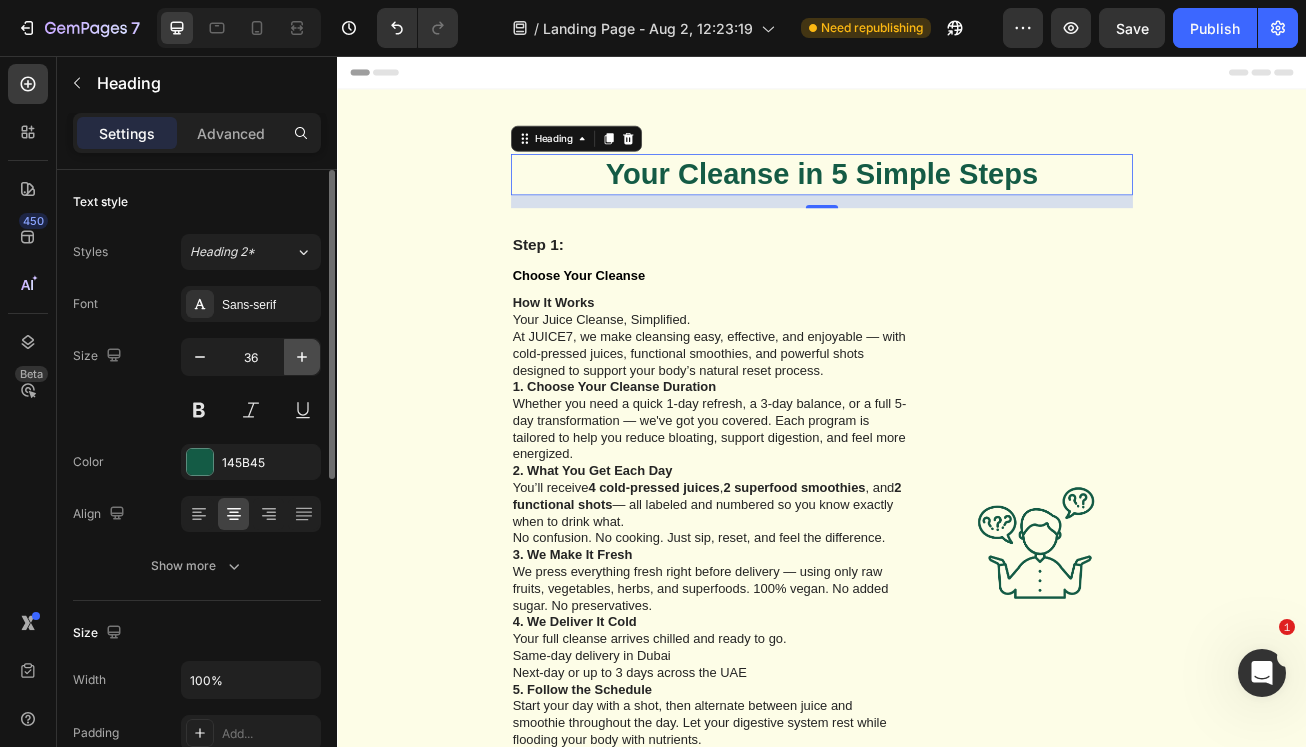 click at bounding box center [302, 357] 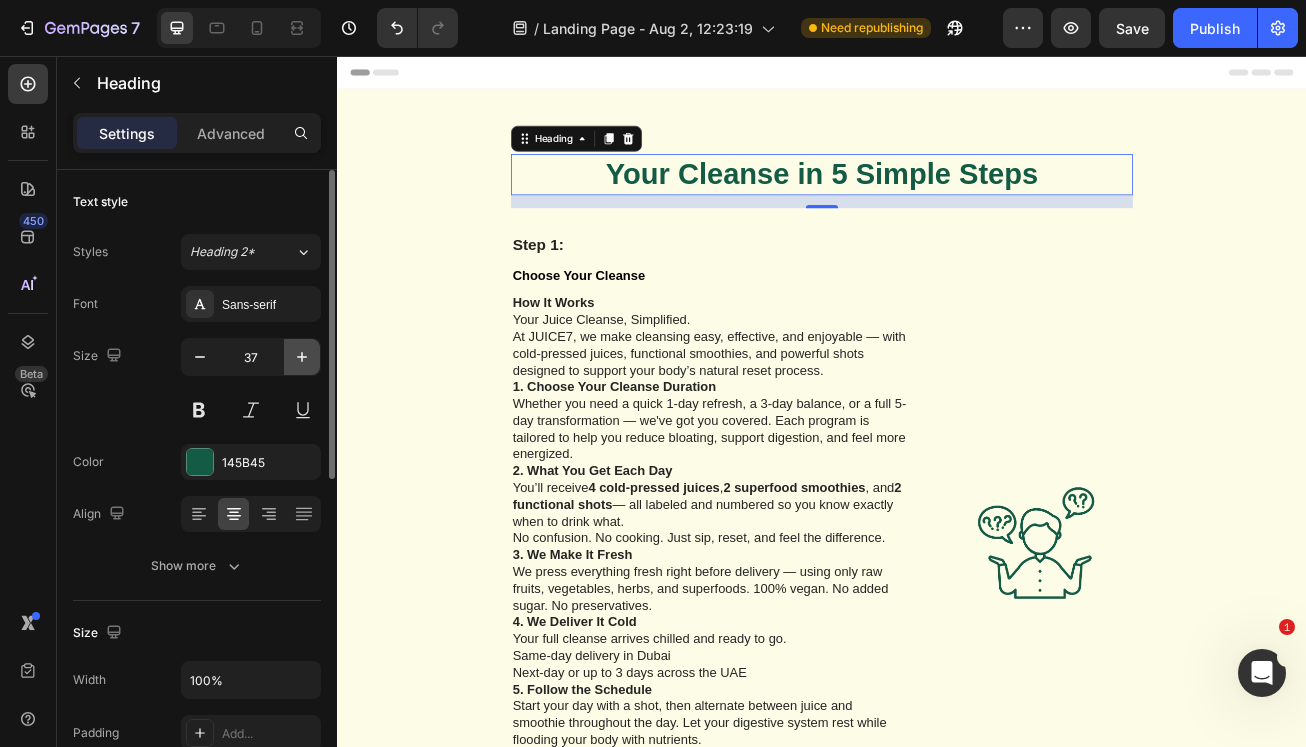 click at bounding box center (302, 357) 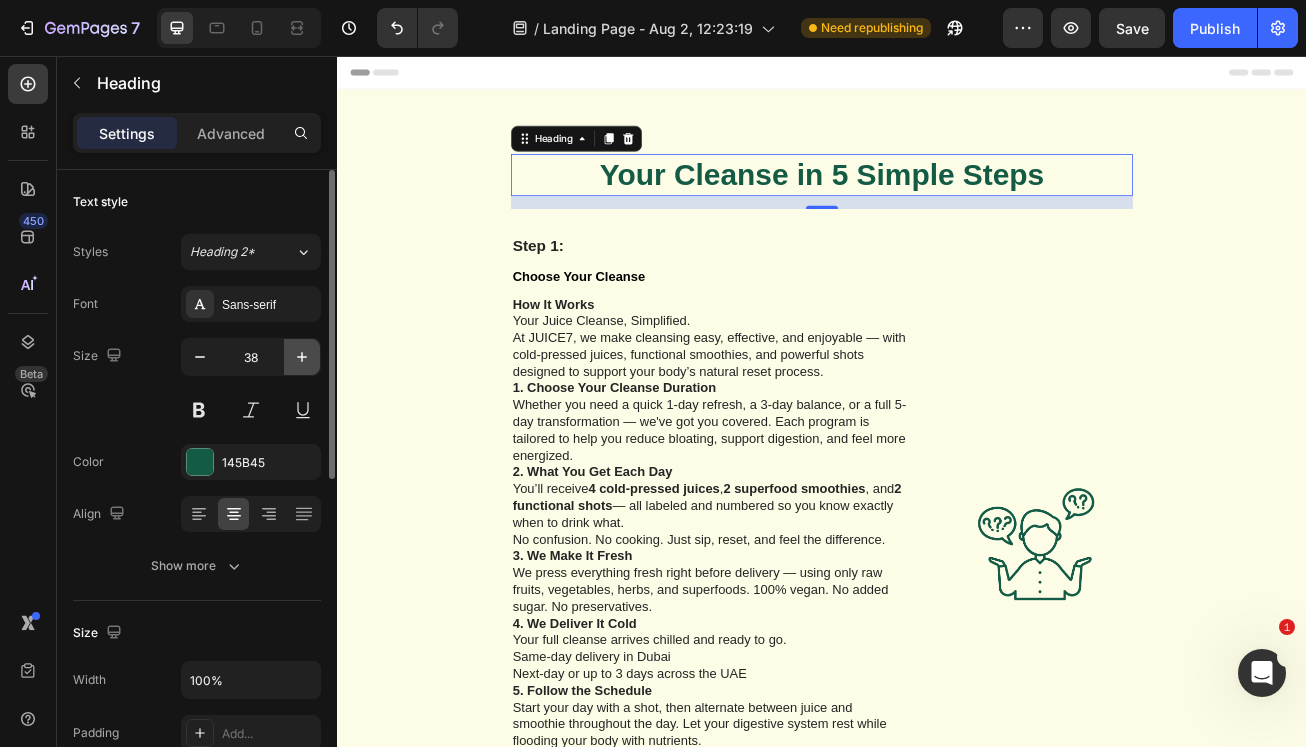 click at bounding box center (302, 357) 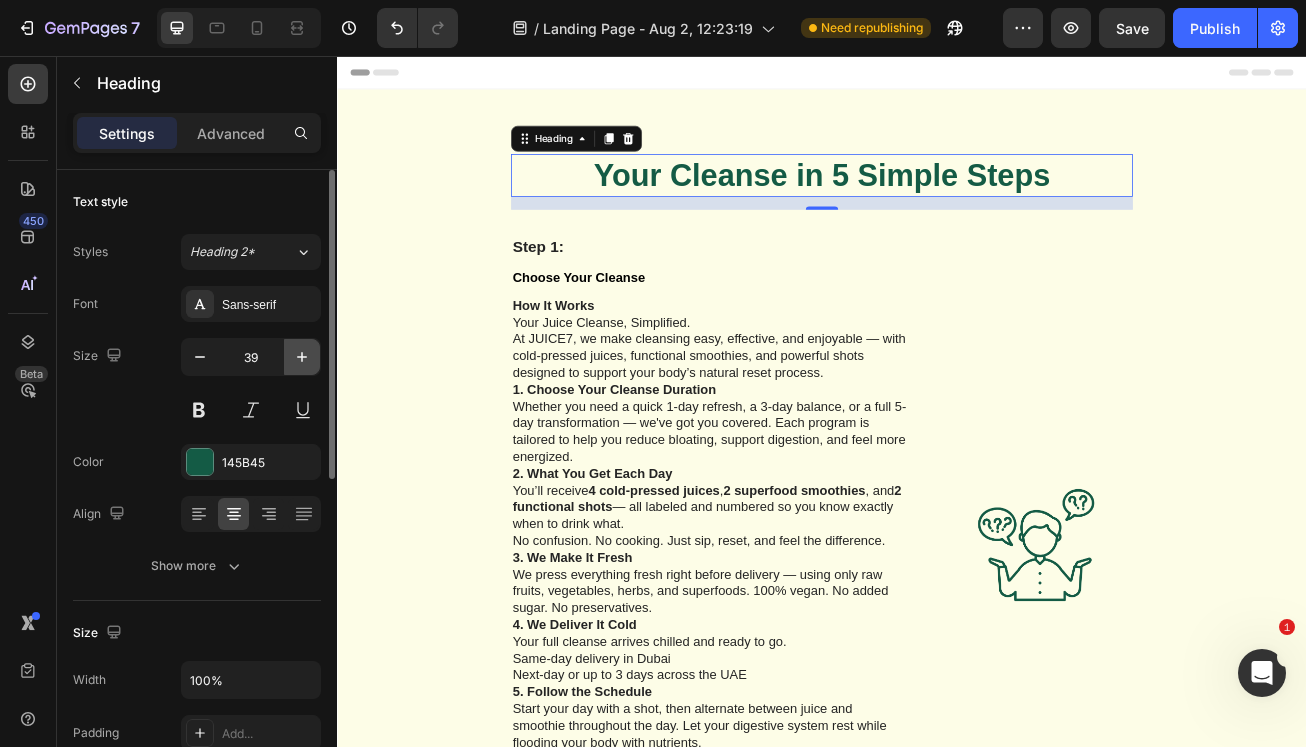 click at bounding box center (302, 357) 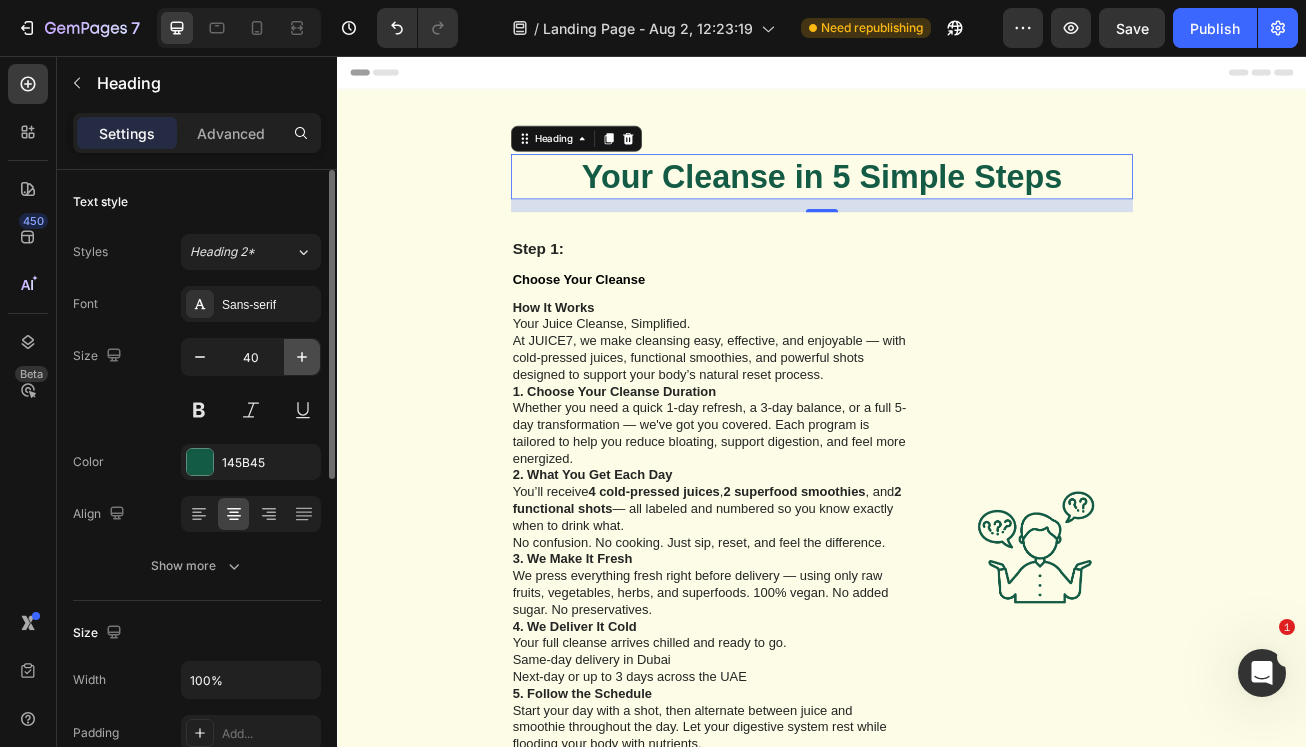 click at bounding box center [302, 357] 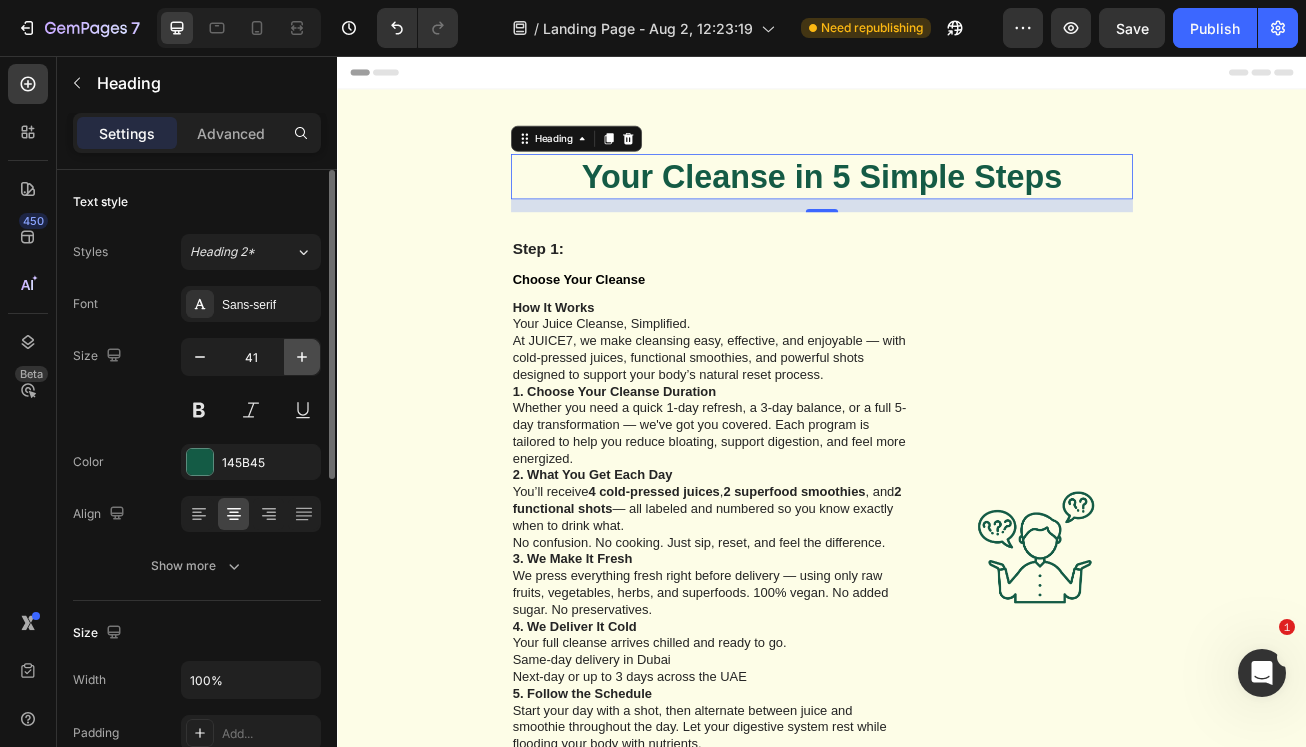 click at bounding box center [302, 357] 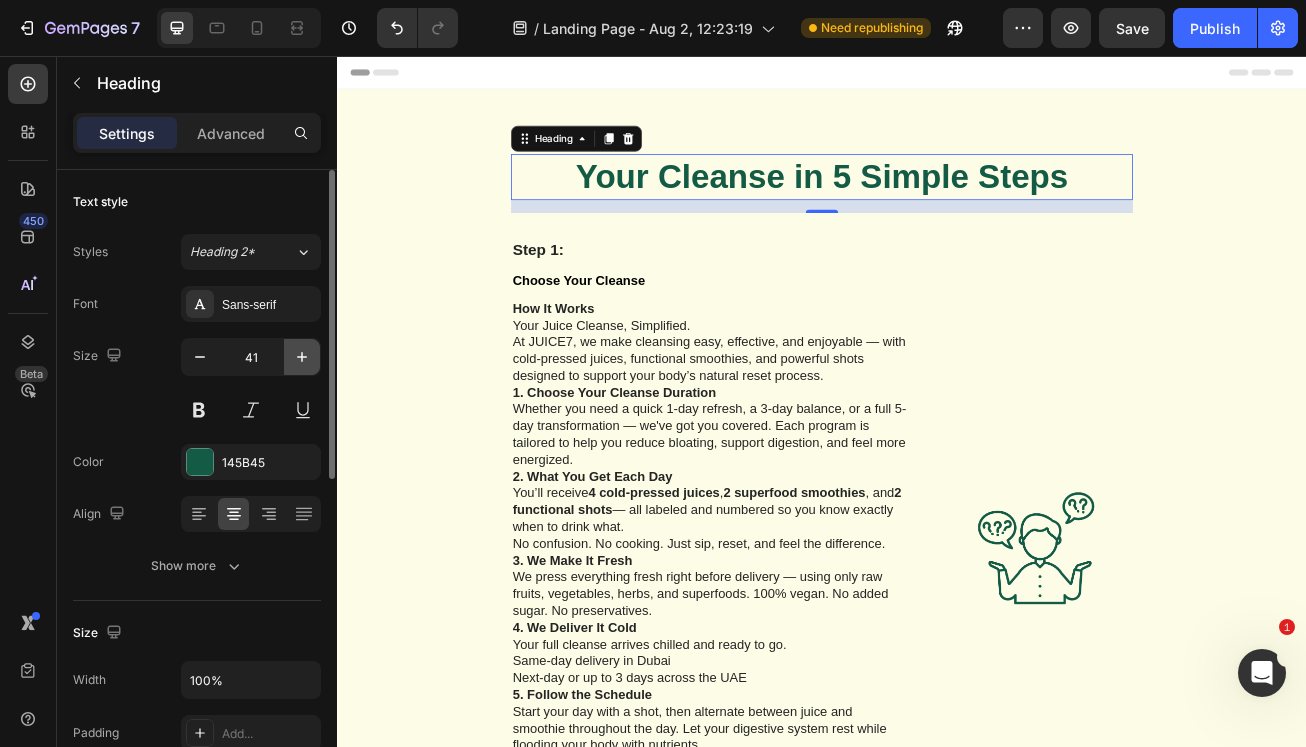 type on "42" 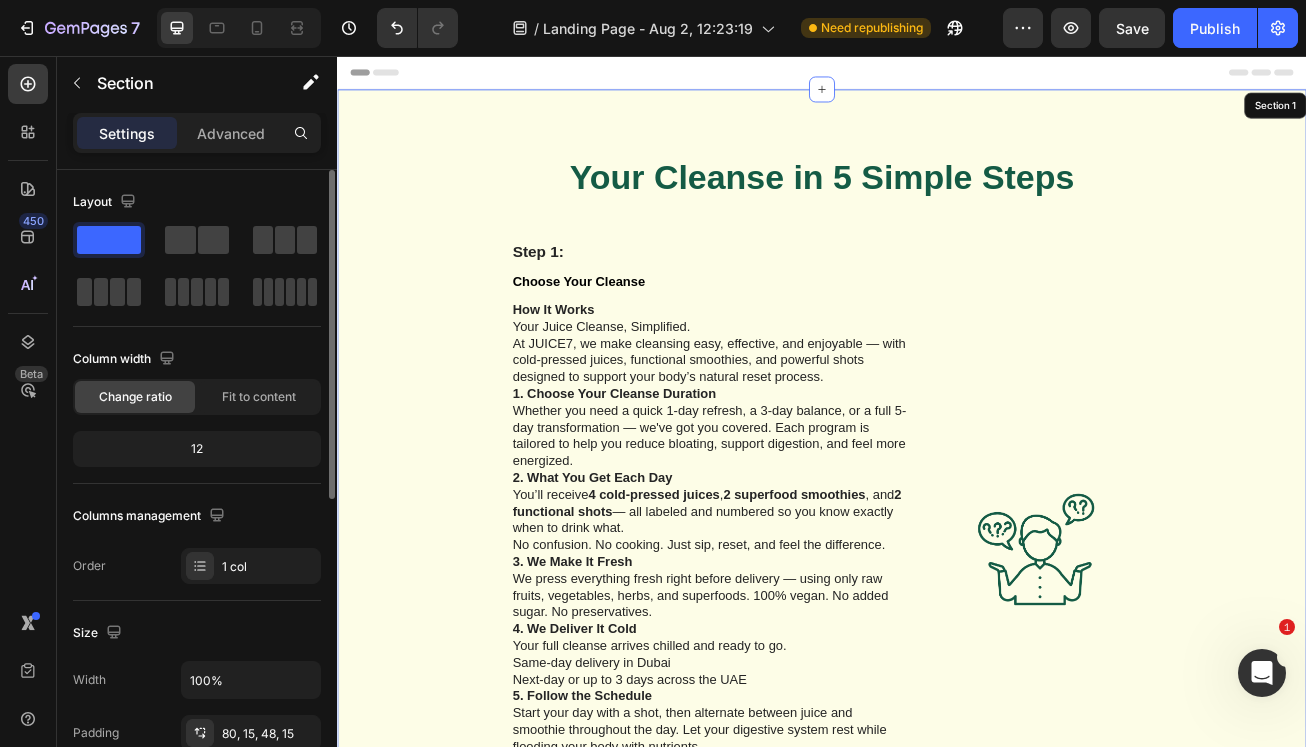 click on "⁠⁠⁠⁠⁠⁠⁠ Your Cleanse in 5 Simple Steps Heading   16 Row Step 1: Text Block Choose Your Cleanse Text Block How It Works Your Juice Cleanse, Simplified. At JUICE7, we make cleansing easy, effective, and enjoyable — with cold-pressed juices, functional smoothies, and powerful shots designed to support your body’s natural reset process. 1. Choose Your Cleanse Duration Whether you need a quick 1-day refresh, a 3-day balance, or a full 5-day transformation — we've got you covered. Each program is tailored to help you reduce bloating, support digestion, and feel more energized. 2. What You Get Each Day You’ll receive  4 cold-pressed juices ,  2 superfood smoothies , and  2 functional shots  — all labeled and numbered so you know exactly when to drink what. No confusion. No cooking. Just sip, reset, and feel the difference. 3. We Make It Fresh 4. We Deliver It Cold Your full cleanse arrives chilled and ready to go. Same-day delivery in Dubai Next-day or up to 3 days across the UAE 🌿  Image" at bounding box center [937, 2768] 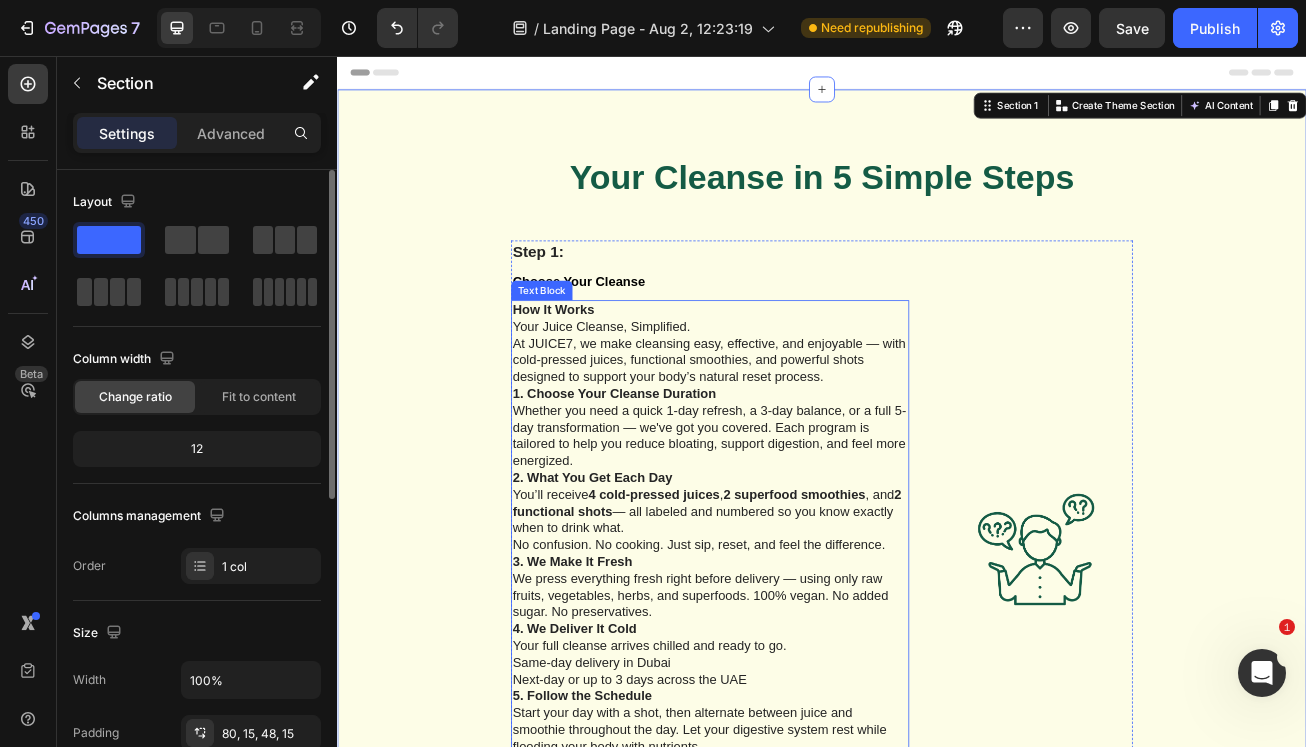 scroll, scrollTop: 0, scrollLeft: 0, axis: both 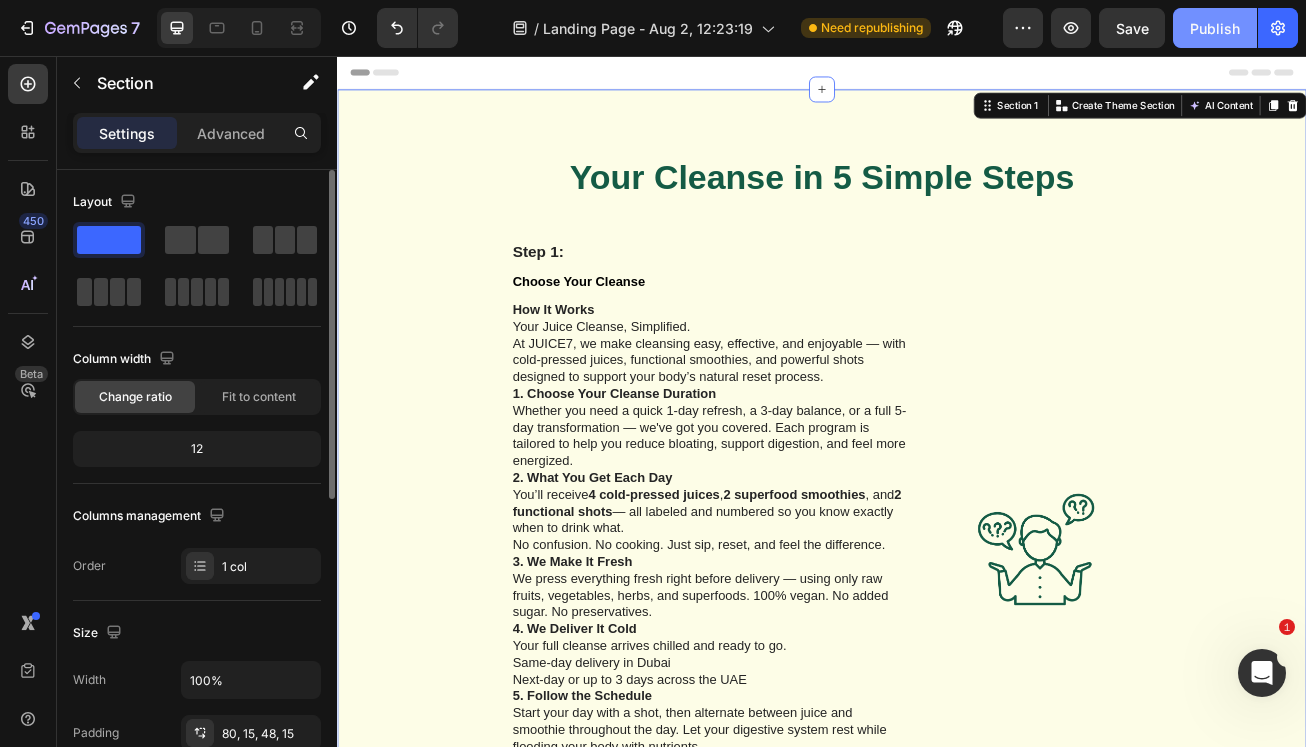 click on "Publish" at bounding box center [1215, 28] 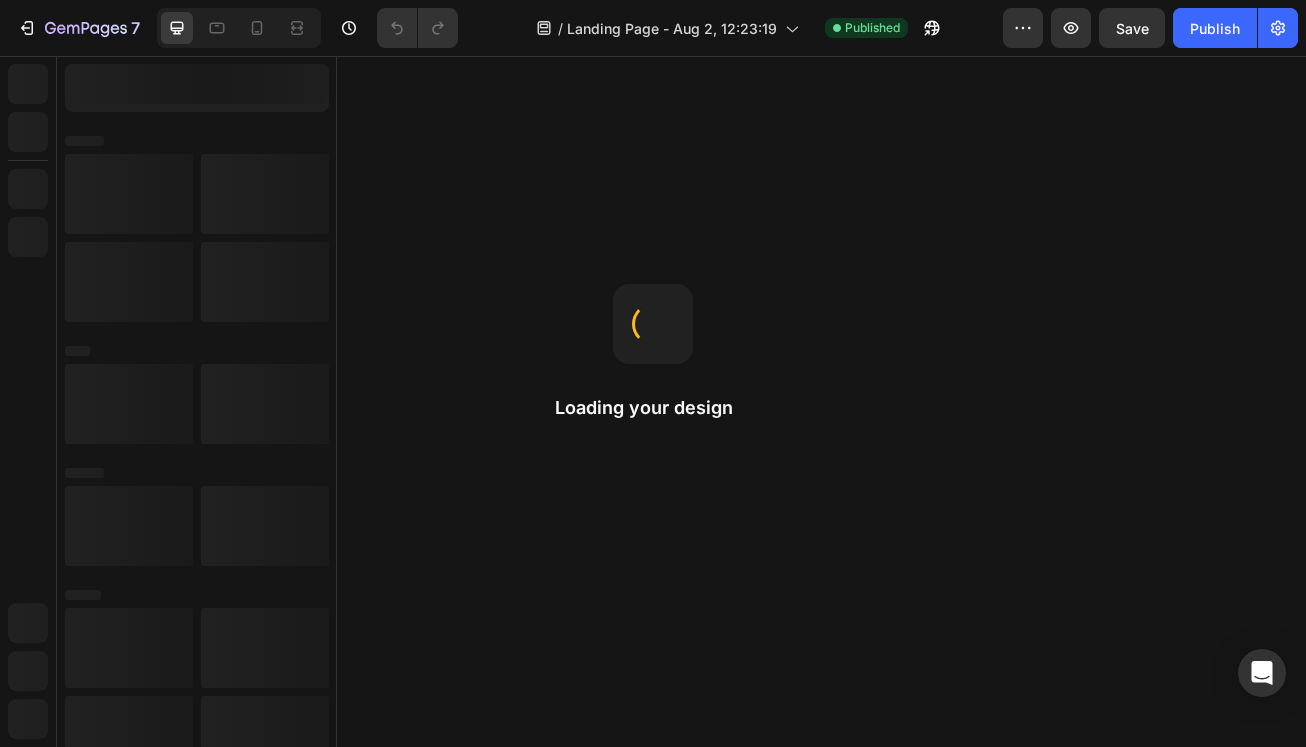 scroll, scrollTop: 0, scrollLeft: 0, axis: both 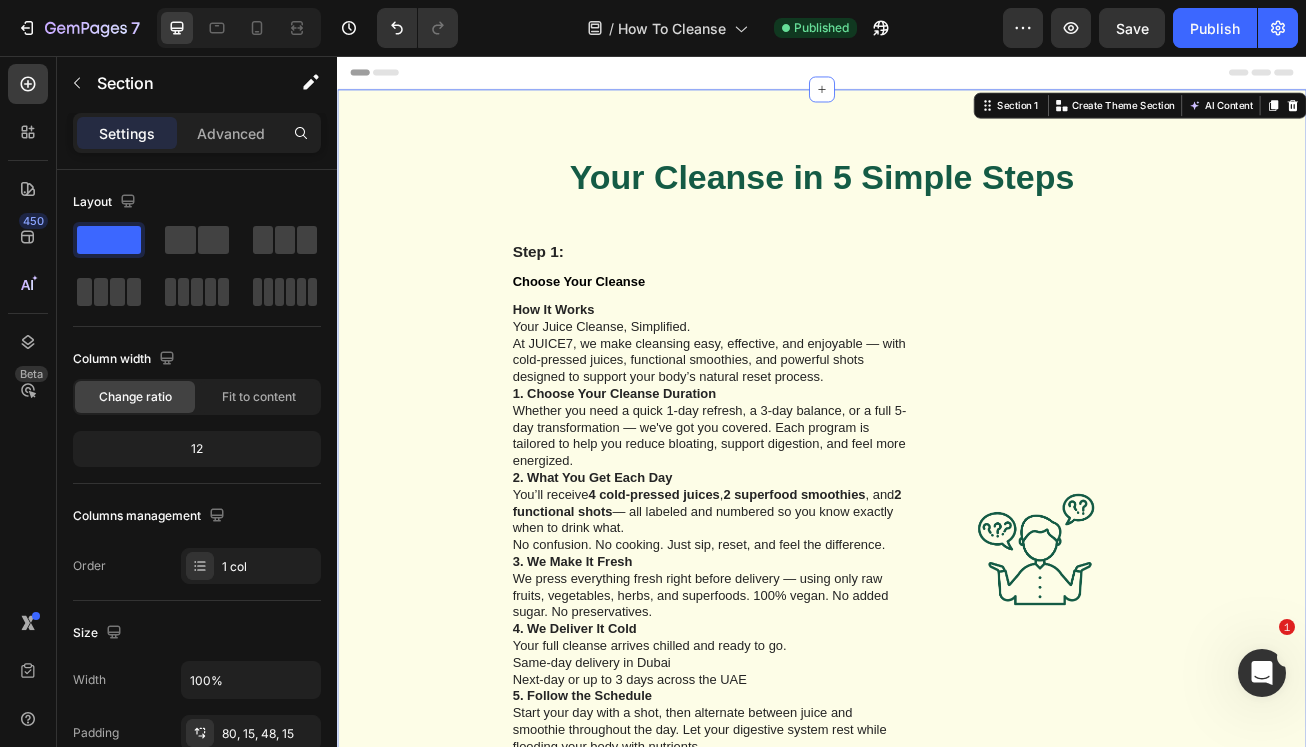 click on "⁠⁠⁠⁠⁠⁠⁠ Your Cleanse in 5 Simple Steps Heading Row Step 1: Text Block Choose Your Cleanse Text Block How It Works Your Juice Cleanse, Simplified. At JUICE7, we make cleansing easy, effective, and enjoyable — with cold-pressed juices, functional smoothies, and powerful shots designed to support your body’s natural reset process. 1. Choose Your Cleanse Duration Whether you need a quick 1-day refresh, a 3-day balance, or a full 5-day transformation — we've got you covered. Each program is tailored to help you reduce bloating, support digestion, and feel more energized. 2. What You Get Each Day You’ll receive  4 cold-pressed juices ,  2 superfood smoothies , and  2 functional shots  — all labeled and numbered so you know exactly when to drink what. No confusion. No cooking. Just sip, reset, and feel the difference. 3. We Make It Fresh We press everything fresh right before delivery — using only raw fruits, vegetables, herbs, and superfoods. 100% vegan. No added sugar. No preservatives." at bounding box center [937, 1288] 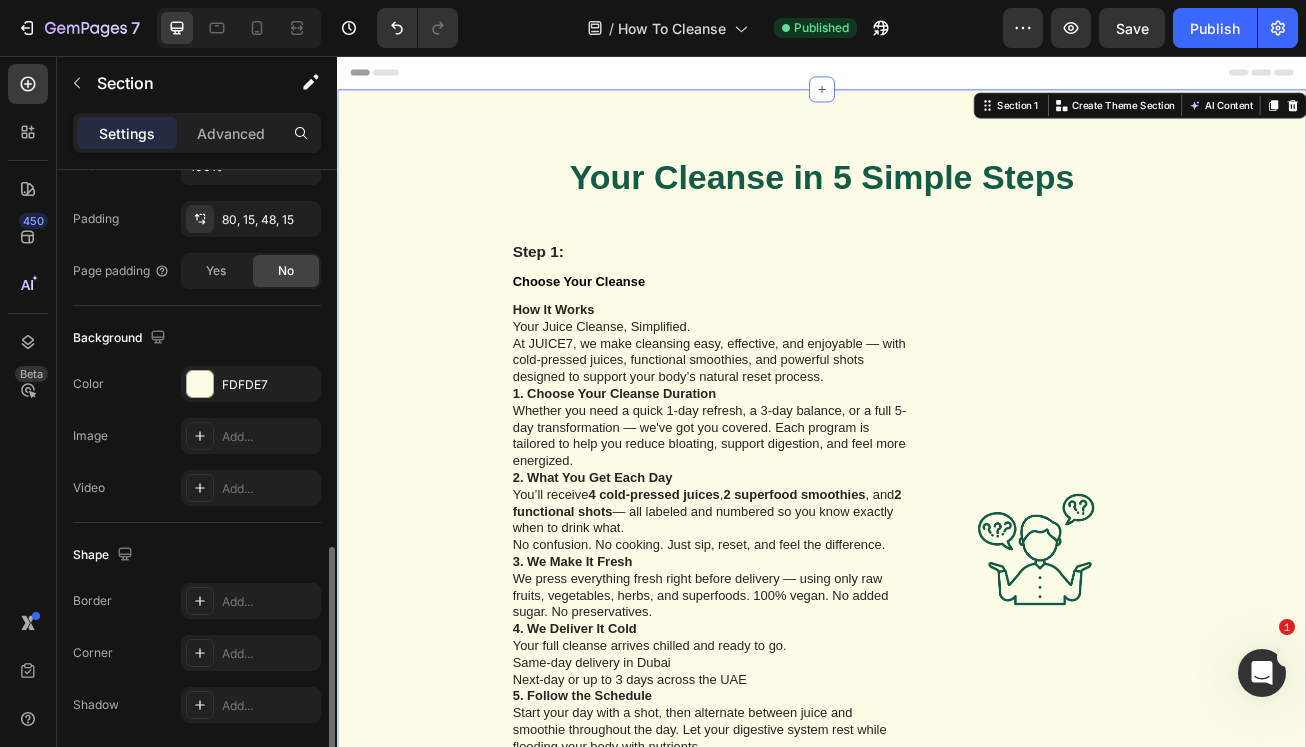scroll, scrollTop: 586, scrollLeft: 0, axis: vertical 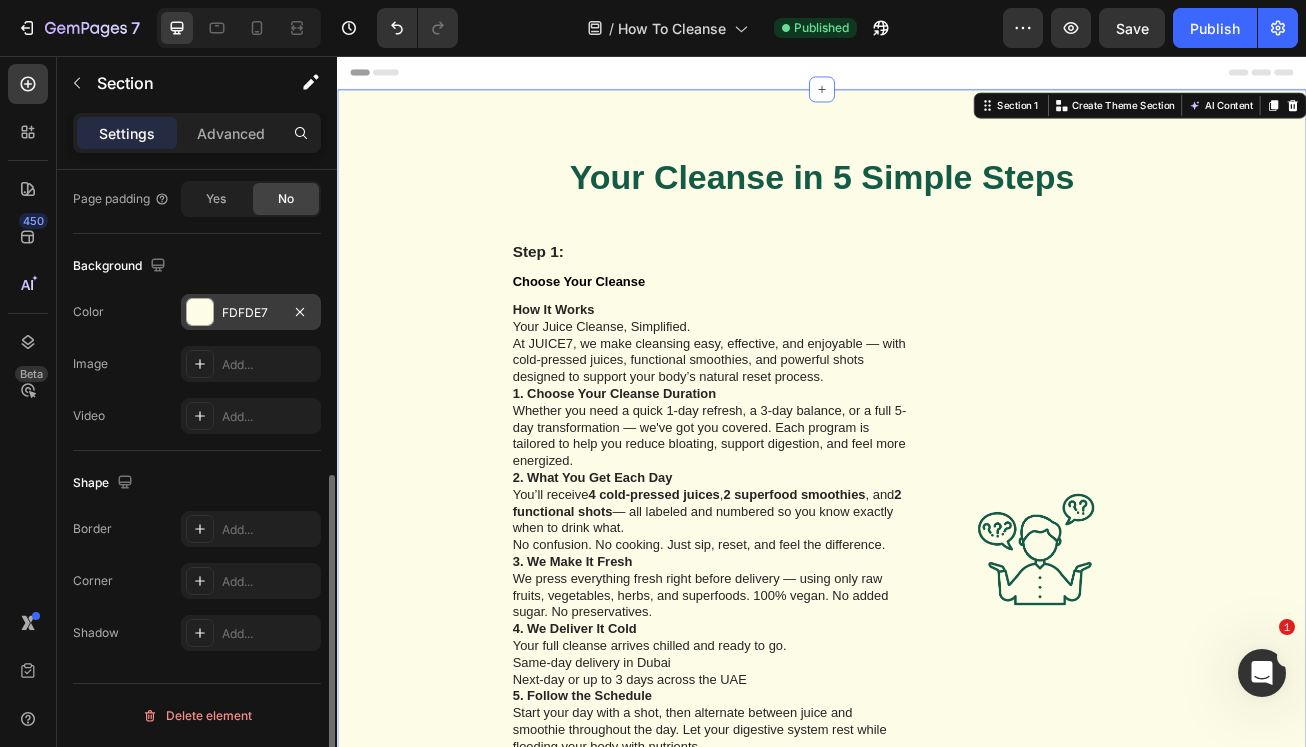 click at bounding box center (200, 312) 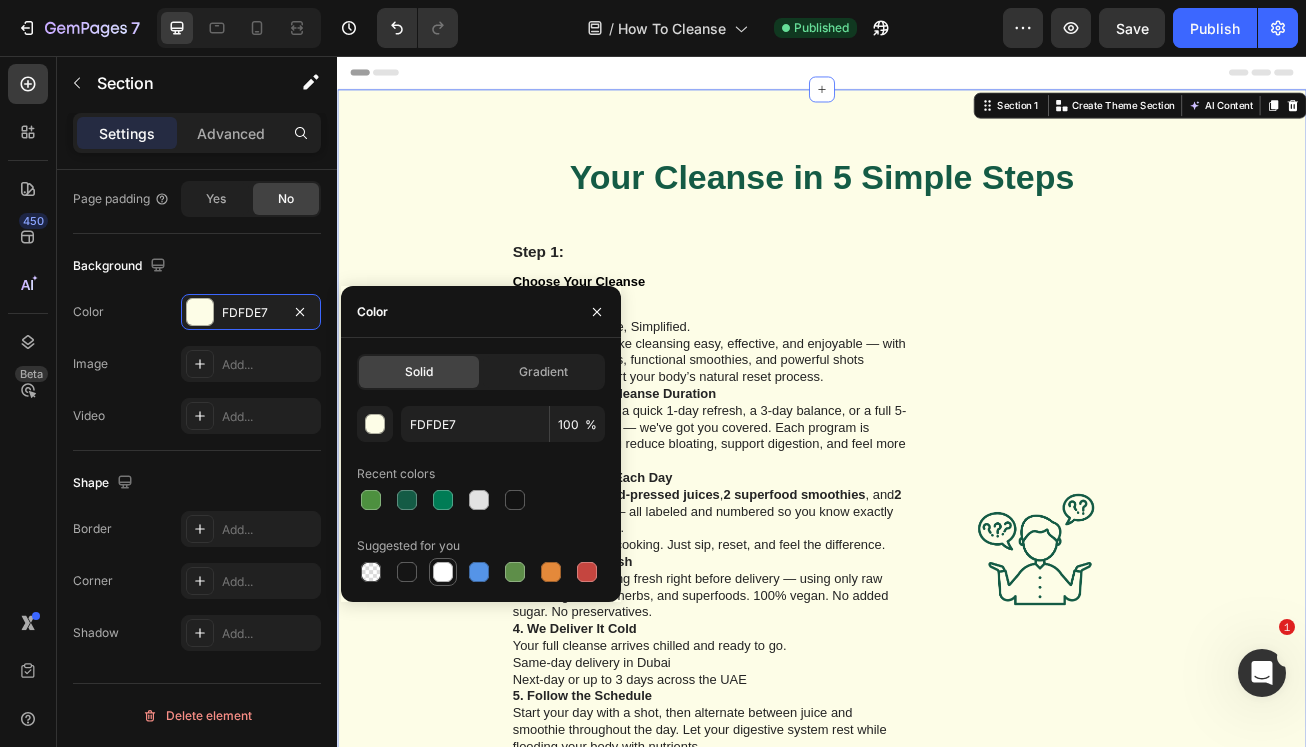 click at bounding box center (443, 572) 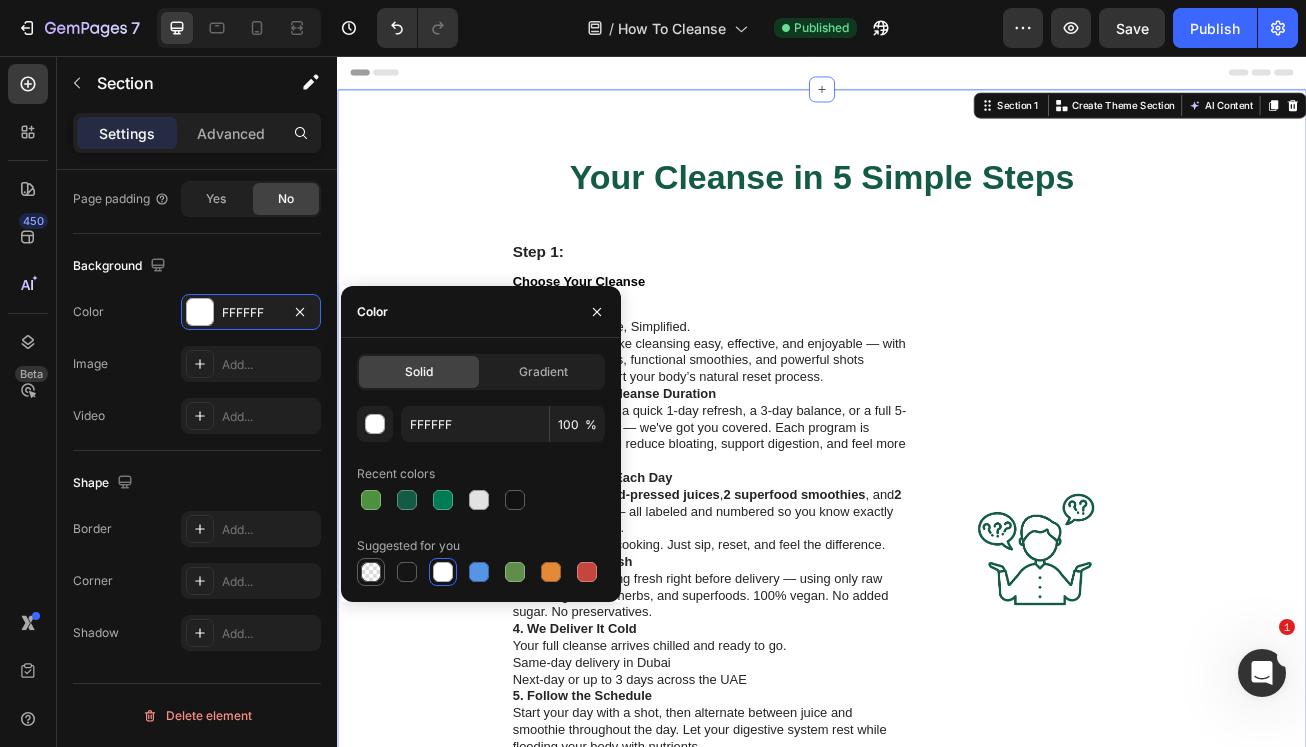 click at bounding box center (371, 572) 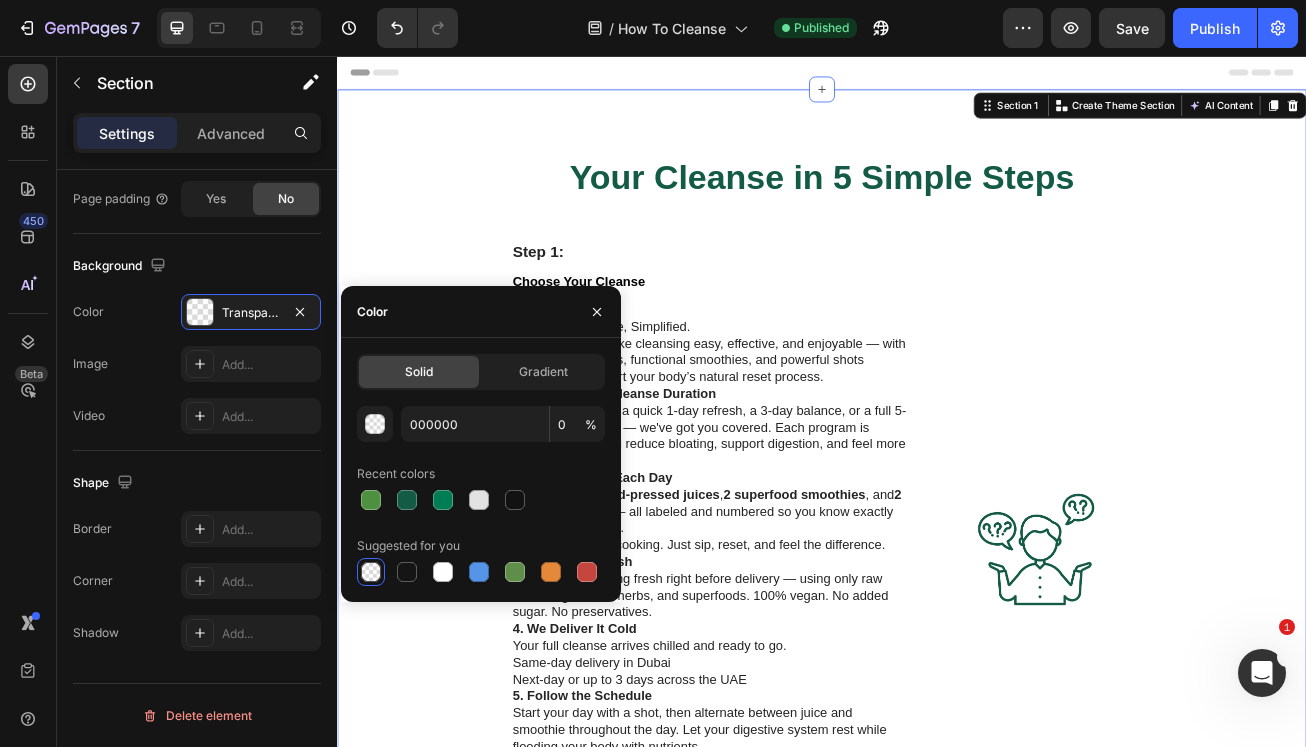 click on "⁠⁠⁠⁠⁠⁠⁠ Your Cleanse in 5 Simple Steps Heading Row Step 1: Text Block Choose Your Cleanse Text Block How It Works Your Juice Cleanse, Simplified. At JUICE7, we make cleansing easy, effective, and enjoyable — with cold-pressed juices, functional smoothies, and powerful shots designed to support your body’s natural reset process. 1. Choose Your Cleanse Duration Whether you need a quick 1-day refresh, a 3-day balance, or a full 5-day transformation — we've got you covered. Each program is tailored to help you reduce bloating, support digestion, and feel more energized. 2. What You Get Each Day You’ll receive  4 cold-pressed juices ,  2 superfood smoothies , and  2 functional shots  — all labeled and numbered so you know exactly when to drink what. No confusion. No cooking. Just sip, reset, and feel the difference. 3. We Make It Fresh We press everything fresh right before delivery — using only raw fruits, vegetables, herbs, and superfoods. 100% vegan. No added sugar. No preservatives." at bounding box center (937, 1288) 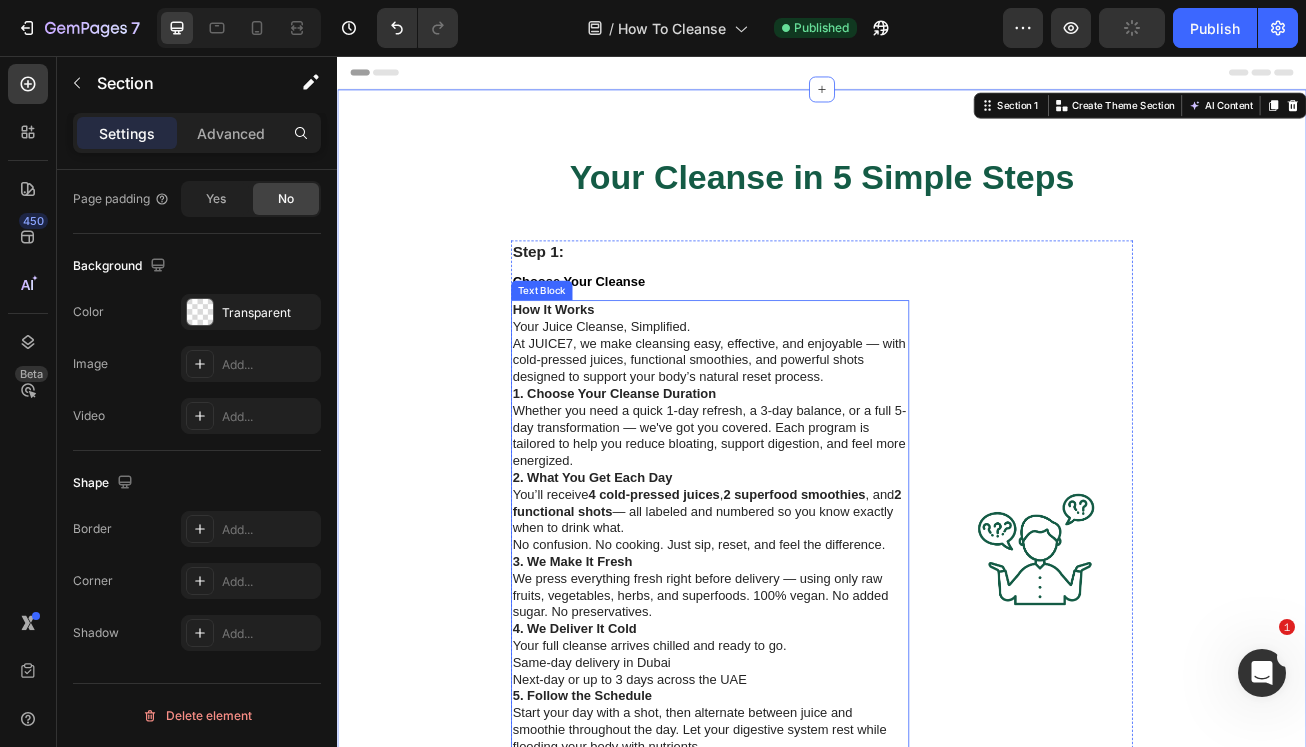 scroll, scrollTop: 0, scrollLeft: 0, axis: both 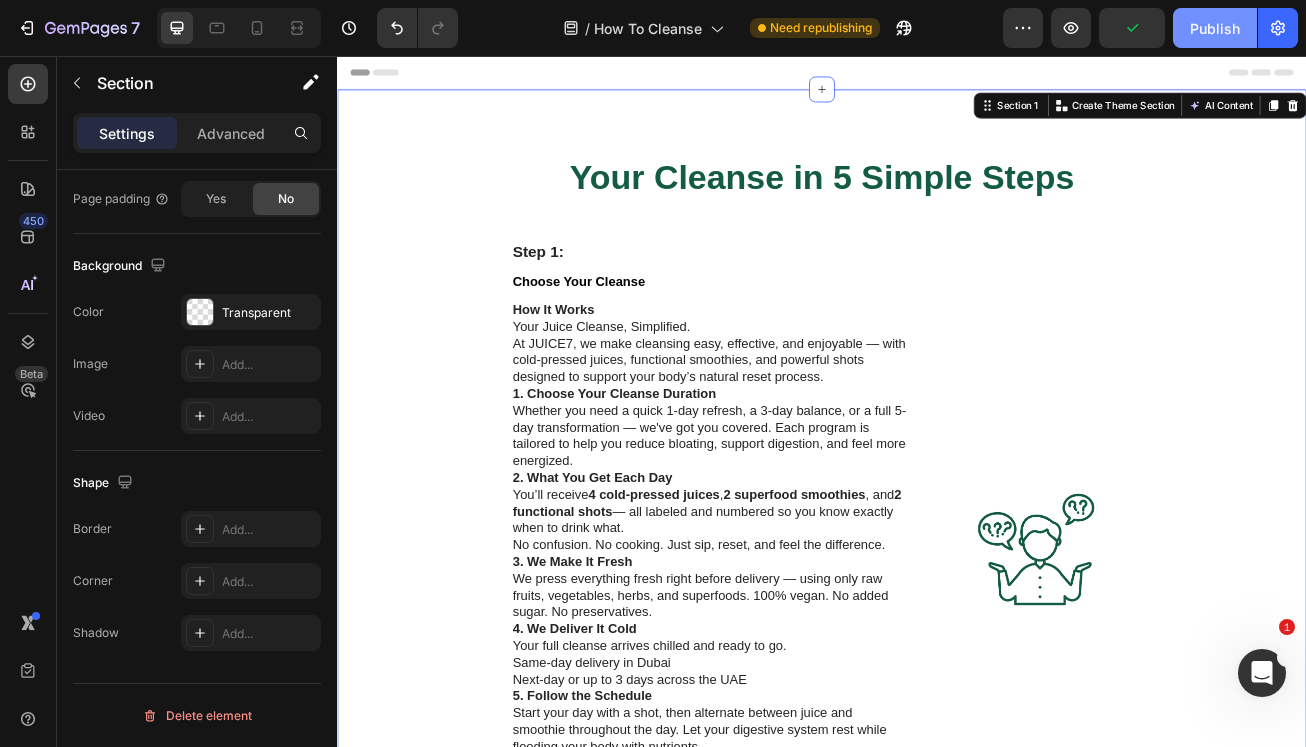 click on "Publish" at bounding box center [1215, 28] 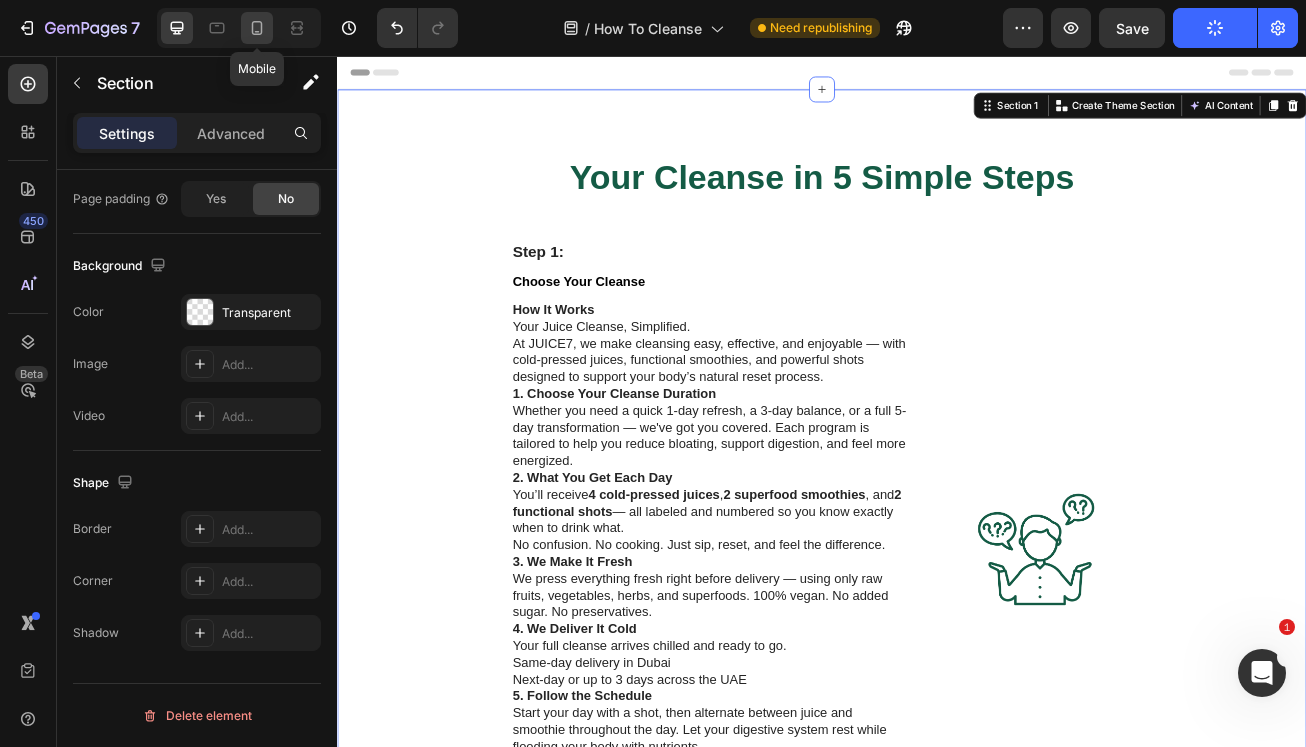 click 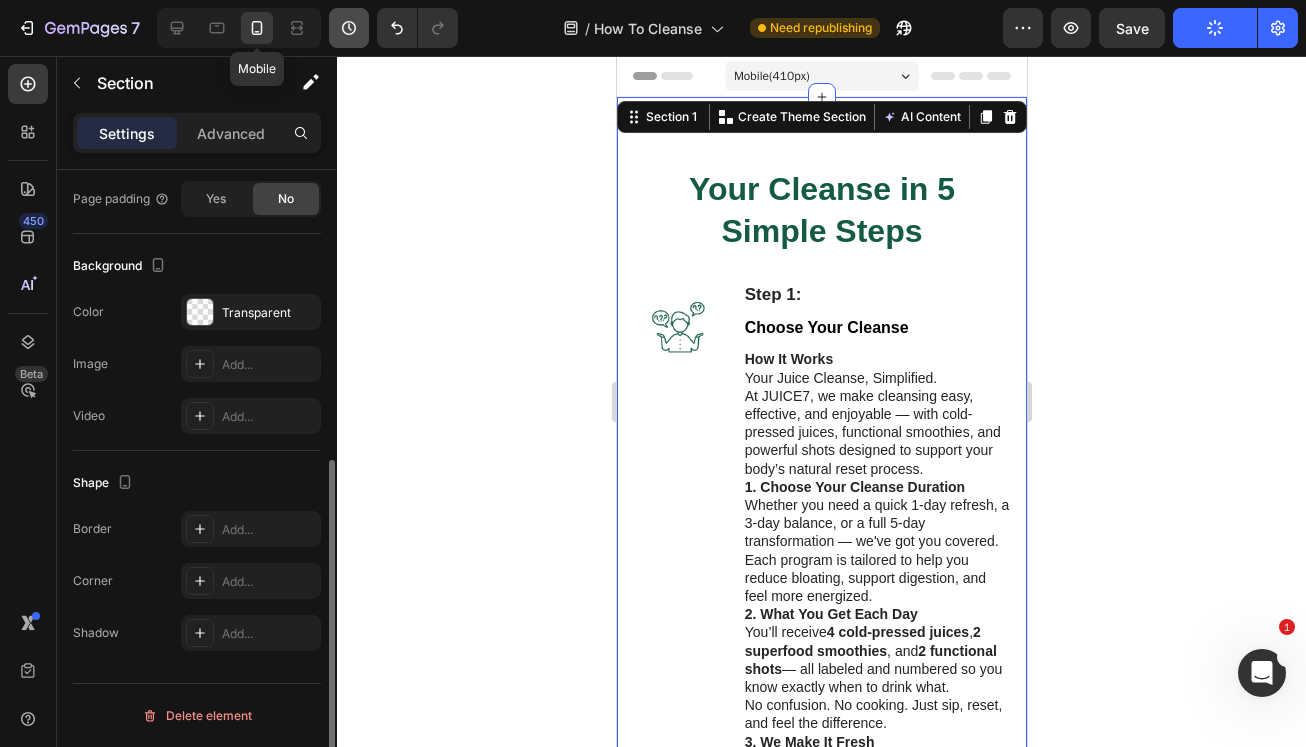 scroll, scrollTop: 534, scrollLeft: 0, axis: vertical 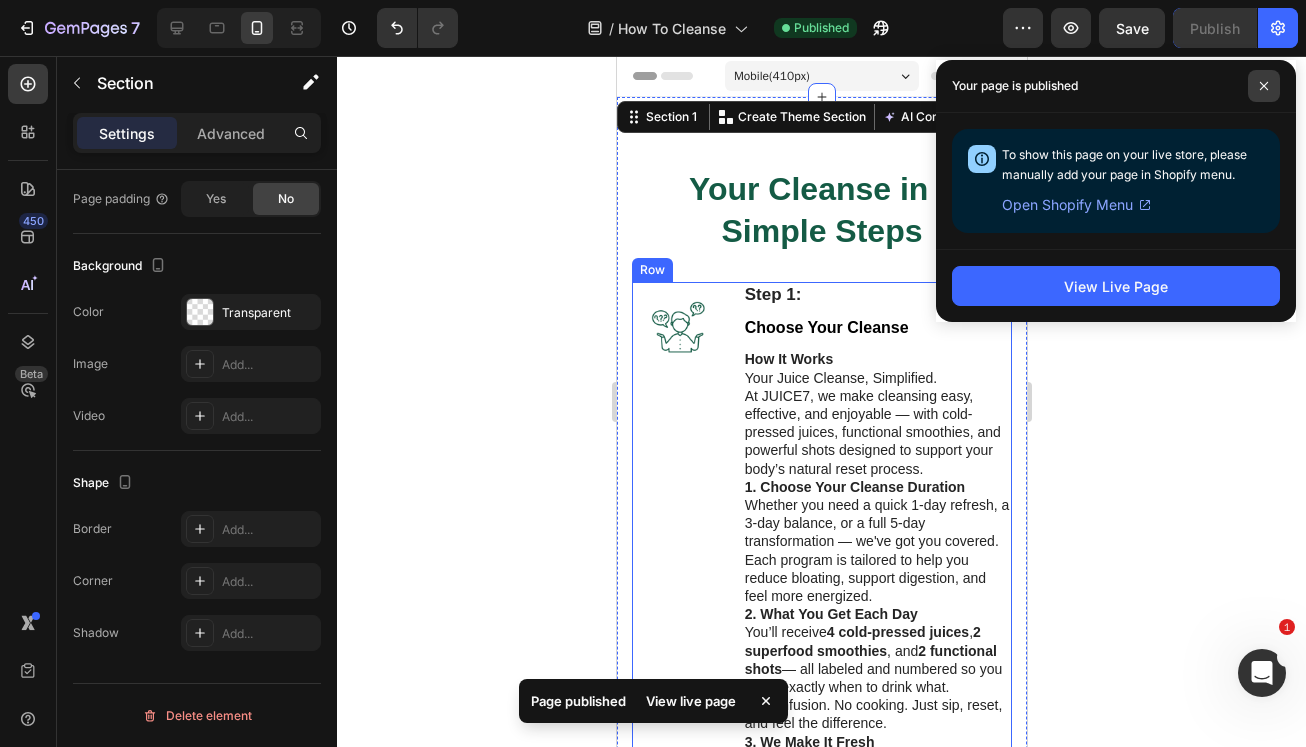 click 